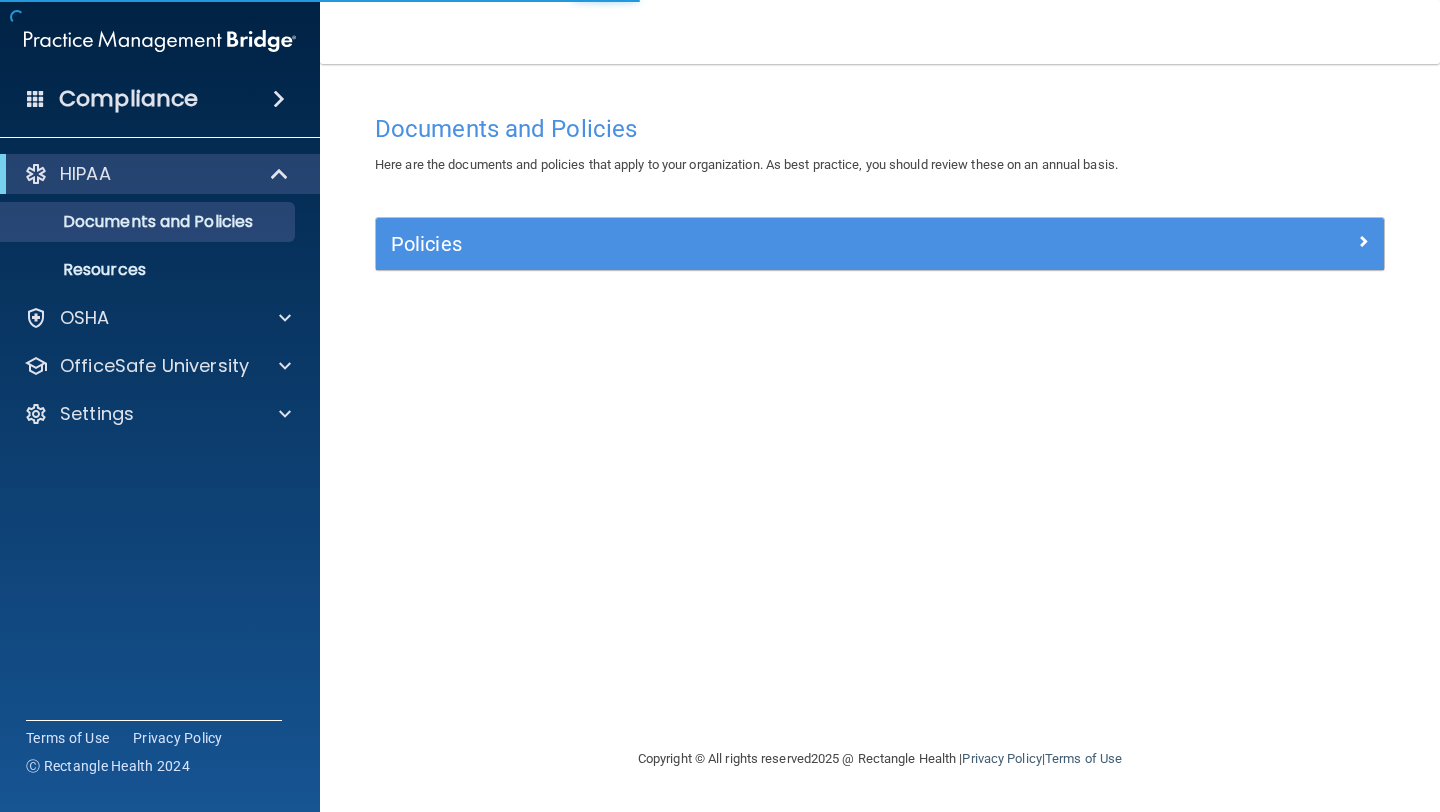scroll, scrollTop: 0, scrollLeft: 0, axis: both 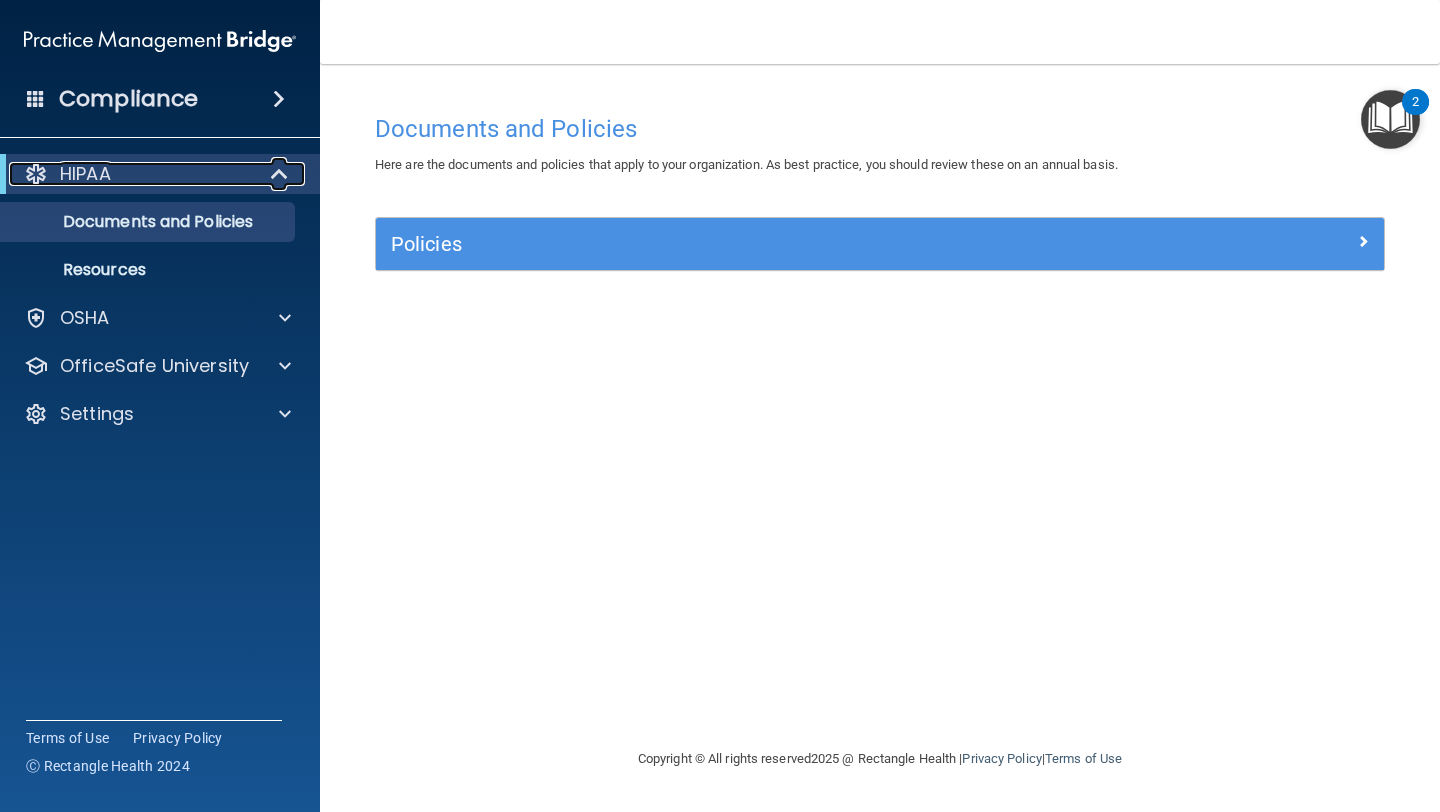 click on "HIPAA" at bounding box center [132, 174] 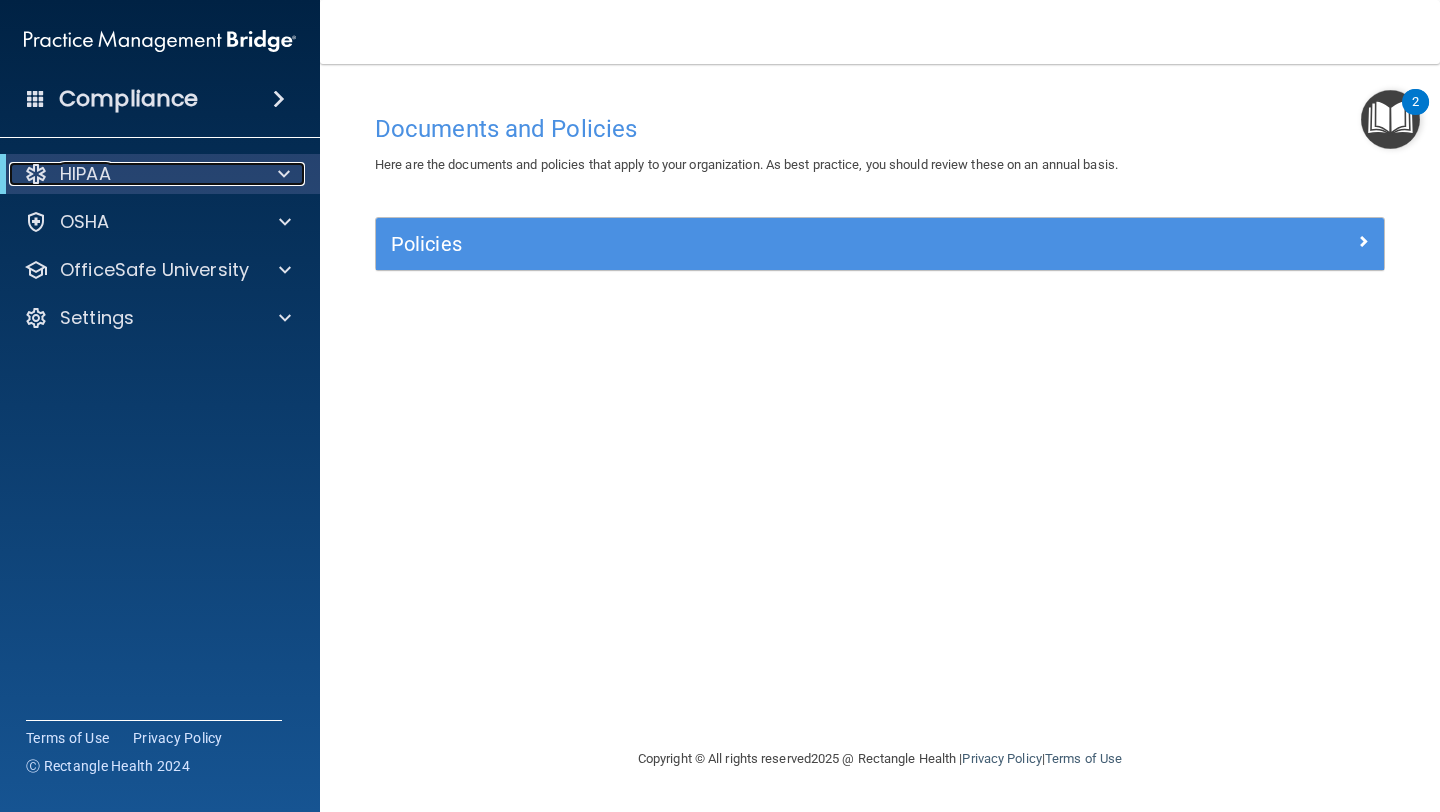 click on "HIPAA" at bounding box center [132, 174] 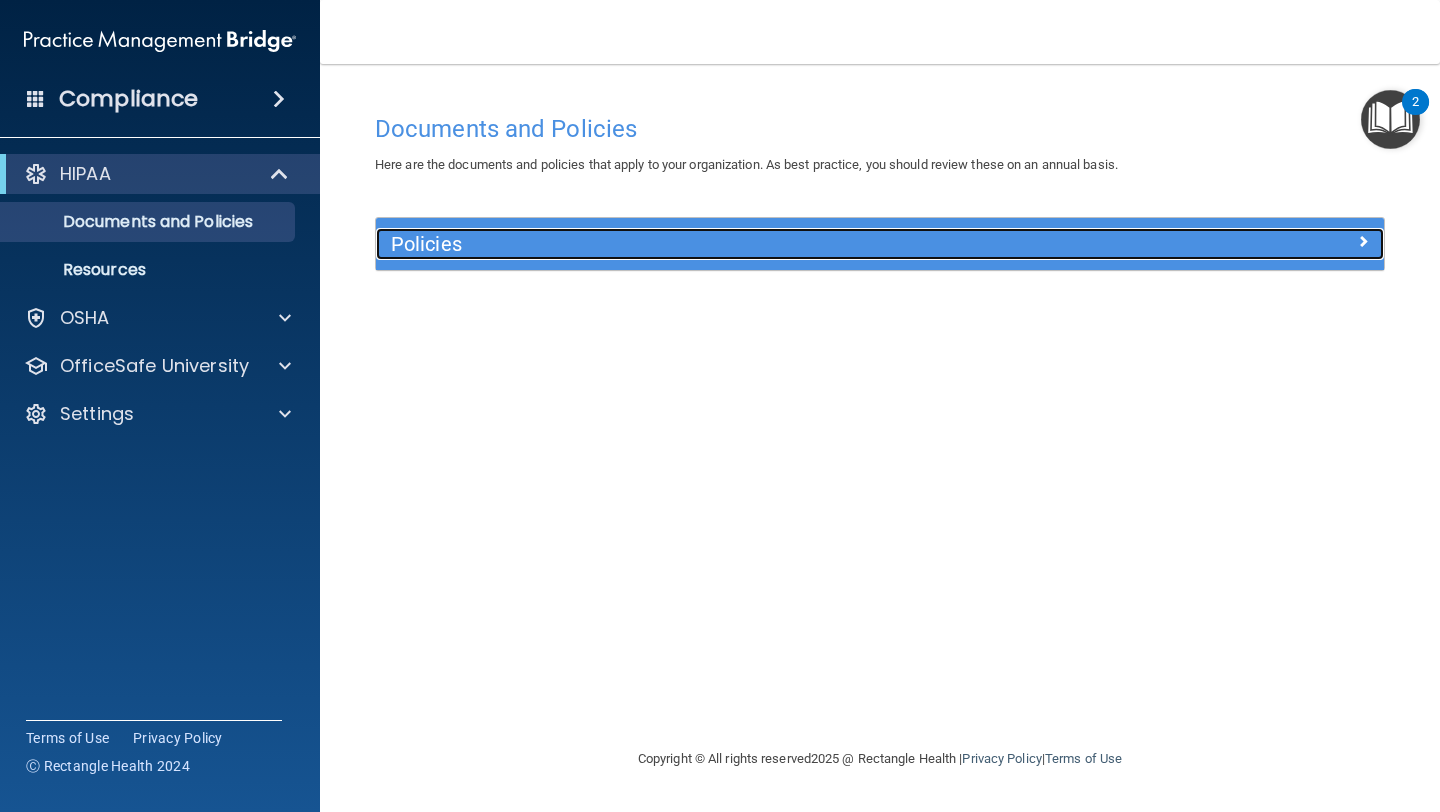 click on "Policies" at bounding box center (754, 244) 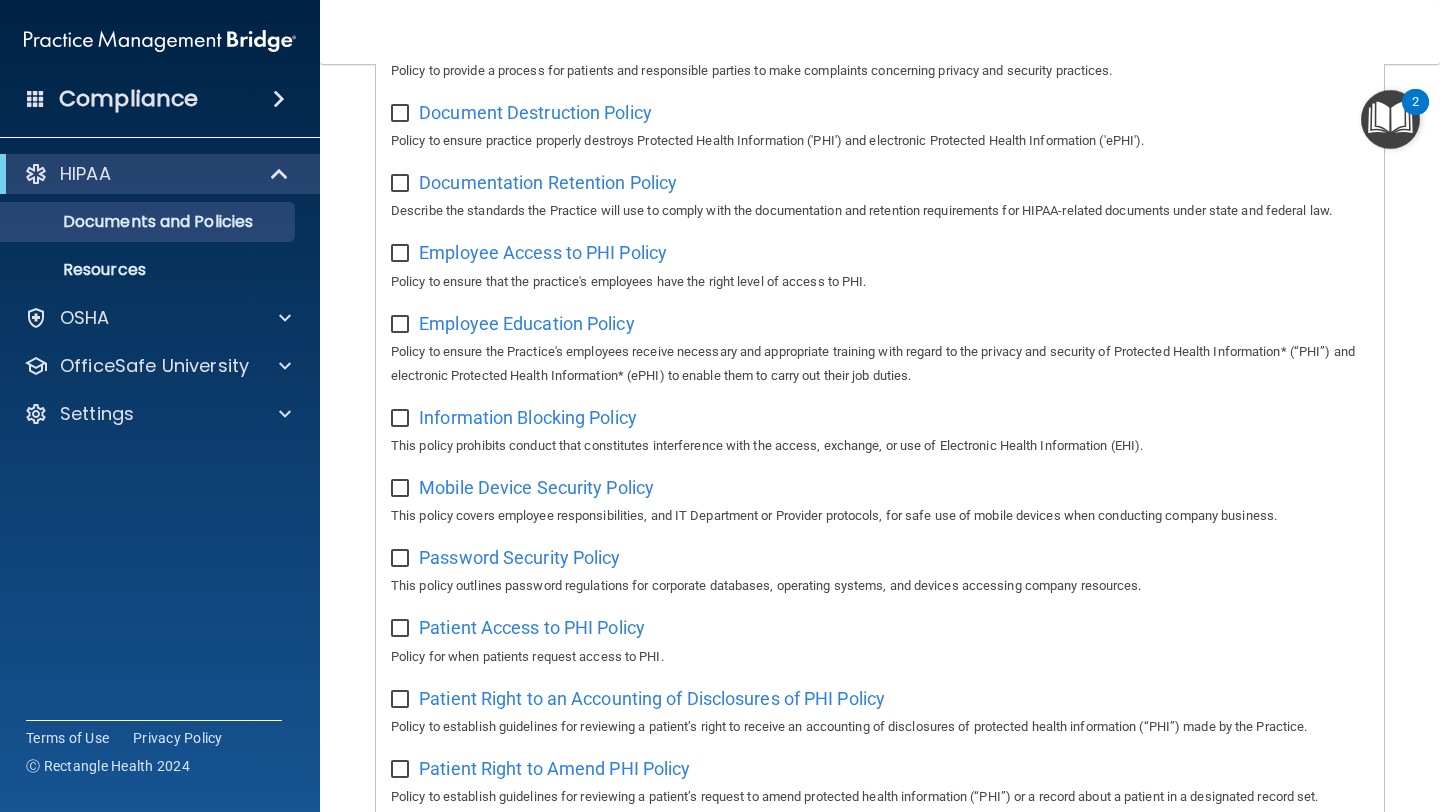 scroll, scrollTop: 490, scrollLeft: 0, axis: vertical 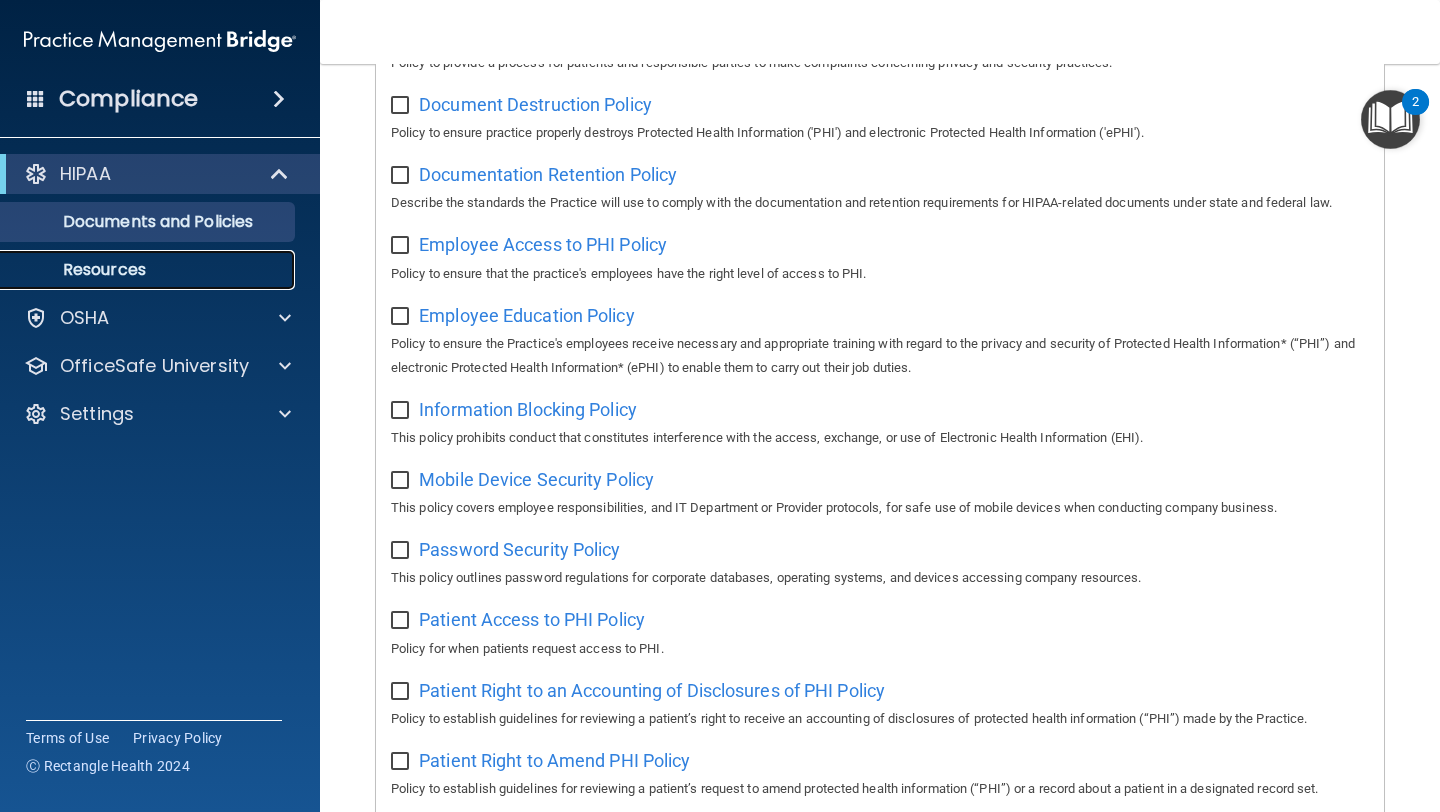 click on "Resources" at bounding box center (137, 270) 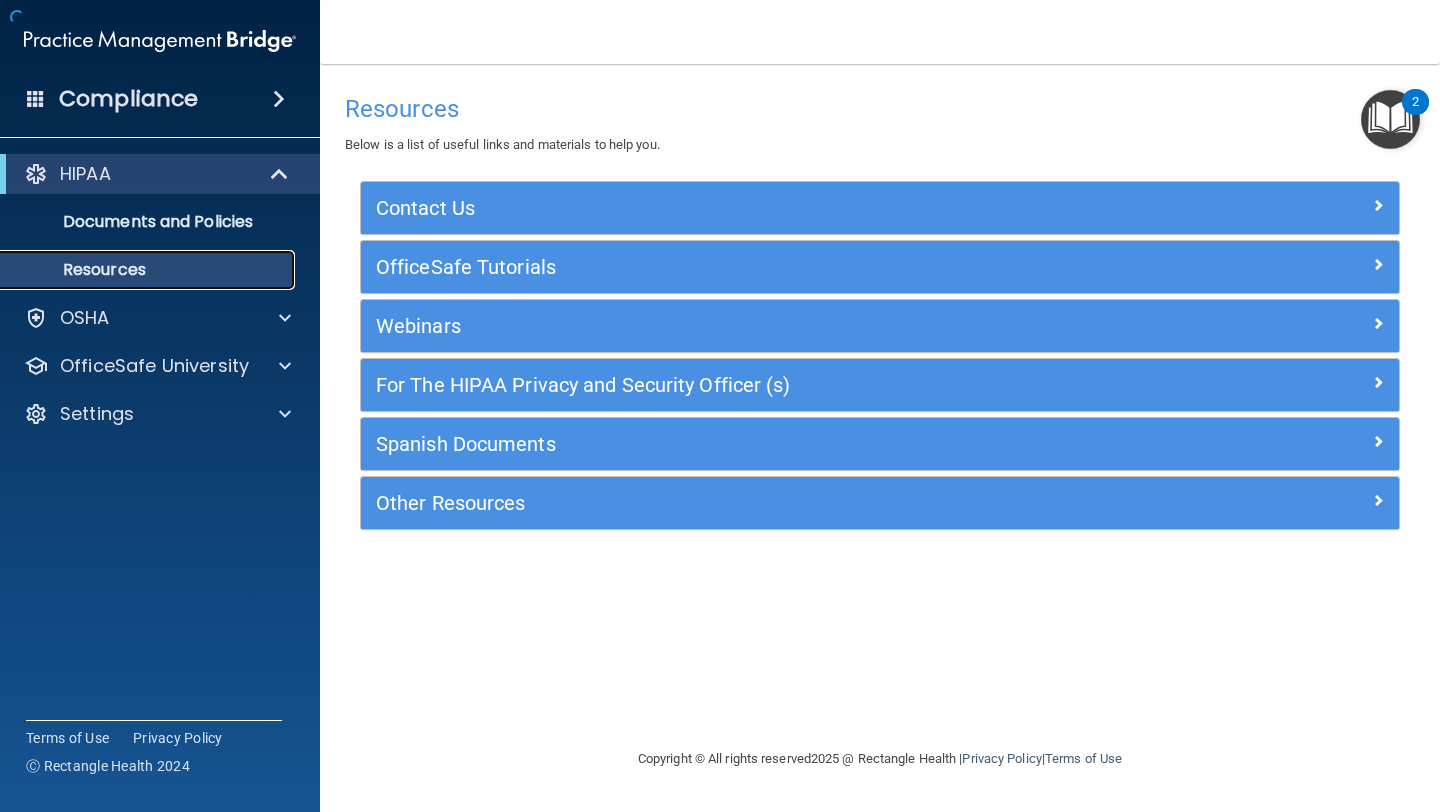 scroll, scrollTop: 0, scrollLeft: 0, axis: both 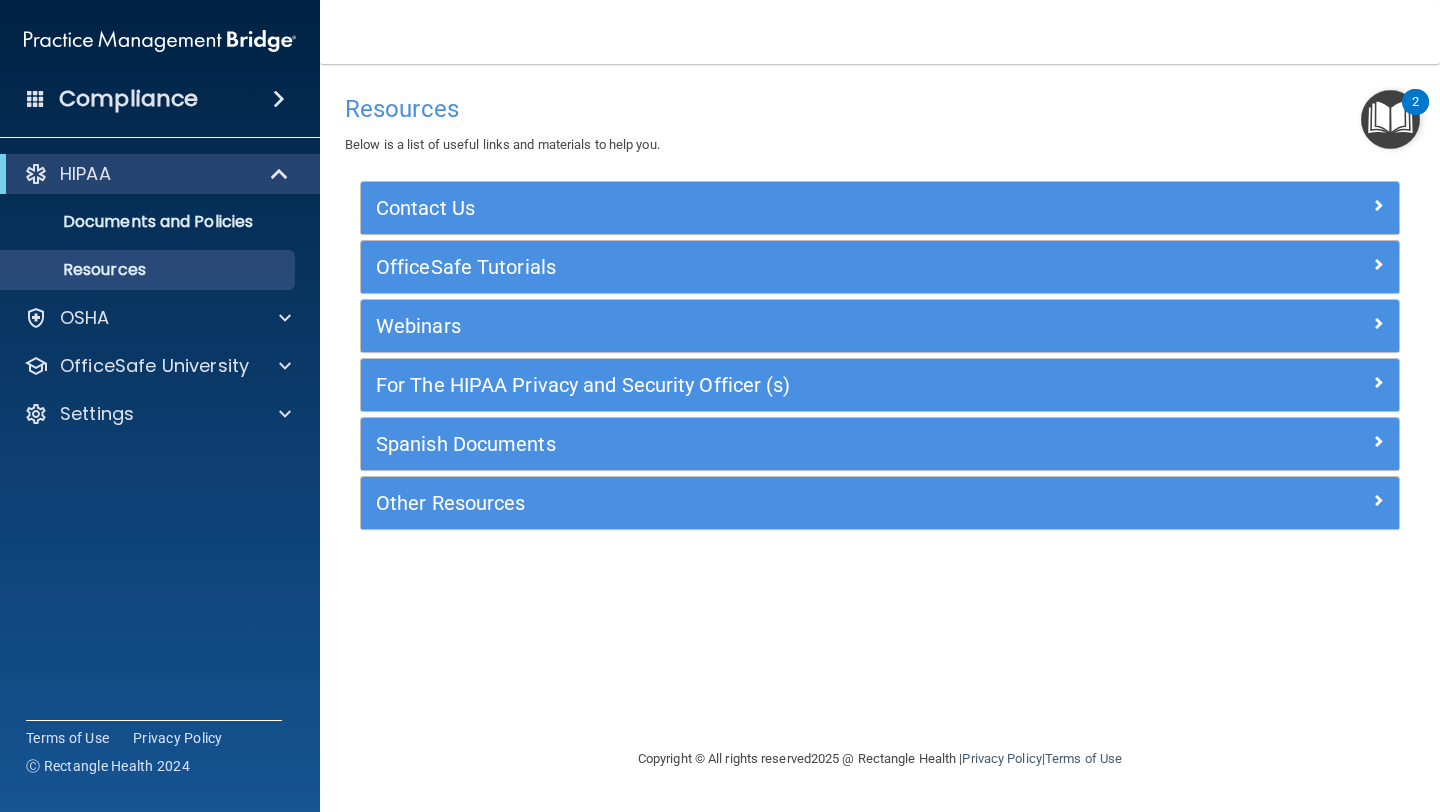 click on "Compliance" at bounding box center [128, 99] 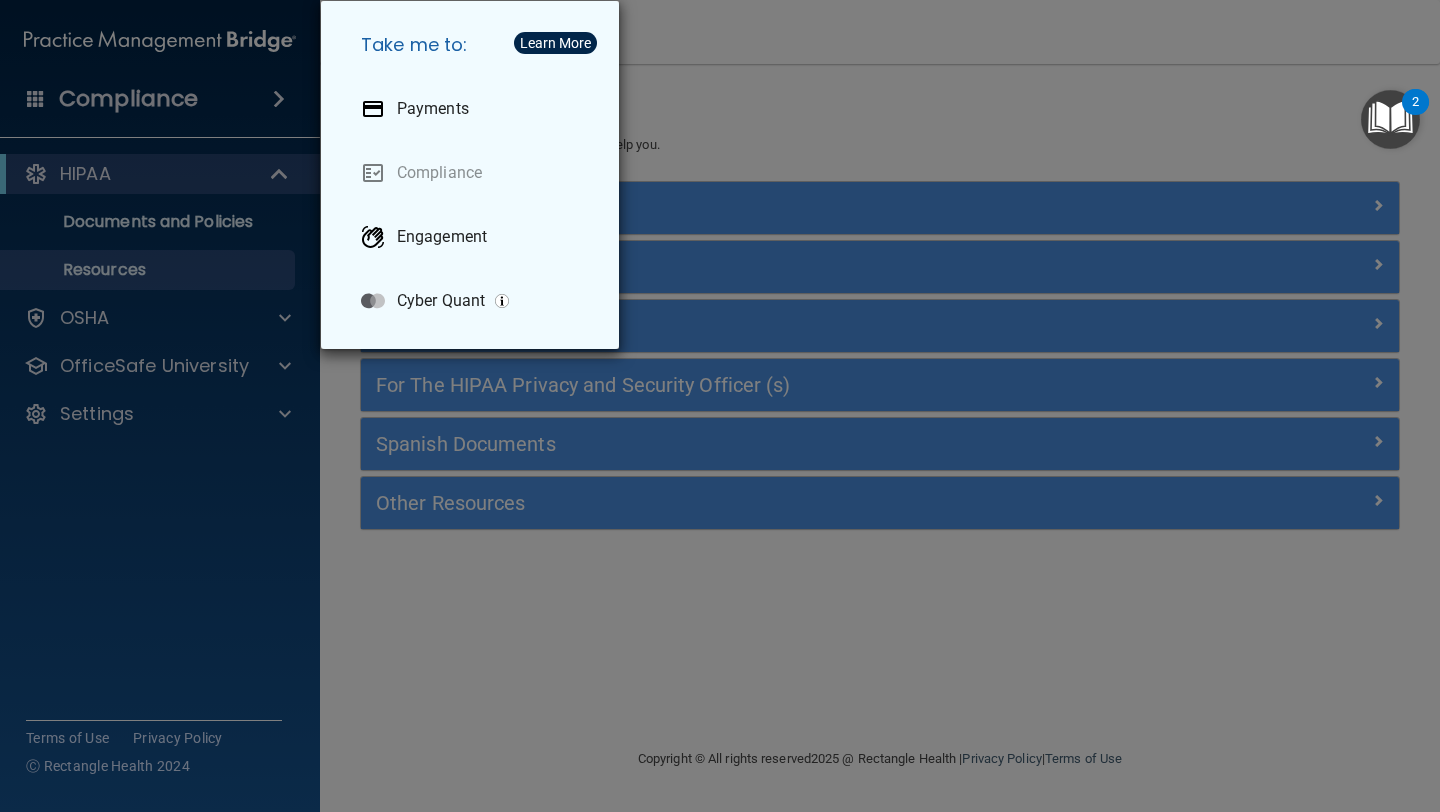 click on "Take me to:             Payments                   Compliance                     Engagement                     Cyber Quant" at bounding box center [720, 406] 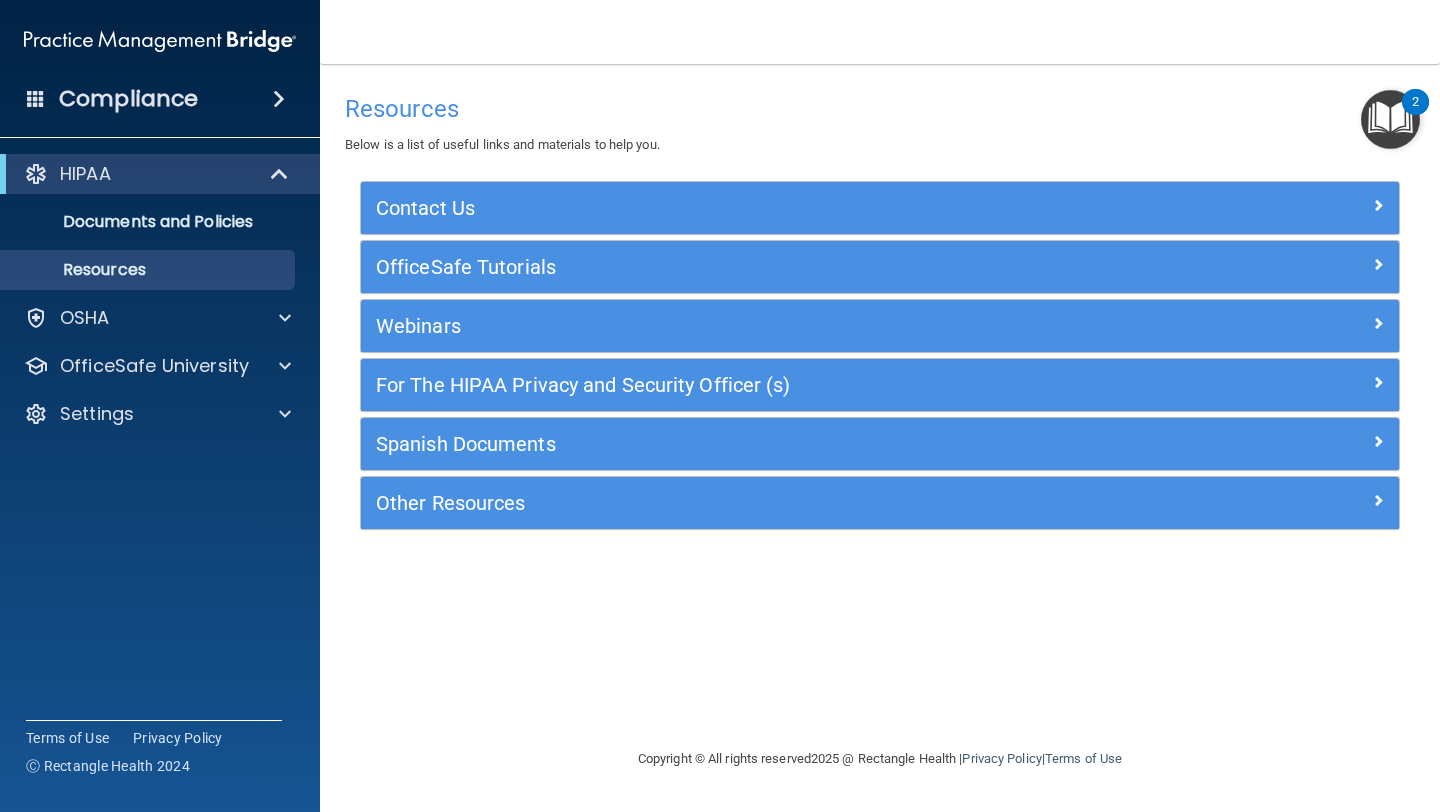 click at bounding box center (1390, 119) 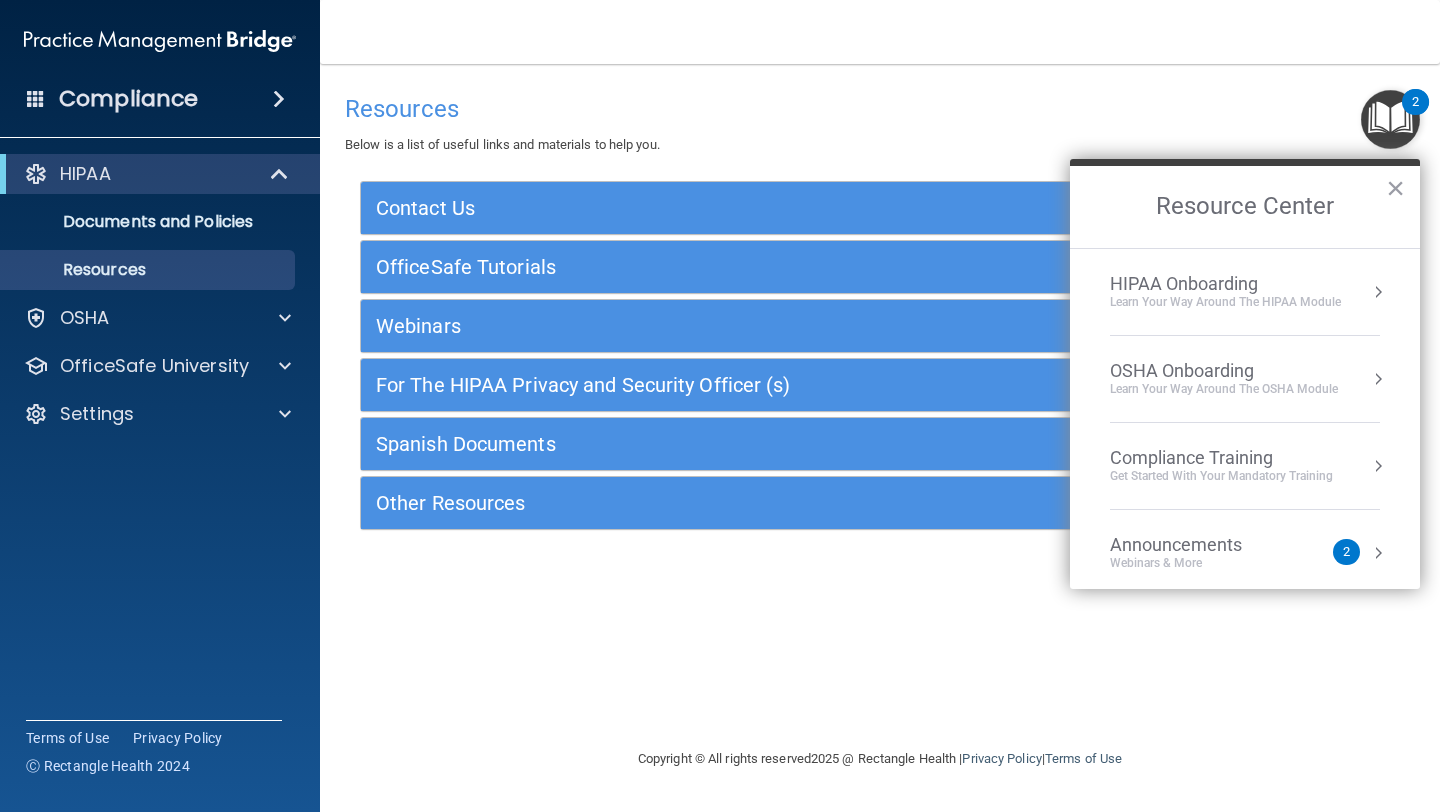click on "HIPAA Onboarding" at bounding box center (1225, 284) 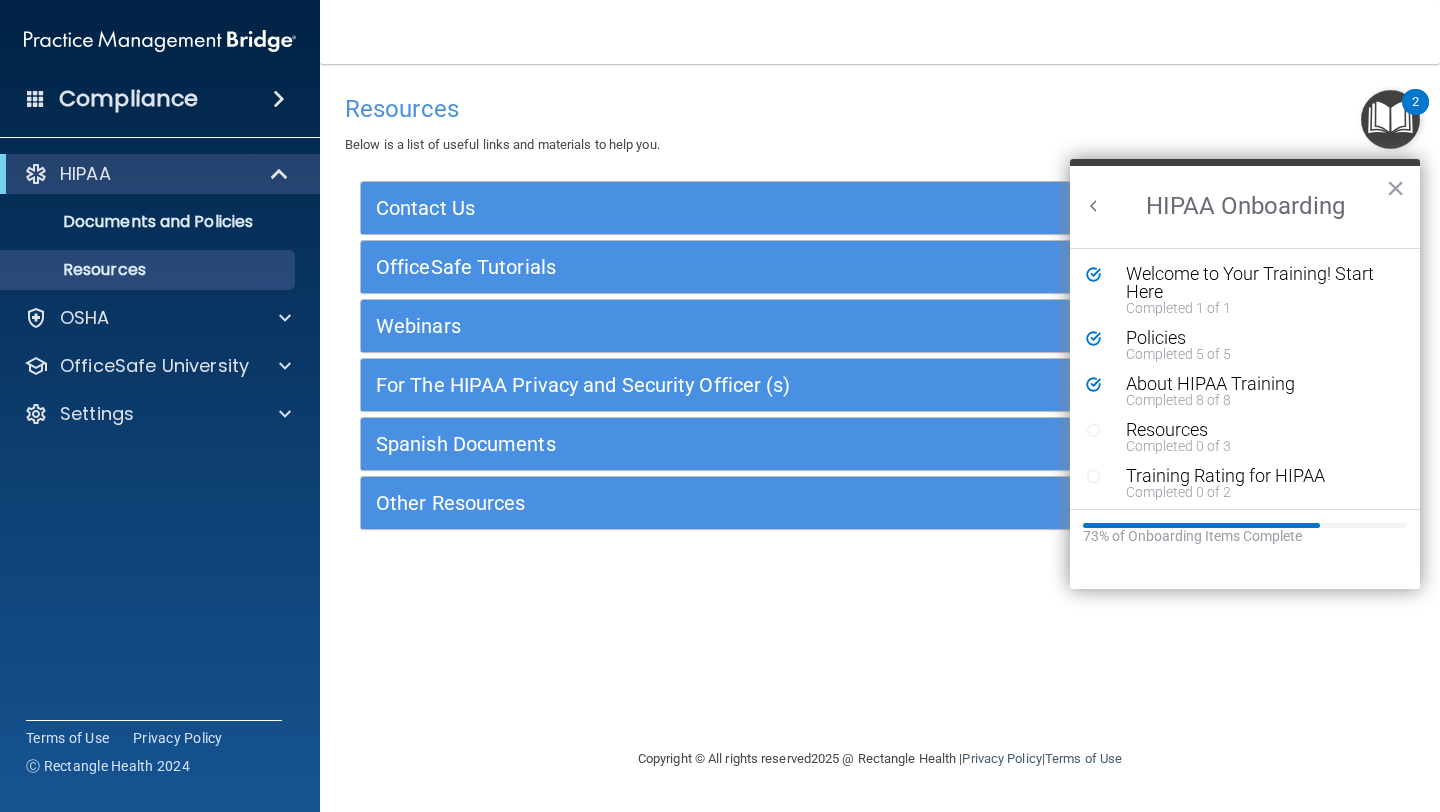 scroll, scrollTop: 0, scrollLeft: 0, axis: both 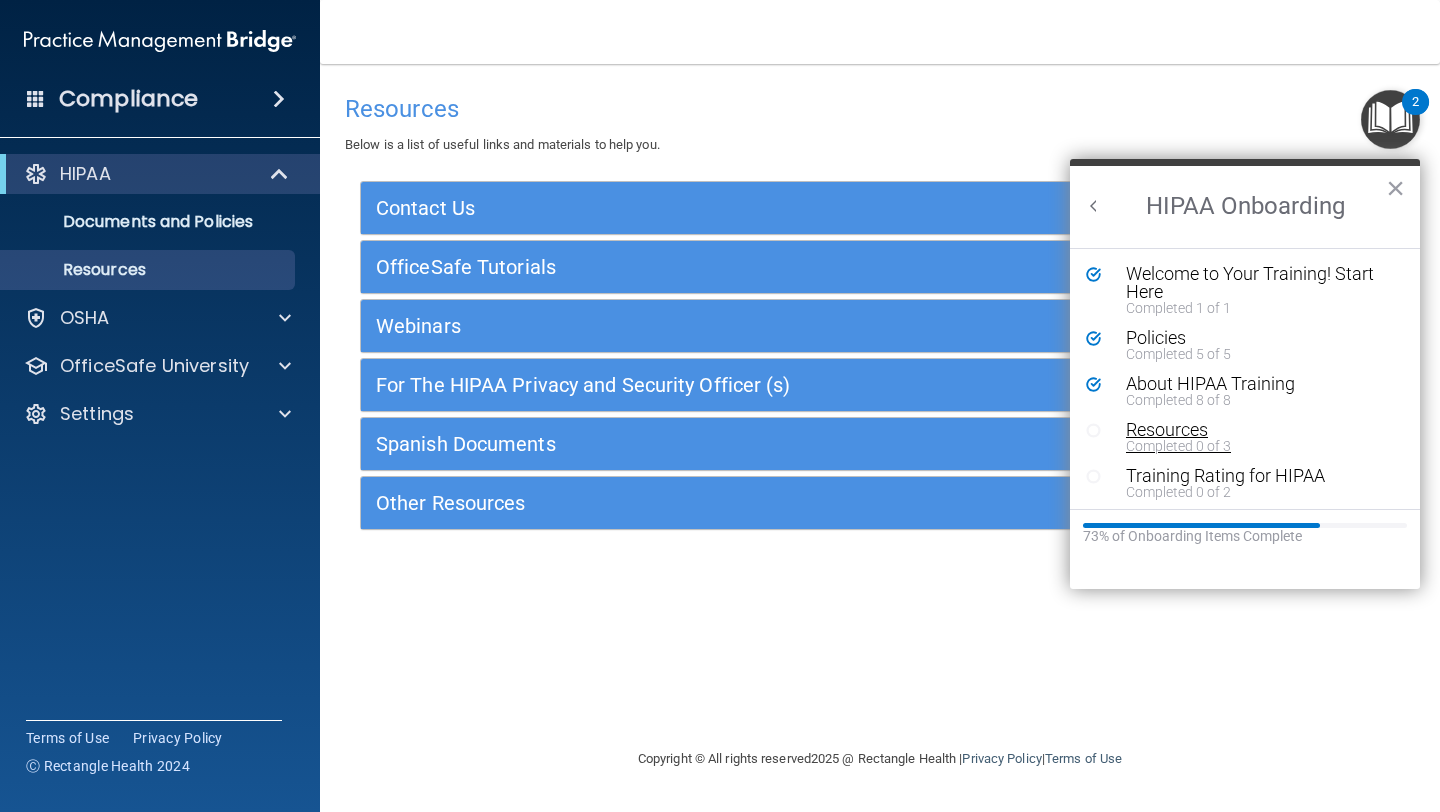 click on "Resources" at bounding box center (1260, 430) 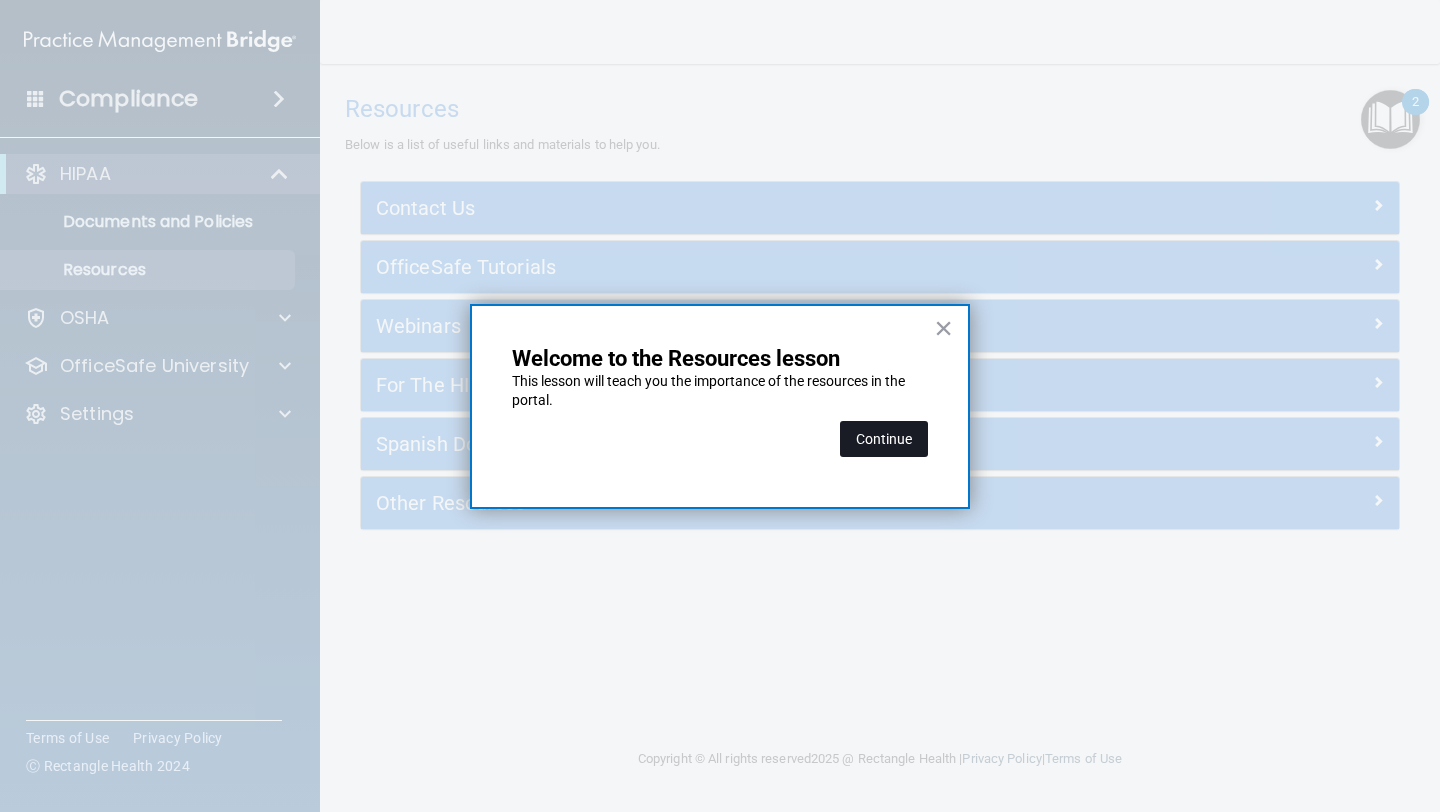 click on "Continue" at bounding box center (884, 439) 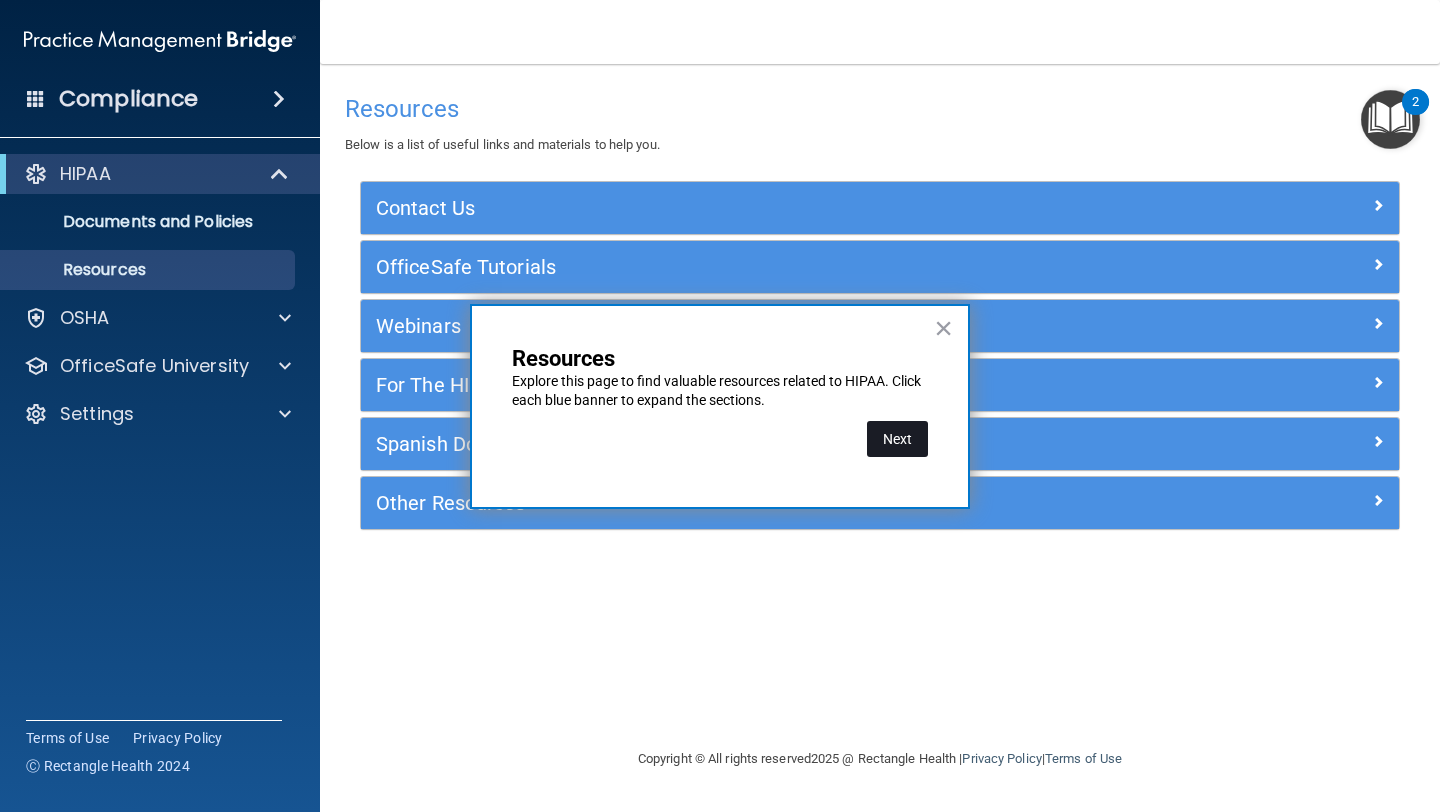 click on "Next" at bounding box center [897, 439] 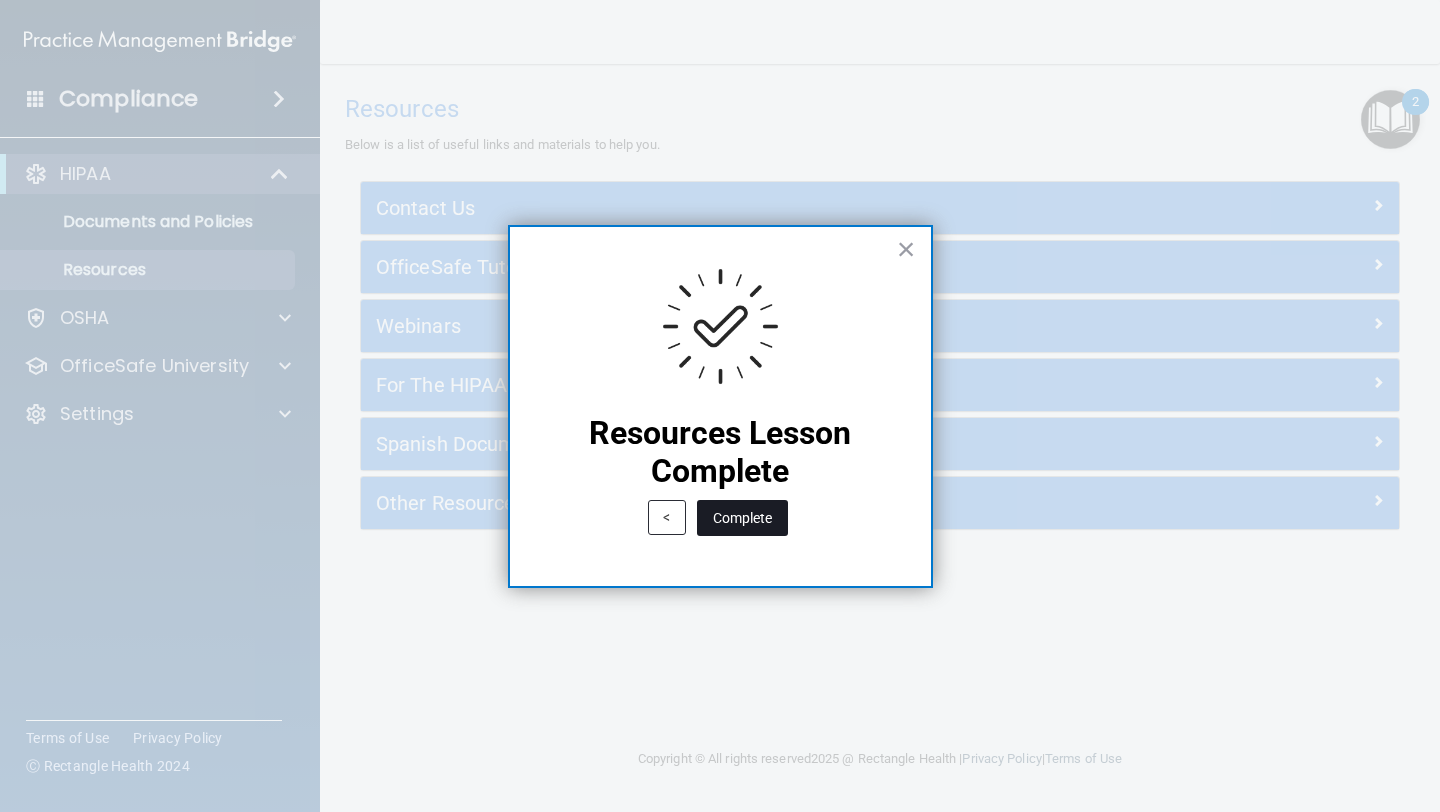 click on "Complete" at bounding box center [742, 518] 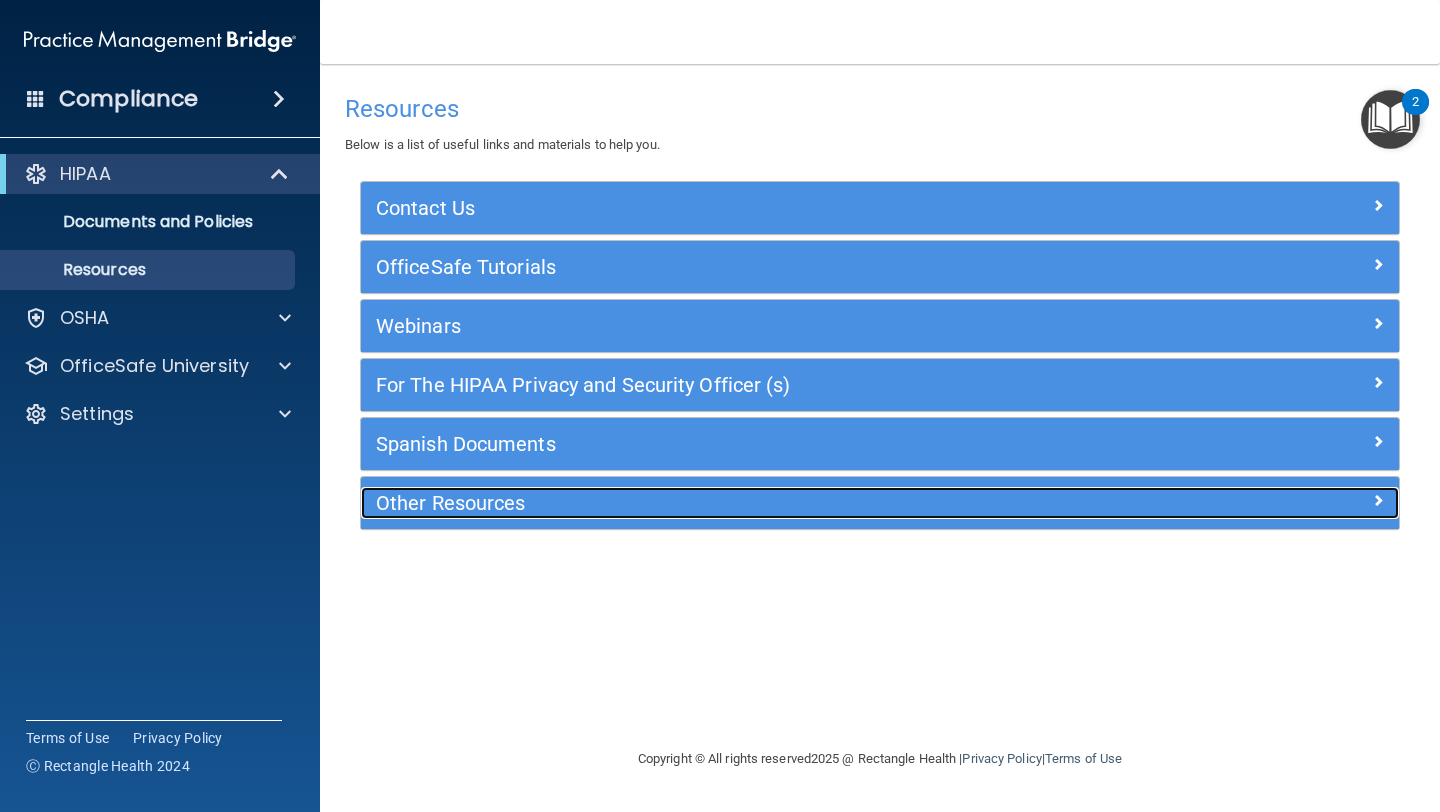 click on "Other Resources" at bounding box center [750, 503] 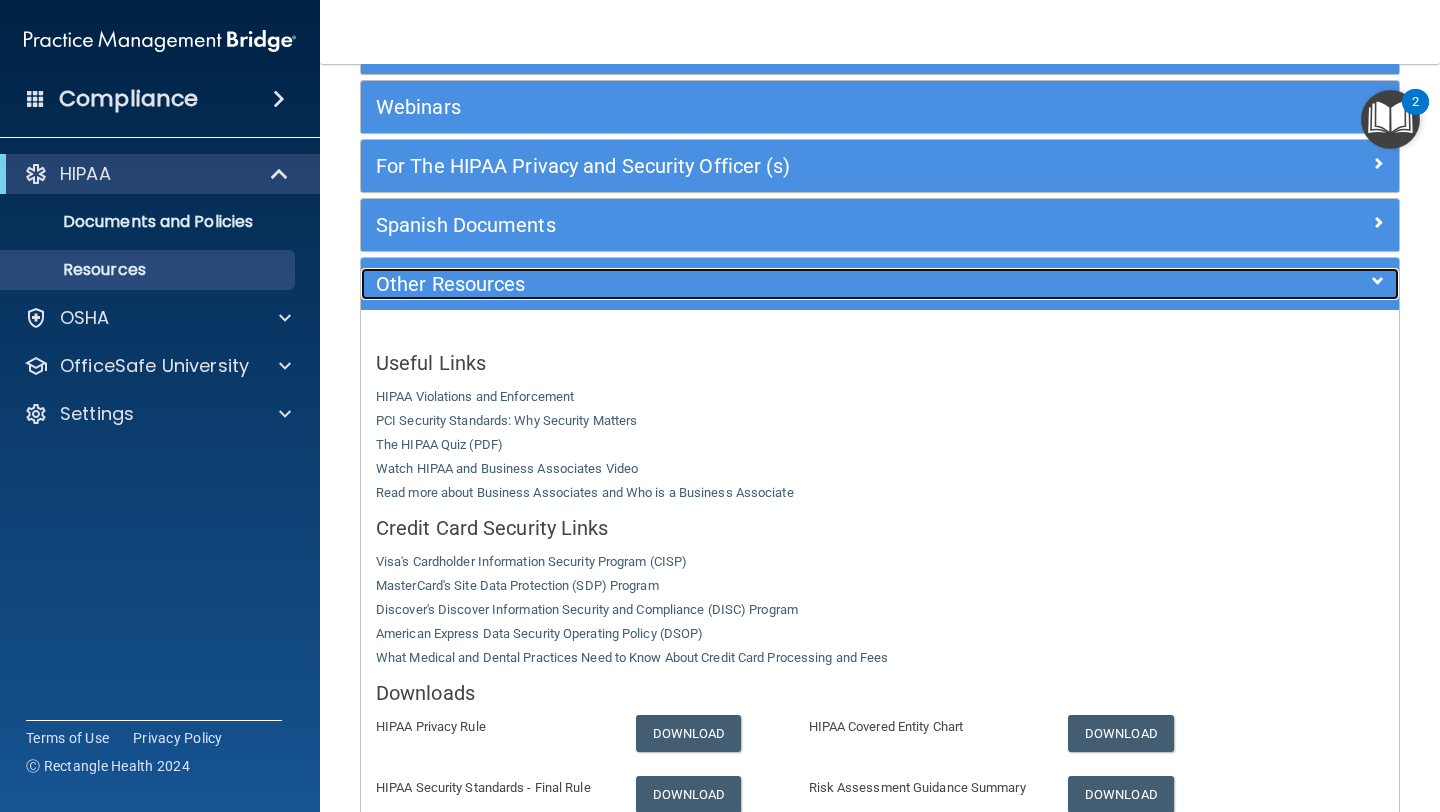 scroll, scrollTop: 0, scrollLeft: 0, axis: both 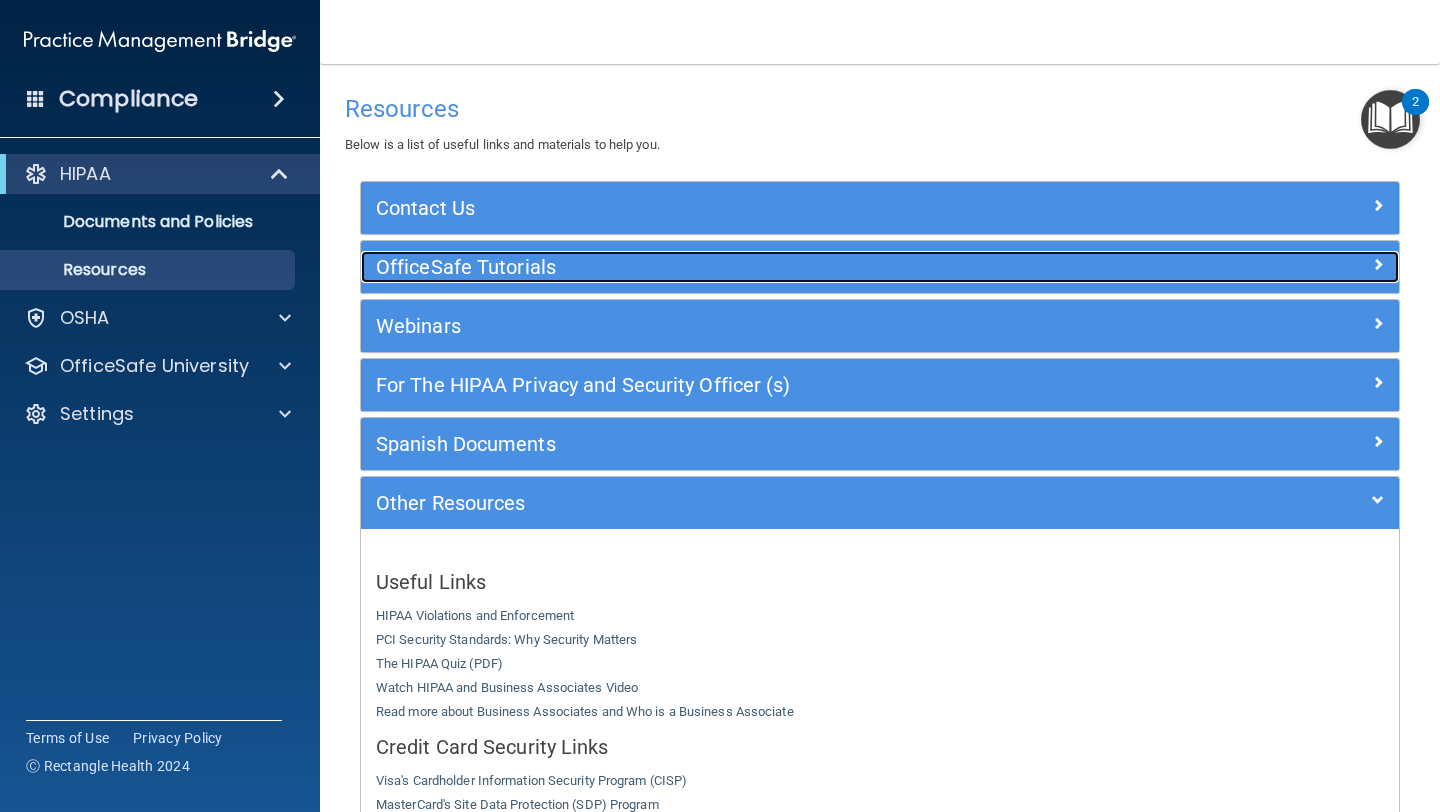 click on "OfficeSafe Tutorials" at bounding box center (750, 267) 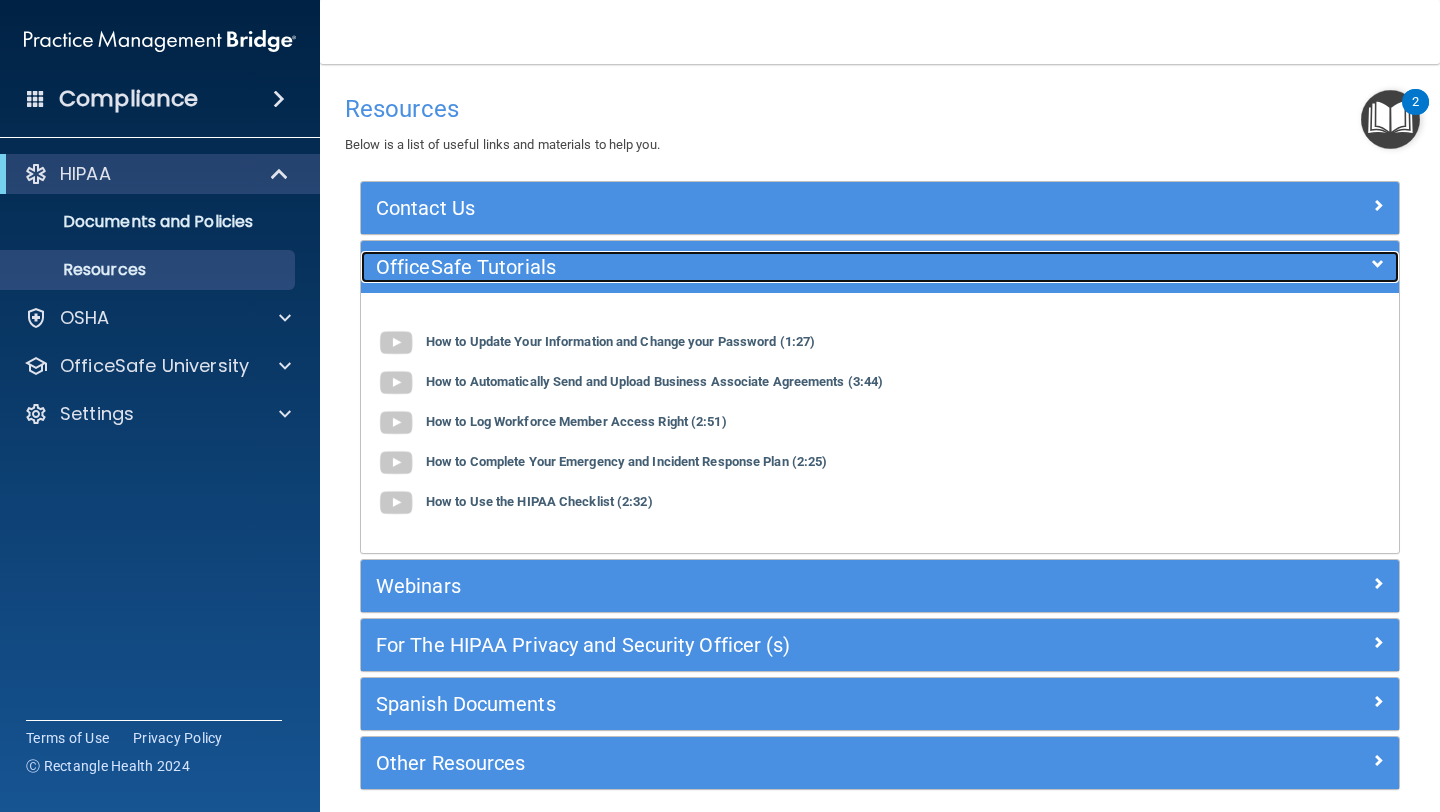 click on "OfficeSafe Tutorials" at bounding box center [750, 267] 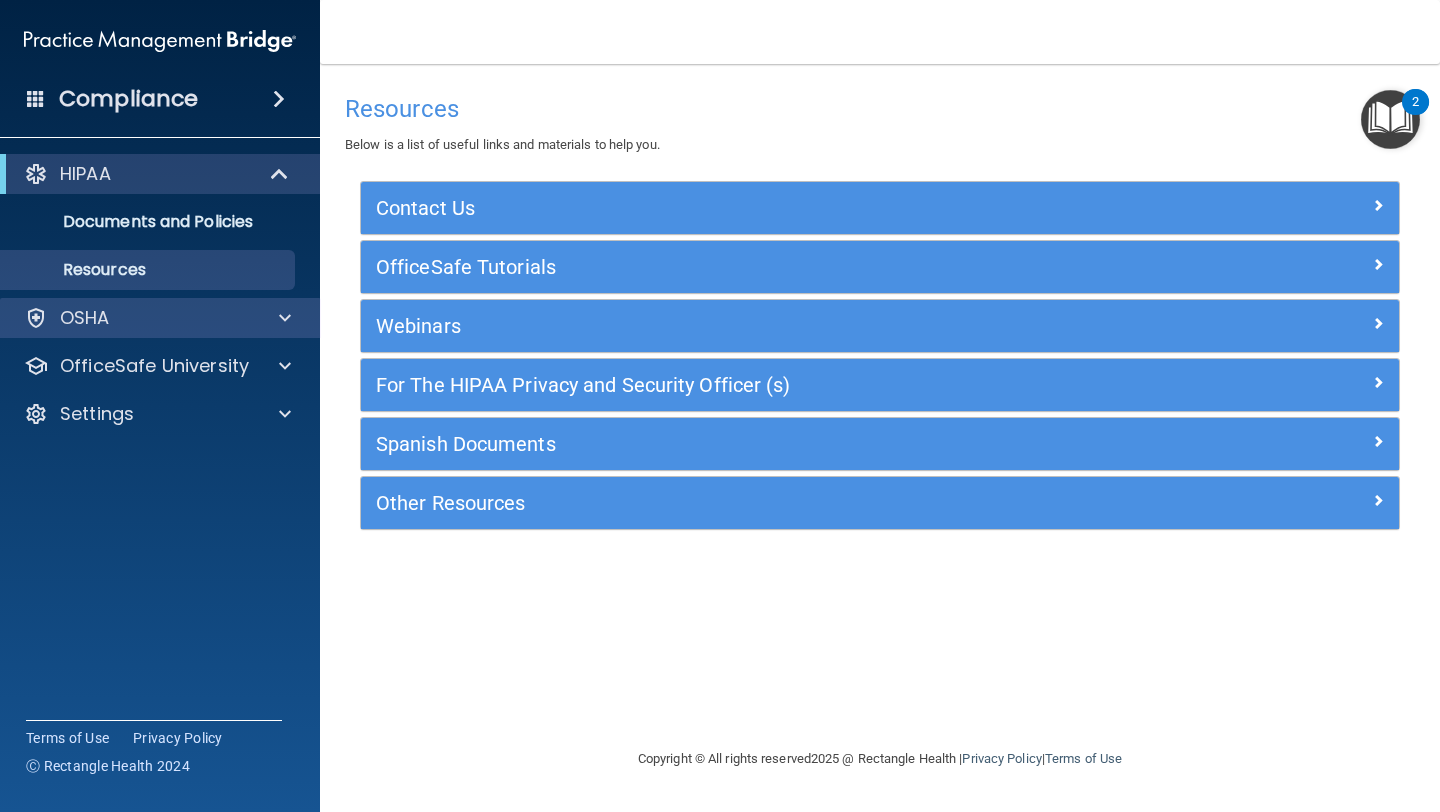 click on "OSHA" at bounding box center (160, 318) 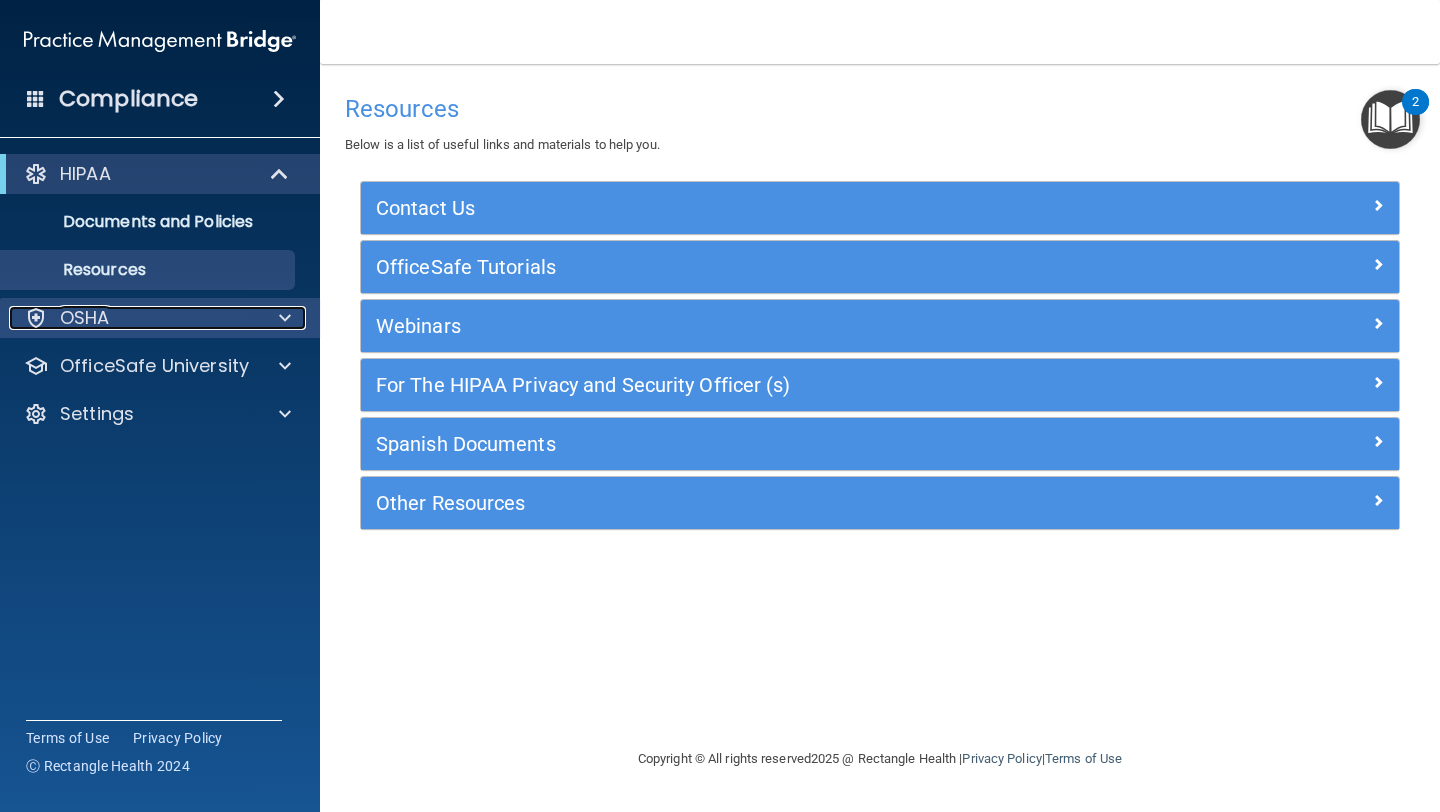 click at bounding box center (282, 318) 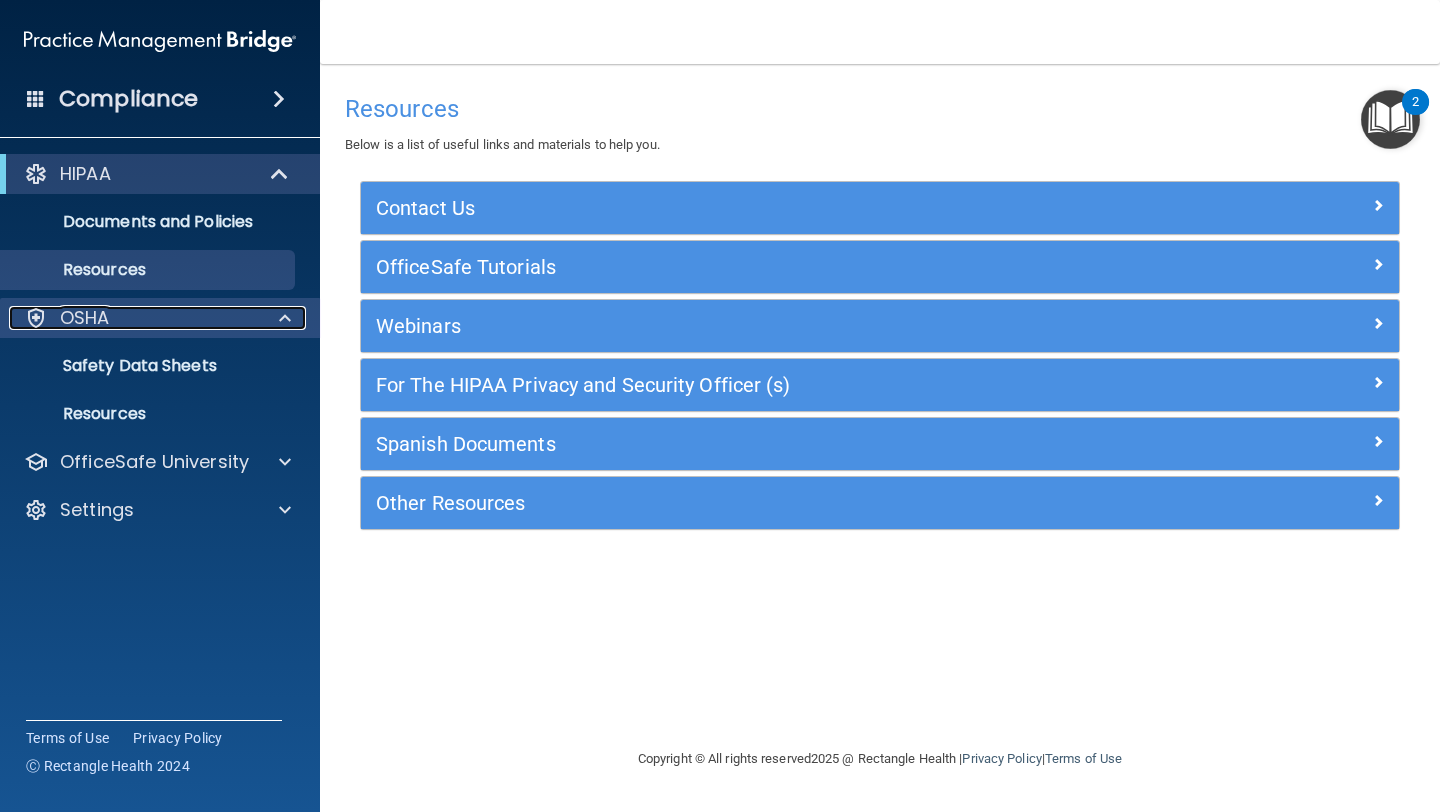 click at bounding box center [282, 318] 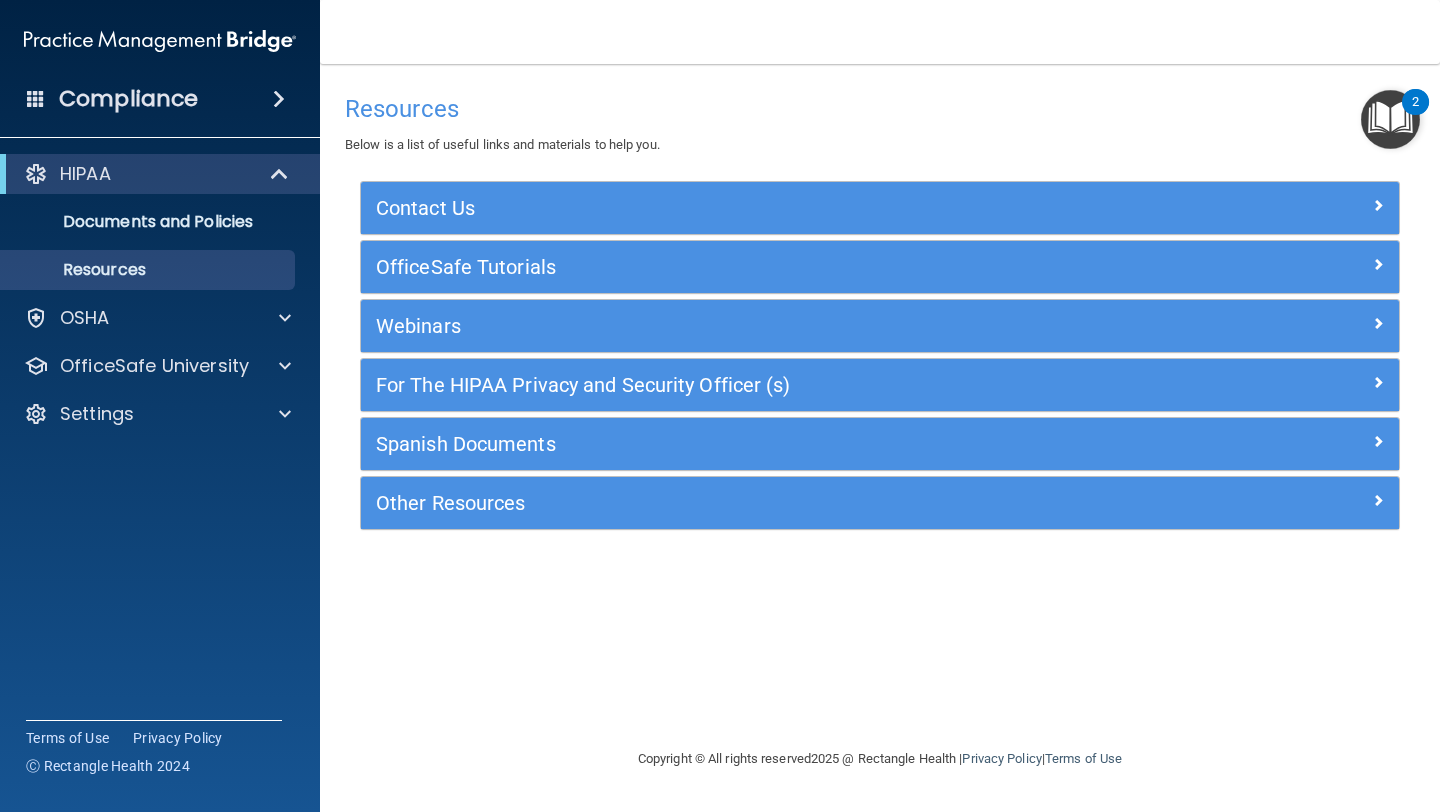 click at bounding box center [36, 98] 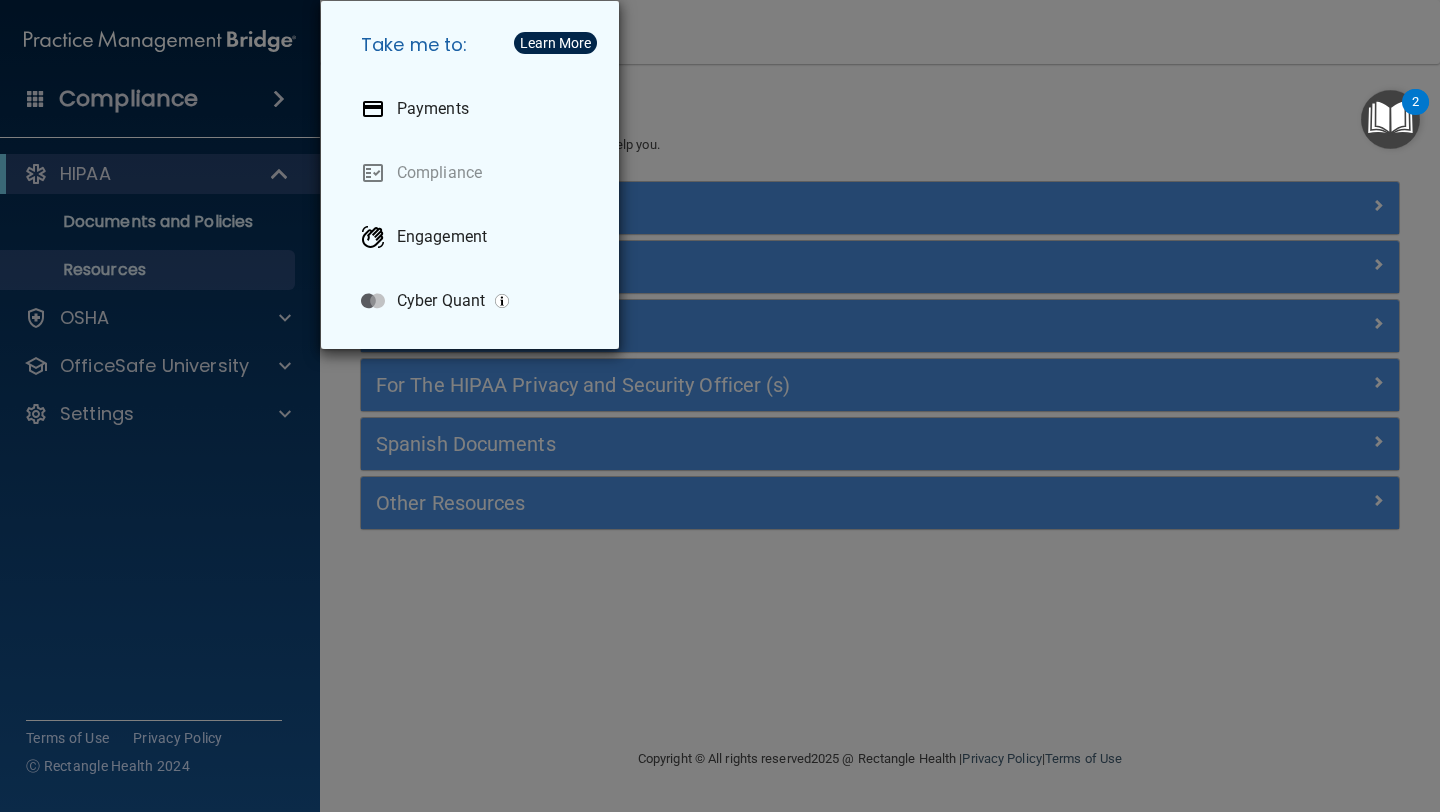 click on "Take me to:             Payments                   Compliance                     Engagement                     Cyber Quant" at bounding box center [720, 406] 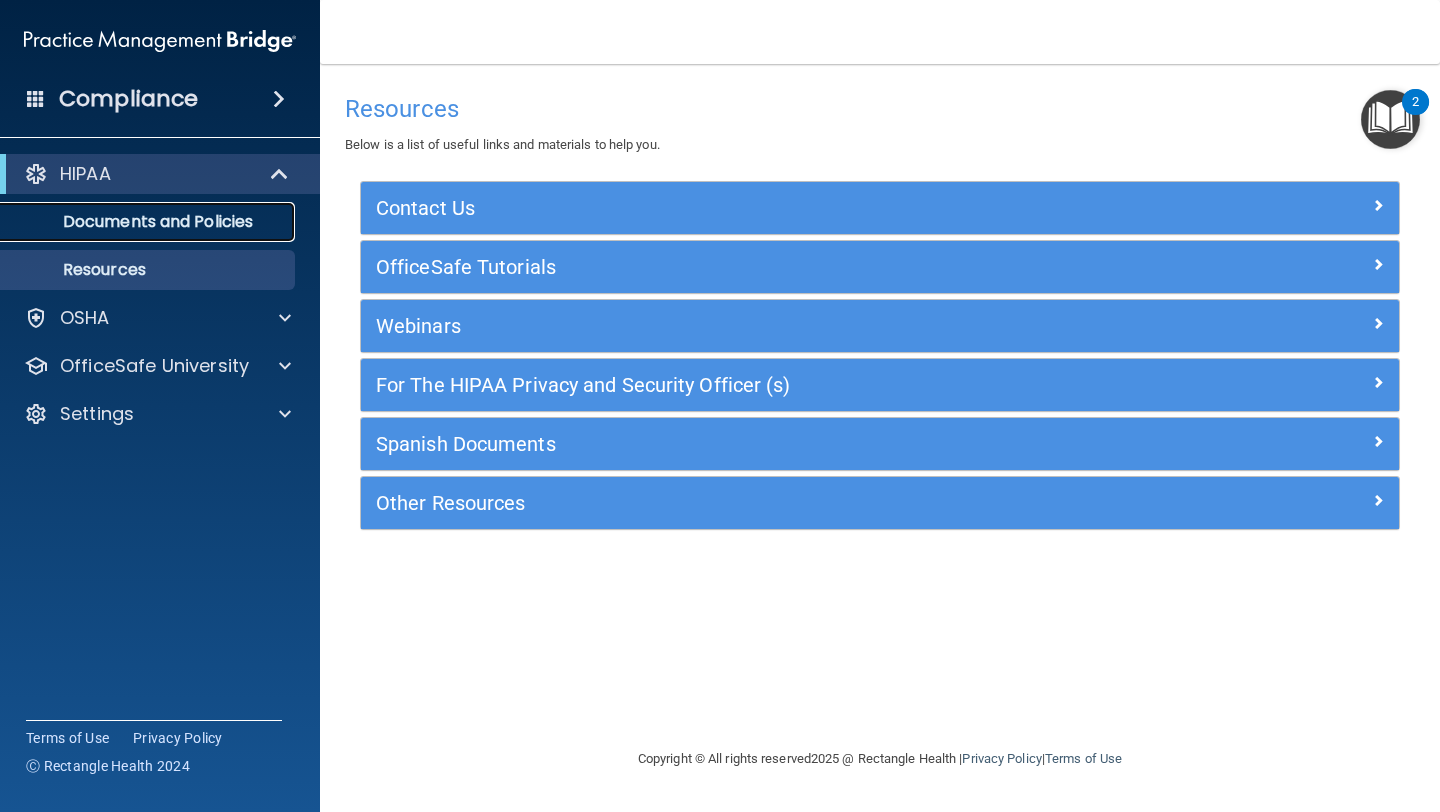 click on "Documents and Policies" at bounding box center (149, 222) 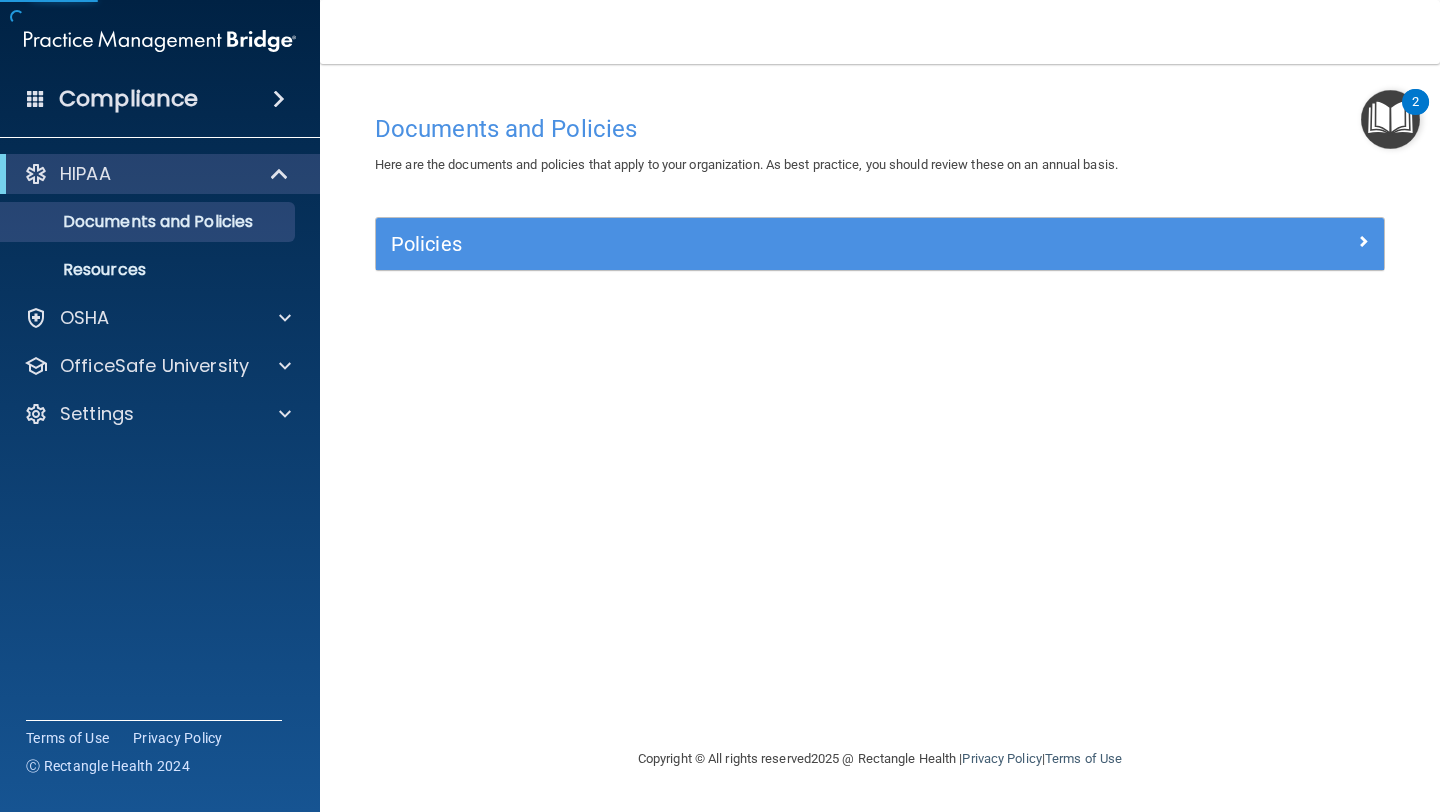 click on "Policies" at bounding box center (880, 244) 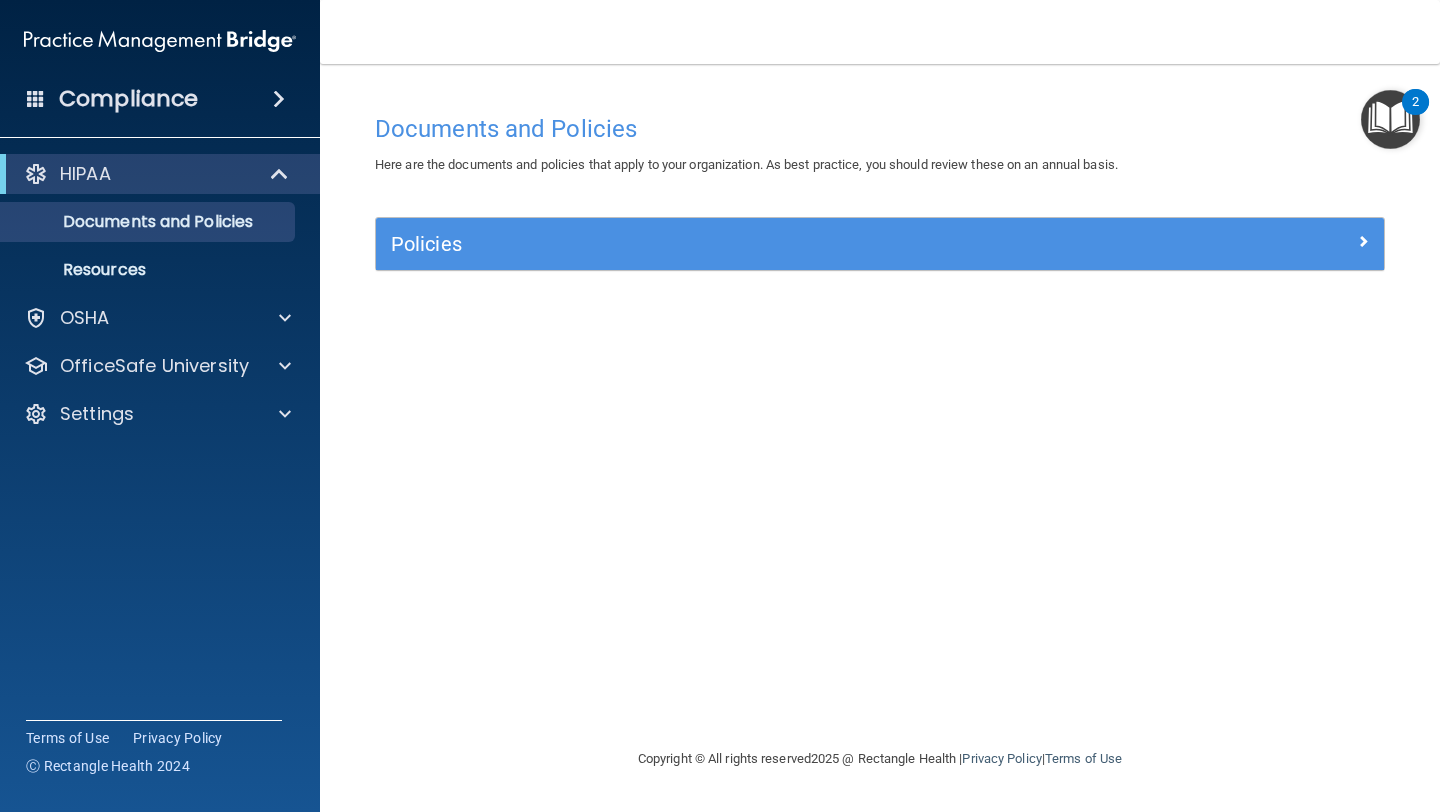 click at bounding box center [1390, 119] 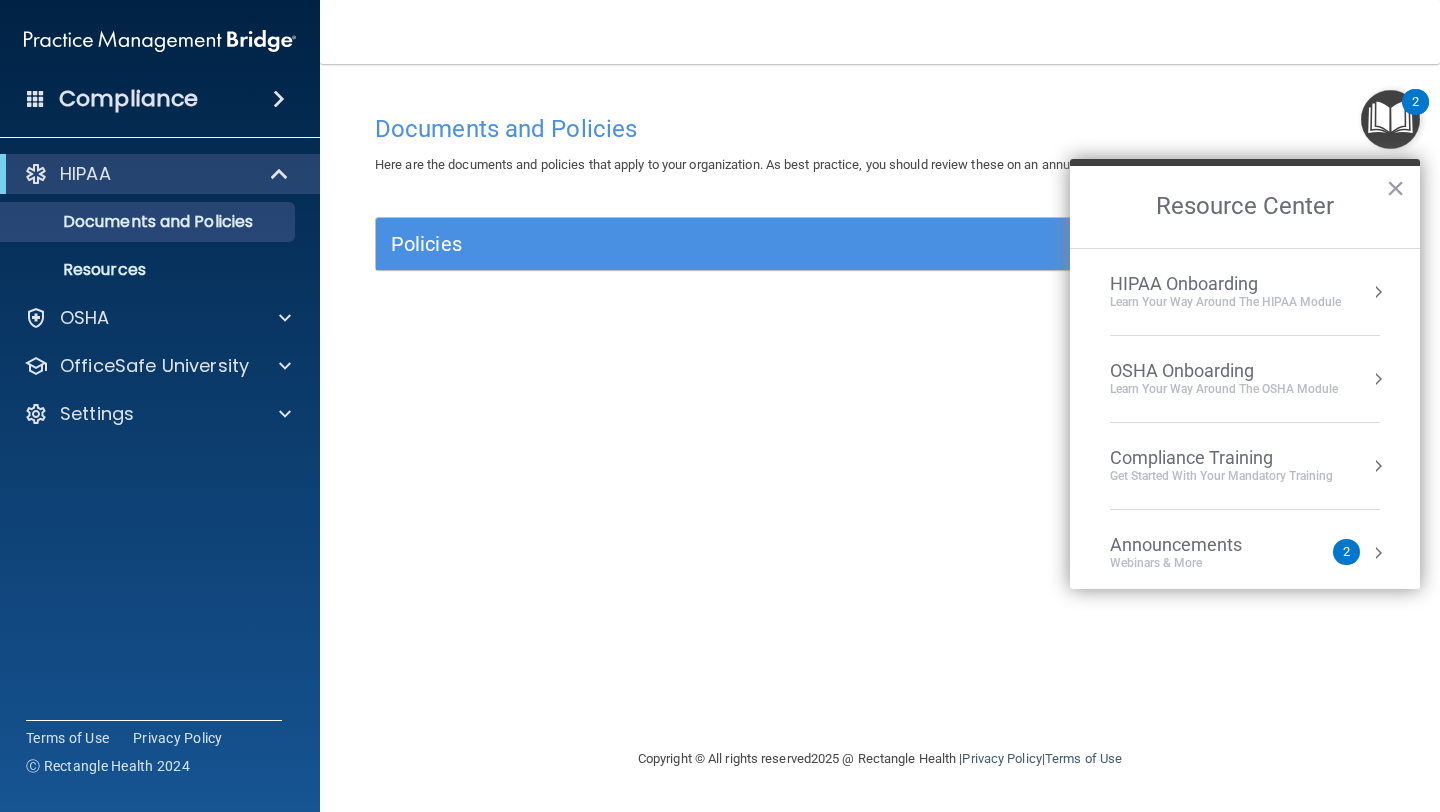 click on "Learn Your Way around the HIPAA module" at bounding box center [1225, 302] 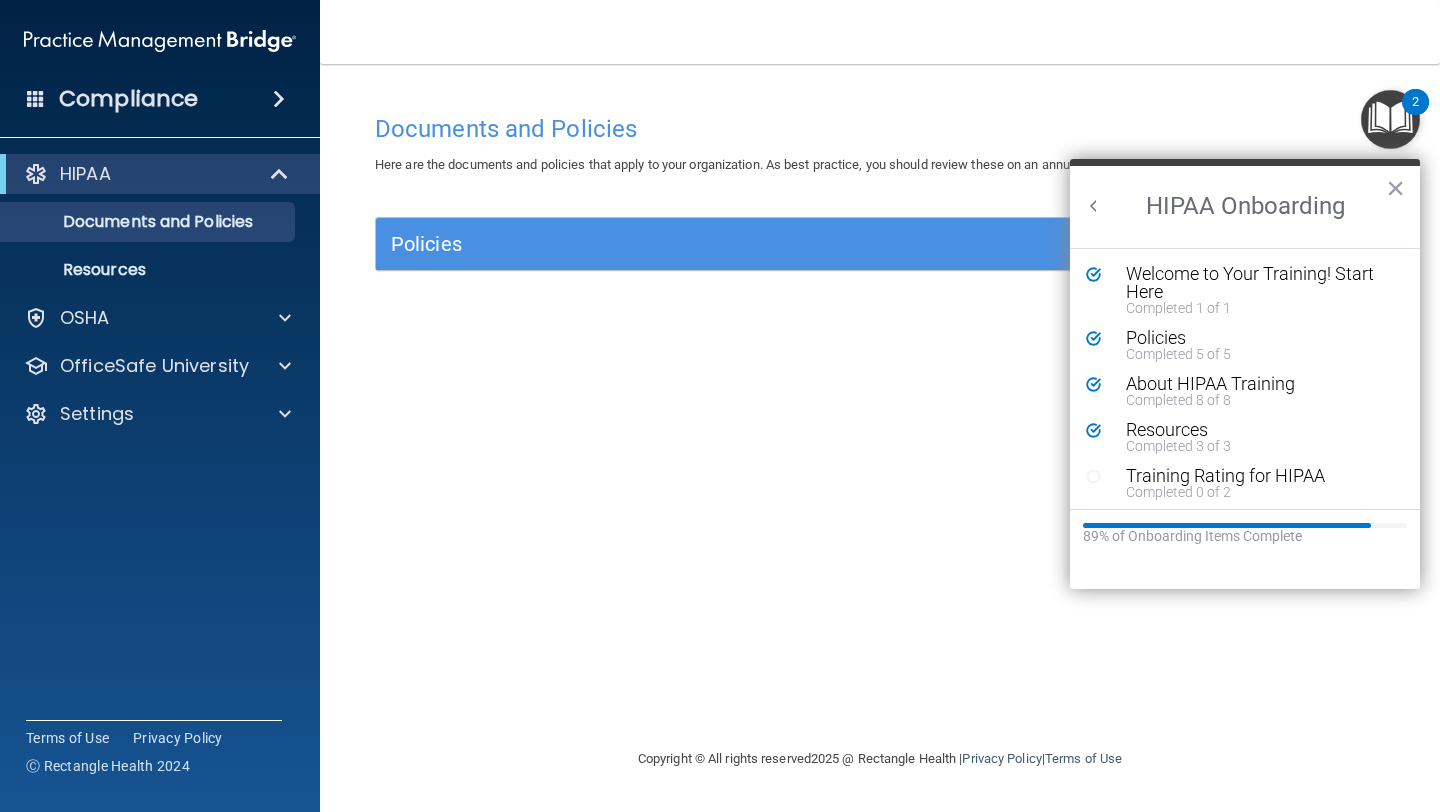 scroll, scrollTop: 0, scrollLeft: 0, axis: both 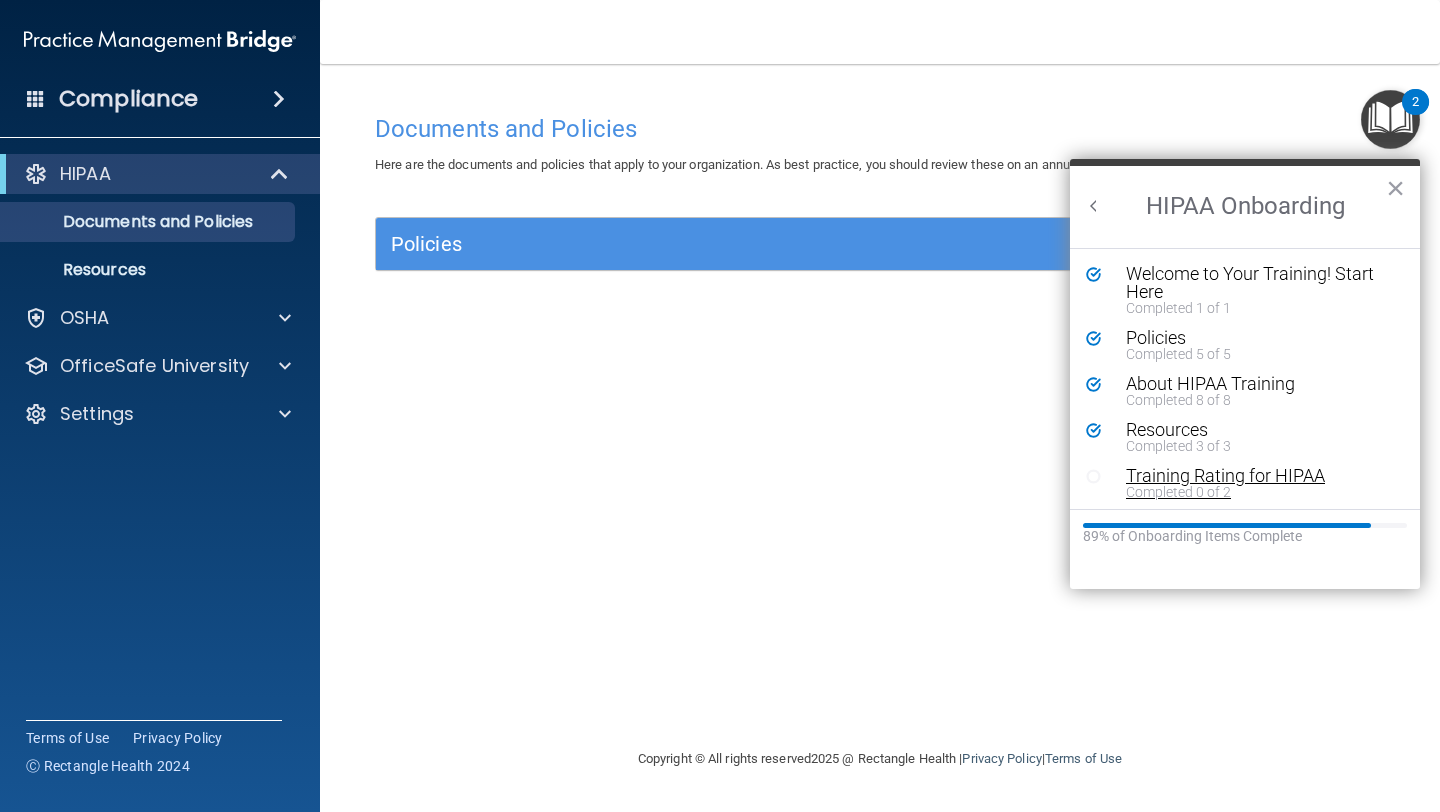 click on "Training Rating for HIPAA" at bounding box center [1260, 476] 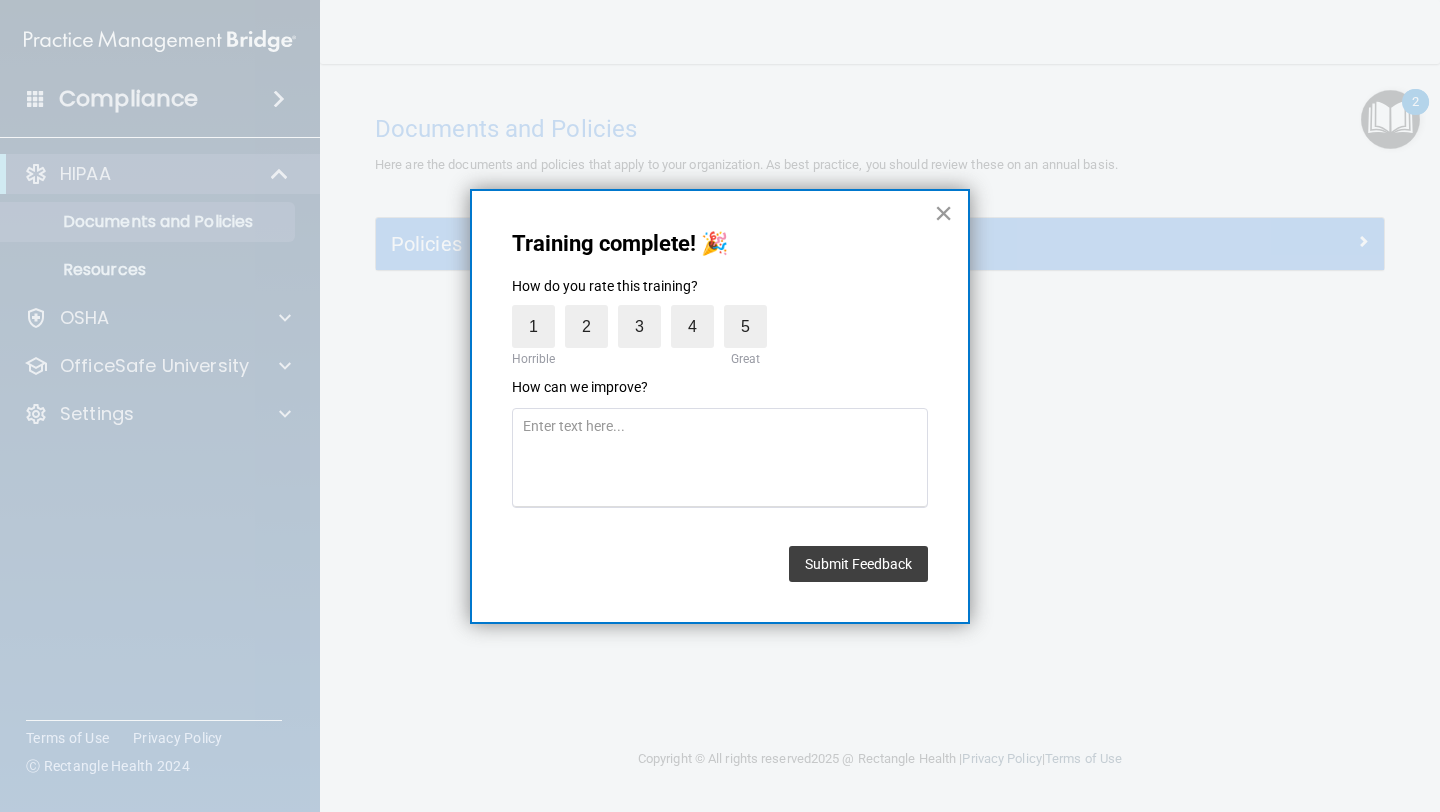 click on "×" at bounding box center [943, 213] 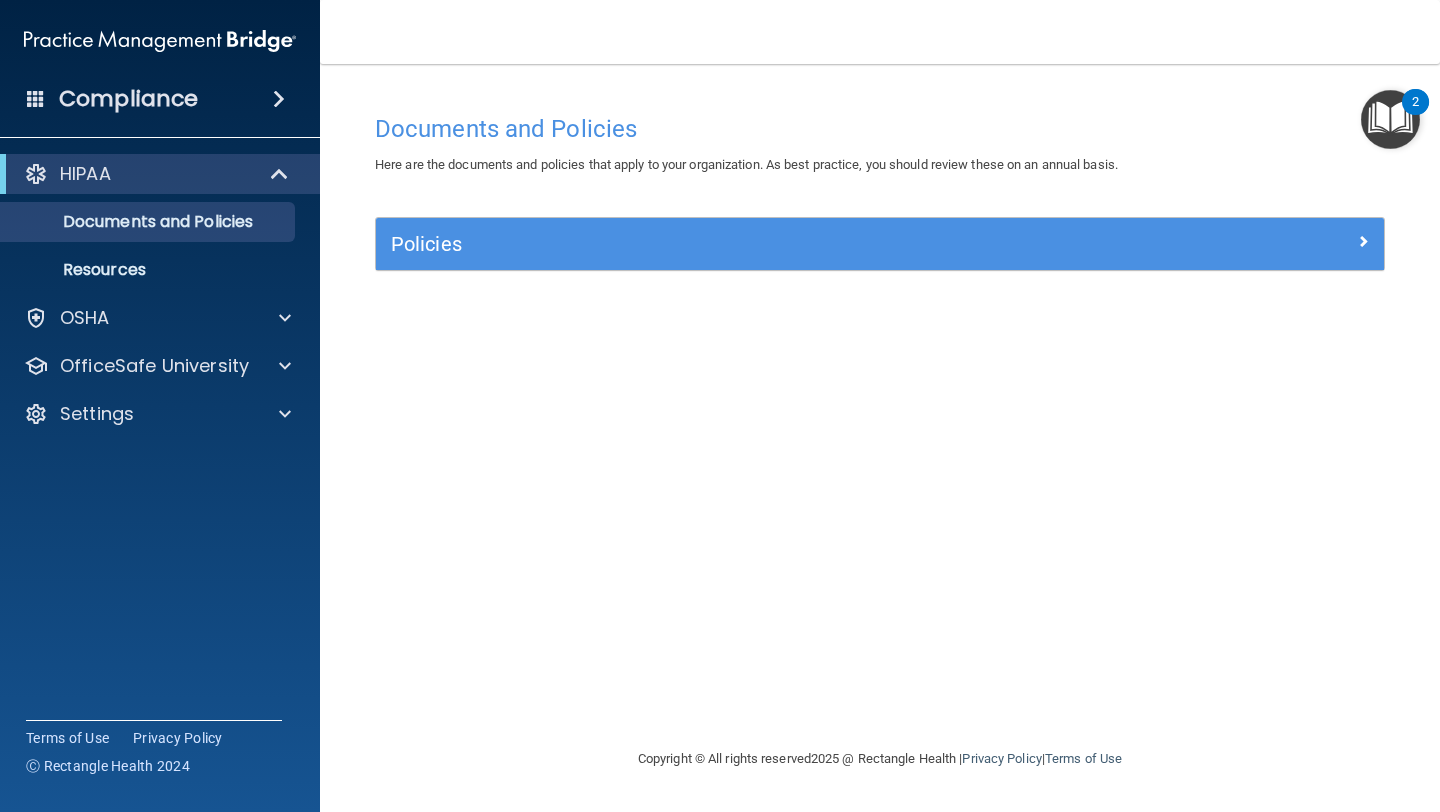 click at bounding box center [1390, 119] 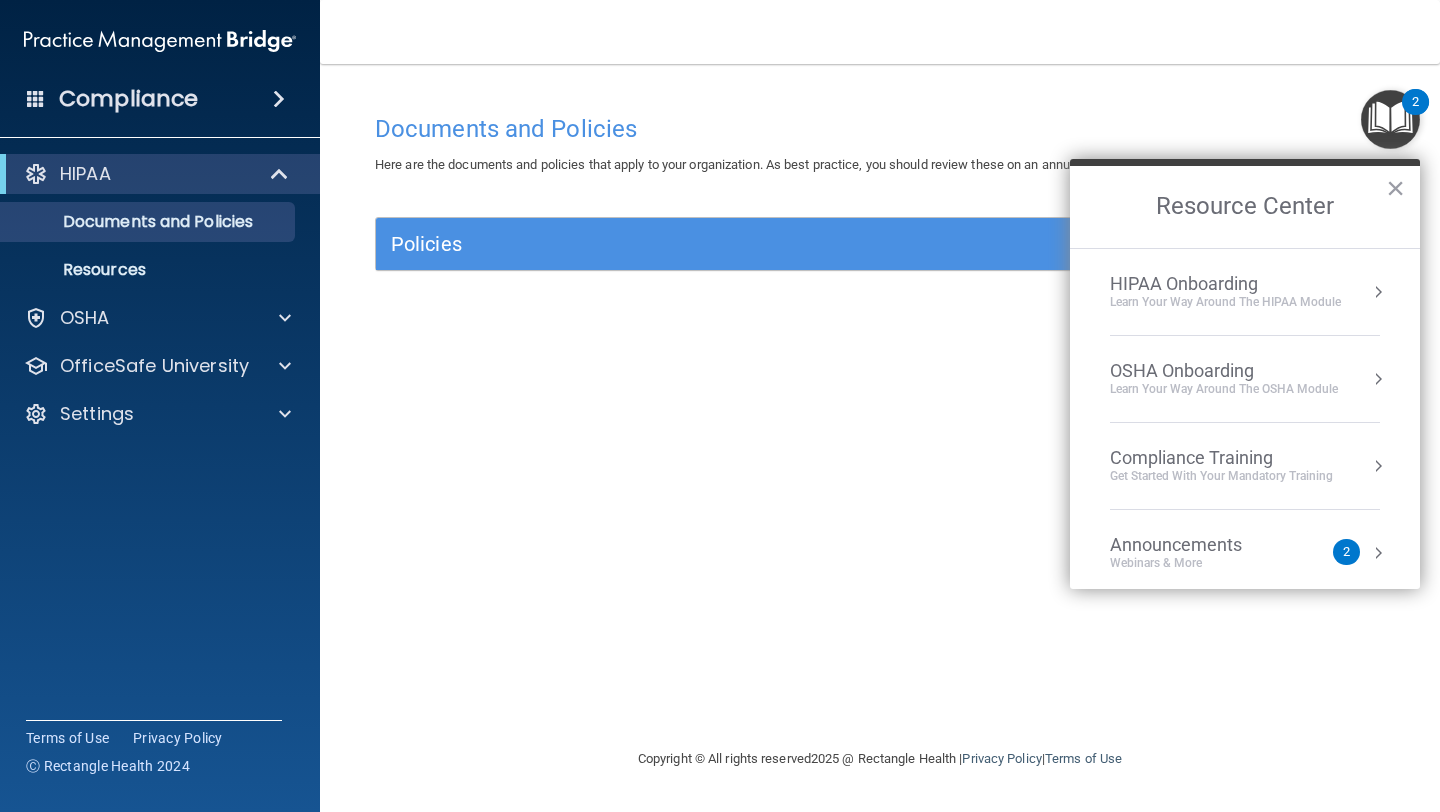 click on "HIPAA Onboarding" at bounding box center [1225, 284] 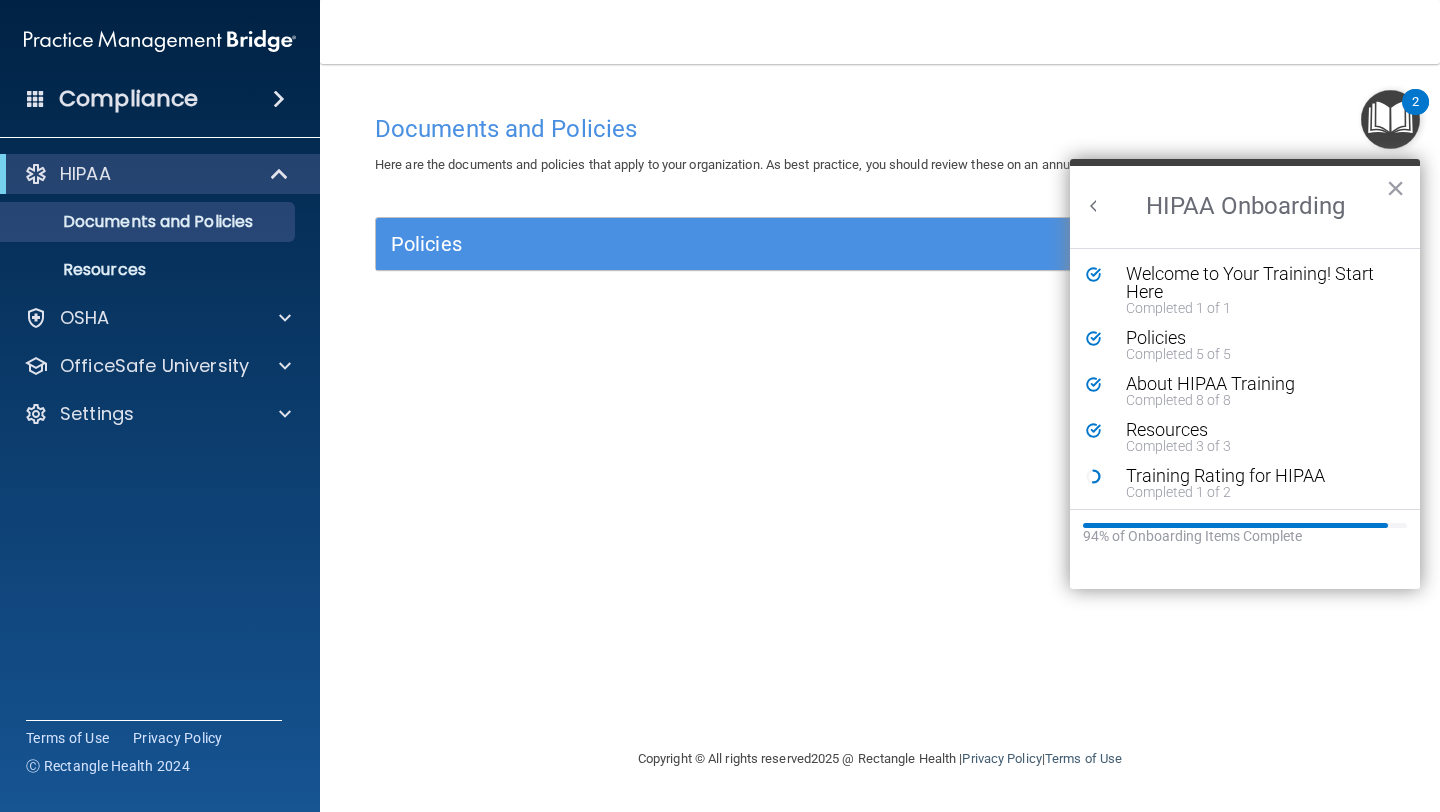 scroll, scrollTop: 0, scrollLeft: 0, axis: both 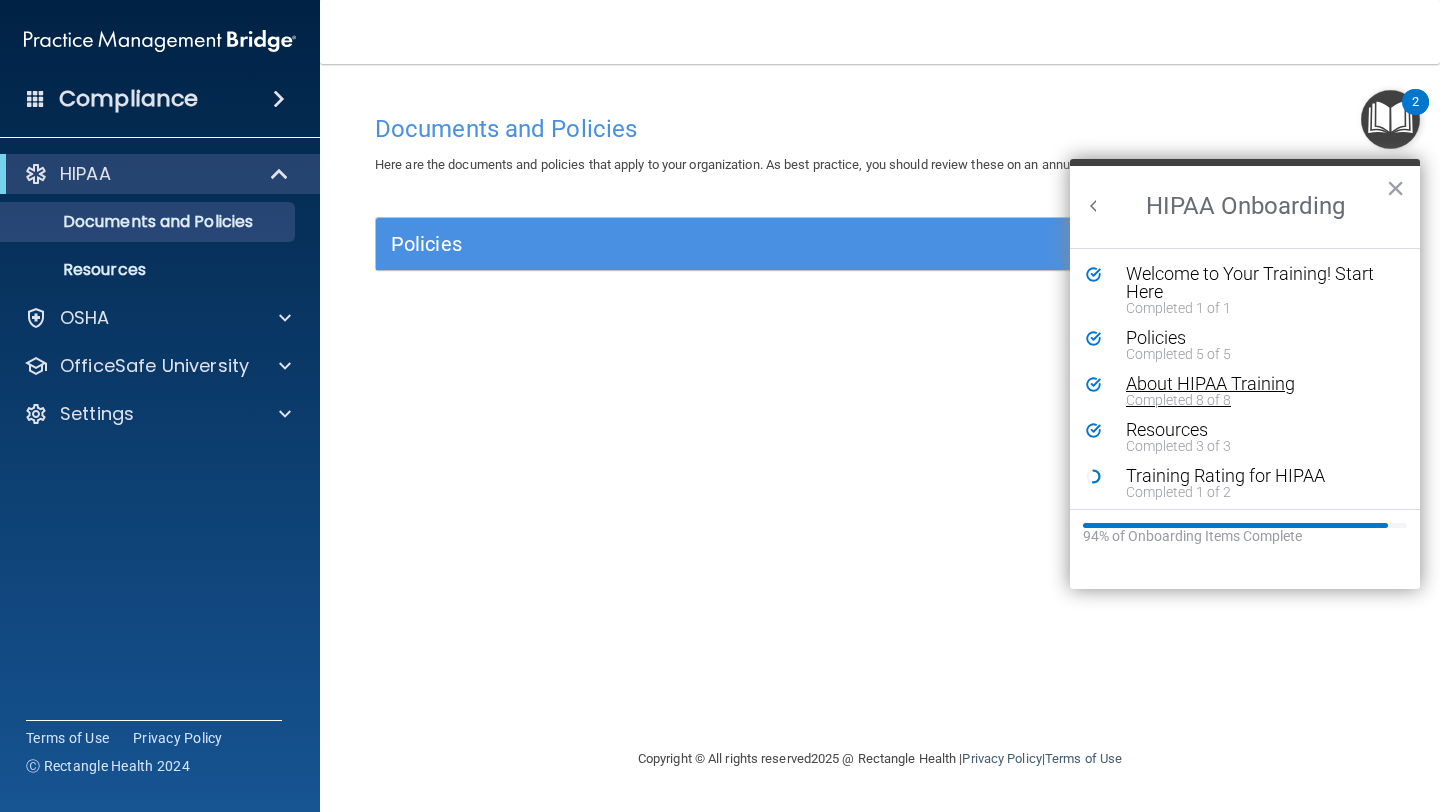 click on "About HIPAA Training" at bounding box center (1260, 384) 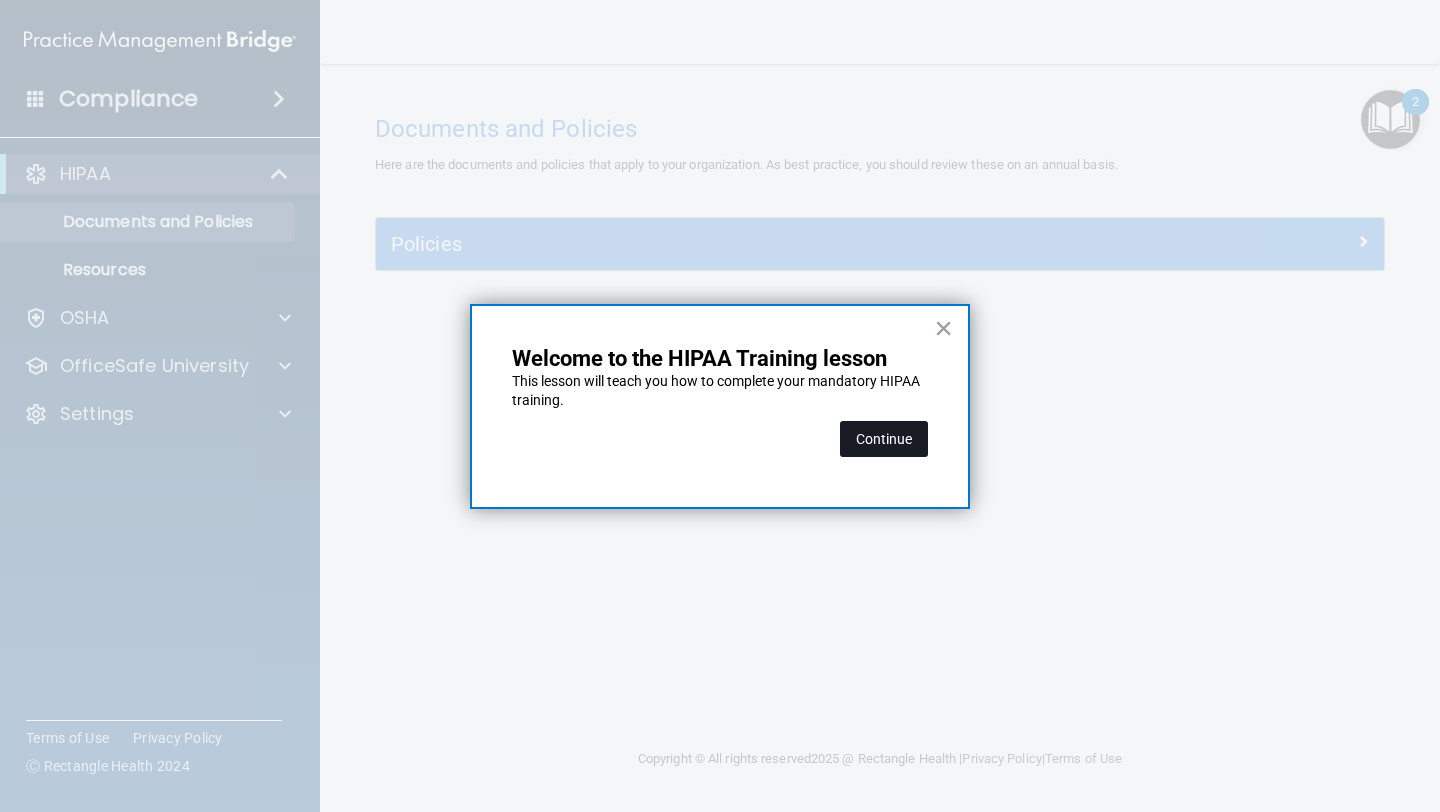 click on "Continue" at bounding box center [884, 439] 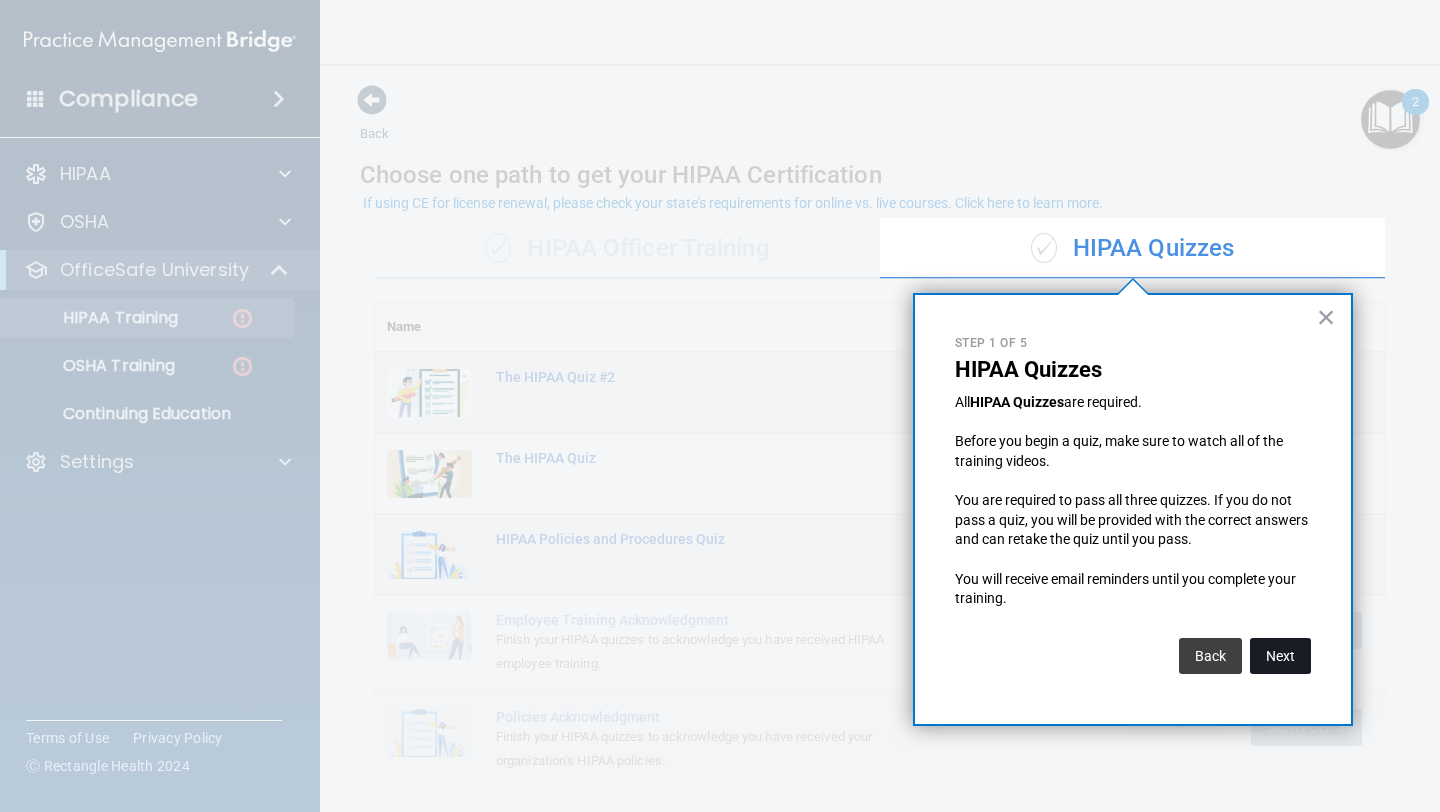 click on "Next" at bounding box center [1280, 656] 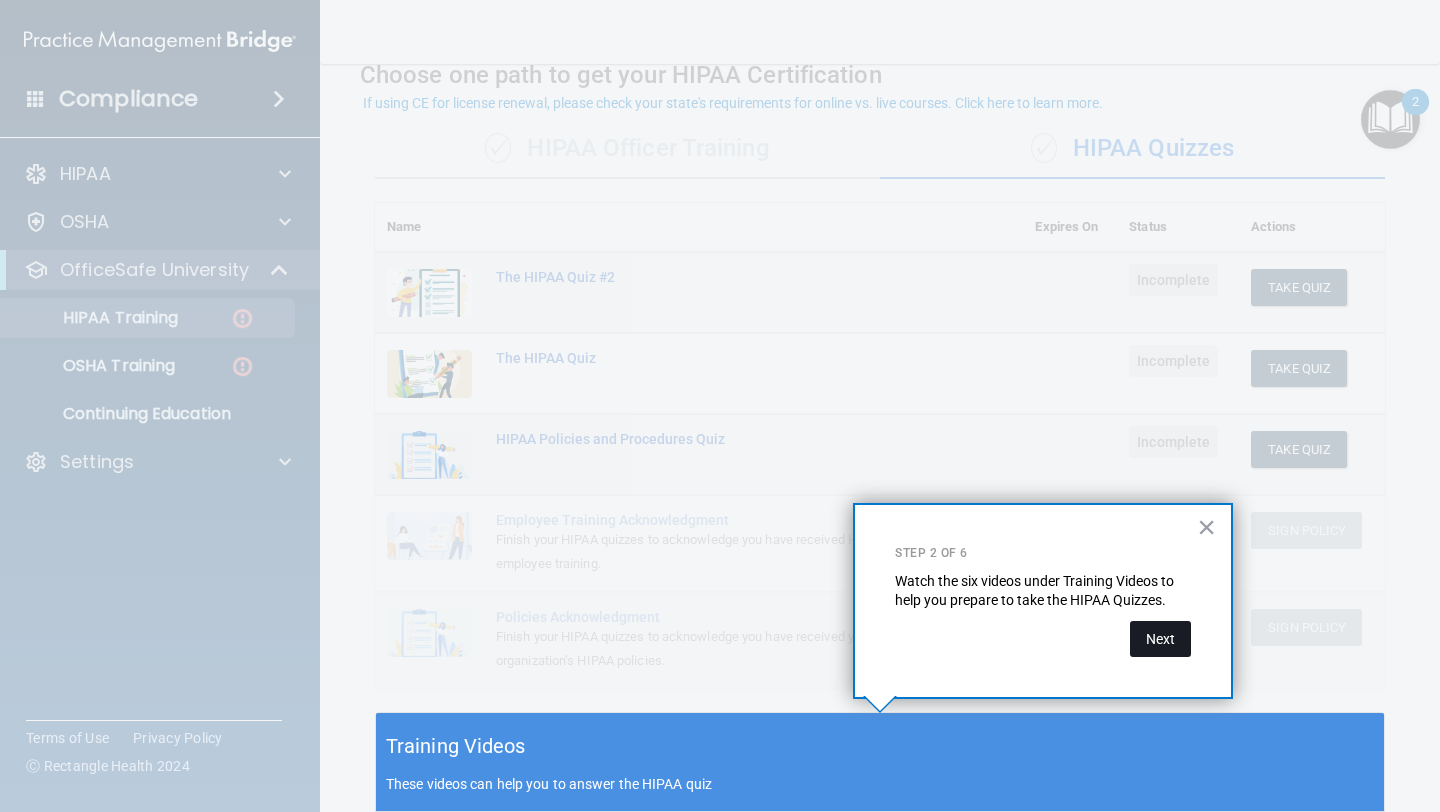 click on "Next" at bounding box center [1160, 639] 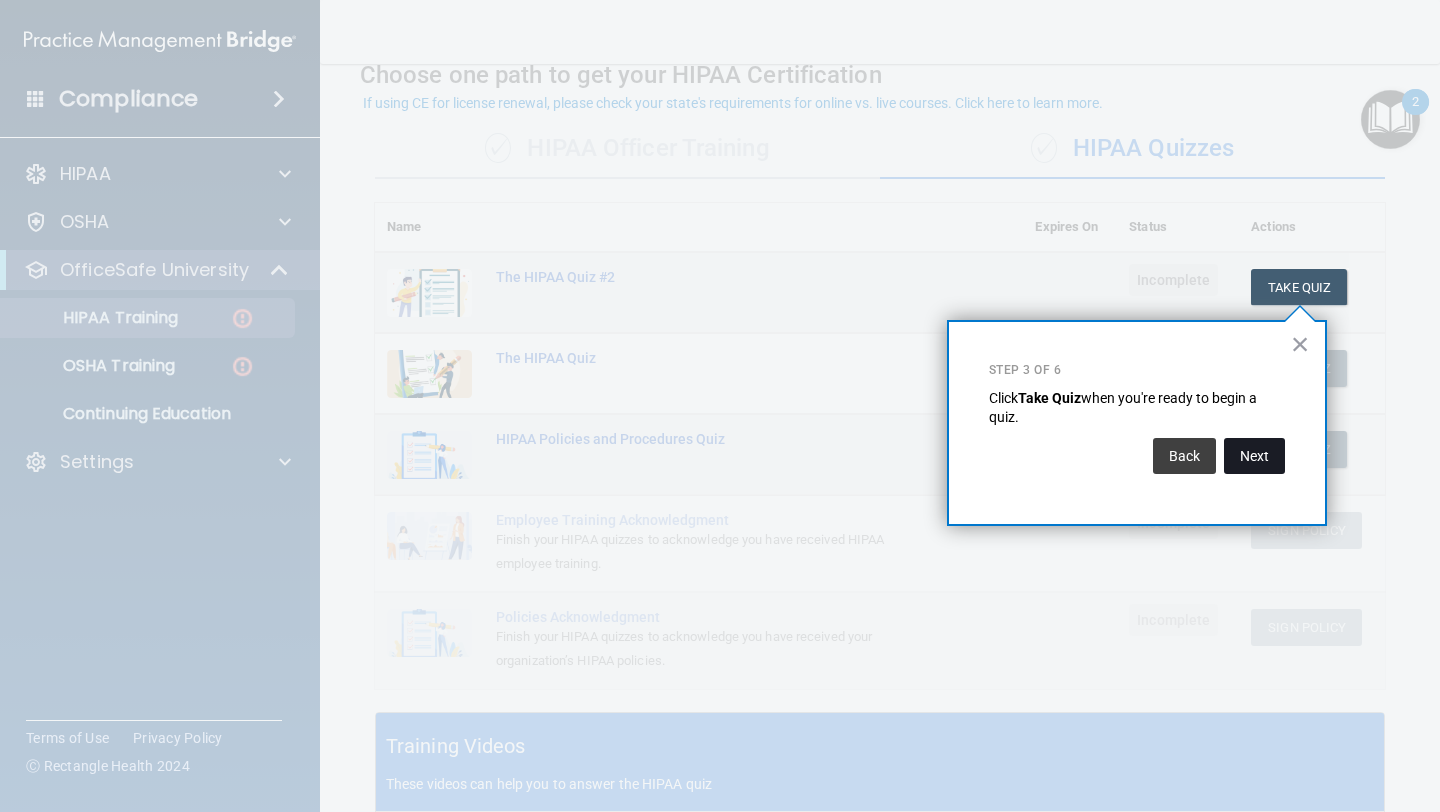 click on "Next" at bounding box center (1254, 456) 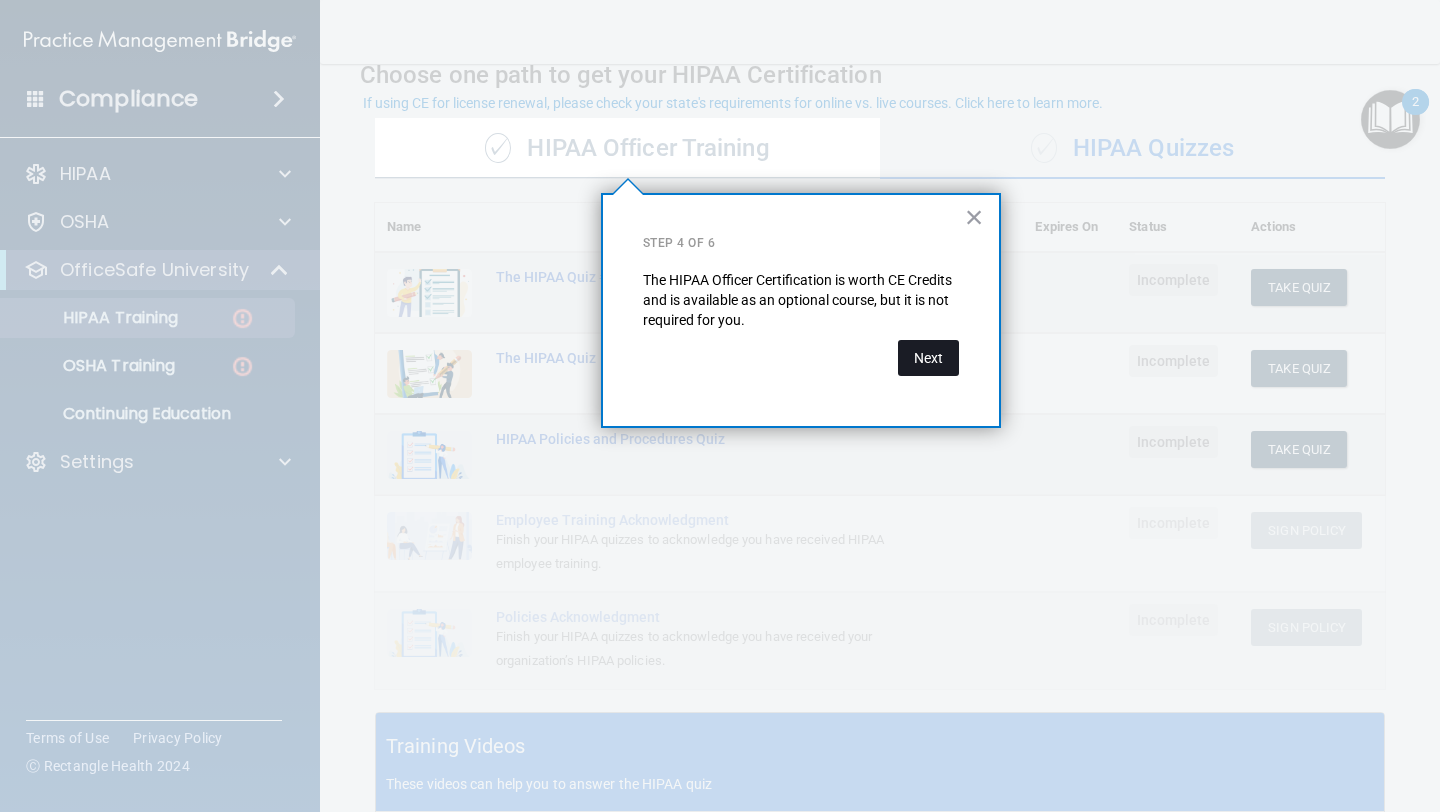 click on "Next" at bounding box center [928, 358] 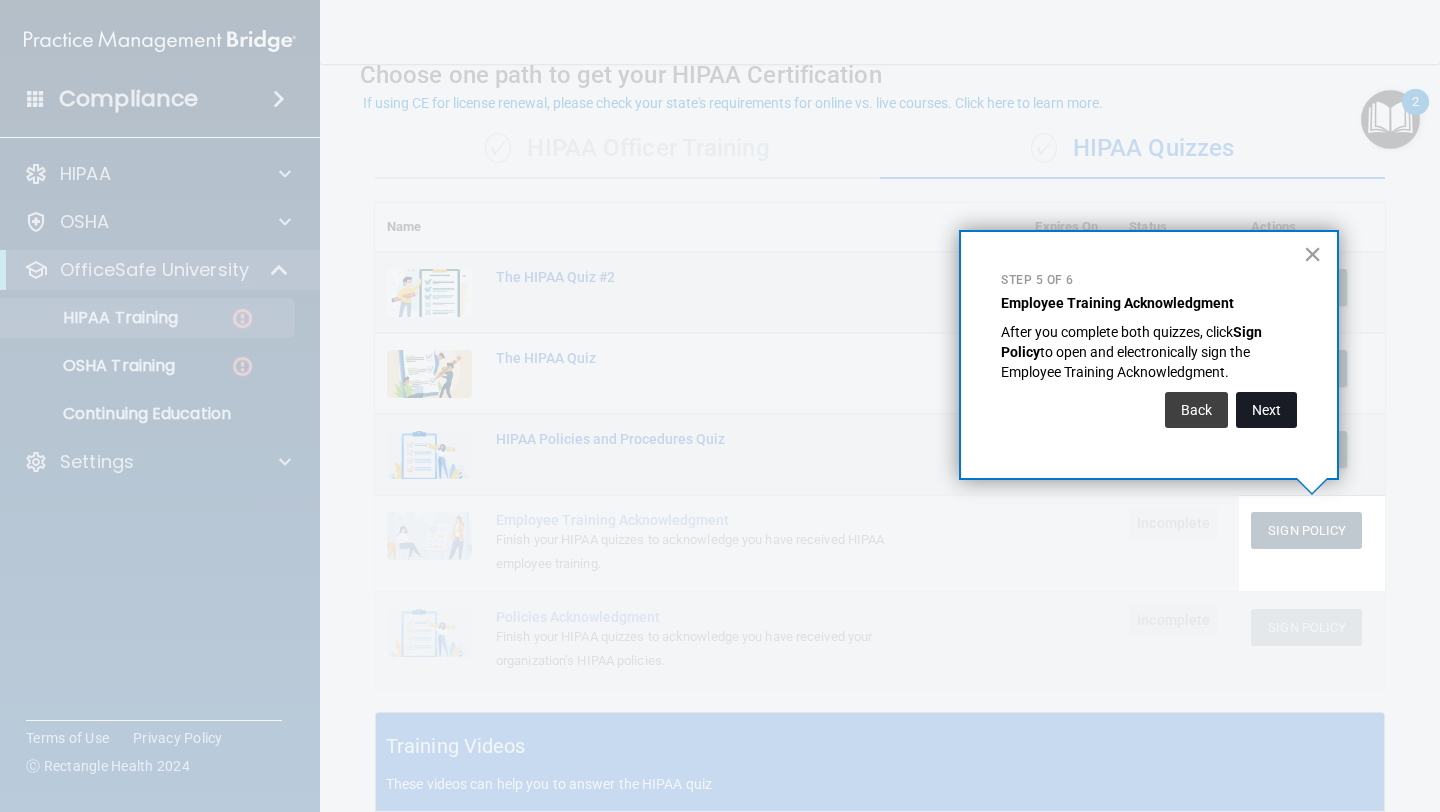 click on "Next" at bounding box center (1266, 410) 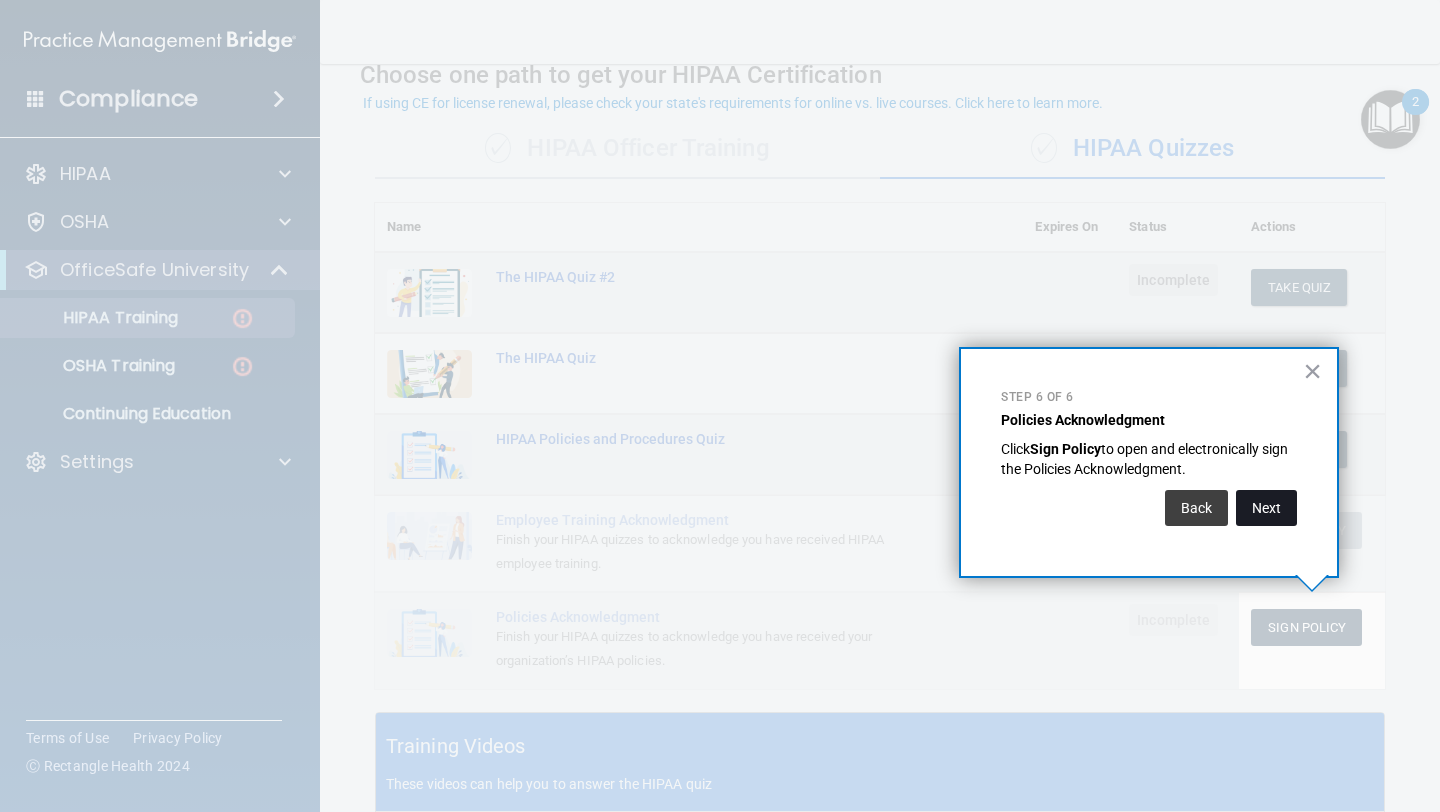 click on "Next" at bounding box center (1266, 508) 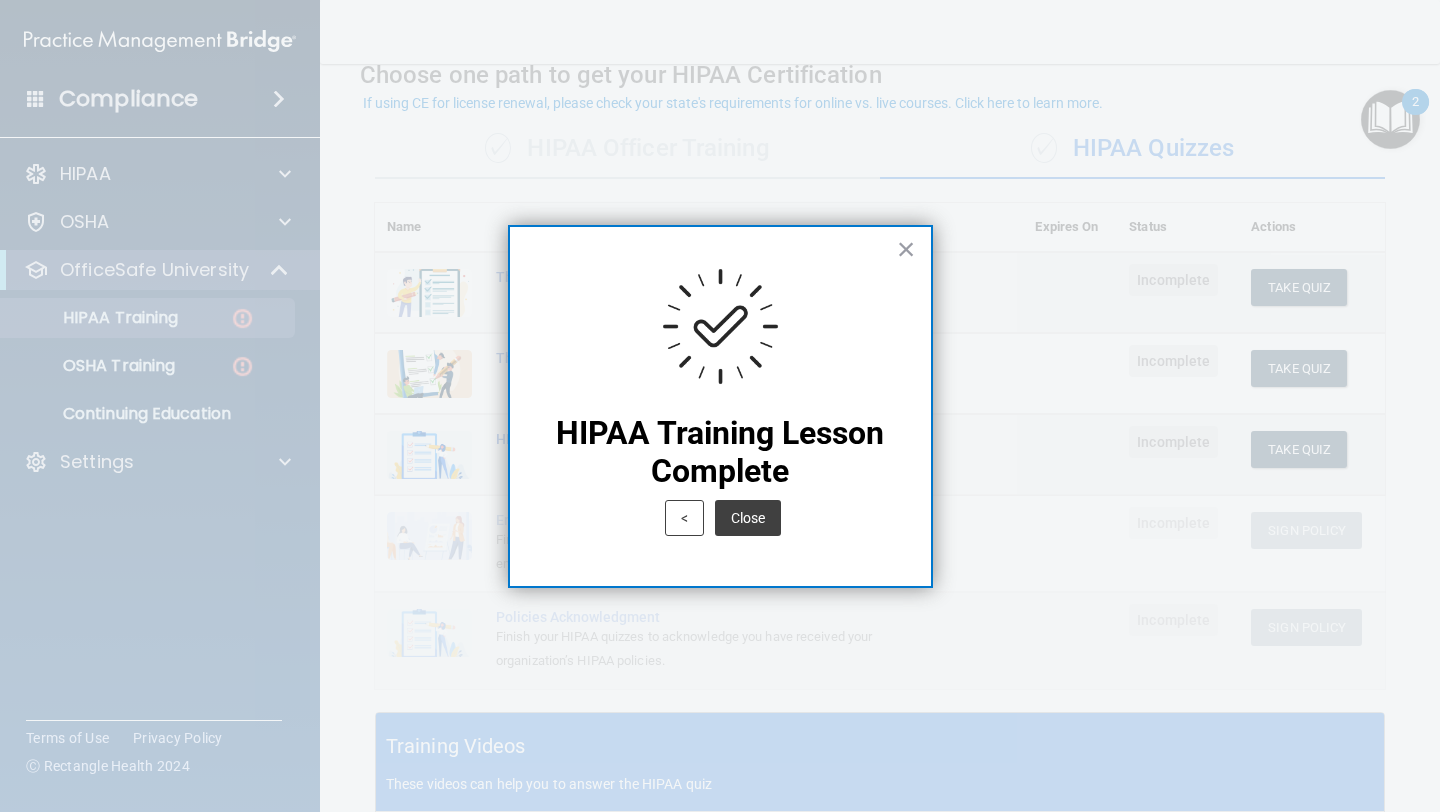 click on "× HIPAA Training Lesson Complete < Close" at bounding box center [720, 407] 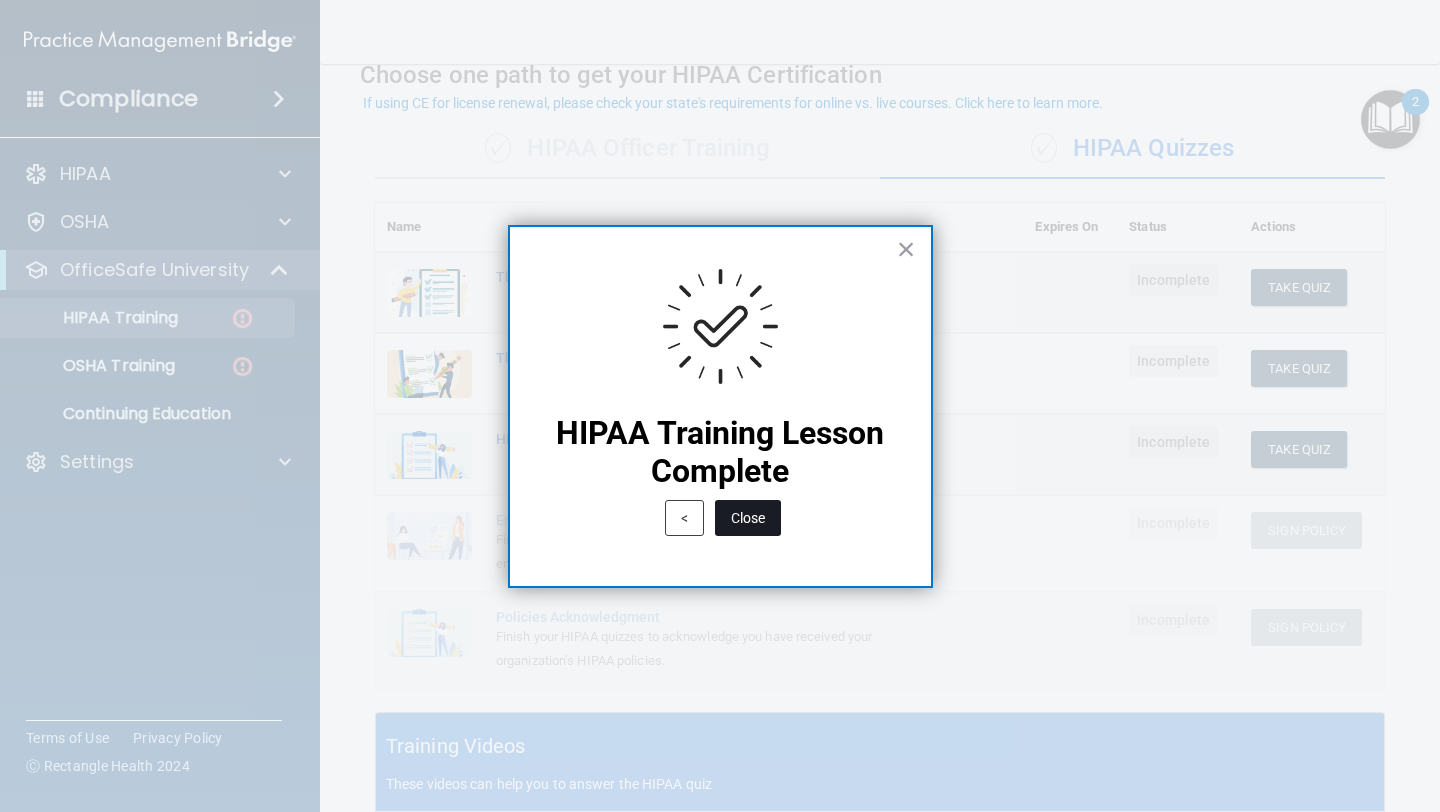 click on "Close" at bounding box center (748, 518) 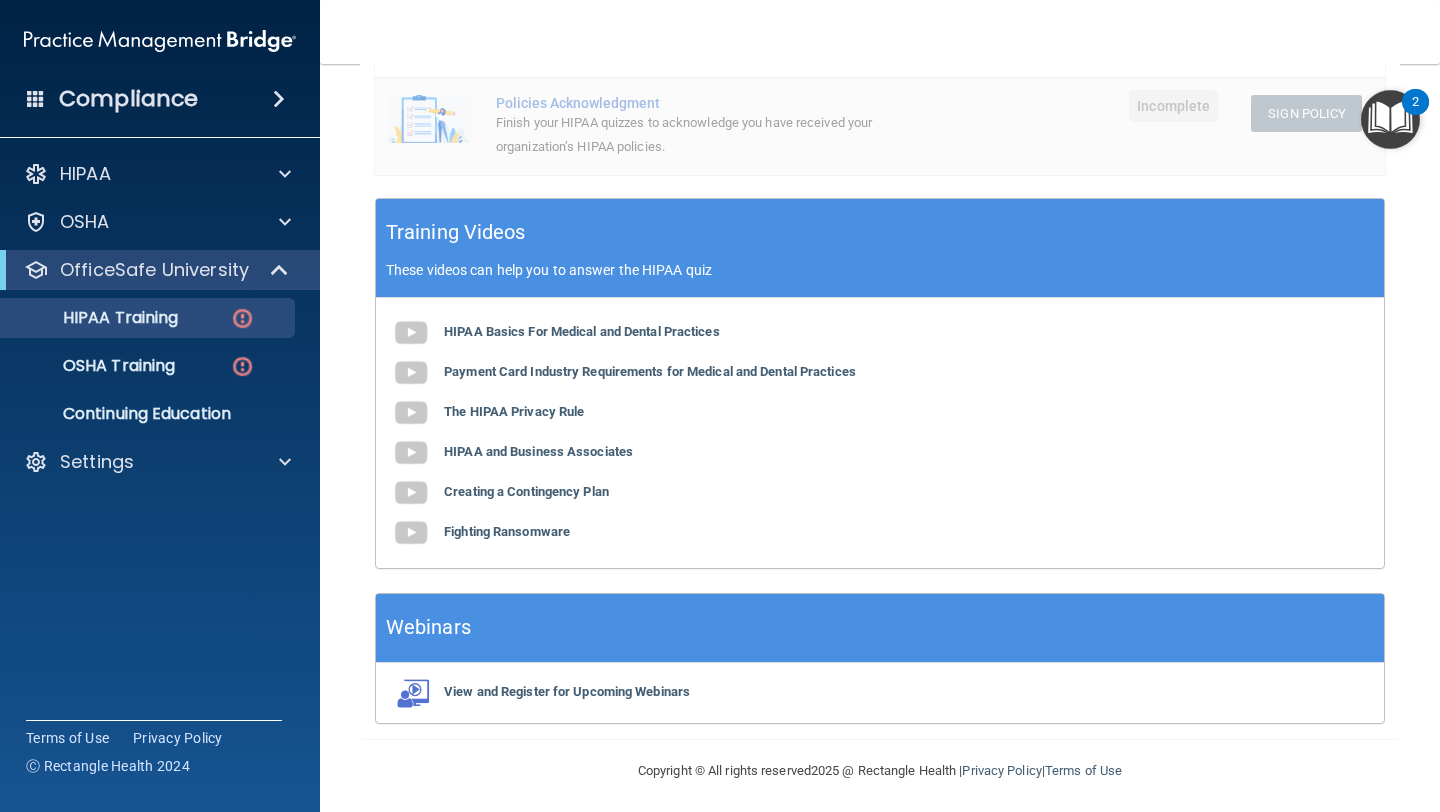 scroll, scrollTop: 617, scrollLeft: 0, axis: vertical 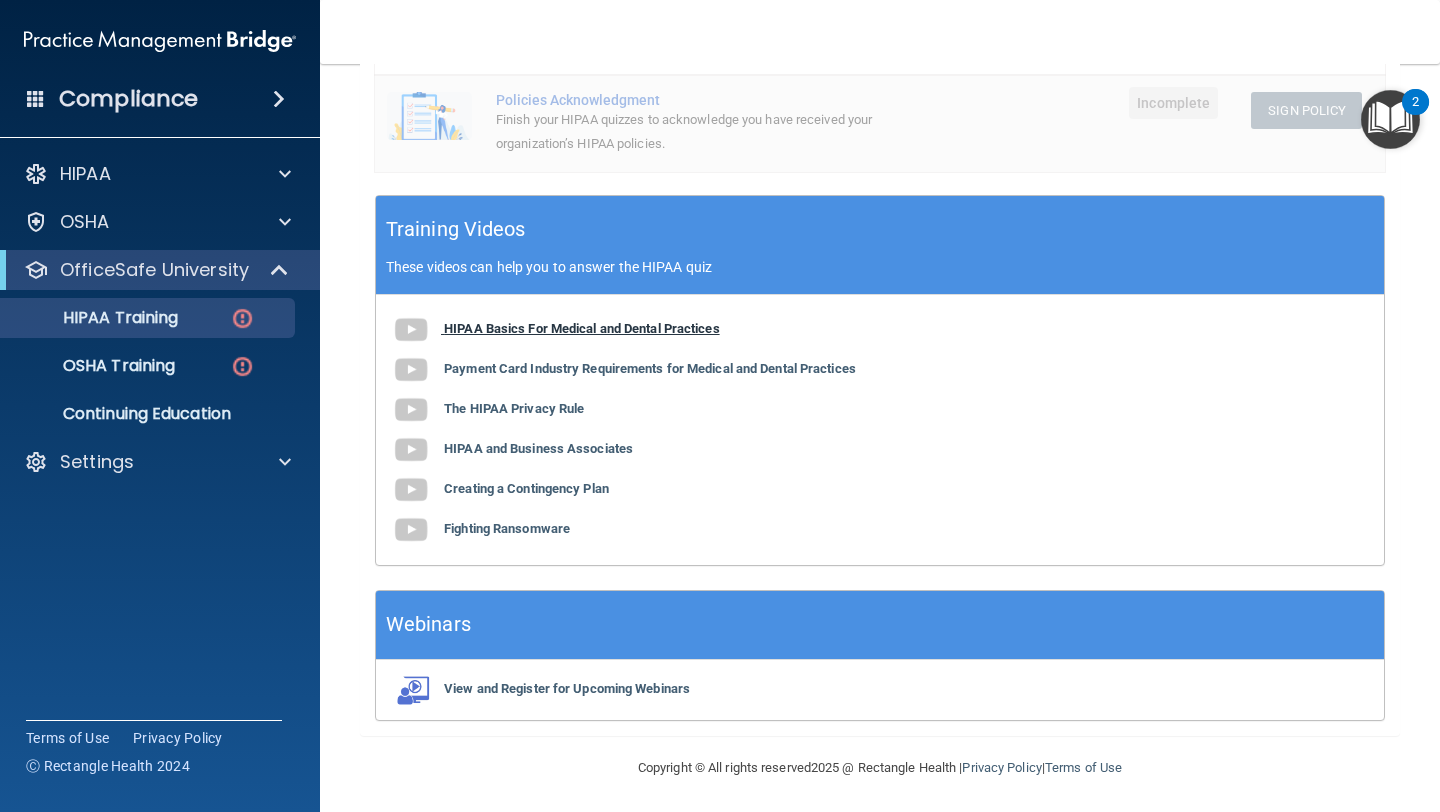 click on "HIPAA Basics For Medical and Dental Practices" at bounding box center (582, 328) 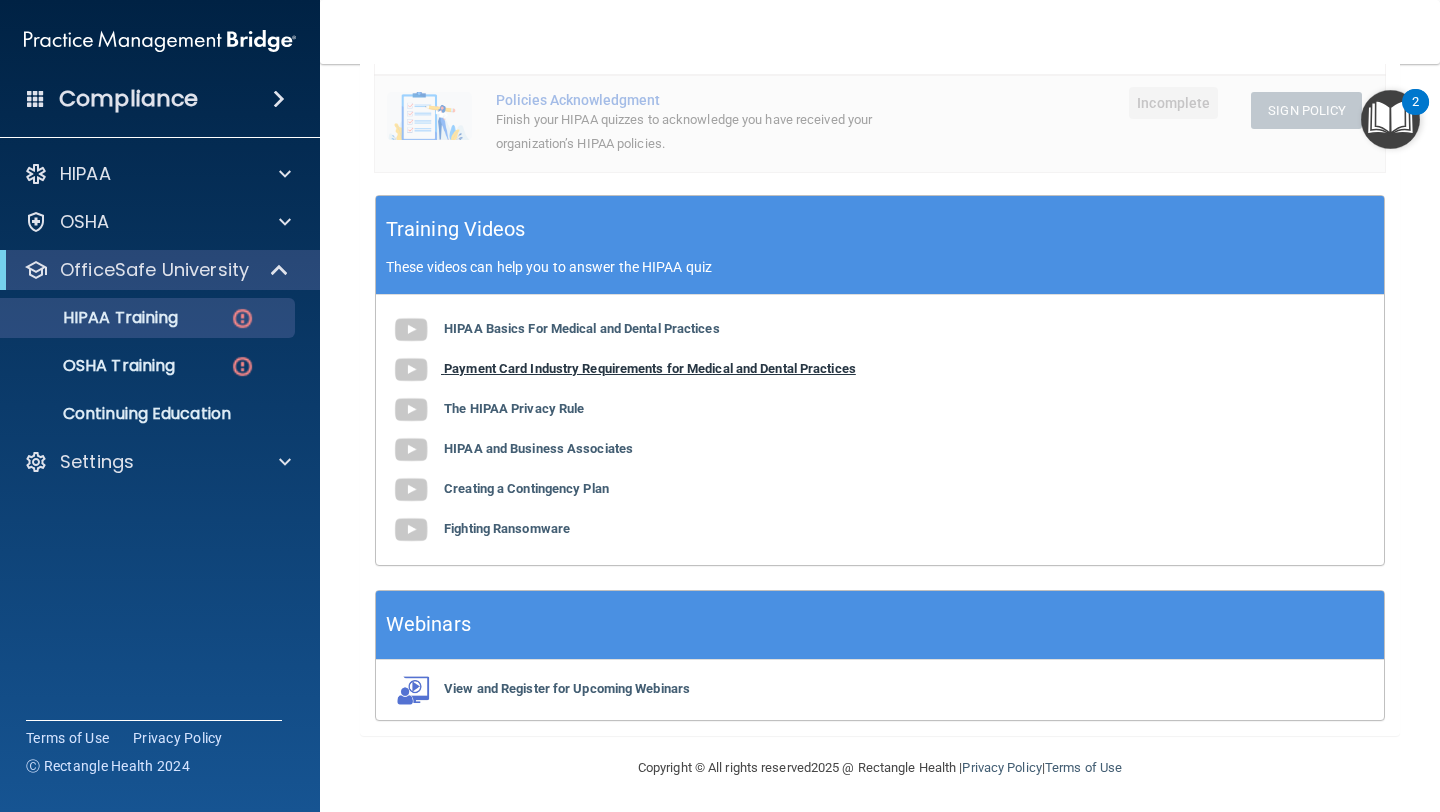 click on "Payment Card Industry Requirements for Medical and Dental Practices" at bounding box center [650, 368] 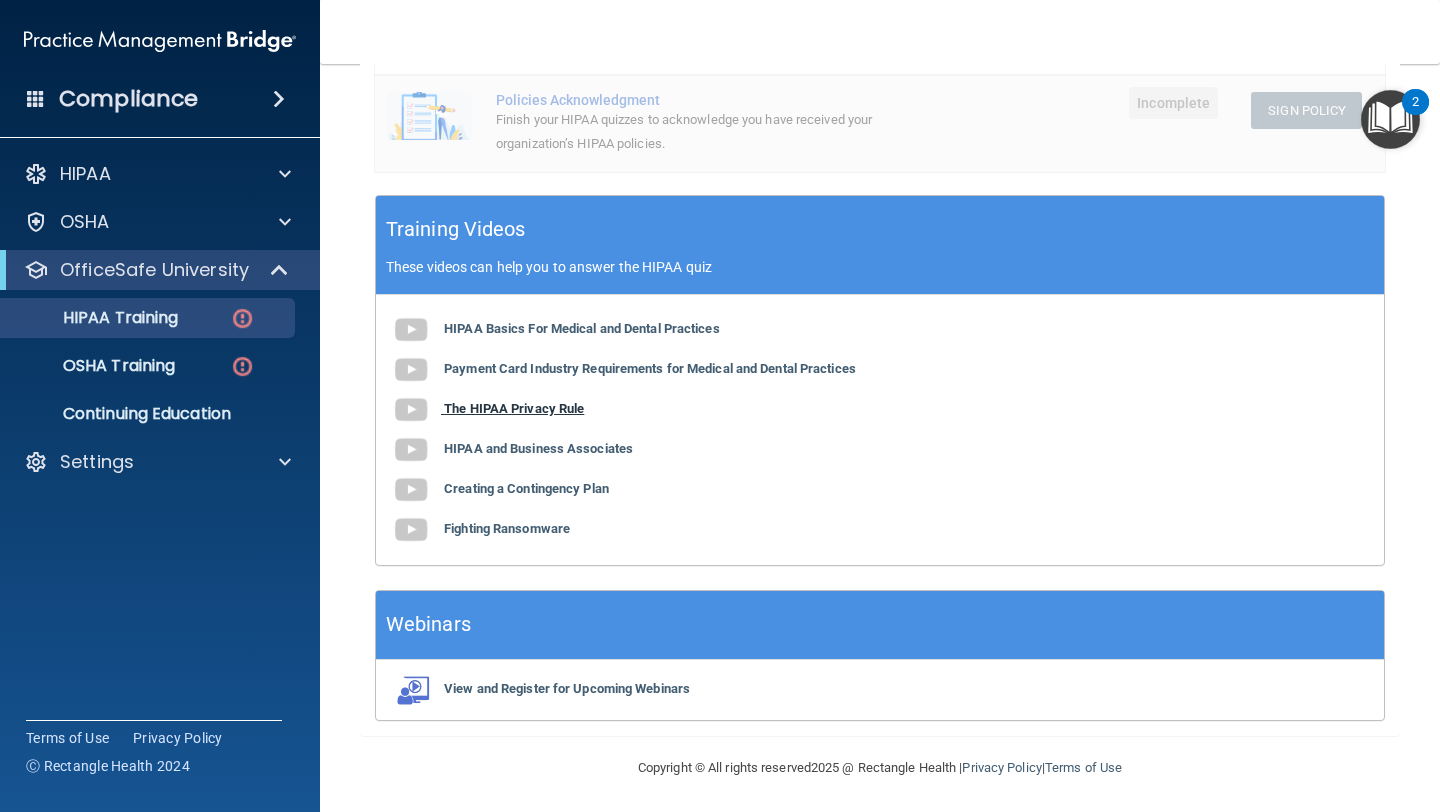 click on "The HIPAA Privacy Rule" at bounding box center (514, 408) 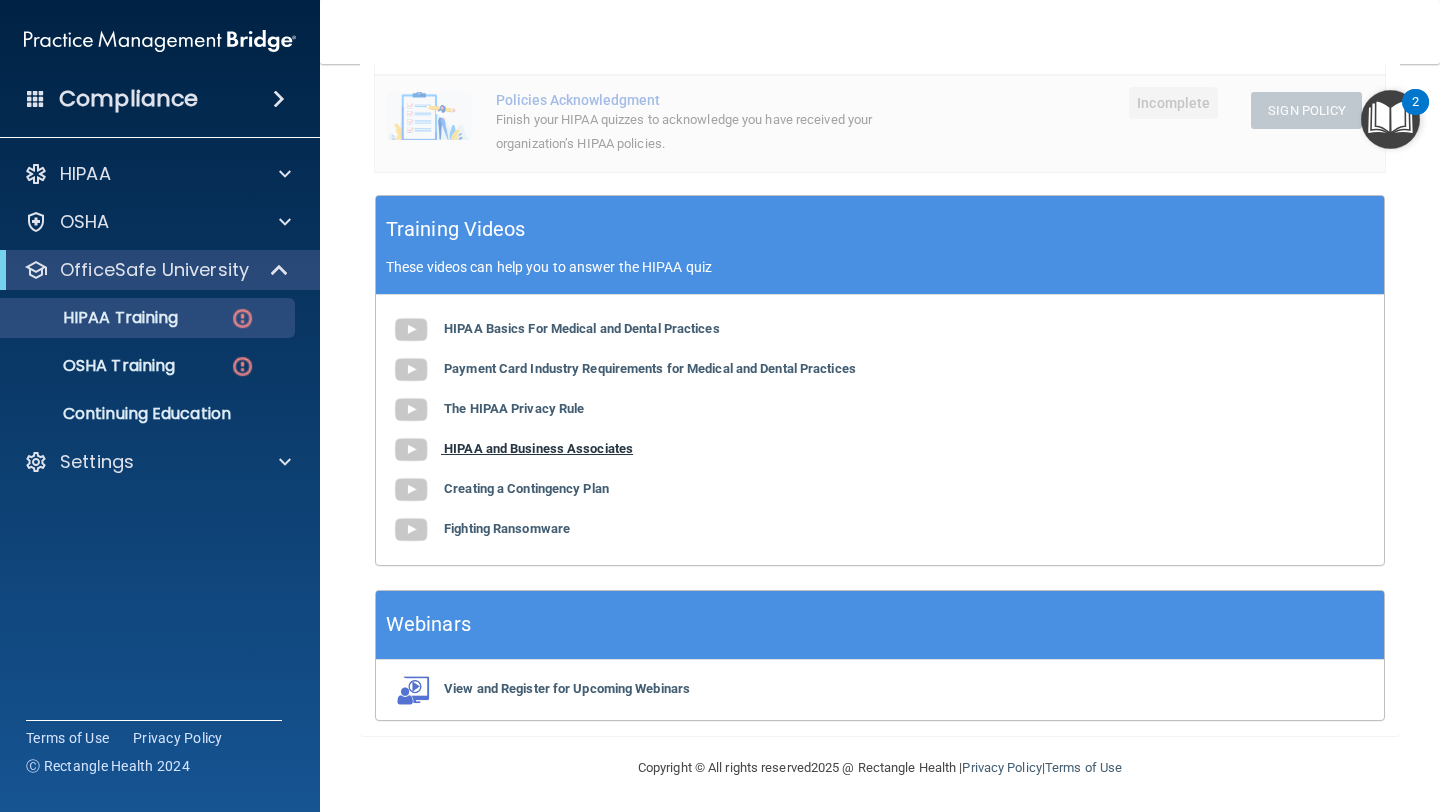 click on "HIPAA and Business Associates" at bounding box center (538, 448) 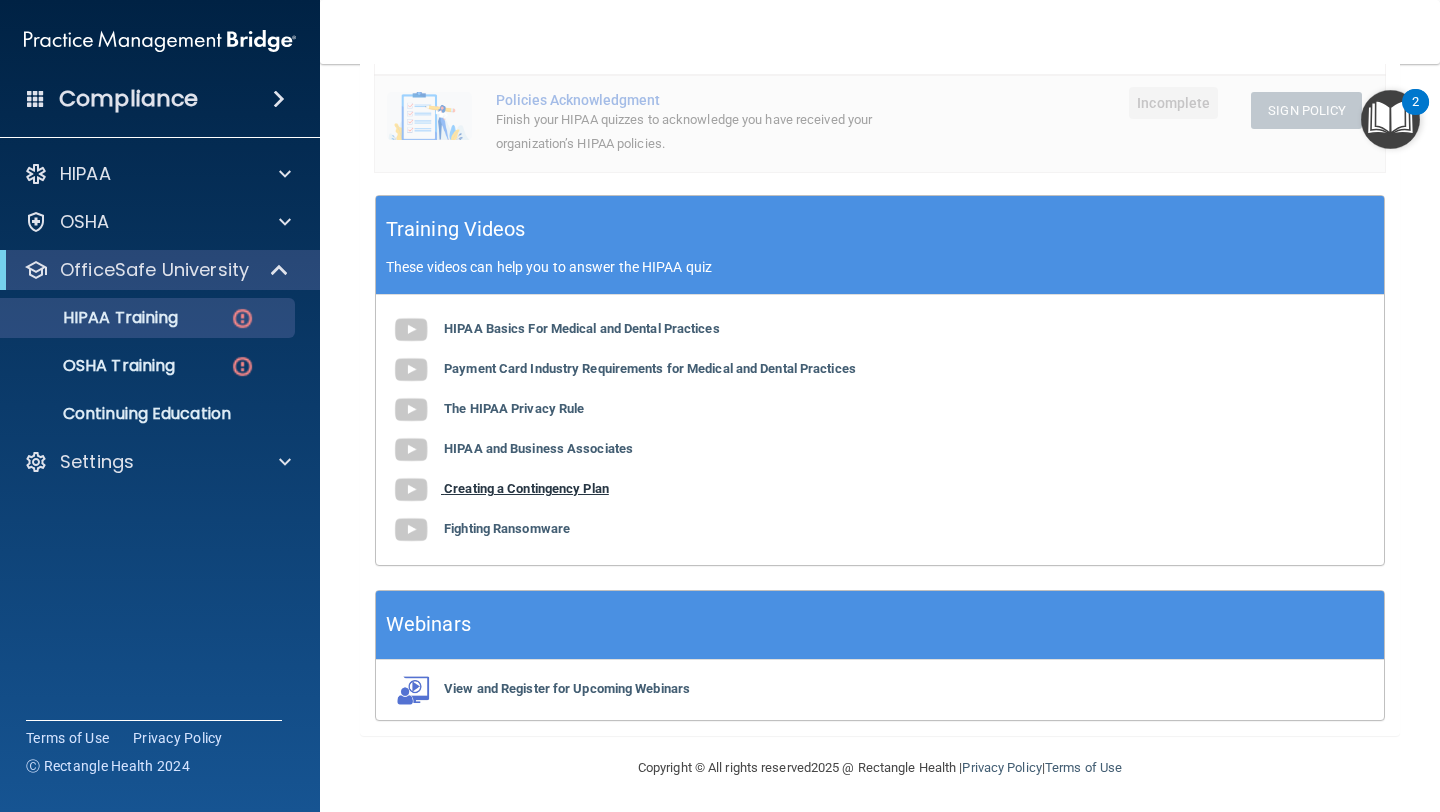 click on "Creating a Contingency Plan" at bounding box center [526, 488] 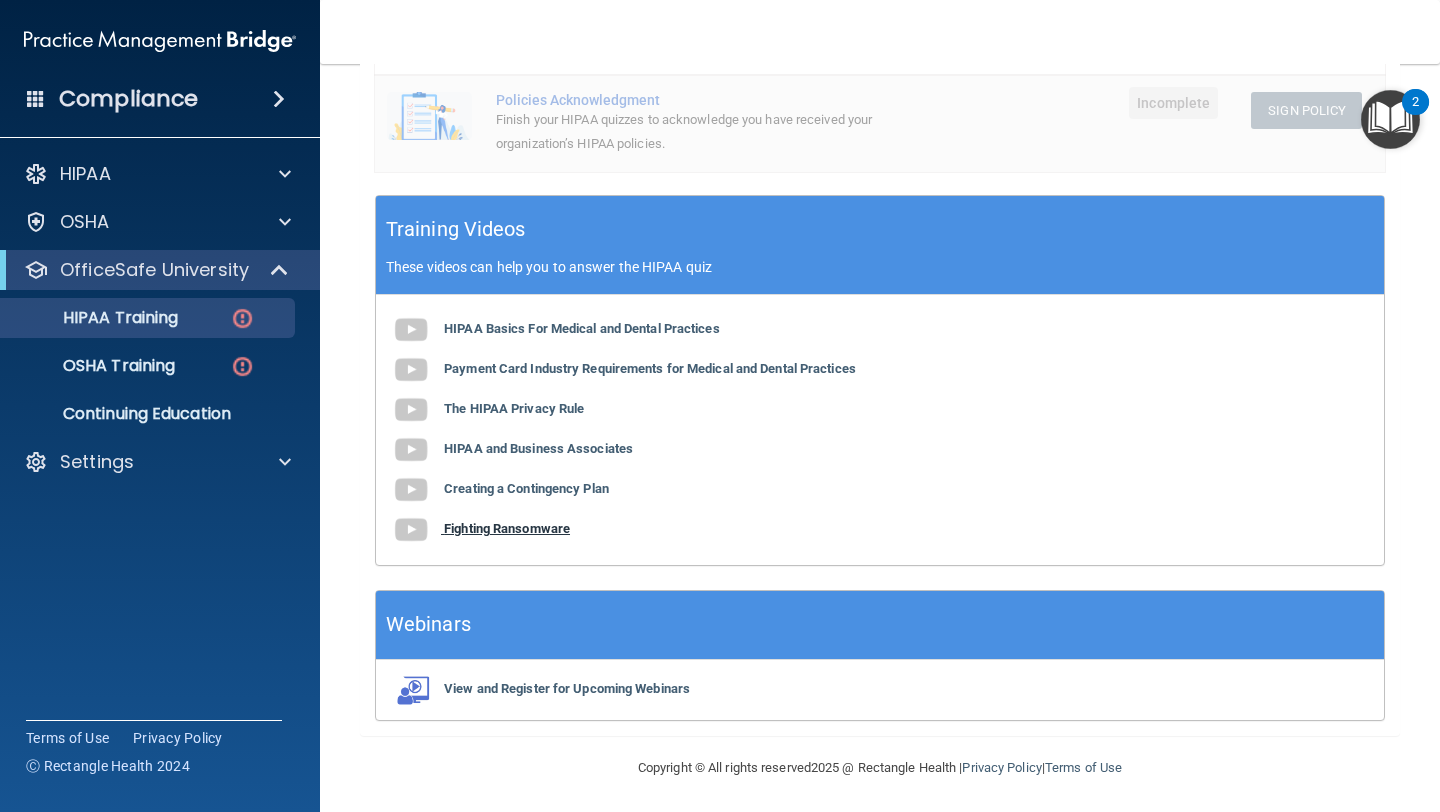click on "Fighting Ransomware" at bounding box center [507, 528] 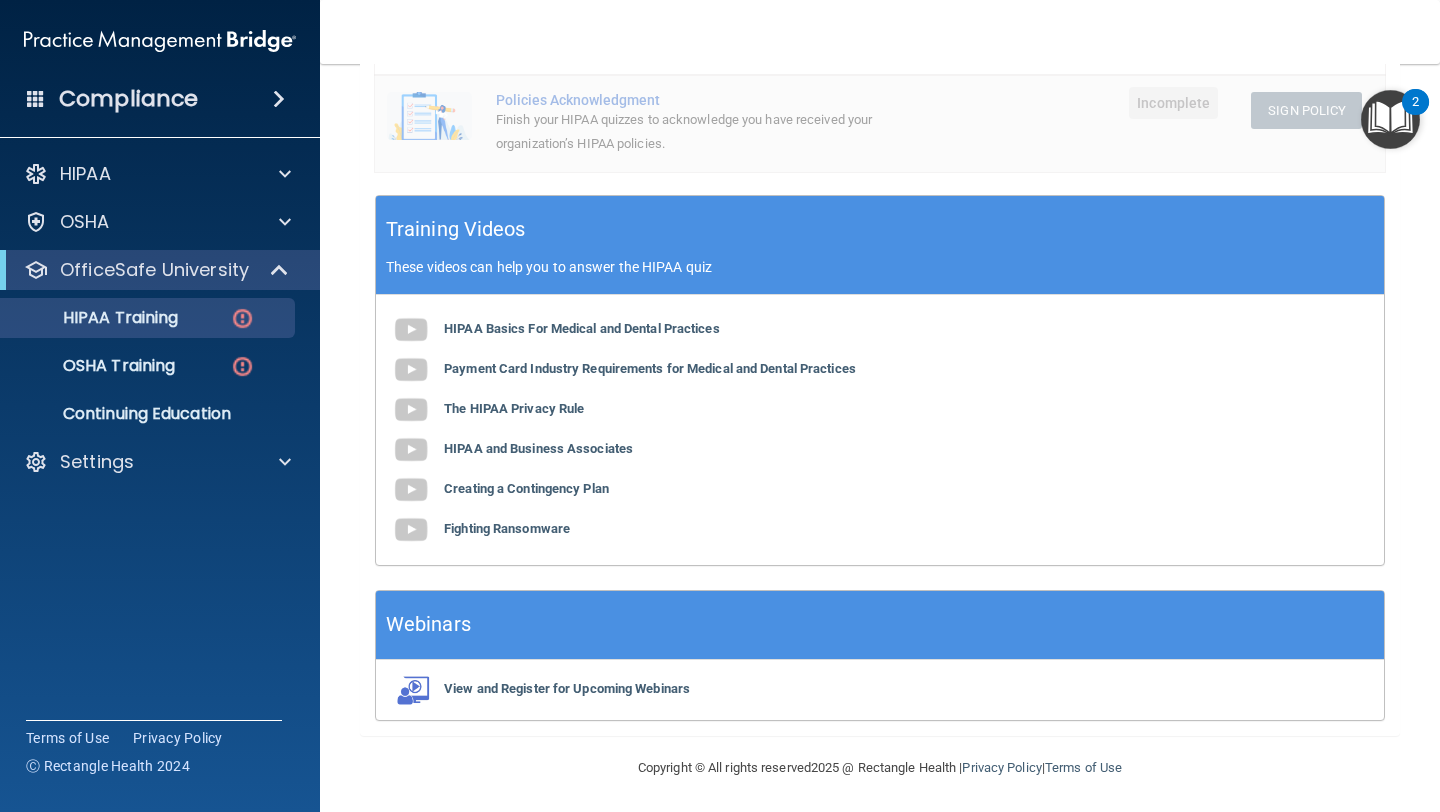 click at bounding box center [1390, 119] 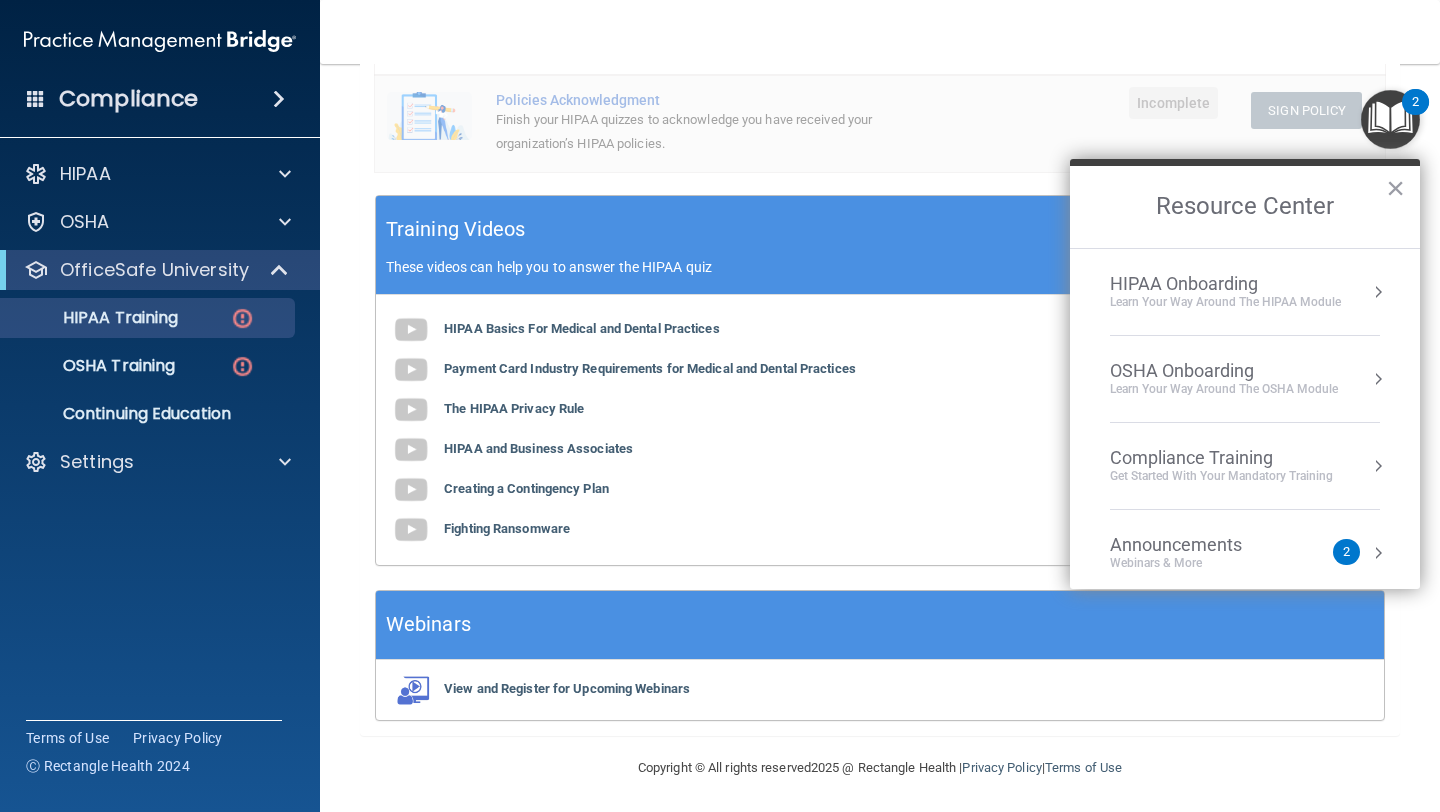 click on "Announcements Webinars & More 2" at bounding box center [1245, 553] 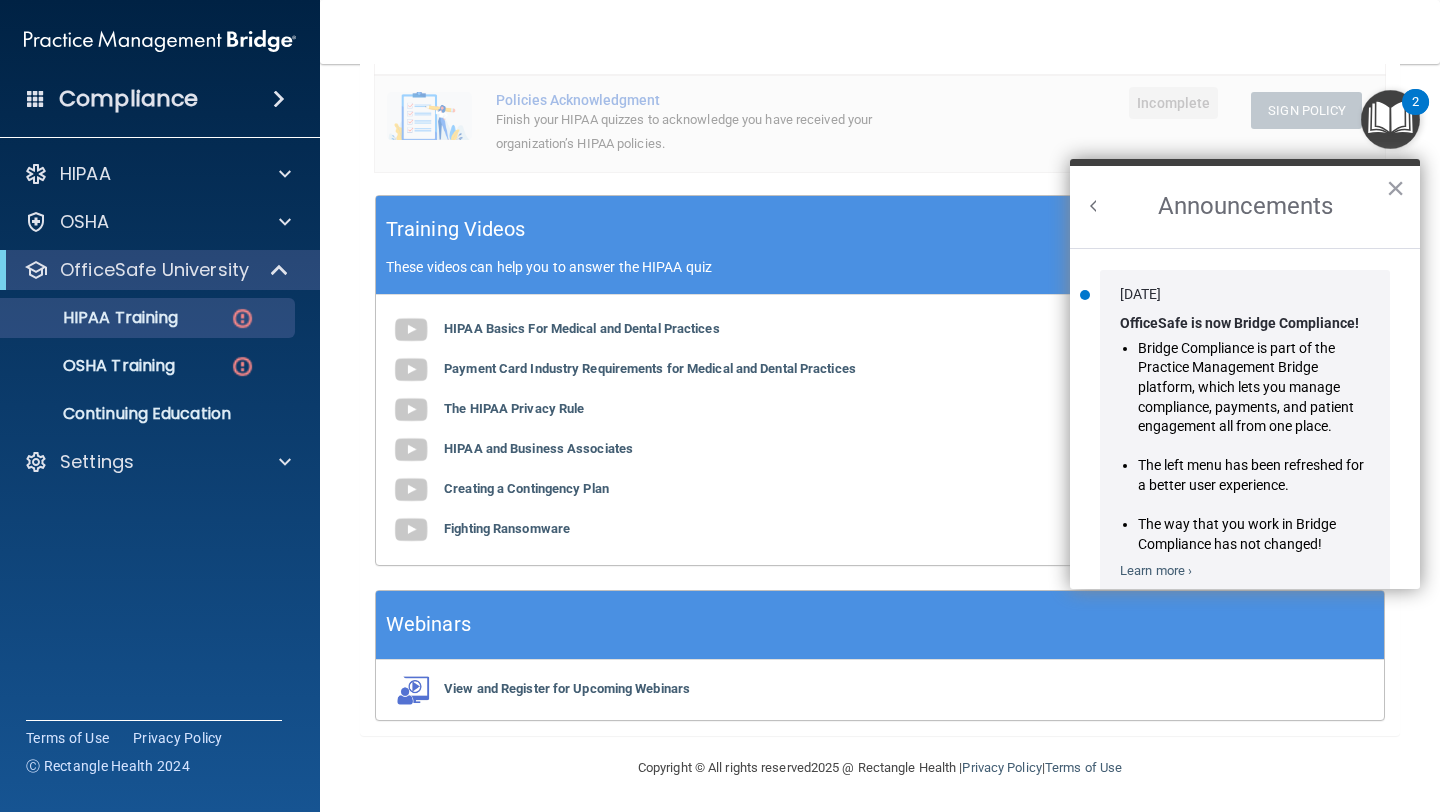 scroll, scrollTop: 0, scrollLeft: 0, axis: both 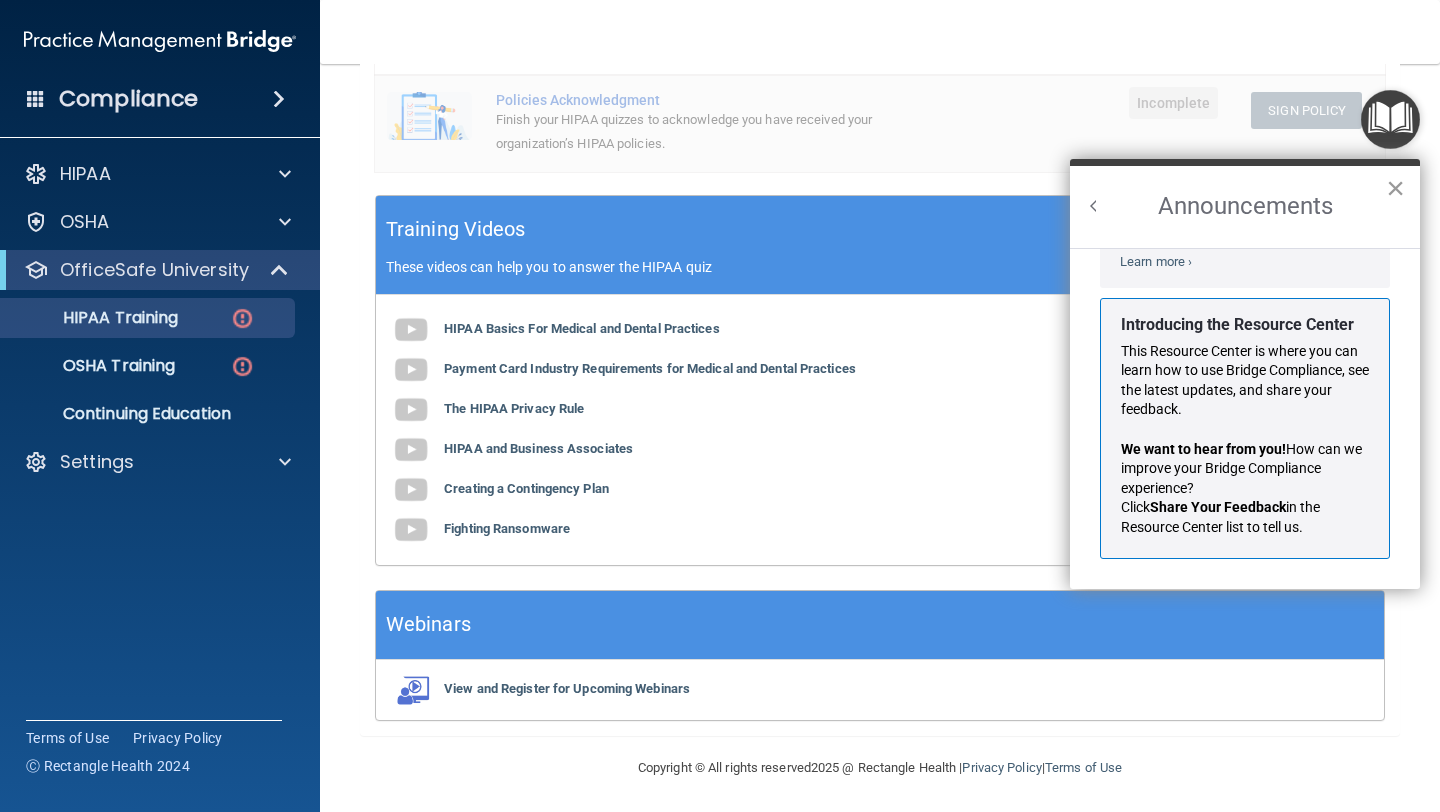 click on "×" at bounding box center [1395, 188] 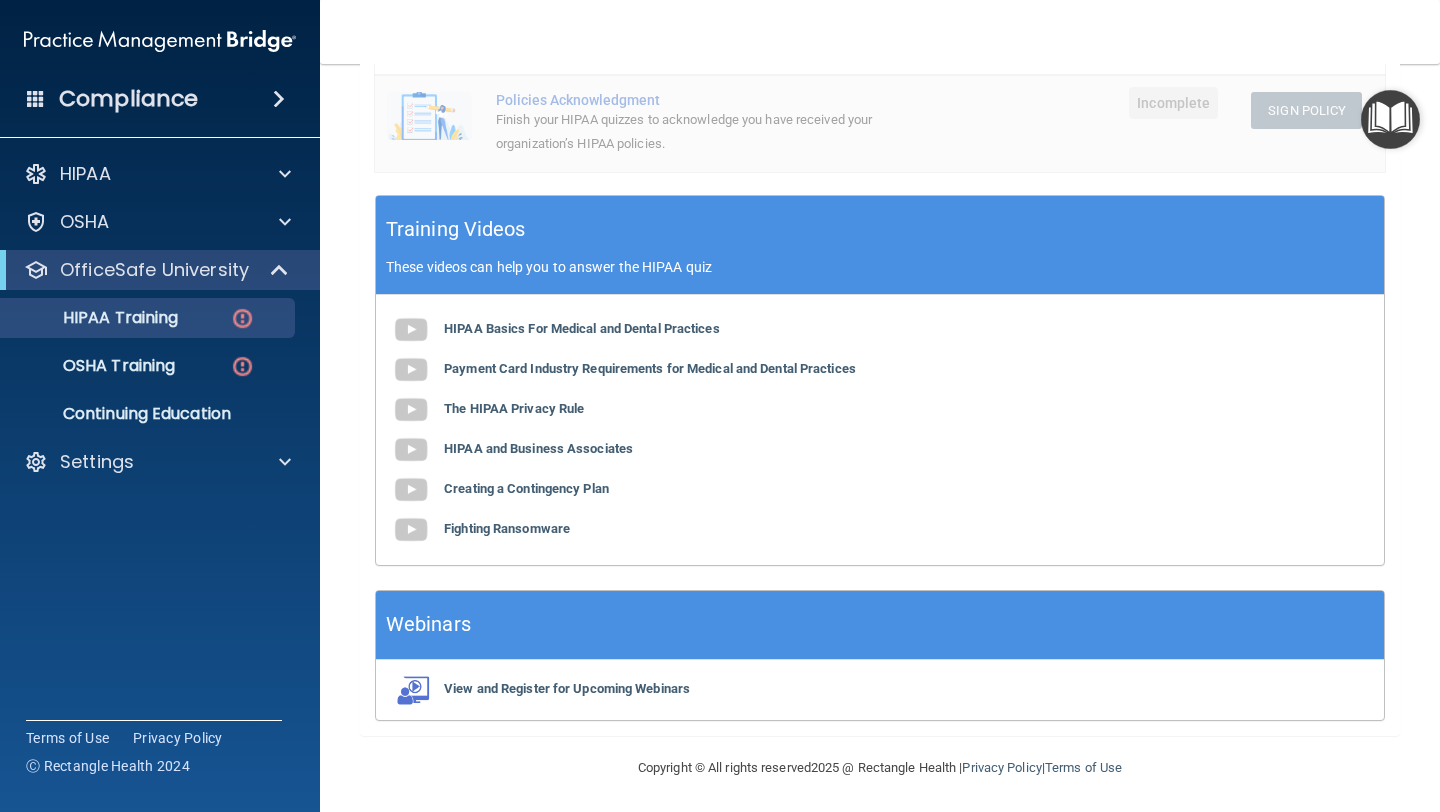 click on "Policies Acknowledgment   Finish your HIPAA quizzes to acknowledge you have received your organization’s HIPAA policies." at bounding box center (753, 123) 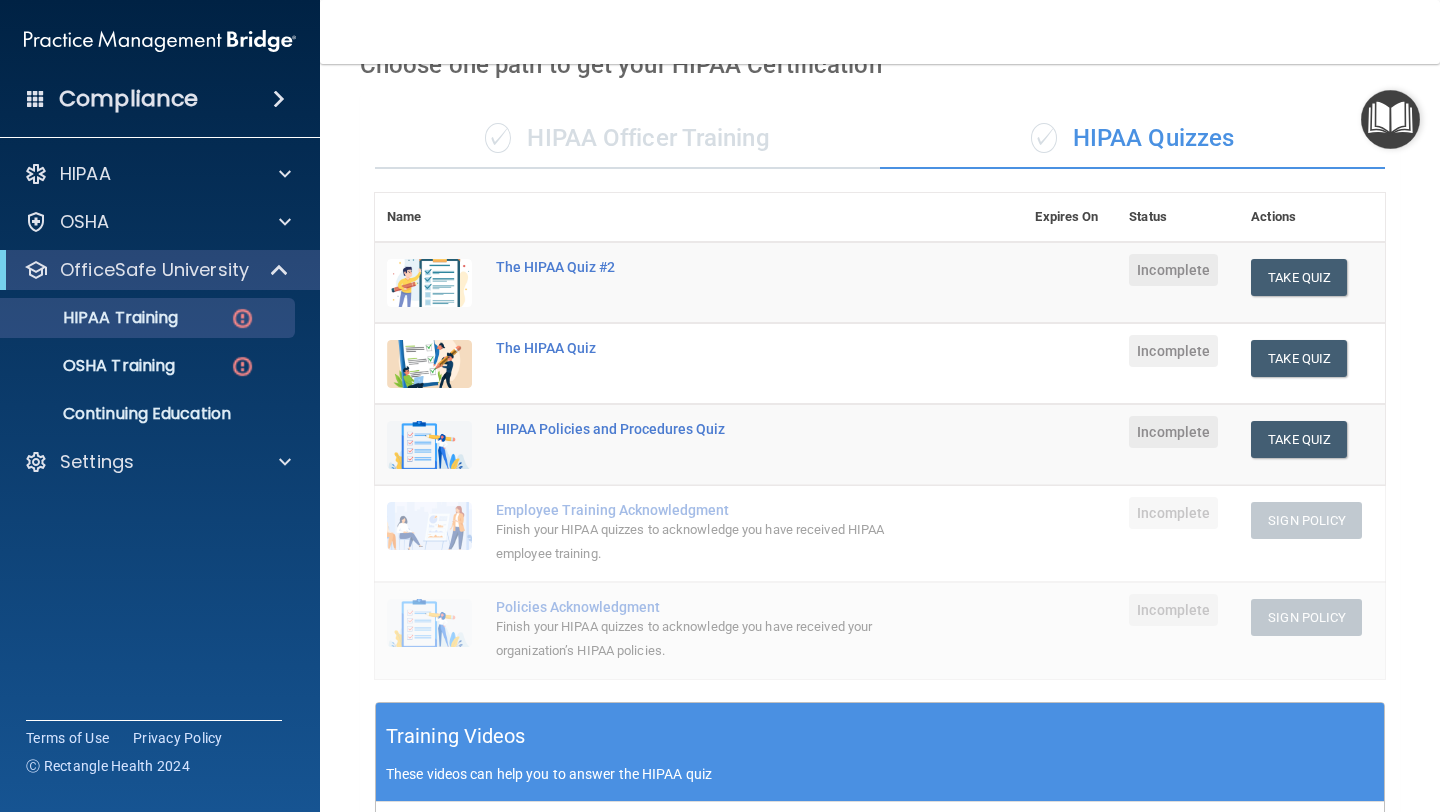 scroll, scrollTop: 0, scrollLeft: 0, axis: both 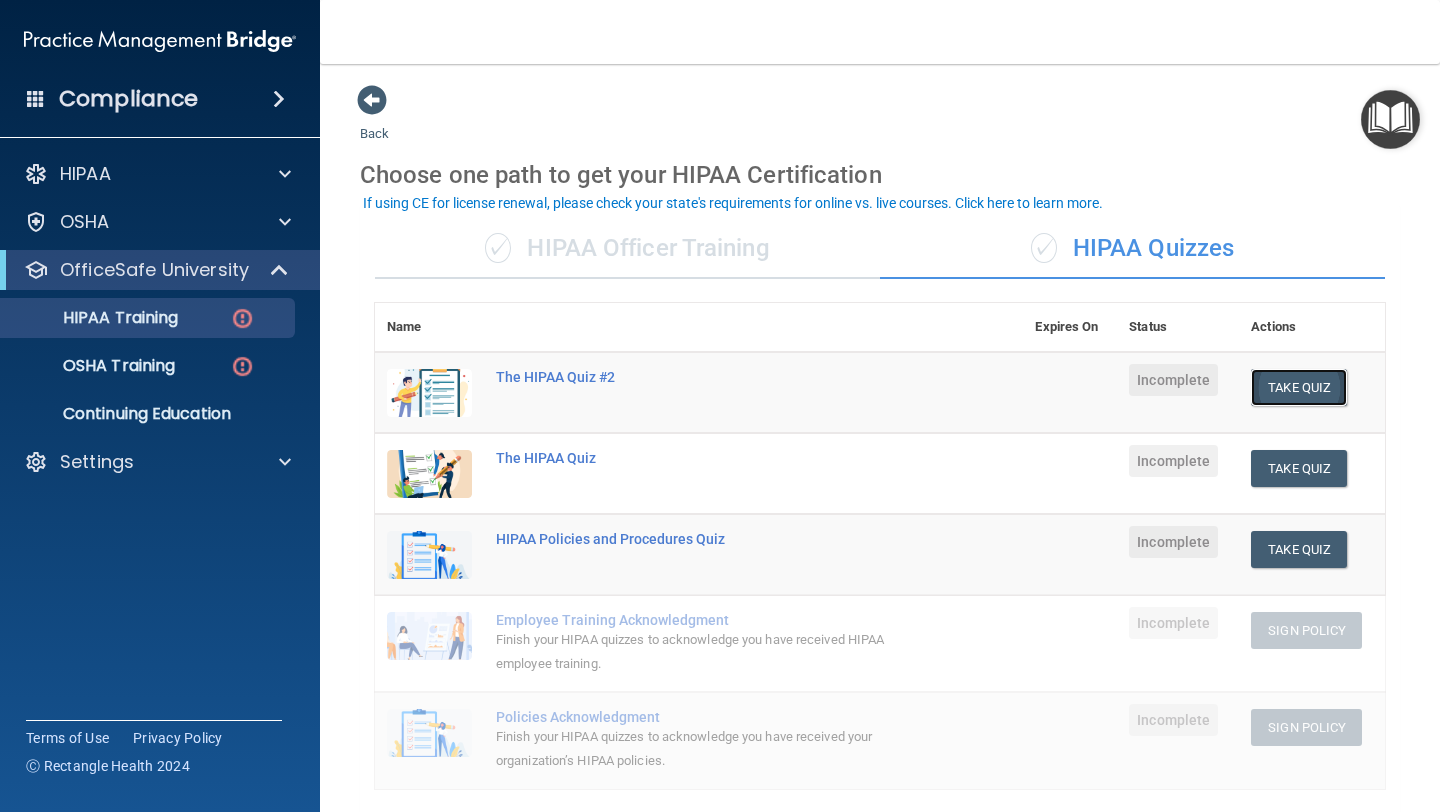 click on "Take Quiz" at bounding box center (1299, 387) 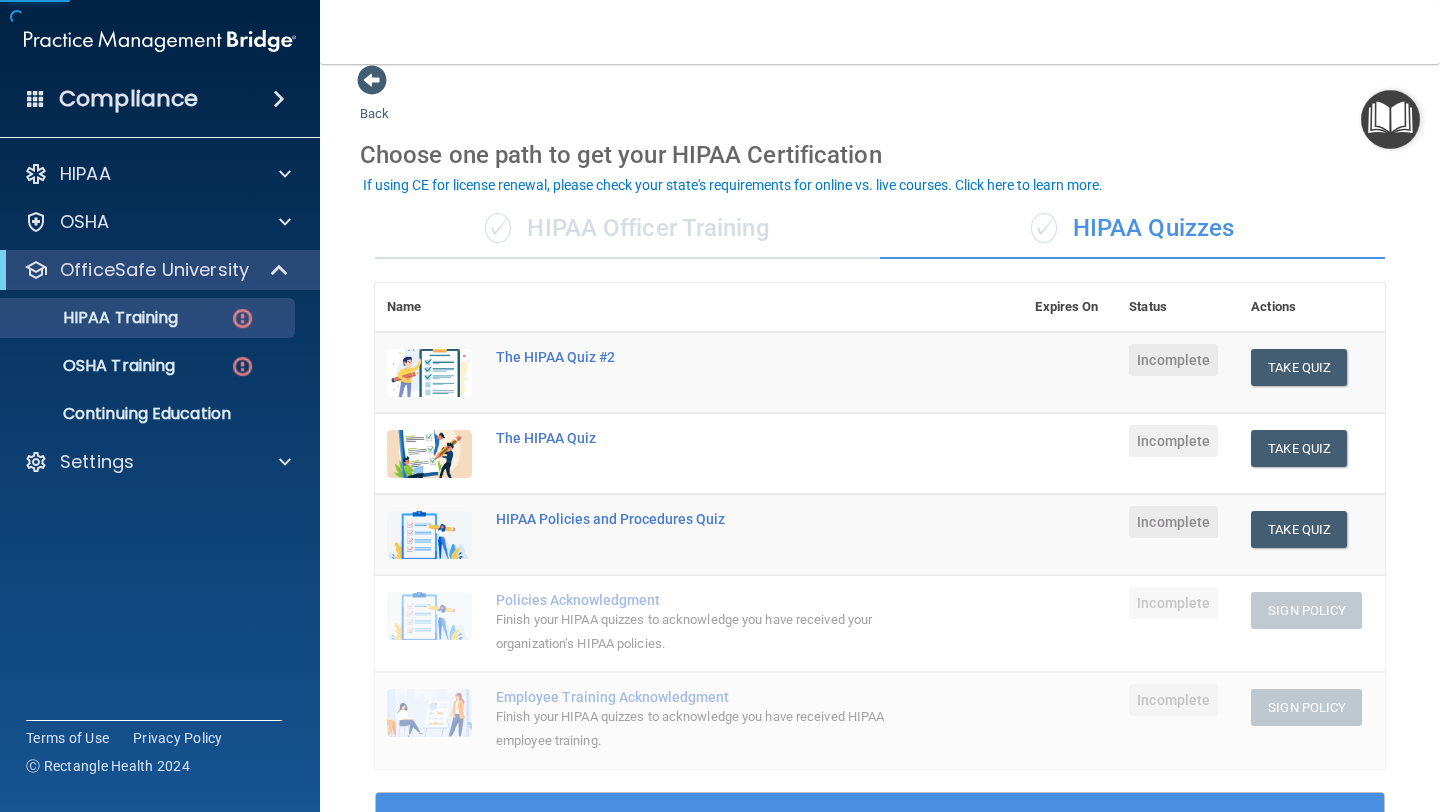 scroll, scrollTop: 22, scrollLeft: 0, axis: vertical 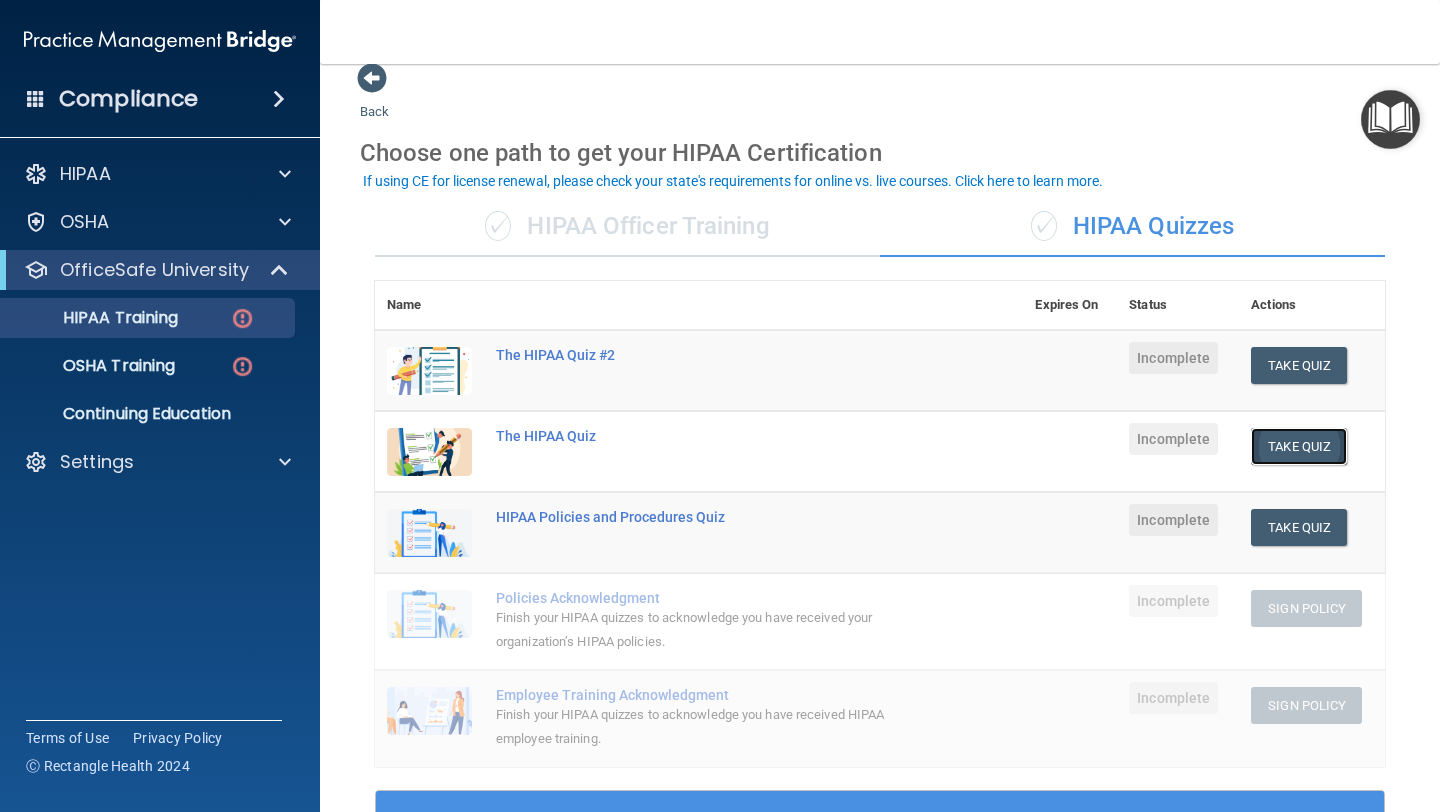 click on "Take Quiz" at bounding box center (1299, 446) 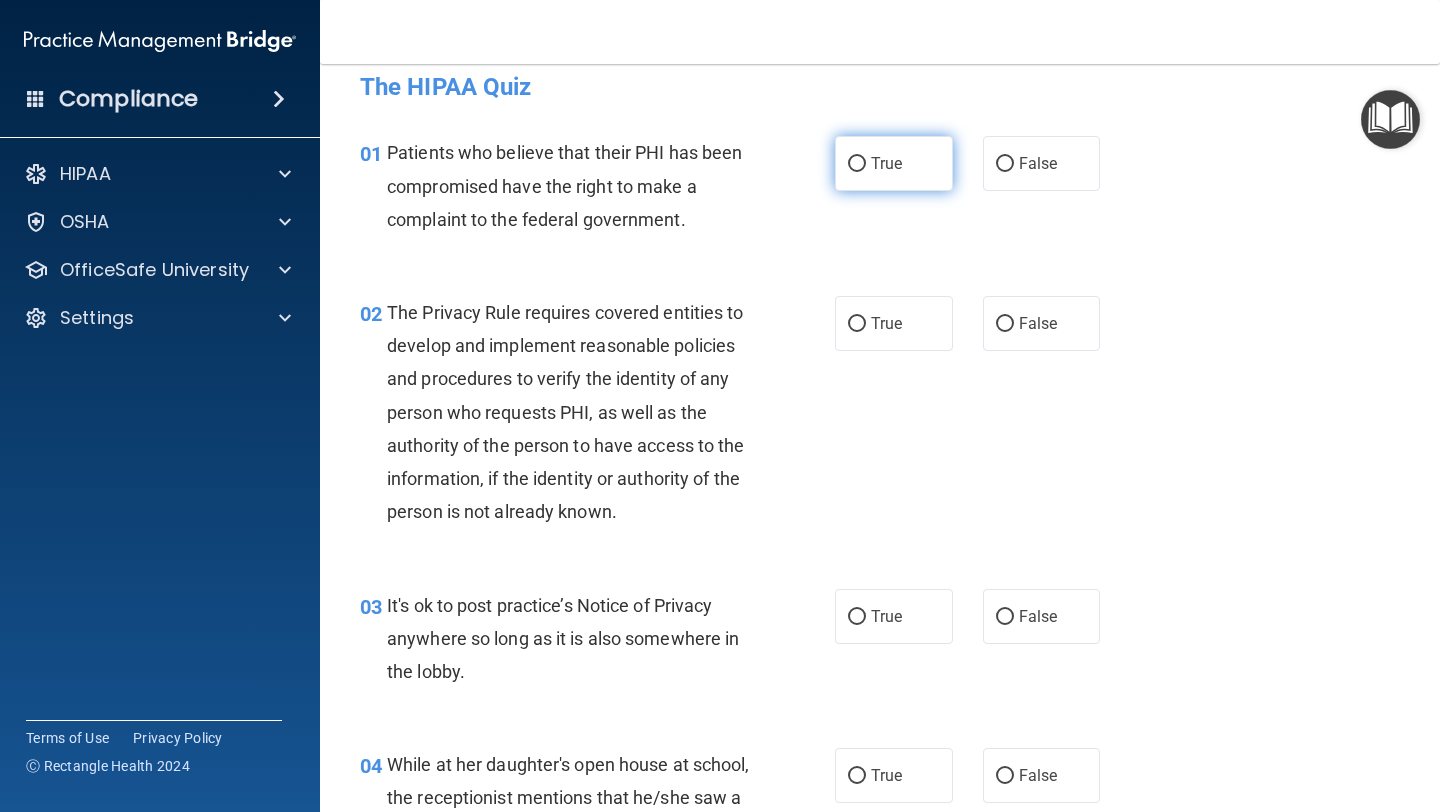 click on "True" at bounding box center (857, 164) 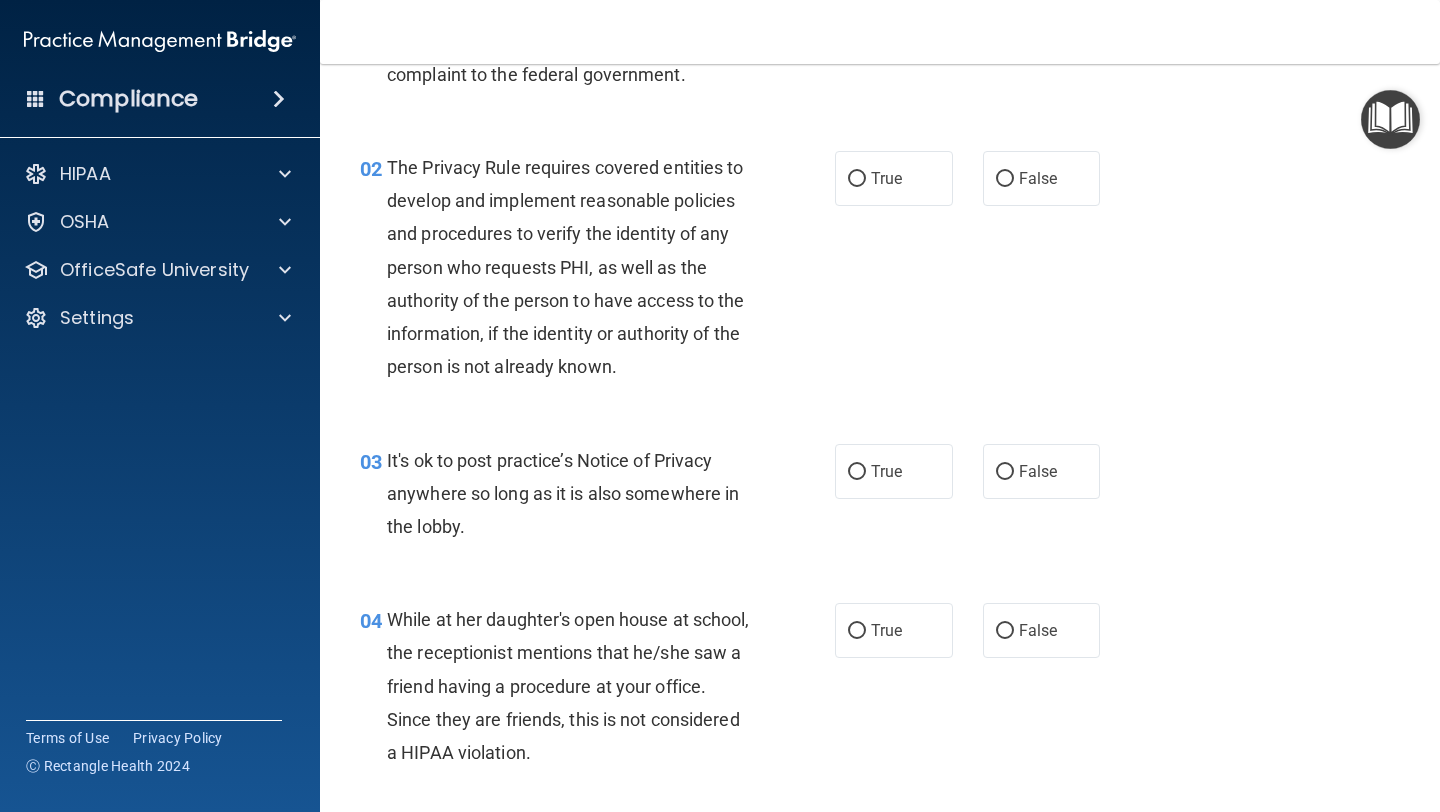 scroll, scrollTop: 176, scrollLeft: 0, axis: vertical 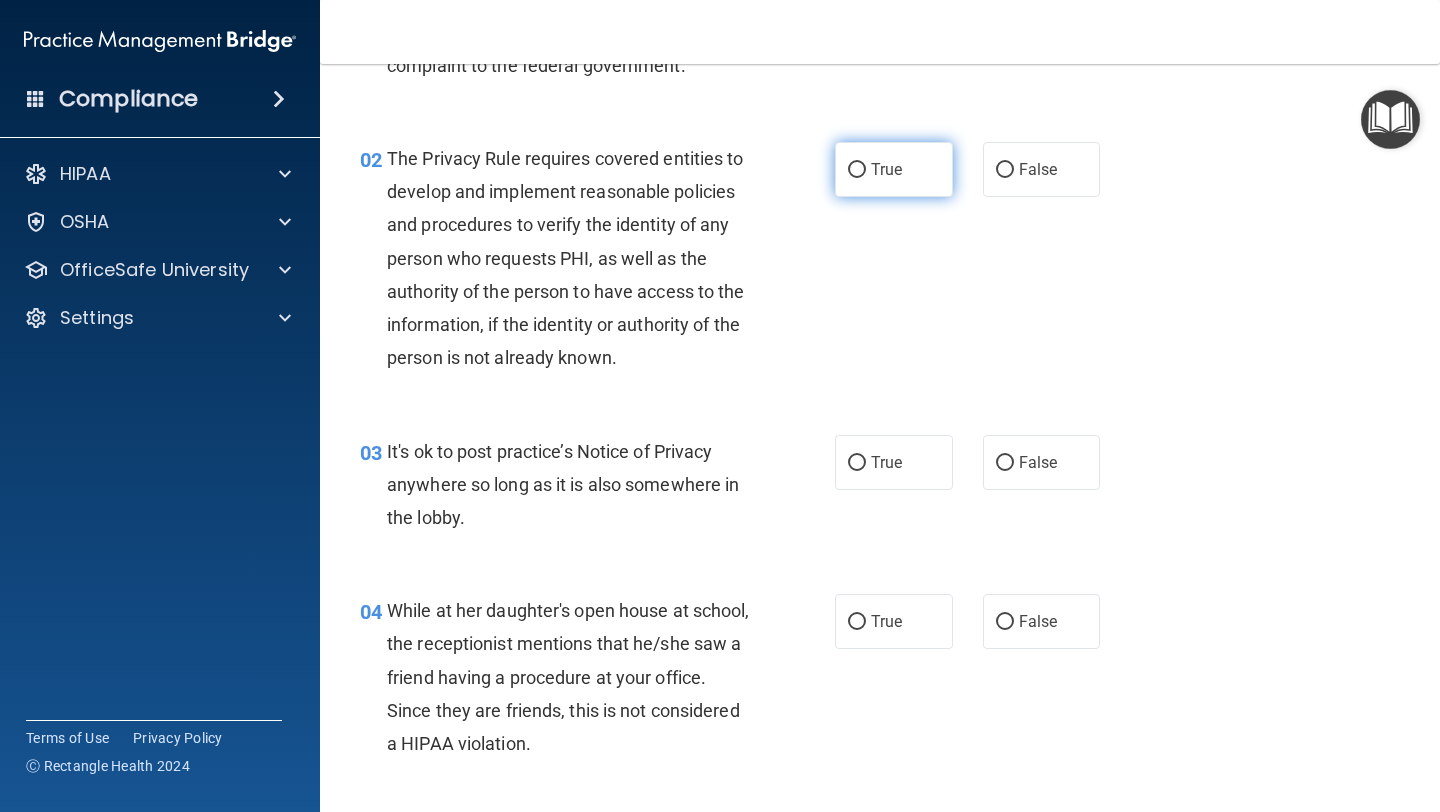 click on "True" at bounding box center (894, 169) 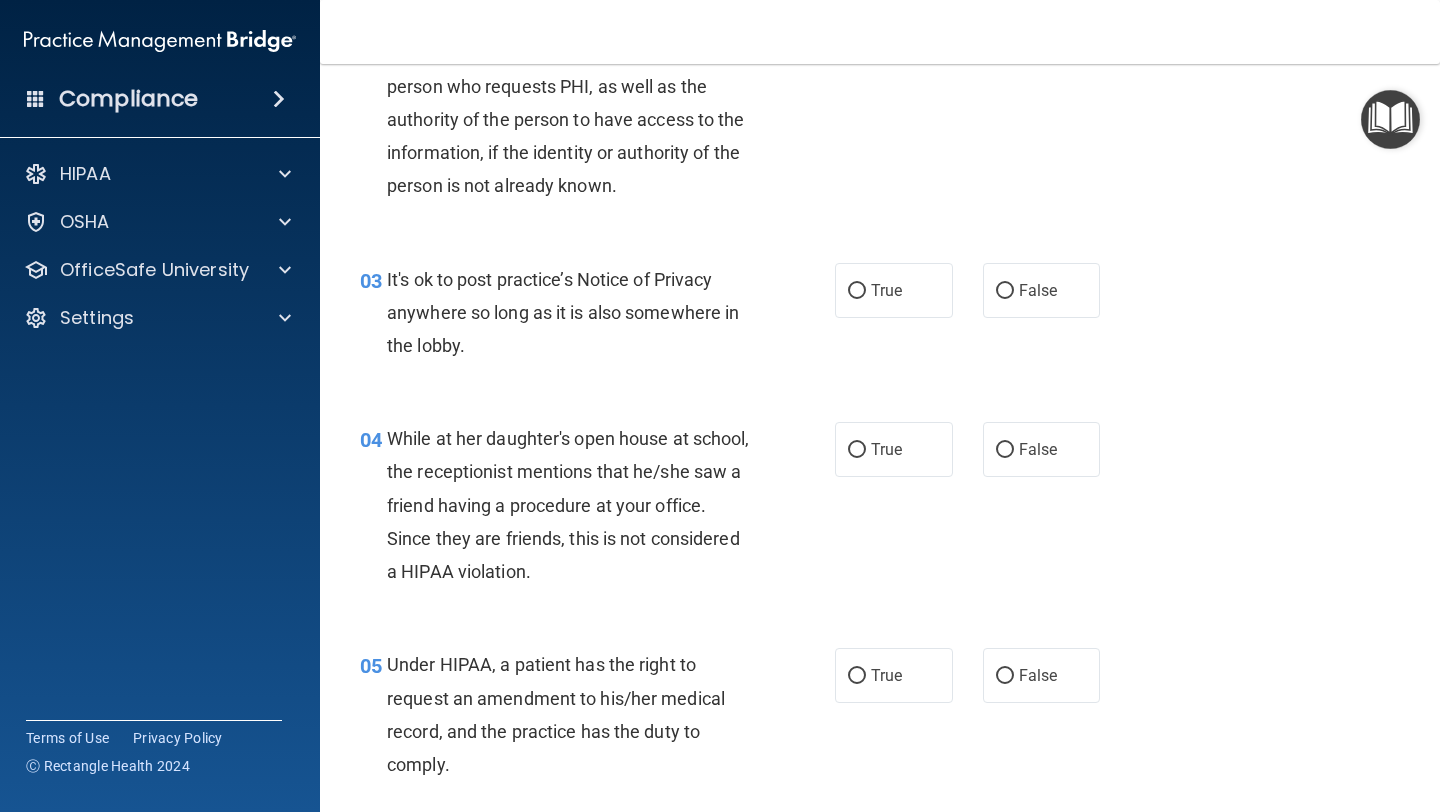 scroll, scrollTop: 351, scrollLeft: 0, axis: vertical 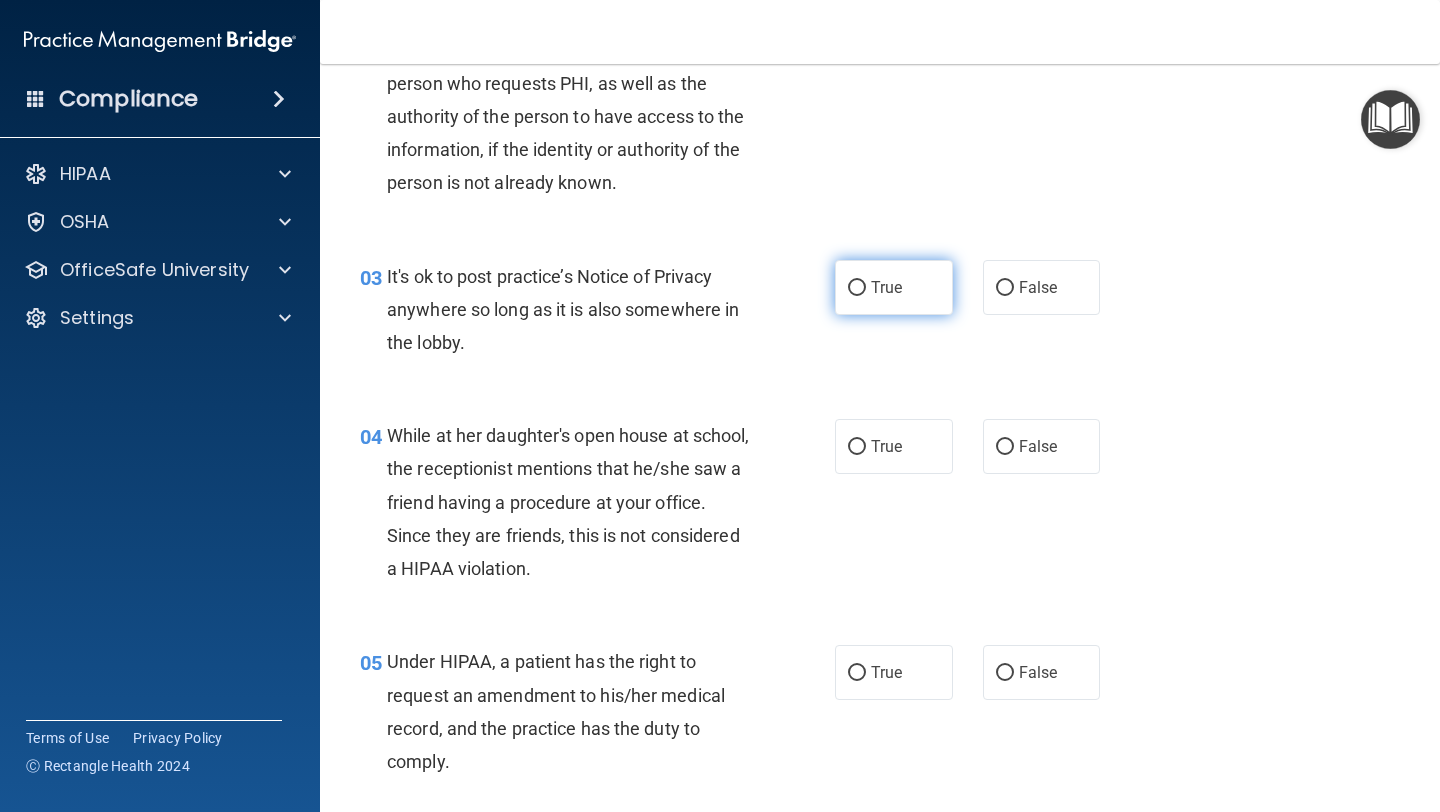 click on "True" at bounding box center [894, 287] 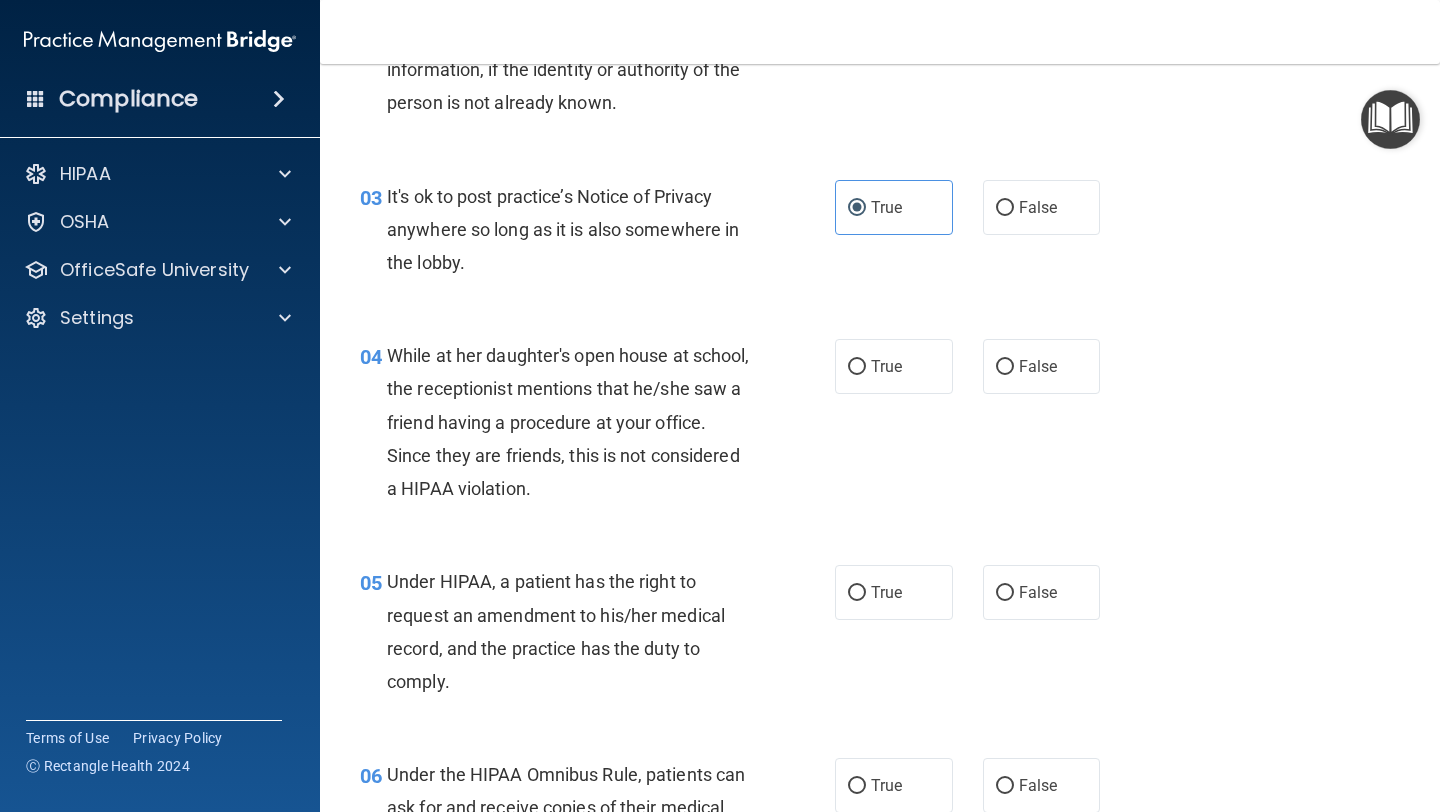scroll, scrollTop: 440, scrollLeft: 0, axis: vertical 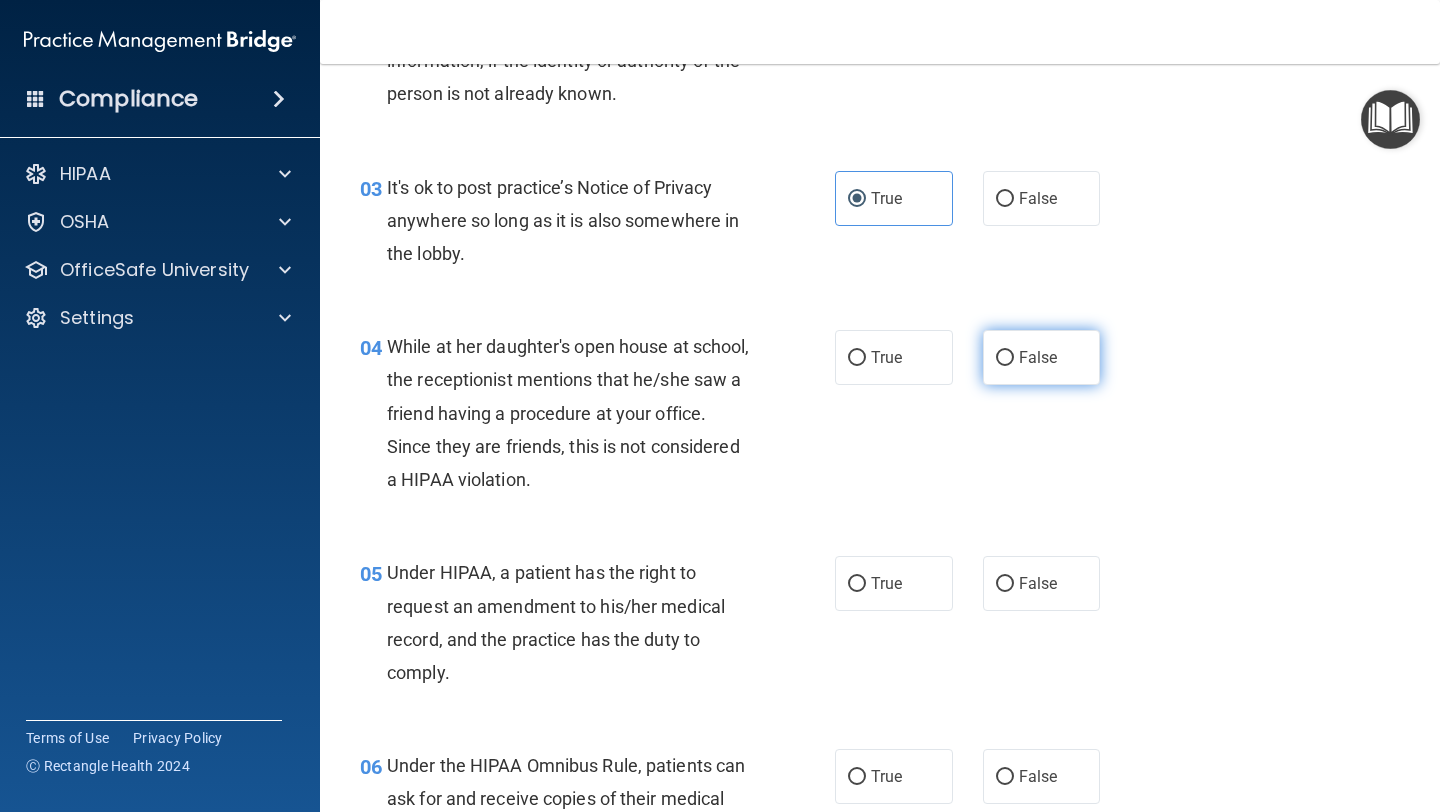 click on "False" at bounding box center (1042, 357) 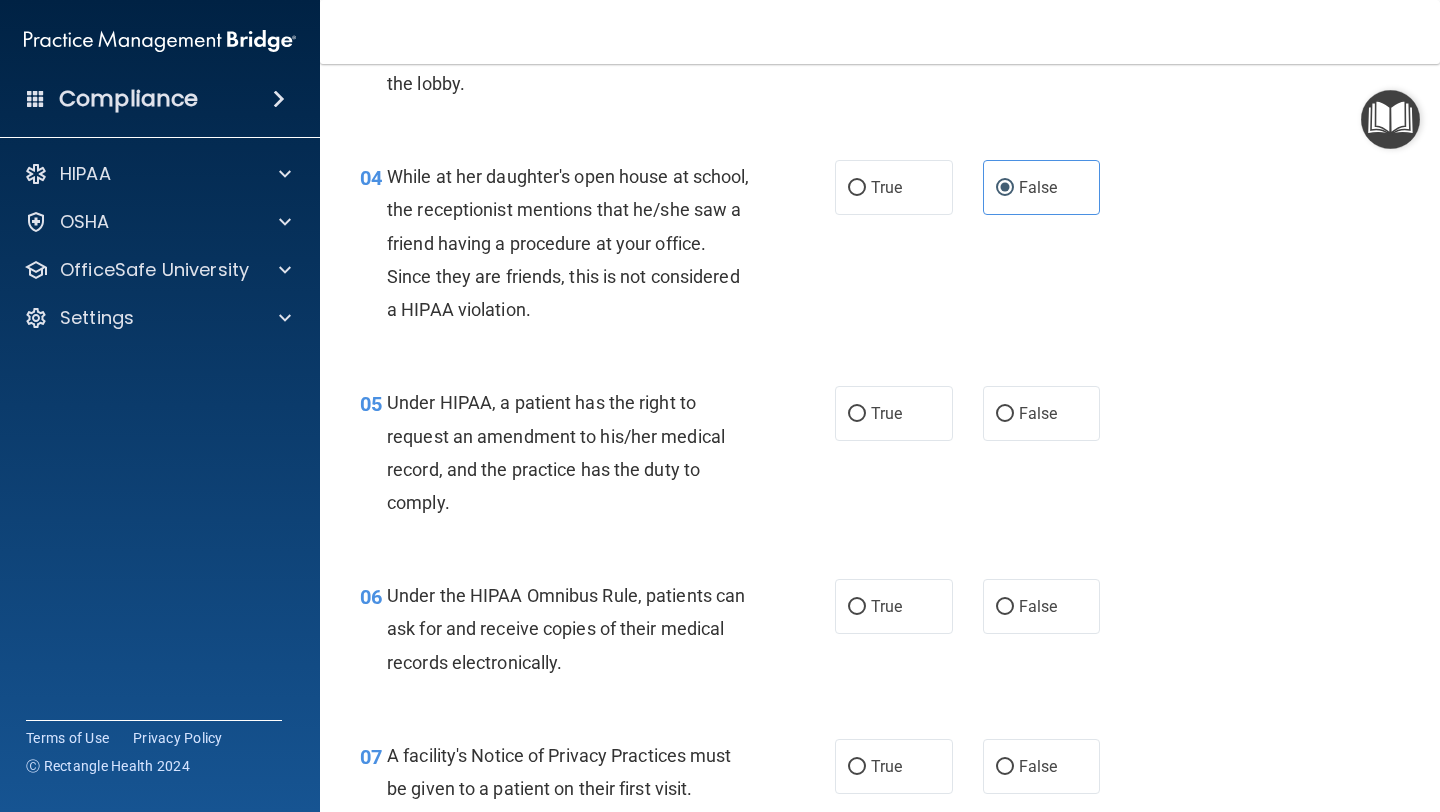 scroll, scrollTop: 664, scrollLeft: 0, axis: vertical 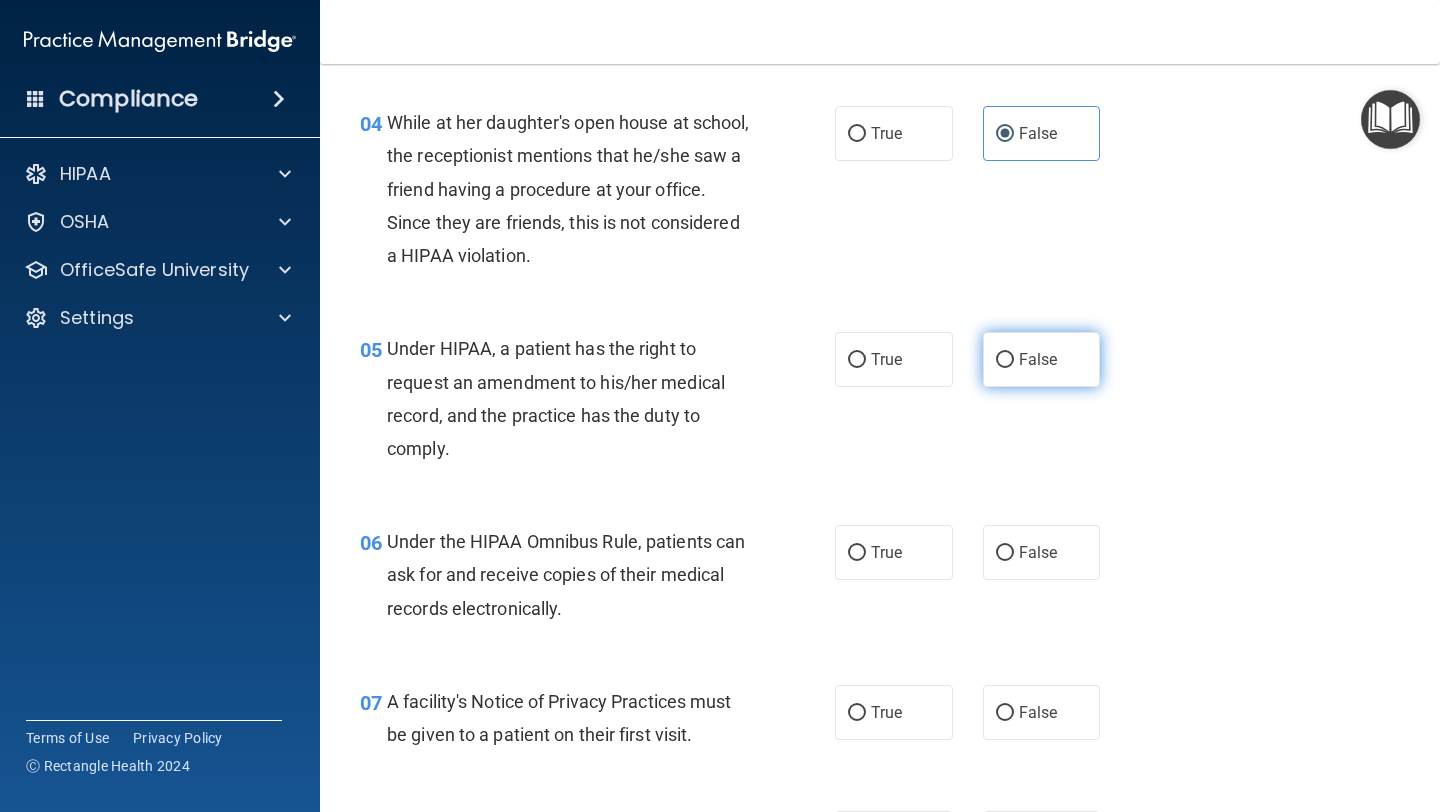 click on "False" at bounding box center (1038, 359) 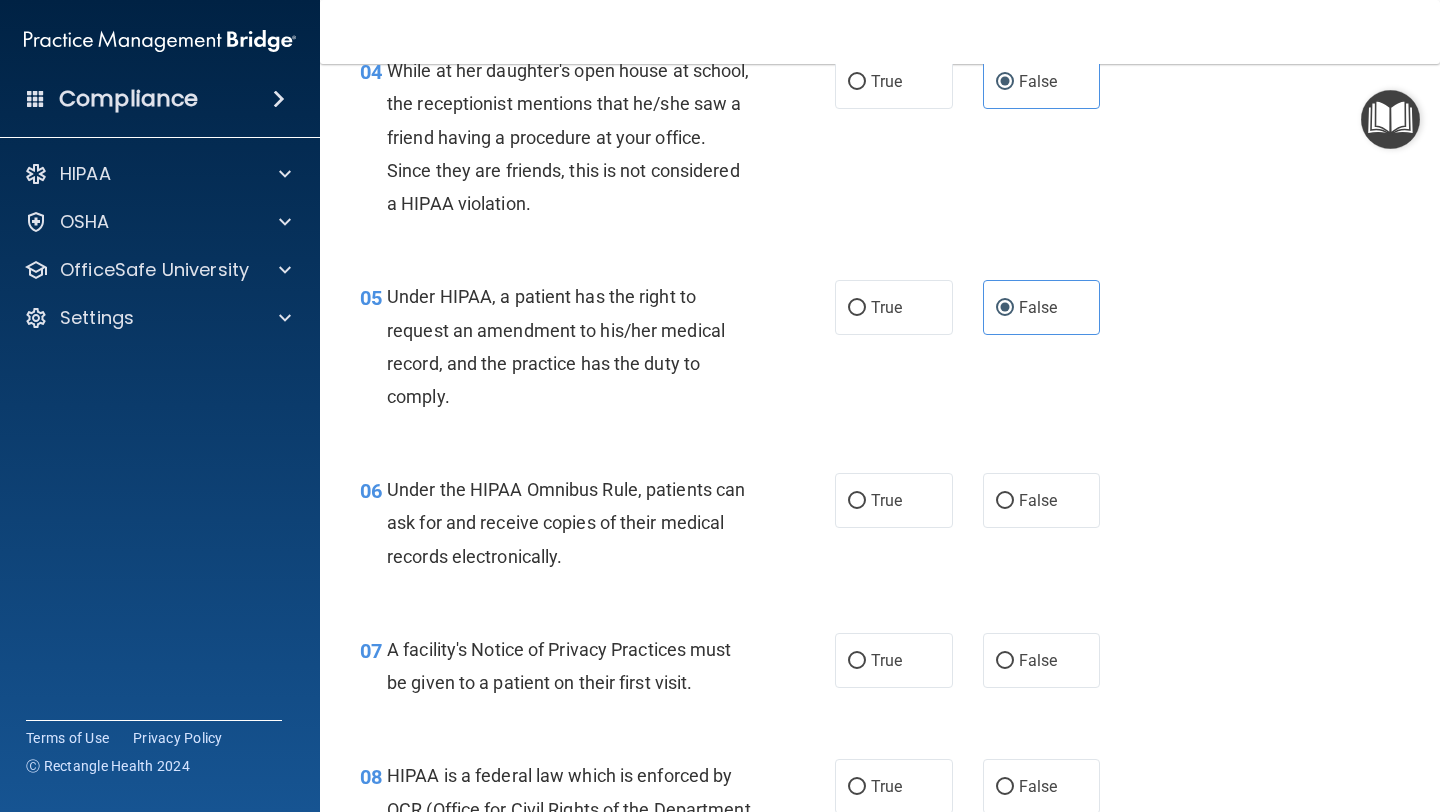 click on "05       Under HIPAA, a patient has the right to request an amendment to his/her medical record, and the practice has the duty to comply.                 True           False" at bounding box center [880, 351] 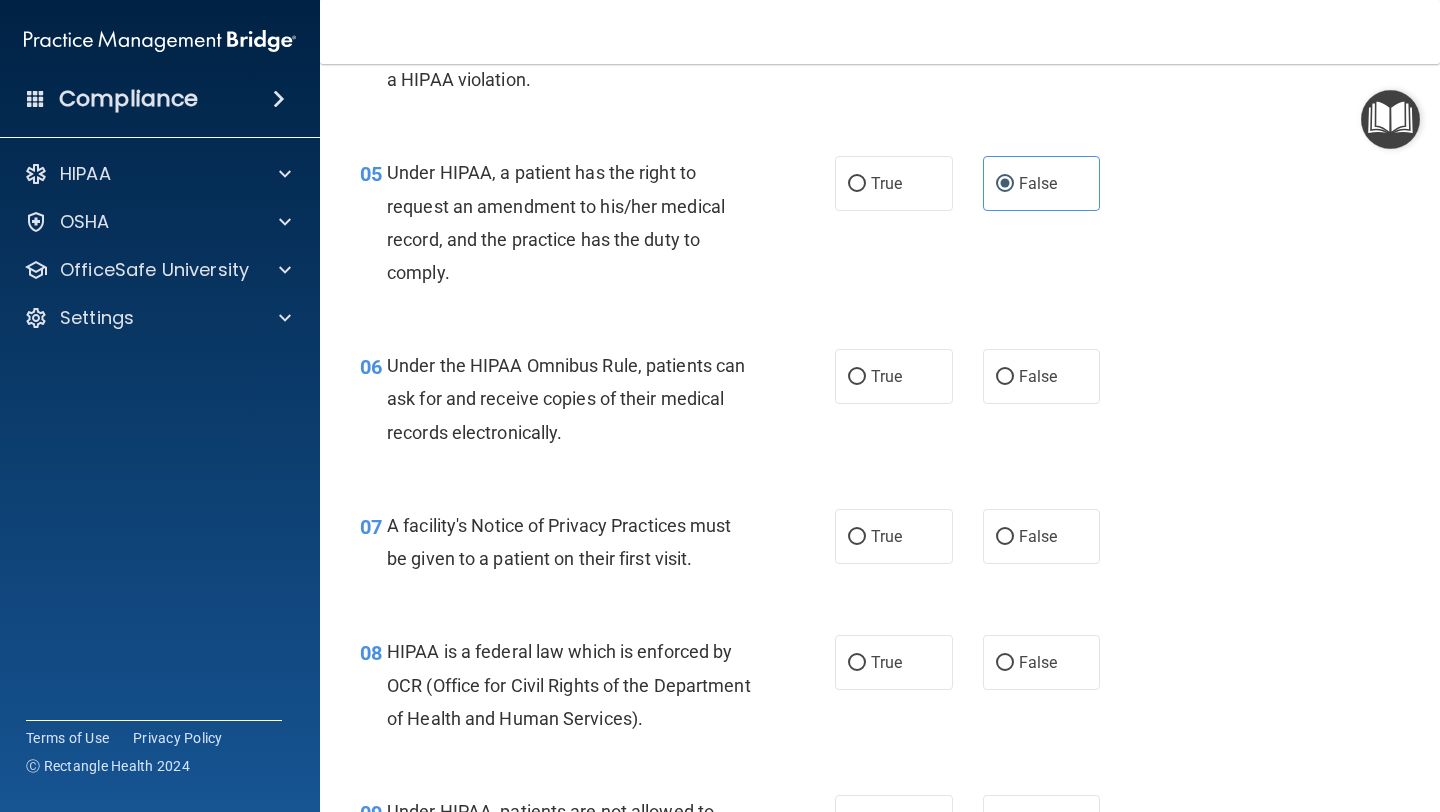 scroll, scrollTop: 845, scrollLeft: 0, axis: vertical 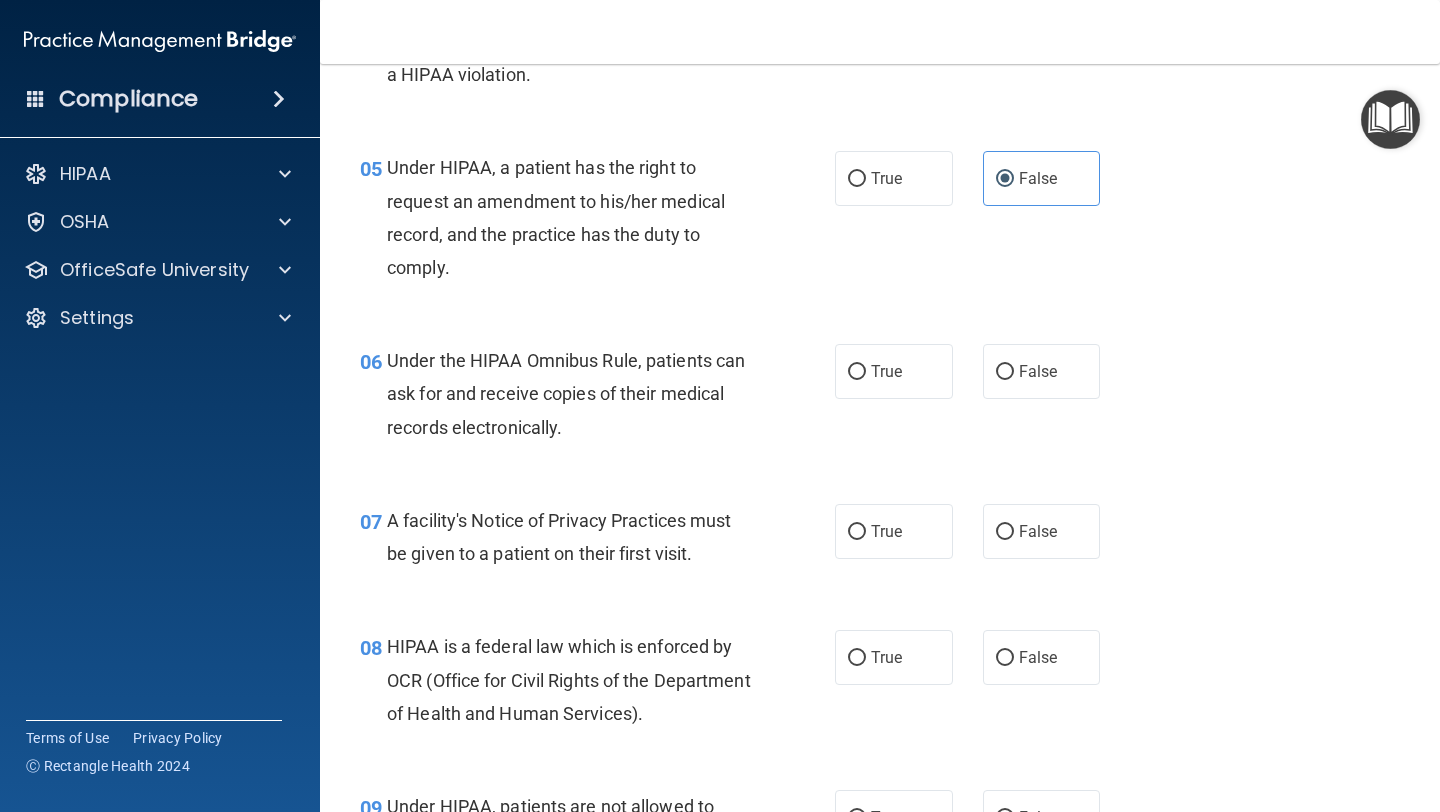 click on "05       Under HIPAA, a patient has the right to request an amendment to his/her medical record, and the practice has the duty to comply.                 True           False" at bounding box center [880, 222] 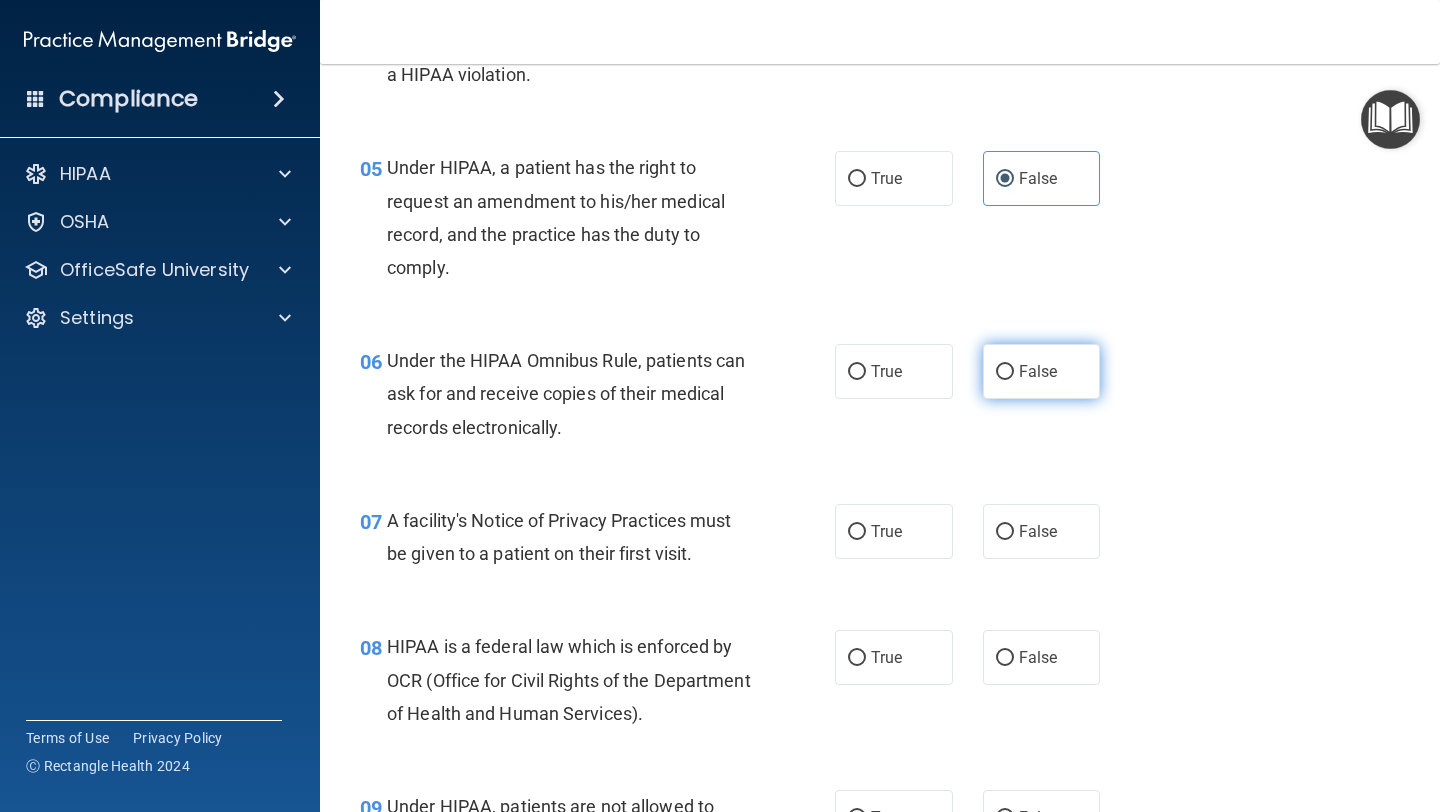 click on "False" at bounding box center (1042, 371) 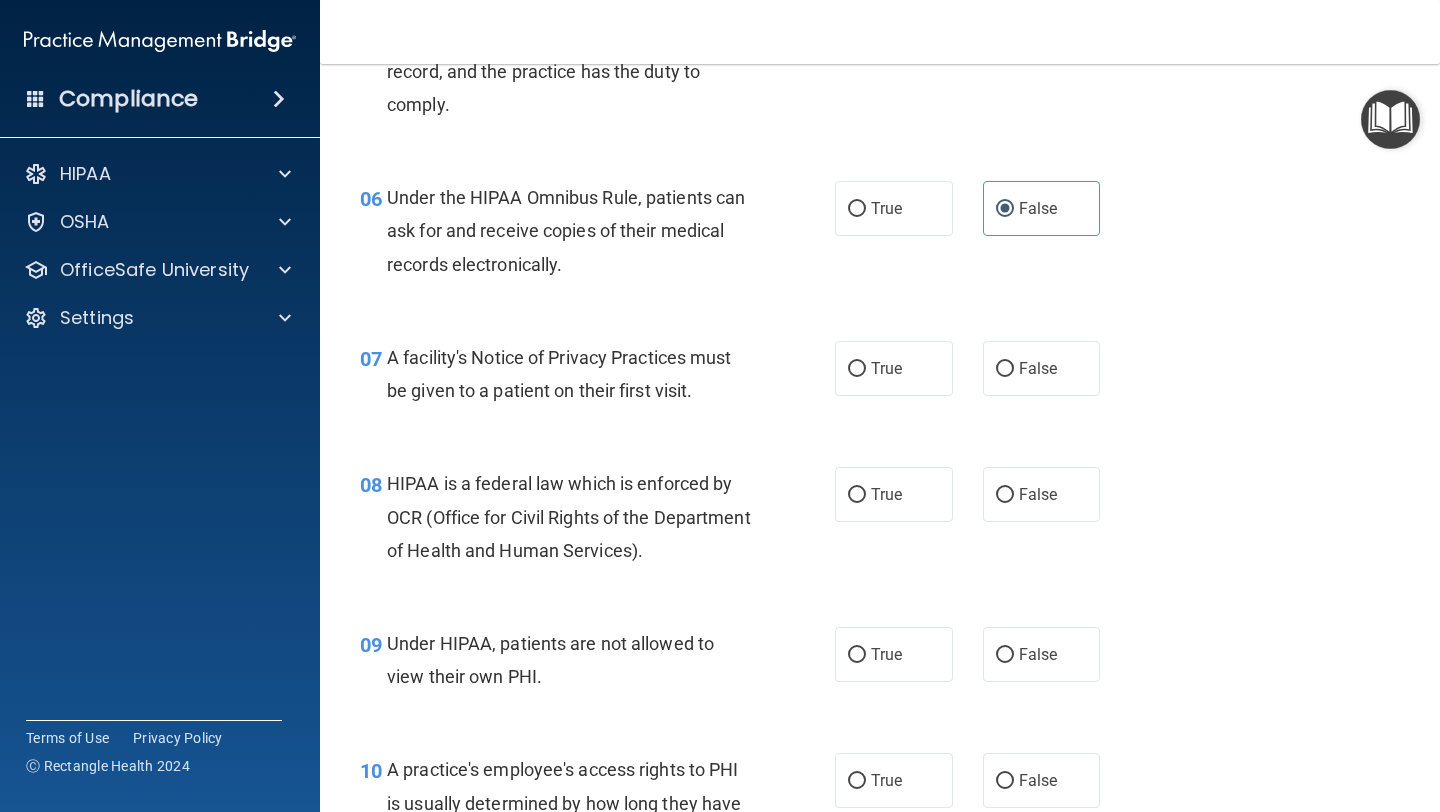 scroll, scrollTop: 1028, scrollLeft: 0, axis: vertical 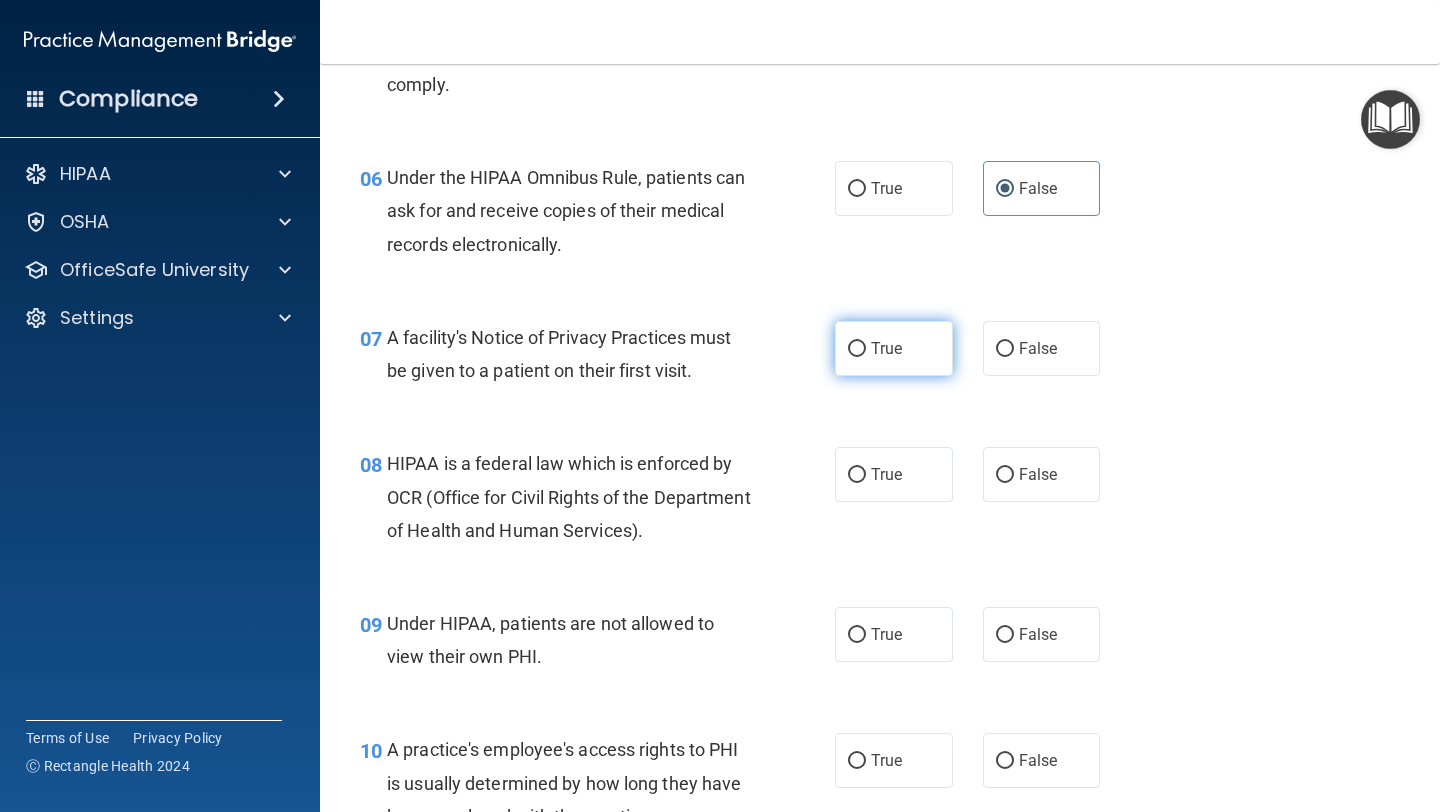click on "True" at bounding box center [894, 348] 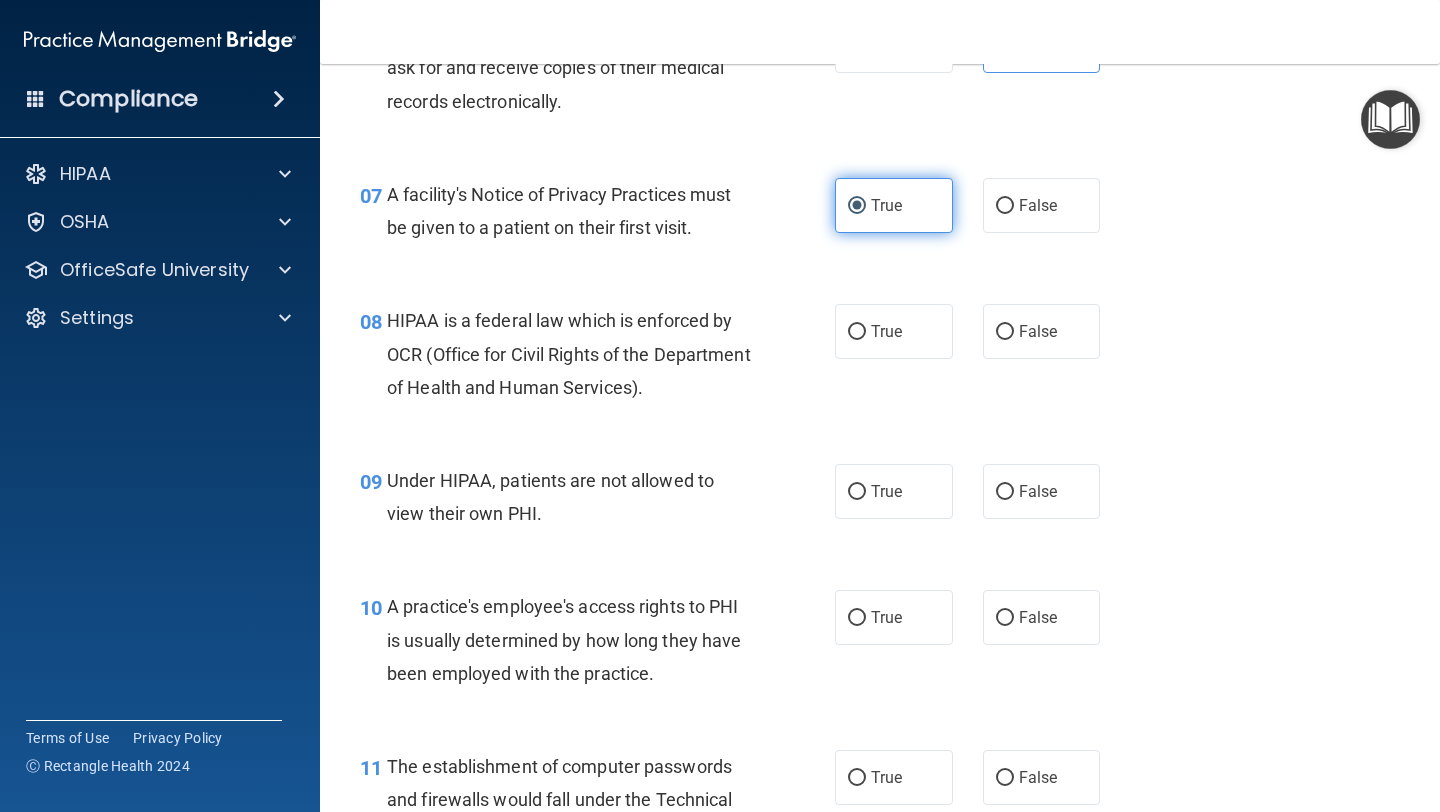 scroll, scrollTop: 1173, scrollLeft: 0, axis: vertical 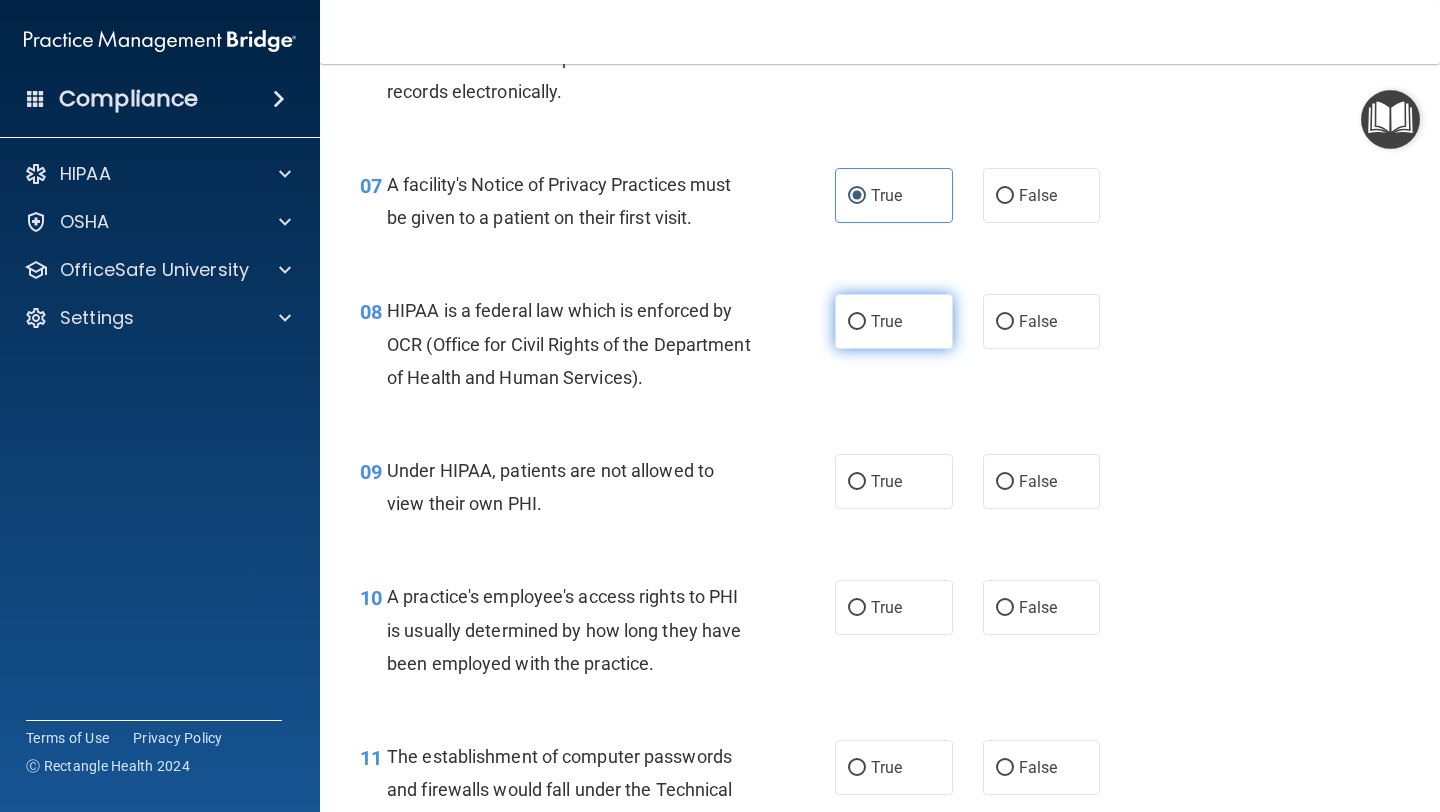 click on "True" at bounding box center [886, 321] 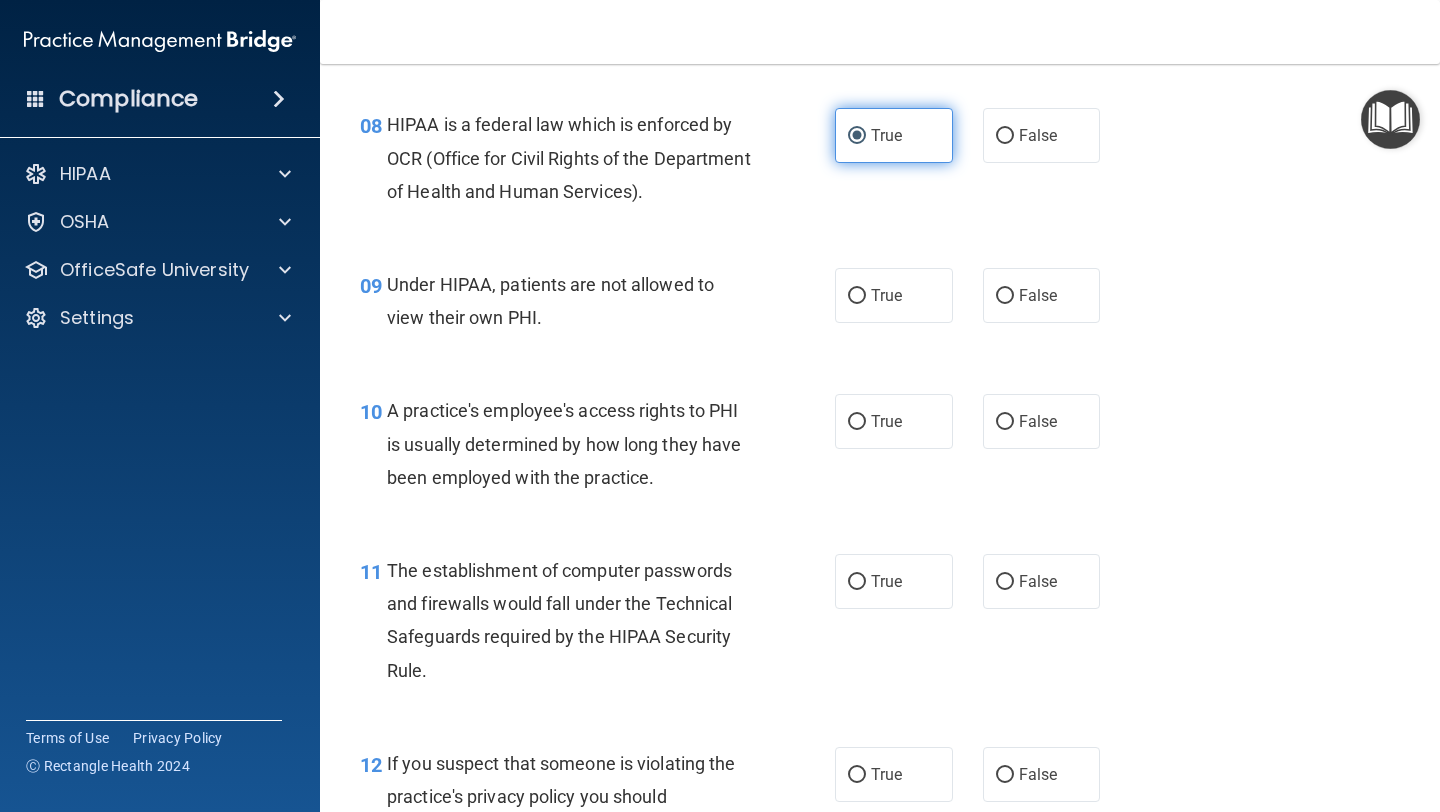 scroll, scrollTop: 1369, scrollLeft: 0, axis: vertical 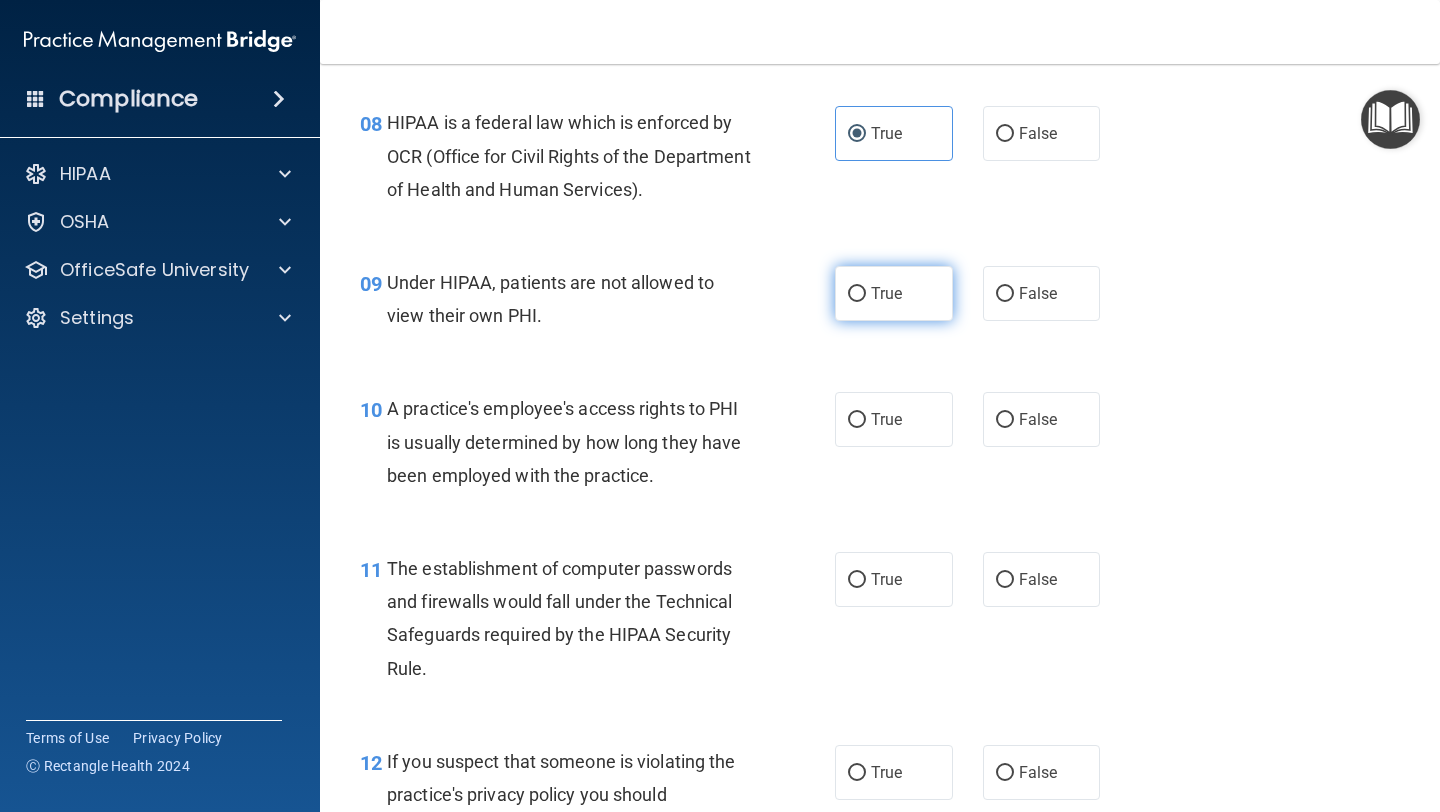 click on "True" at bounding box center [894, 293] 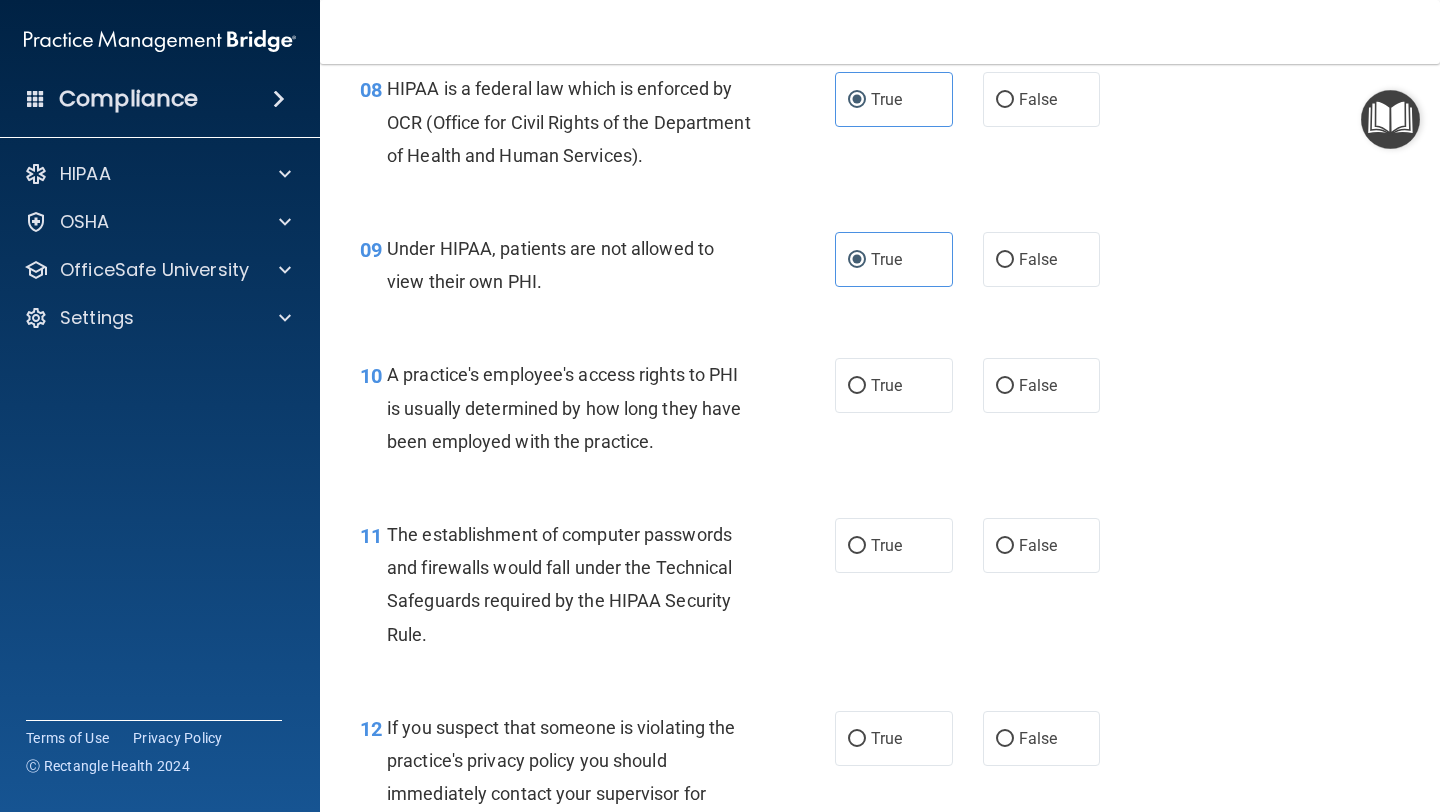 scroll, scrollTop: 1410, scrollLeft: 0, axis: vertical 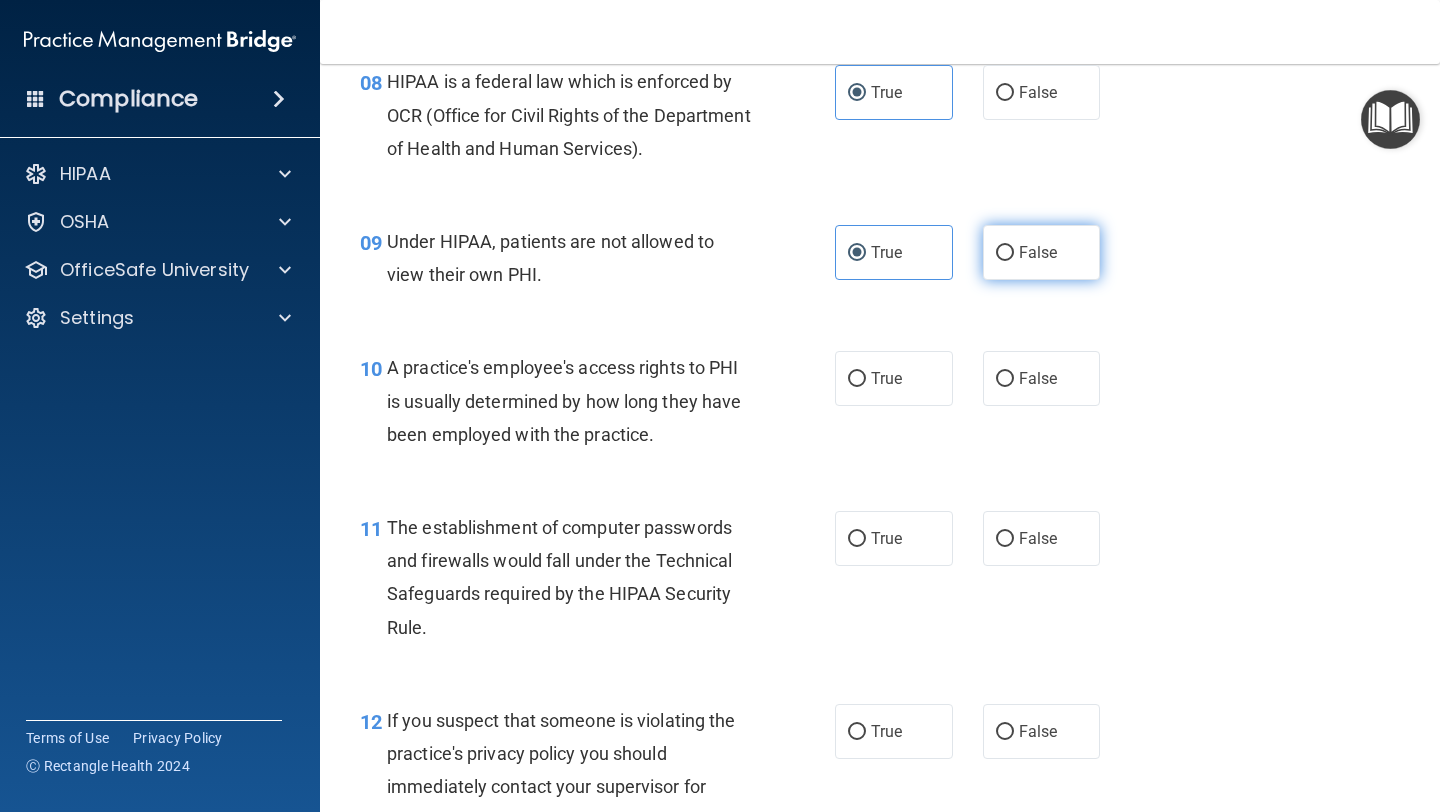 click on "False" at bounding box center [1038, 252] 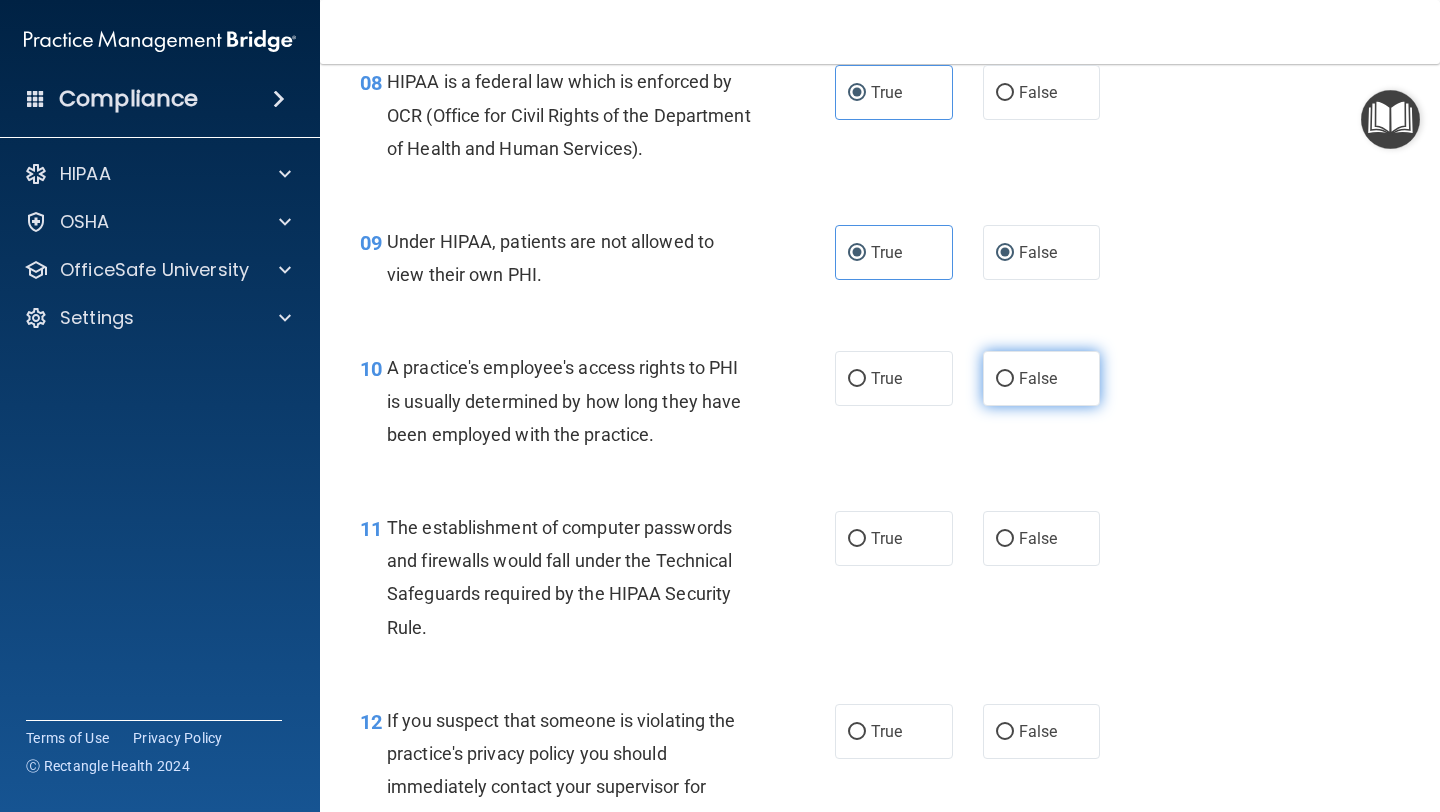 radio on "false" 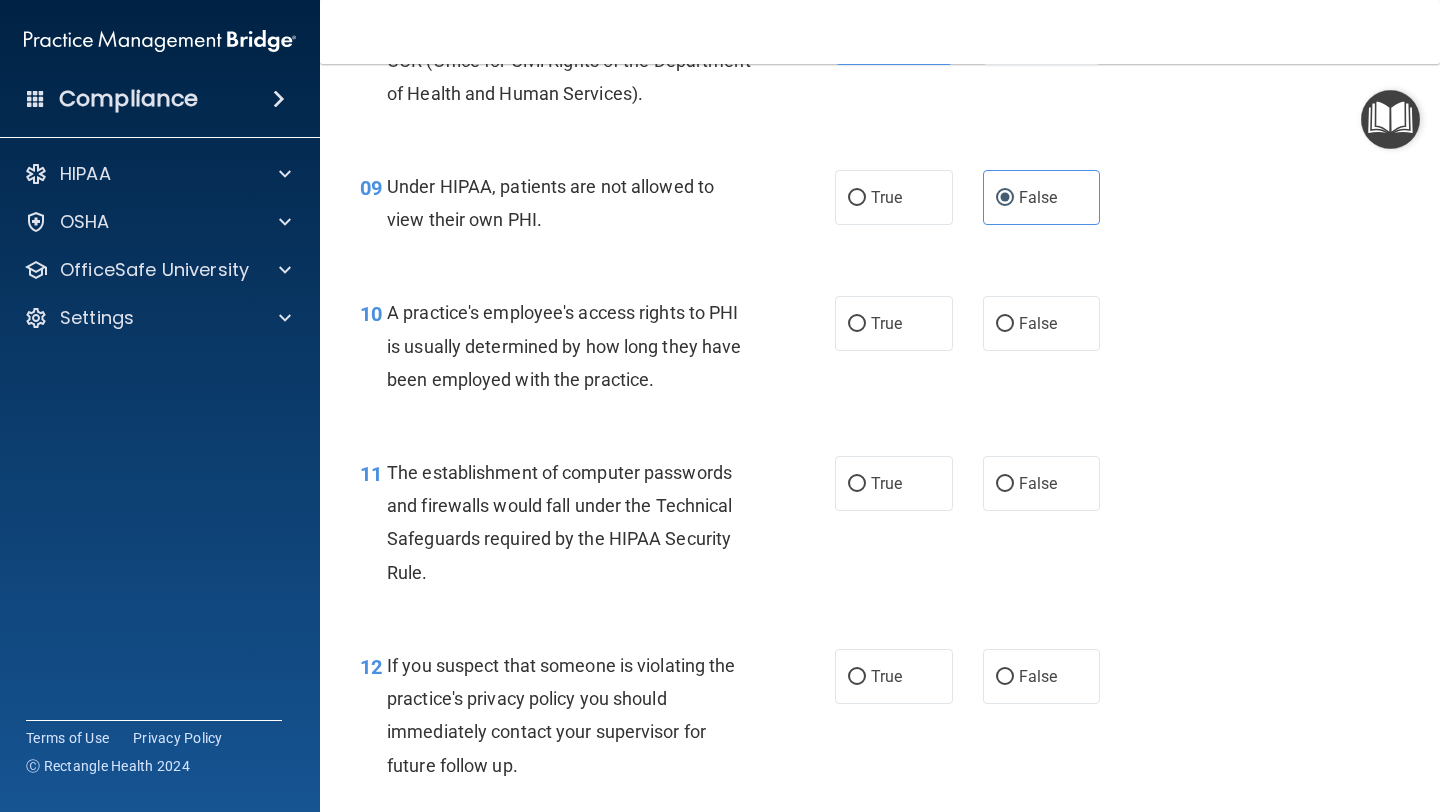 scroll, scrollTop: 1484, scrollLeft: 0, axis: vertical 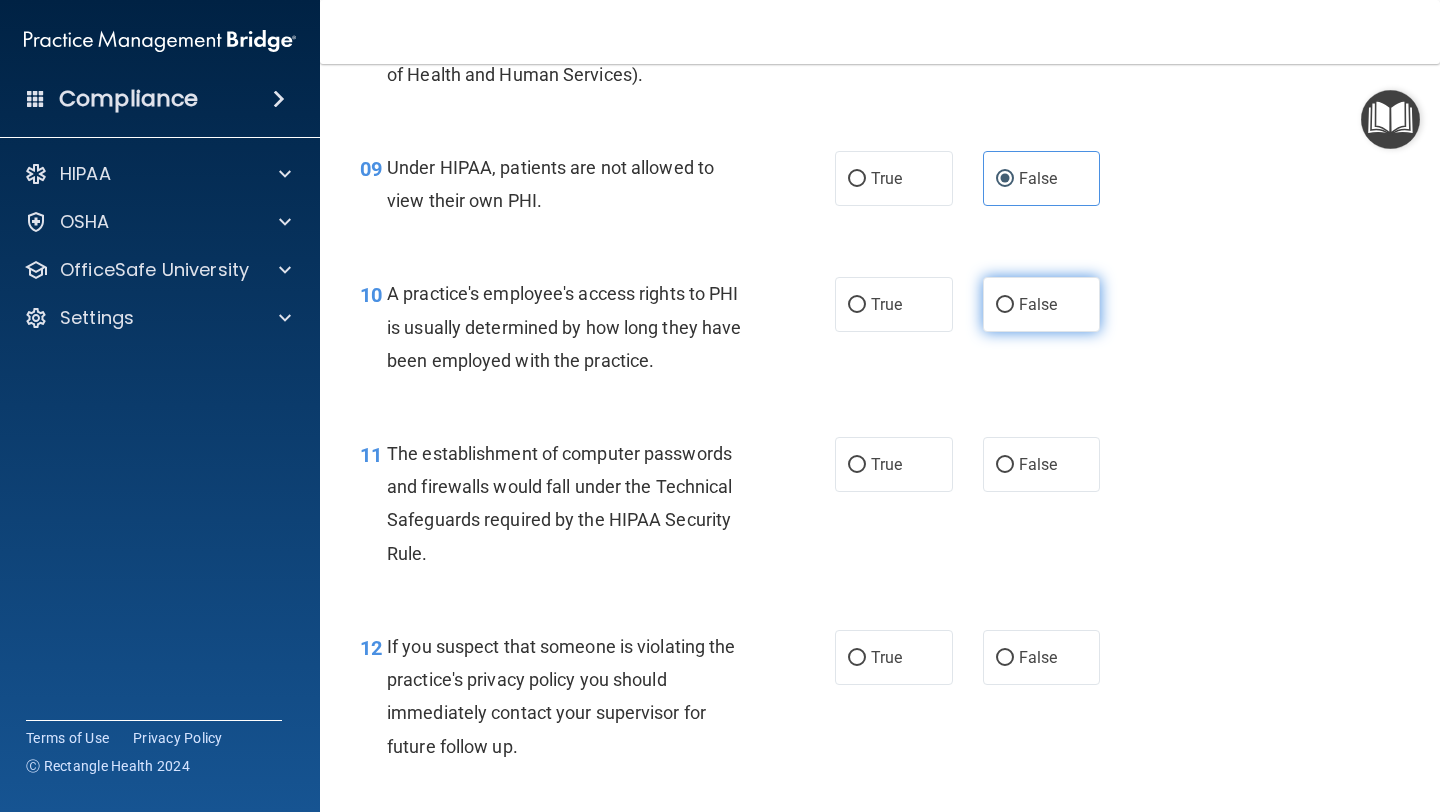 click on "False" at bounding box center (1038, 304) 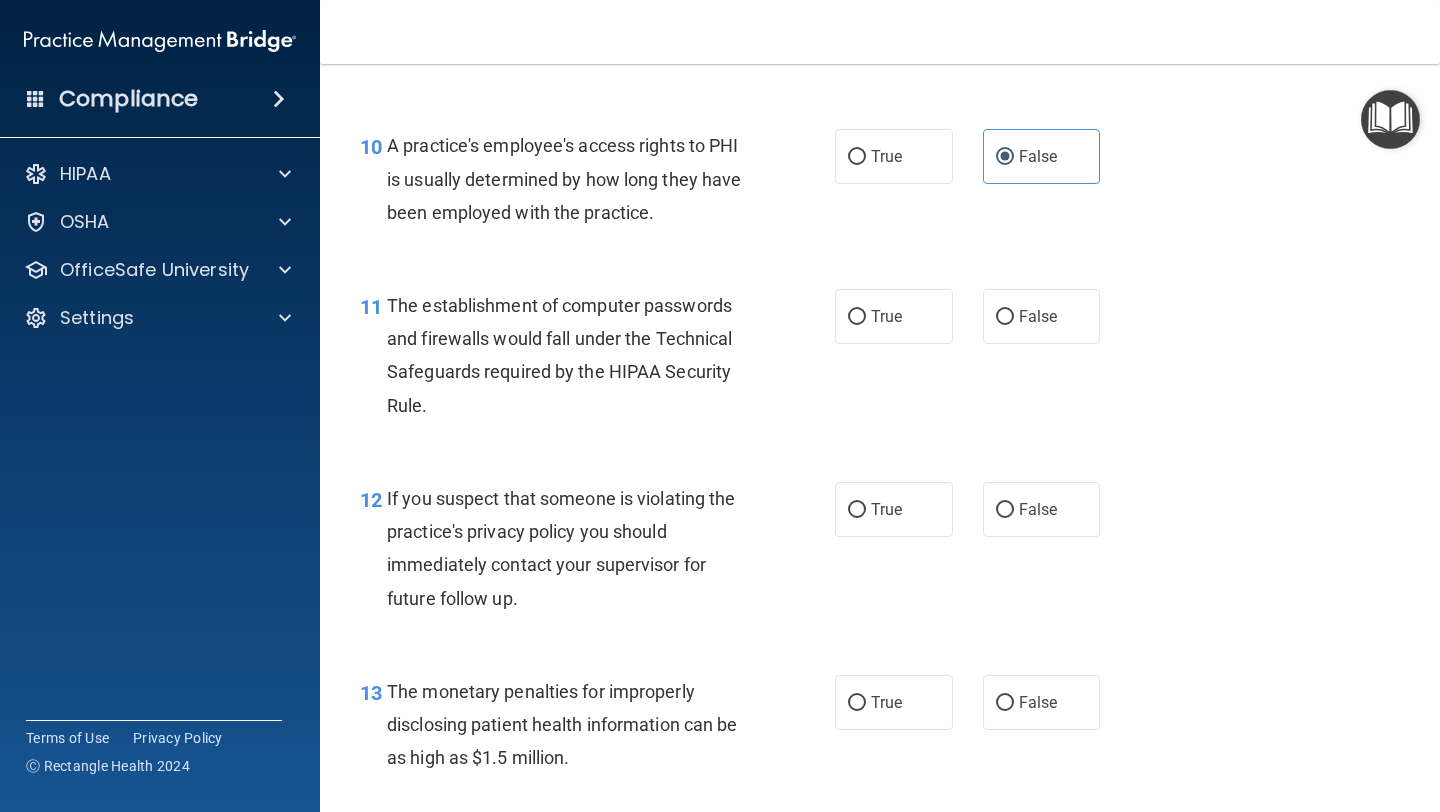scroll, scrollTop: 1637, scrollLeft: 0, axis: vertical 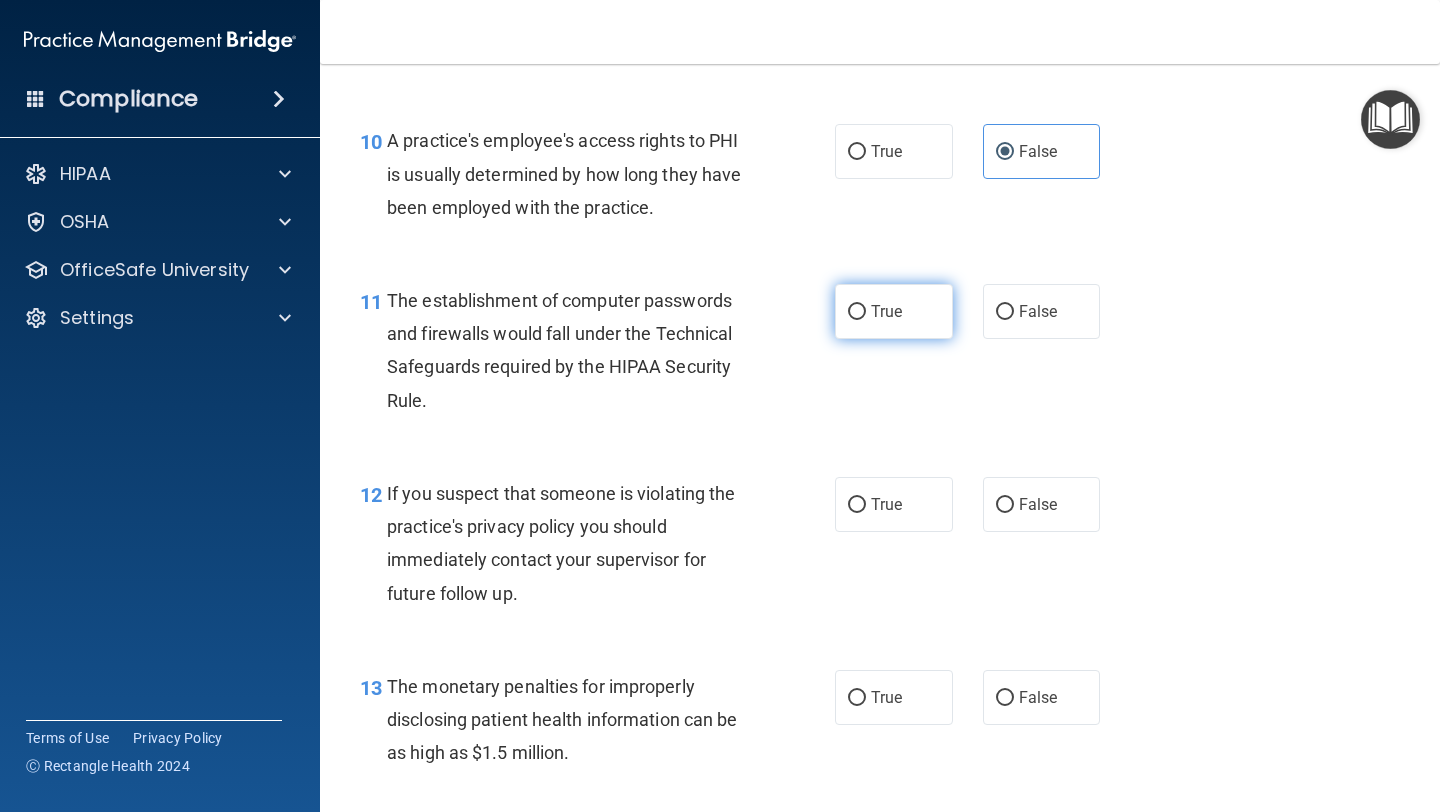 click on "True" at bounding box center [894, 311] 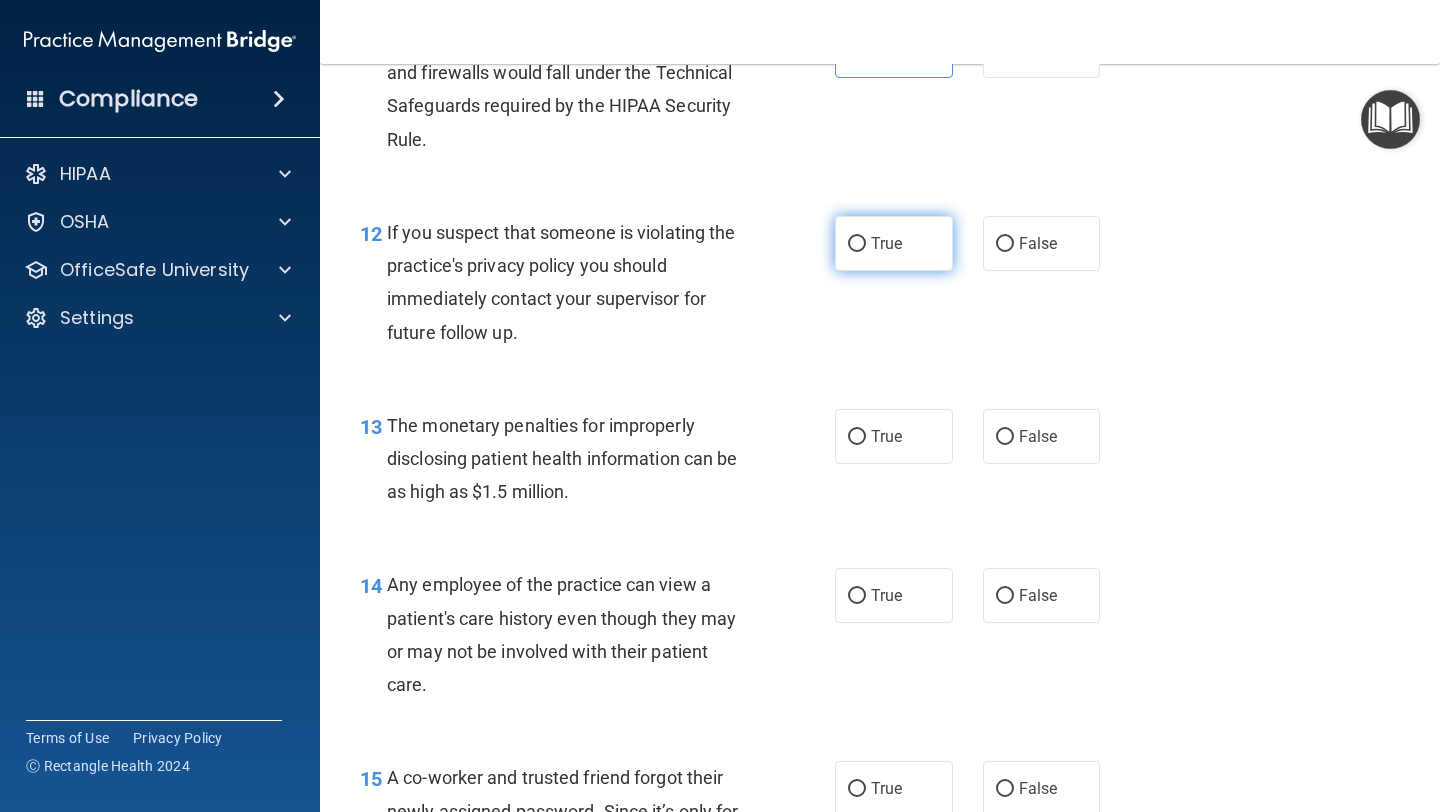 scroll, scrollTop: 1908, scrollLeft: 0, axis: vertical 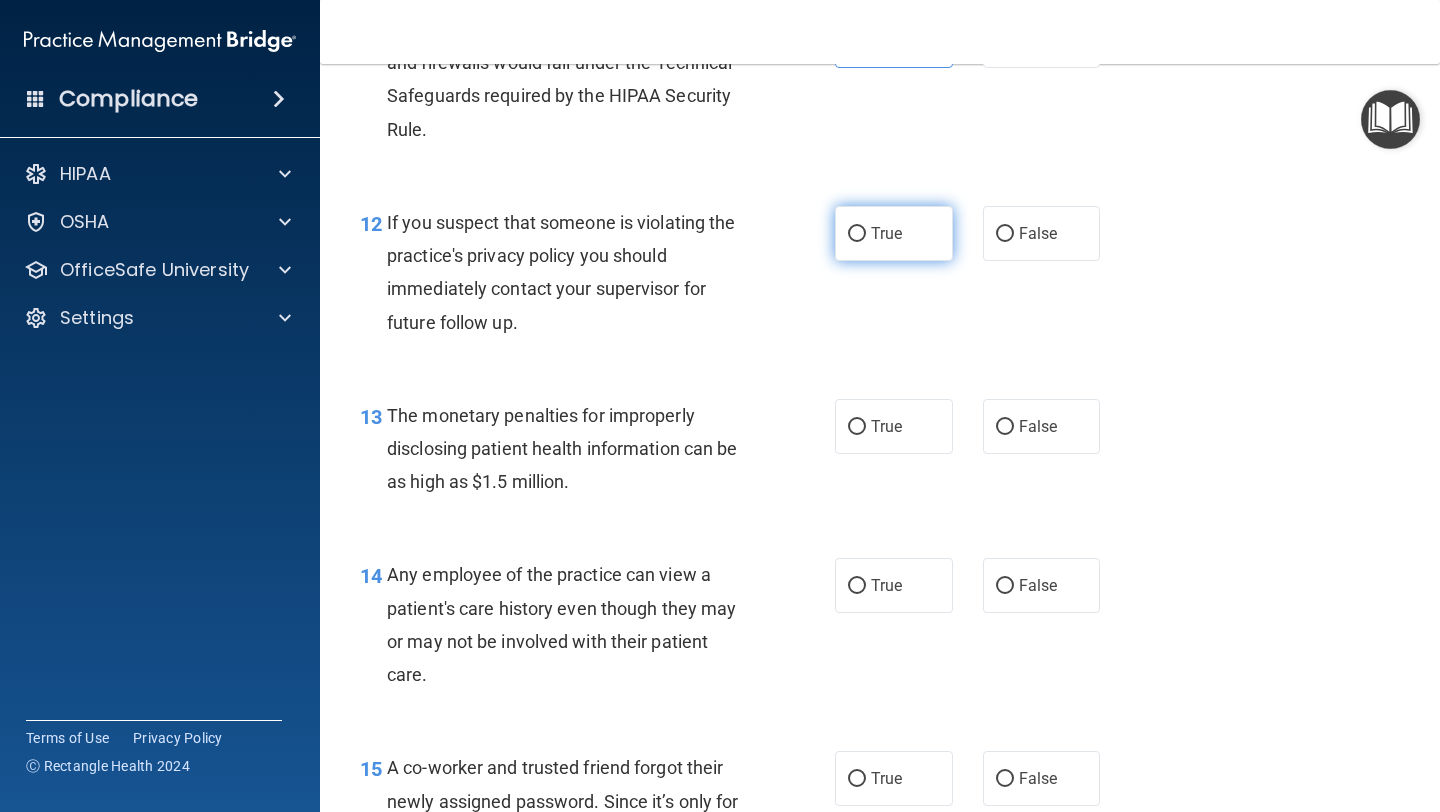 click on "True" at bounding box center (894, 233) 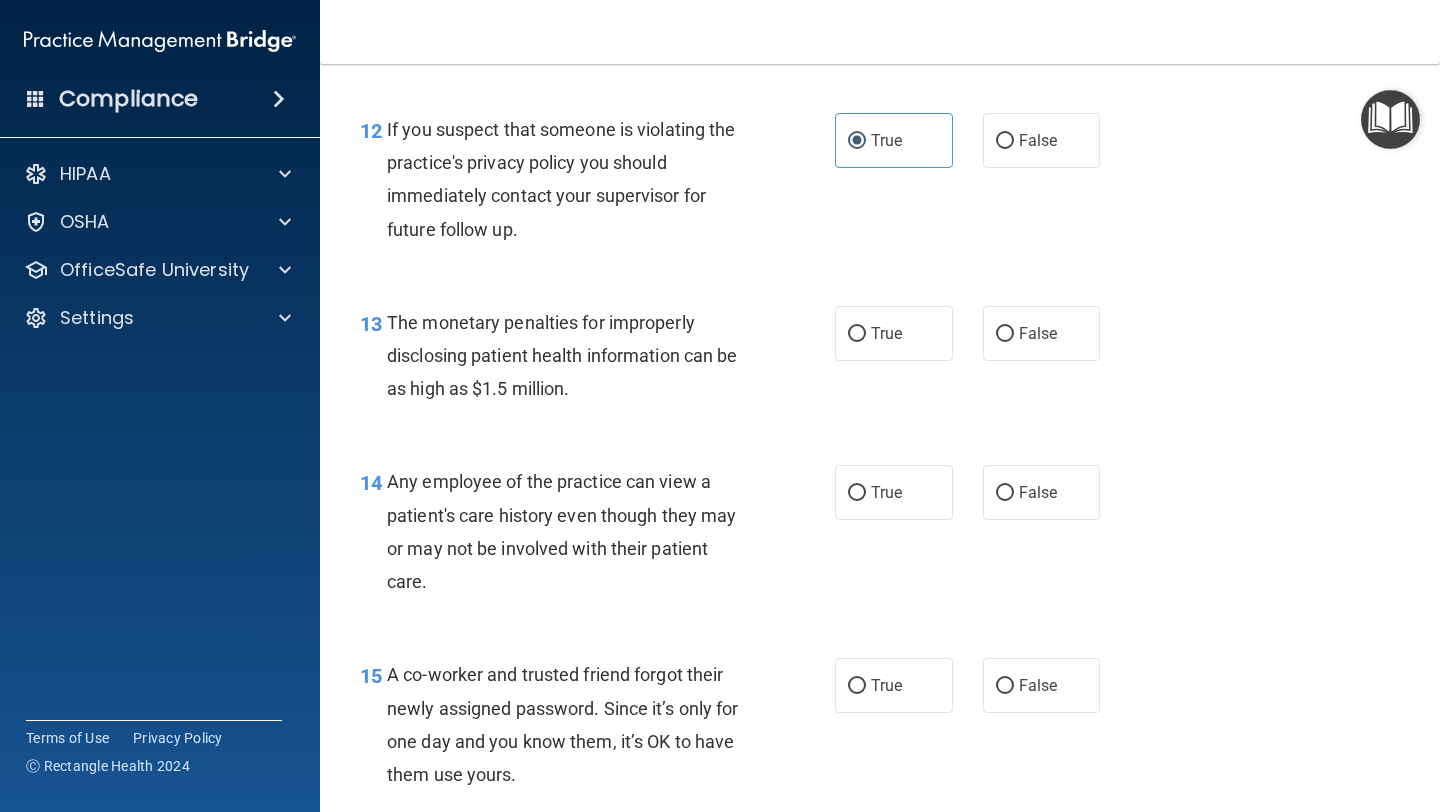 scroll, scrollTop: 2005, scrollLeft: 0, axis: vertical 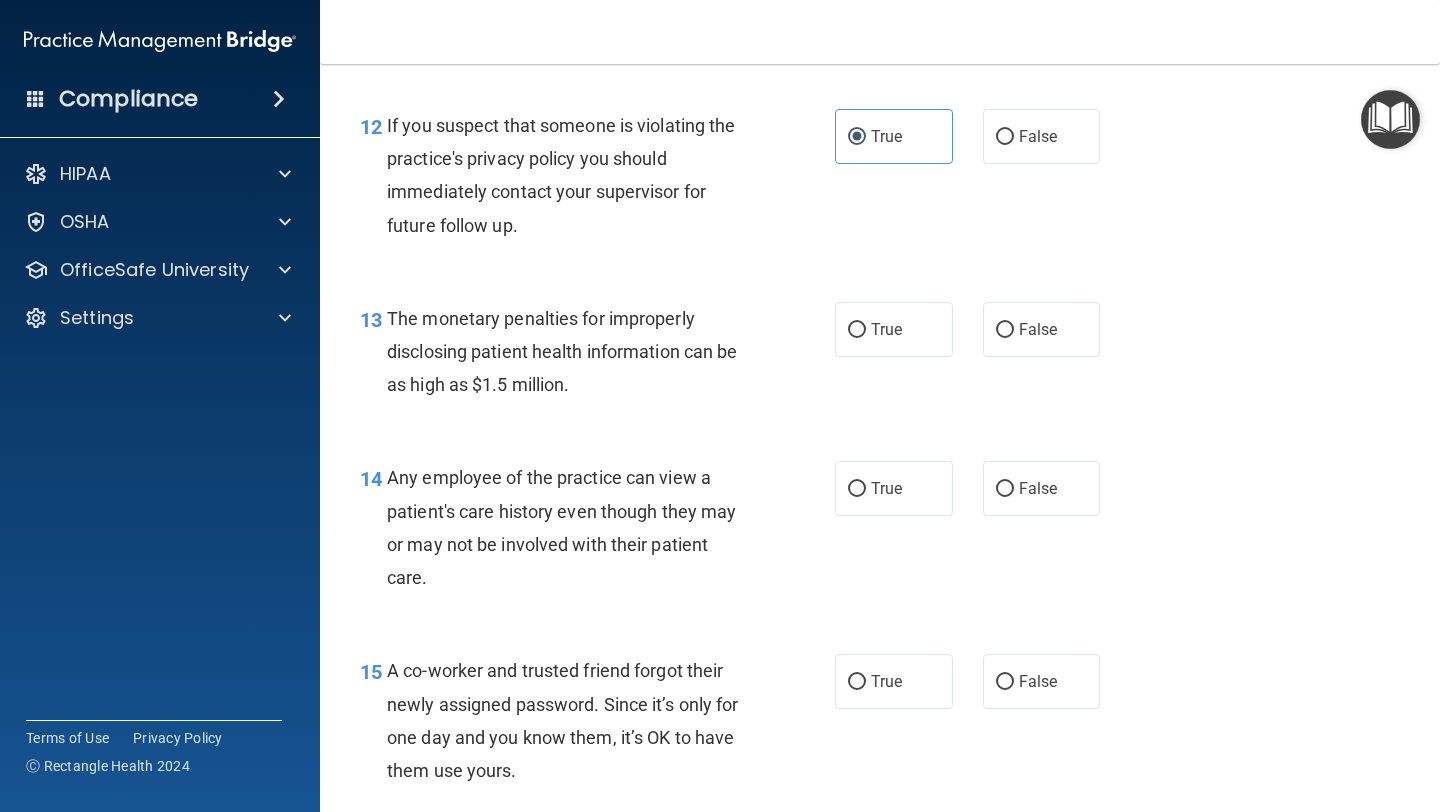 click on "13       The monetary penalties for improperly disclosing patient health information can be as high as $1.5 million.                 True           False" at bounding box center (880, 357) 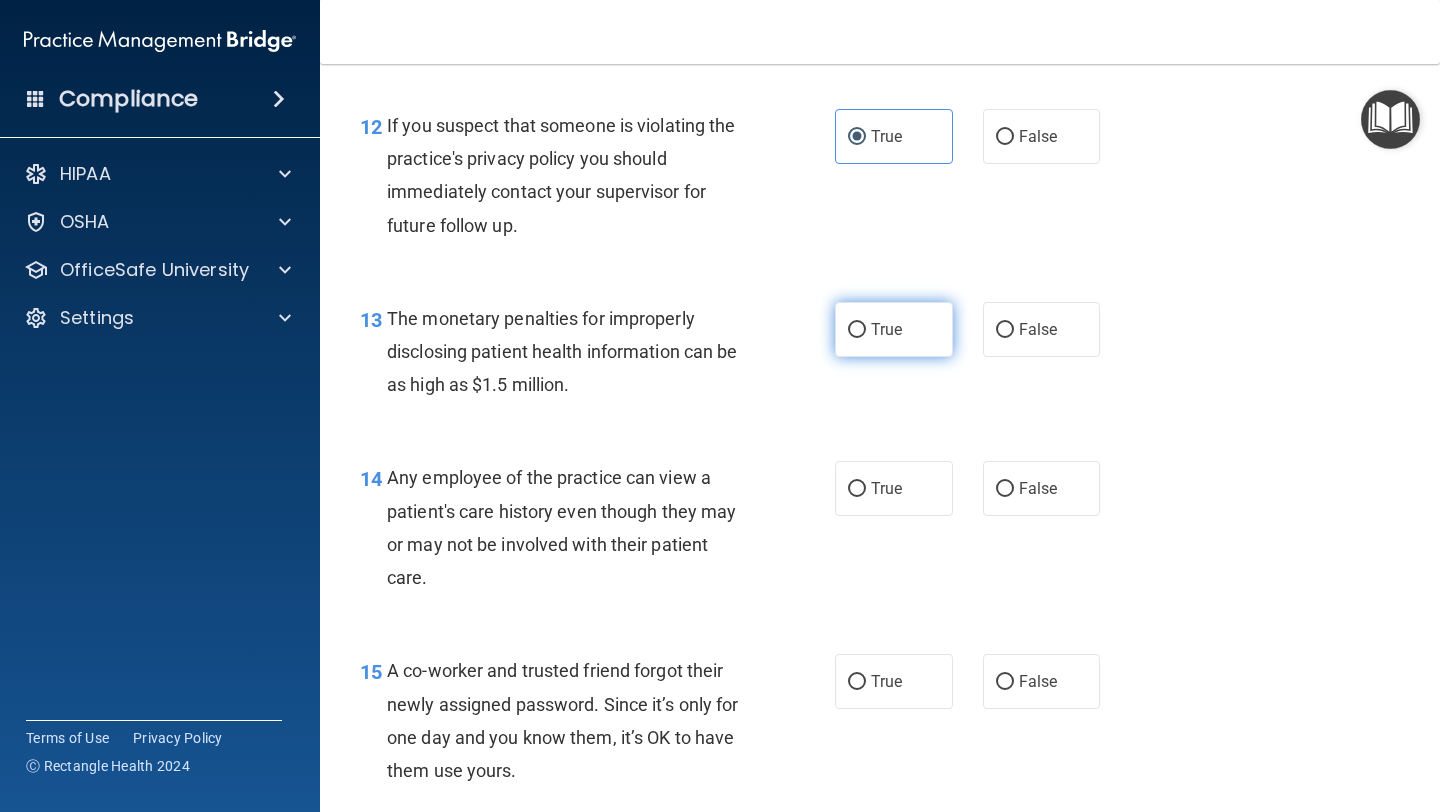 click on "True" at bounding box center [894, 329] 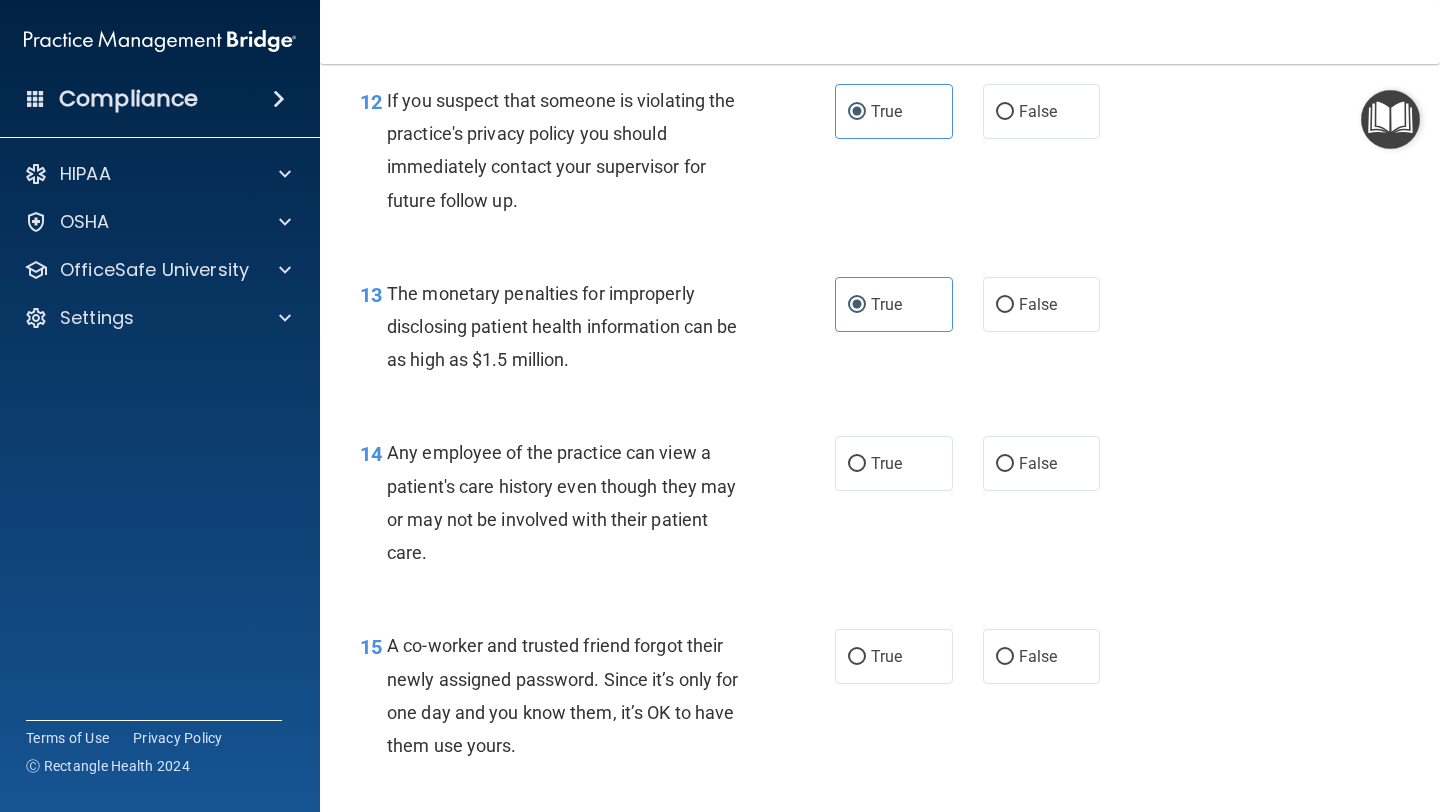 scroll, scrollTop: 2045, scrollLeft: 0, axis: vertical 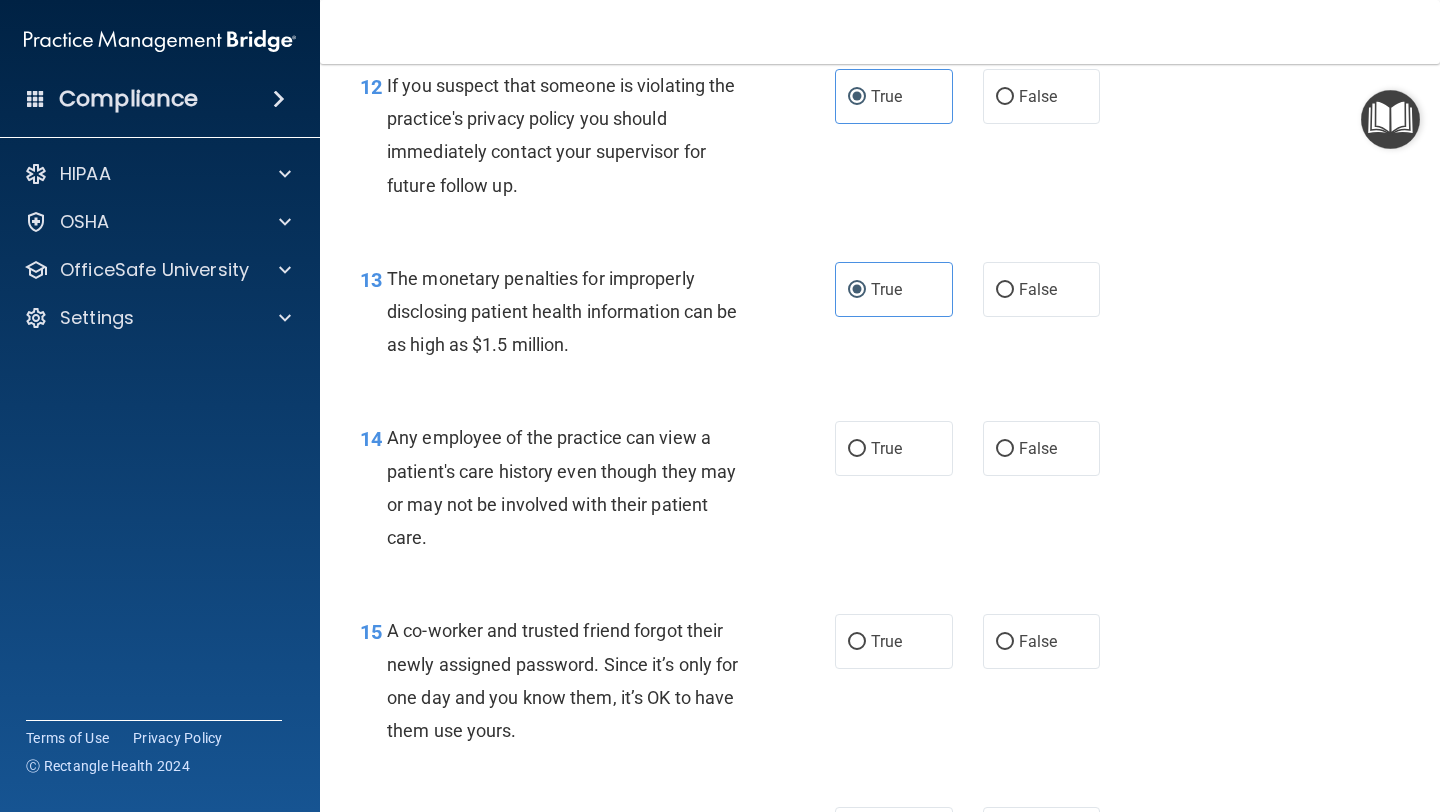 click on "13       The monetary penalties for improperly disclosing patient health information can be as high as $1.5 million.                 True           False" at bounding box center (880, 317) 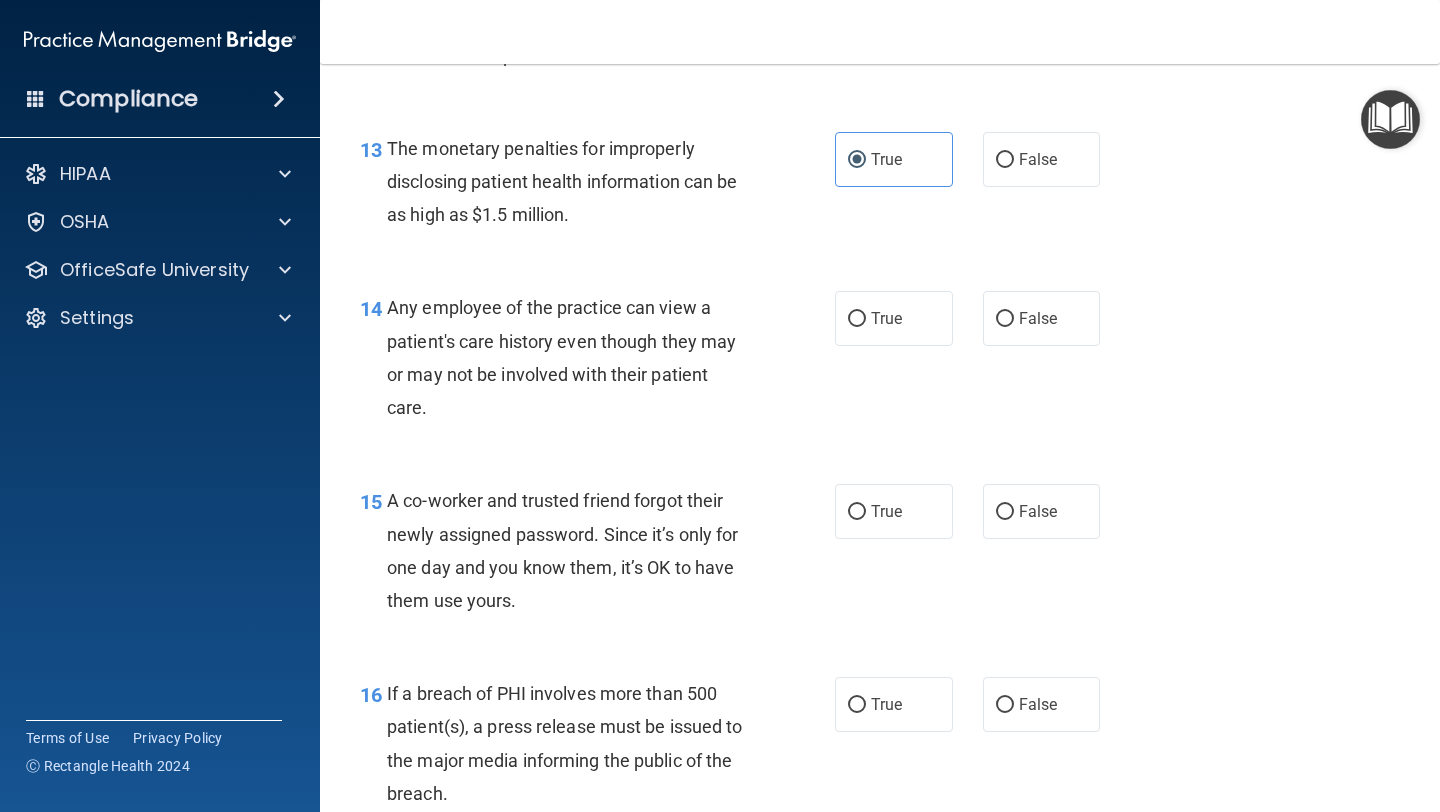 scroll, scrollTop: 2179, scrollLeft: 0, axis: vertical 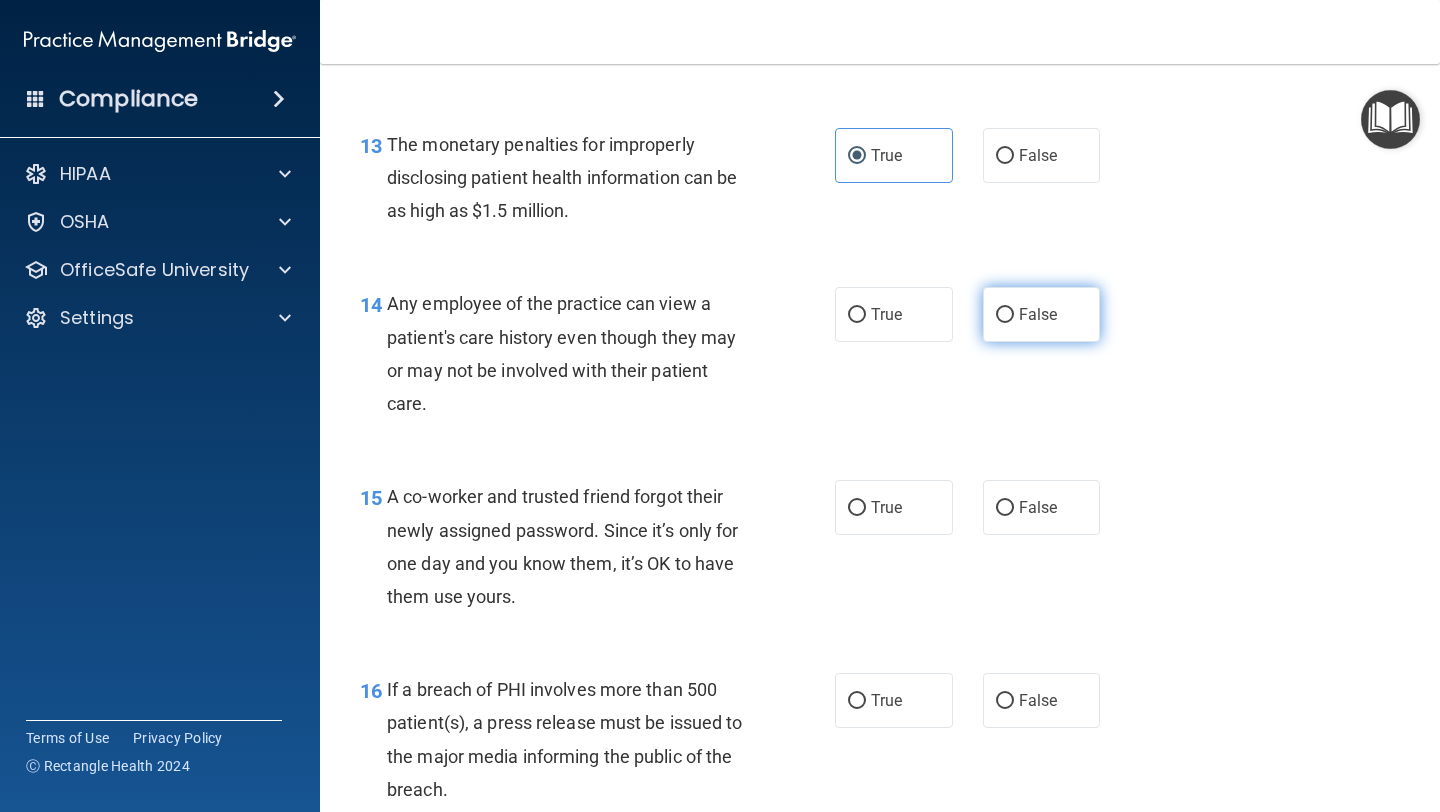 click on "False" at bounding box center [1042, 314] 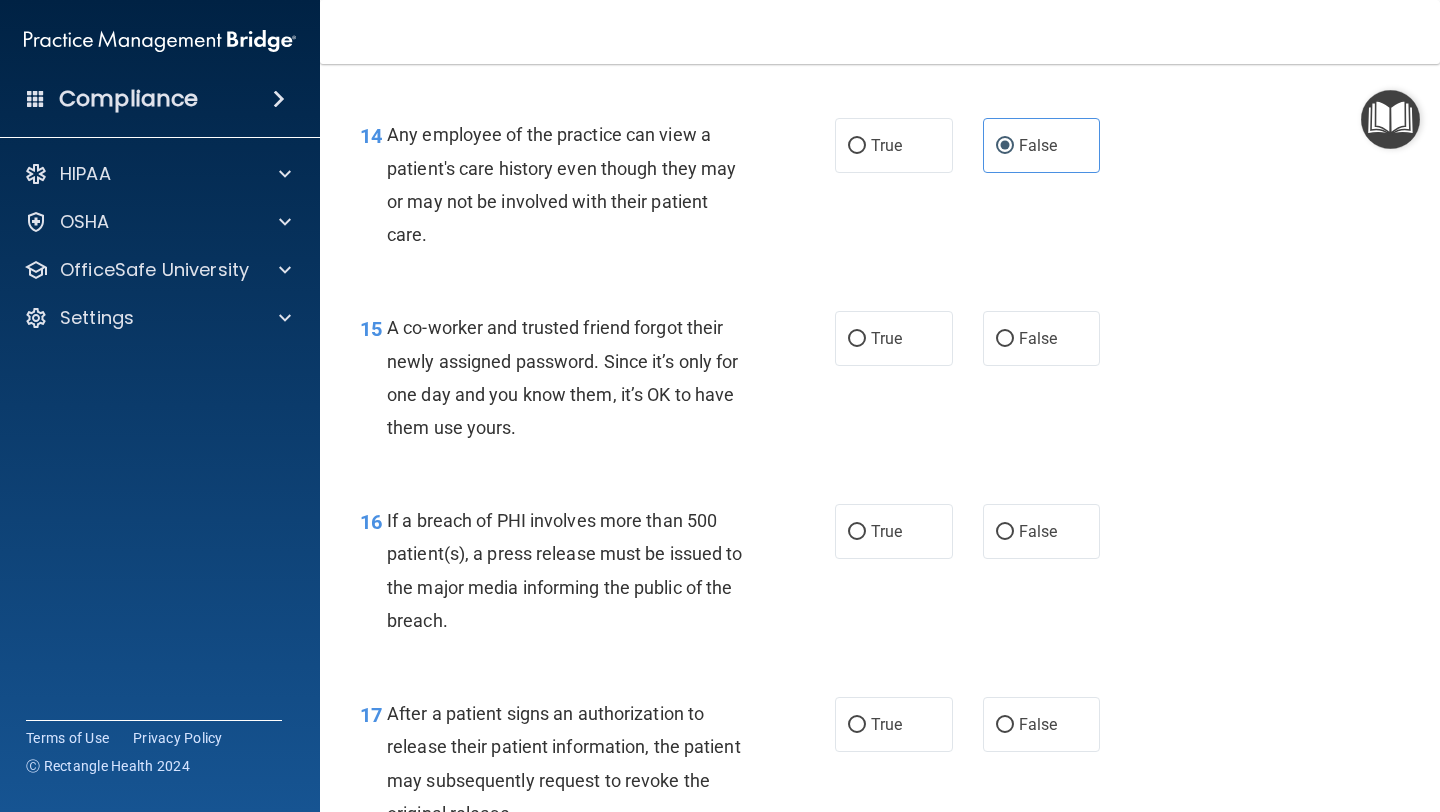 scroll, scrollTop: 2352, scrollLeft: 0, axis: vertical 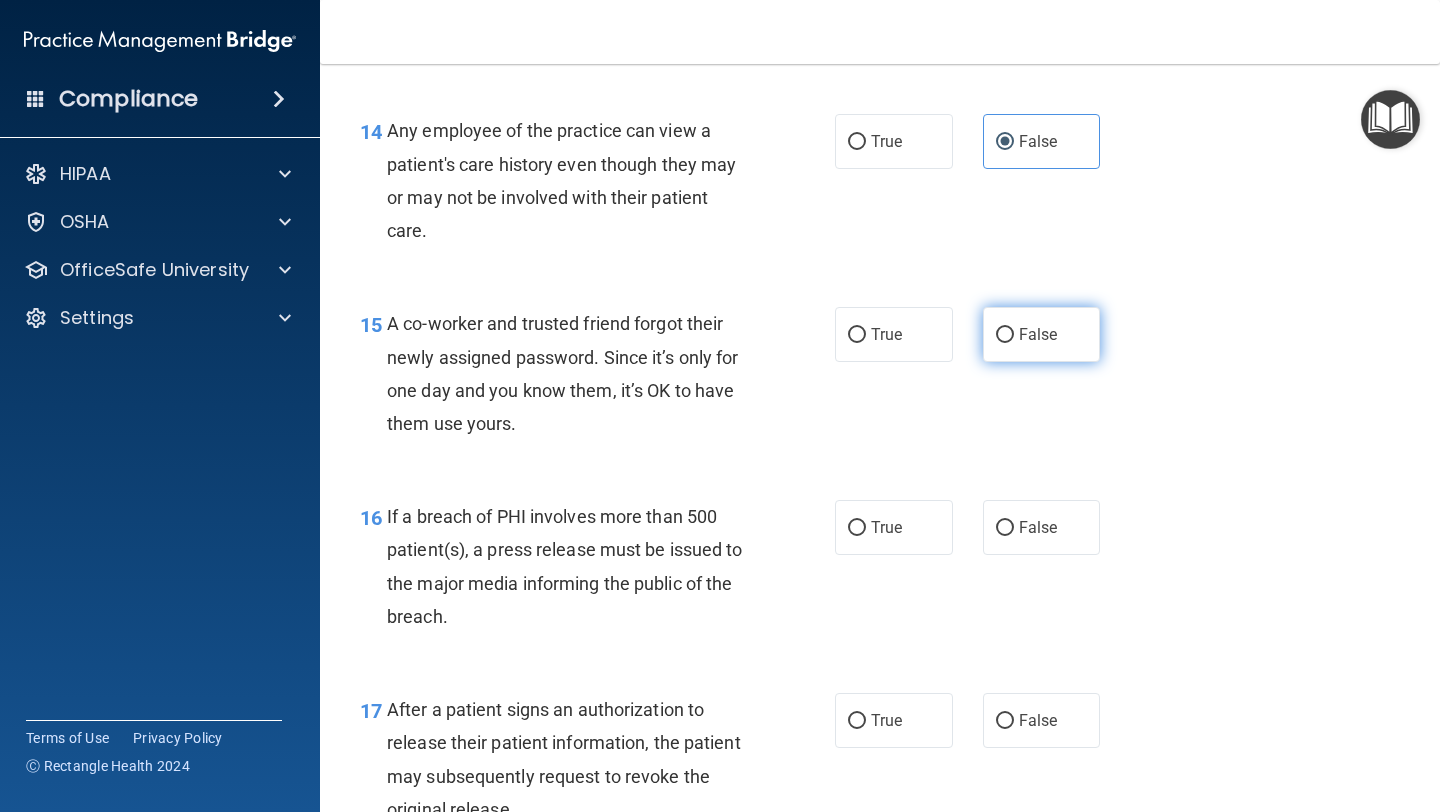 click on "False" at bounding box center [1042, 334] 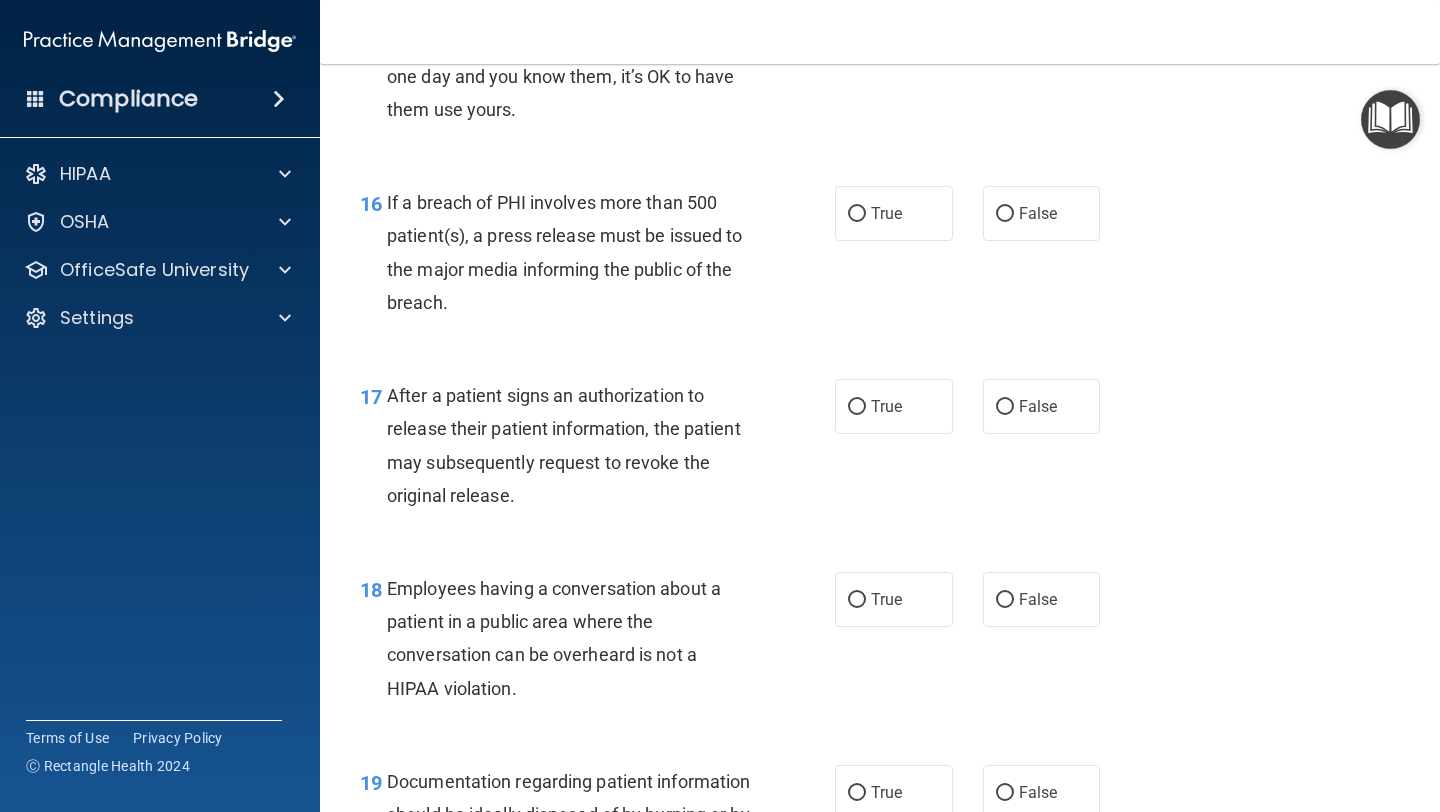 scroll, scrollTop: 2668, scrollLeft: 0, axis: vertical 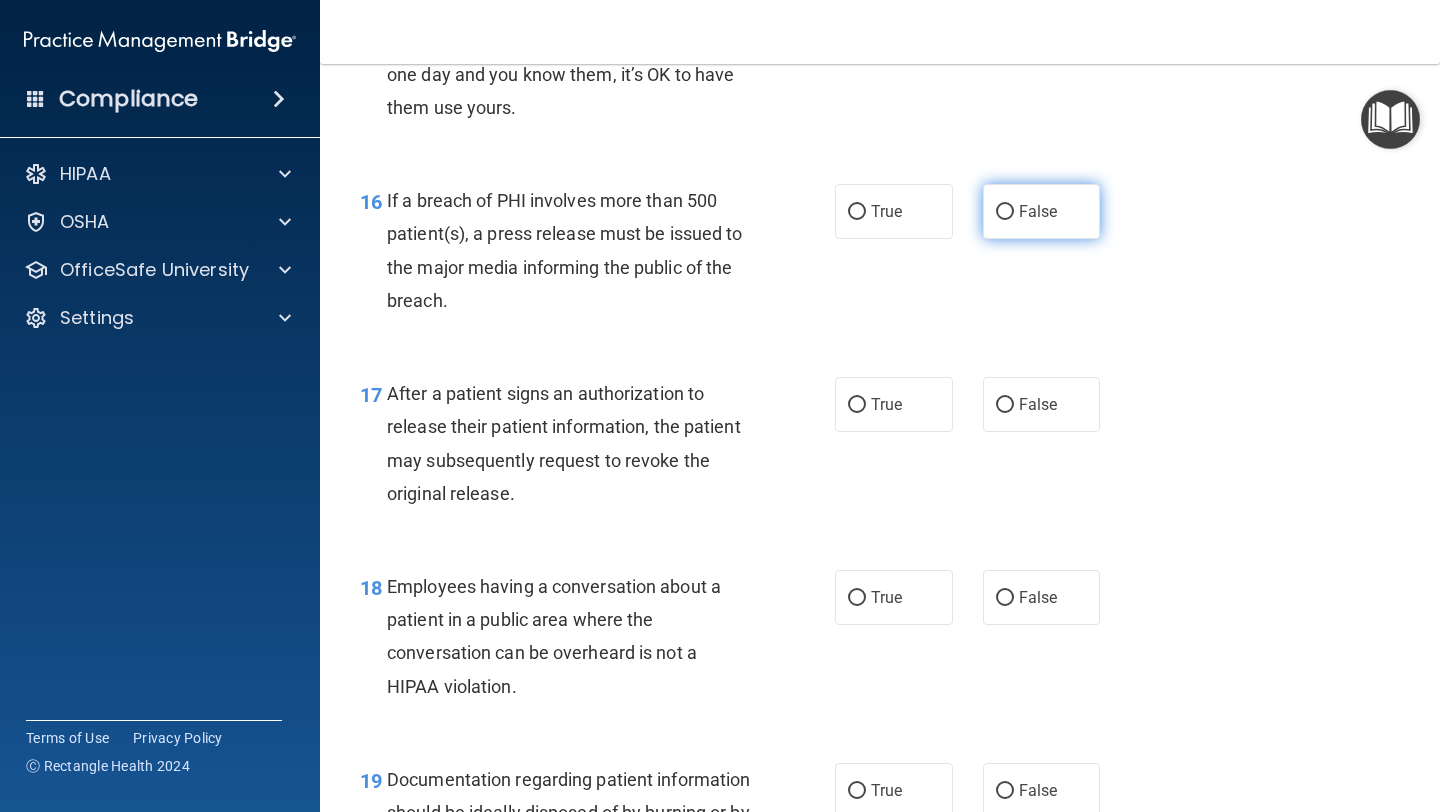 click on "False" at bounding box center [1042, 211] 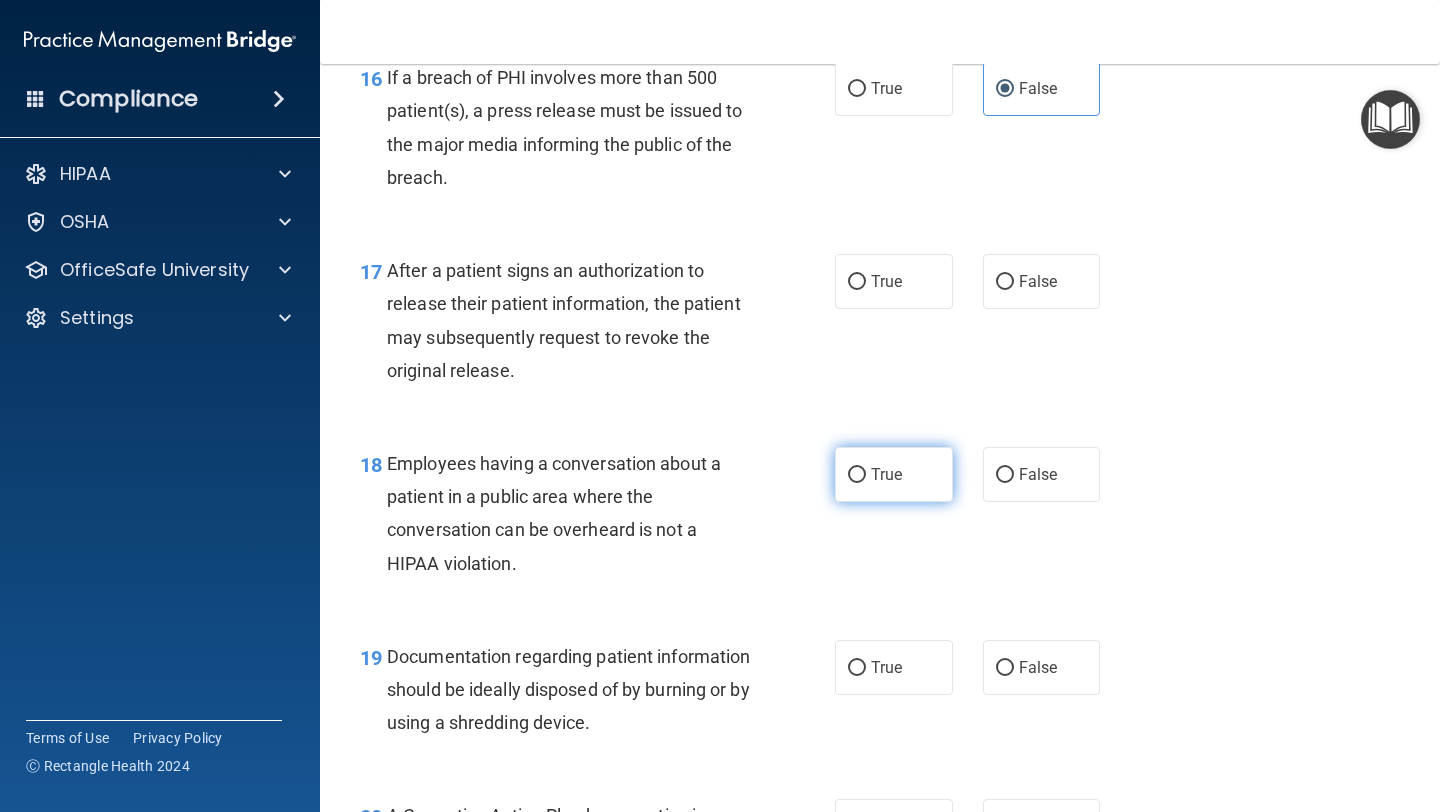scroll, scrollTop: 2800, scrollLeft: 0, axis: vertical 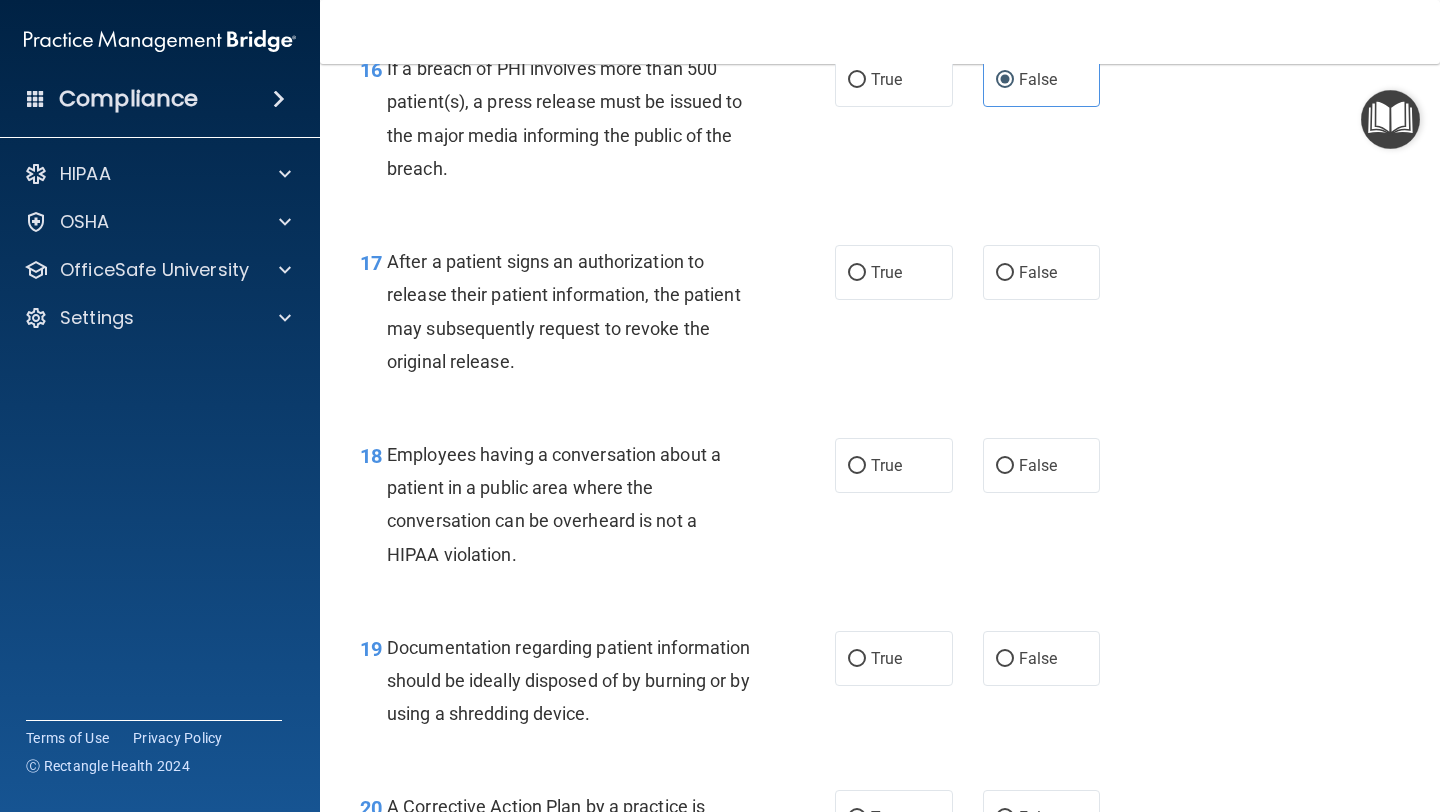 click on "If a breach of PHI involves more than 500 patient(s), a press release must be issued to the major media informing the public of the breach." at bounding box center [565, 118] 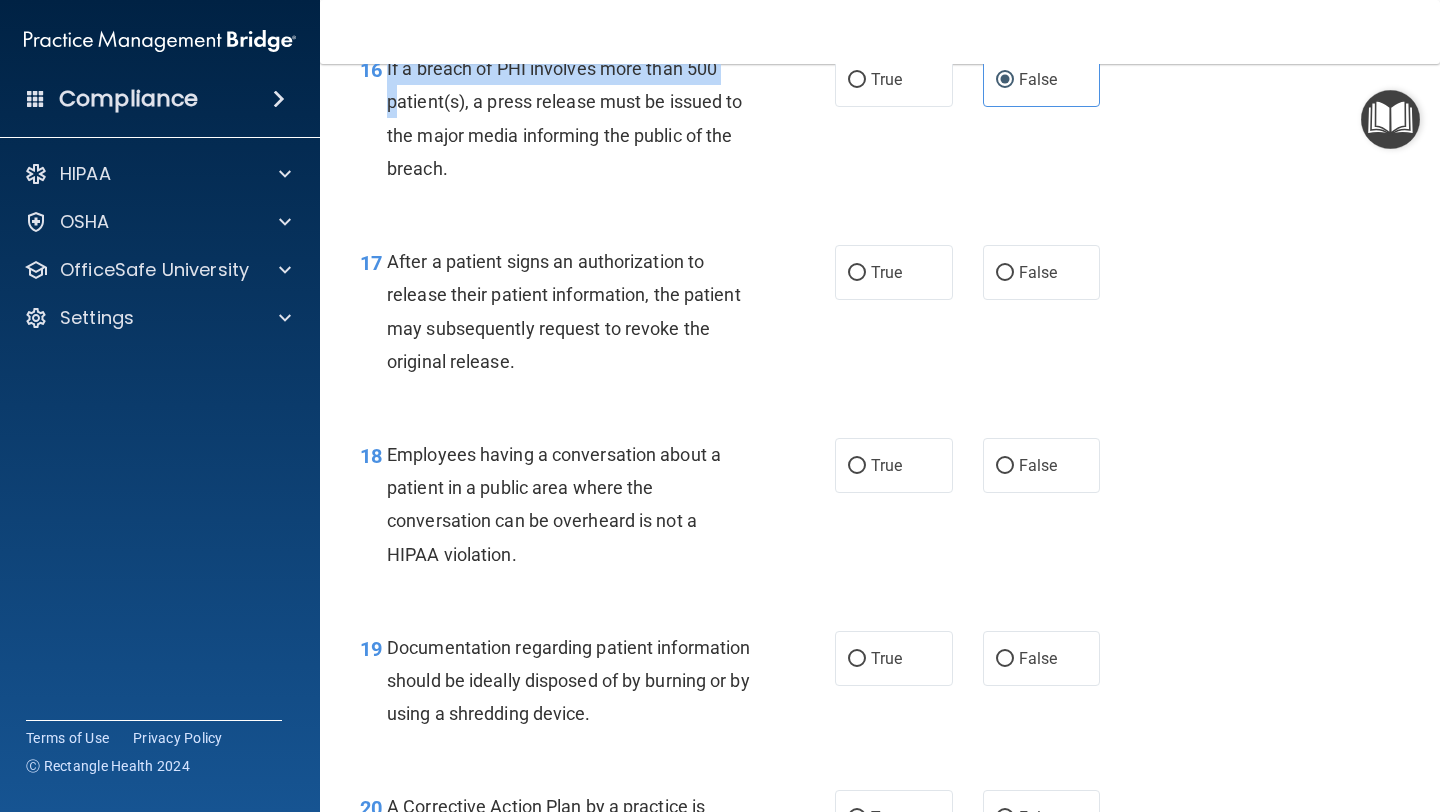 scroll, scrollTop: 2799, scrollLeft: 0, axis: vertical 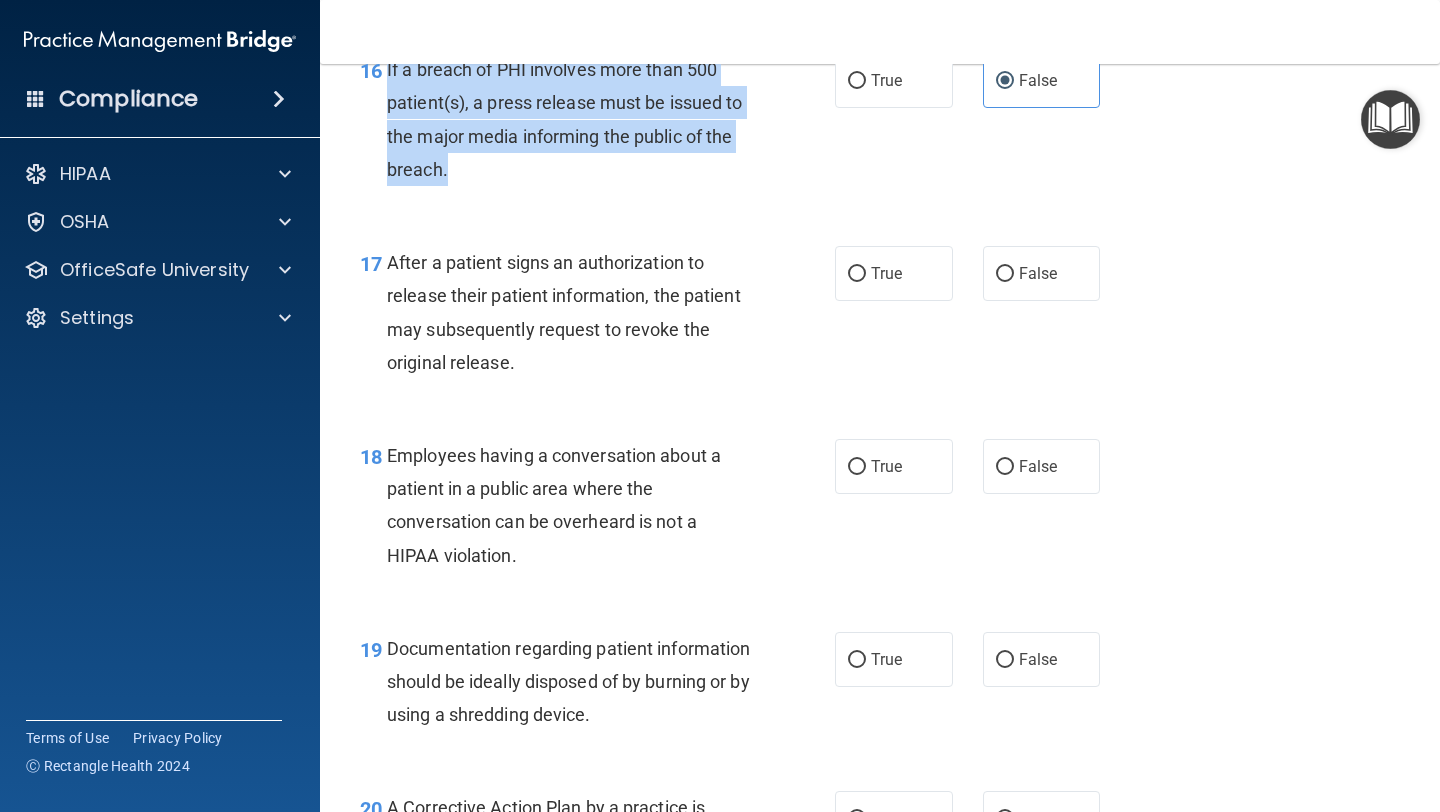 drag, startPoint x: 386, startPoint y: 70, endPoint x: 448, endPoint y: 173, distance: 120.22063 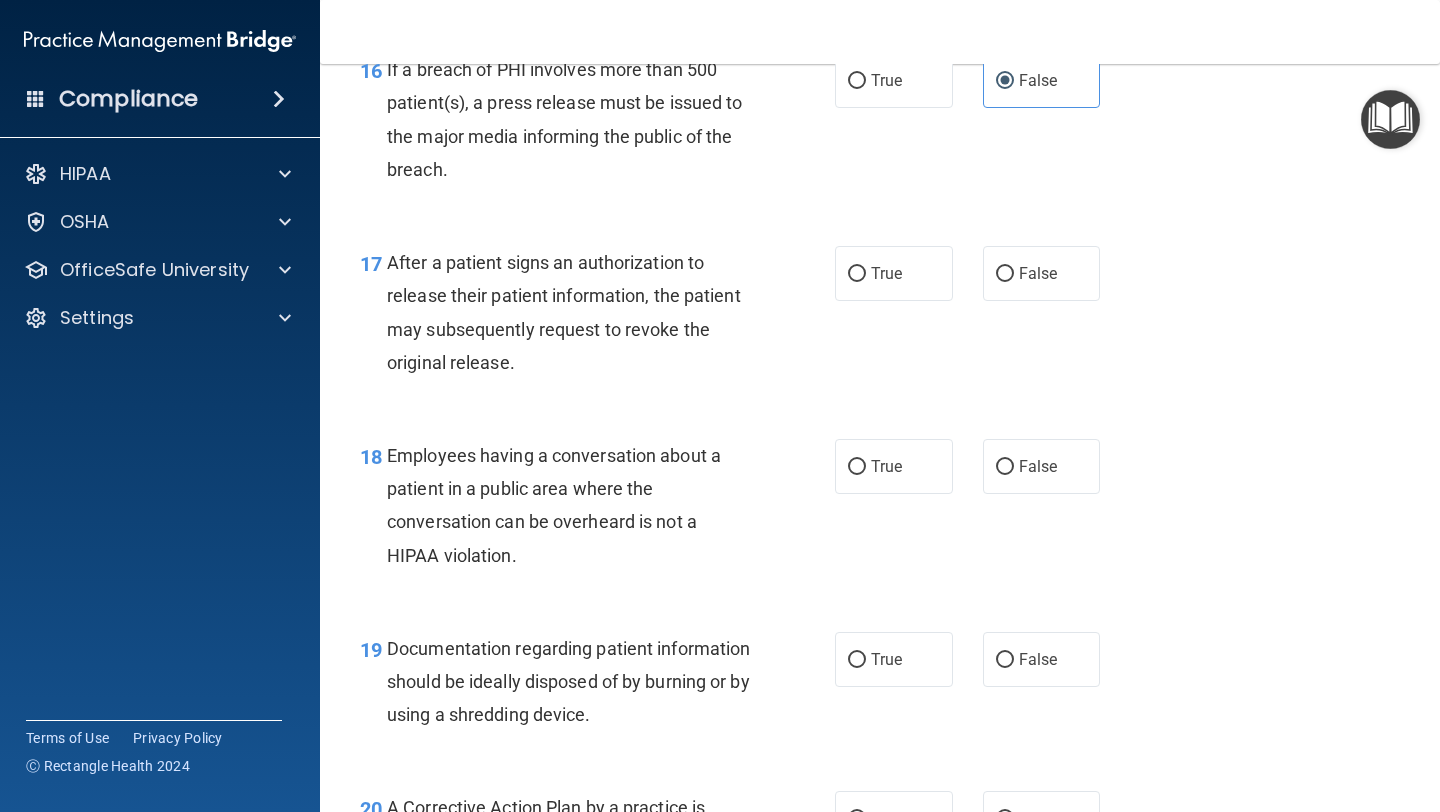 click on "If a breach of PHI involves more than 500 patient(s), a press release must be issued to the major media informing the public of the breach." at bounding box center [576, 119] 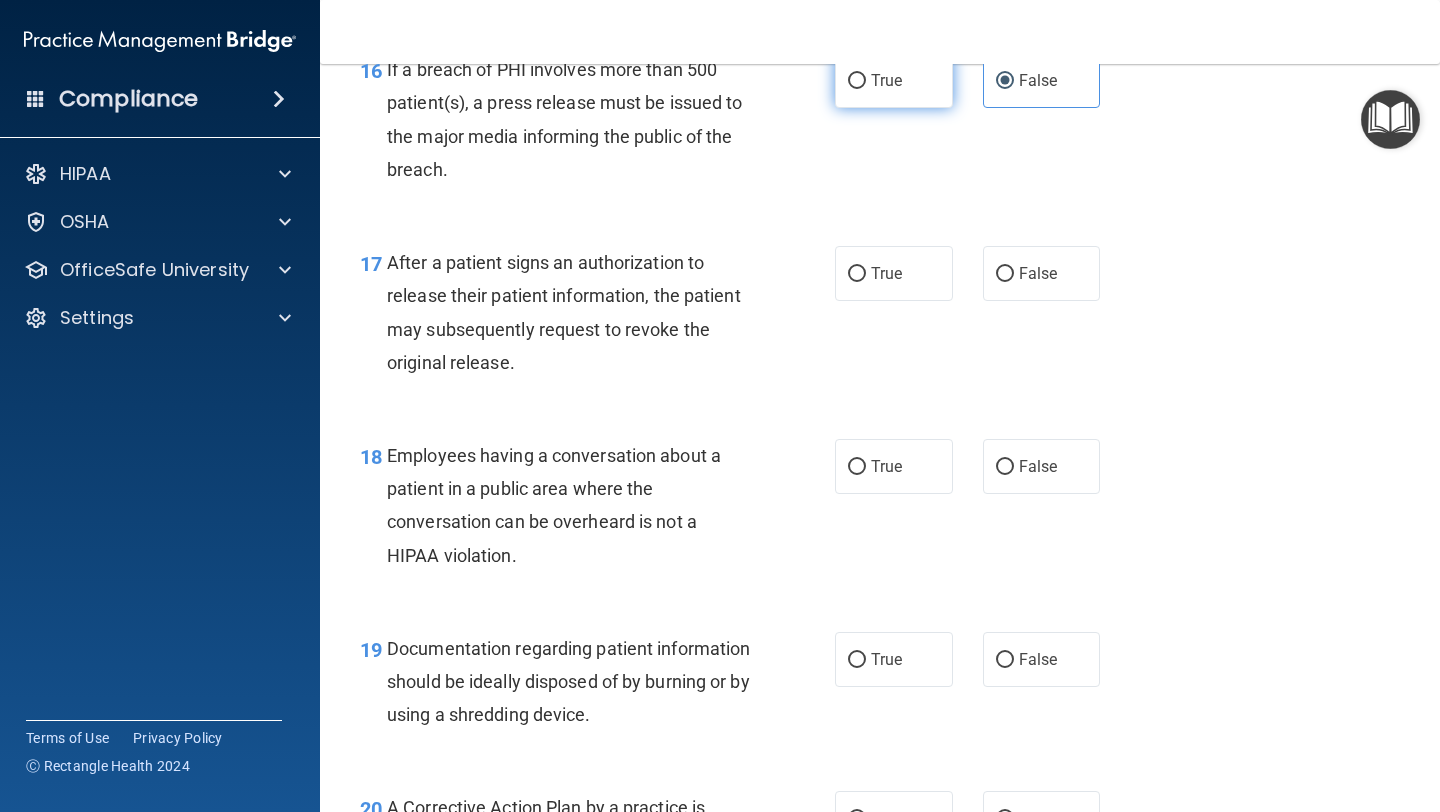 click on "True" at bounding box center [894, 80] 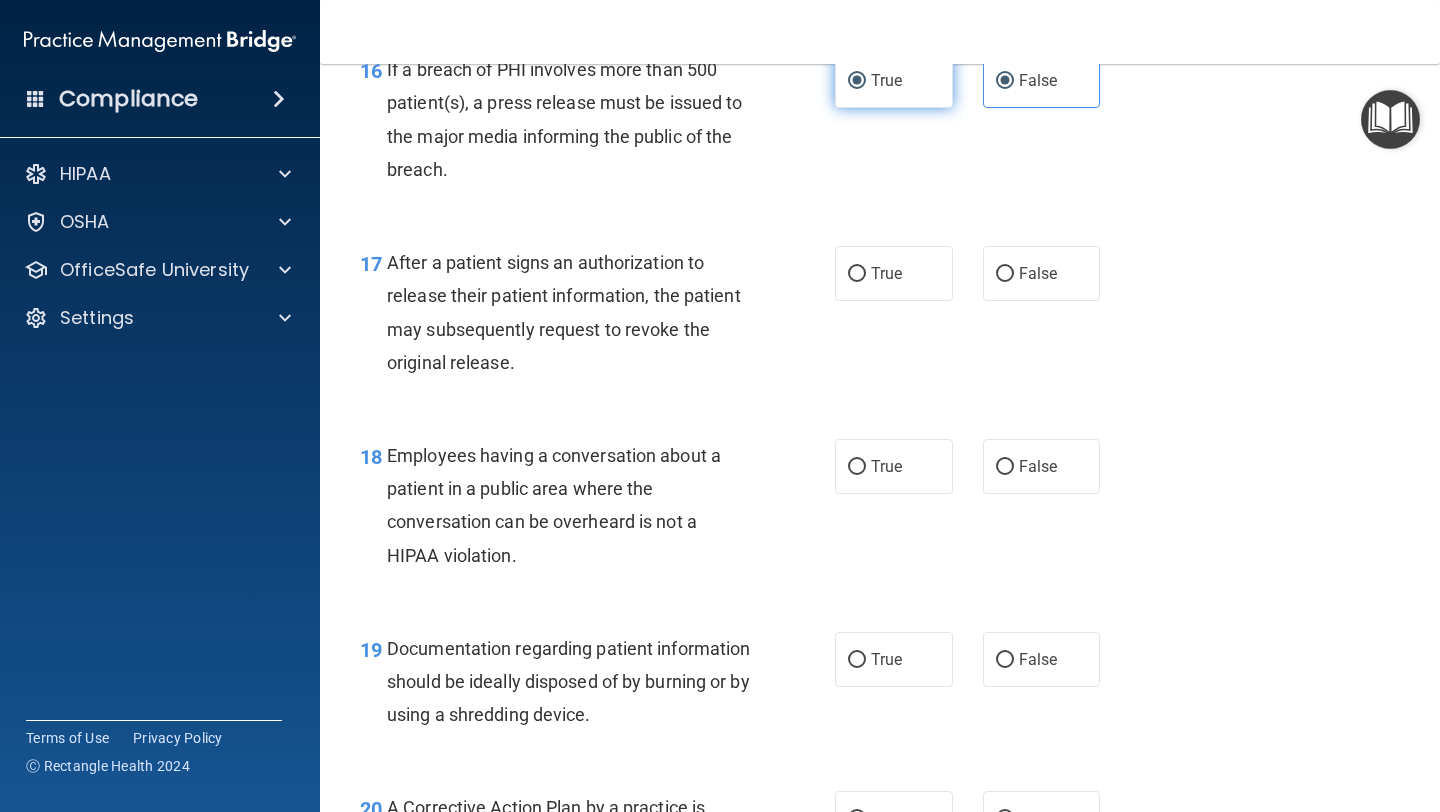 radio on "false" 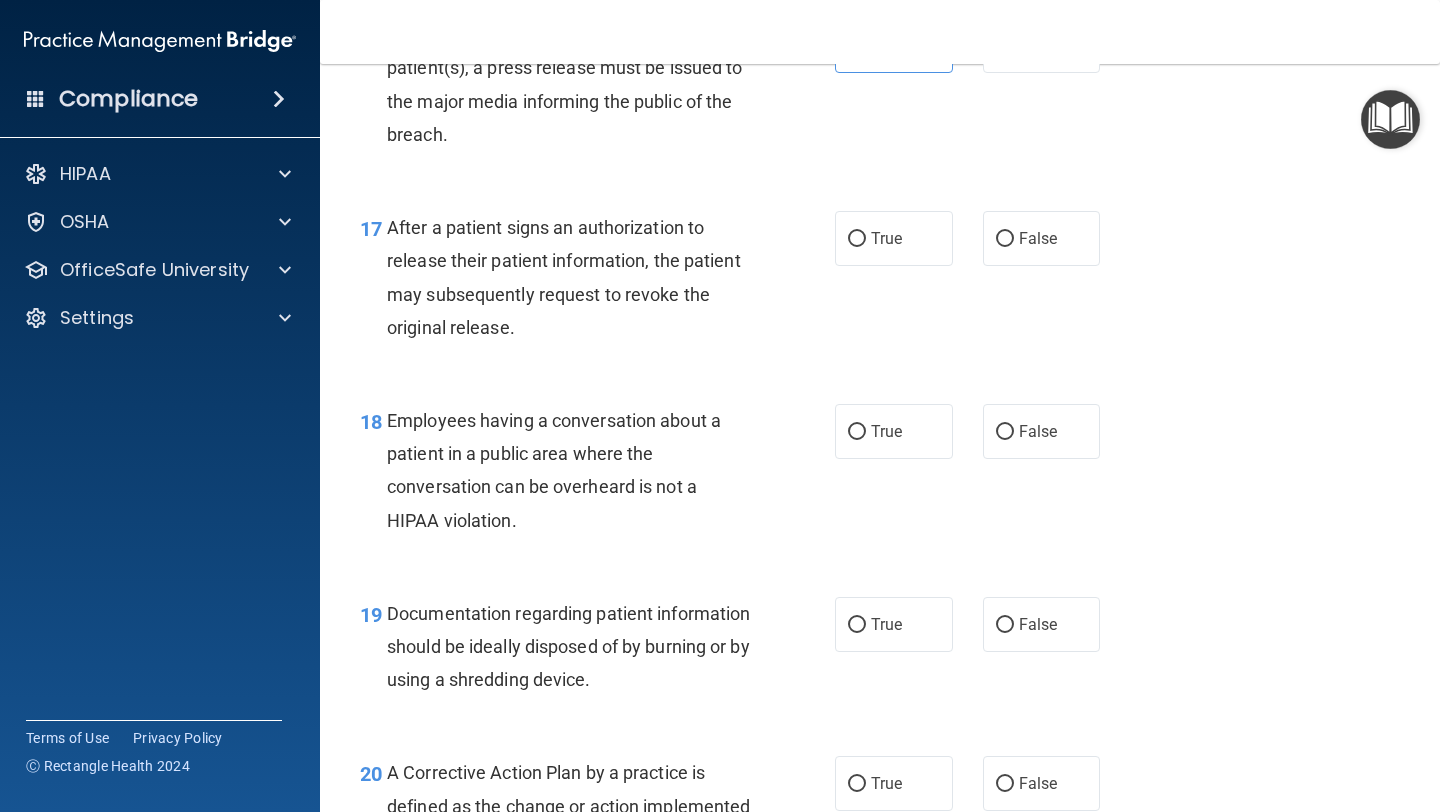 scroll, scrollTop: 2835, scrollLeft: 0, axis: vertical 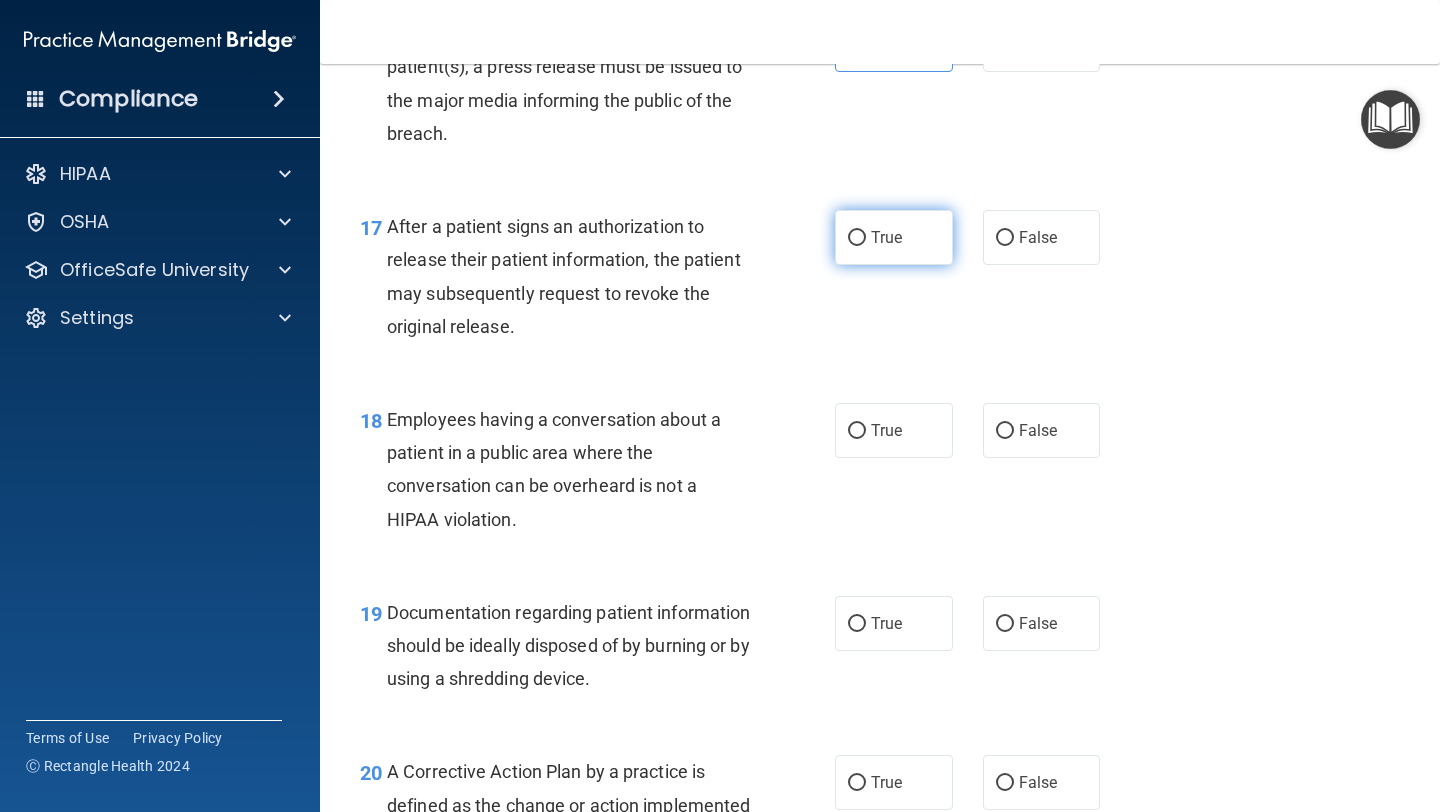 click on "True" at bounding box center [894, 237] 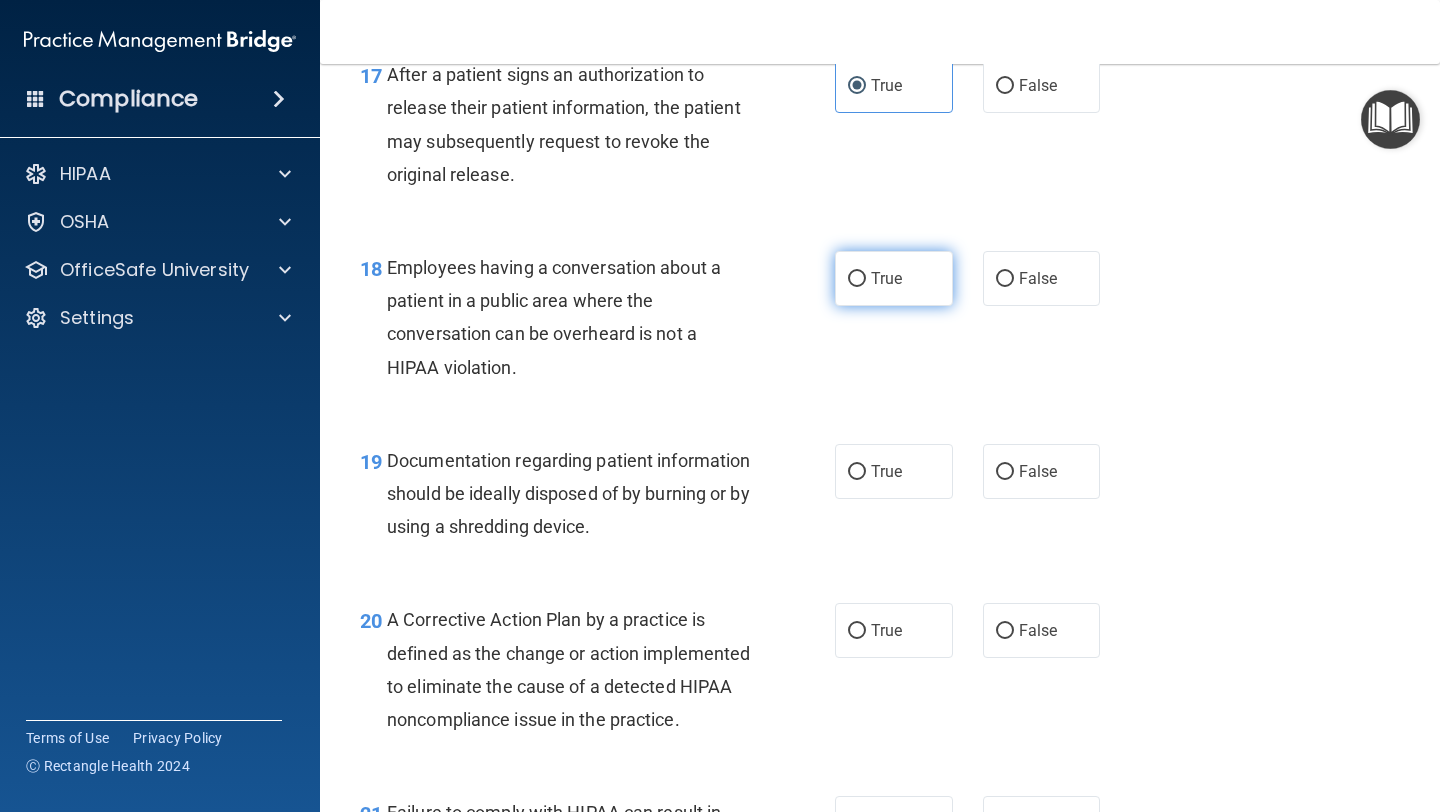 scroll, scrollTop: 3006, scrollLeft: 0, axis: vertical 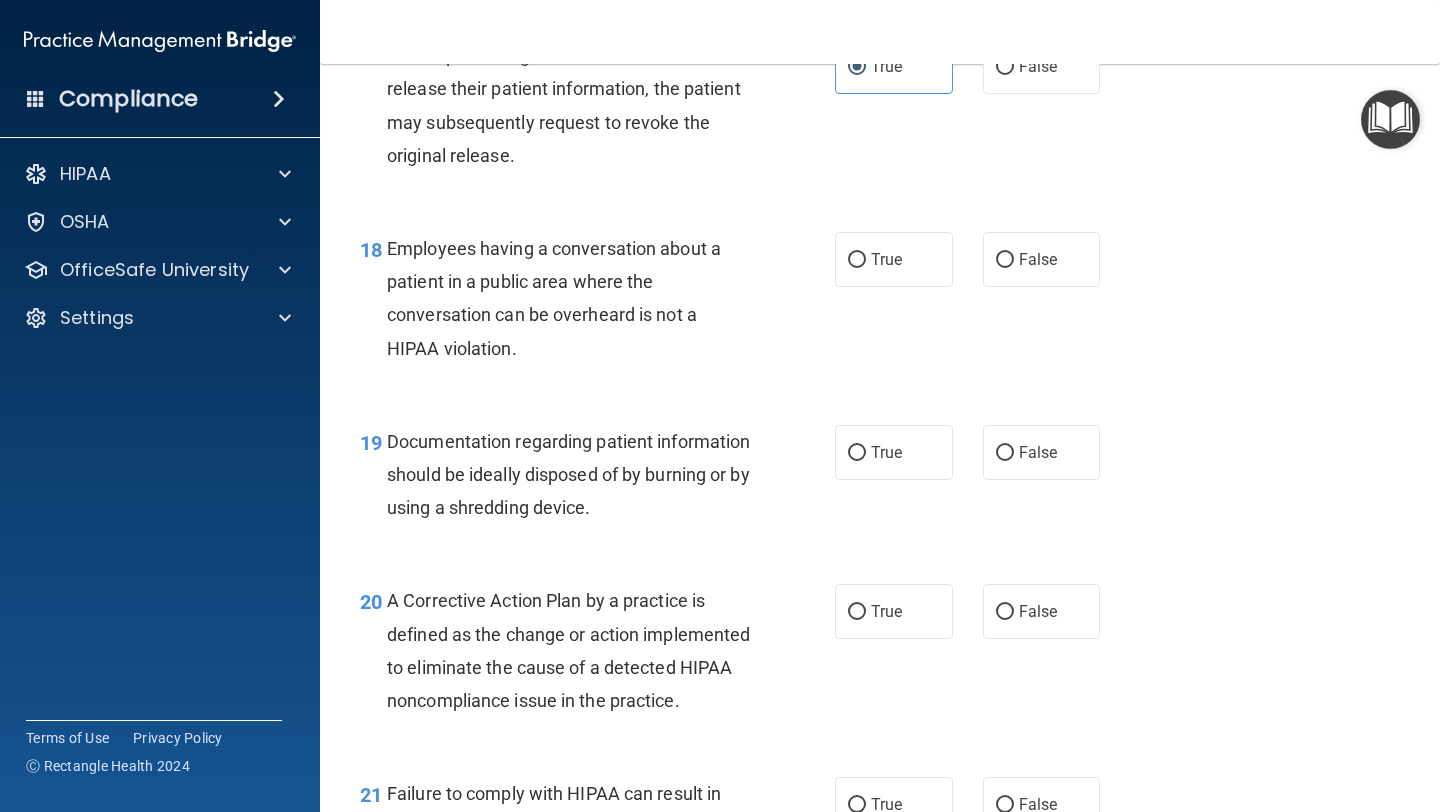 click on "18       Employees having a conversation about a patient in a public area where the conversation can be overheard is not a HIPAA violation.                 True           False" at bounding box center (880, 303) 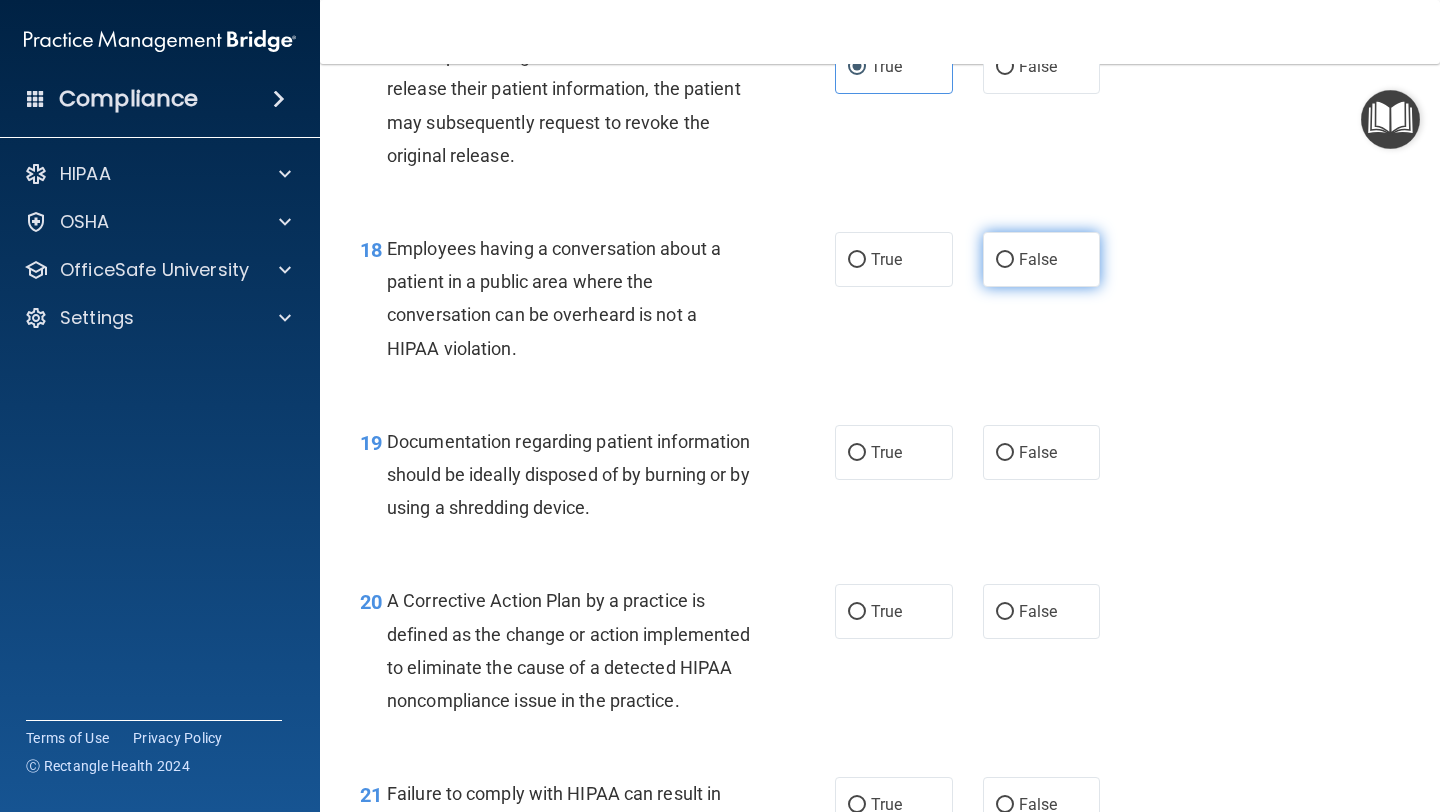 click on "False" at bounding box center [1042, 259] 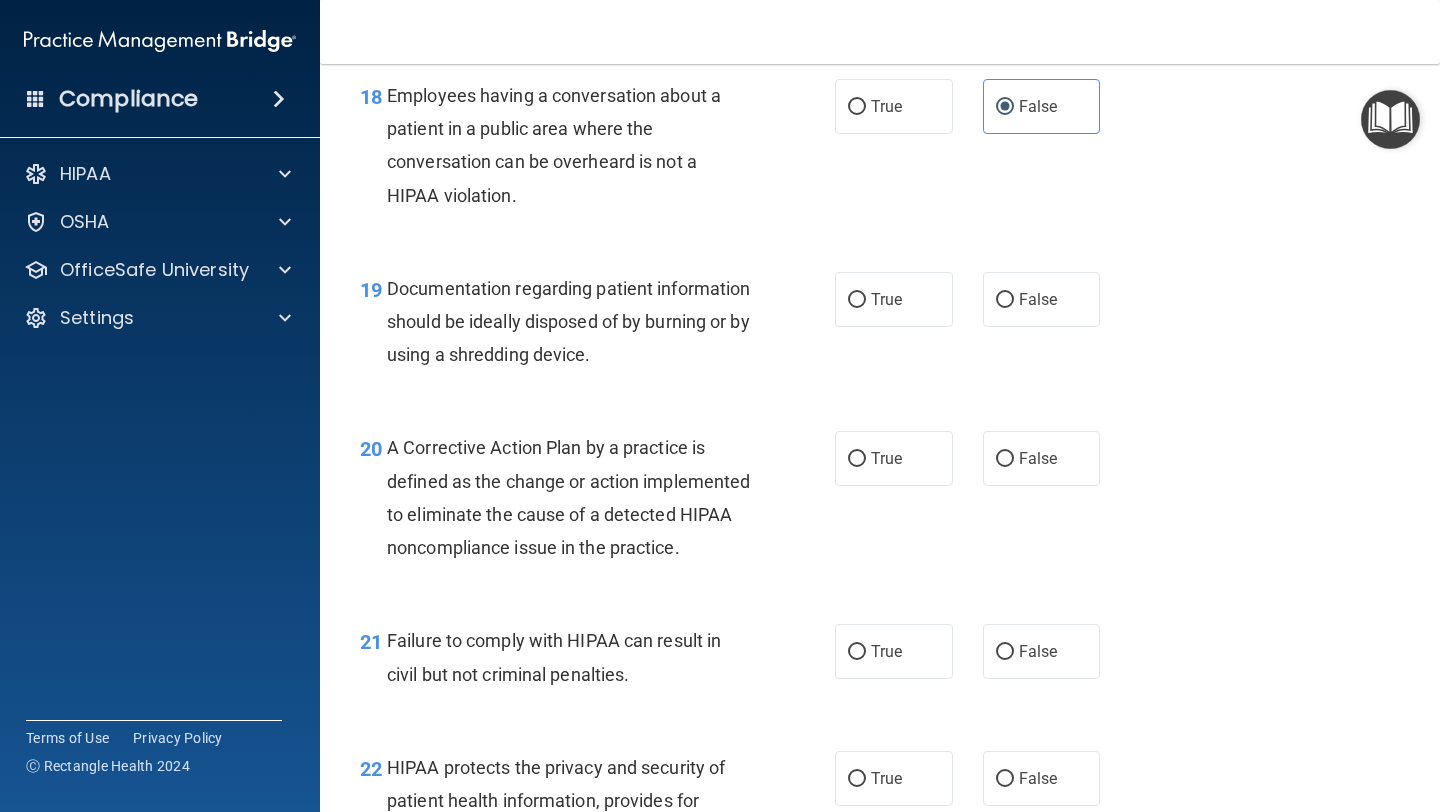 scroll, scrollTop: 3164, scrollLeft: 0, axis: vertical 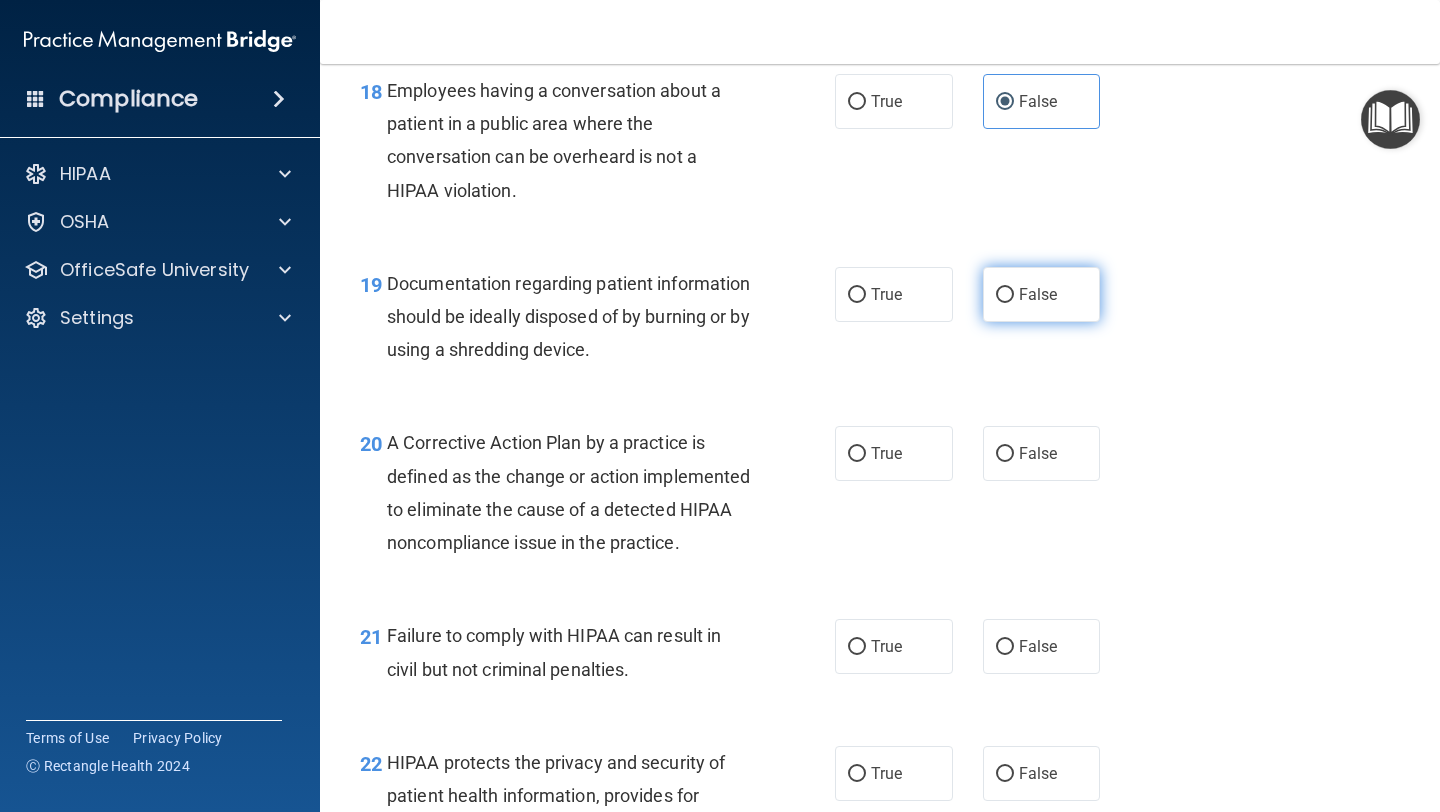click on "False" at bounding box center [1042, 294] 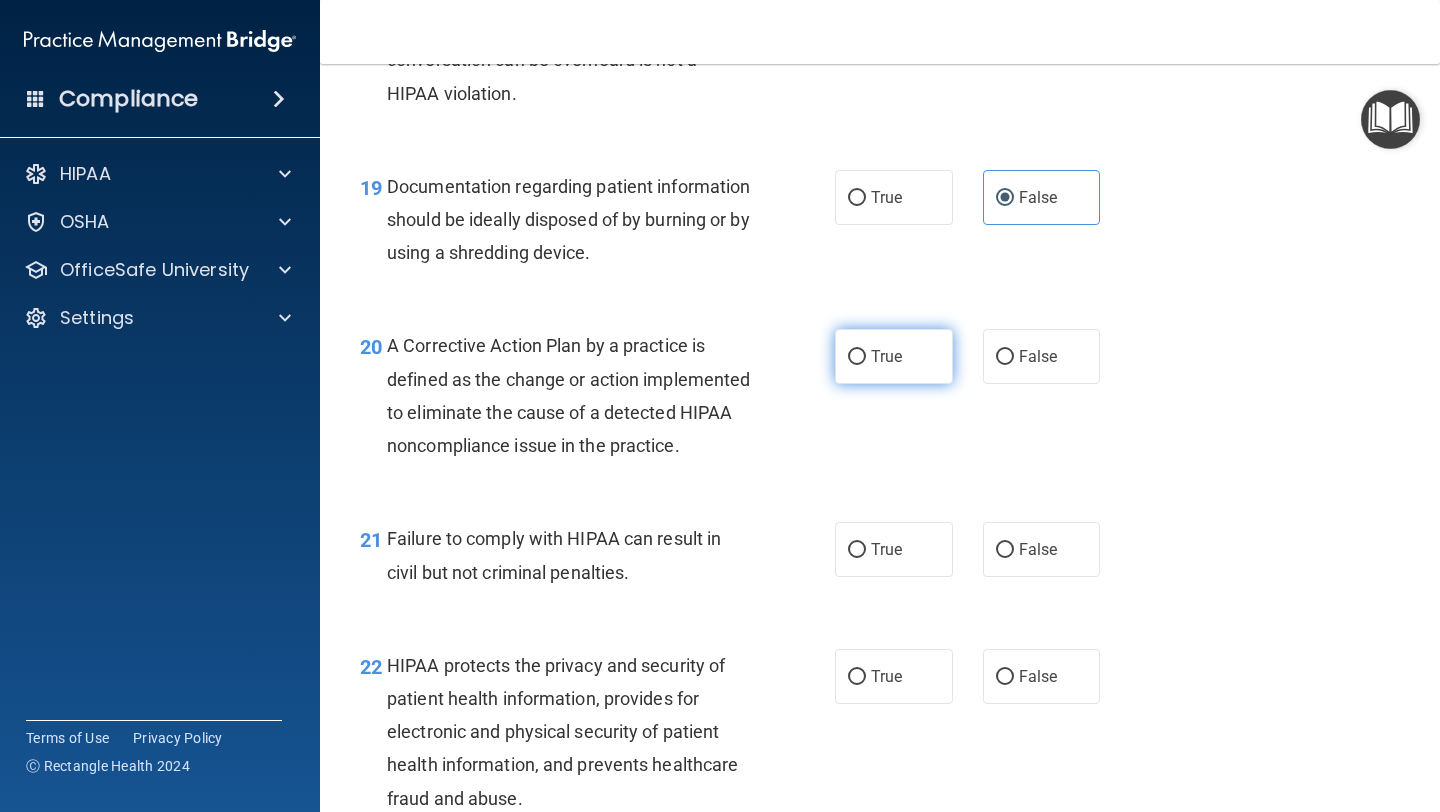 scroll, scrollTop: 3263, scrollLeft: 0, axis: vertical 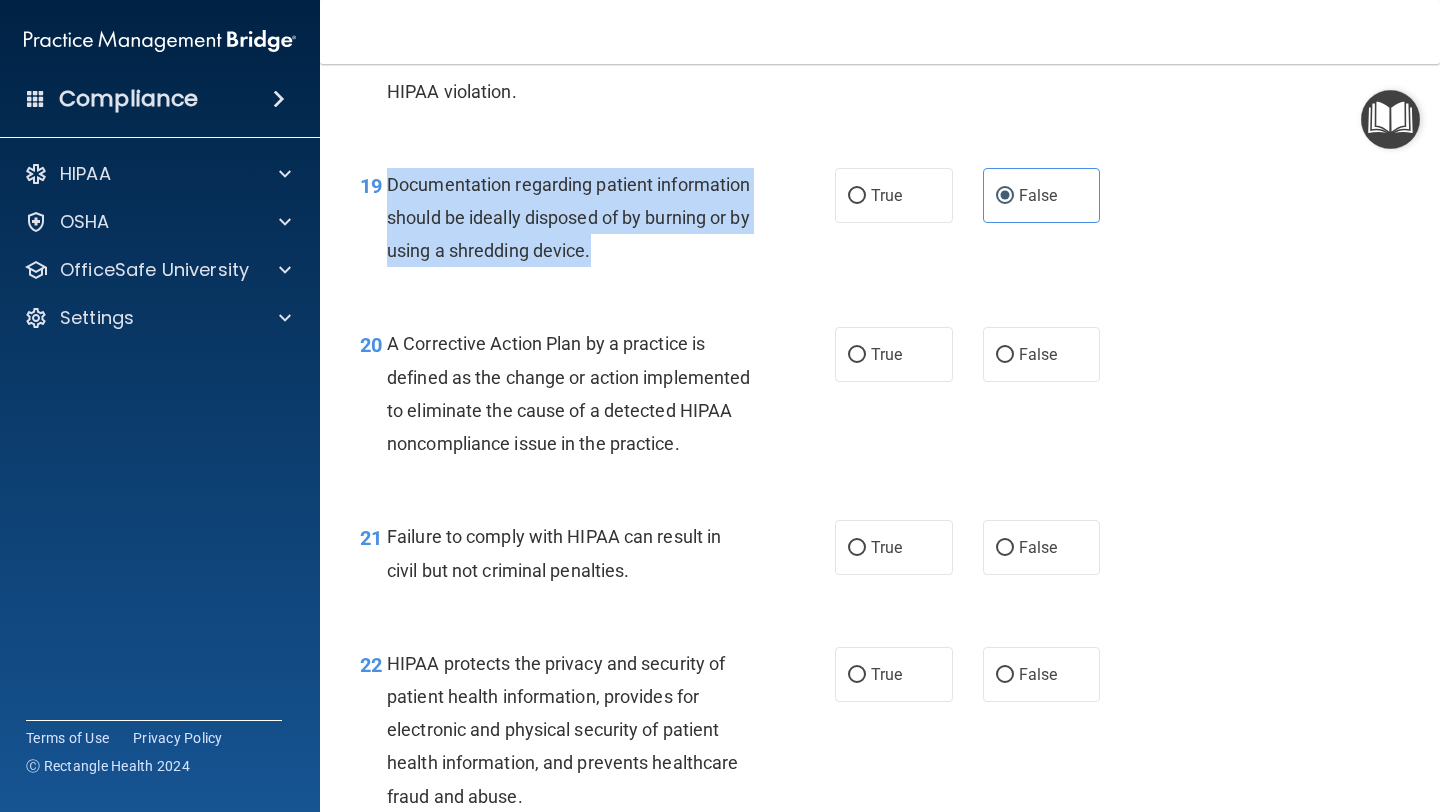 drag, startPoint x: 389, startPoint y: 185, endPoint x: 717, endPoint y: 241, distance: 332.74615 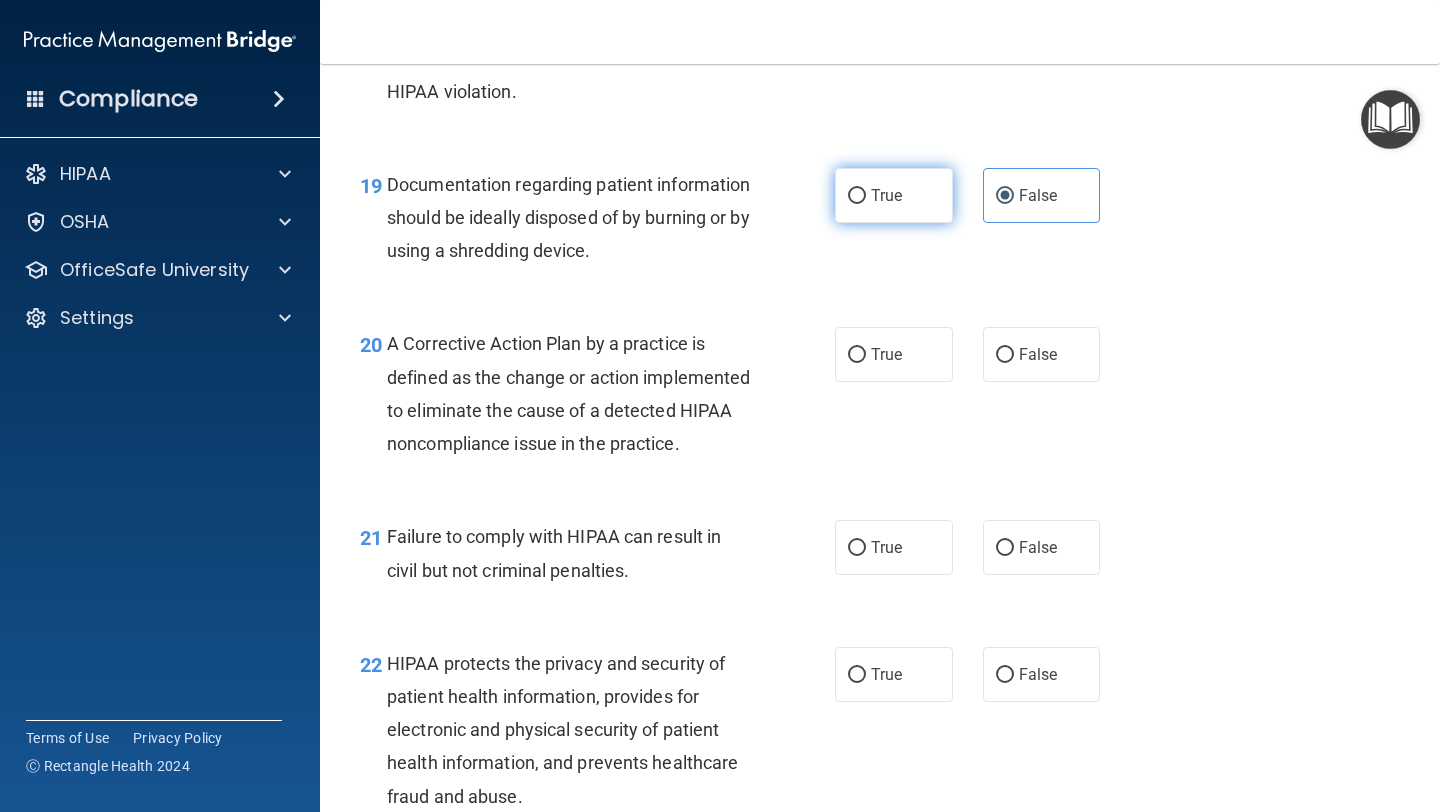 click on "True" at bounding box center (894, 195) 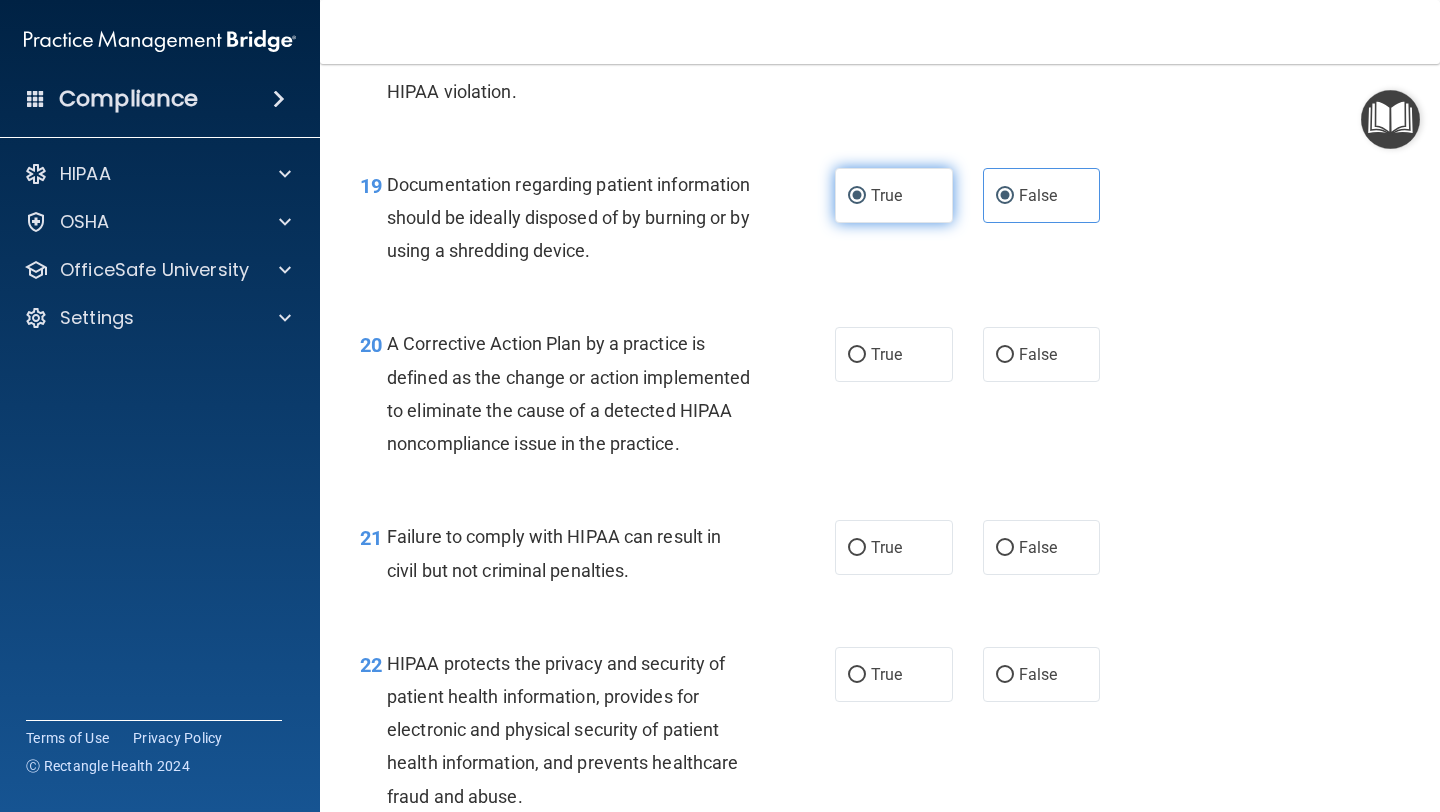 radio on "false" 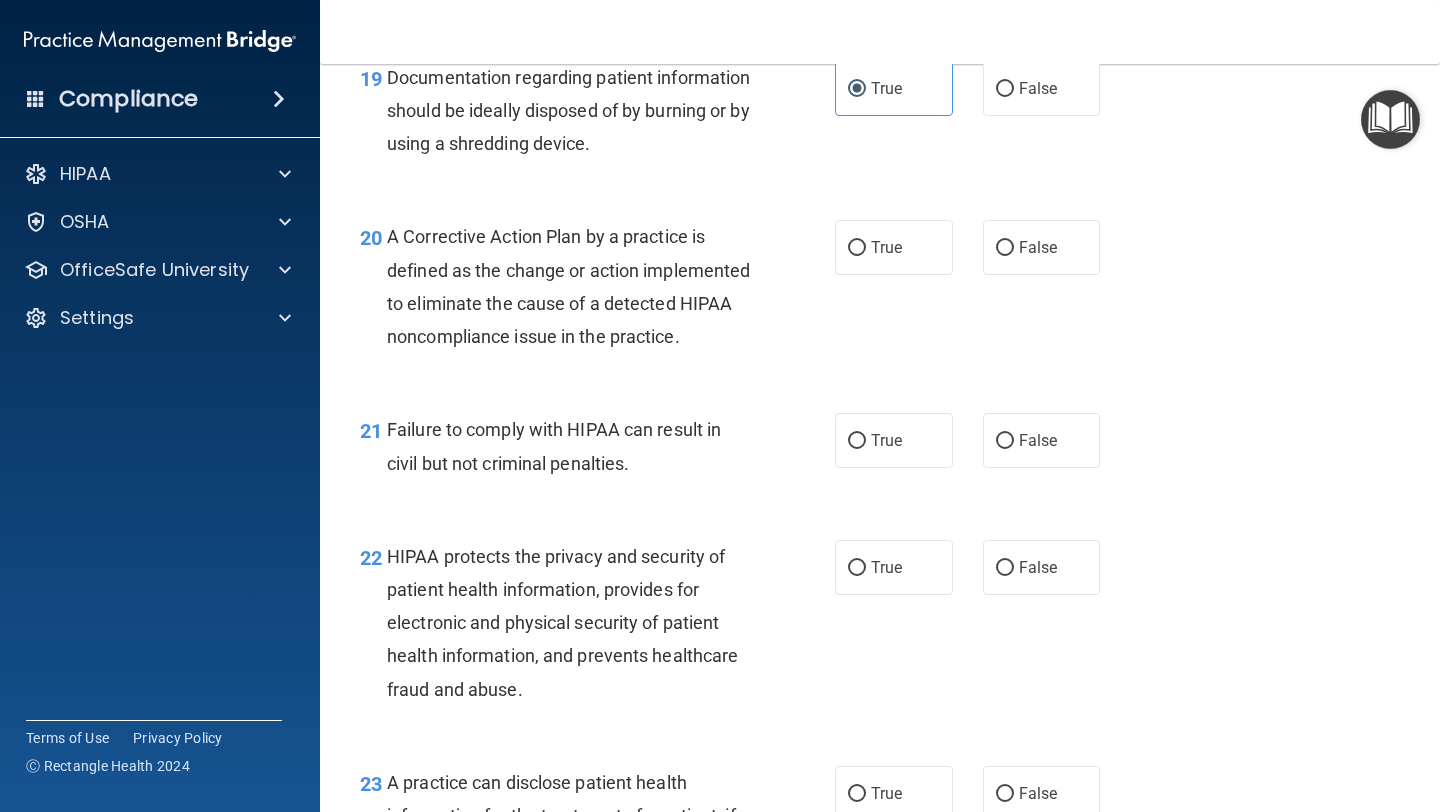 scroll, scrollTop: 3372, scrollLeft: 0, axis: vertical 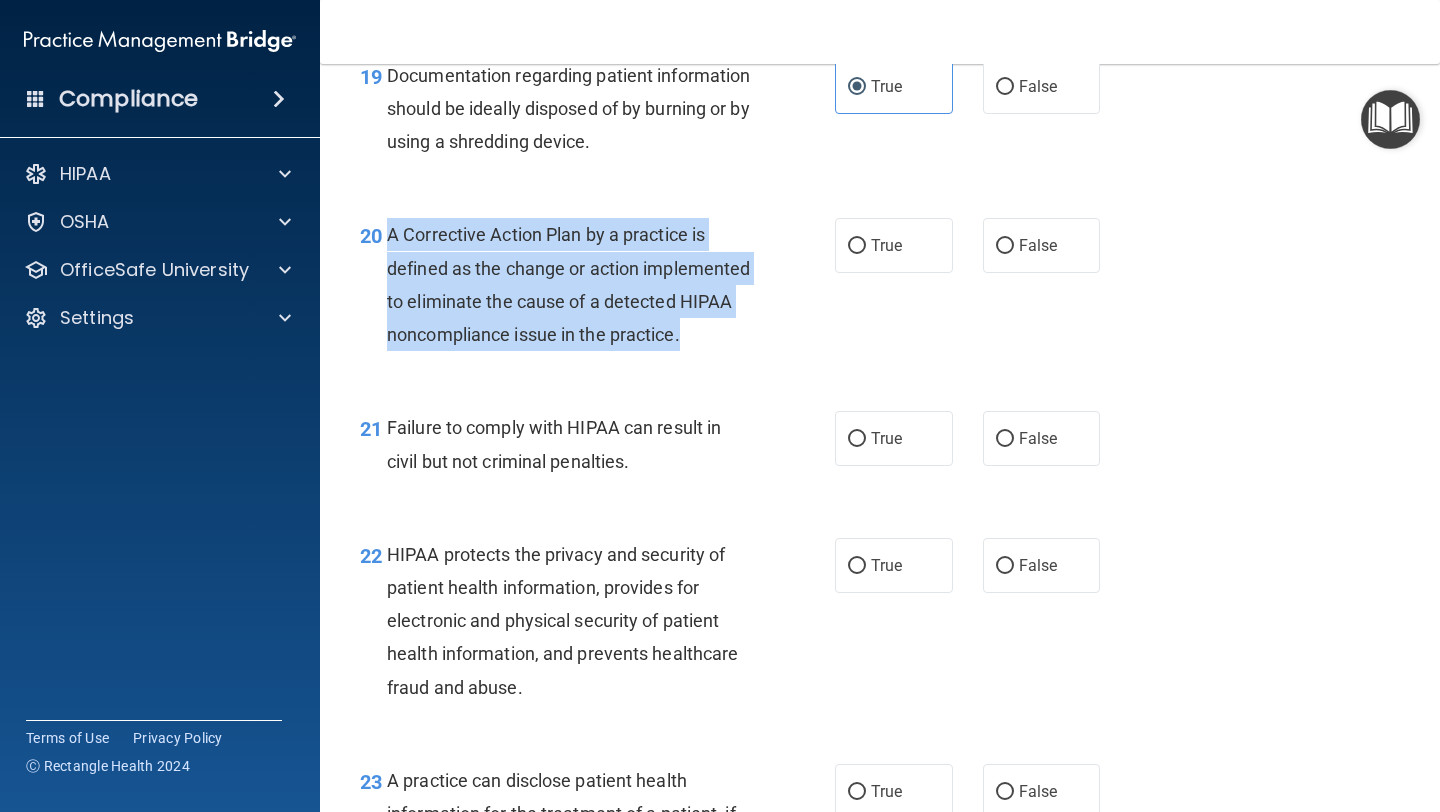 drag, startPoint x: 385, startPoint y: 231, endPoint x: 477, endPoint y: 373, distance: 169.1981 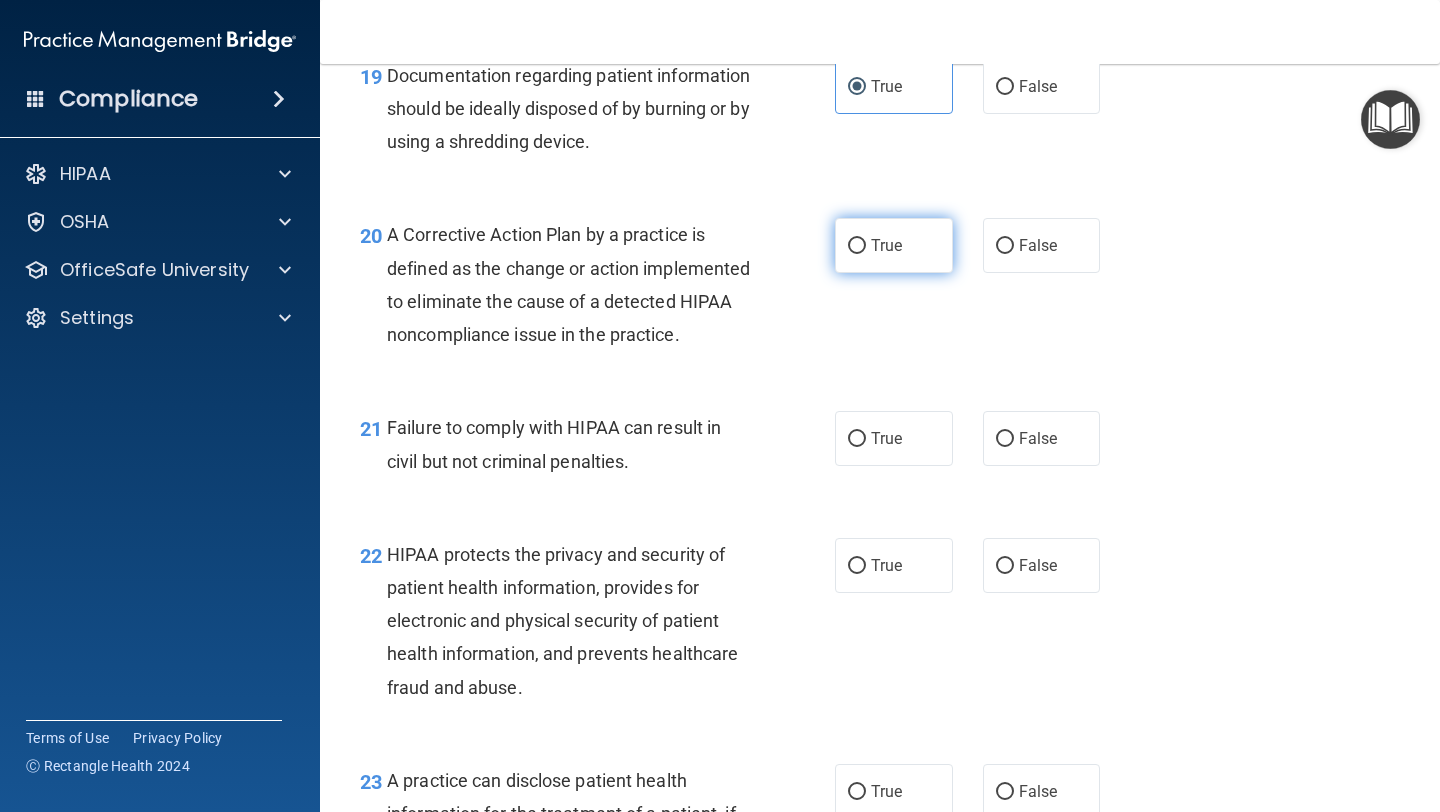 click on "True" at bounding box center (886, 245) 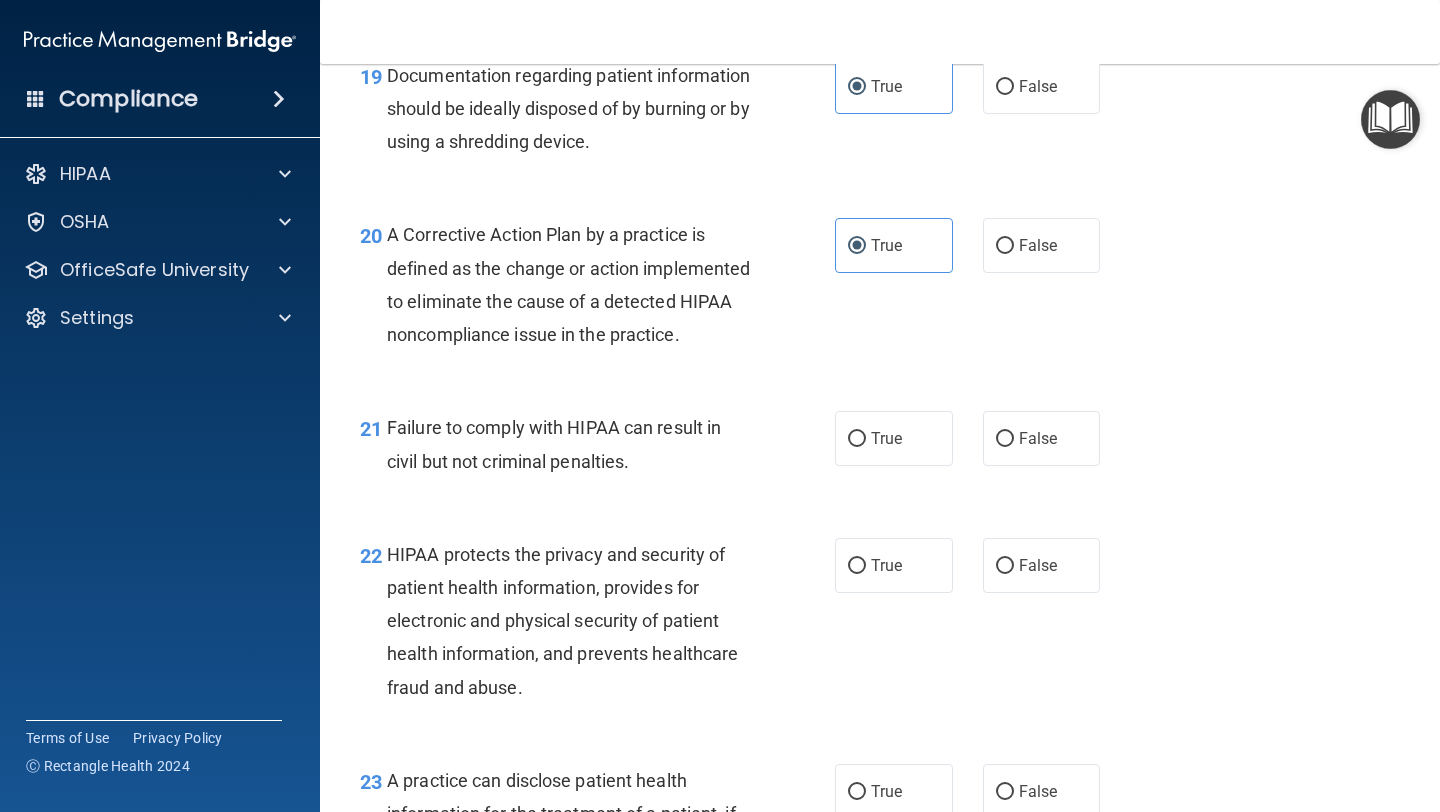 click on "20       A Corrective Action Plan by a practice is defined as the change or action implemented to eliminate the cause of a detected HIPAA noncompliance issue in the practice.                 True           False" at bounding box center [880, 289] 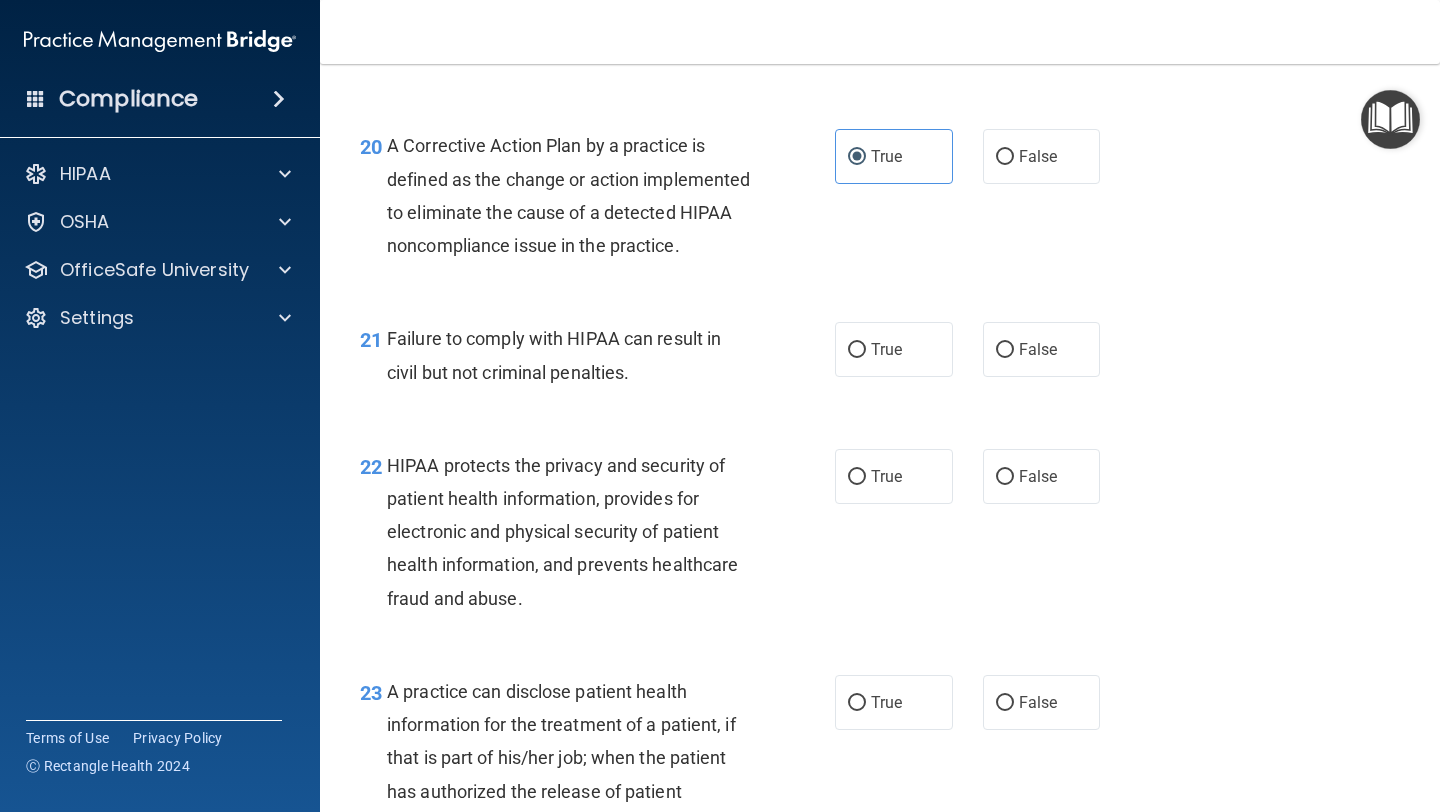 scroll, scrollTop: 3474, scrollLeft: 0, axis: vertical 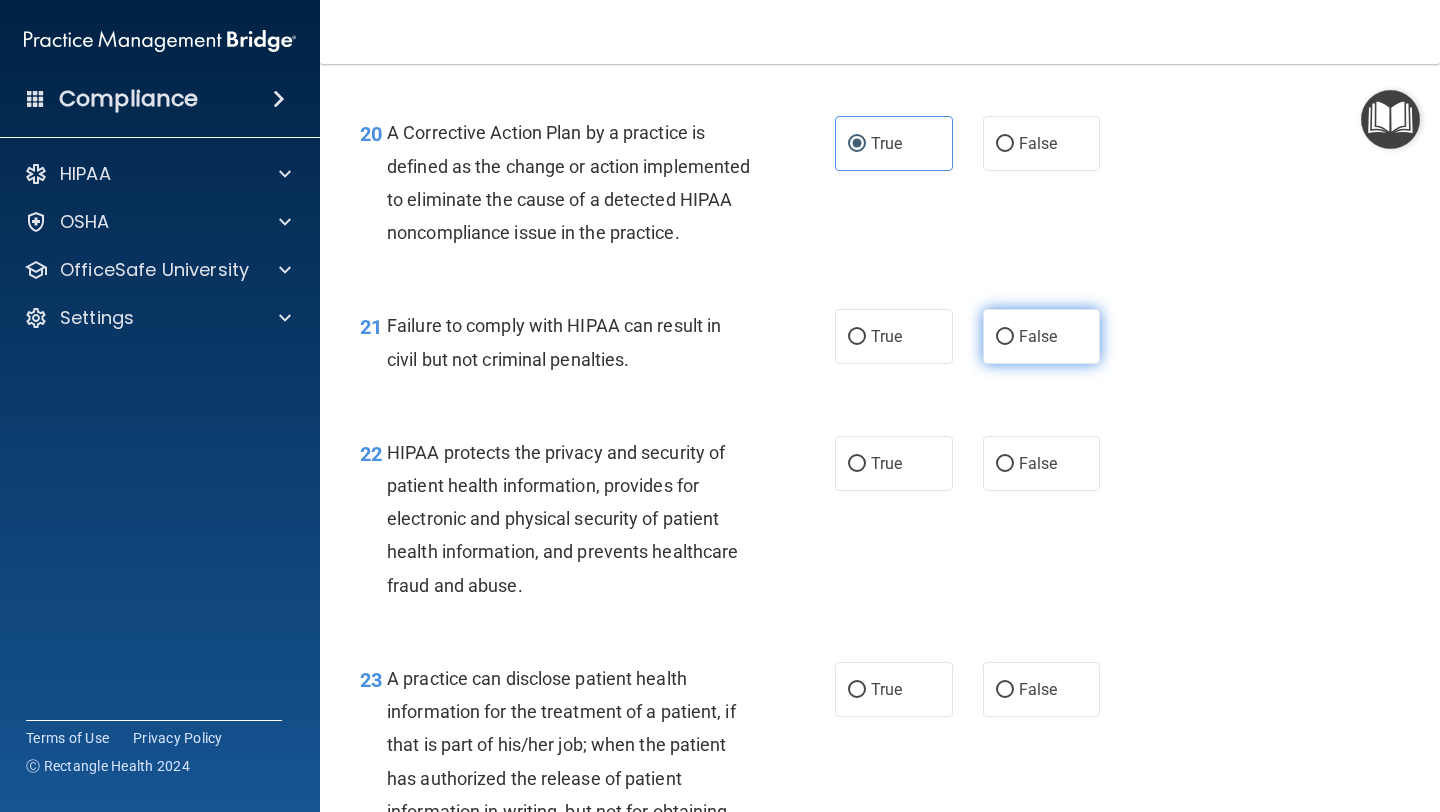 click on "False" at bounding box center (1042, 336) 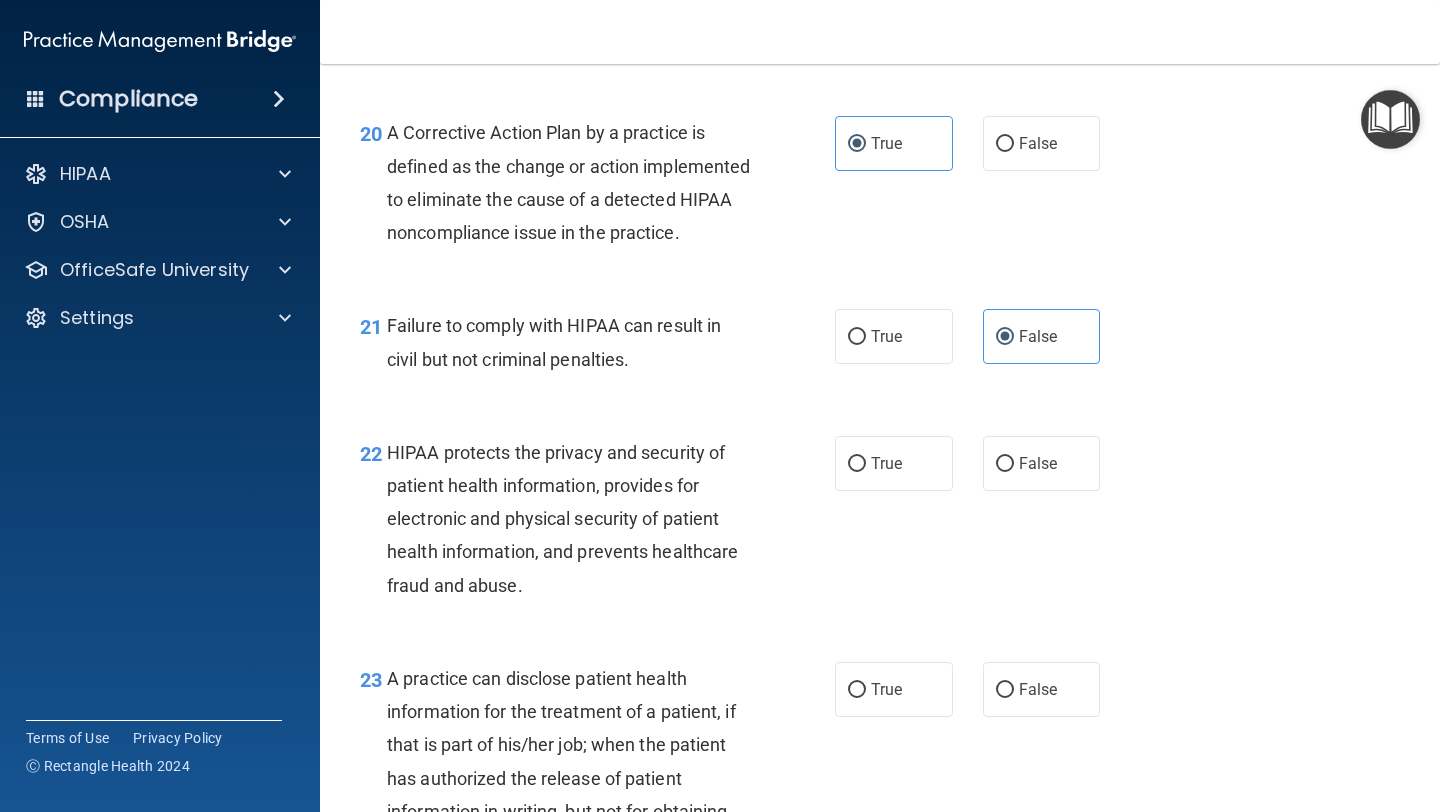 click on "Failure to comply with HIPAA can result in civil but not criminal penalties." at bounding box center (554, 342) 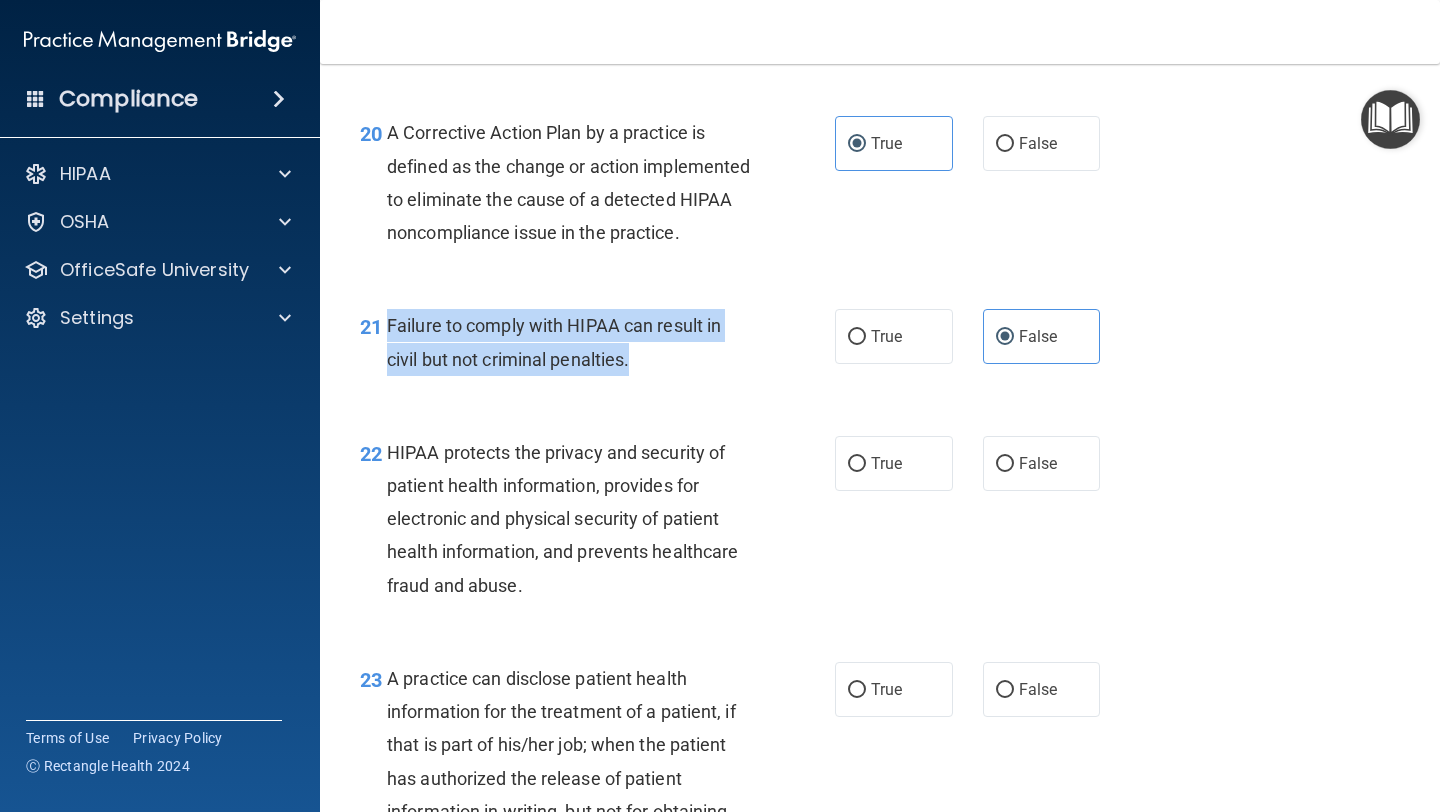 drag, startPoint x: 387, startPoint y: 352, endPoint x: 715, endPoint y: 378, distance: 329.02887 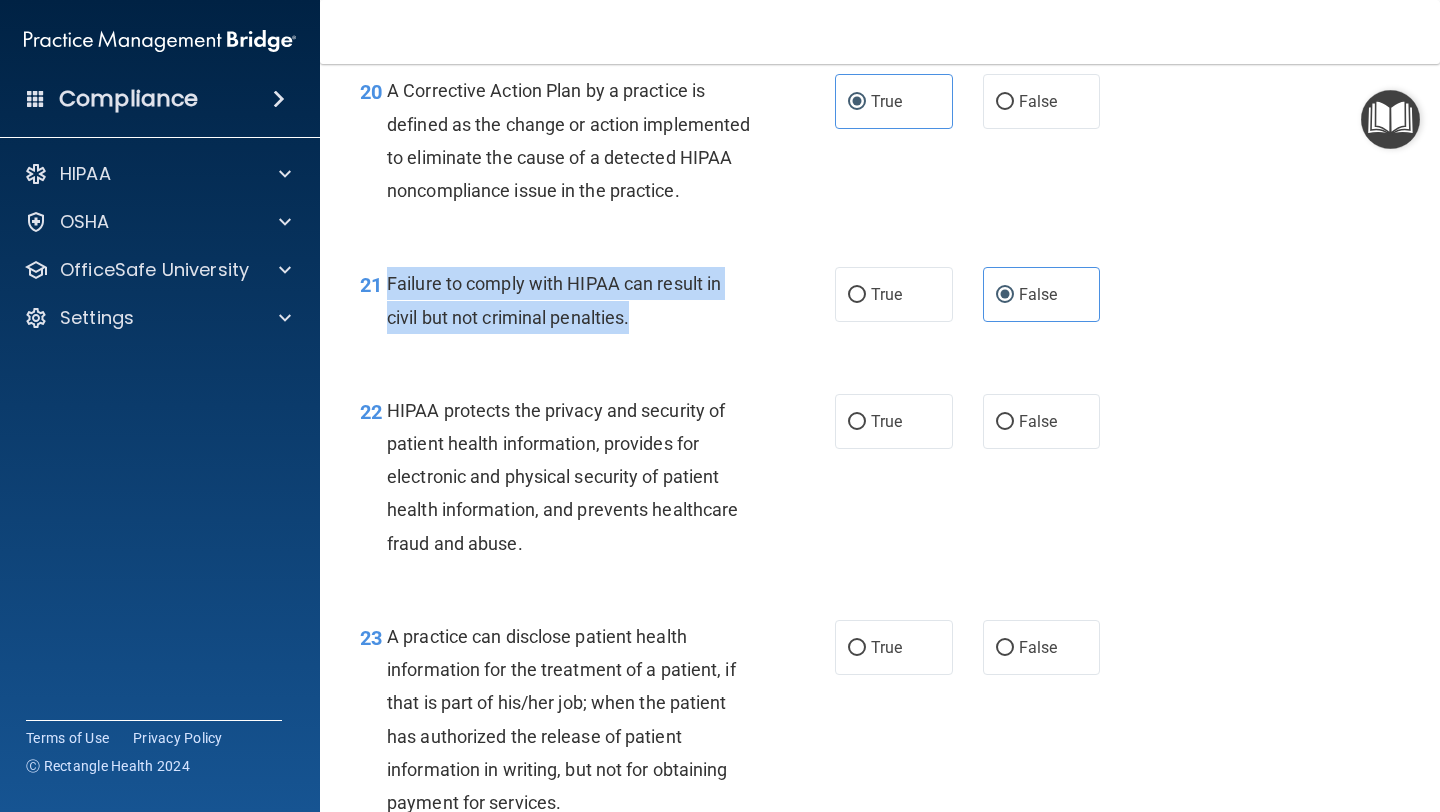 scroll, scrollTop: 3532, scrollLeft: 0, axis: vertical 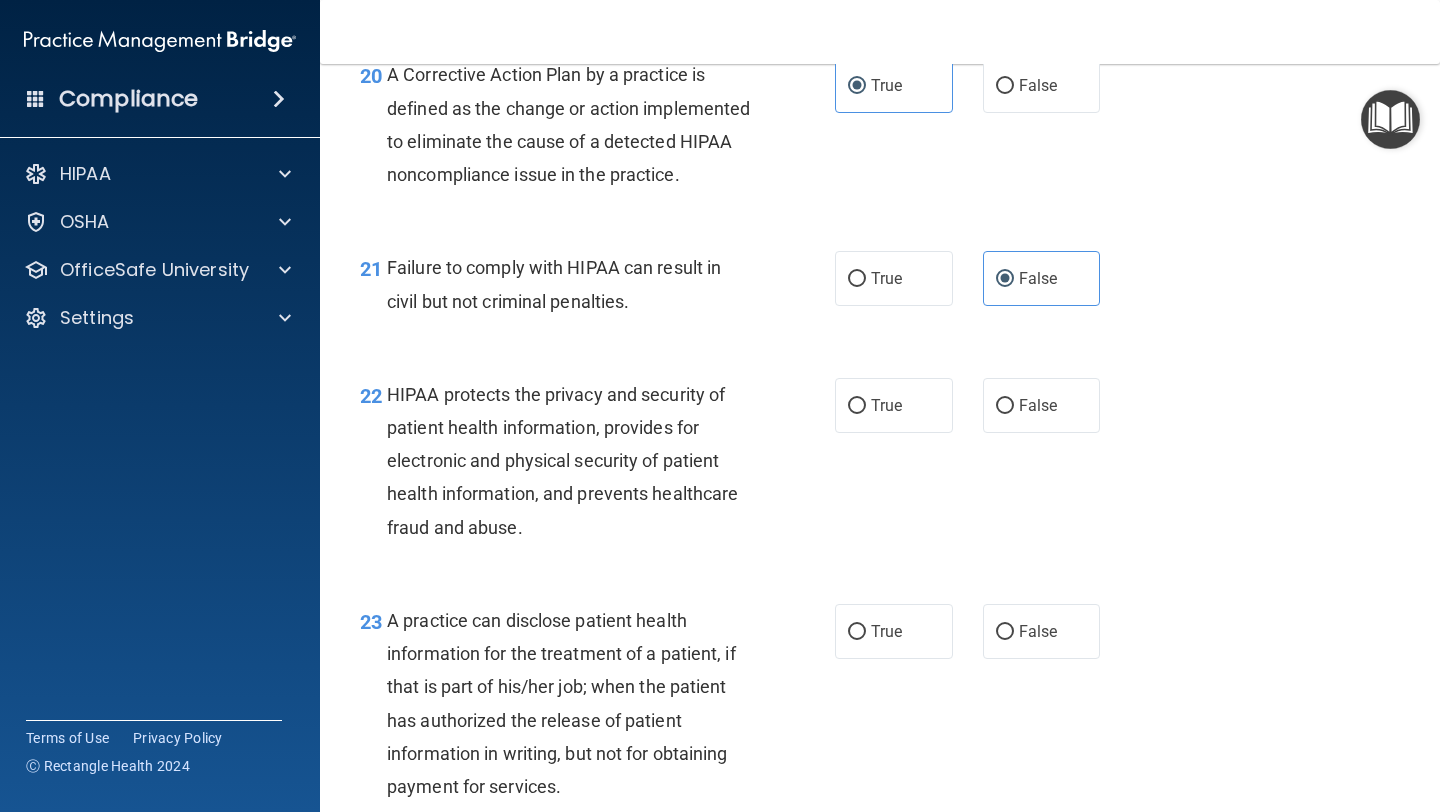 click on "22       HIPAA protects the privacy and security of patient health information, provides for electronic and physical security of patient health information, and prevents healthcare fraud and abuse.                 True           False" at bounding box center [880, 466] 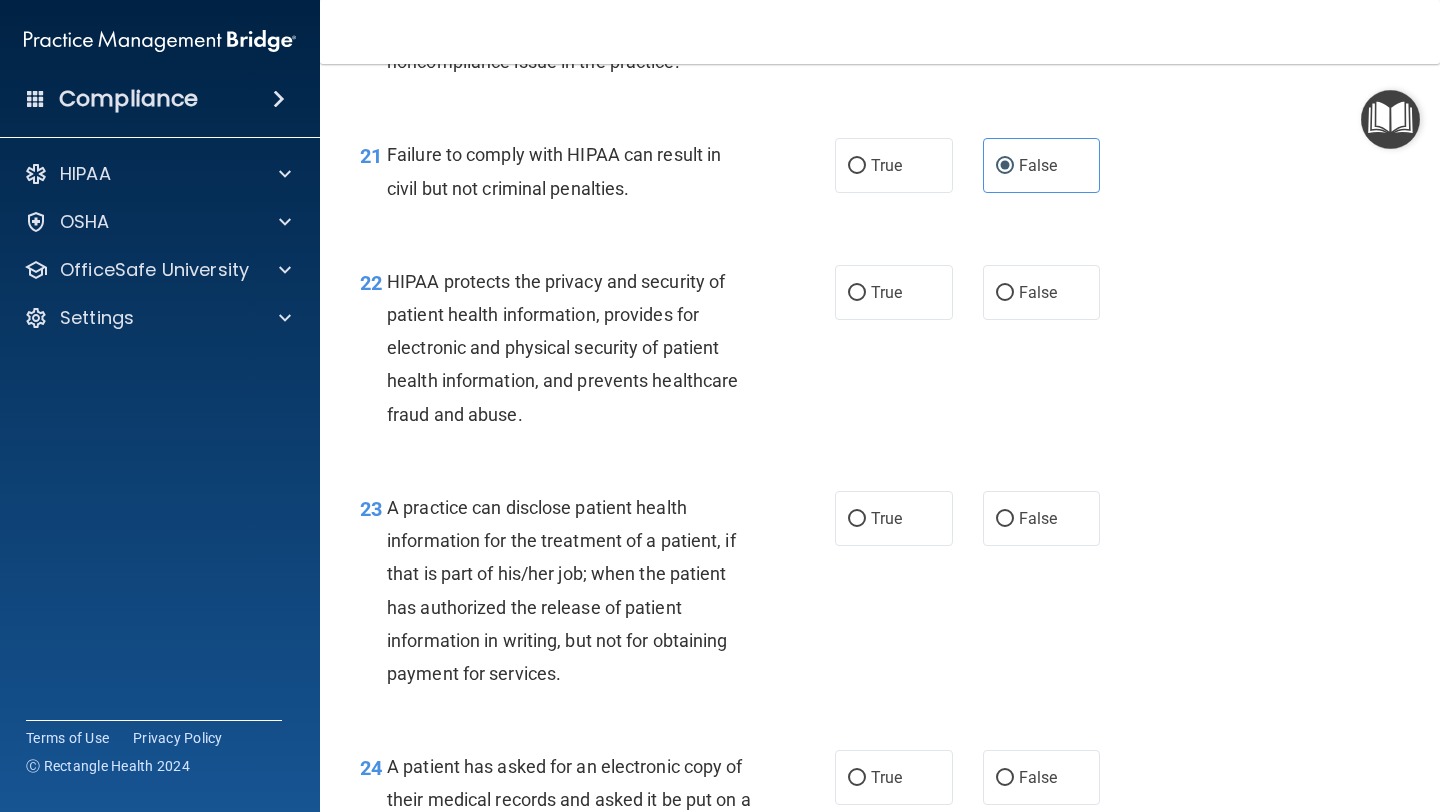 scroll, scrollTop: 3657, scrollLeft: 0, axis: vertical 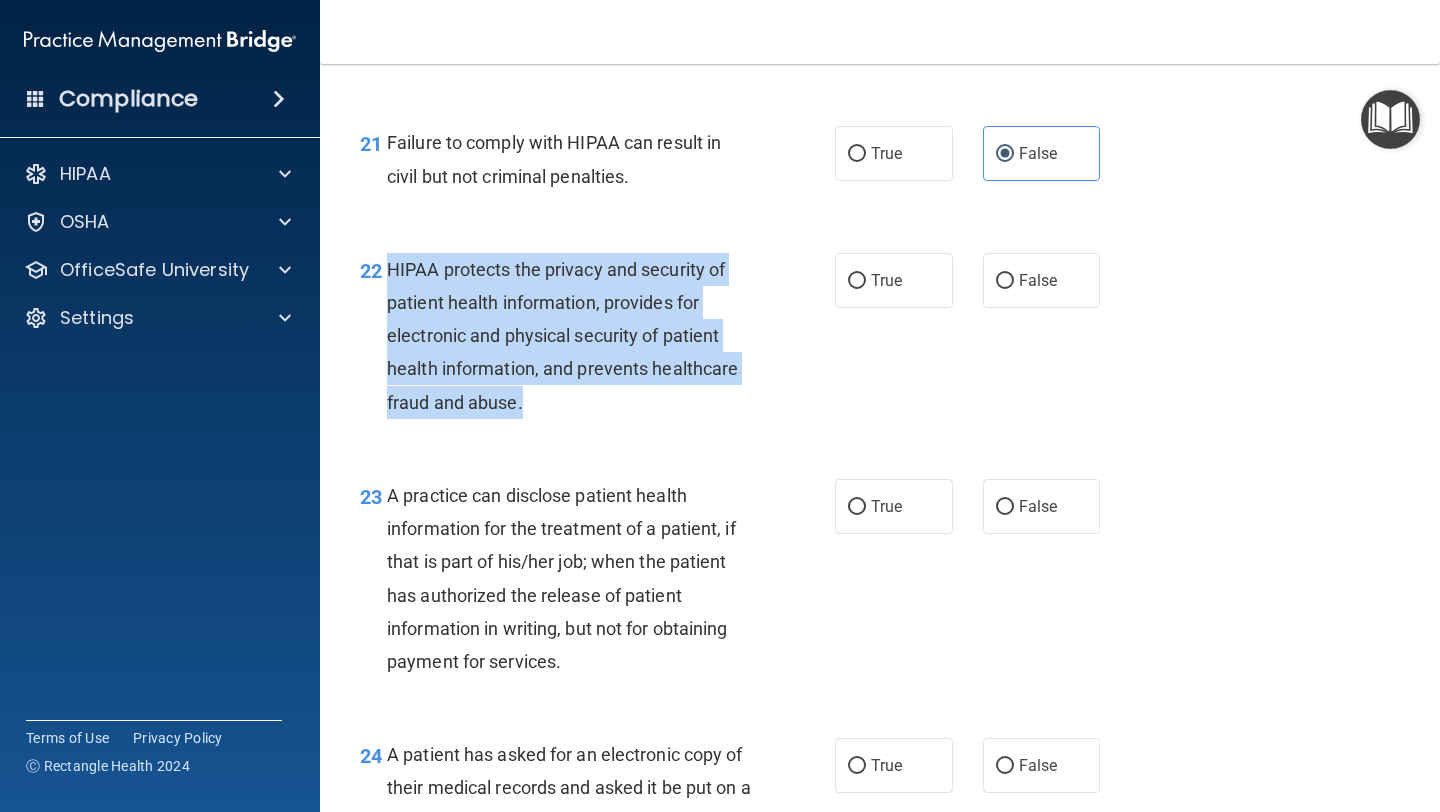 drag, startPoint x: 384, startPoint y: 299, endPoint x: 533, endPoint y: 434, distance: 201.06218 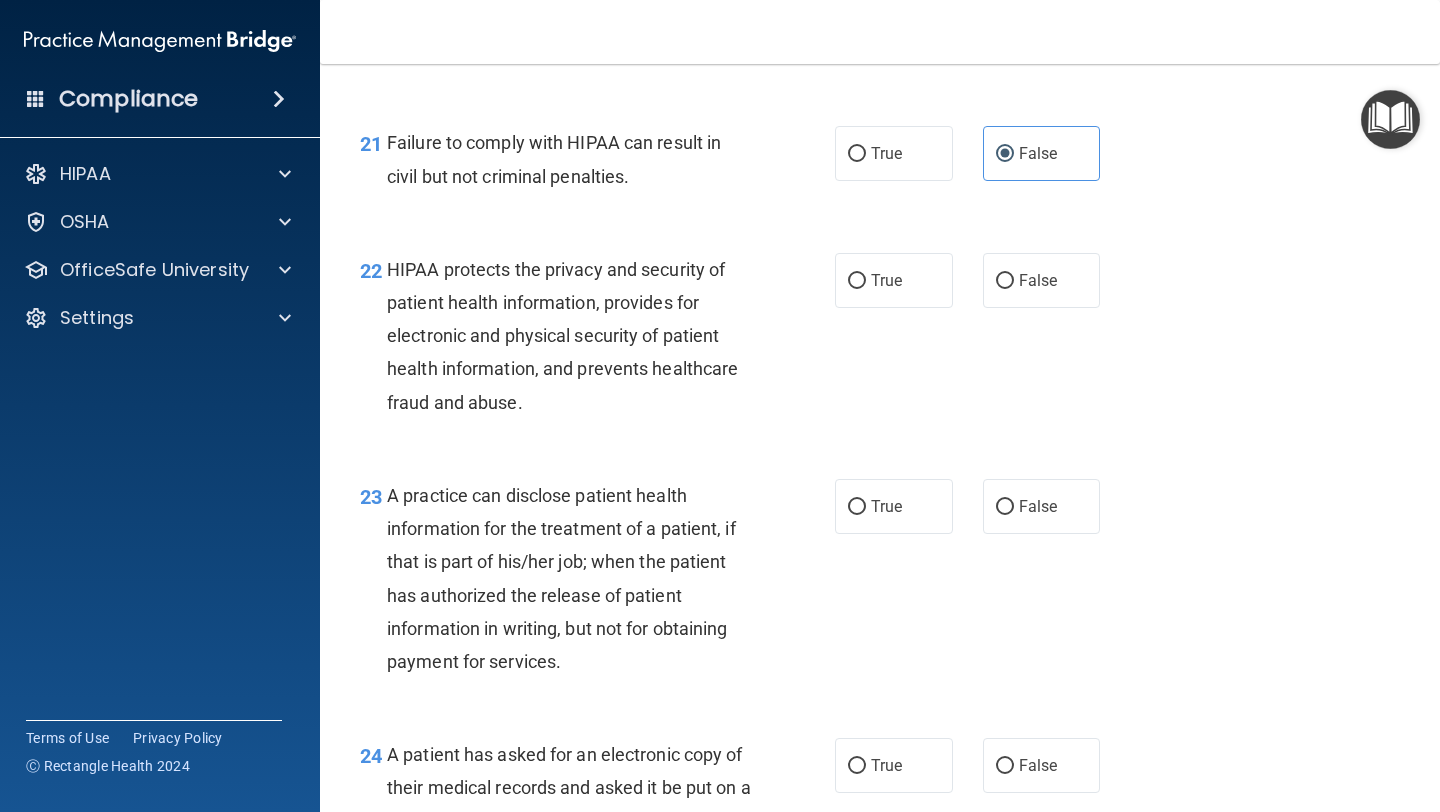 click on "True           False" at bounding box center (976, 280) 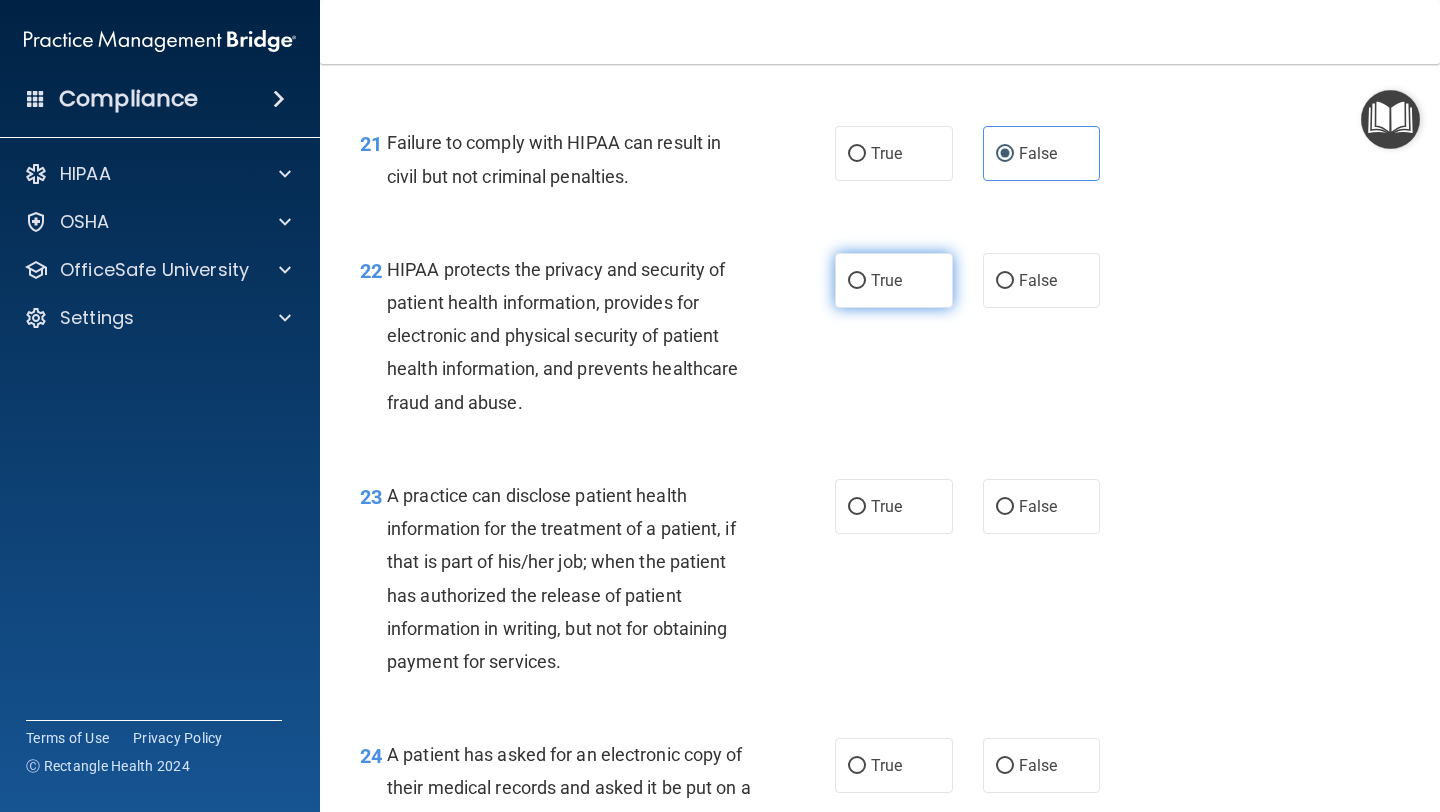 click on "True" at bounding box center [894, 280] 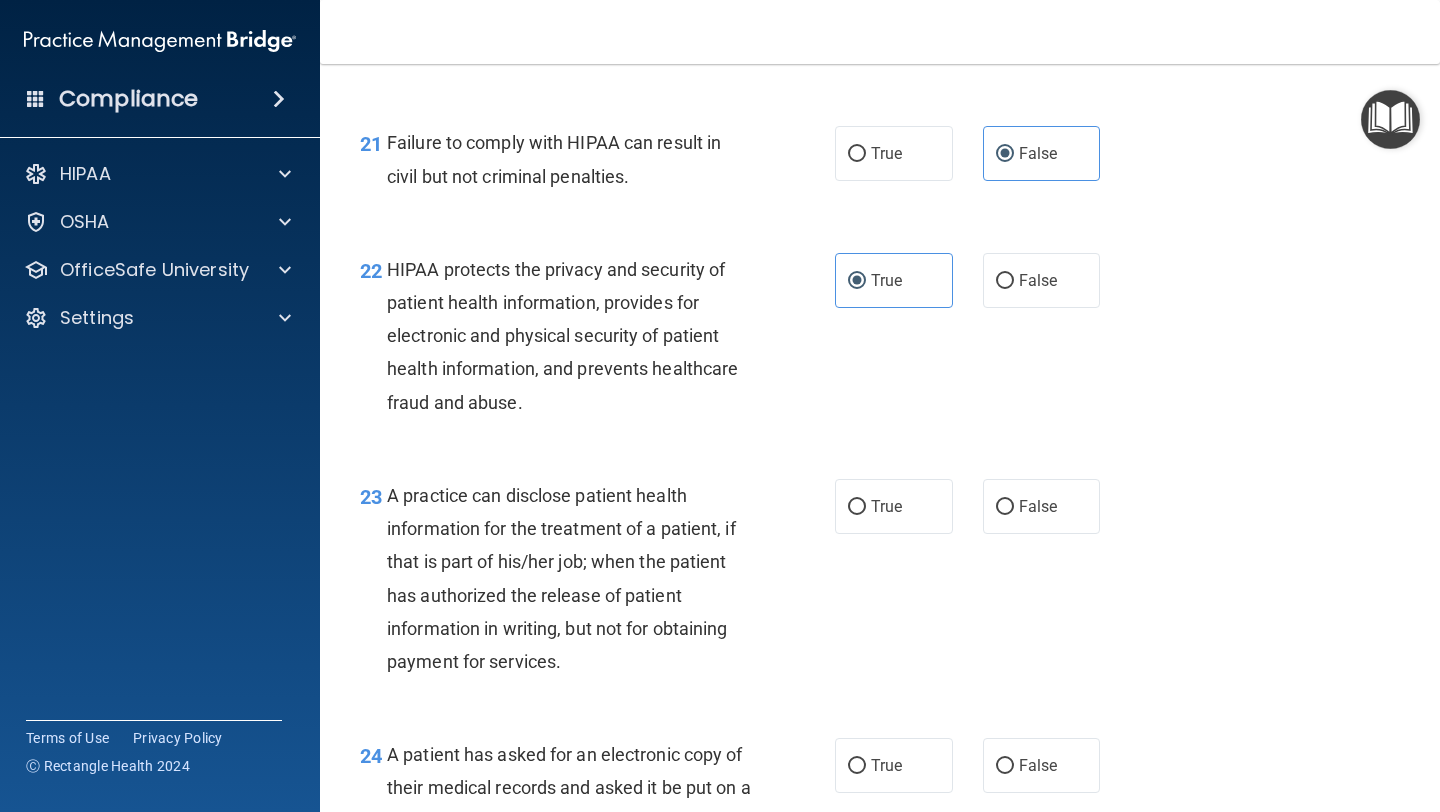 click on "22       HIPAA protects the privacy and security of patient health information, provides for electronic and physical security of patient health information, and prevents healthcare fraud and abuse." at bounding box center (597, 341) 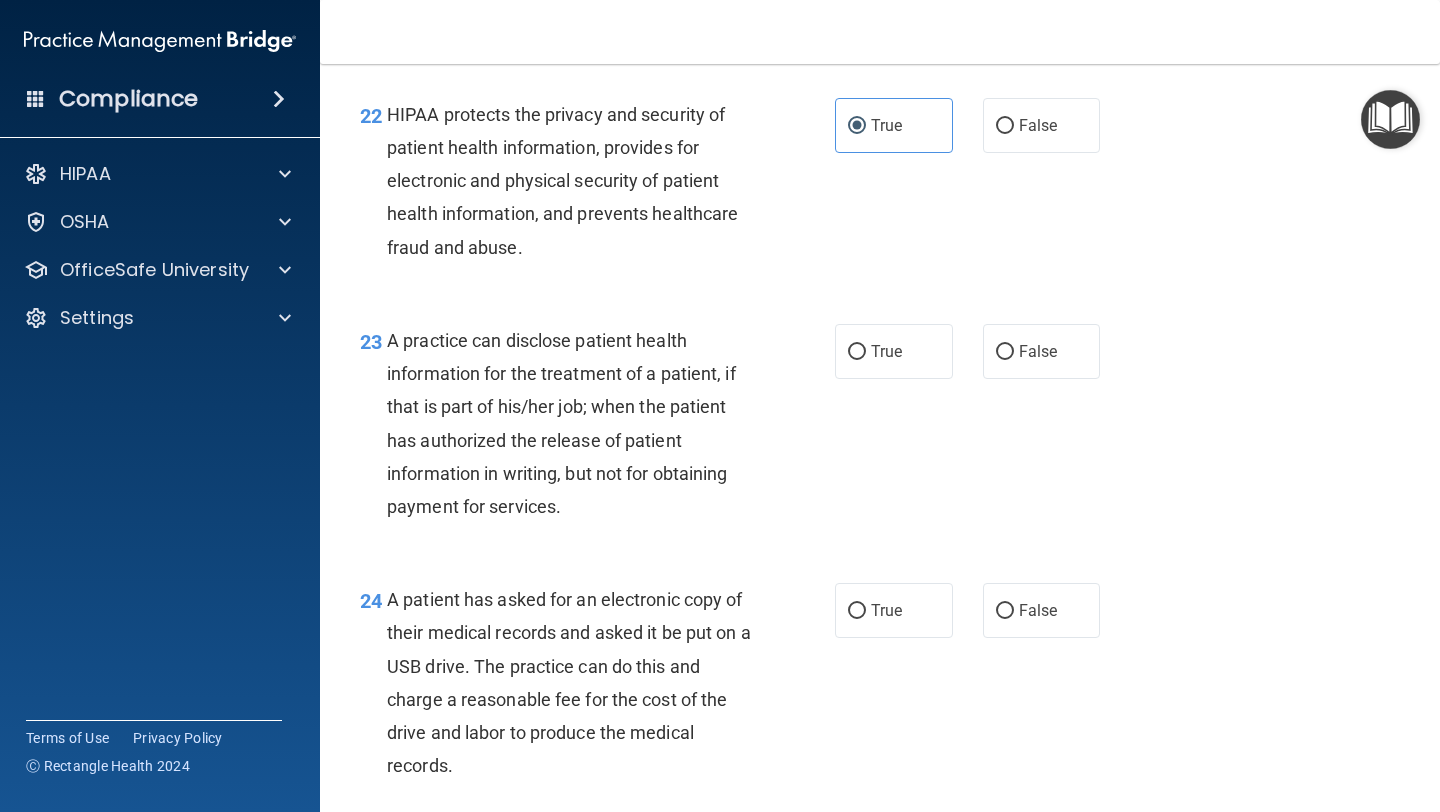scroll, scrollTop: 3820, scrollLeft: 0, axis: vertical 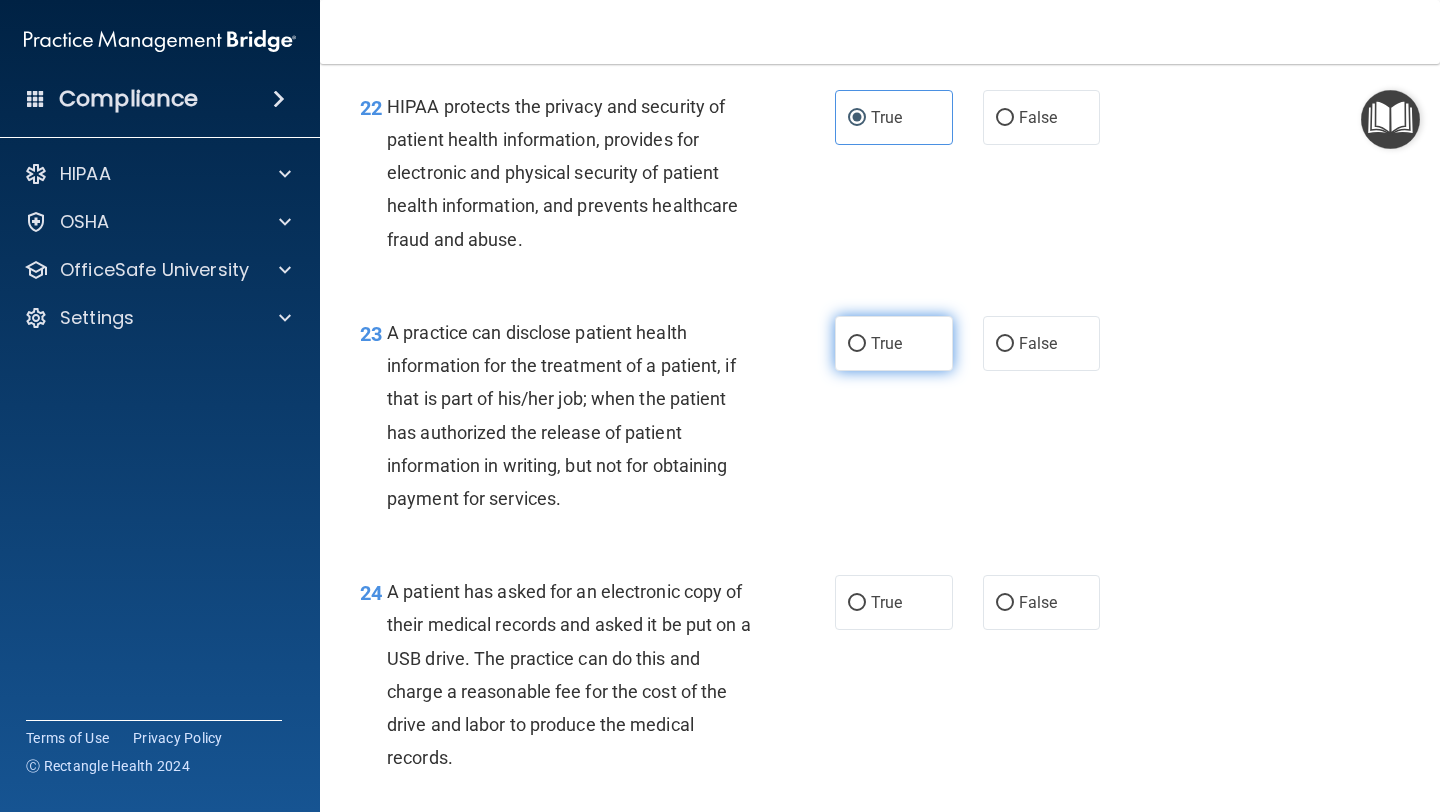 click on "True" at bounding box center [886, 343] 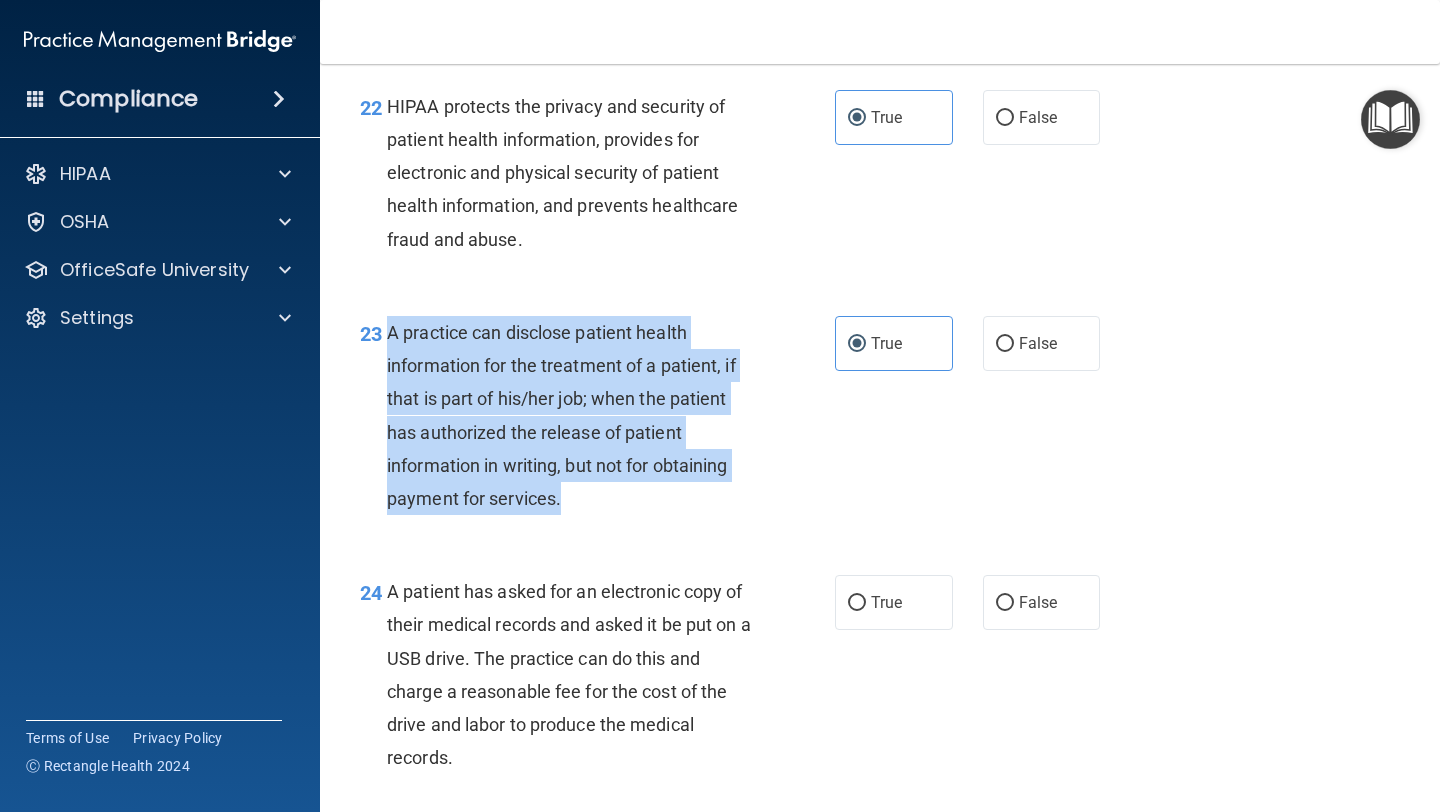 drag, startPoint x: 385, startPoint y: 366, endPoint x: 565, endPoint y: 528, distance: 242.16524 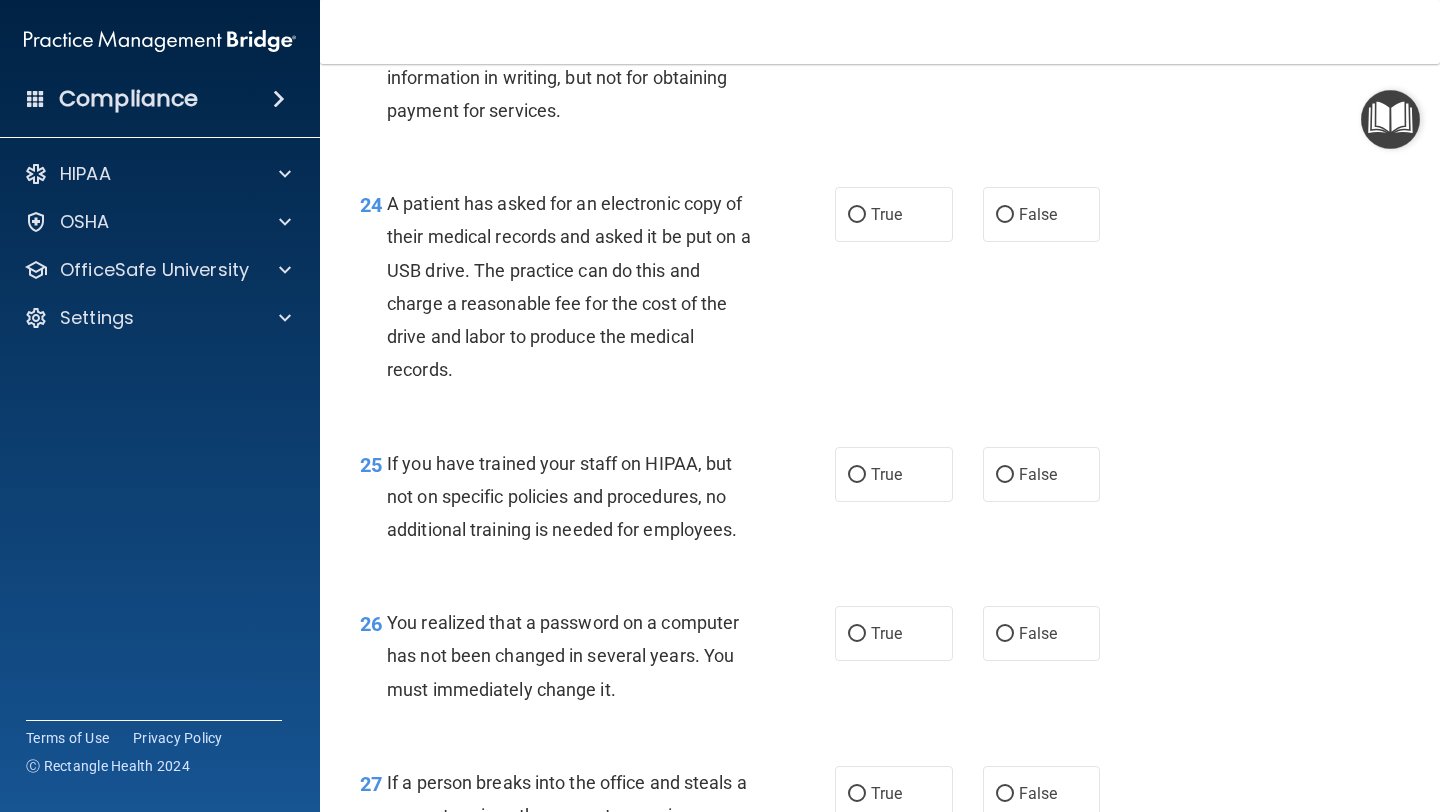 scroll, scrollTop: 4213, scrollLeft: 0, axis: vertical 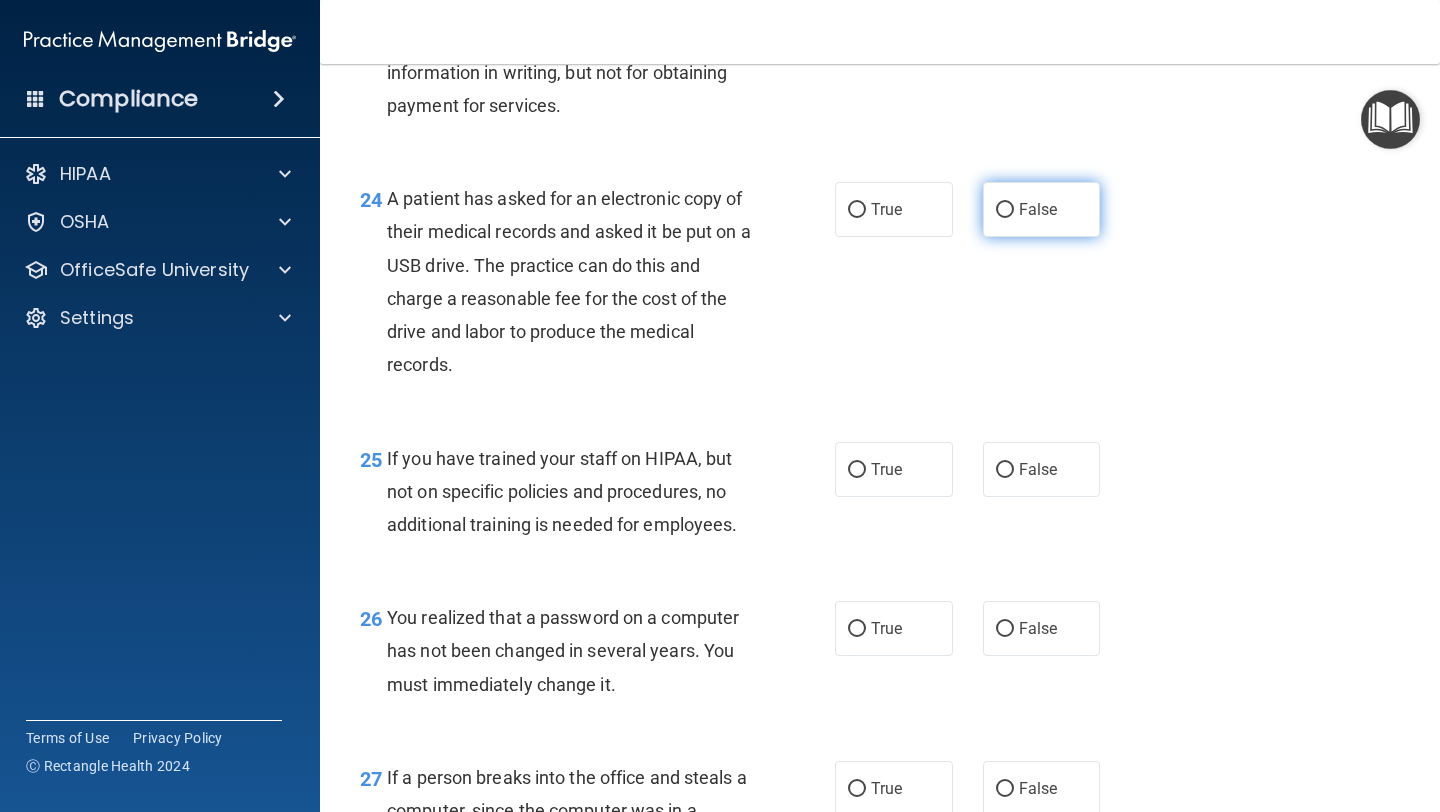 click on "False" at bounding box center [1038, 209] 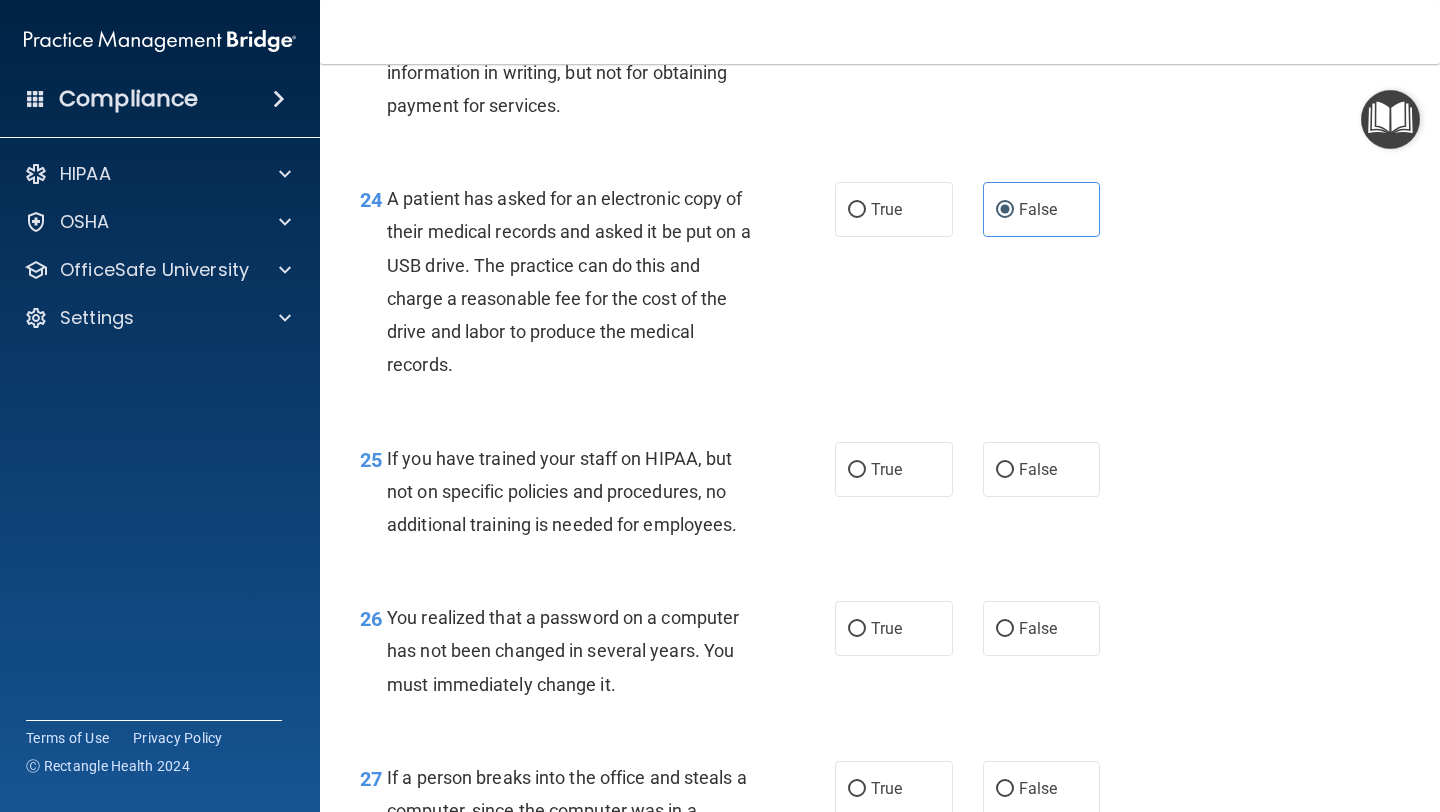 drag, startPoint x: 386, startPoint y: 232, endPoint x: 450, endPoint y: 365, distance: 147.59743 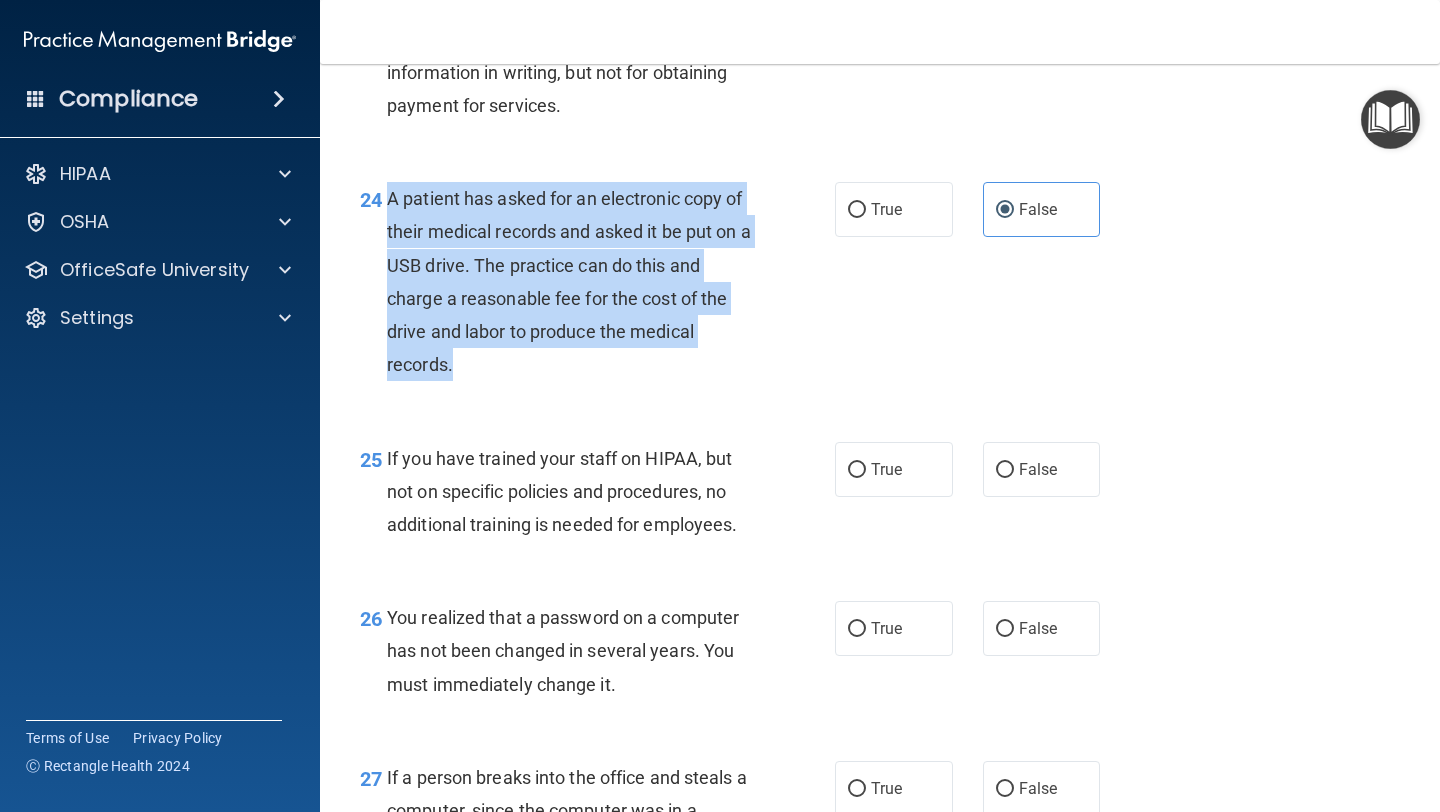 drag, startPoint x: 390, startPoint y: 228, endPoint x: 486, endPoint y: 400, distance: 196.97716 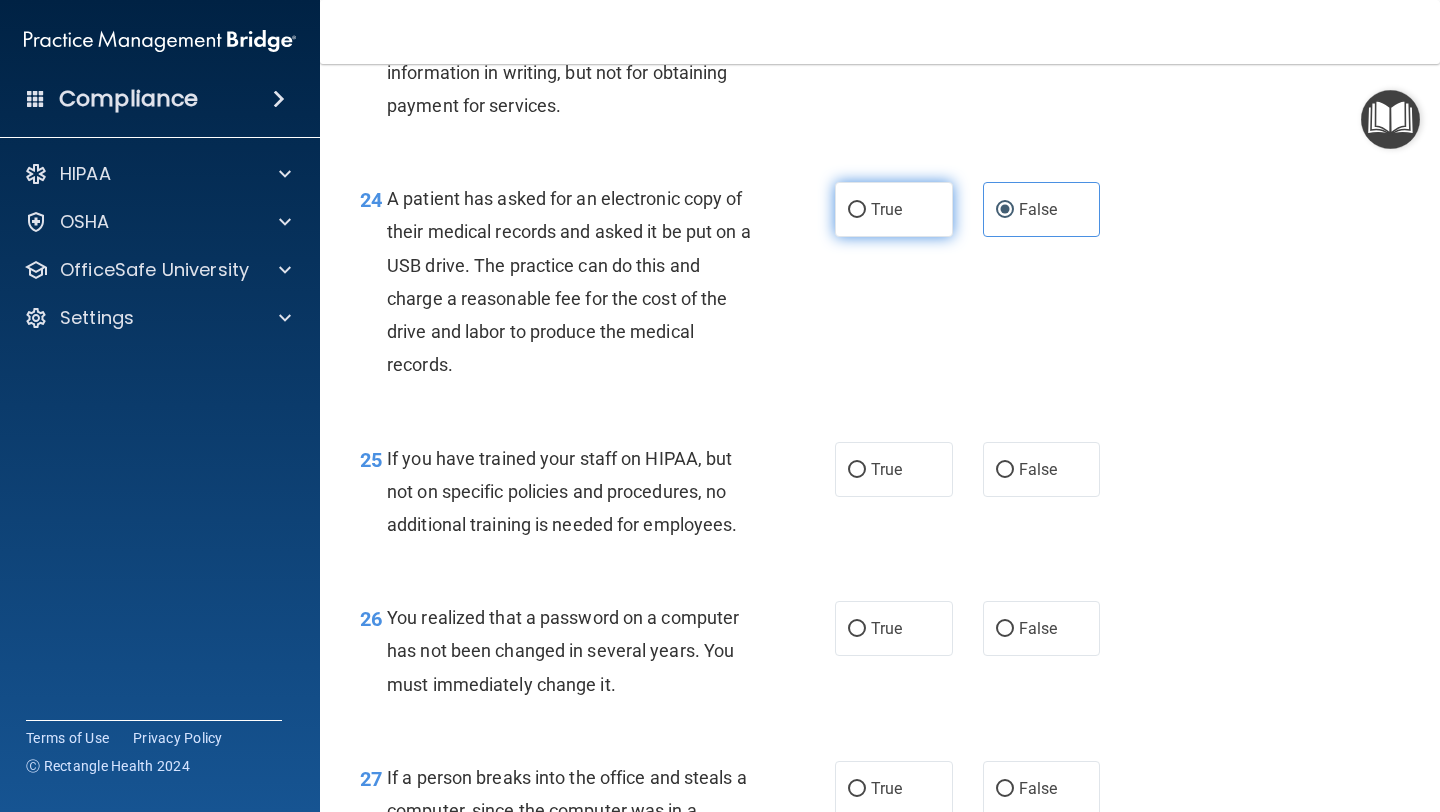 click on "True" at bounding box center [894, 209] 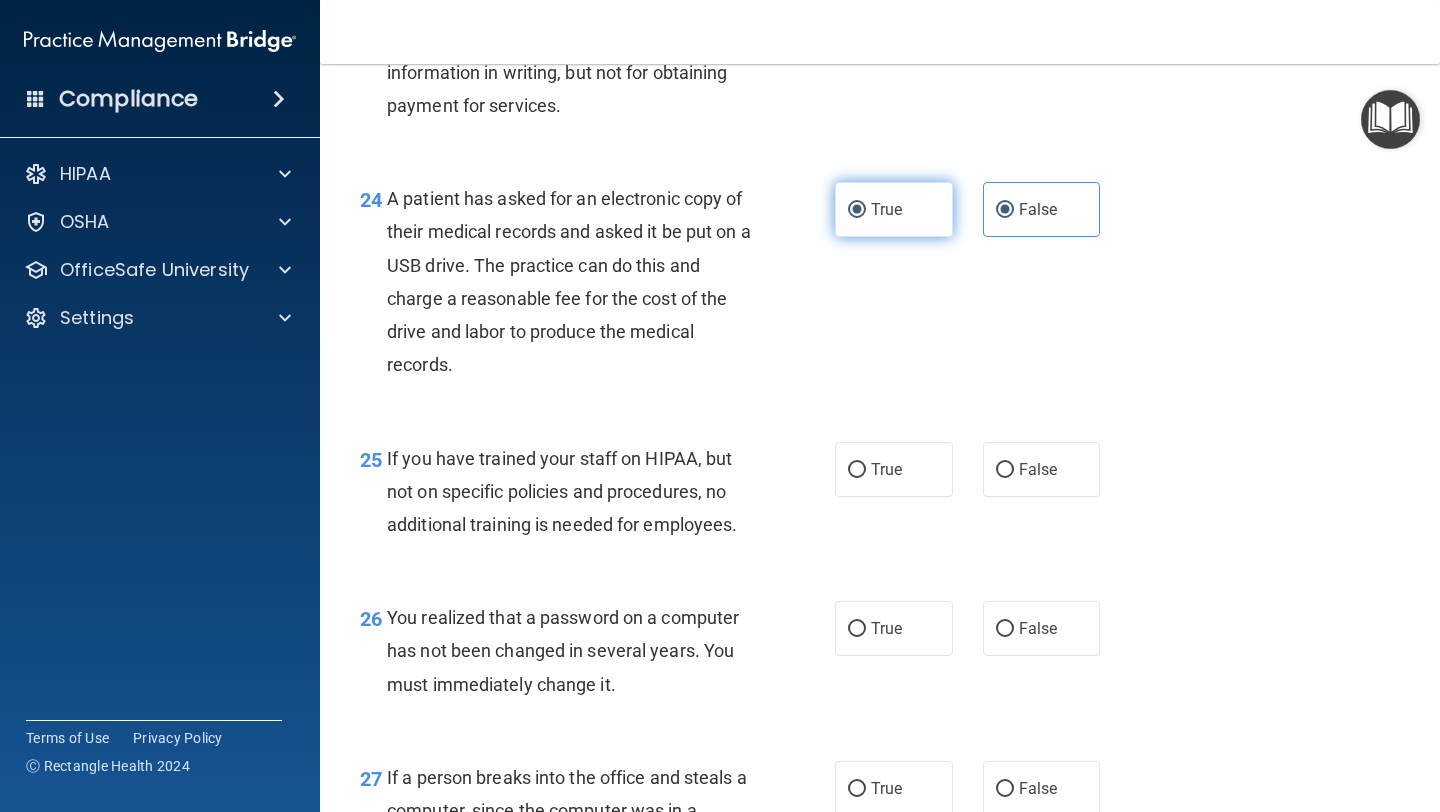 radio on "false" 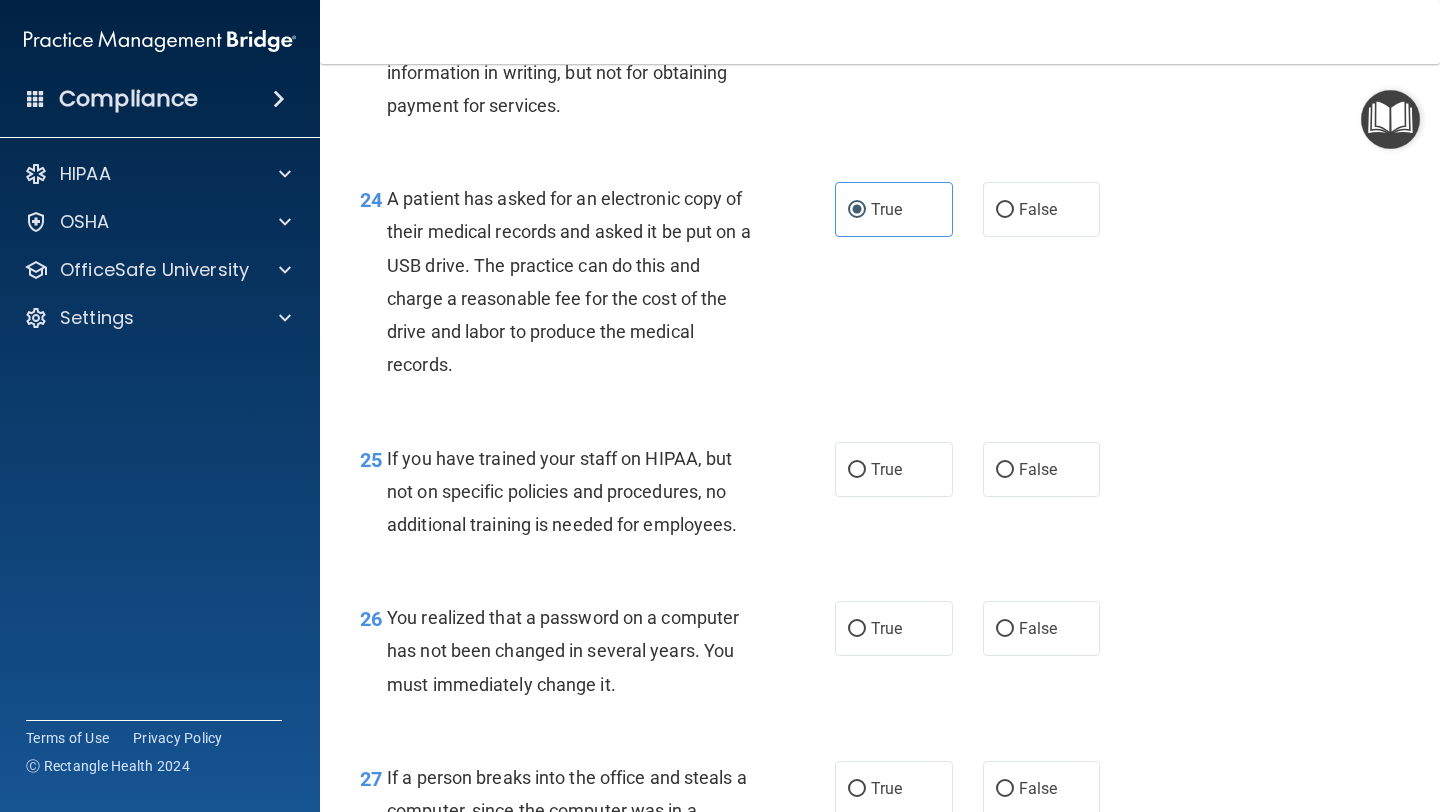 click on "24       A patient has asked for an electronic copy of their medical records and asked it be put on a USB drive.  The practice can do this and charge a reasonable fee for the cost of the drive and labor to produce the medical records.                 True           False" at bounding box center (880, 286) 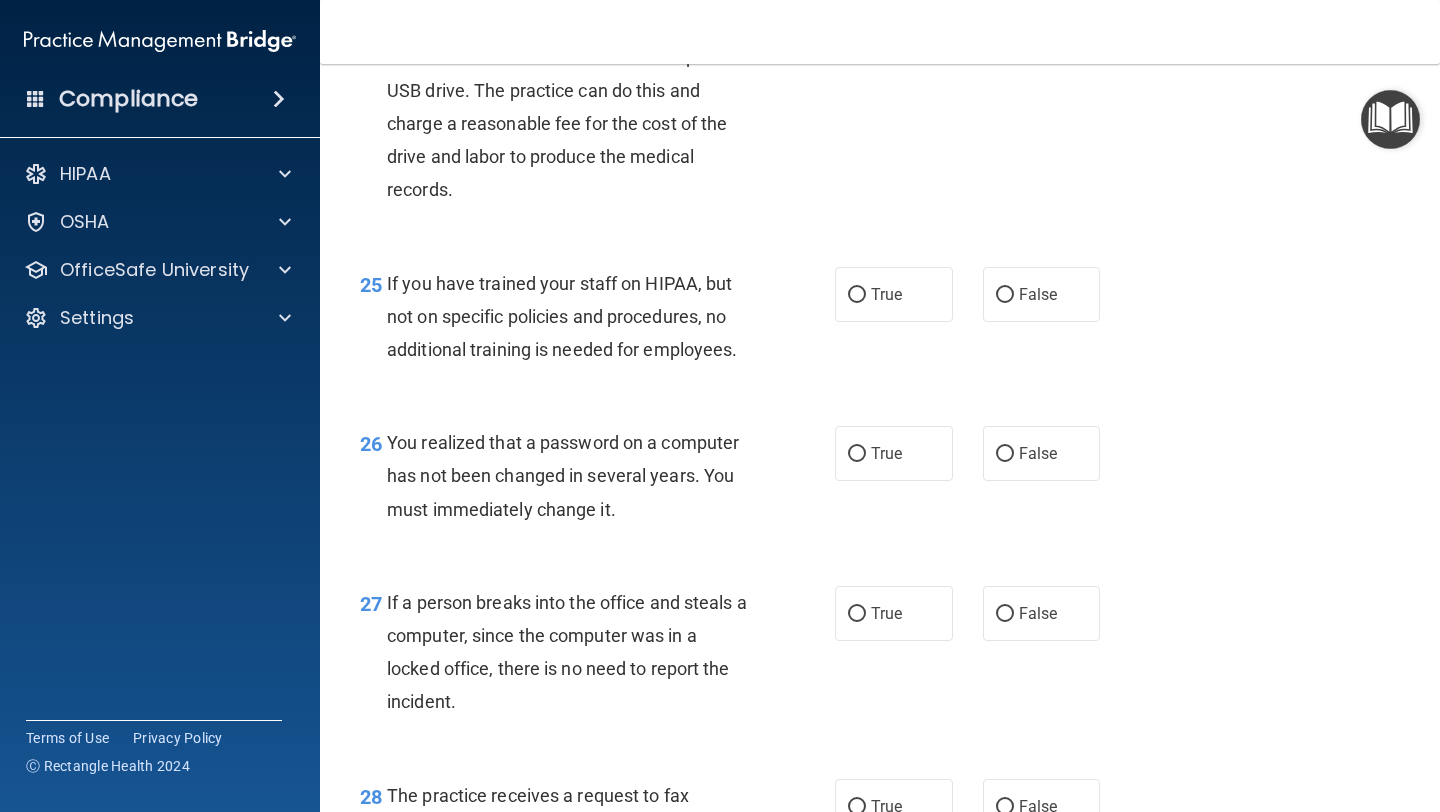 scroll, scrollTop: 4391, scrollLeft: 0, axis: vertical 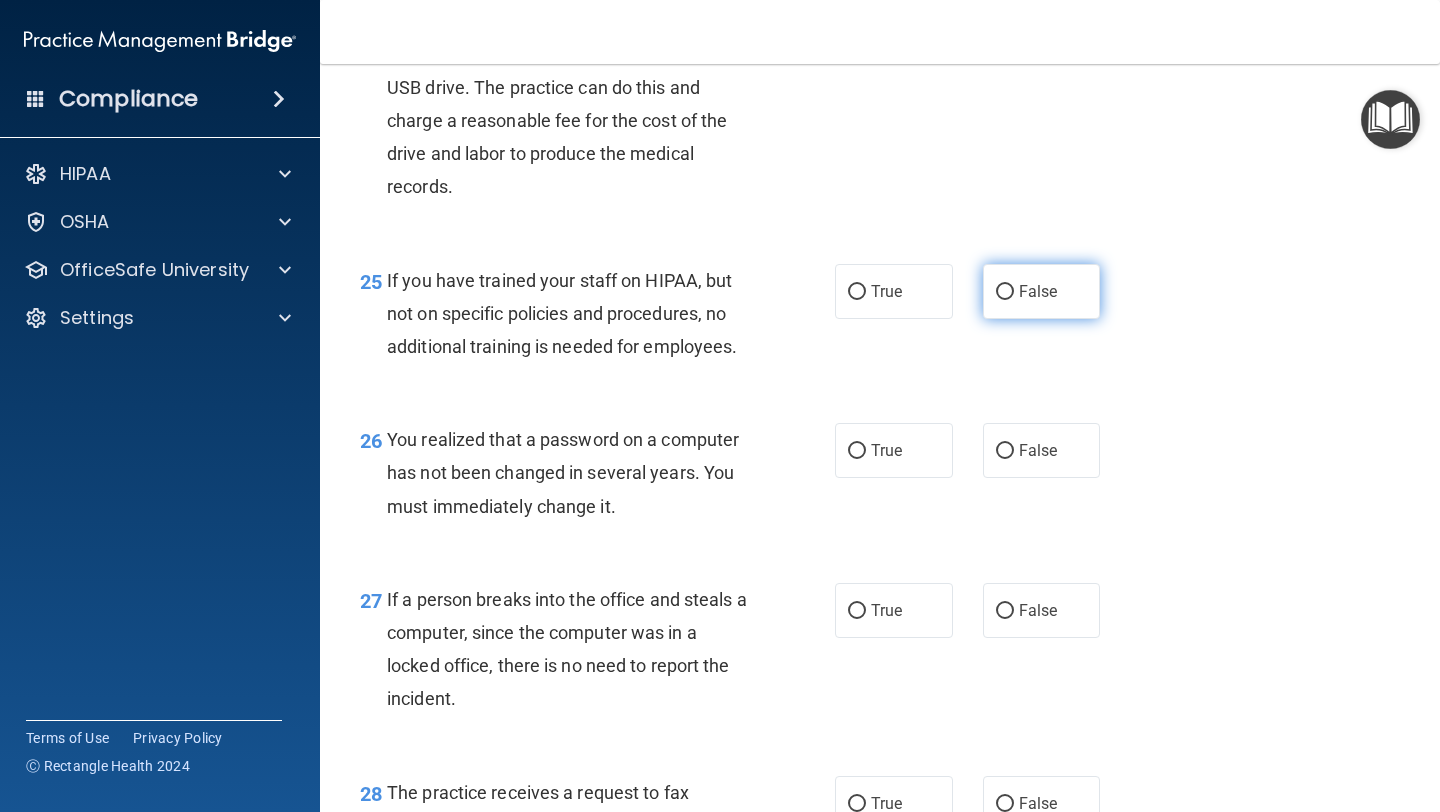 click on "False" at bounding box center [1042, 291] 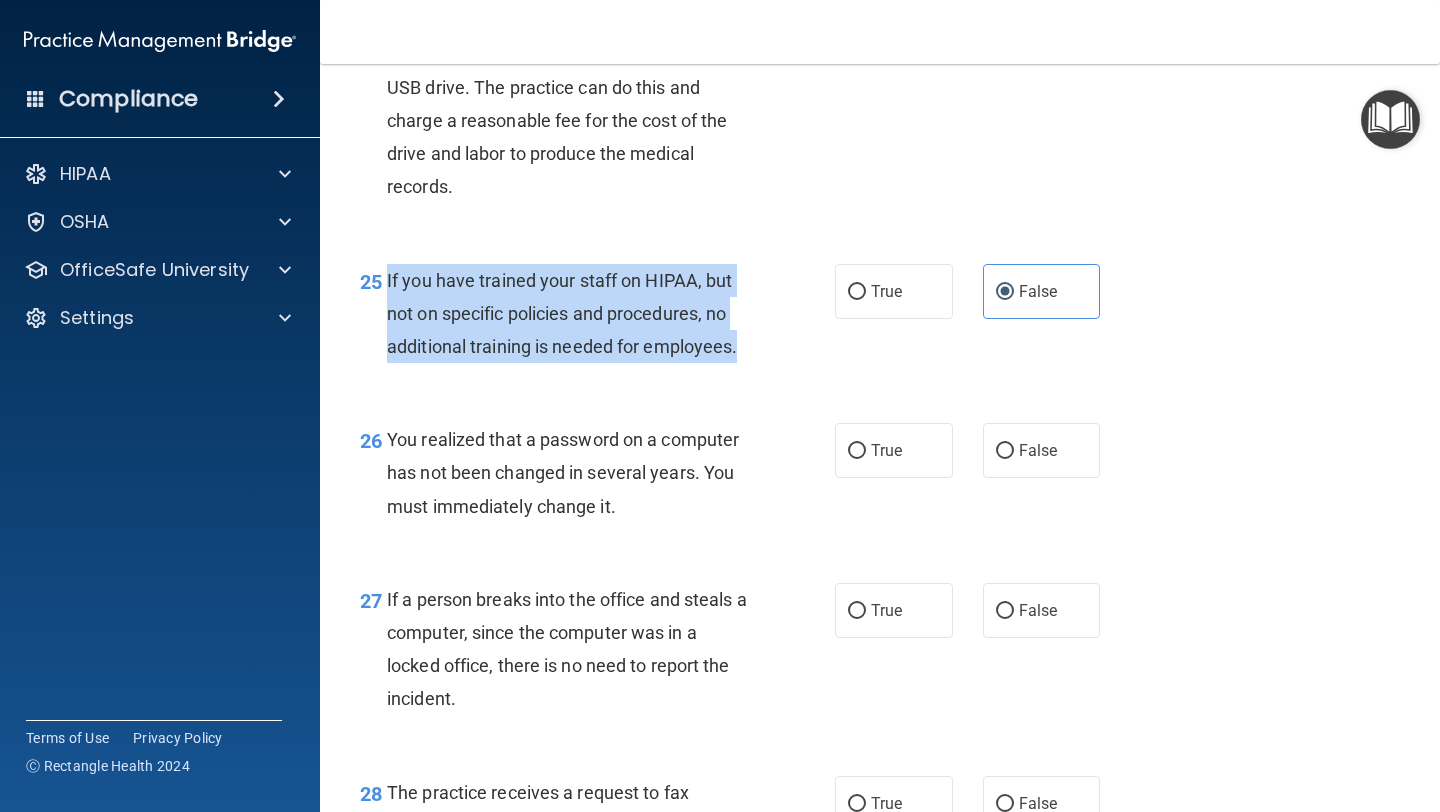 drag, startPoint x: 388, startPoint y: 307, endPoint x: 739, endPoint y: 382, distance: 358.9234 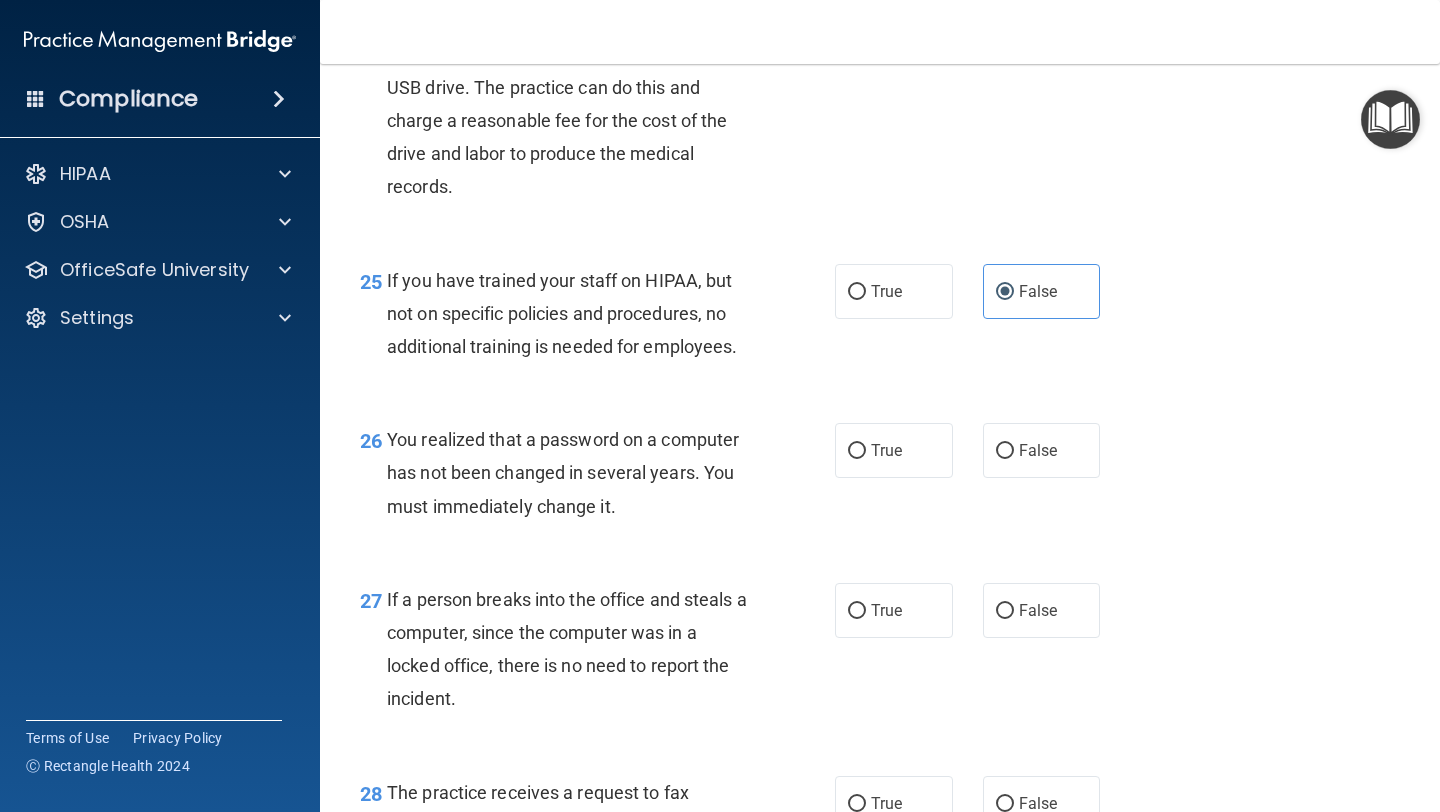 click on "26       You realized that a password on a computer has not been changed in several years.  You must immediately change it." at bounding box center (597, 478) 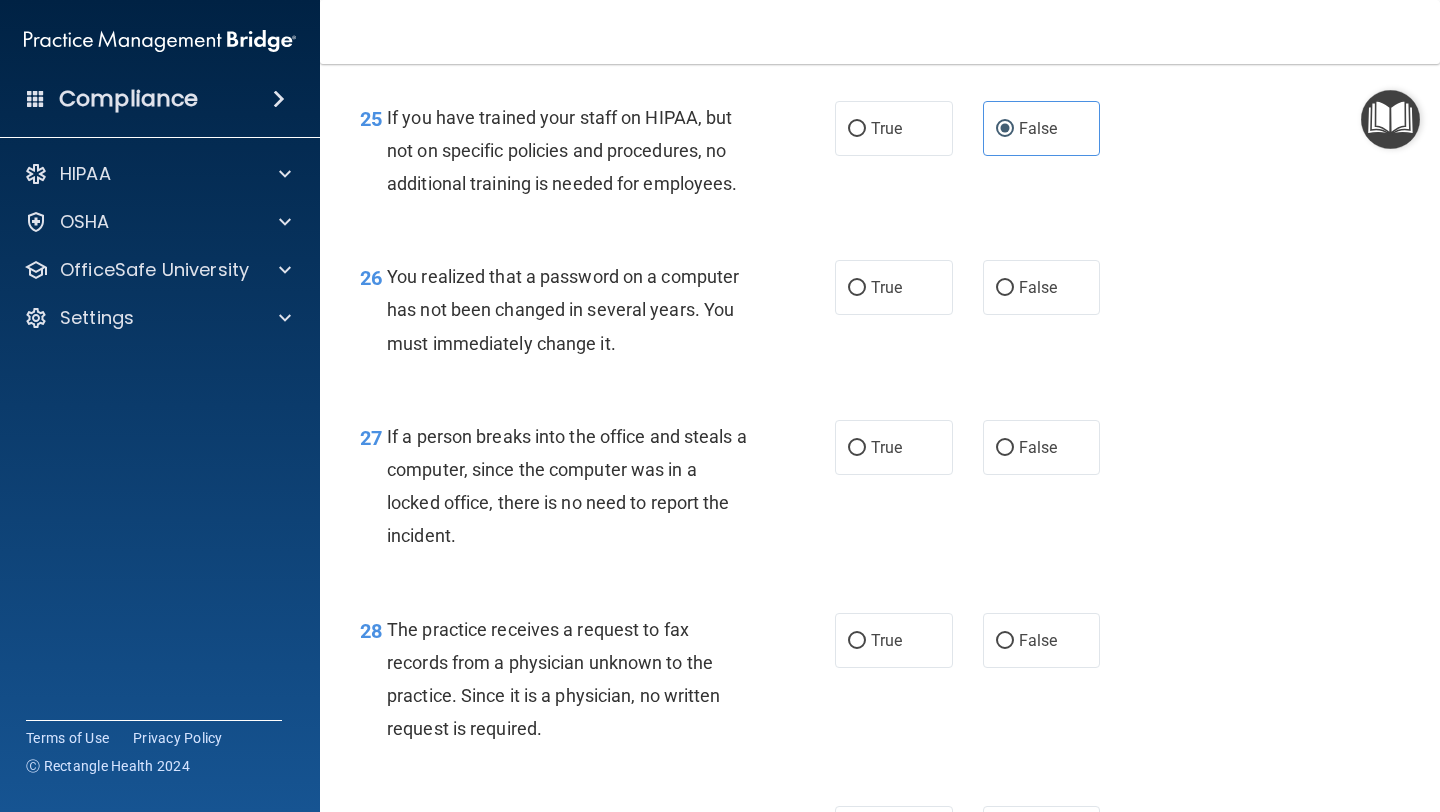 scroll, scrollTop: 4561, scrollLeft: 0, axis: vertical 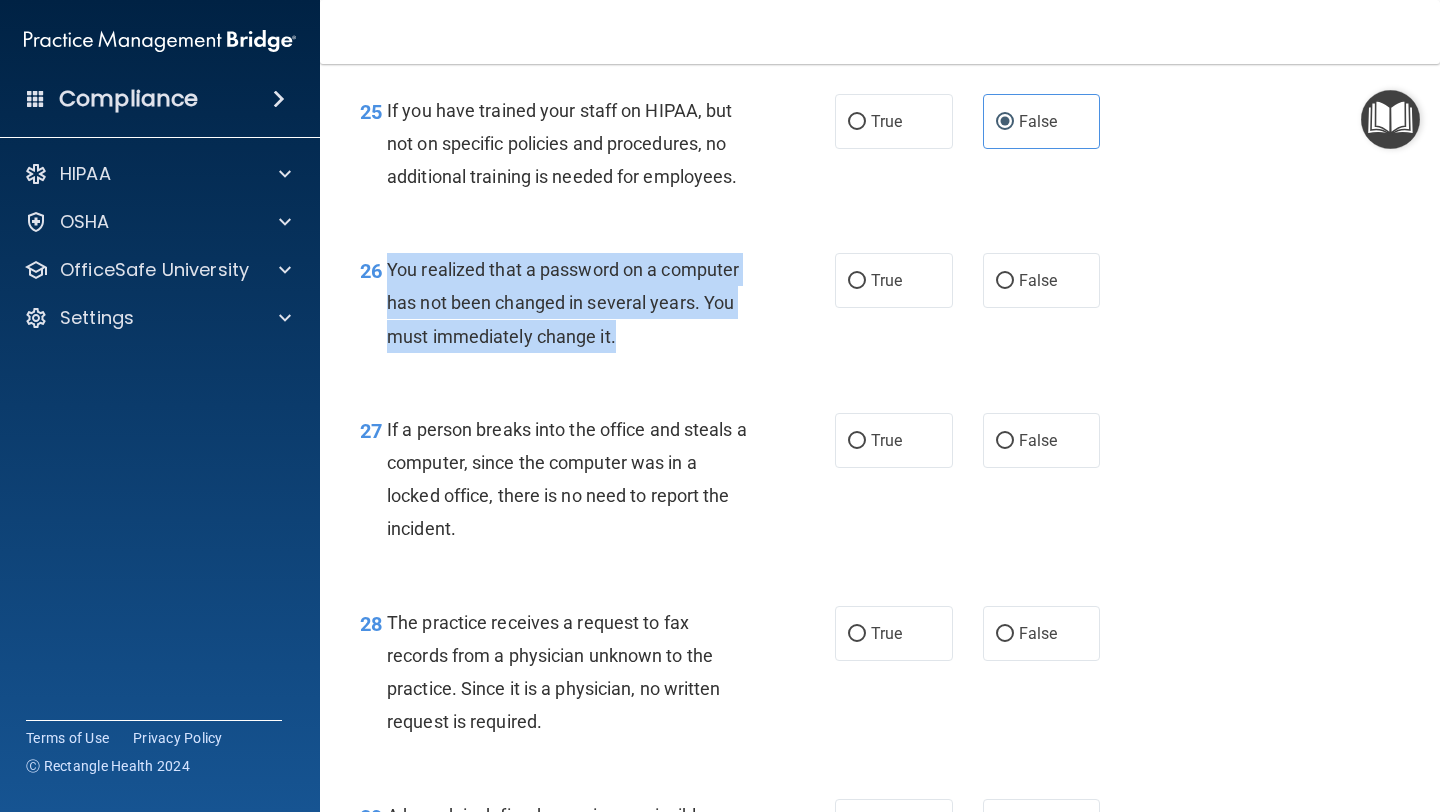 drag, startPoint x: 390, startPoint y: 306, endPoint x: 627, endPoint y: 371, distance: 245.7519 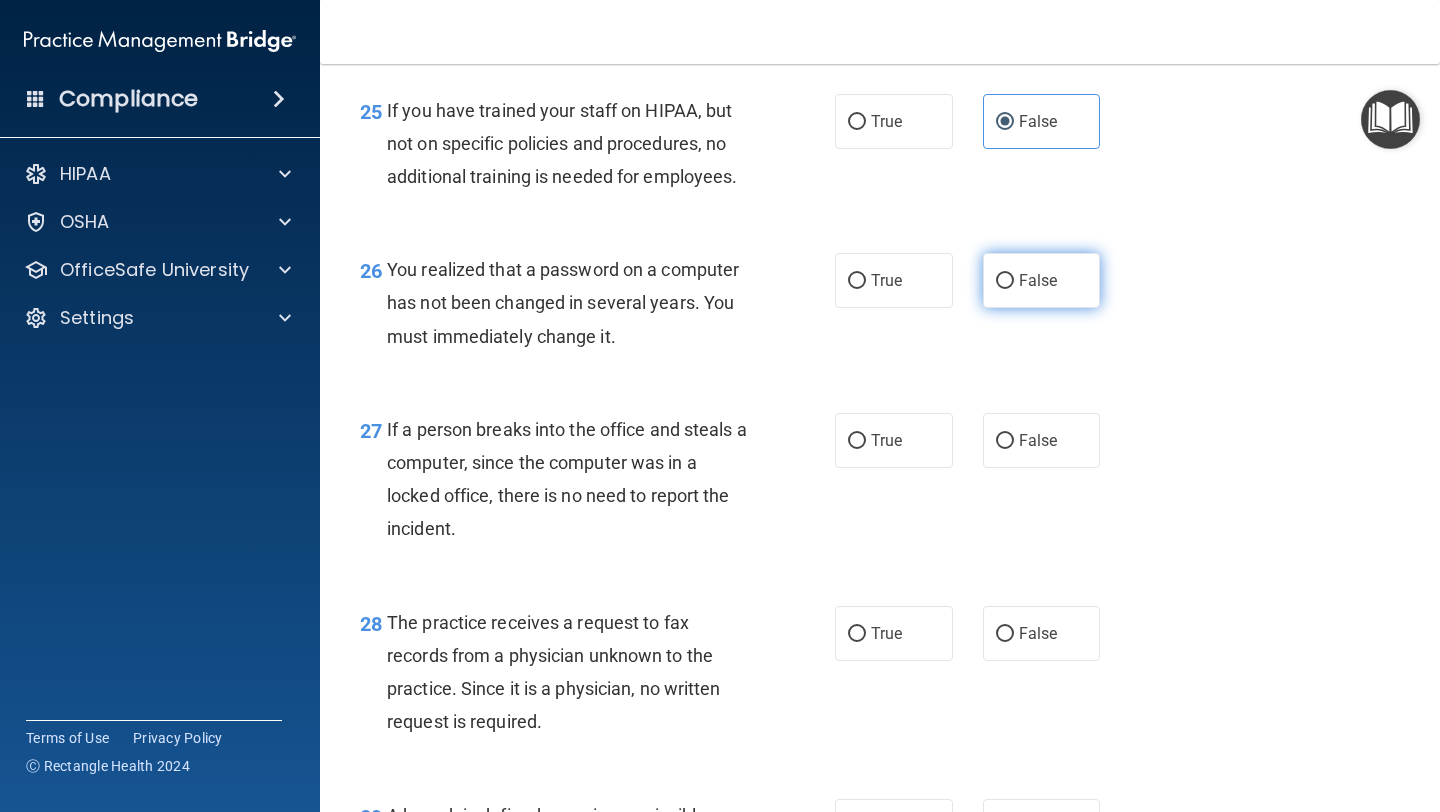 click on "False" at bounding box center (1042, 280) 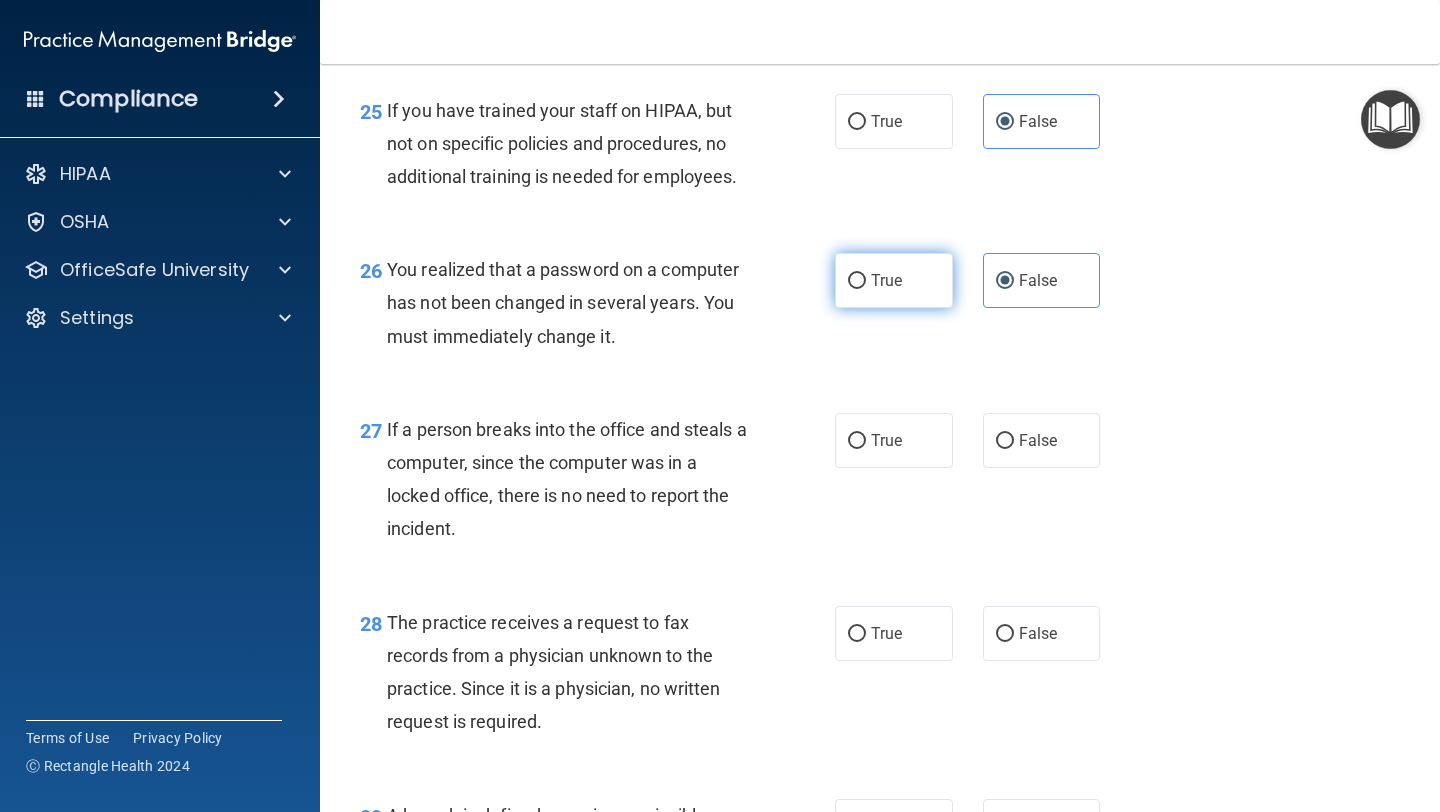 click on "True" at bounding box center (894, 280) 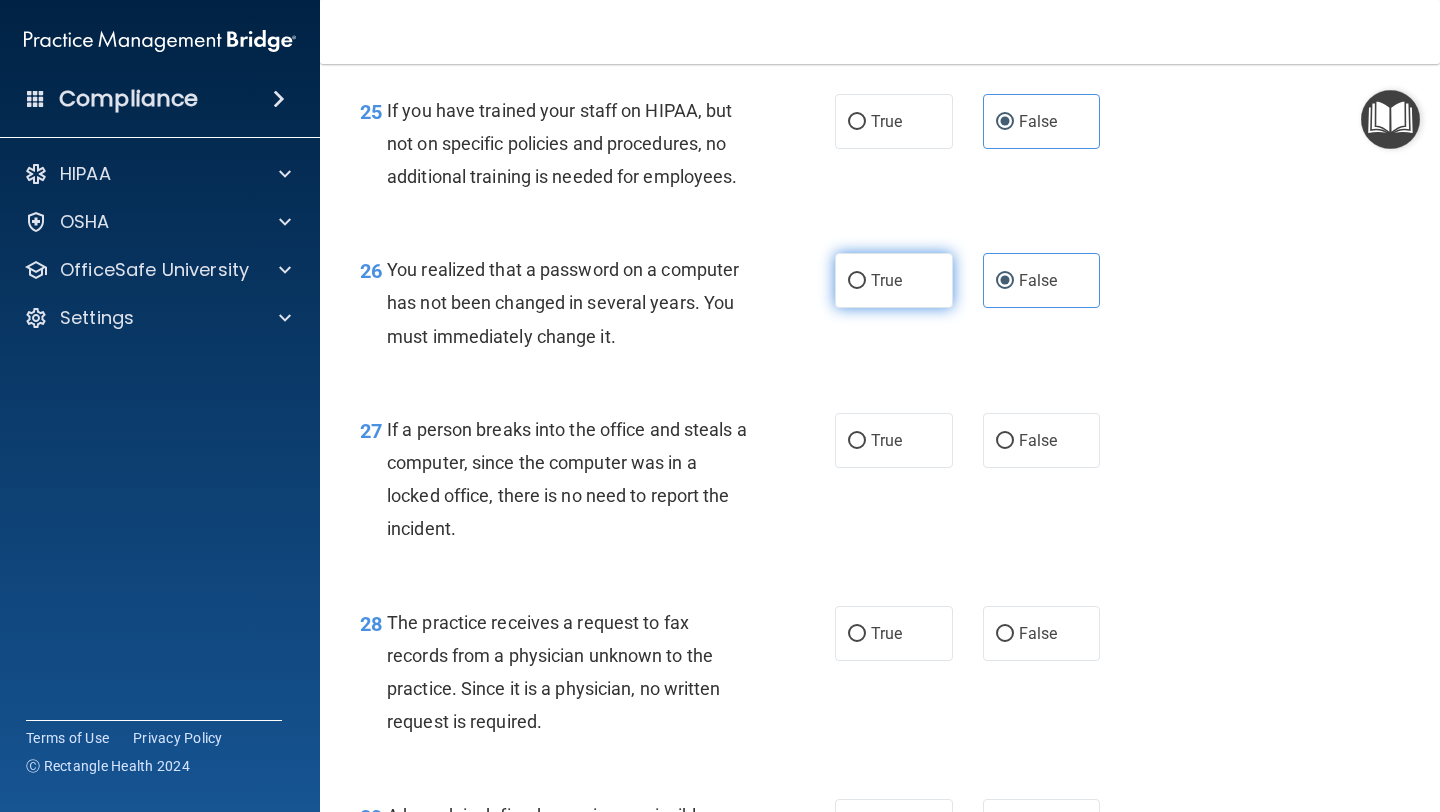 radio on "true" 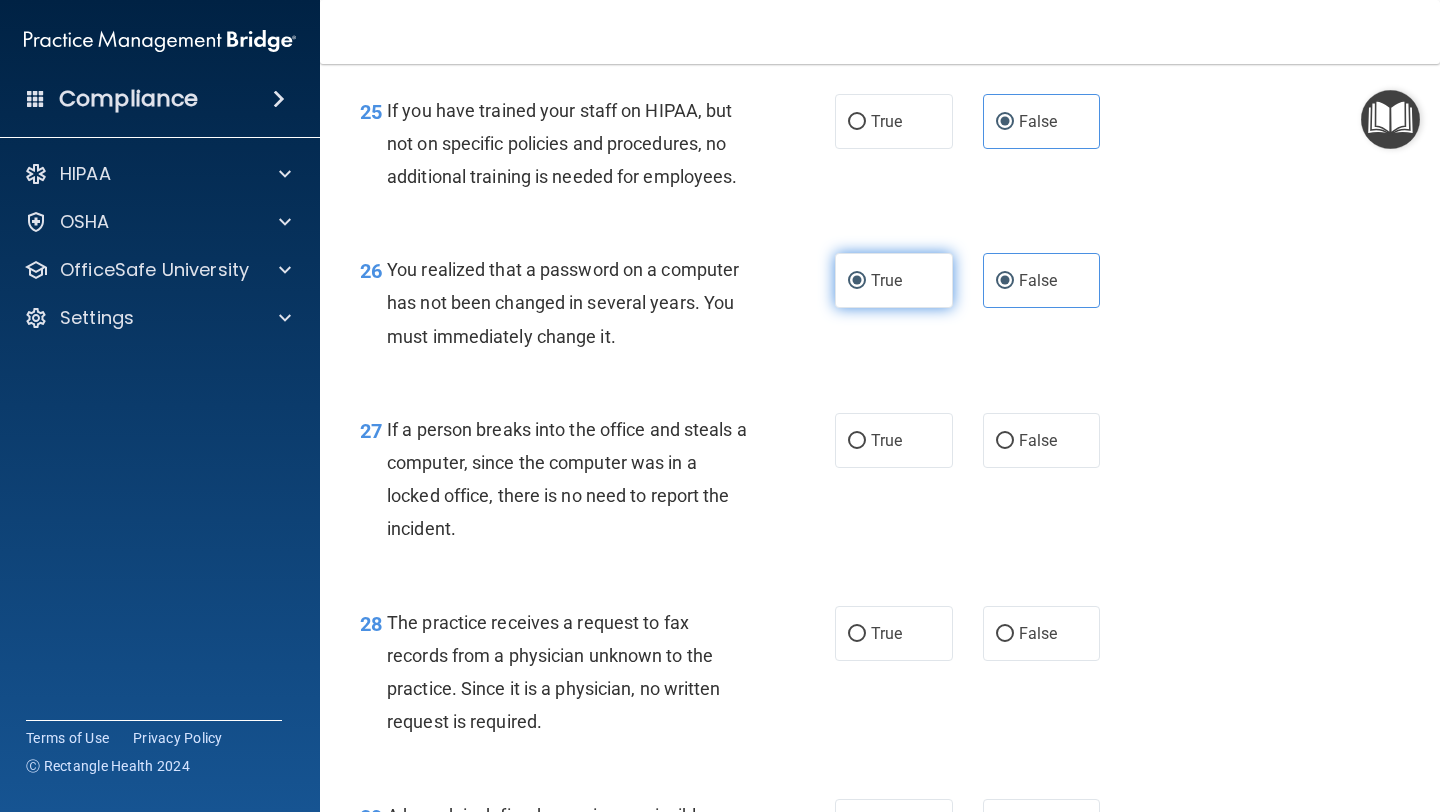 radio on "false" 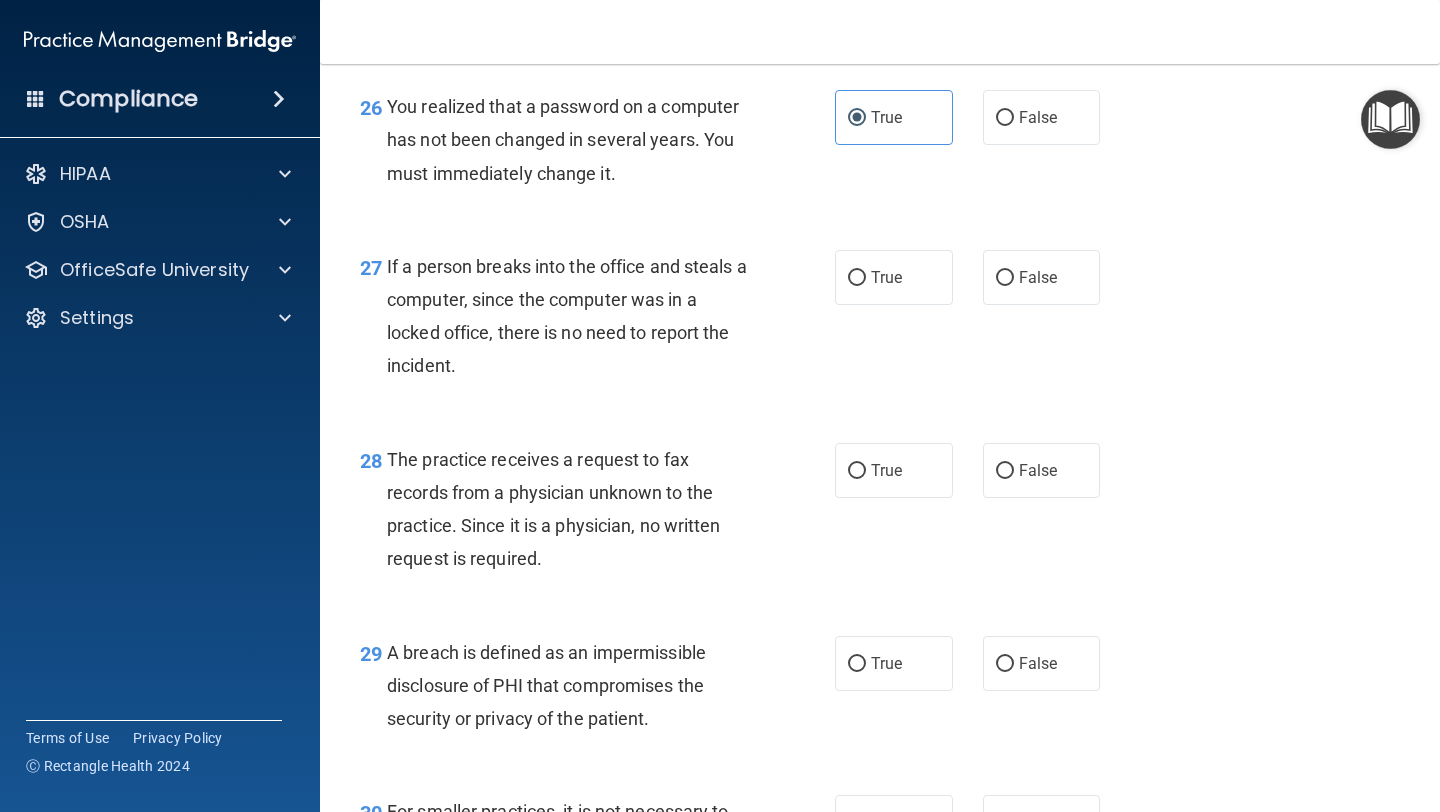 scroll, scrollTop: 4727, scrollLeft: 0, axis: vertical 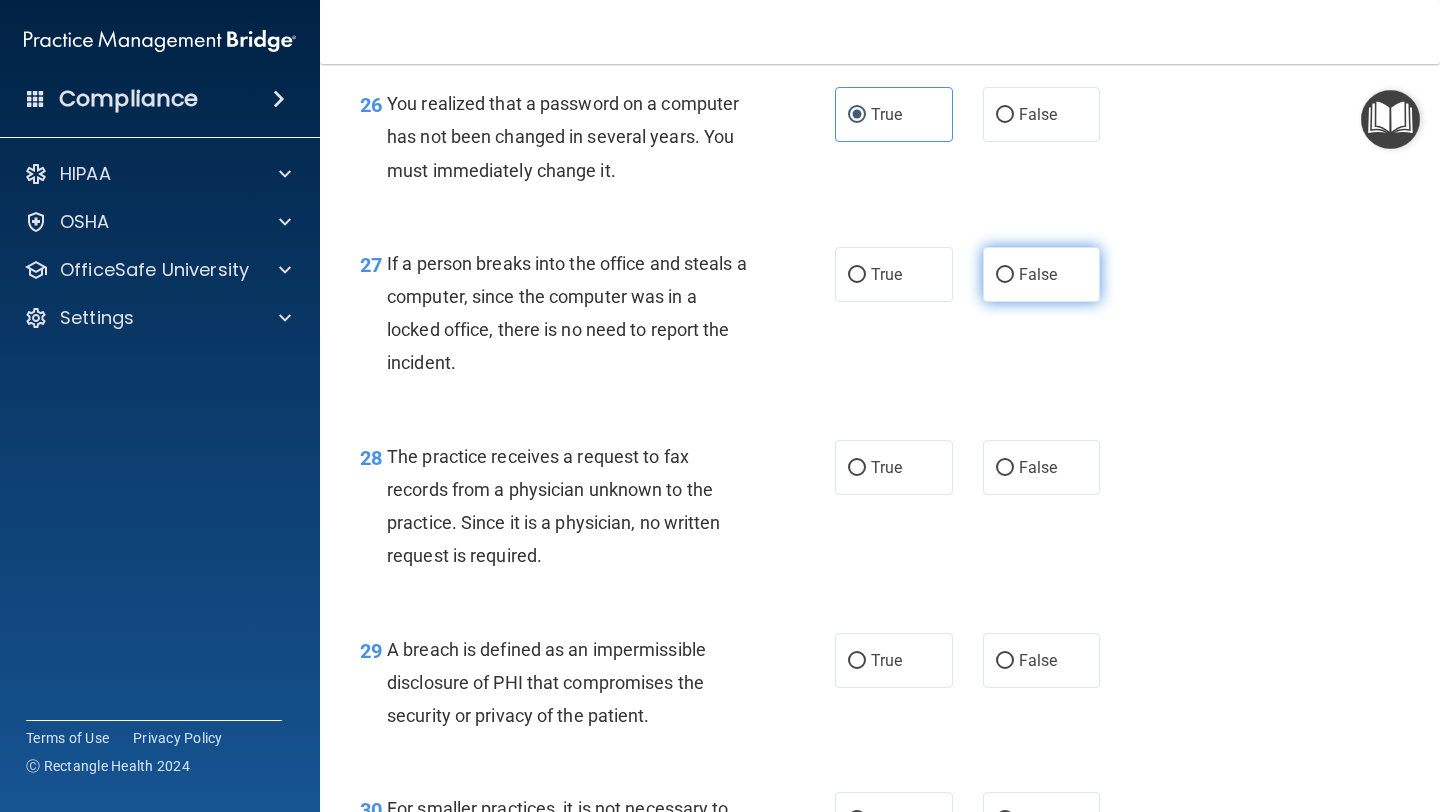 click on "False" at bounding box center [1042, 274] 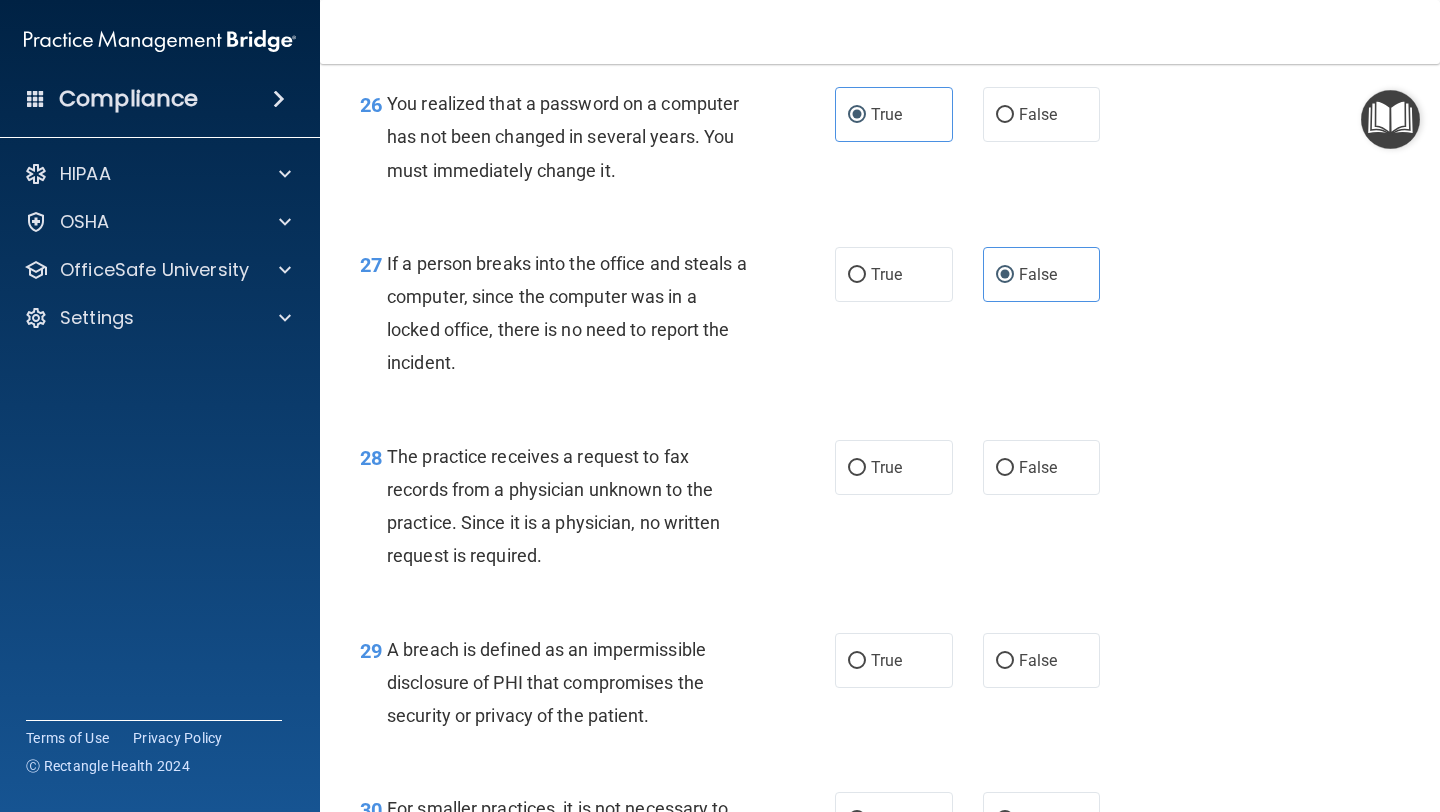 click on "27       If a person breaks into the office and steals a computer, since the computer was in a locked office, there is no need to report the incident." at bounding box center (597, 318) 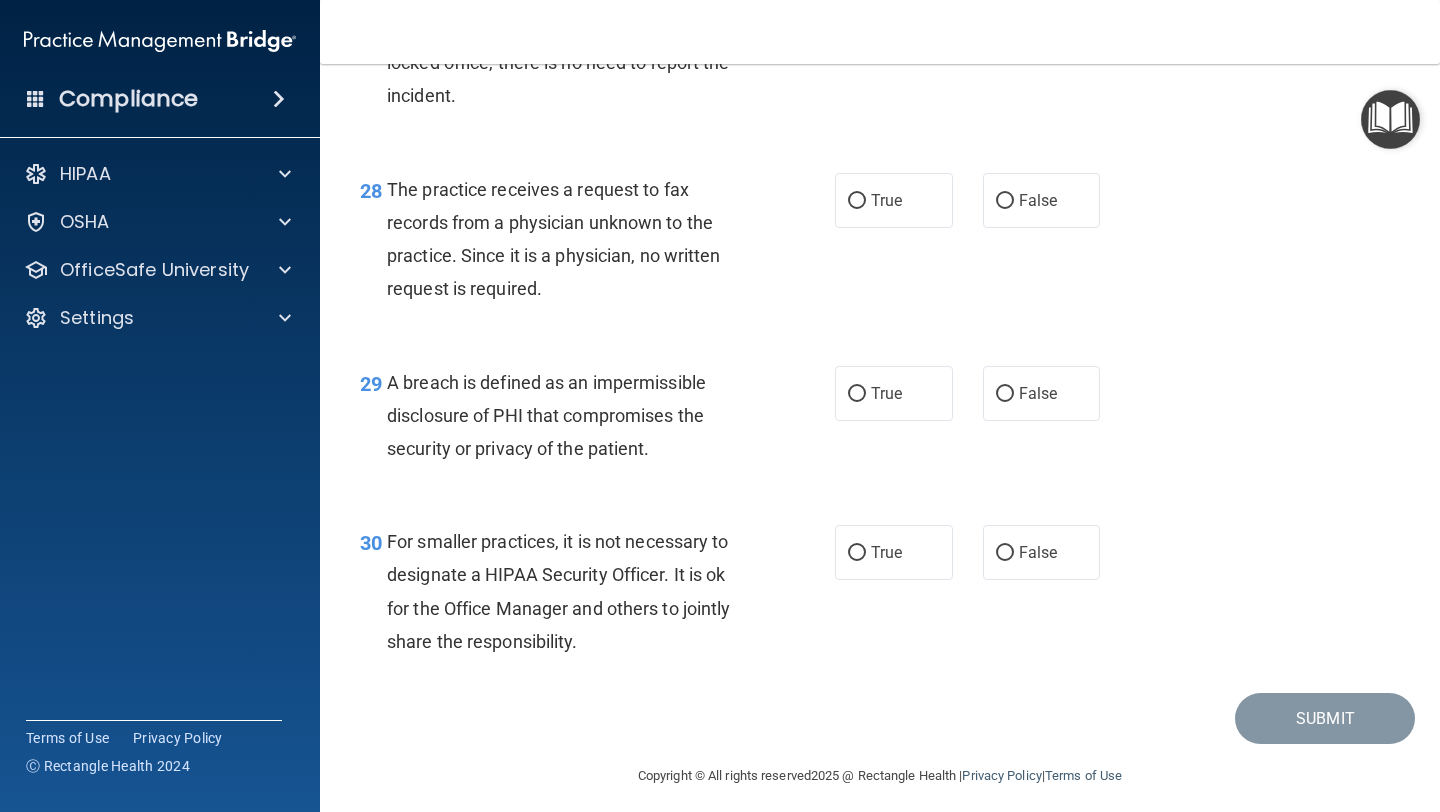 scroll, scrollTop: 5000, scrollLeft: 0, axis: vertical 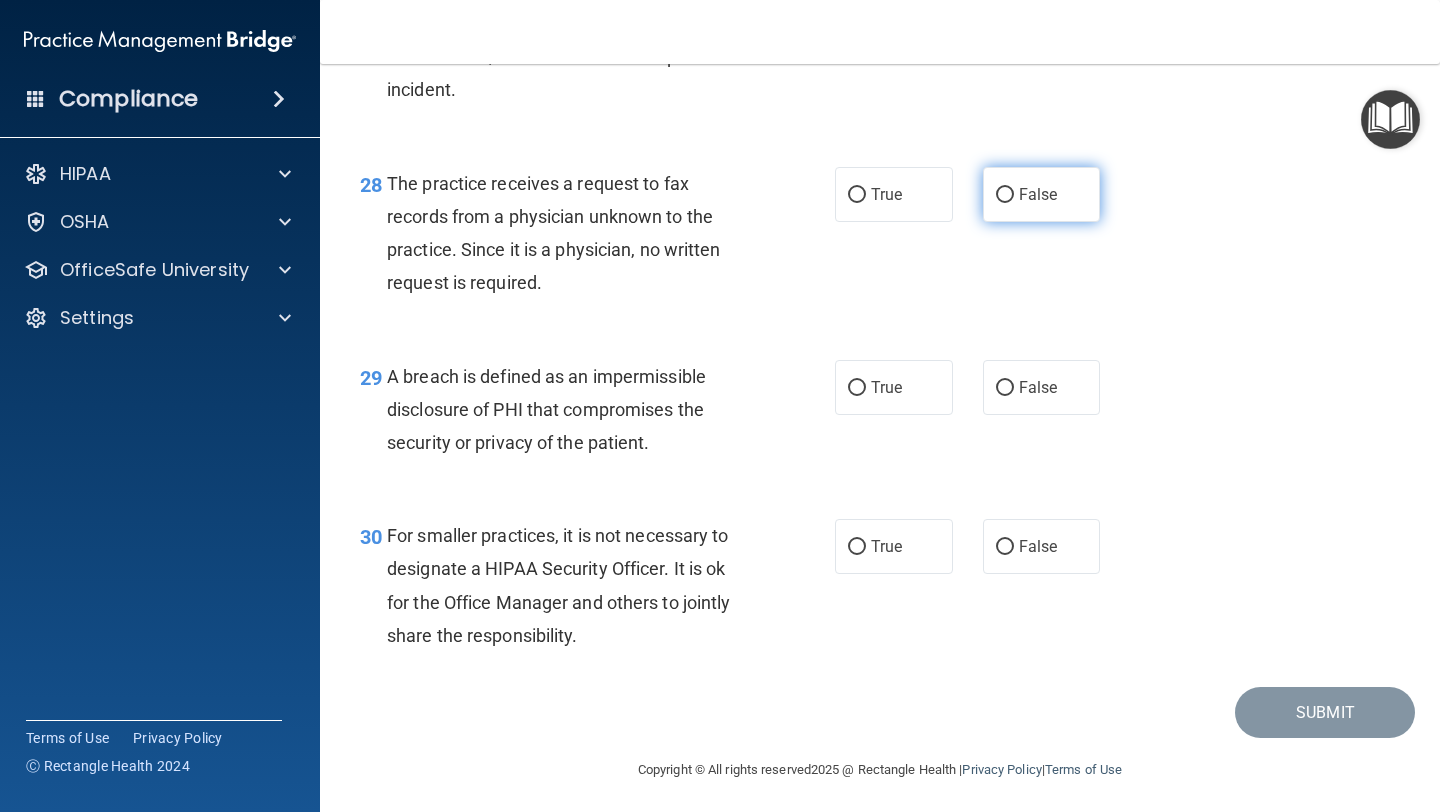 click on "False" at bounding box center (1042, 194) 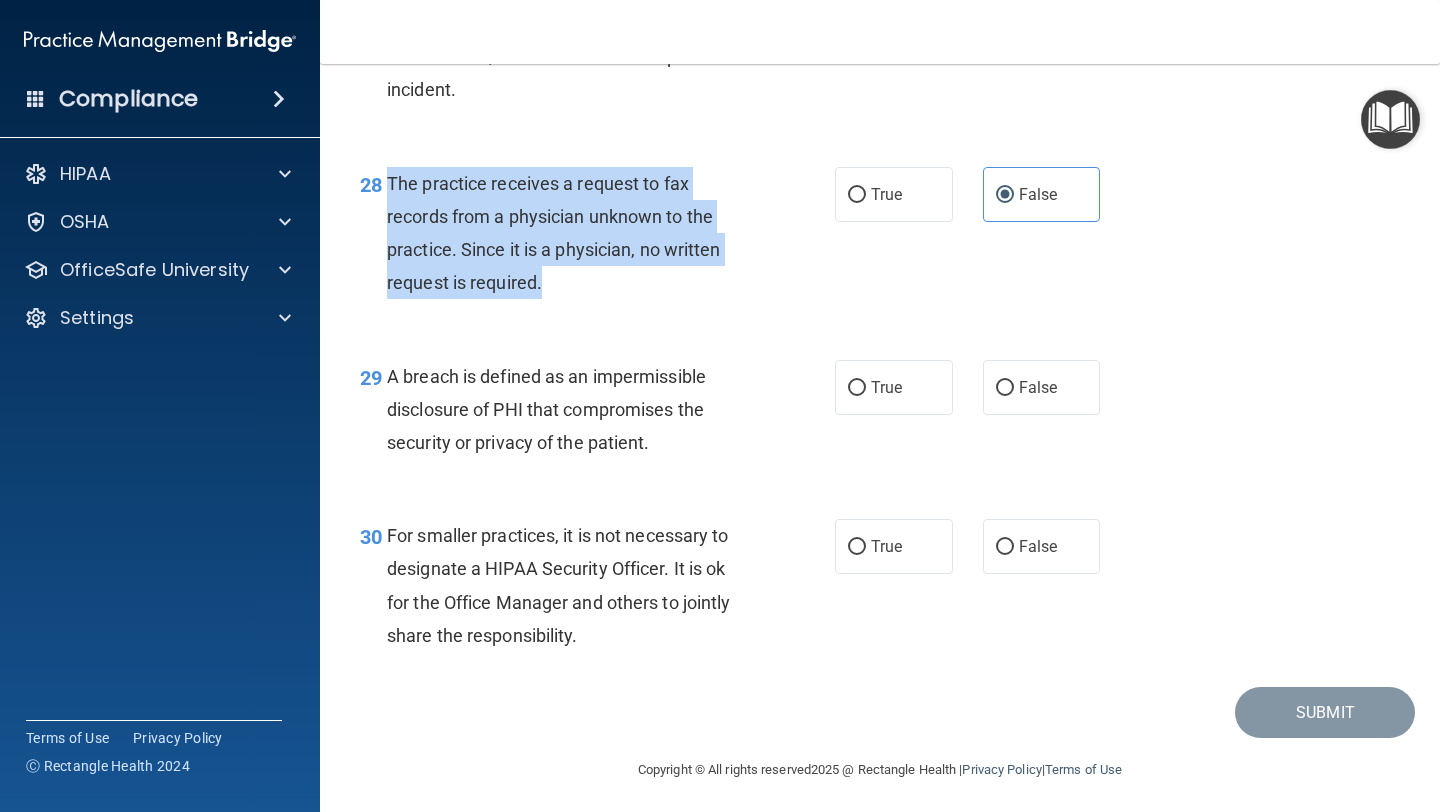 drag, startPoint x: 391, startPoint y: 211, endPoint x: 535, endPoint y: 332, distance: 188.08774 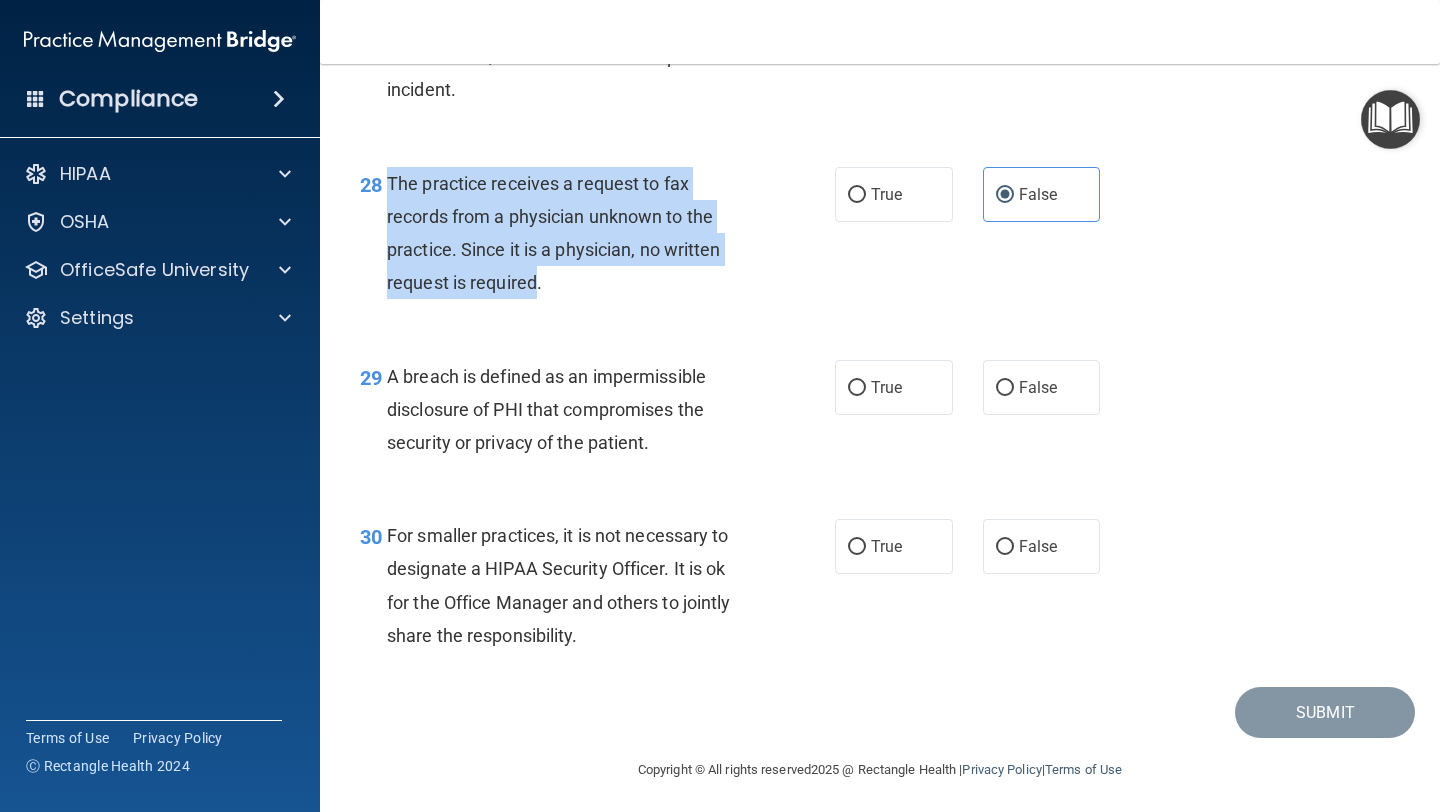 copy on "The practice receives a request to fax records from a physician unknown to the practice.  Since it is a physician, no written request is required" 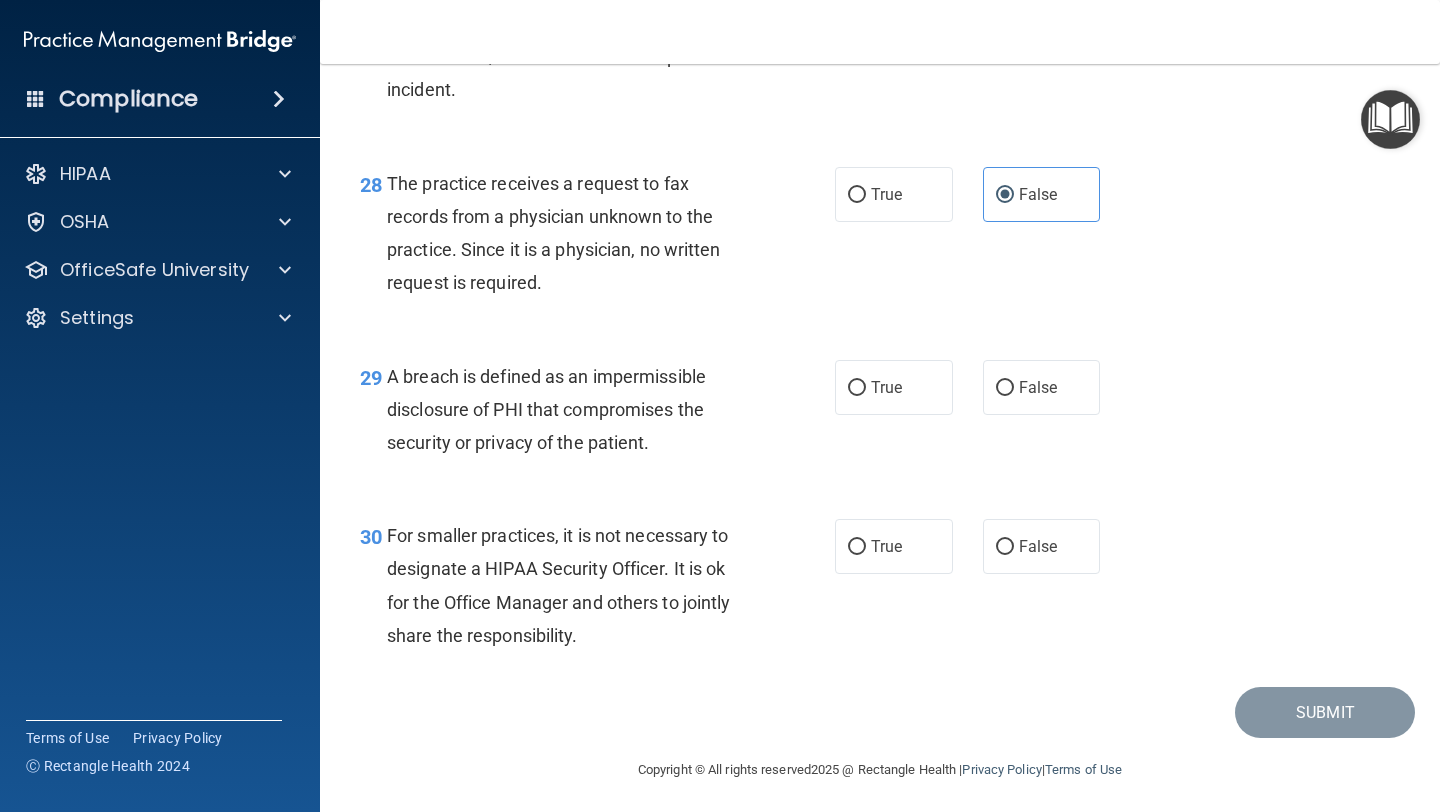 click on "29       A breach is defined as an impermissible disclosure of PHI that compromises the security or privacy of the patient.                 True           False" at bounding box center (880, 415) 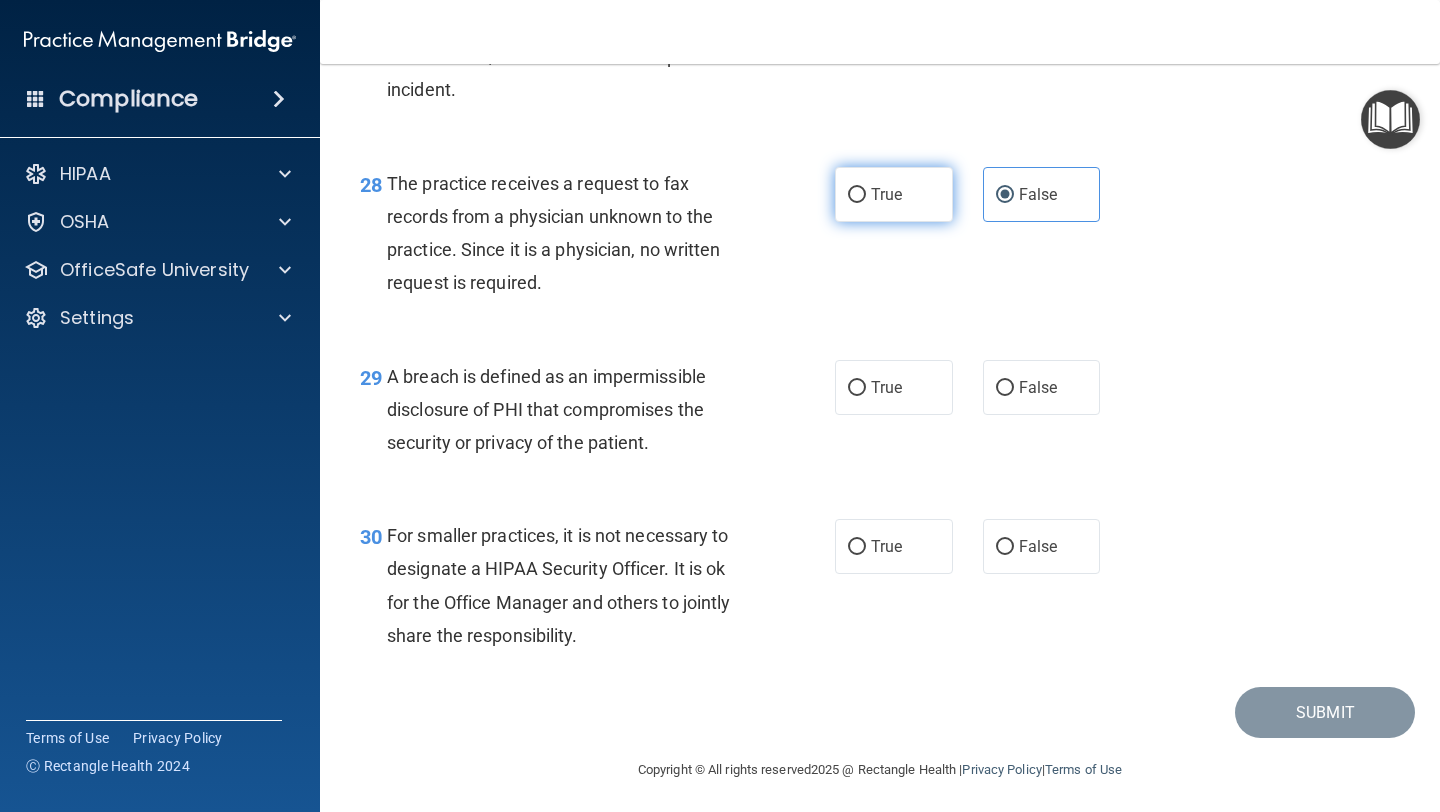click on "True" at bounding box center [894, 194] 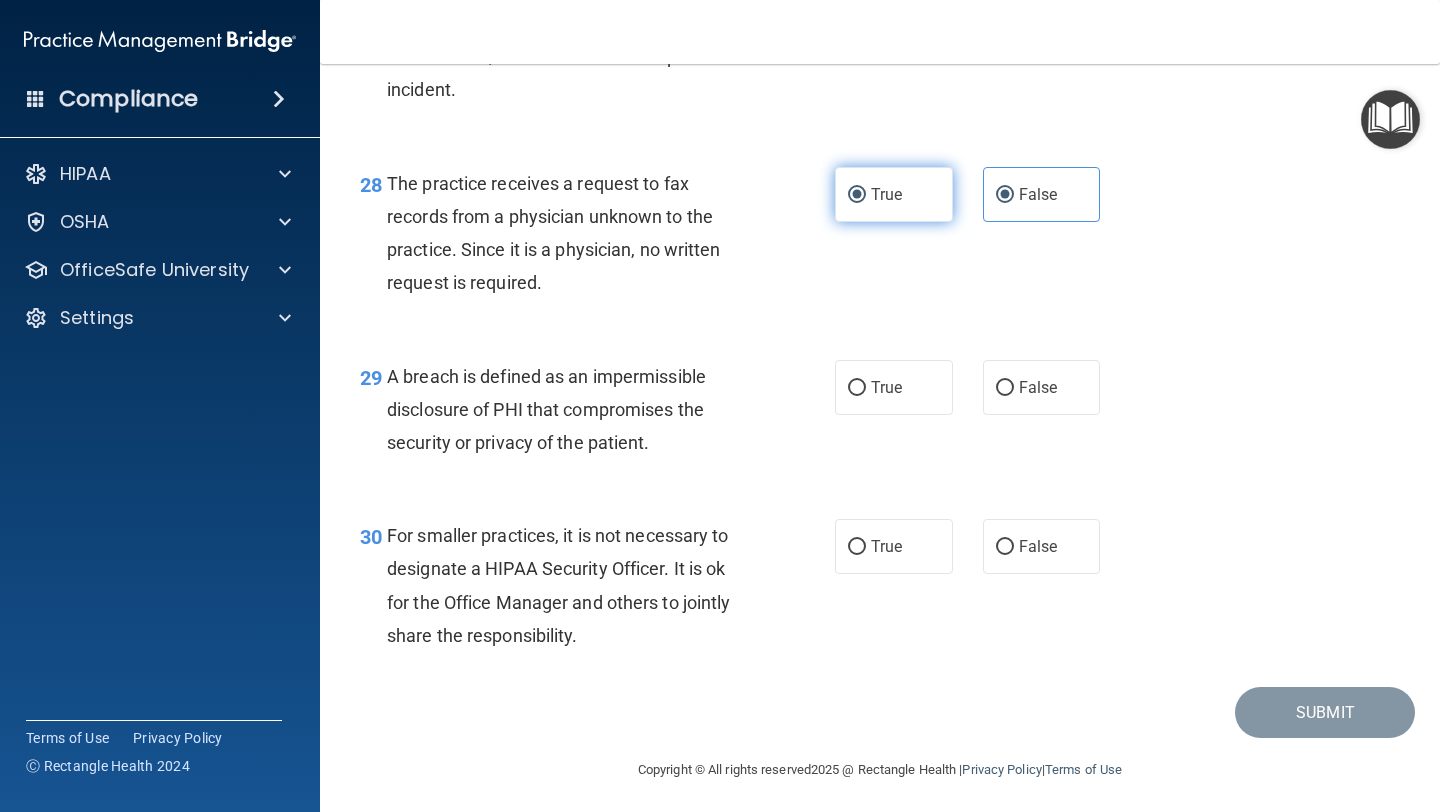 radio on "false" 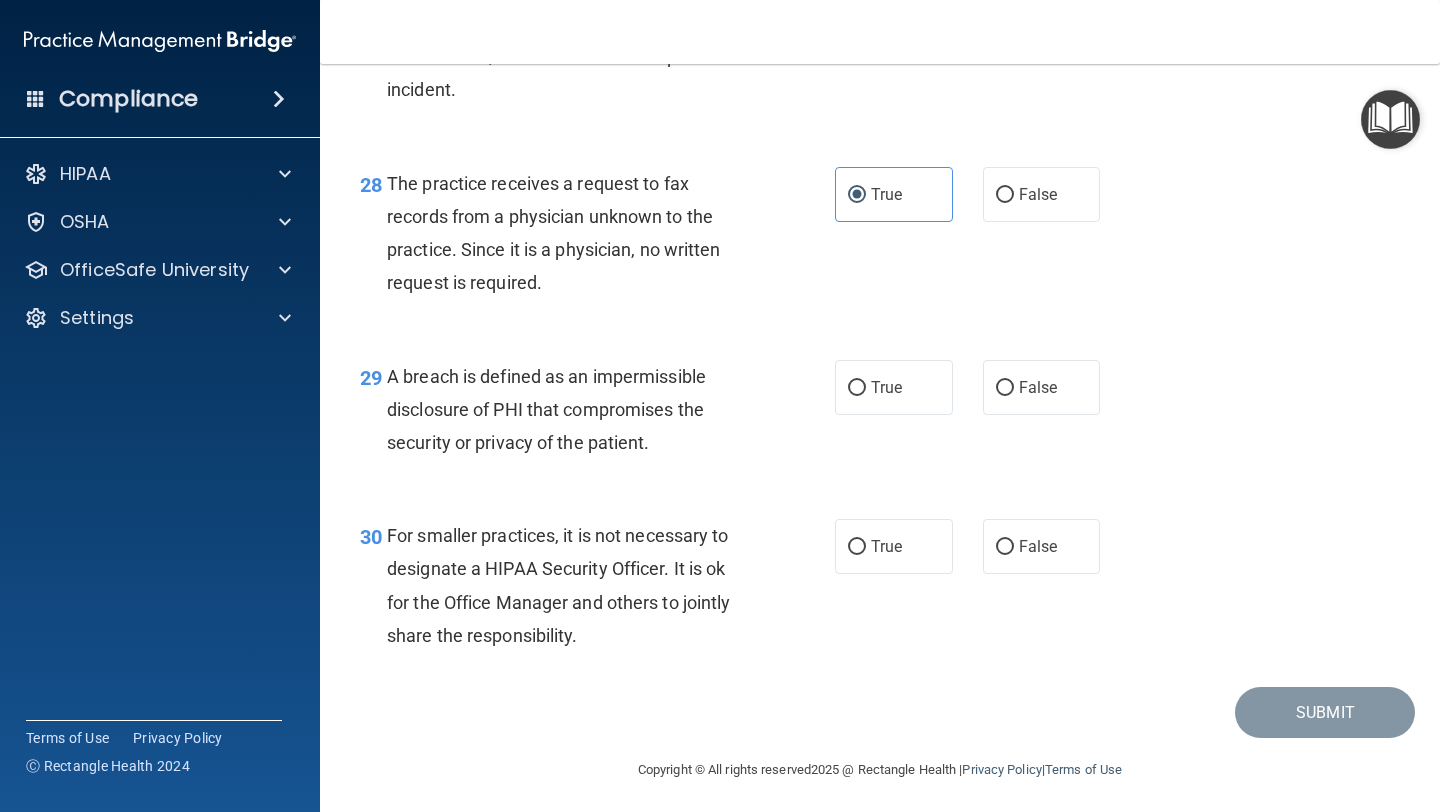 click on "28       The practice receives a request to fax records from a physician unknown to the practice.  Since it is a physician, no written request is required." at bounding box center [597, 238] 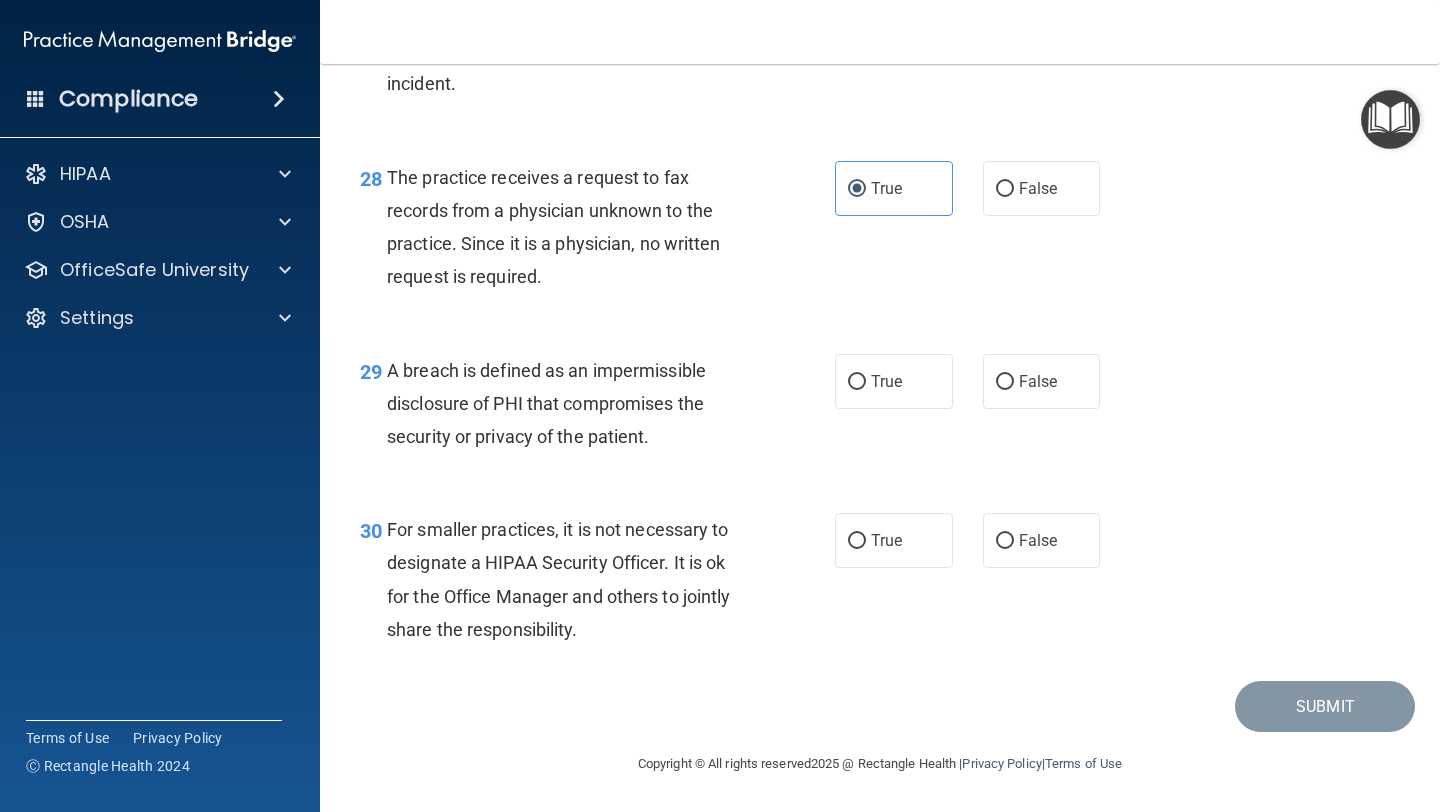 scroll, scrollTop: 5040, scrollLeft: 0, axis: vertical 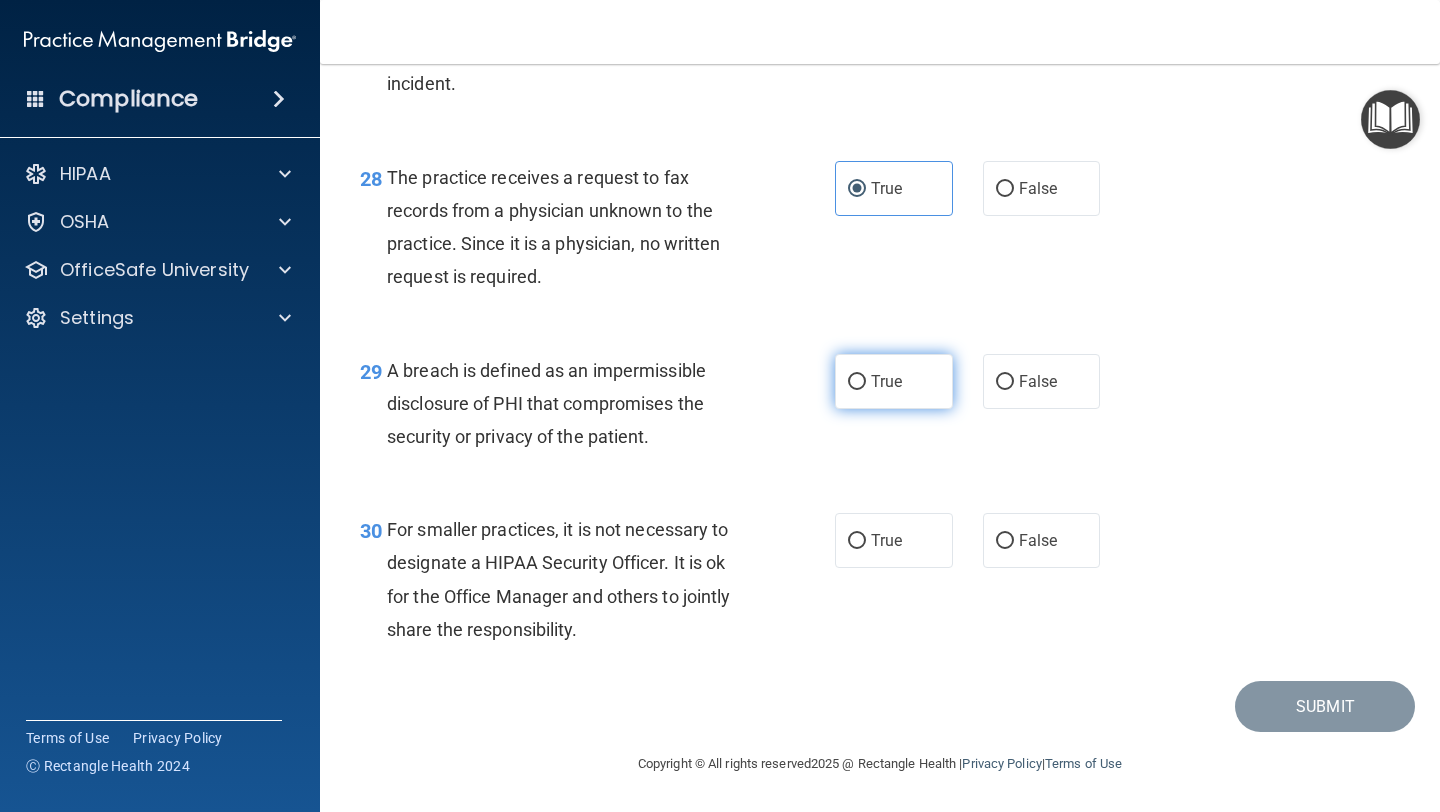 click on "True" at bounding box center (894, 381) 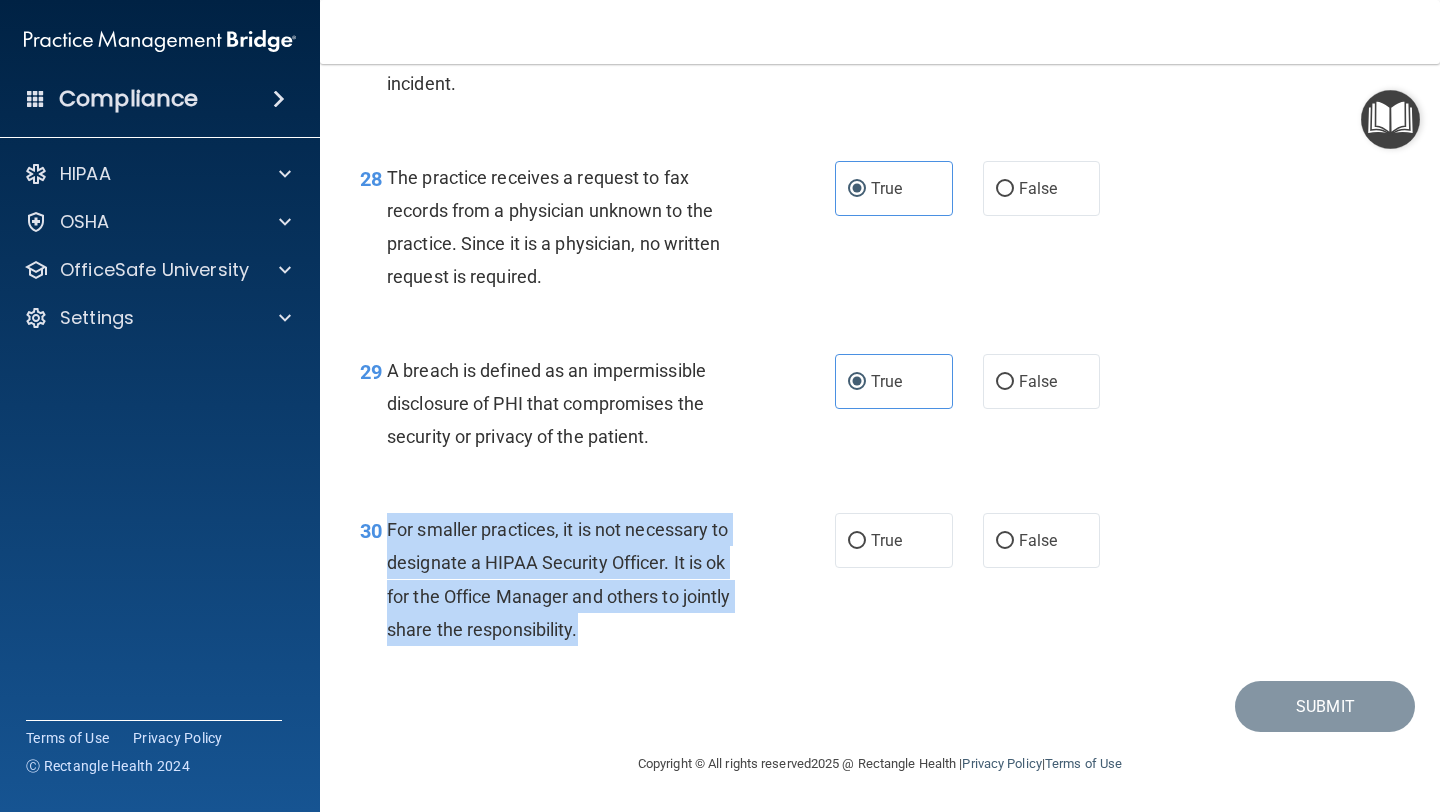 drag, startPoint x: 391, startPoint y: 523, endPoint x: 629, endPoint y: 641, distance: 265.6464 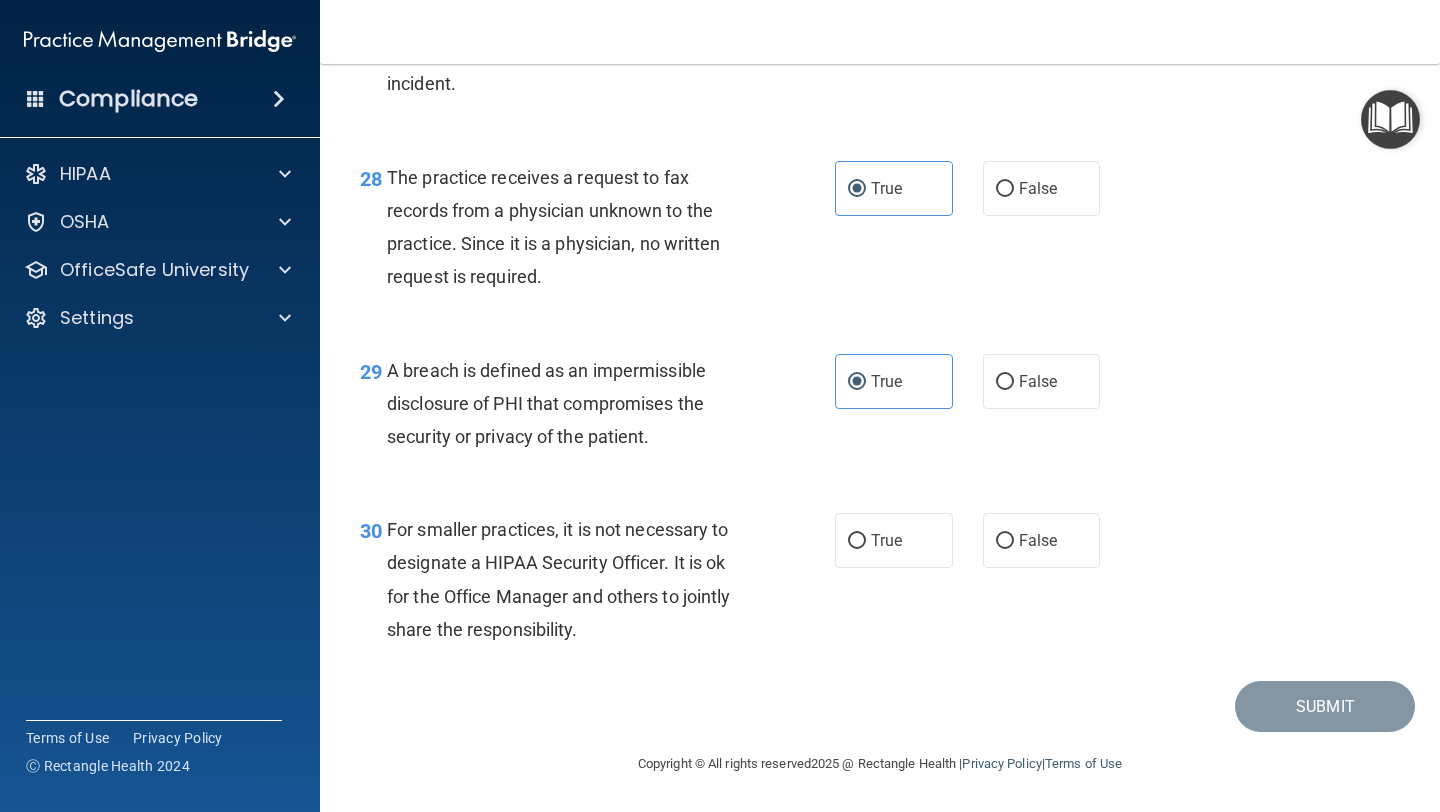 click on "30       For smaller practices, it is not necessary to designate a HIPAA Security Officer.  It is ok for the Office Manager and others to jointly share the responsibility.                 True           False" at bounding box center [880, 584] 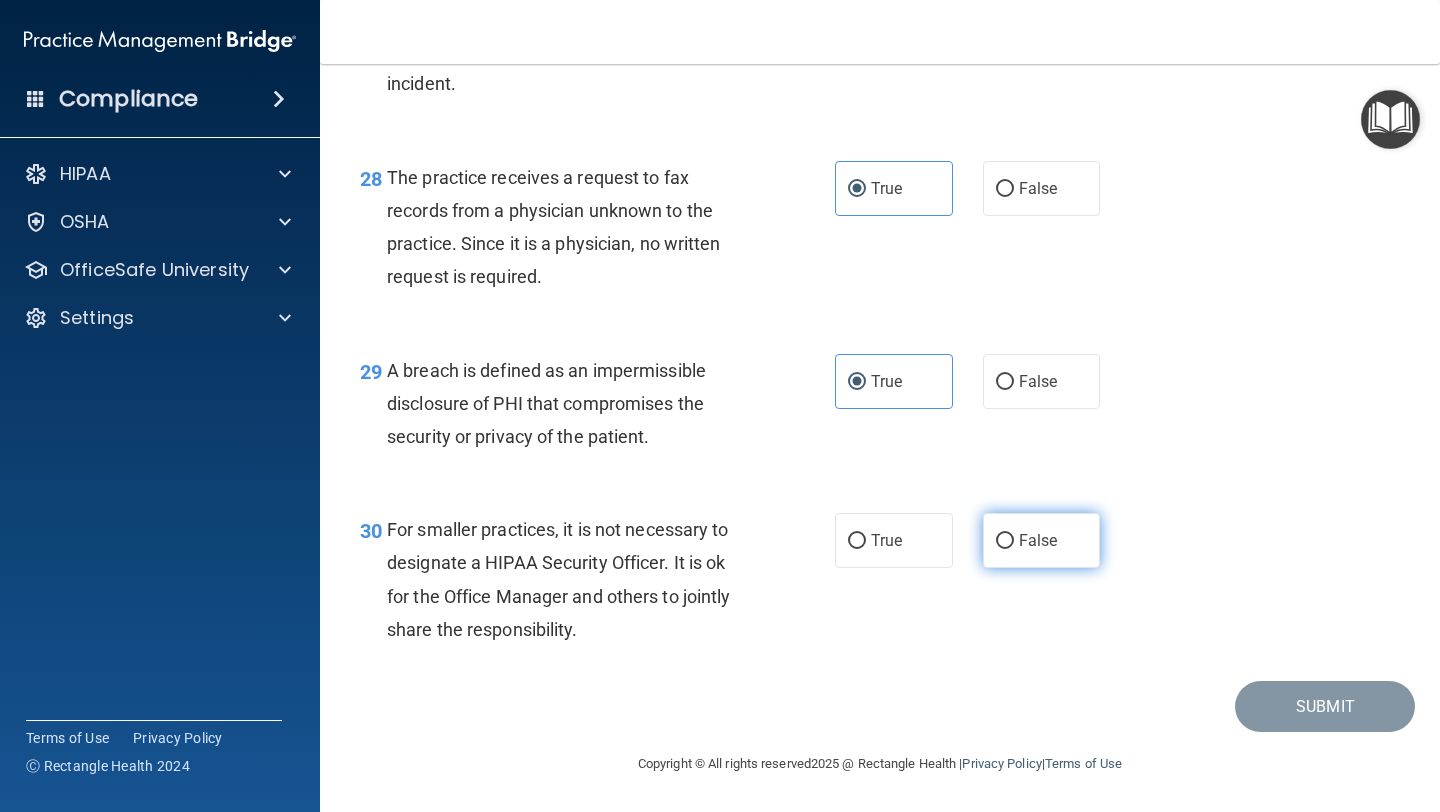 click on "False" at bounding box center [1038, 540] 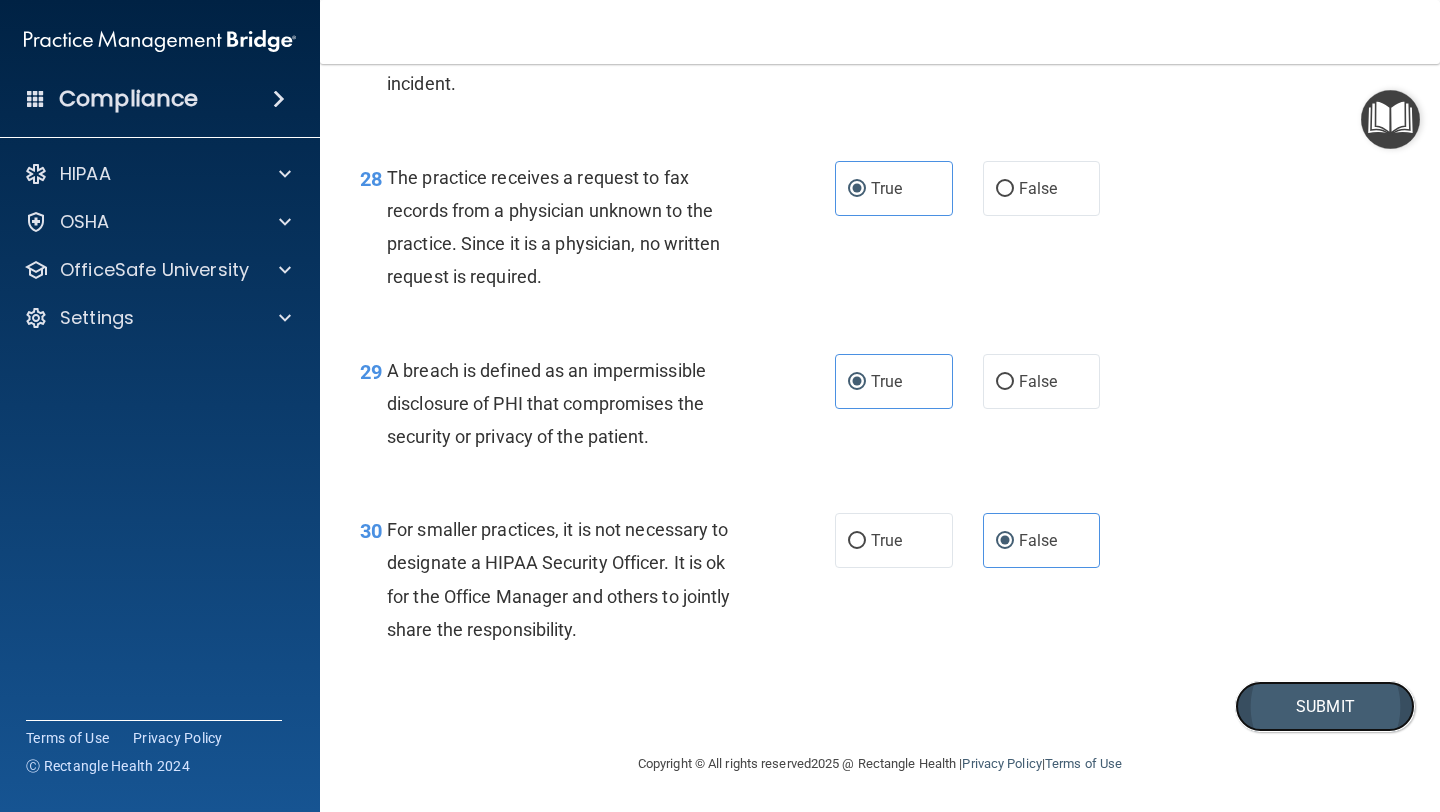 click on "Submit" at bounding box center [1325, 706] 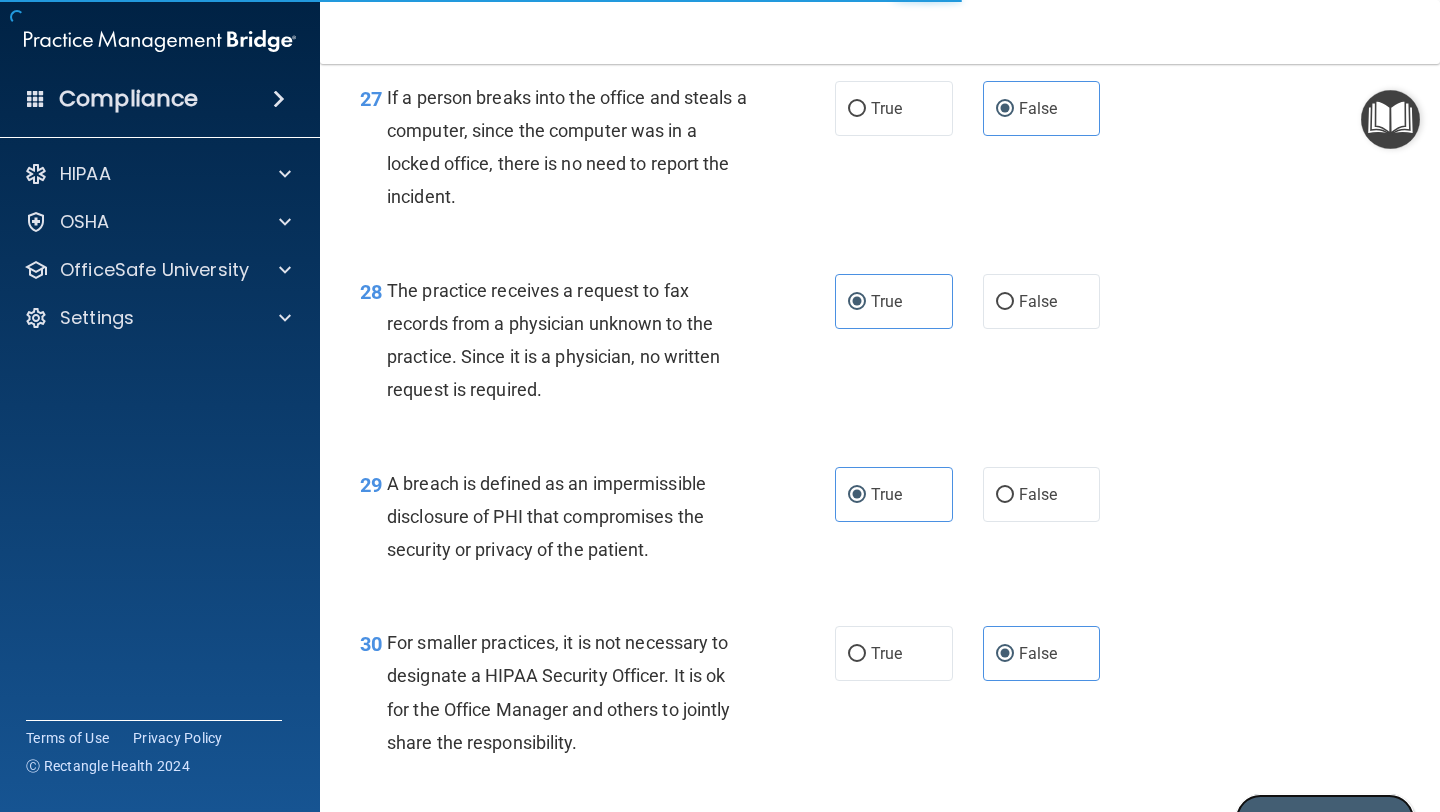 scroll, scrollTop: 5040, scrollLeft: 0, axis: vertical 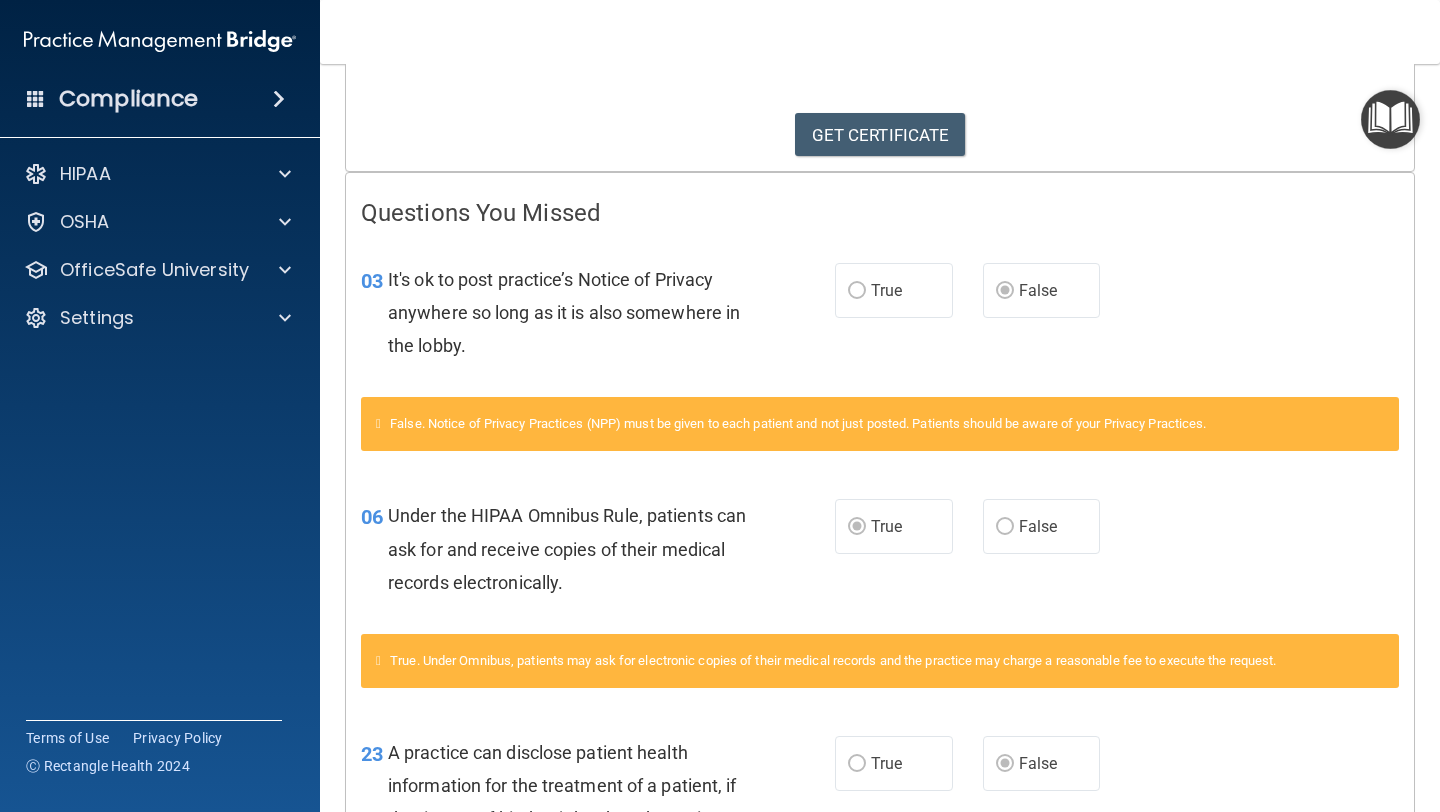 click on "False" at bounding box center [1038, 290] 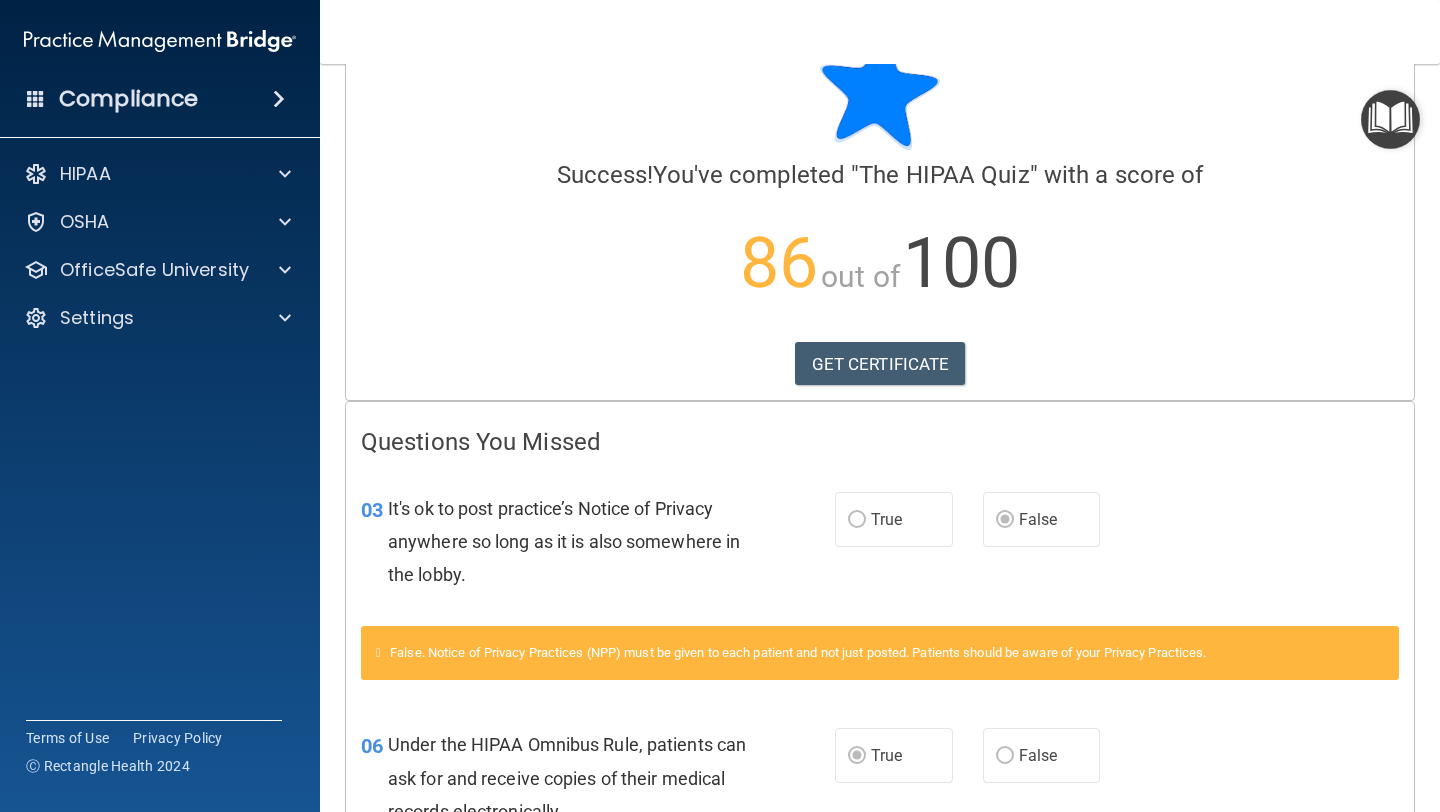 scroll, scrollTop: 0, scrollLeft: 0, axis: both 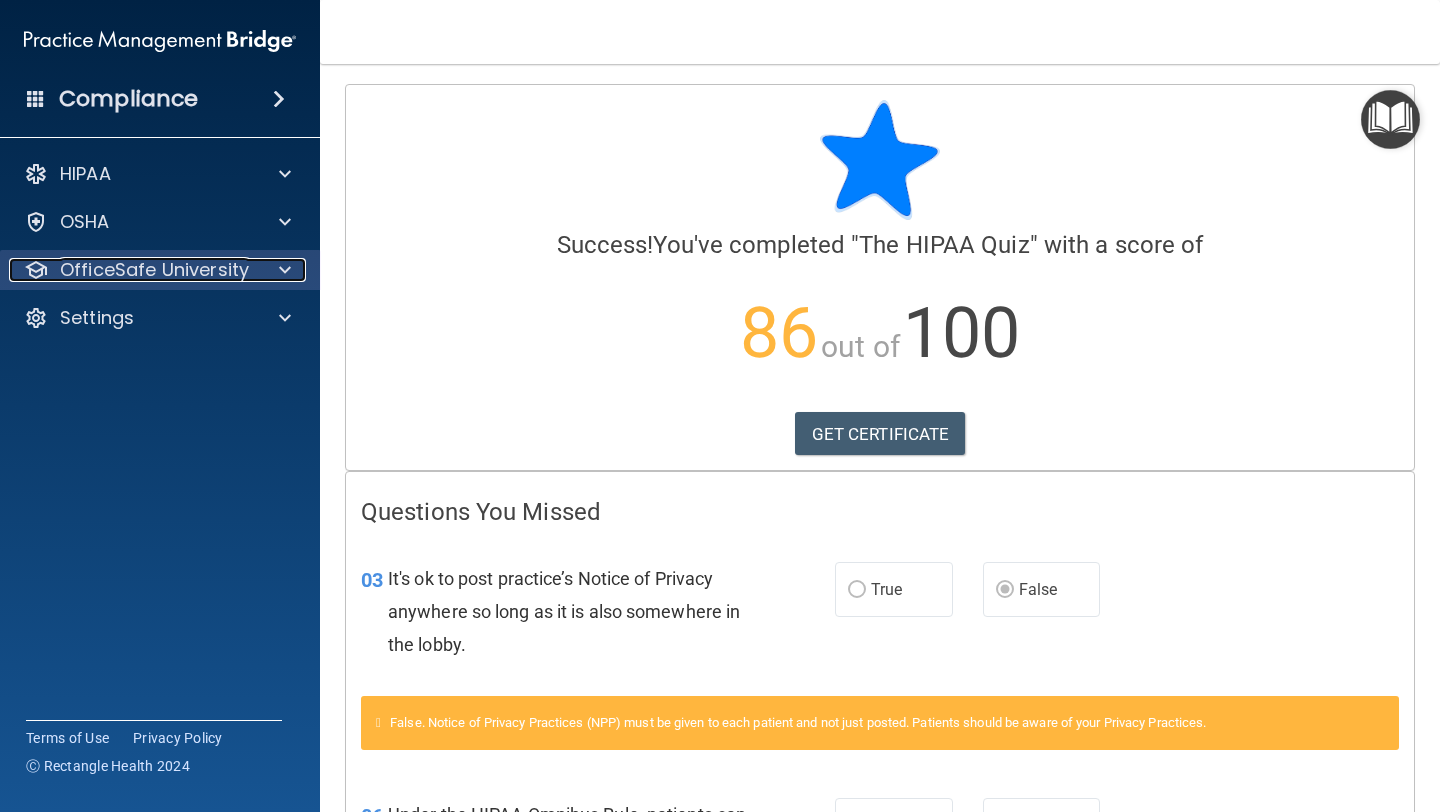 click at bounding box center [285, 270] 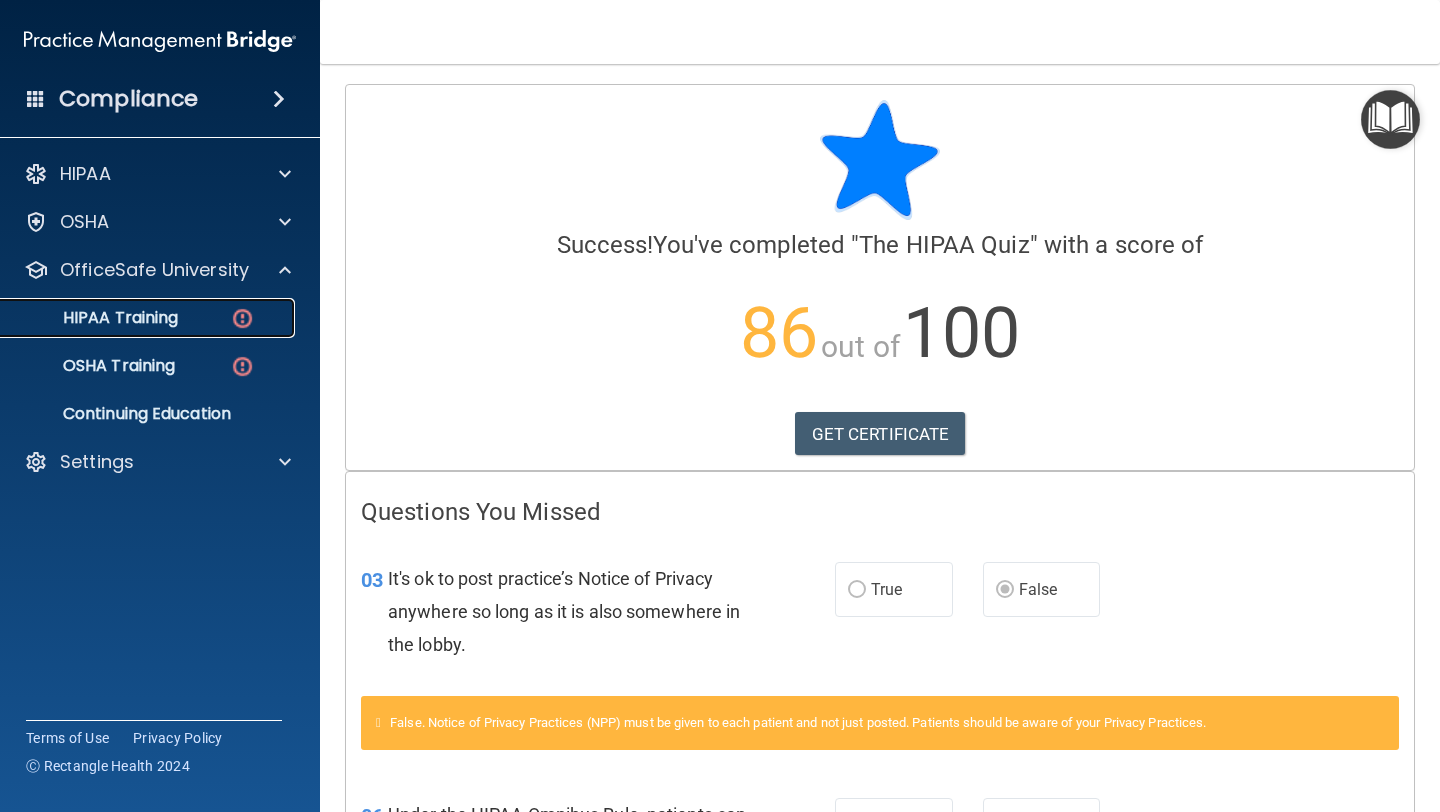 click on "HIPAA Training" at bounding box center (149, 318) 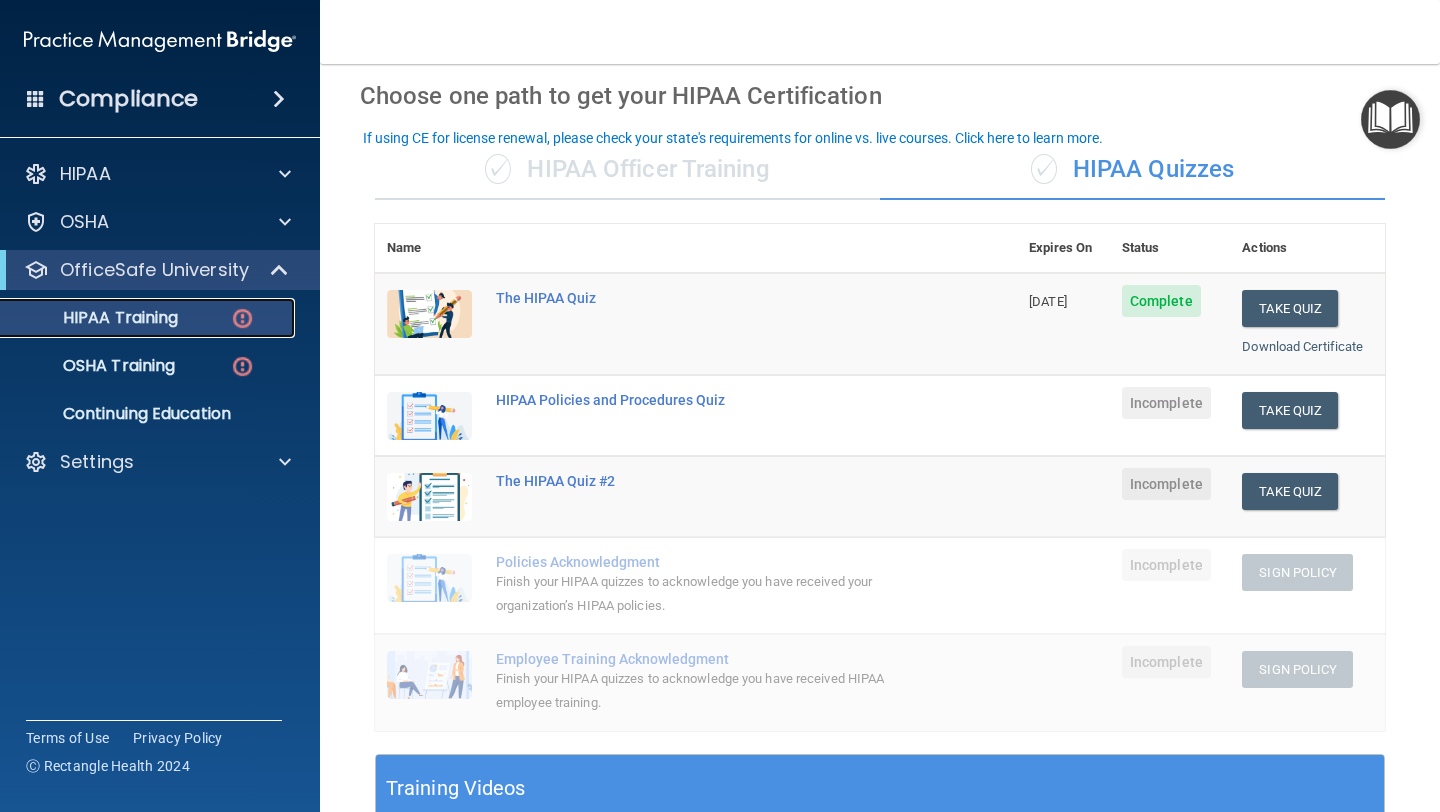 scroll, scrollTop: 81, scrollLeft: 0, axis: vertical 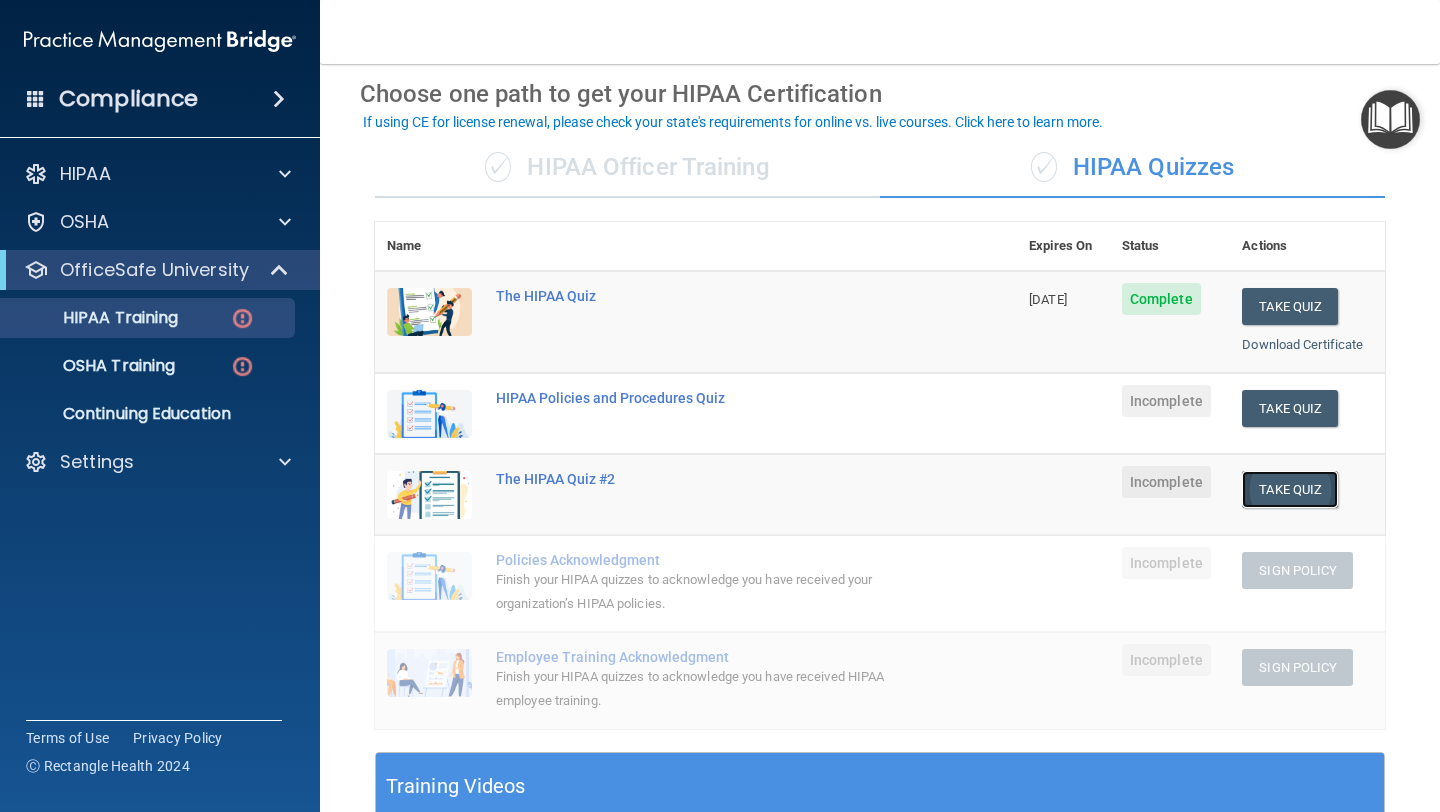 click on "Take Quiz" at bounding box center [1290, 489] 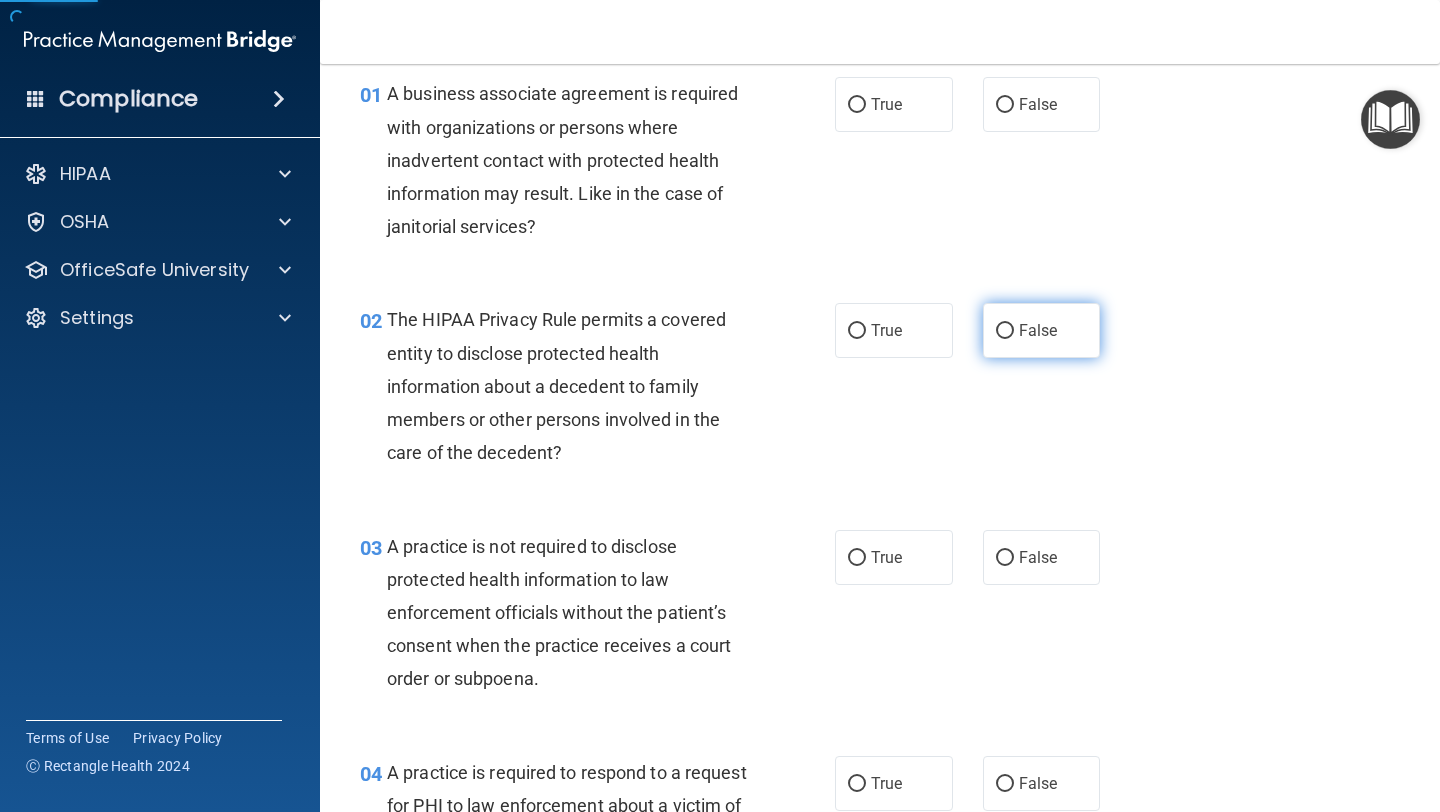 scroll, scrollTop: 0, scrollLeft: 0, axis: both 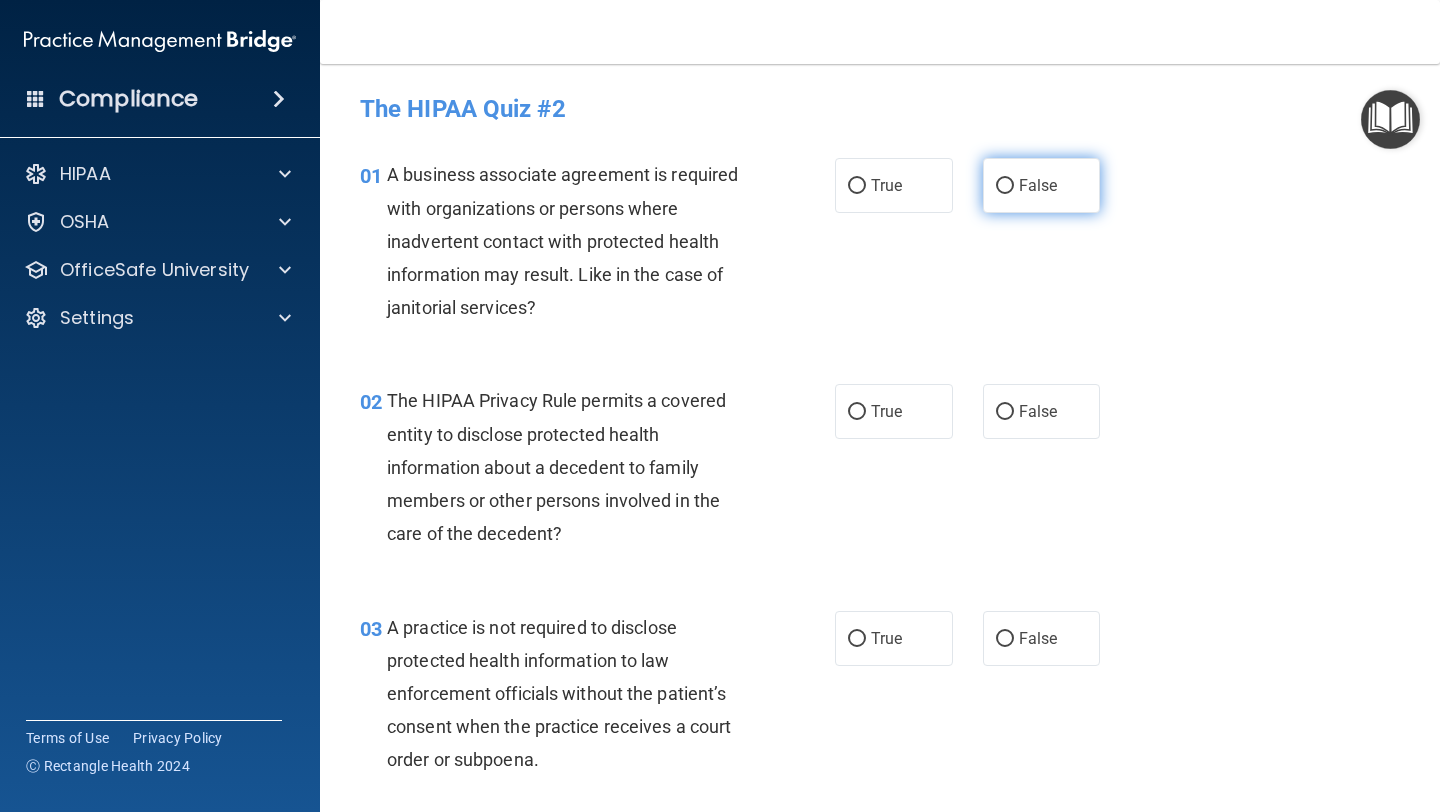 click on "False" at bounding box center [1042, 185] 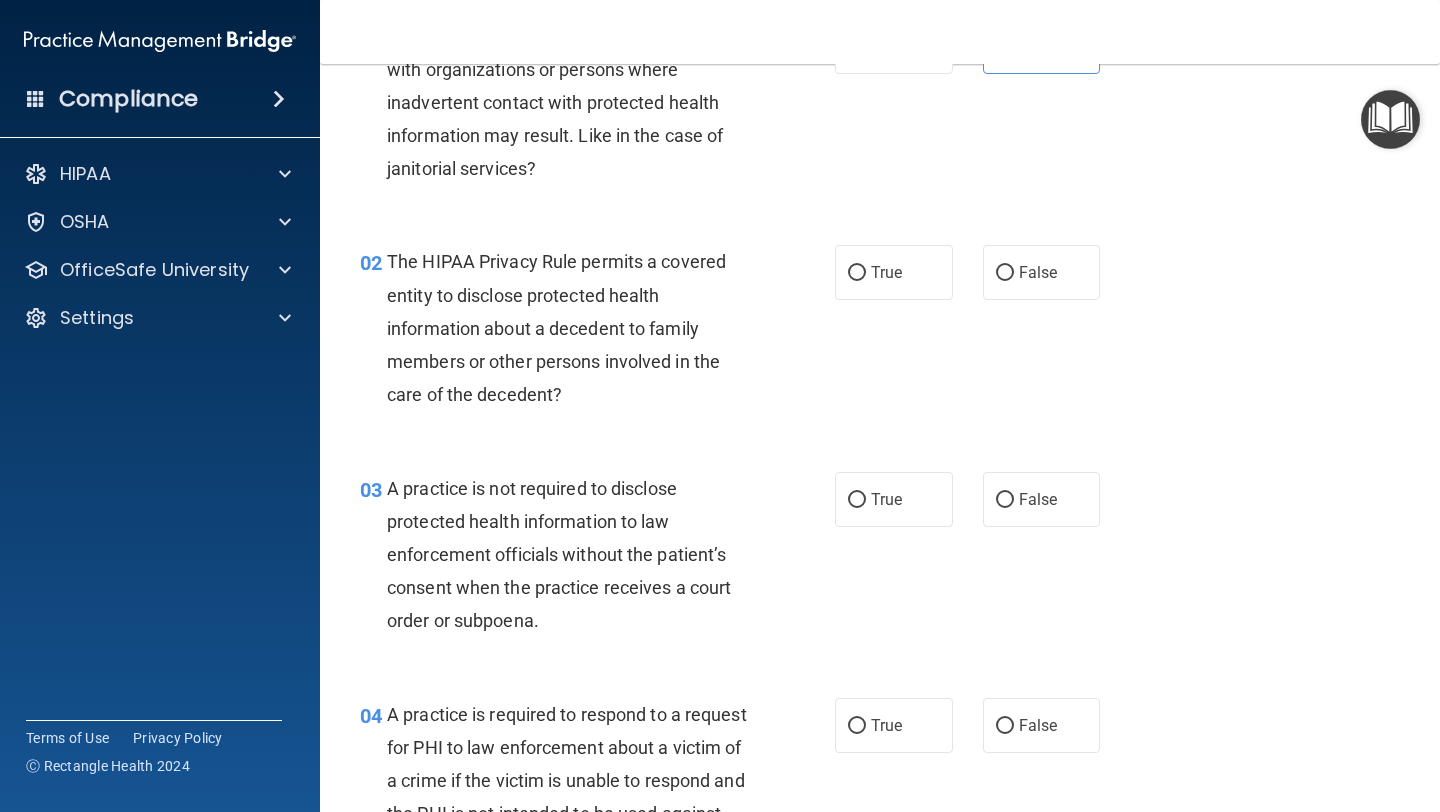 scroll, scrollTop: 140, scrollLeft: 0, axis: vertical 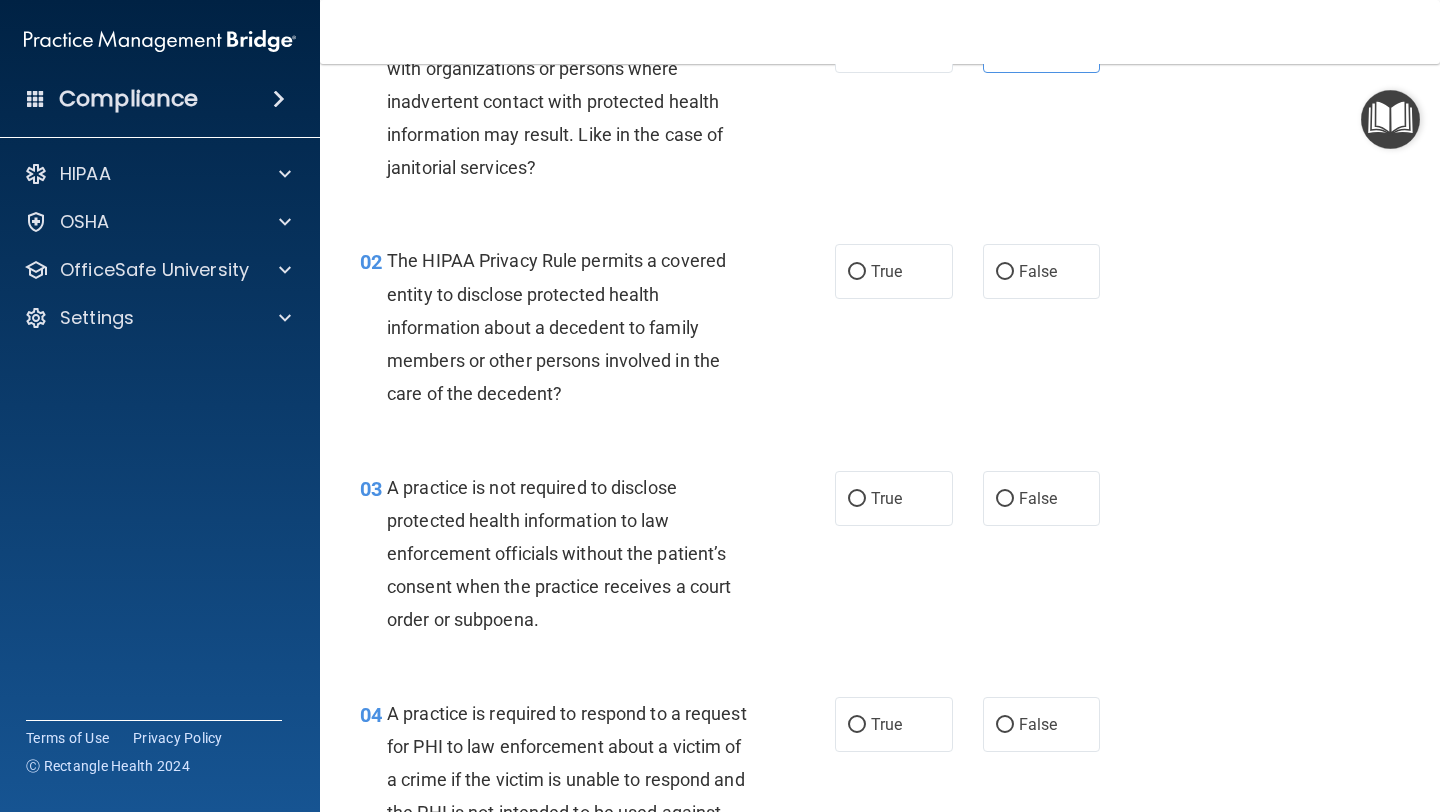 click on "The HIPAA Privacy Rule permits a covered entity to disclose protected health information about a decedent to family members or other persons involved in the care of the decedent?" at bounding box center [576, 327] 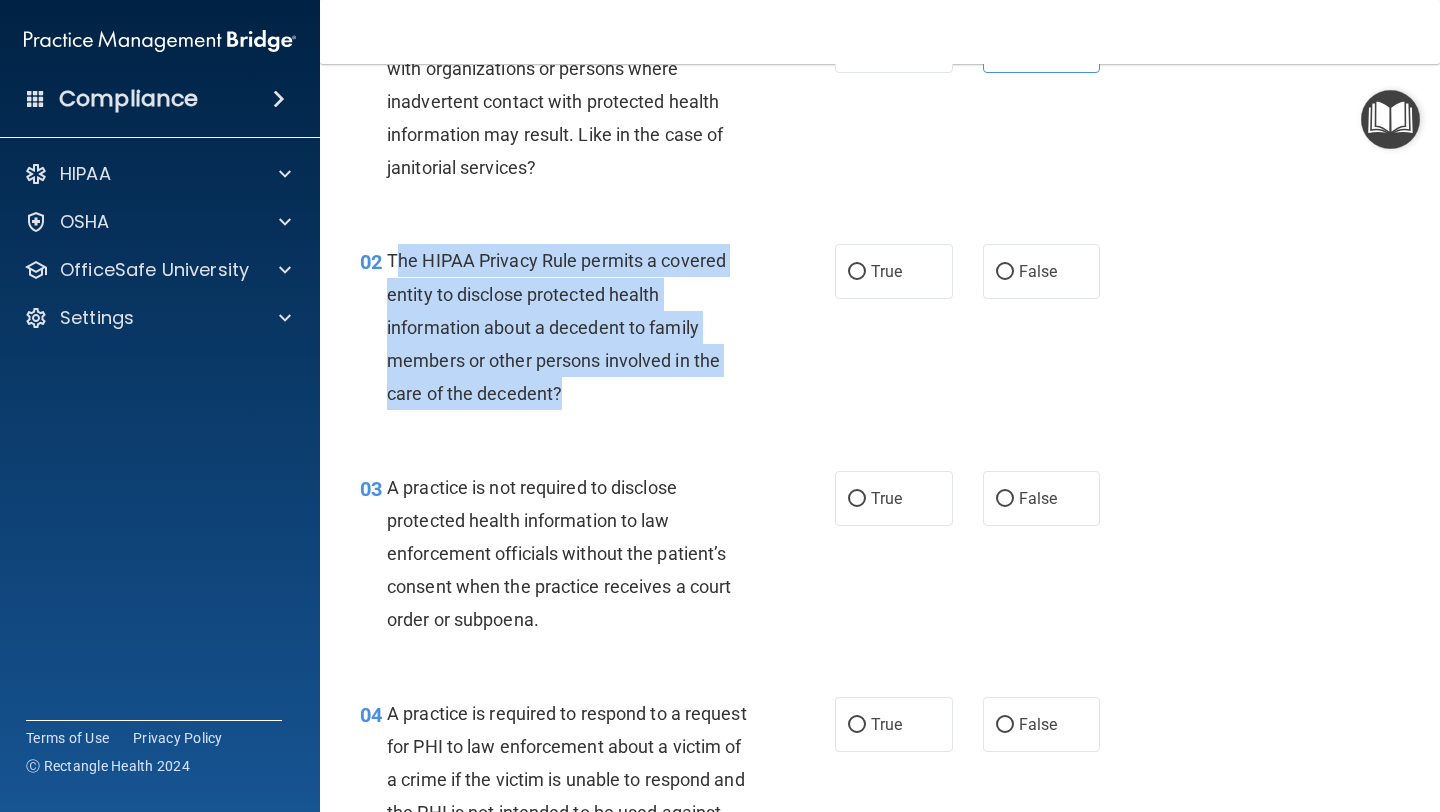 drag, startPoint x: 392, startPoint y: 252, endPoint x: 557, endPoint y: 389, distance: 214.46211 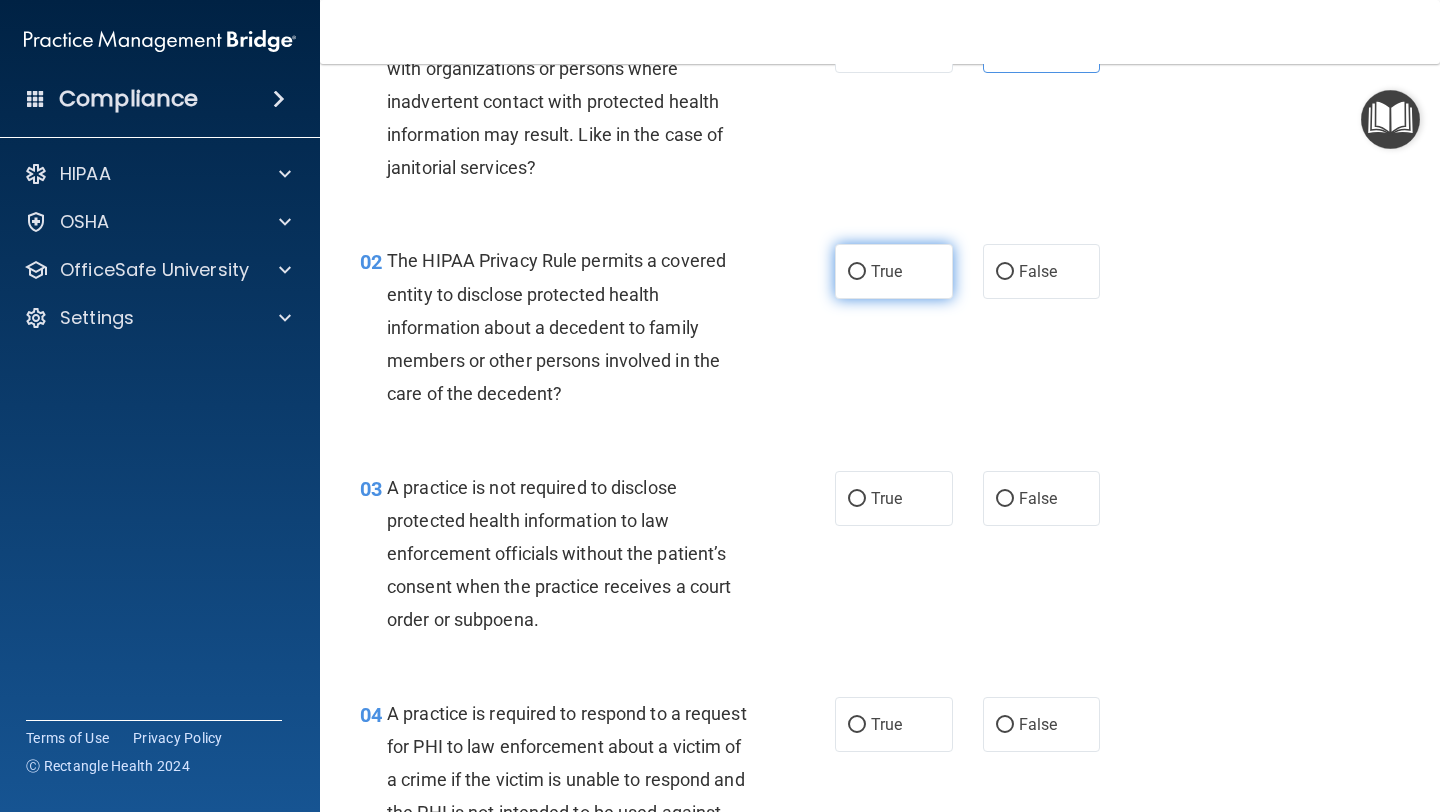 click on "True" at bounding box center [886, 271] 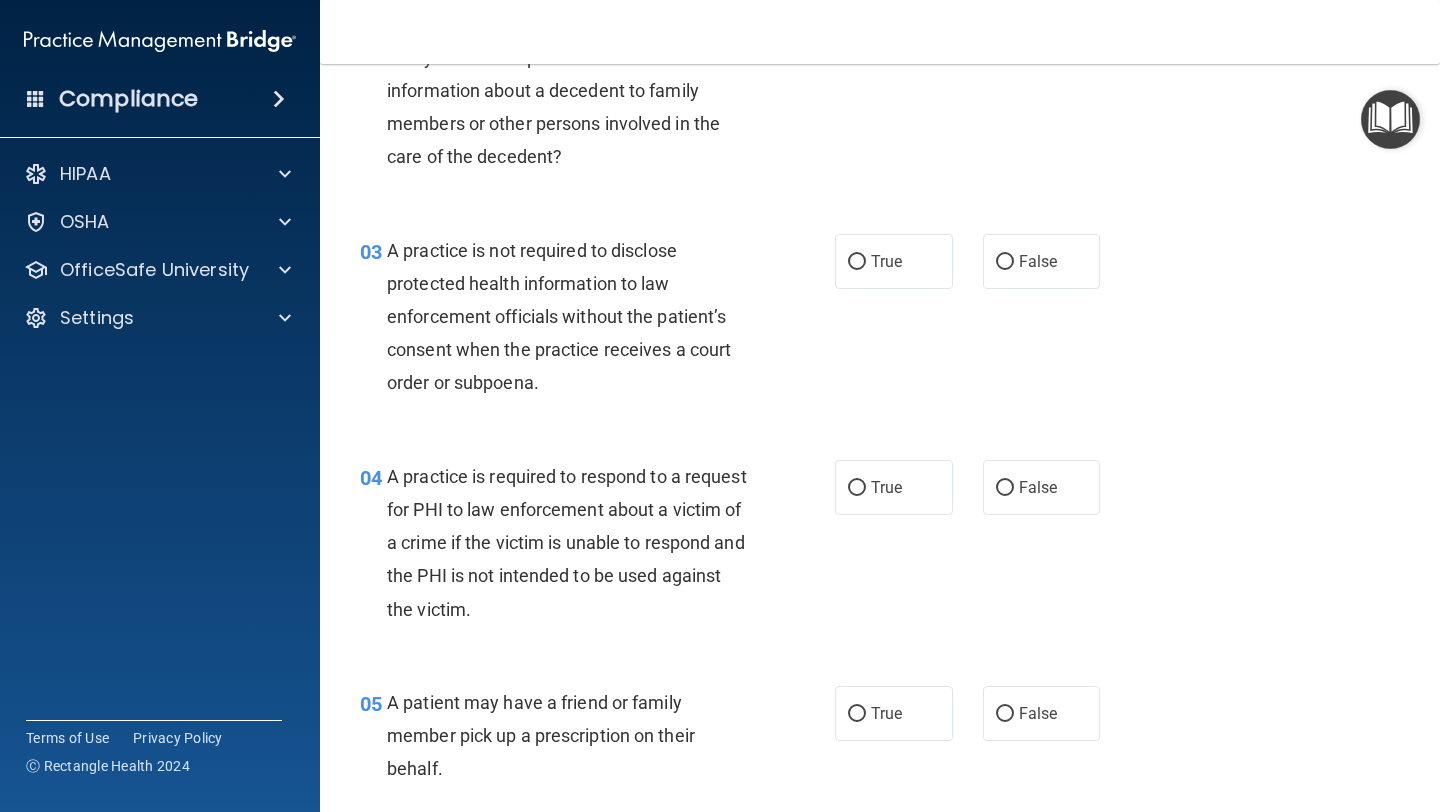 scroll, scrollTop: 379, scrollLeft: 0, axis: vertical 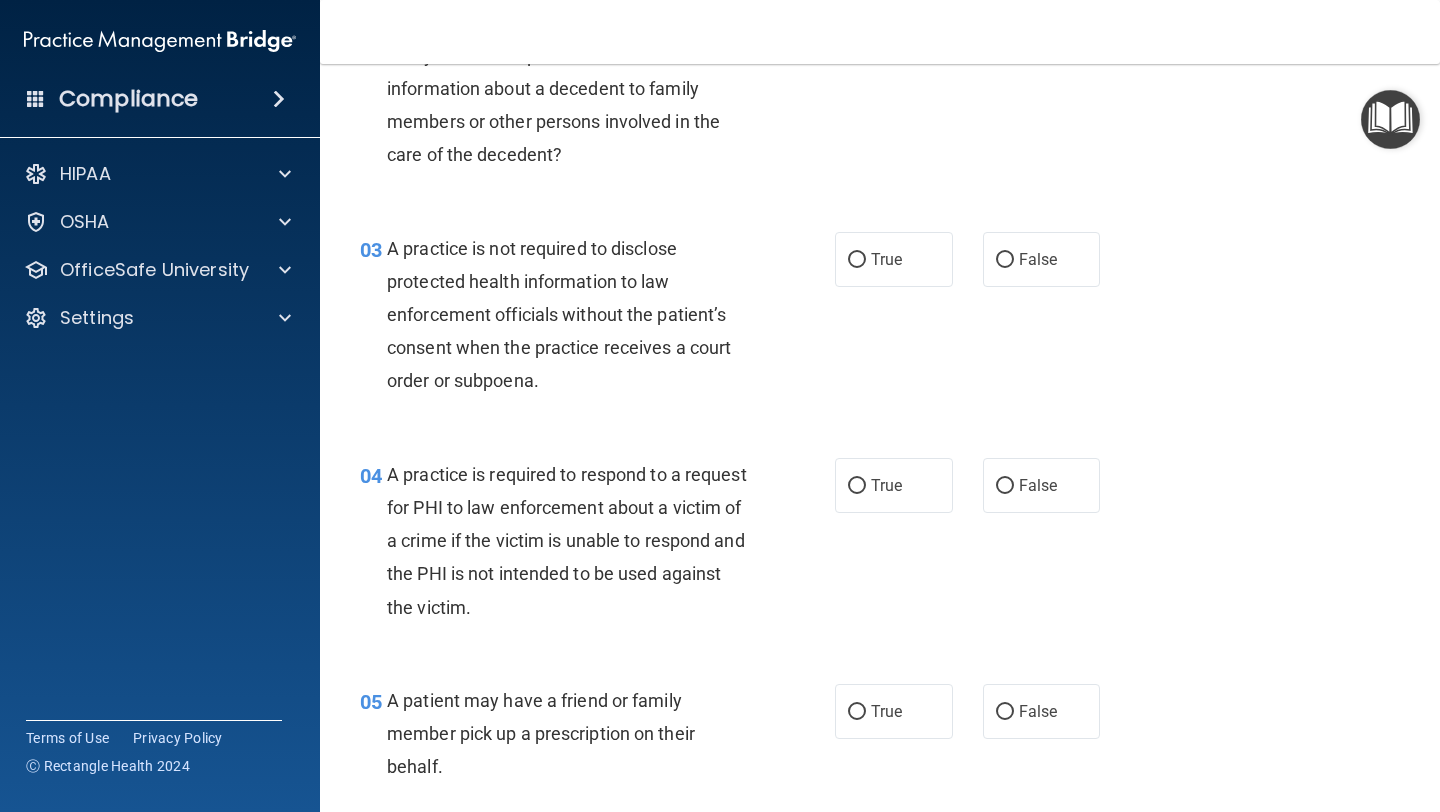 click on "03       A practice is not required to disclose protected health information to law enforcement officials without the patient’s consent when the practice receives  a court order or subpoena." at bounding box center (597, 320) 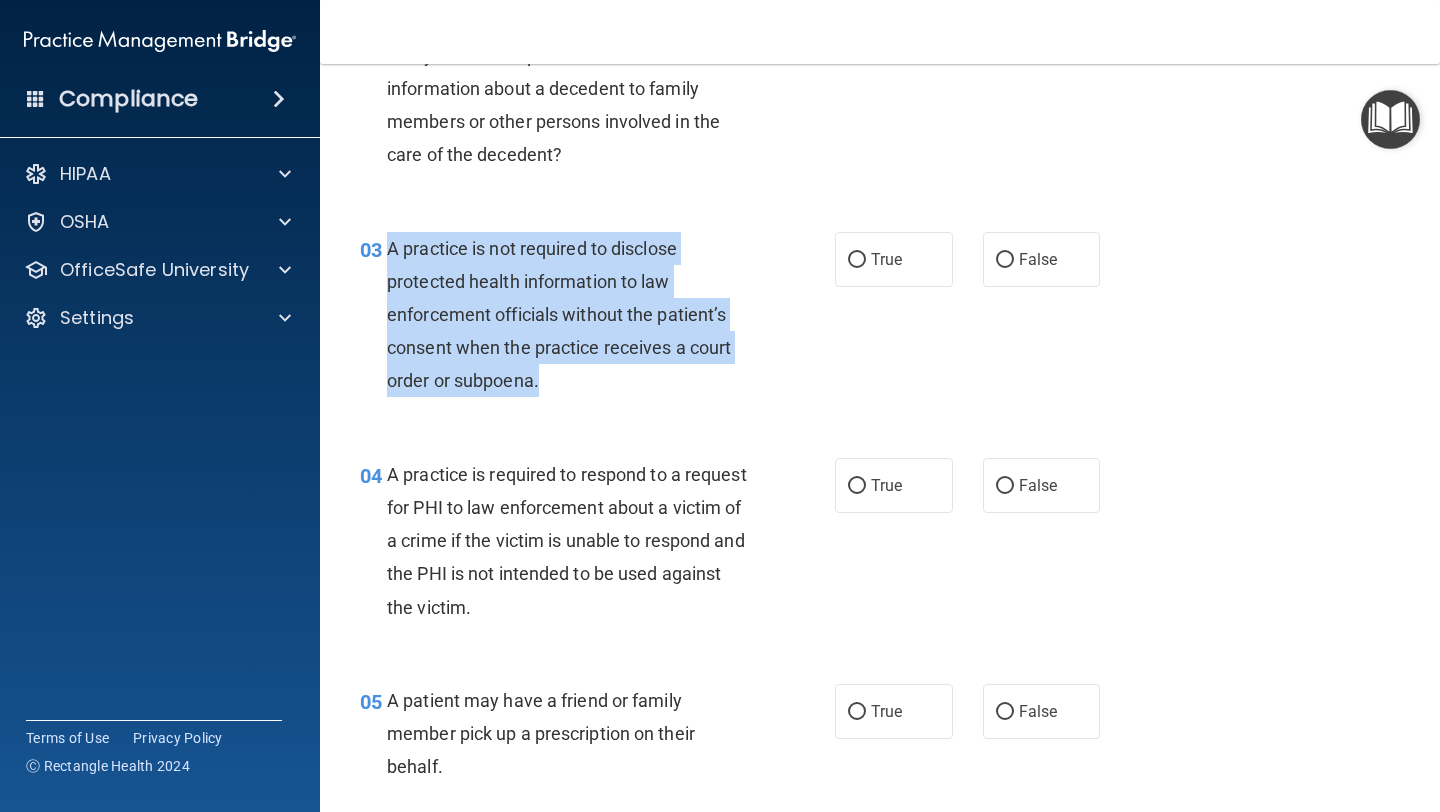drag, startPoint x: 390, startPoint y: 241, endPoint x: 580, endPoint y: 385, distance: 238.40302 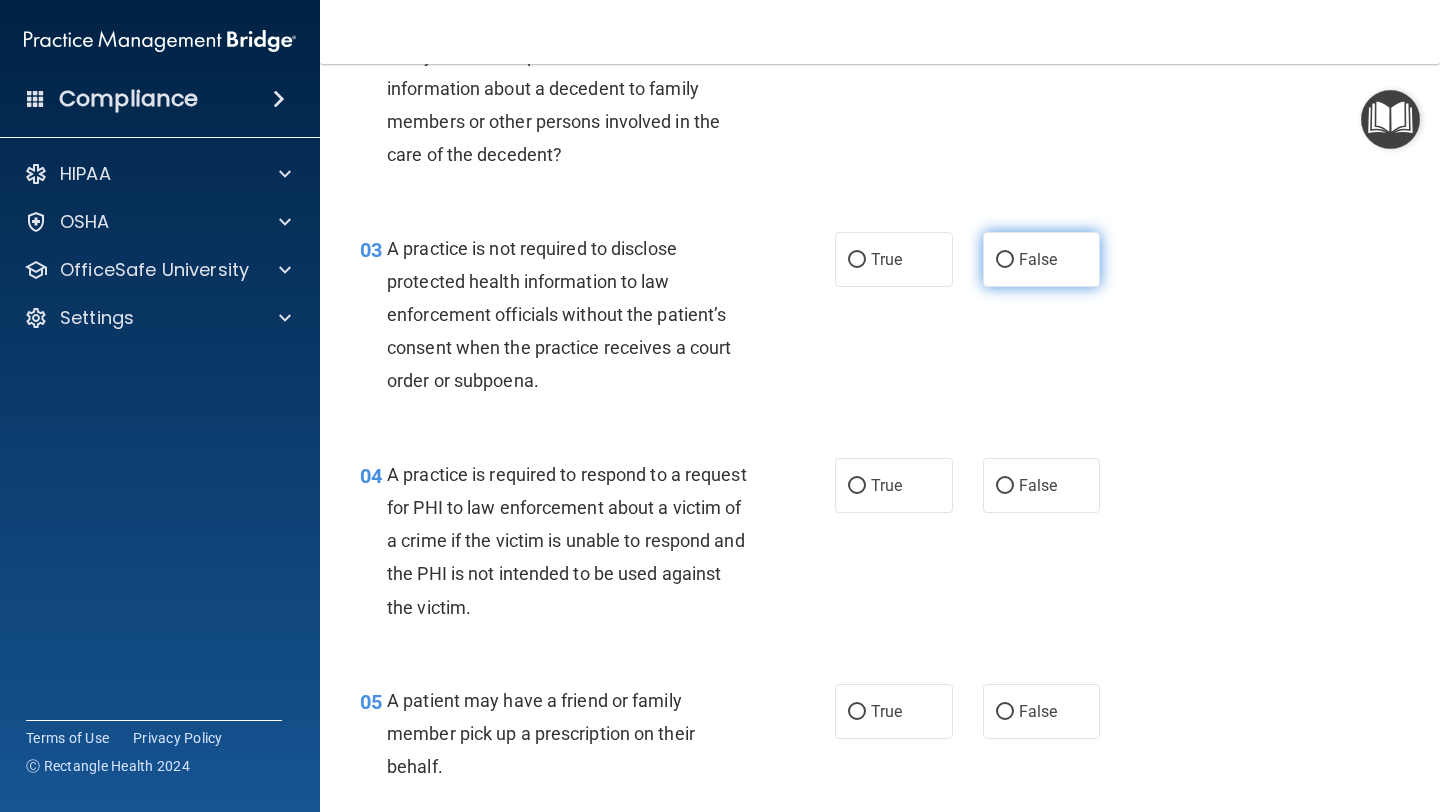 click on "False" at bounding box center [1038, 259] 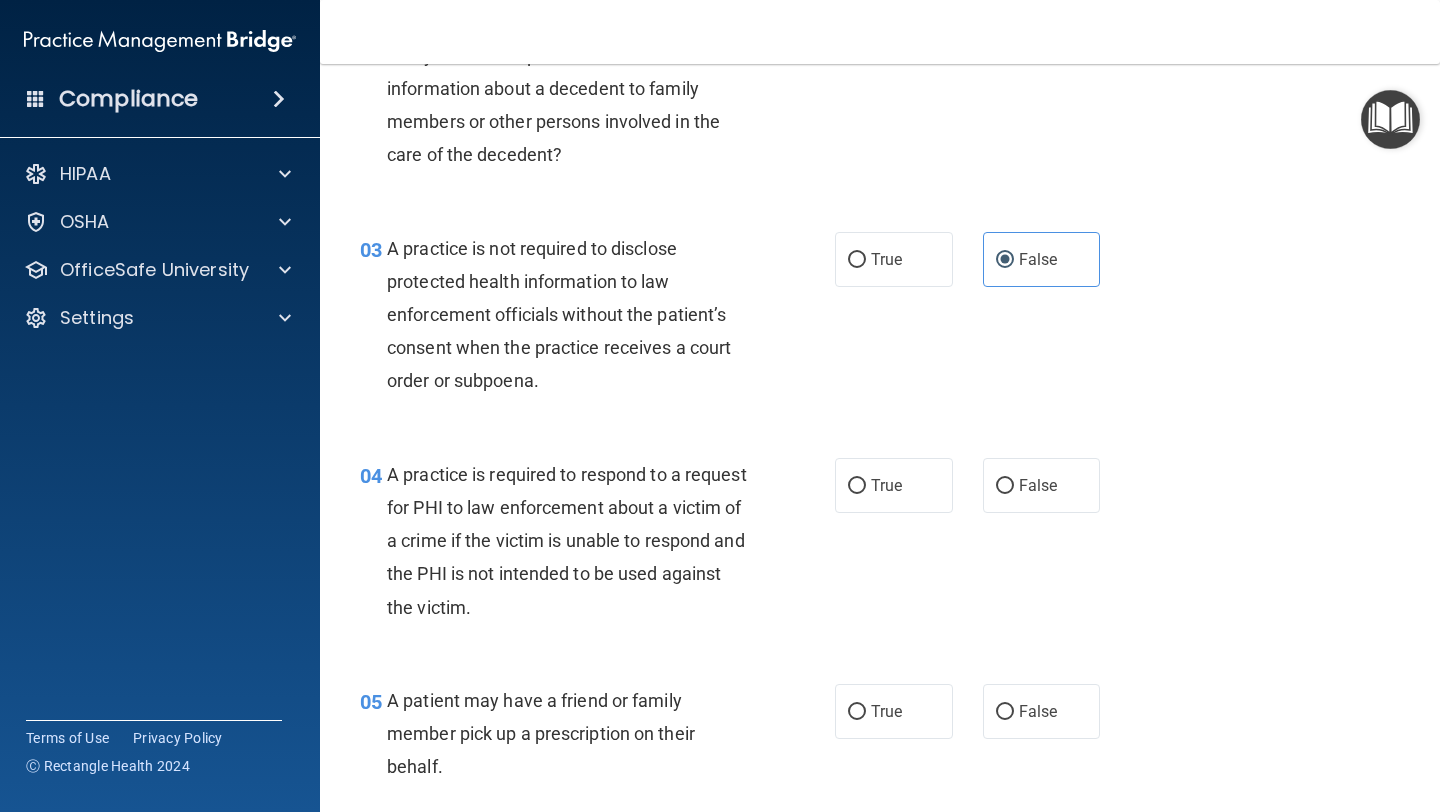 click on "03       A practice is not required to disclose protected health information to law enforcement officials without the patient’s consent when the practice receives  a court order or subpoena.                 True           False" at bounding box center [880, 320] 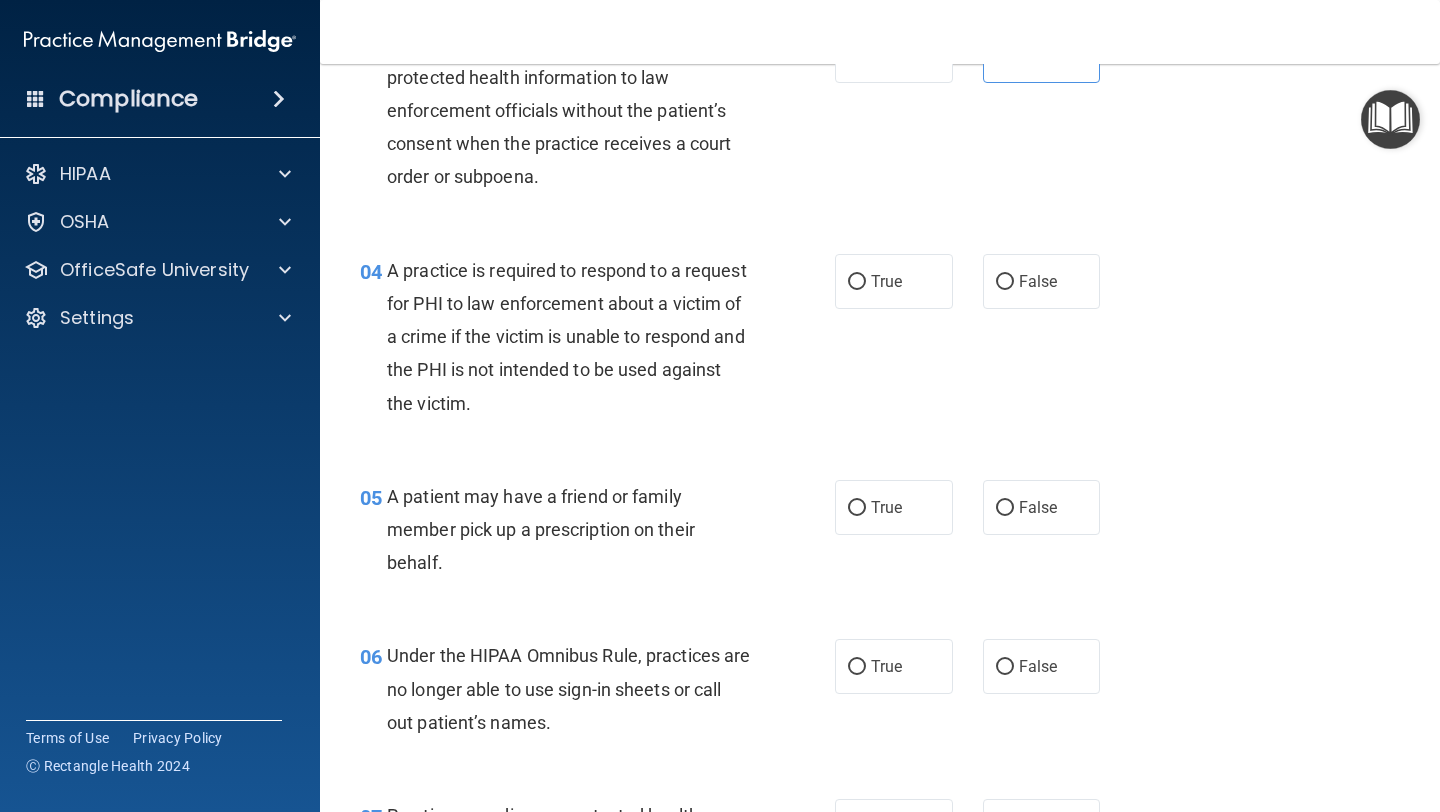 scroll, scrollTop: 591, scrollLeft: 0, axis: vertical 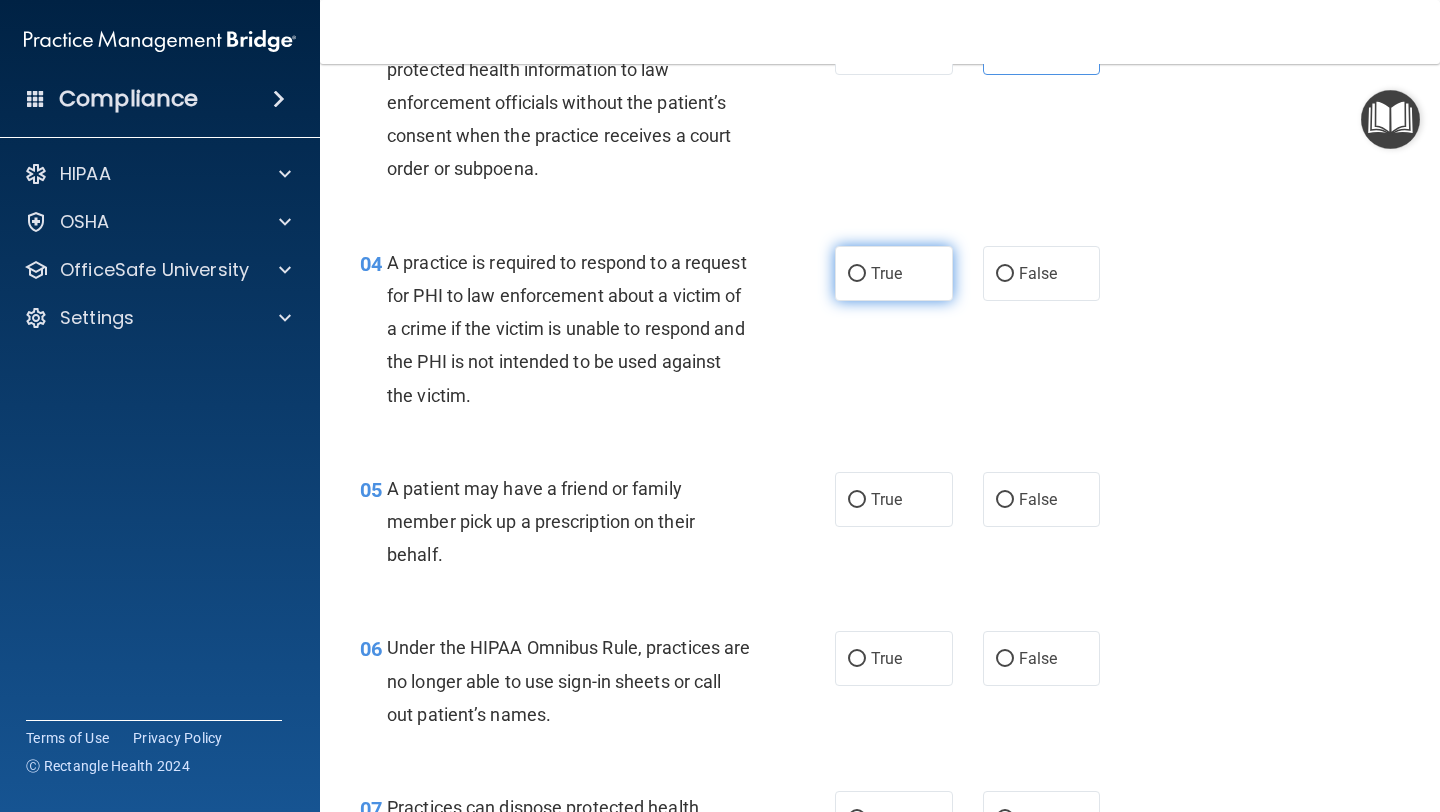 click on "True" at bounding box center [894, 273] 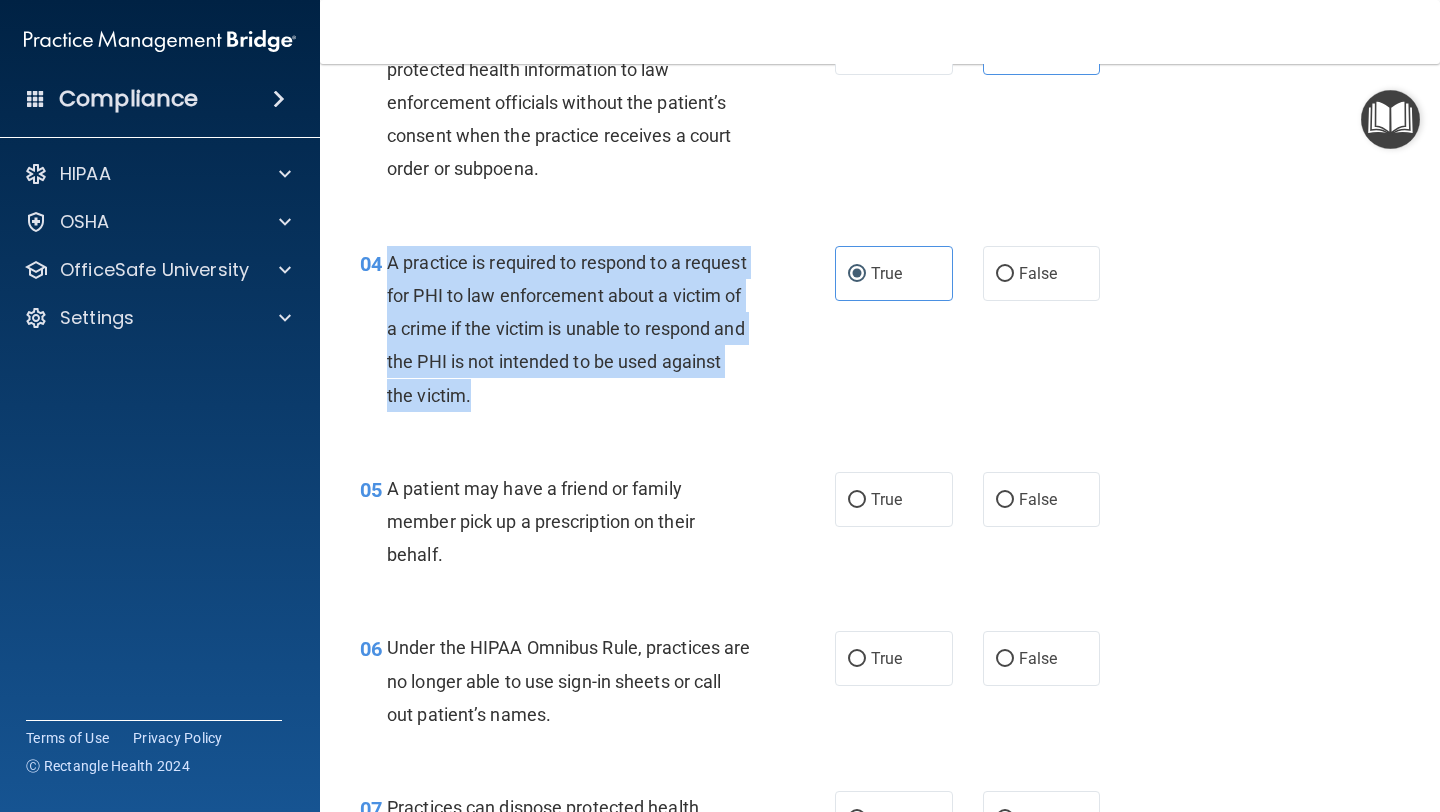 drag, startPoint x: 387, startPoint y: 260, endPoint x: 469, endPoint y: 385, distance: 149.49582 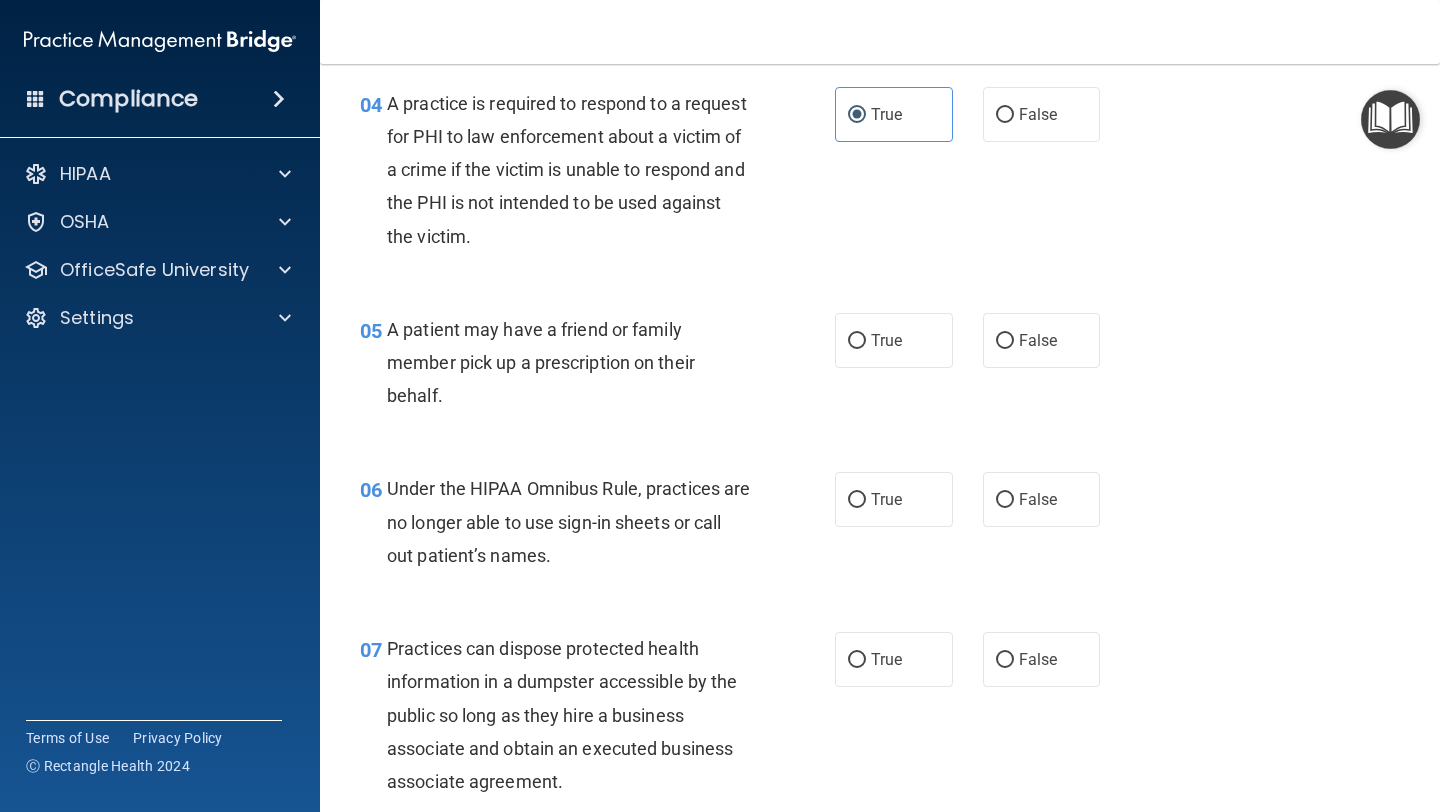 scroll, scrollTop: 751, scrollLeft: 0, axis: vertical 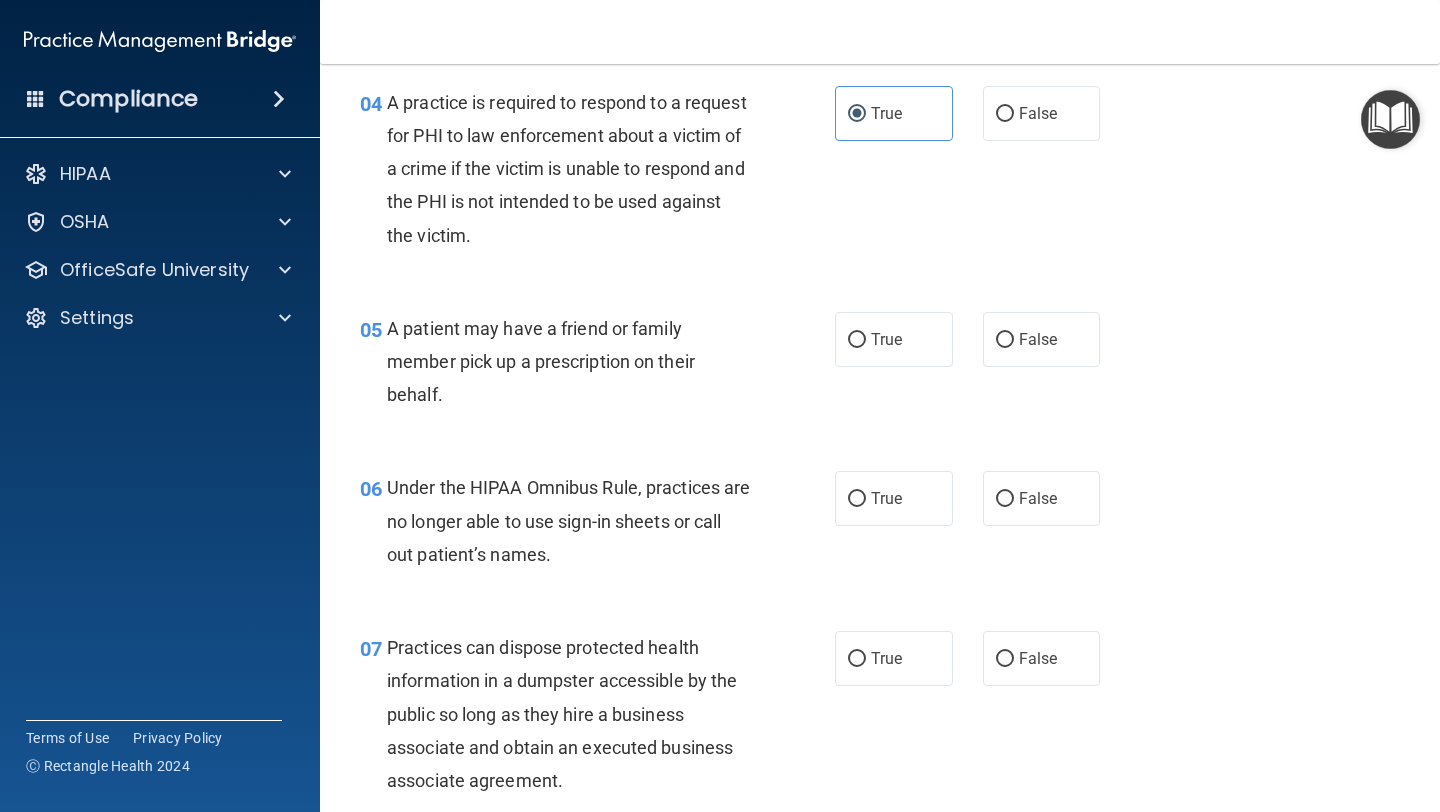 click on "05       A patient may have a friend or family member pick up a prescription on their behalf.                 True           False" at bounding box center (880, 367) 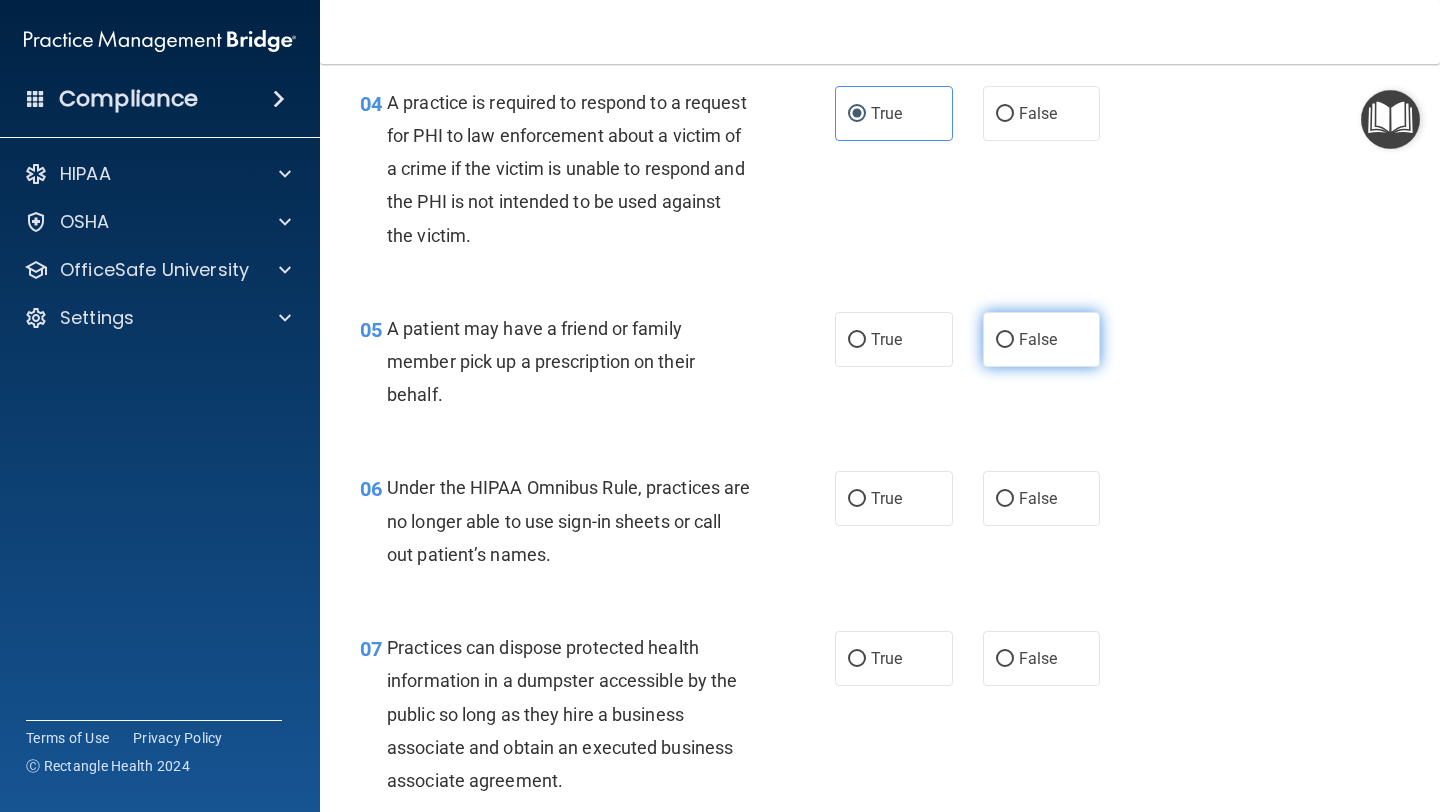 click on "False" at bounding box center (1038, 339) 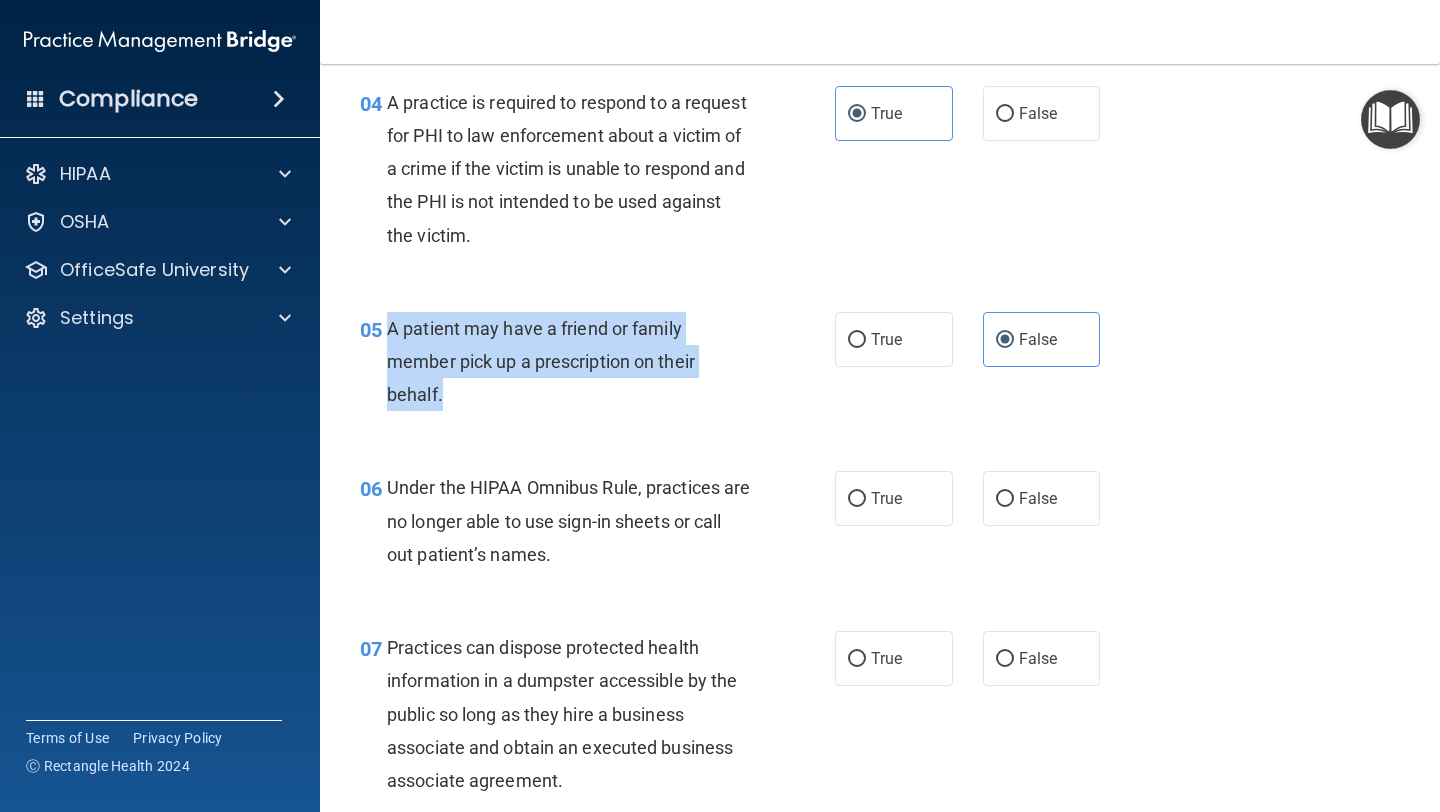 drag, startPoint x: 390, startPoint y: 330, endPoint x: 443, endPoint y: 390, distance: 80.05623 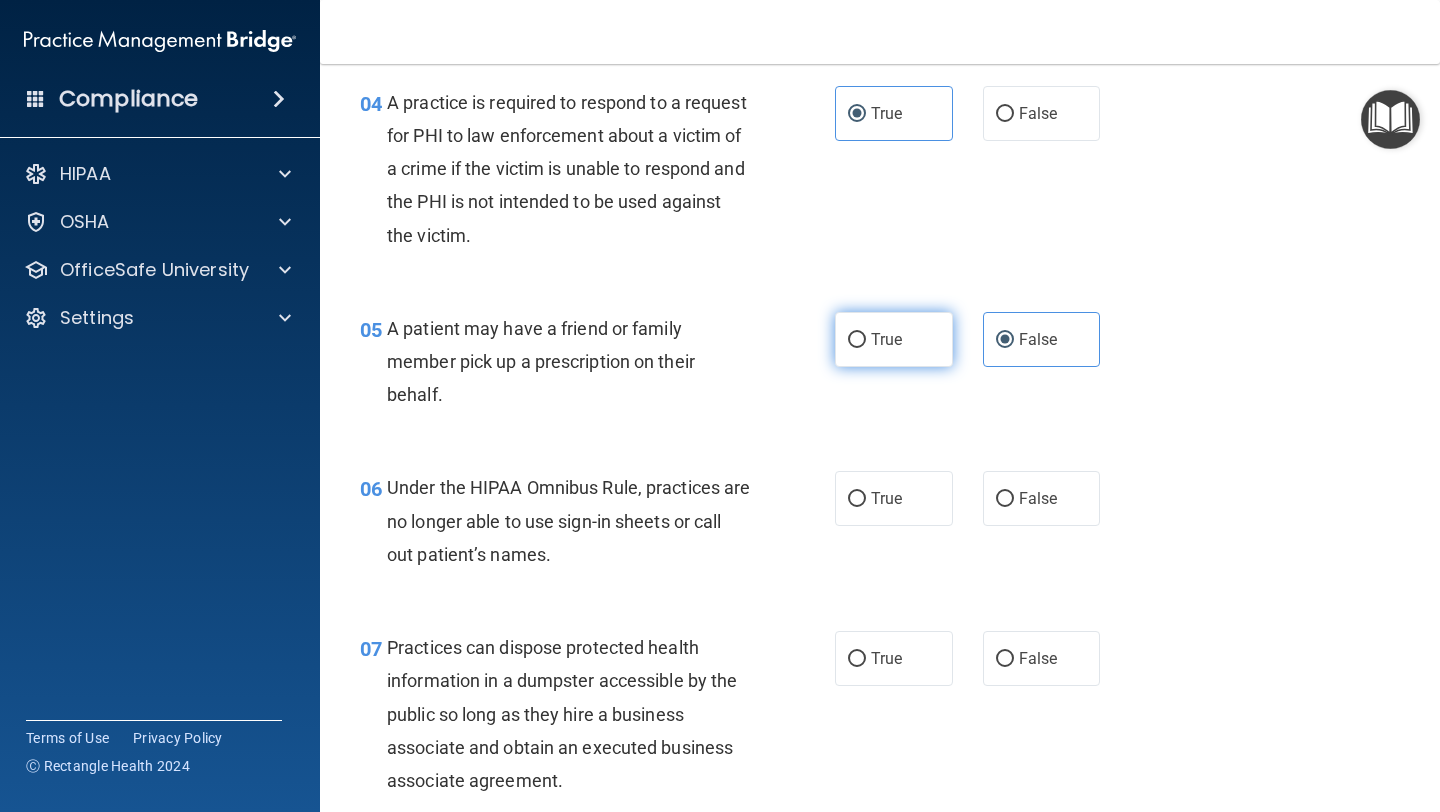 click on "True" at bounding box center (894, 339) 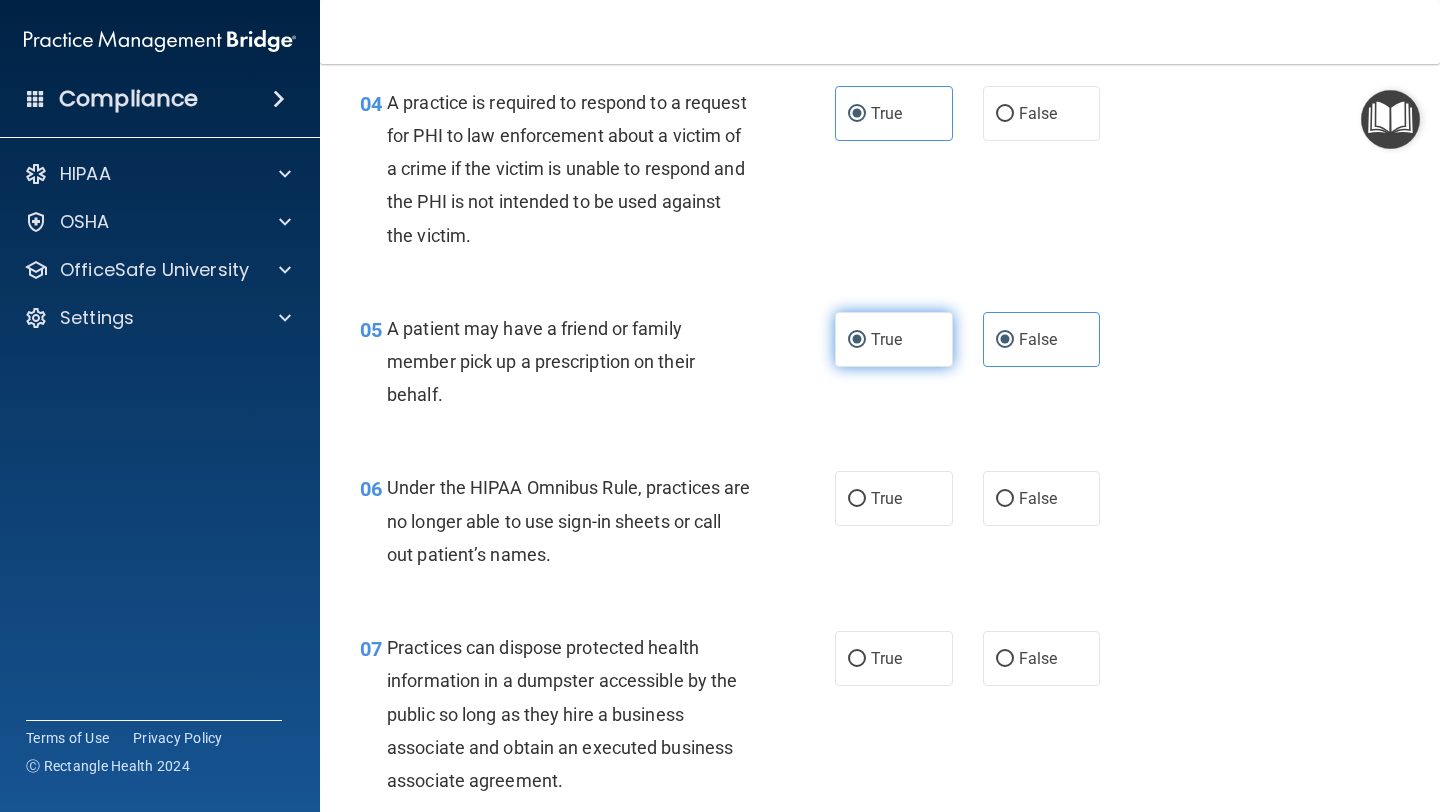 radio on "false" 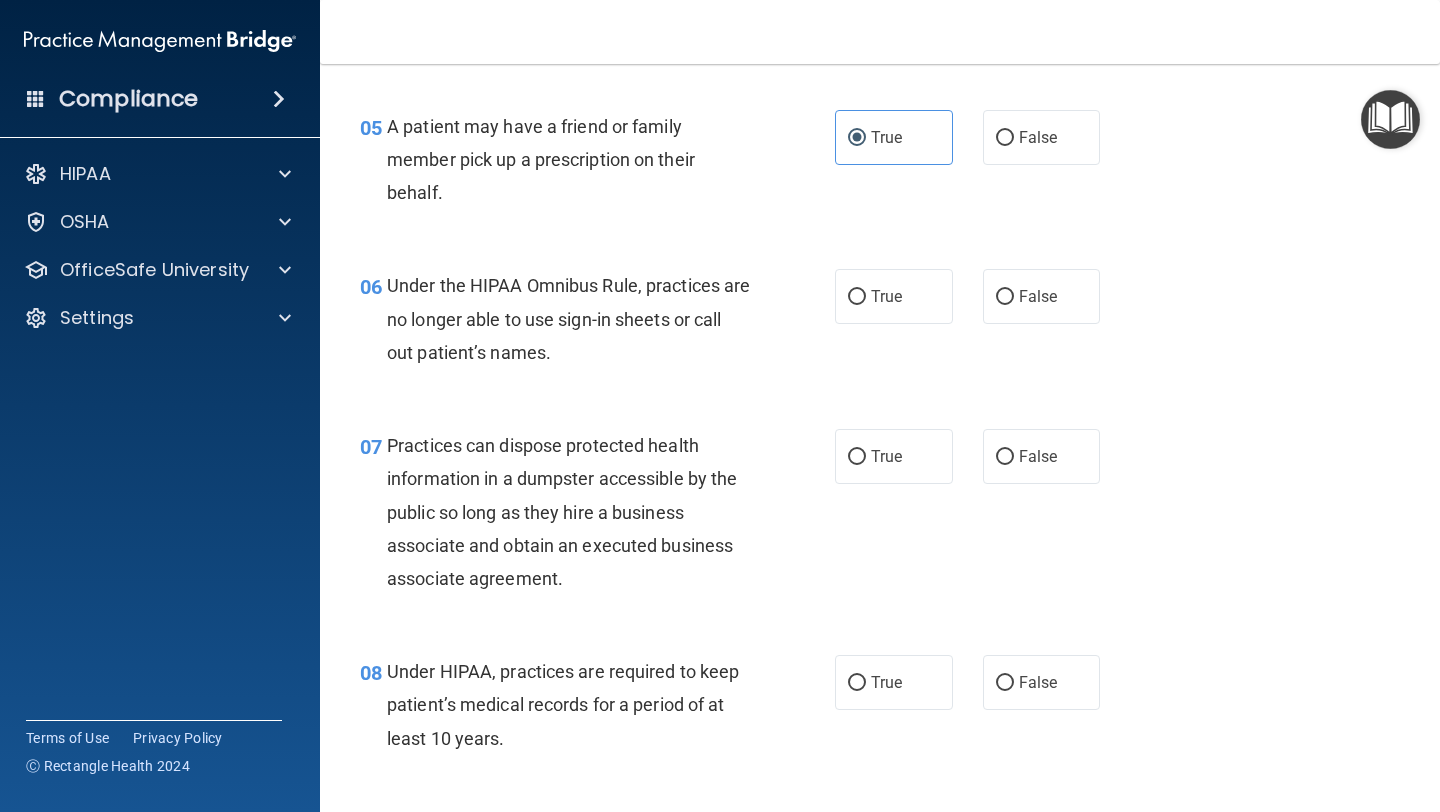 scroll, scrollTop: 957, scrollLeft: 0, axis: vertical 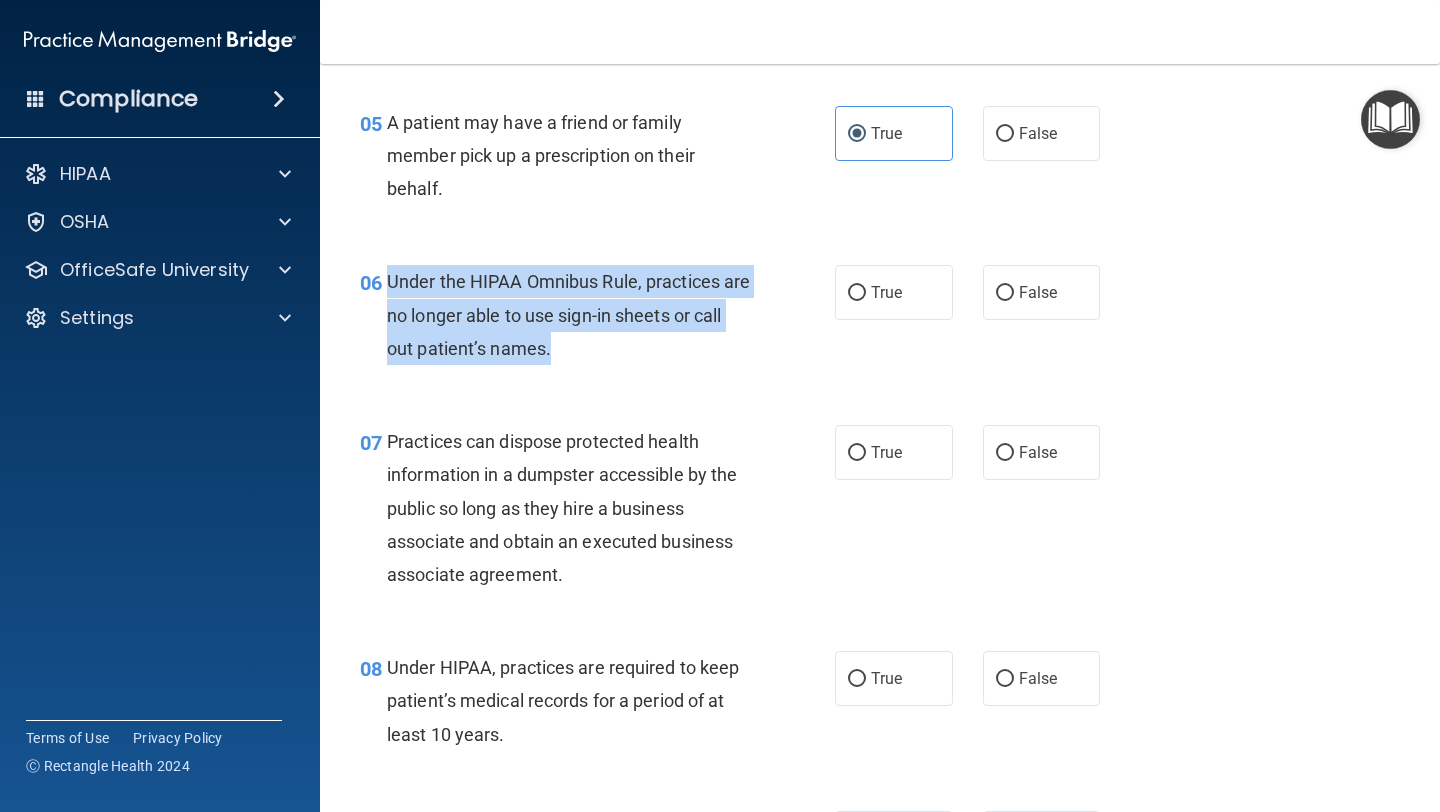 drag, startPoint x: 388, startPoint y: 280, endPoint x: 630, endPoint y: 373, distance: 259.2547 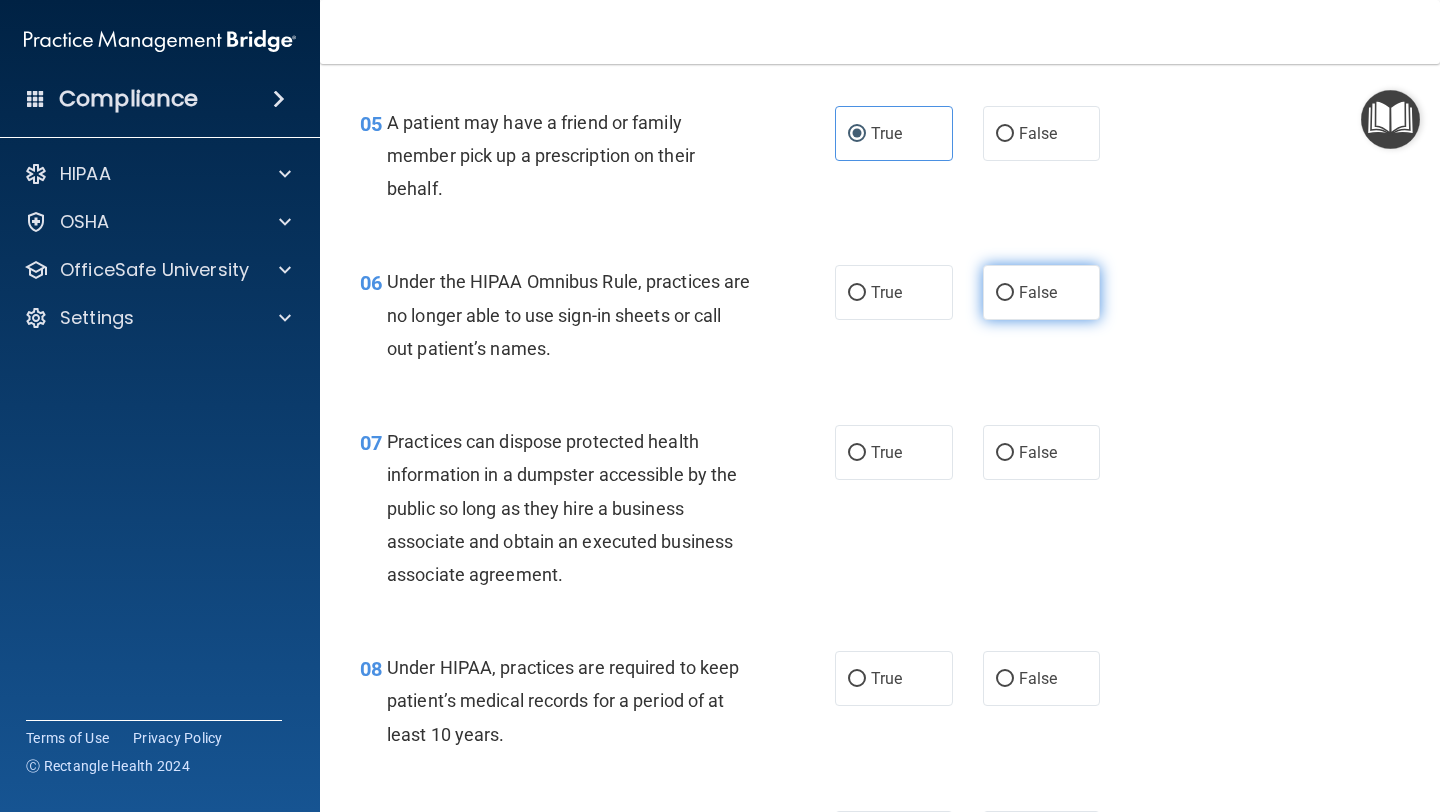 click on "False" at bounding box center [1038, 292] 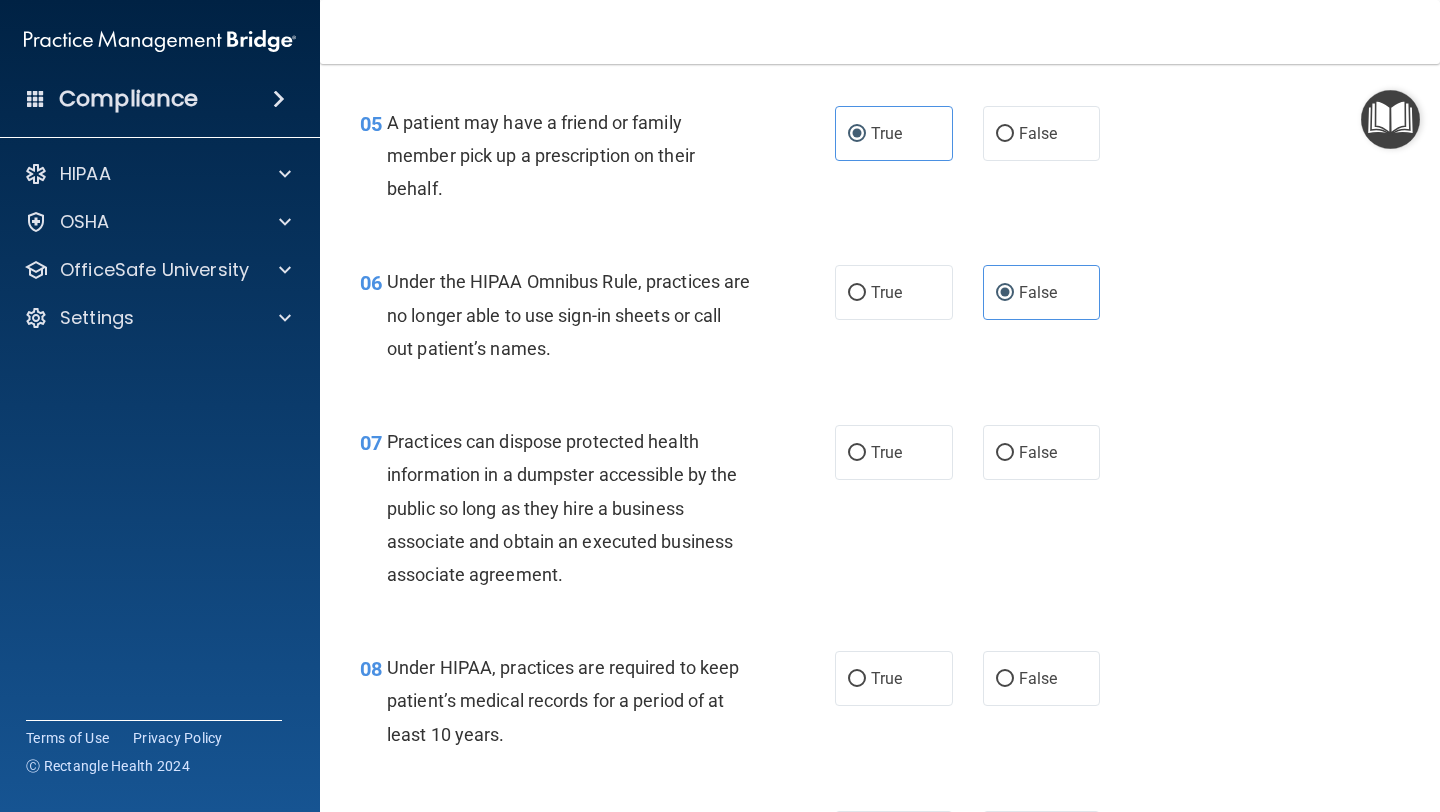 click on "06       Under the HIPAA Omnibus Rule, practices are no longer able to use sign-in sheets or call out patient’s names." at bounding box center [597, 320] 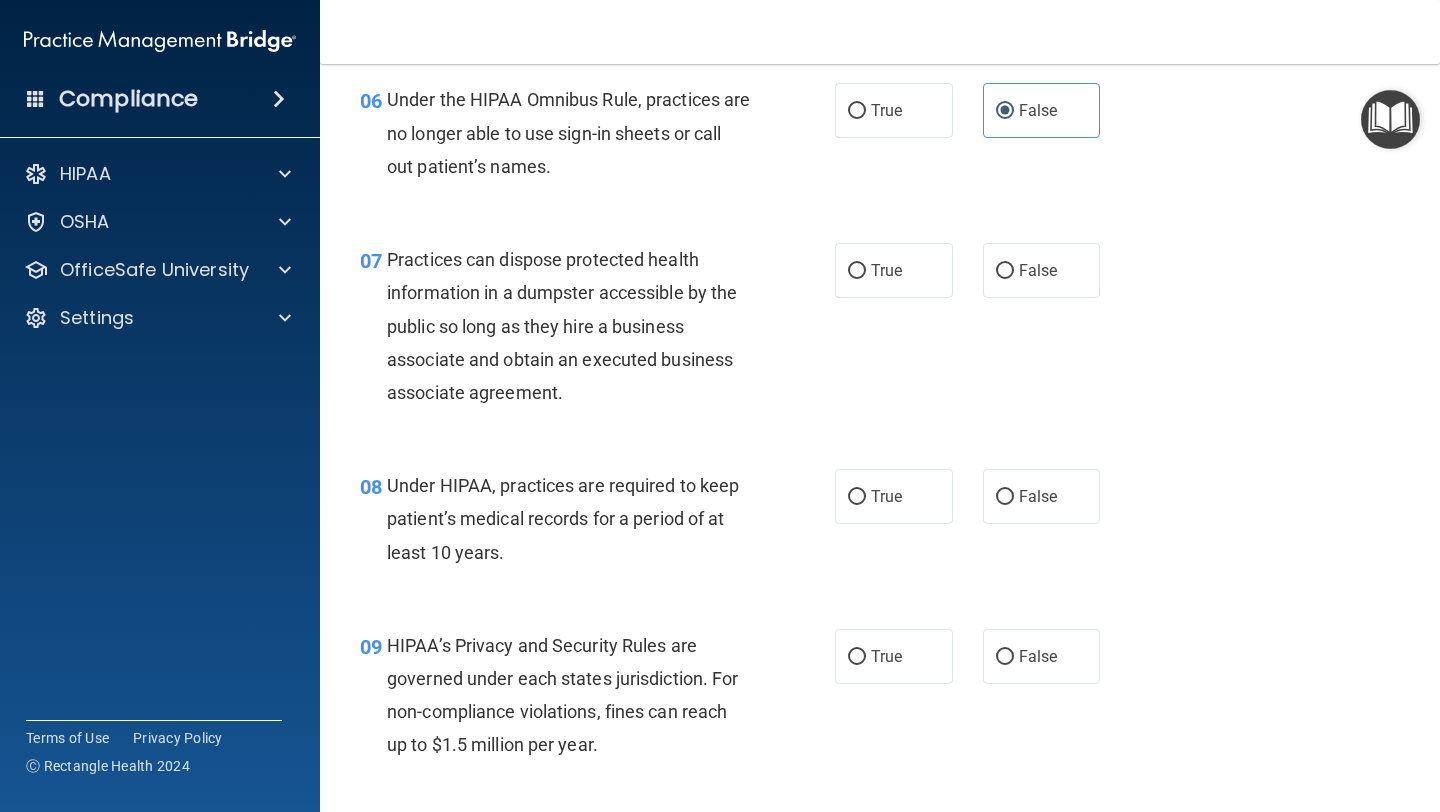 scroll, scrollTop: 1156, scrollLeft: 0, axis: vertical 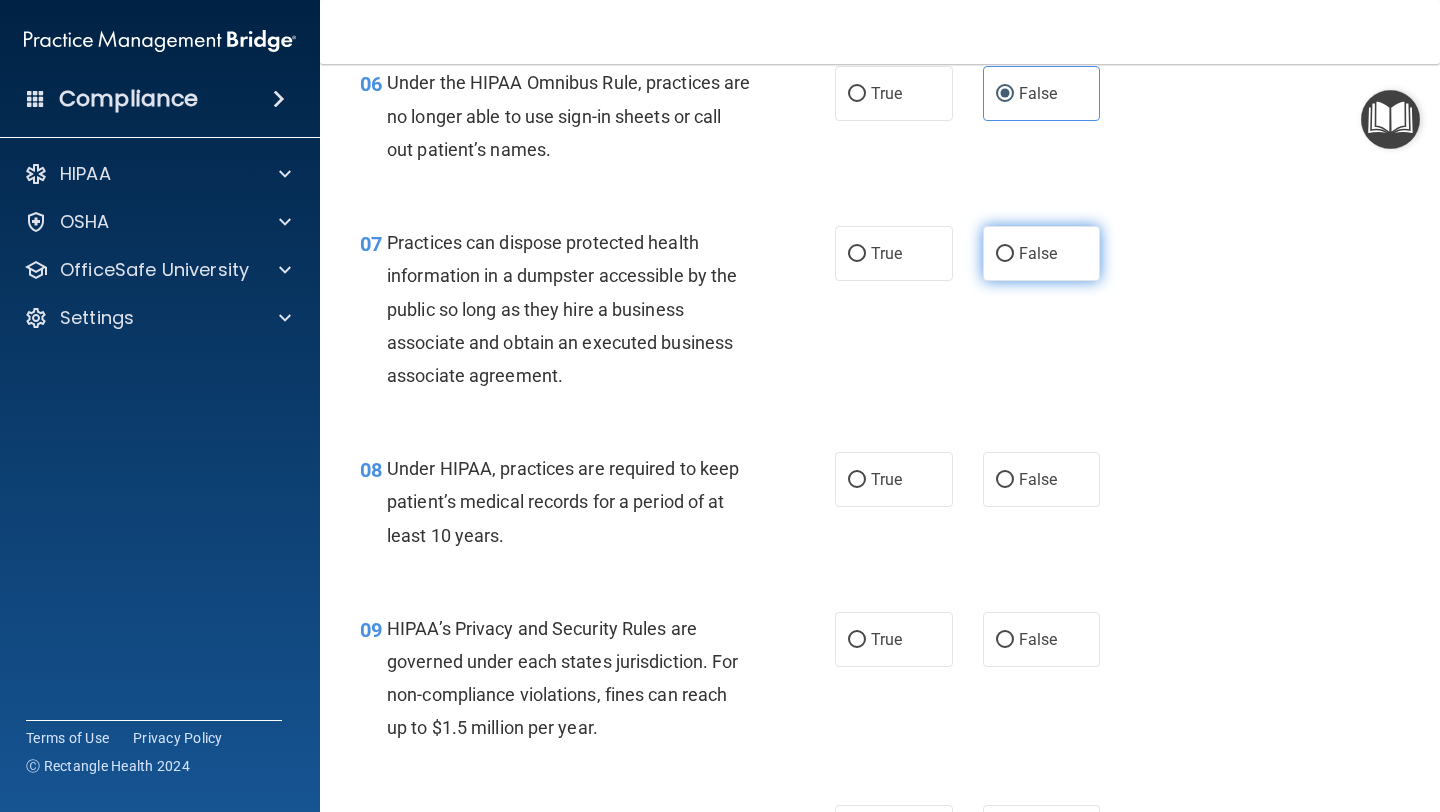 click on "False" at bounding box center (1042, 253) 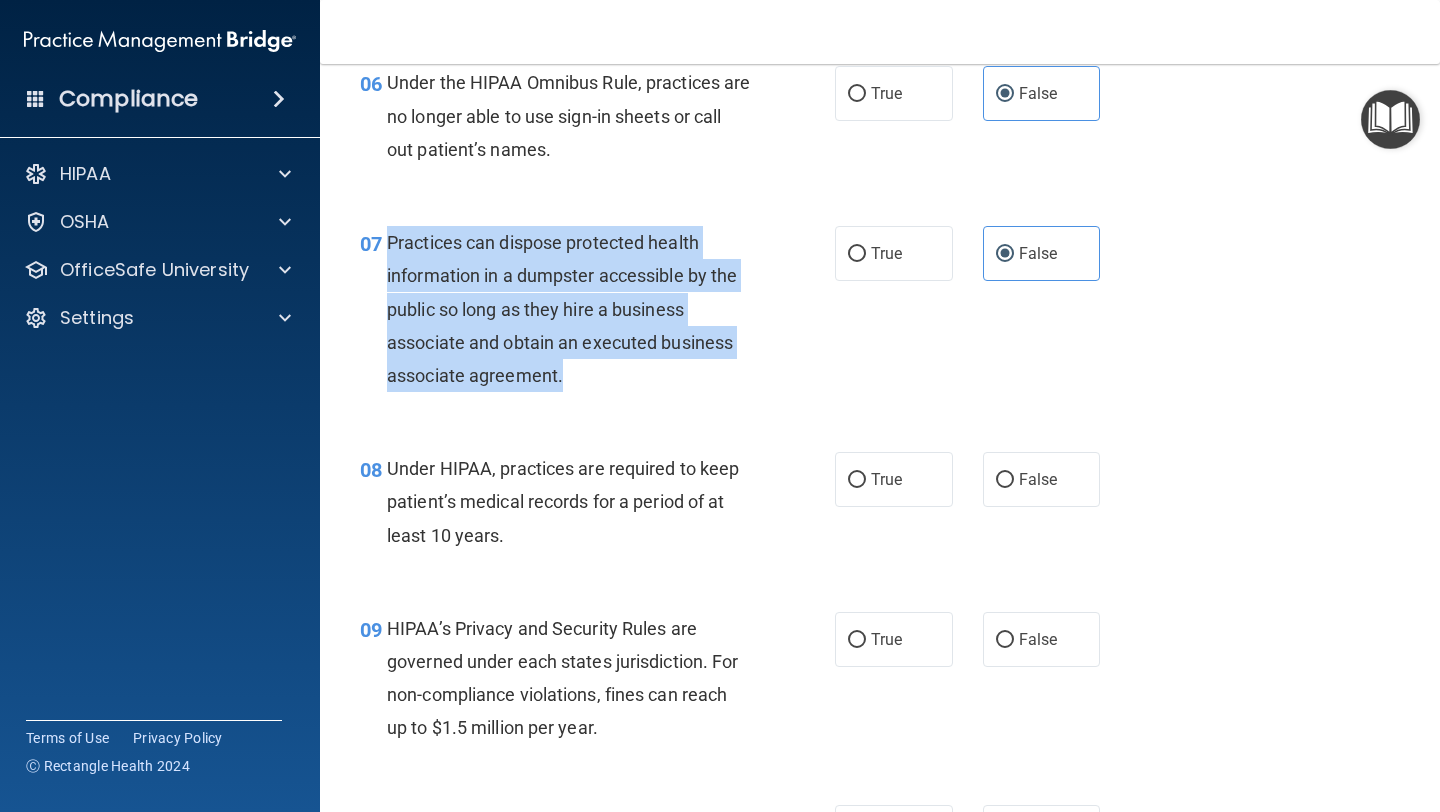 drag, startPoint x: 383, startPoint y: 233, endPoint x: 574, endPoint y: 370, distance: 235.05319 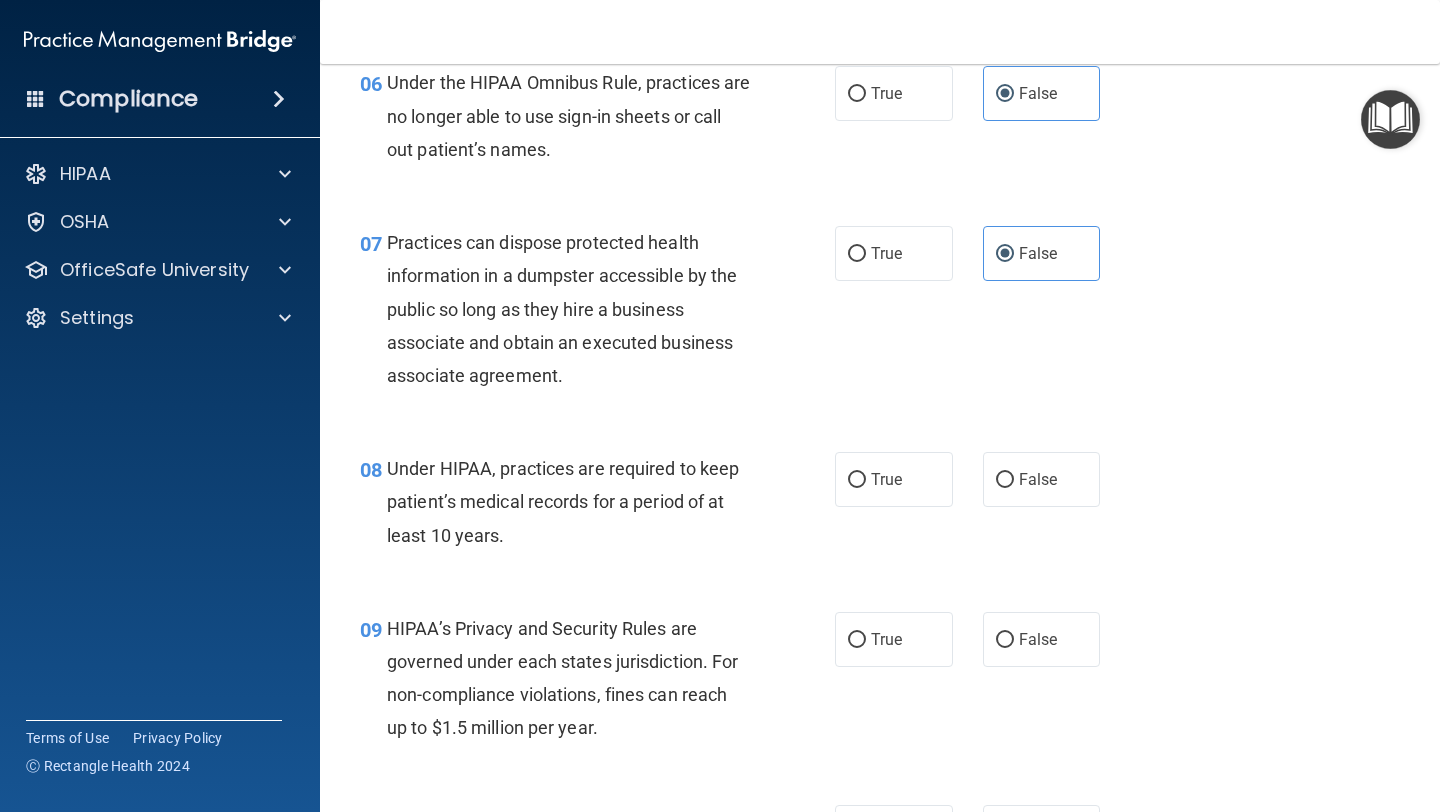 click on "08       Under HIPAA, practices are required to keep patient’s medical records for a period of at least 10 years.                 True           False" at bounding box center (880, 507) 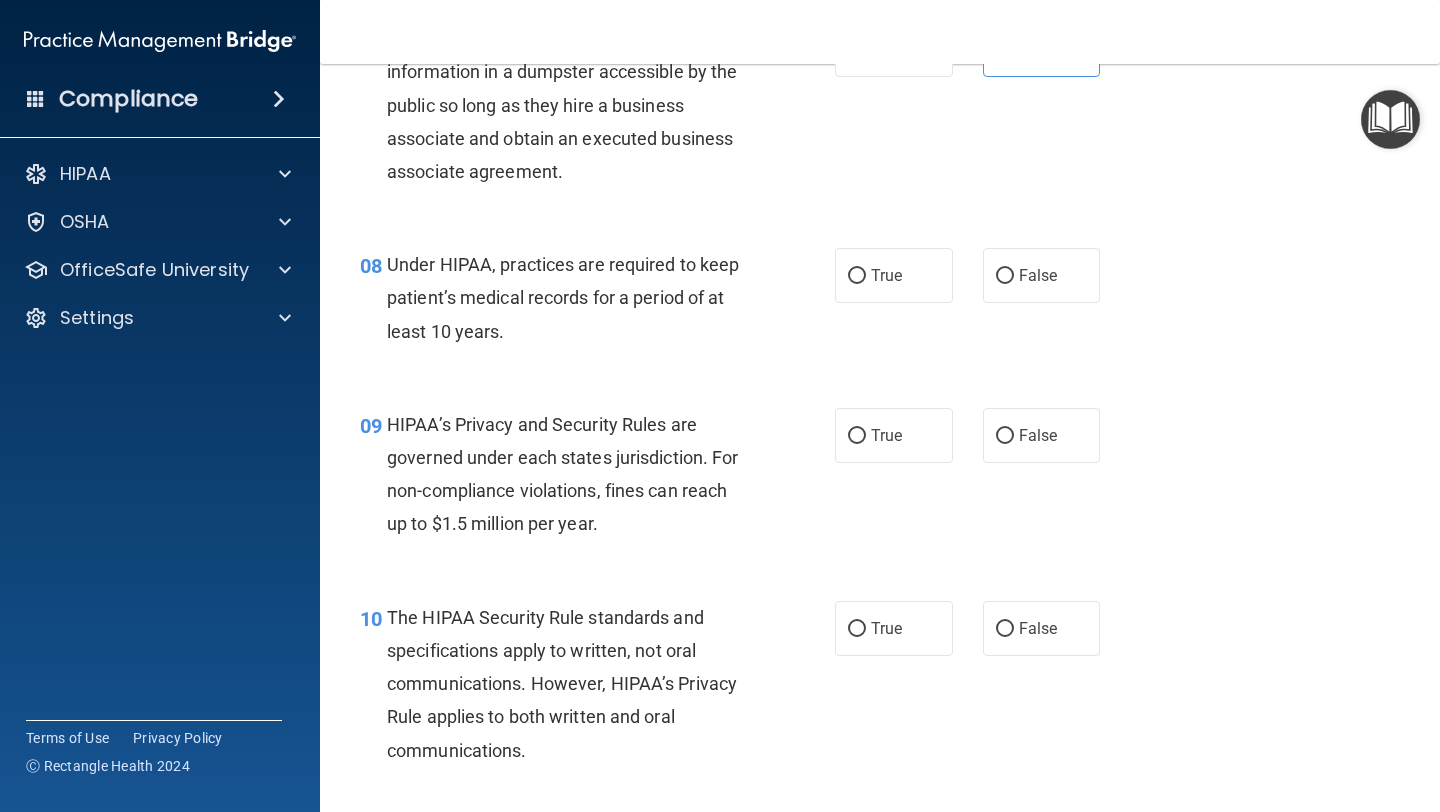 scroll, scrollTop: 1367, scrollLeft: 0, axis: vertical 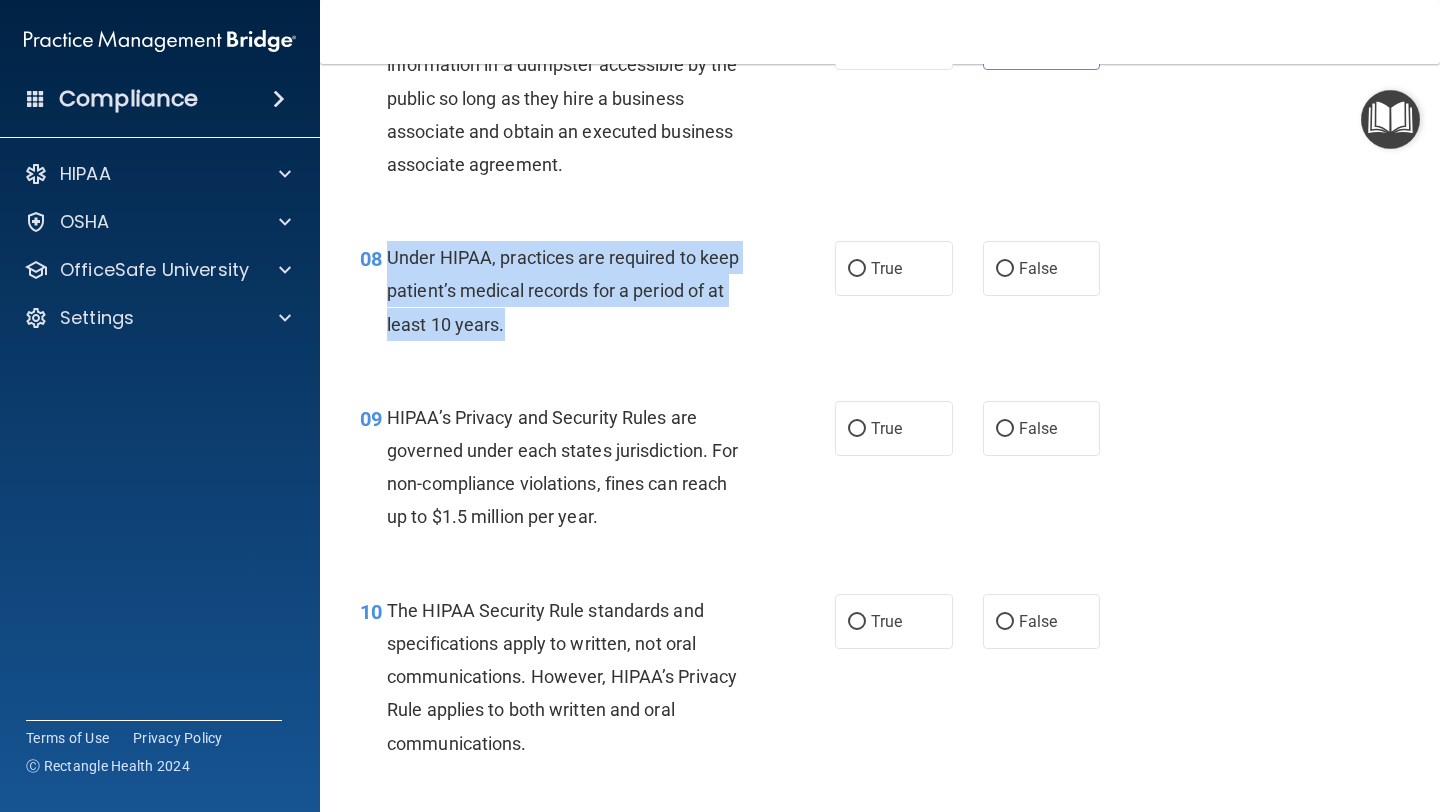 drag, startPoint x: 385, startPoint y: 258, endPoint x: 510, endPoint y: 334, distance: 146.2908 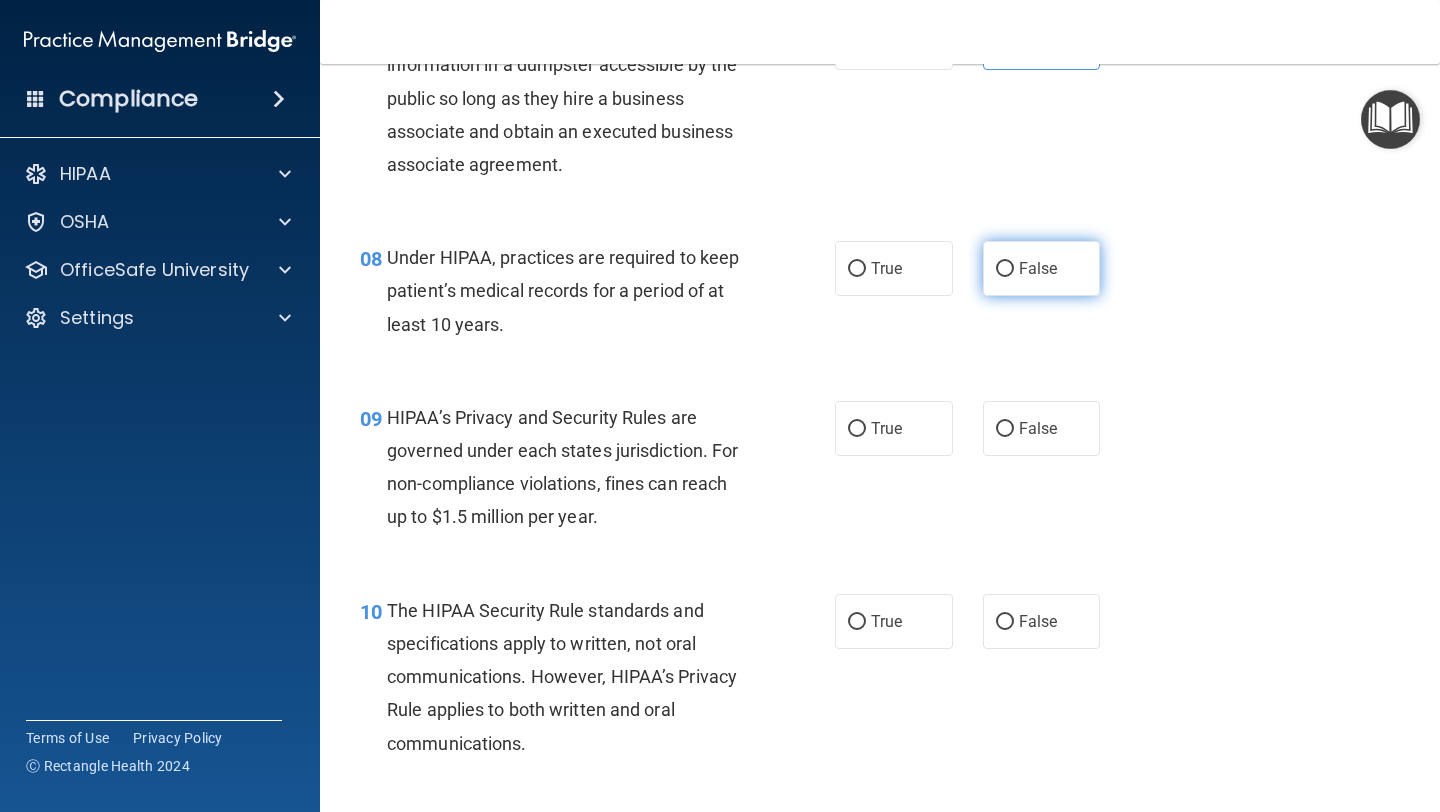 click on "False" at bounding box center [1042, 268] 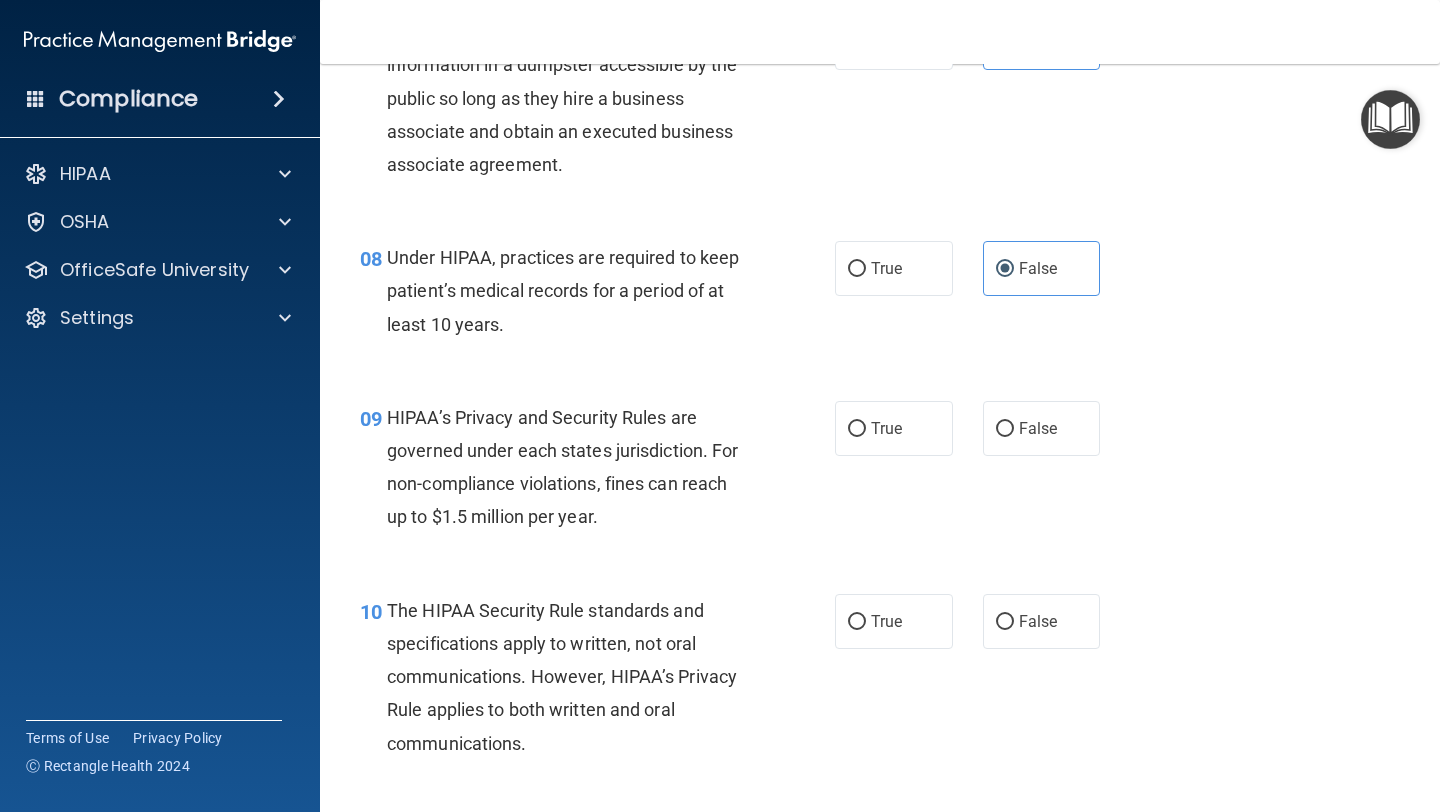 click on "08       Under HIPAA, practices are required to keep patient’s medical records for a period of at least 10 years." at bounding box center (597, 296) 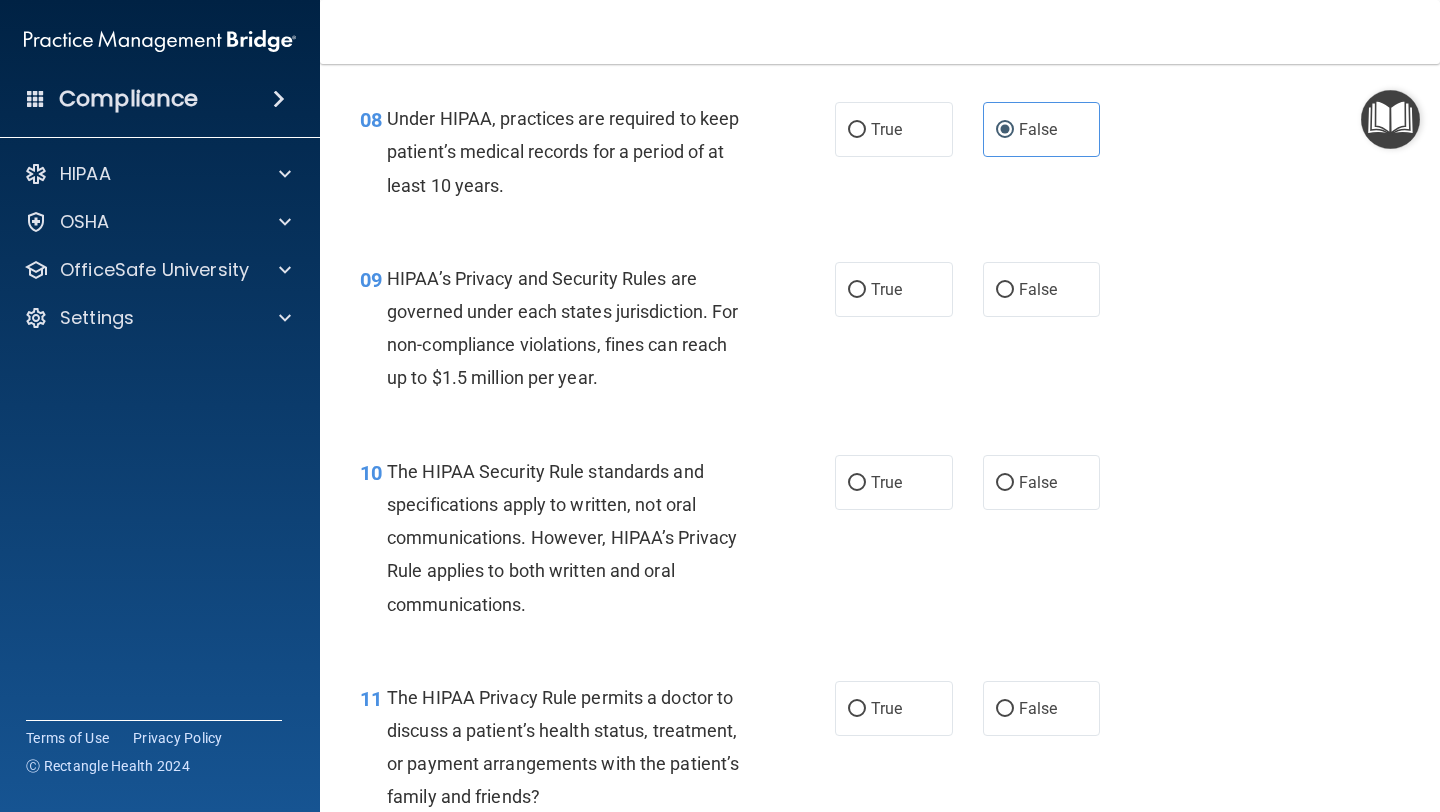 scroll, scrollTop: 1518, scrollLeft: 0, axis: vertical 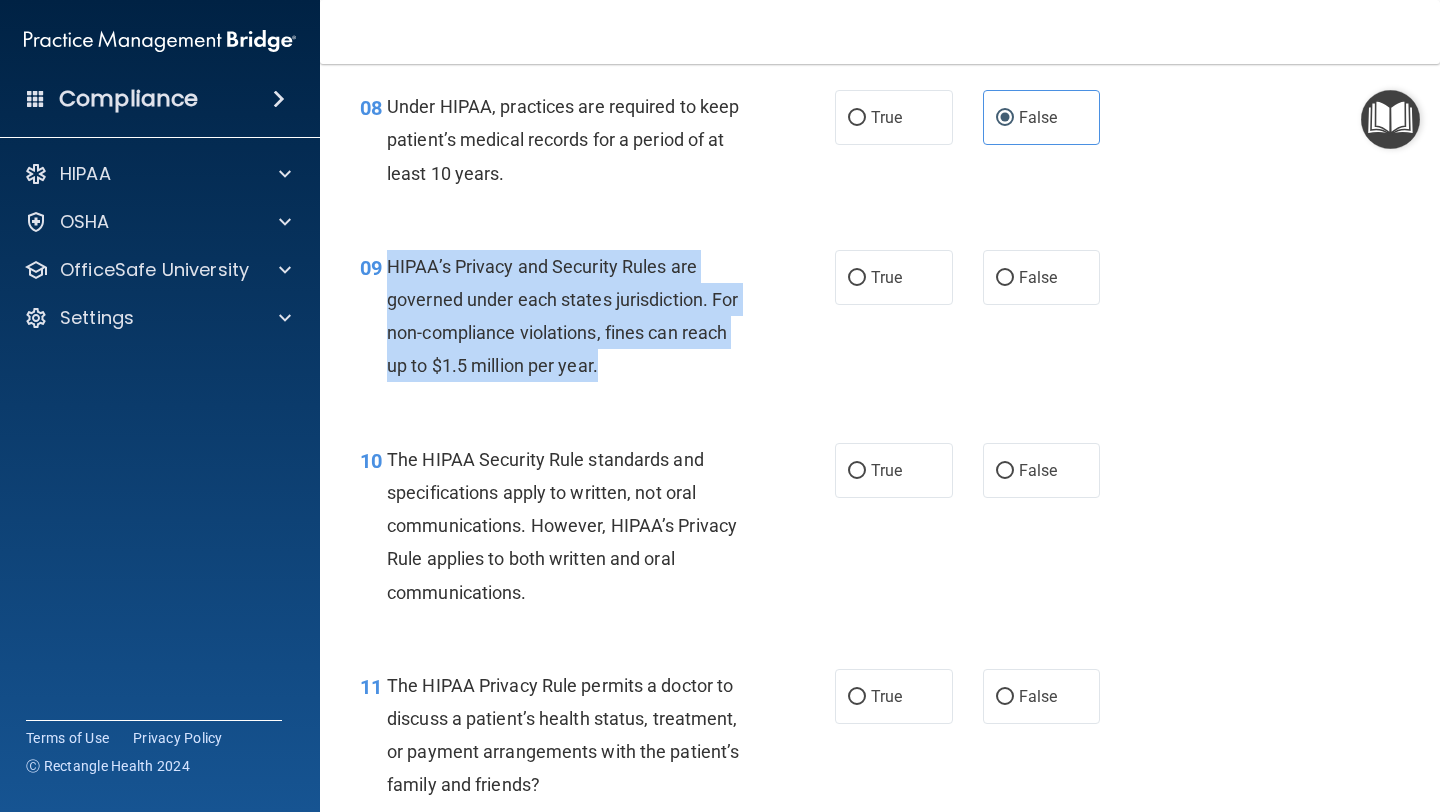 drag, startPoint x: 389, startPoint y: 264, endPoint x: 634, endPoint y: 370, distance: 266.94757 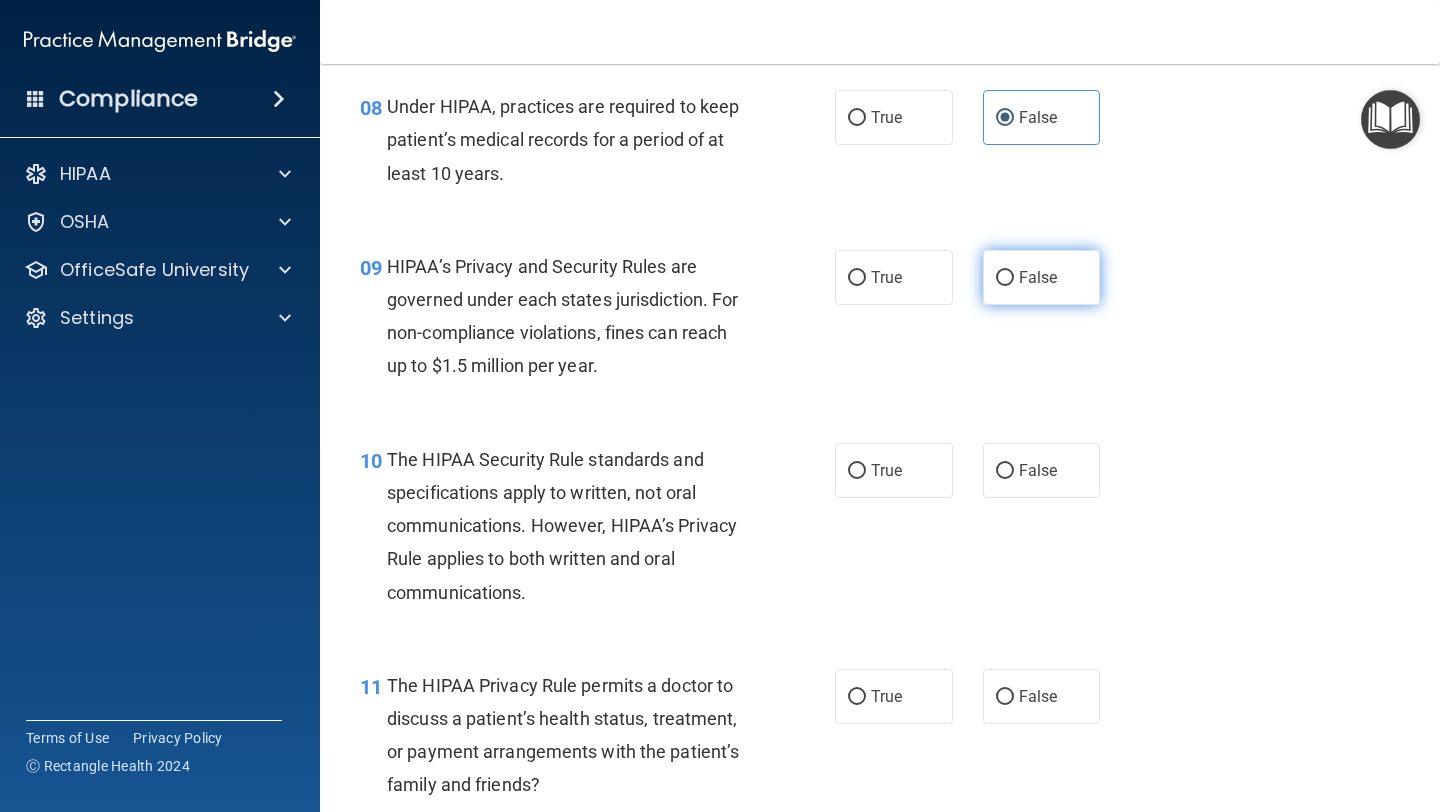 click on "False" at bounding box center (1005, 278) 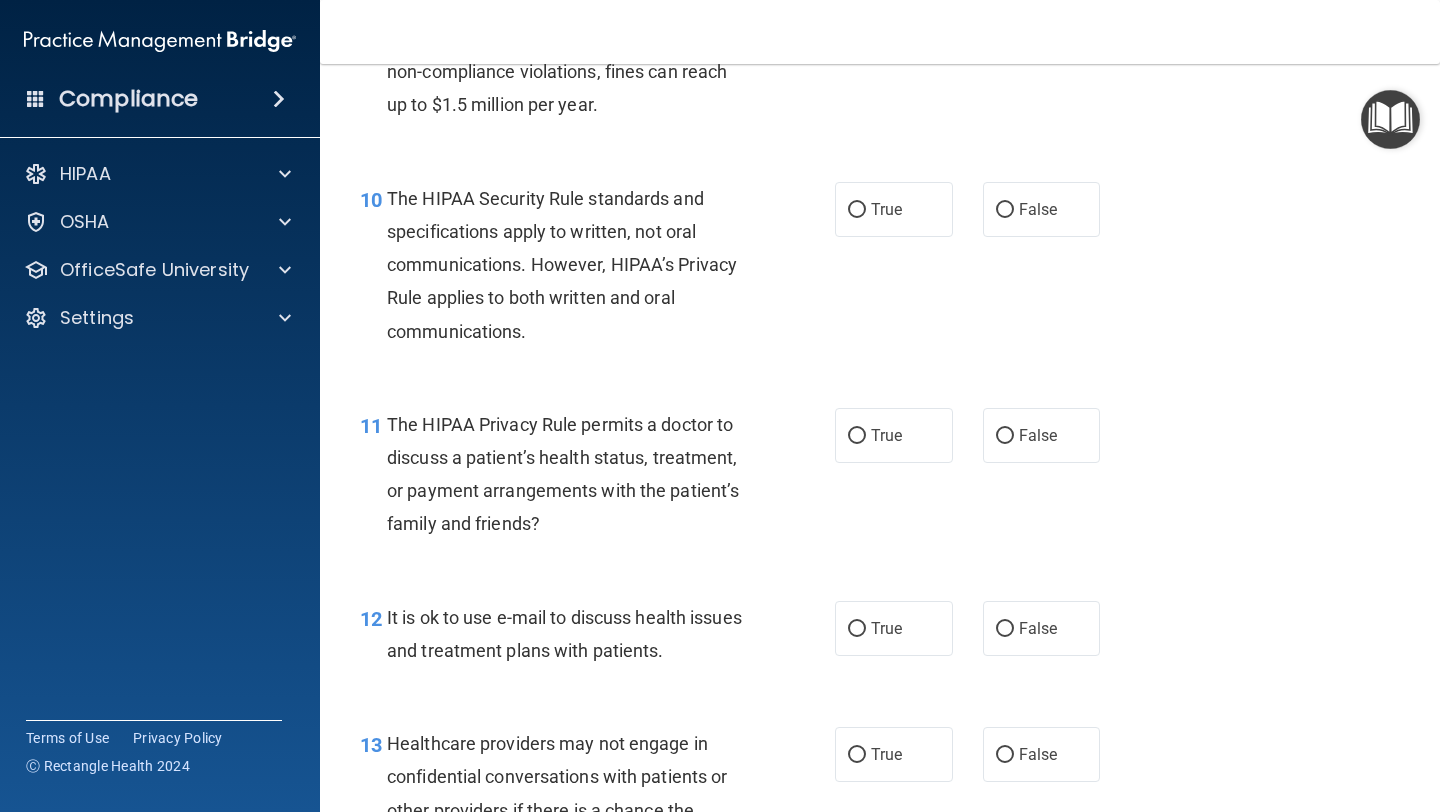 scroll, scrollTop: 1807, scrollLeft: 0, axis: vertical 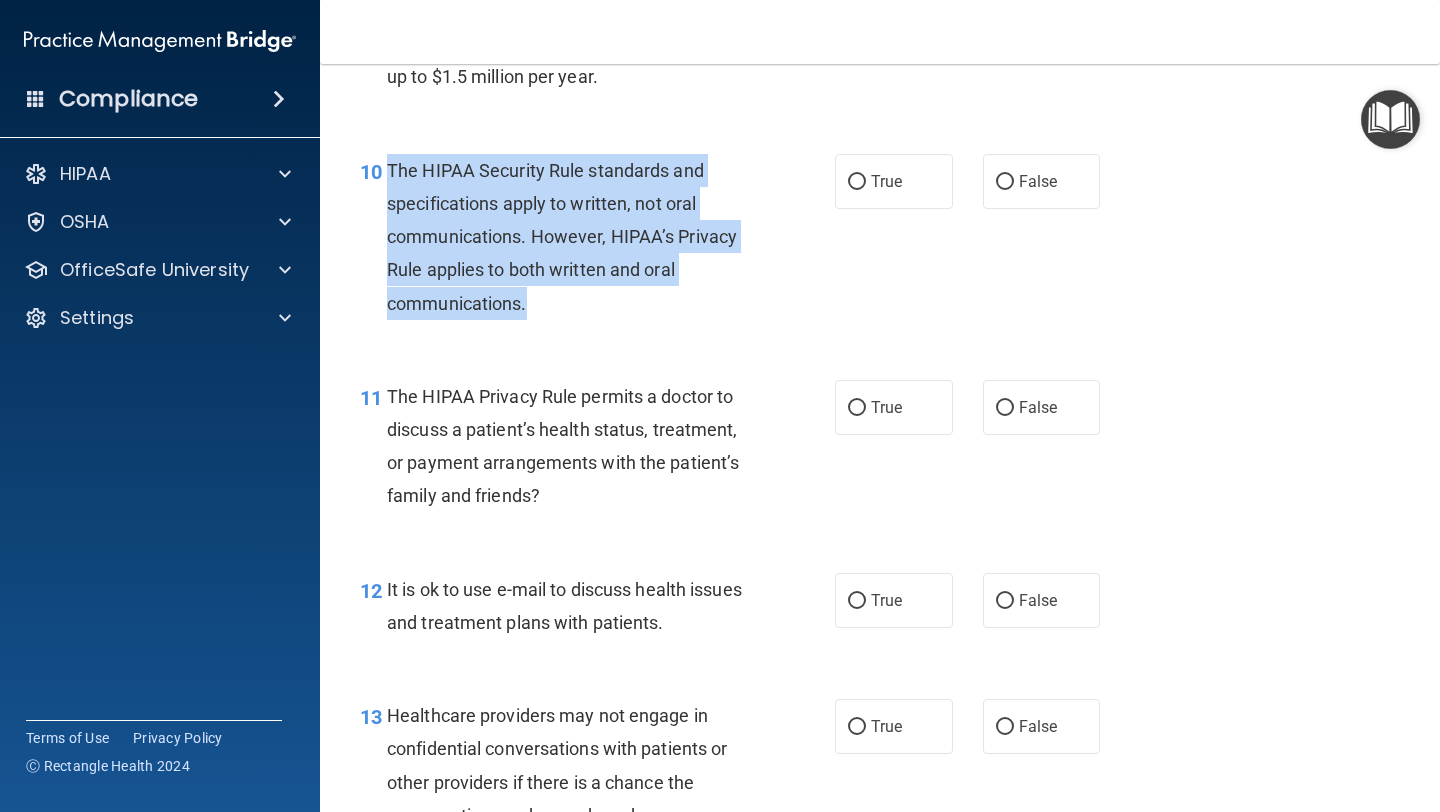 drag, startPoint x: 387, startPoint y: 165, endPoint x: 537, endPoint y: 302, distance: 203.14774 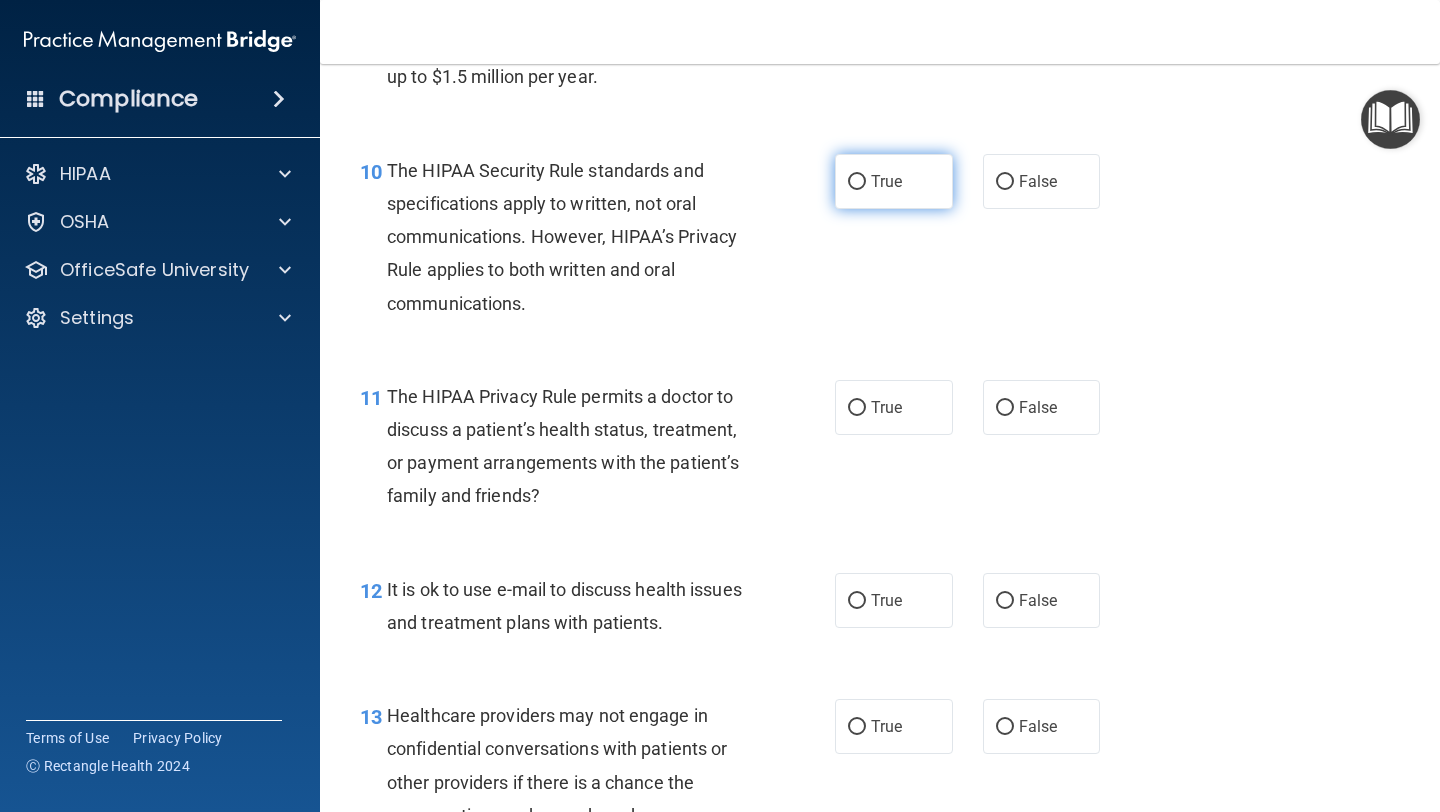 click on "True" at bounding box center [894, 181] 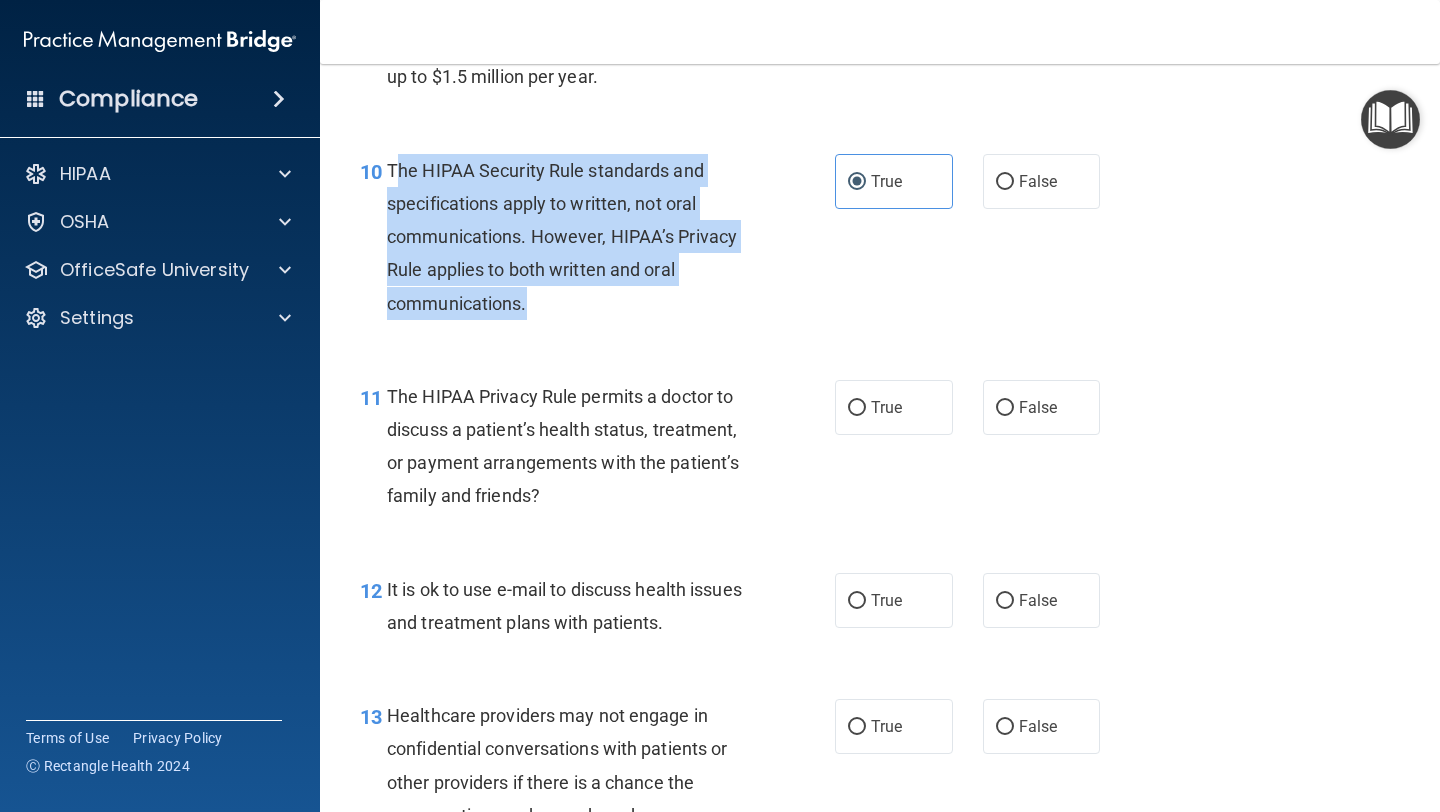 drag, startPoint x: 394, startPoint y: 168, endPoint x: 545, endPoint y: 288, distance: 192.87561 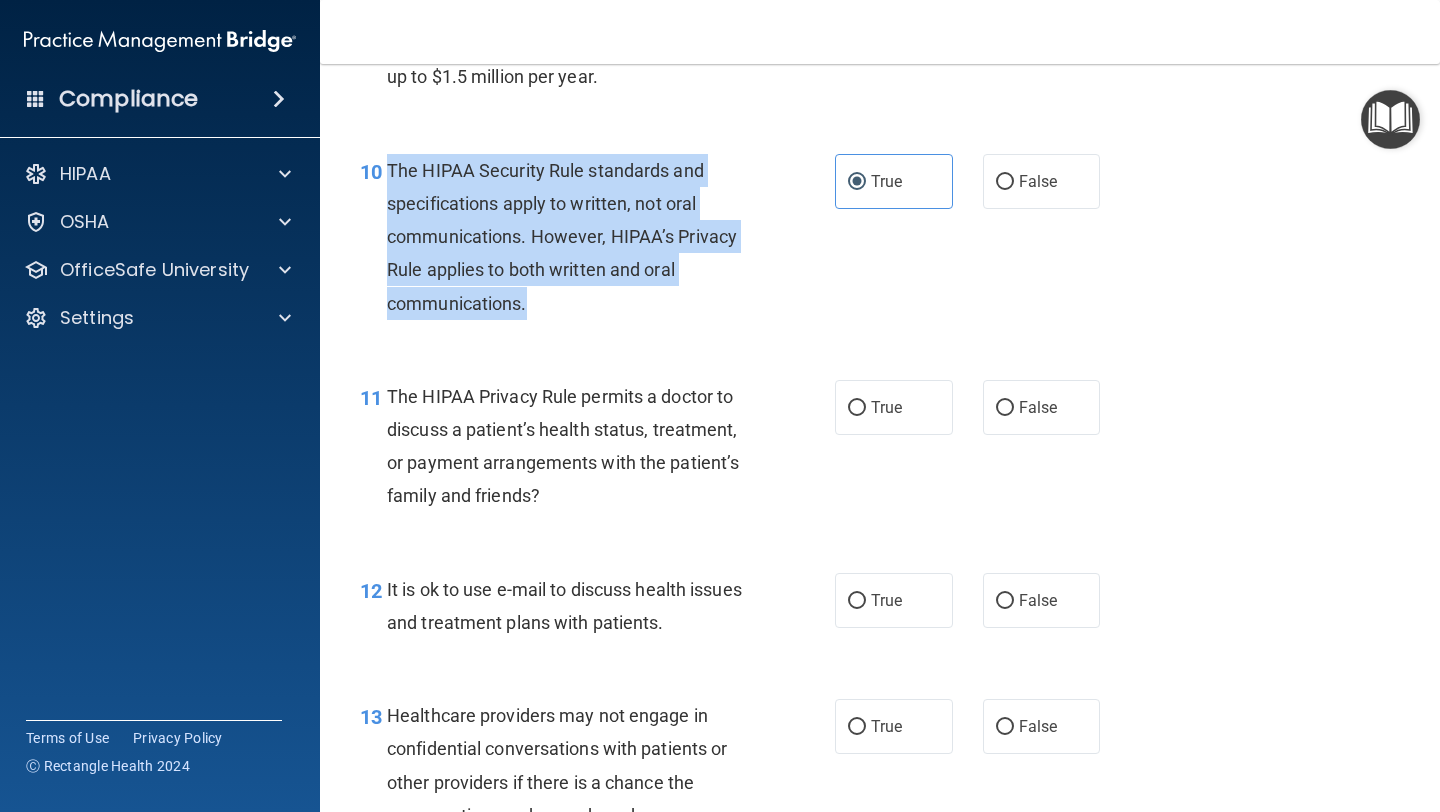 drag, startPoint x: 385, startPoint y: 176, endPoint x: 551, endPoint y: 309, distance: 212.70872 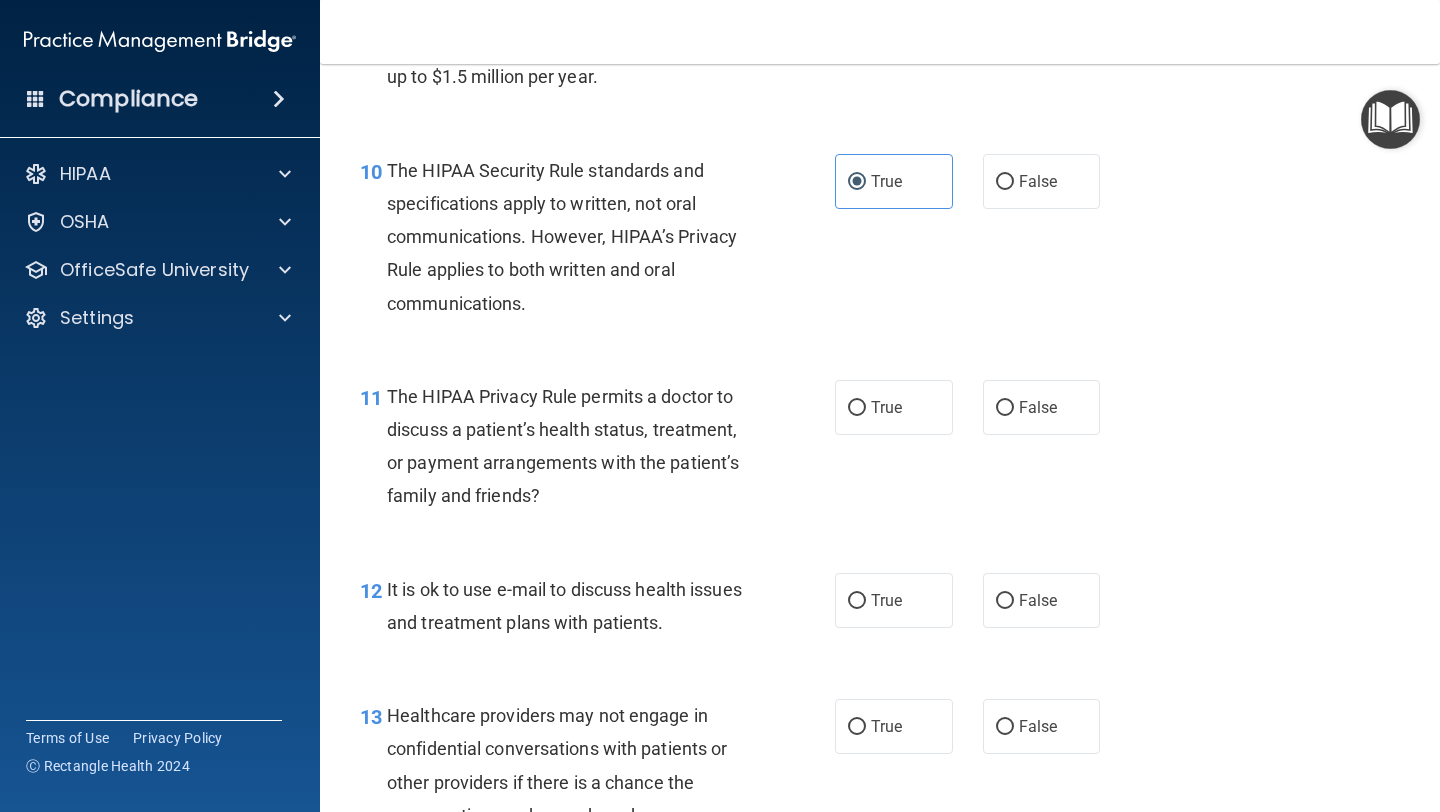 click on "The HIPAA Privacy Rule permits a doctor to discuss a patient’s health status, treatment, or payment arrangements with the patient’s family and friends?" at bounding box center [576, 446] 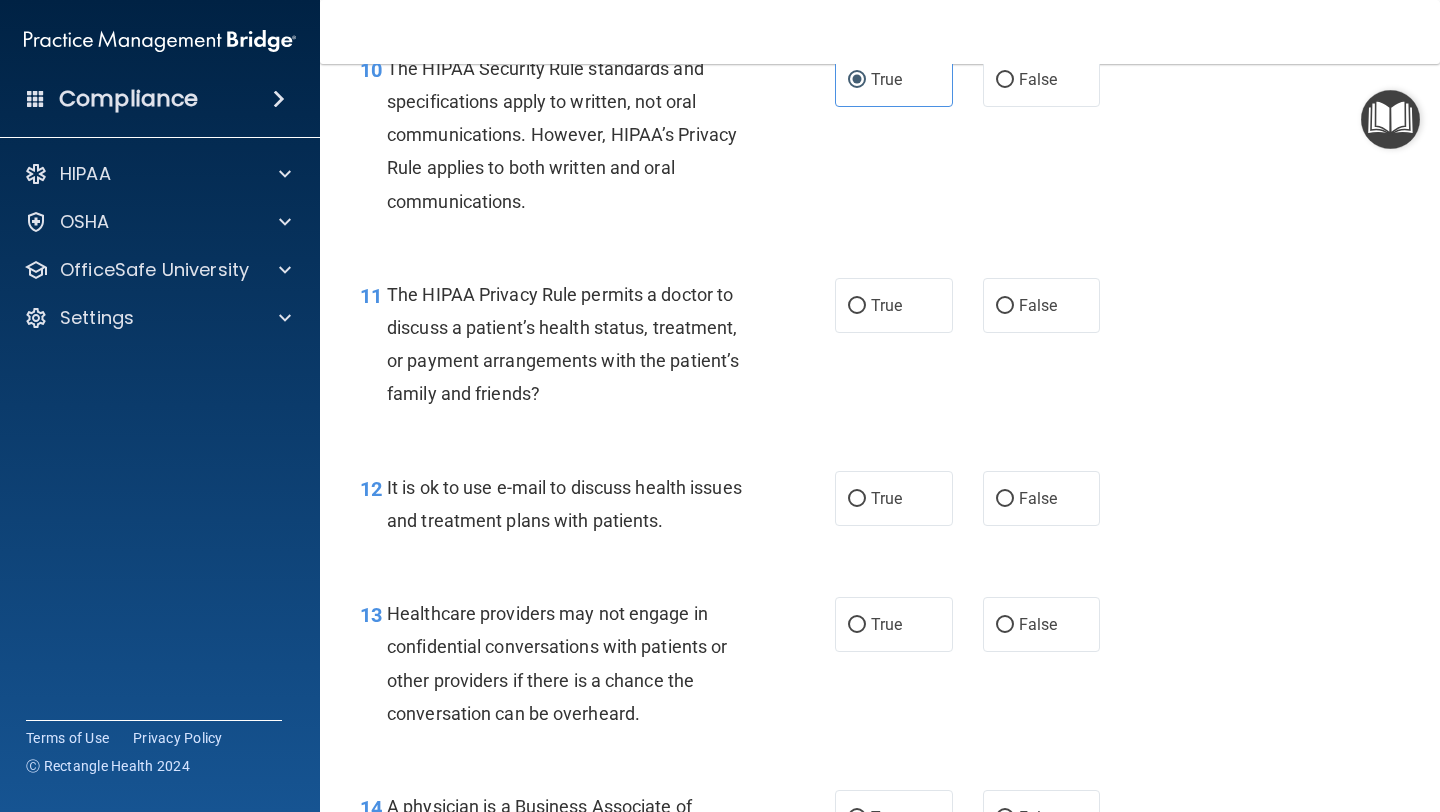 scroll, scrollTop: 1959, scrollLeft: 0, axis: vertical 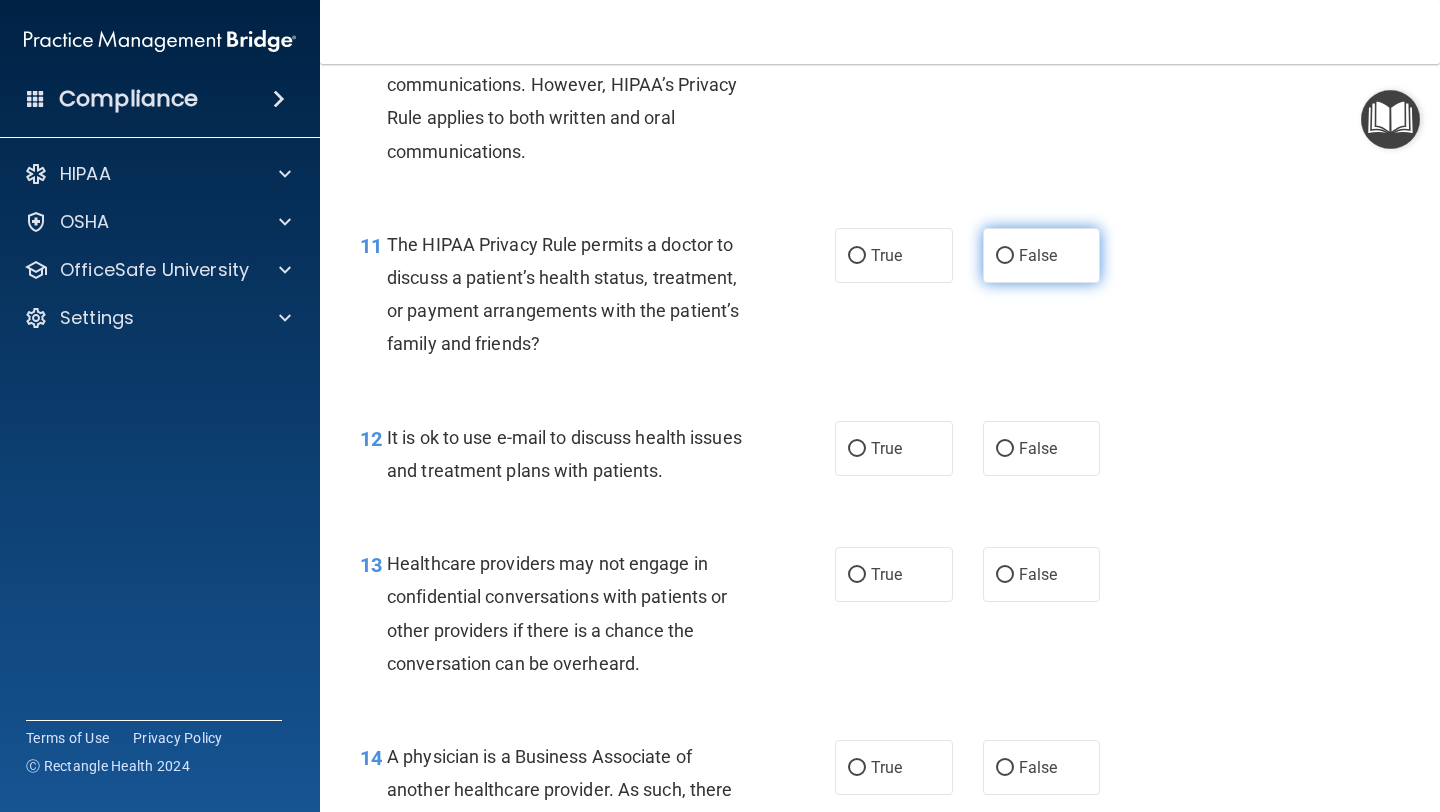 click on "False" at bounding box center (1042, 255) 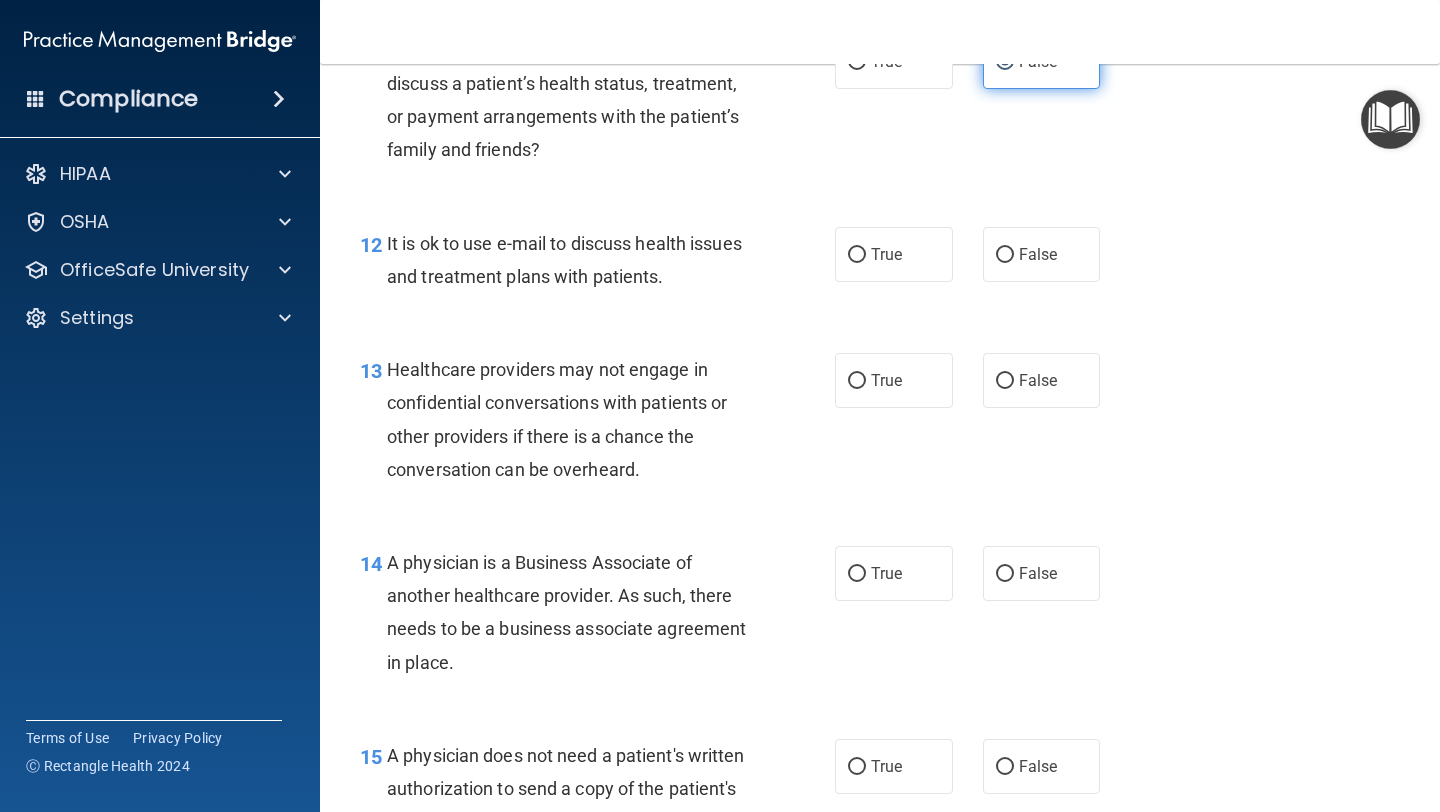 scroll, scrollTop: 2157, scrollLeft: 0, axis: vertical 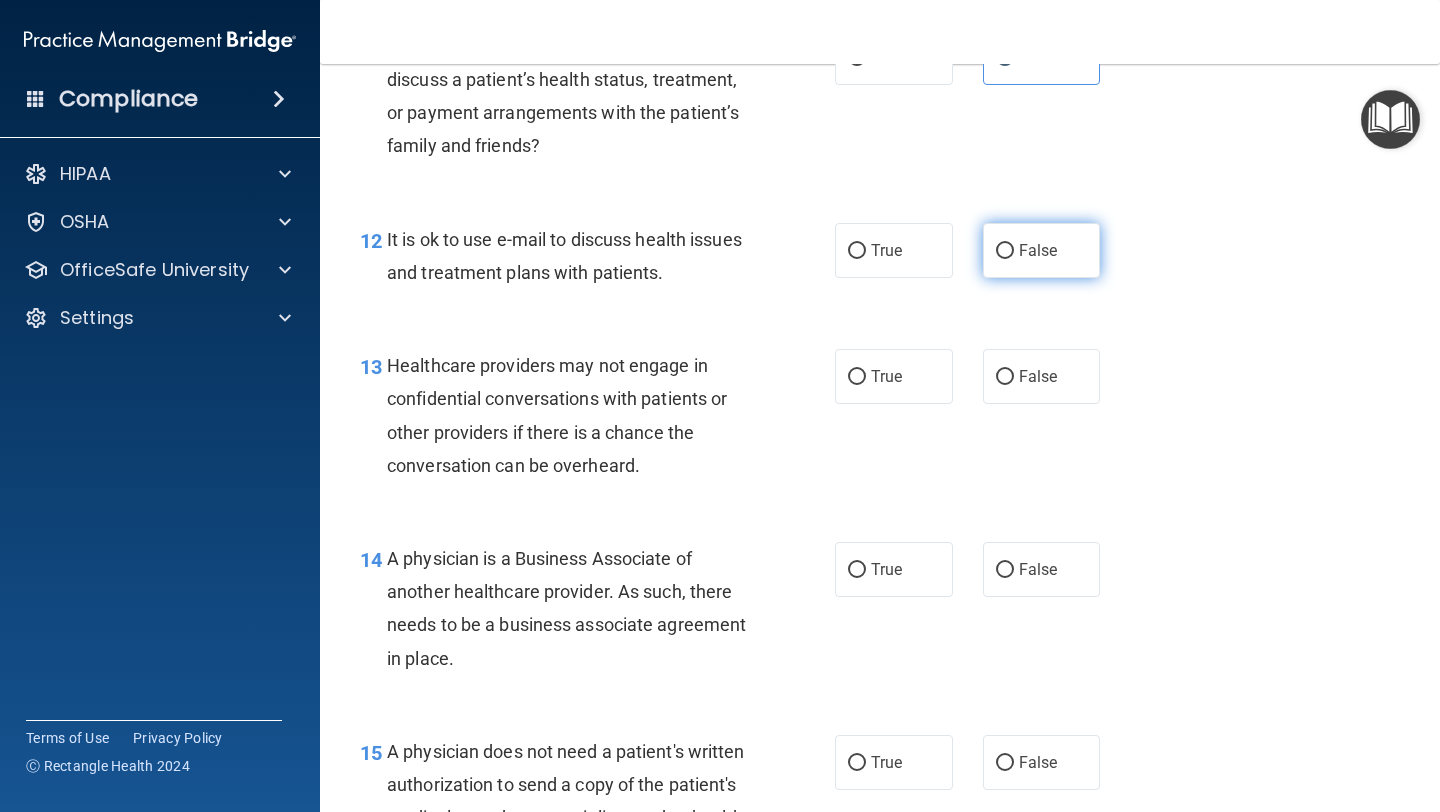 click on "False" at bounding box center (1042, 250) 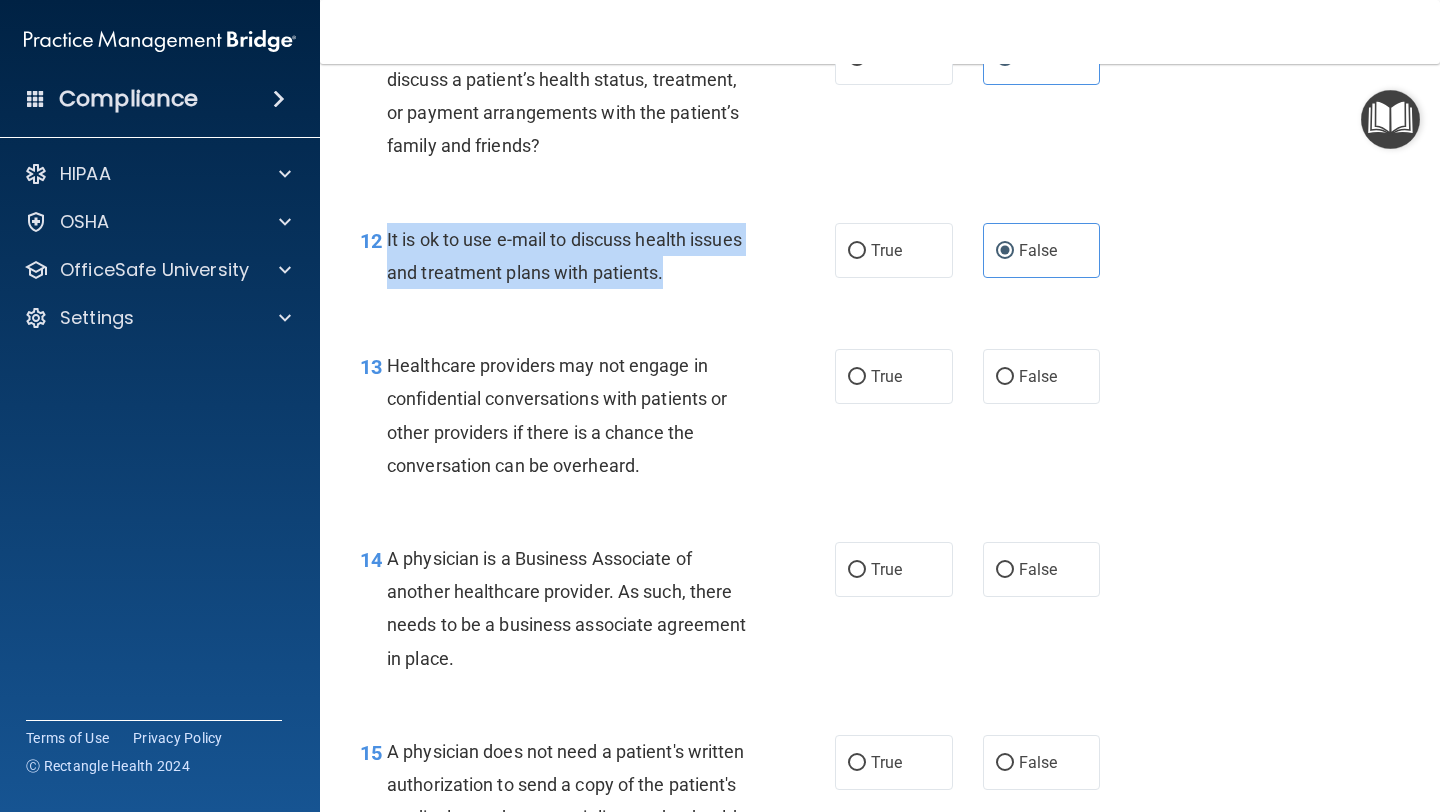 drag, startPoint x: 387, startPoint y: 236, endPoint x: 671, endPoint y: 274, distance: 286.53098 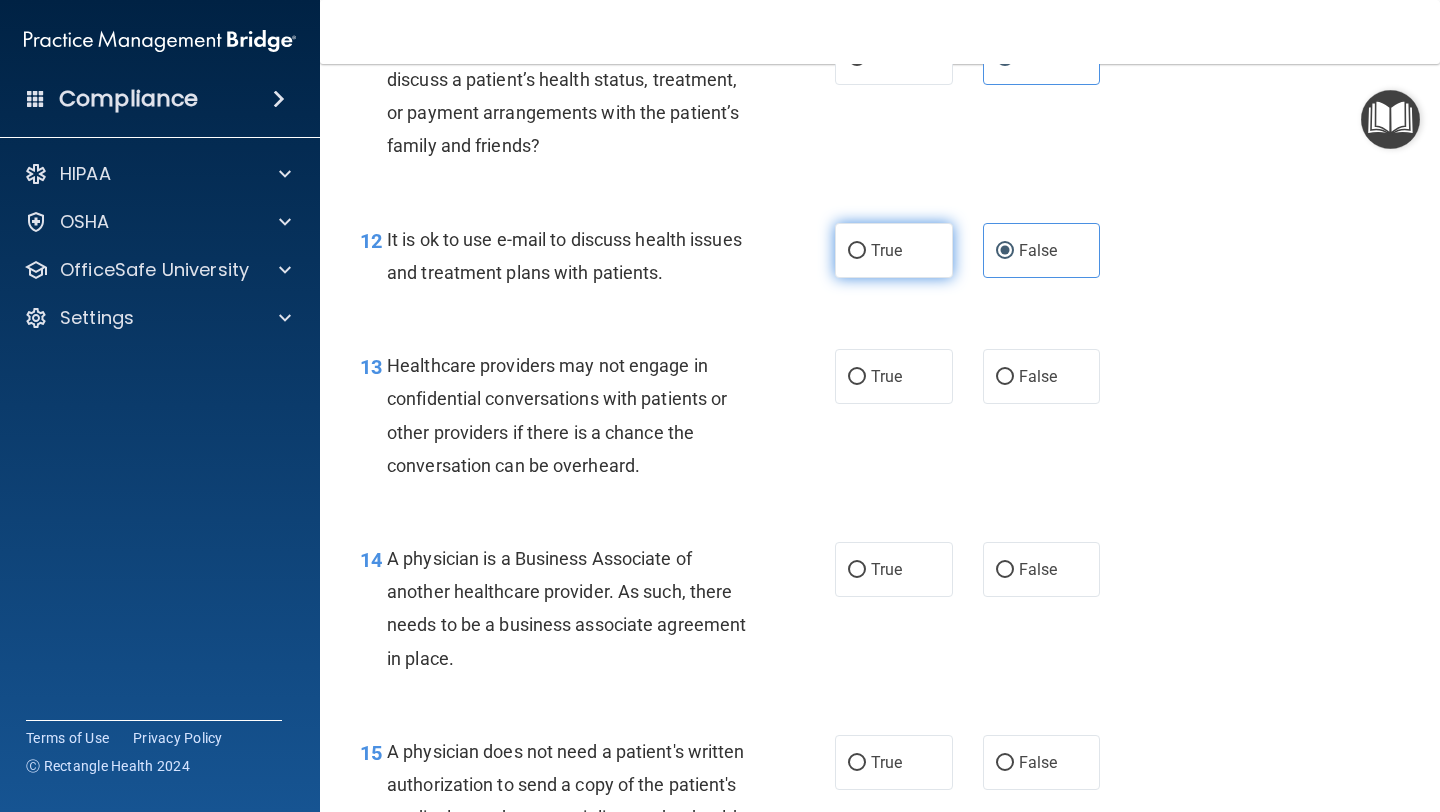 click on "True" at bounding box center [894, 250] 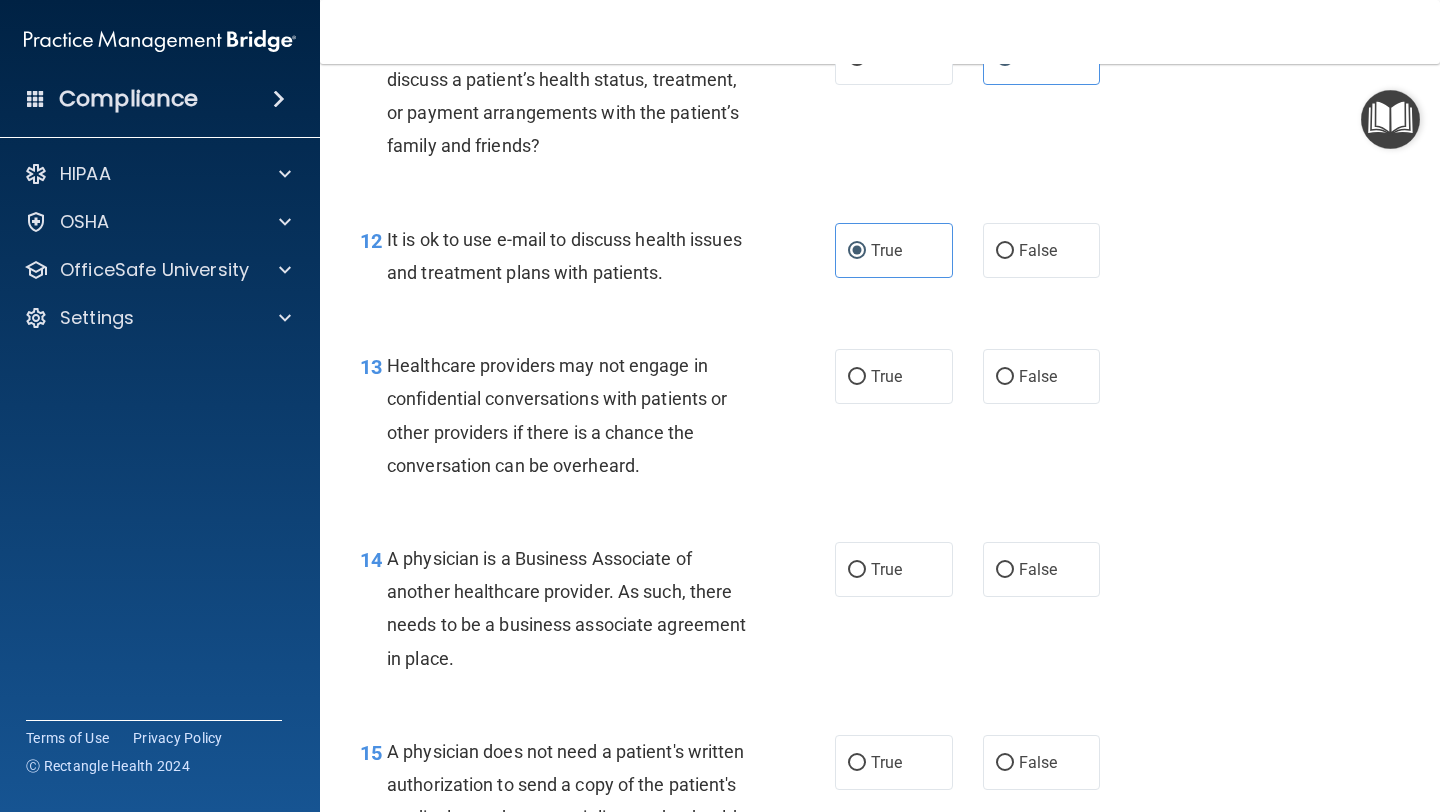click on "12       It is ok to use e-mail to discuss health issues and treatment plans with patients.                 True           False" at bounding box center [880, 261] 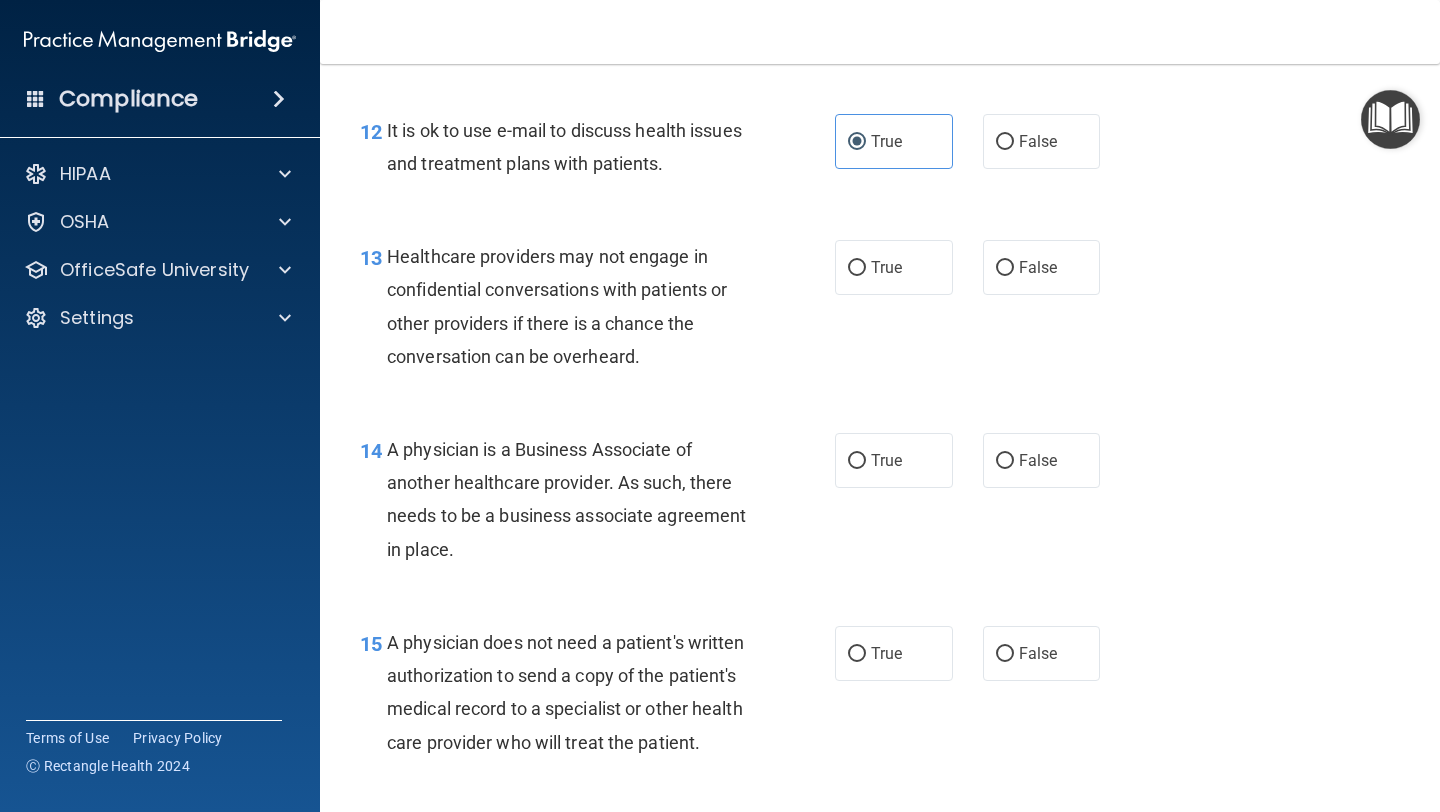 scroll, scrollTop: 2270, scrollLeft: 0, axis: vertical 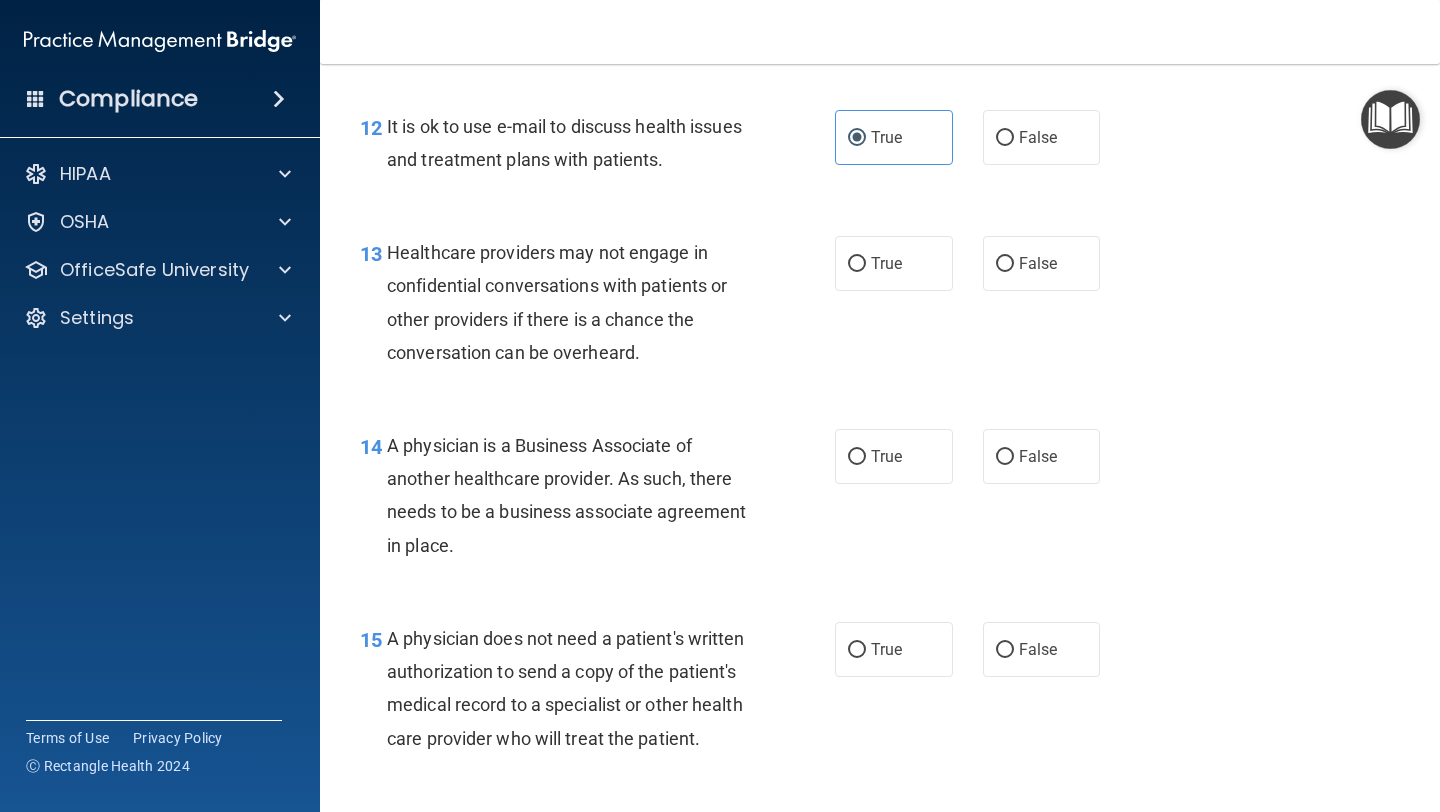 click on "Healthcare providers may not engage in confidential conversations with patients or other providers if there is a chance the conversation can be overheard." at bounding box center (557, 302) 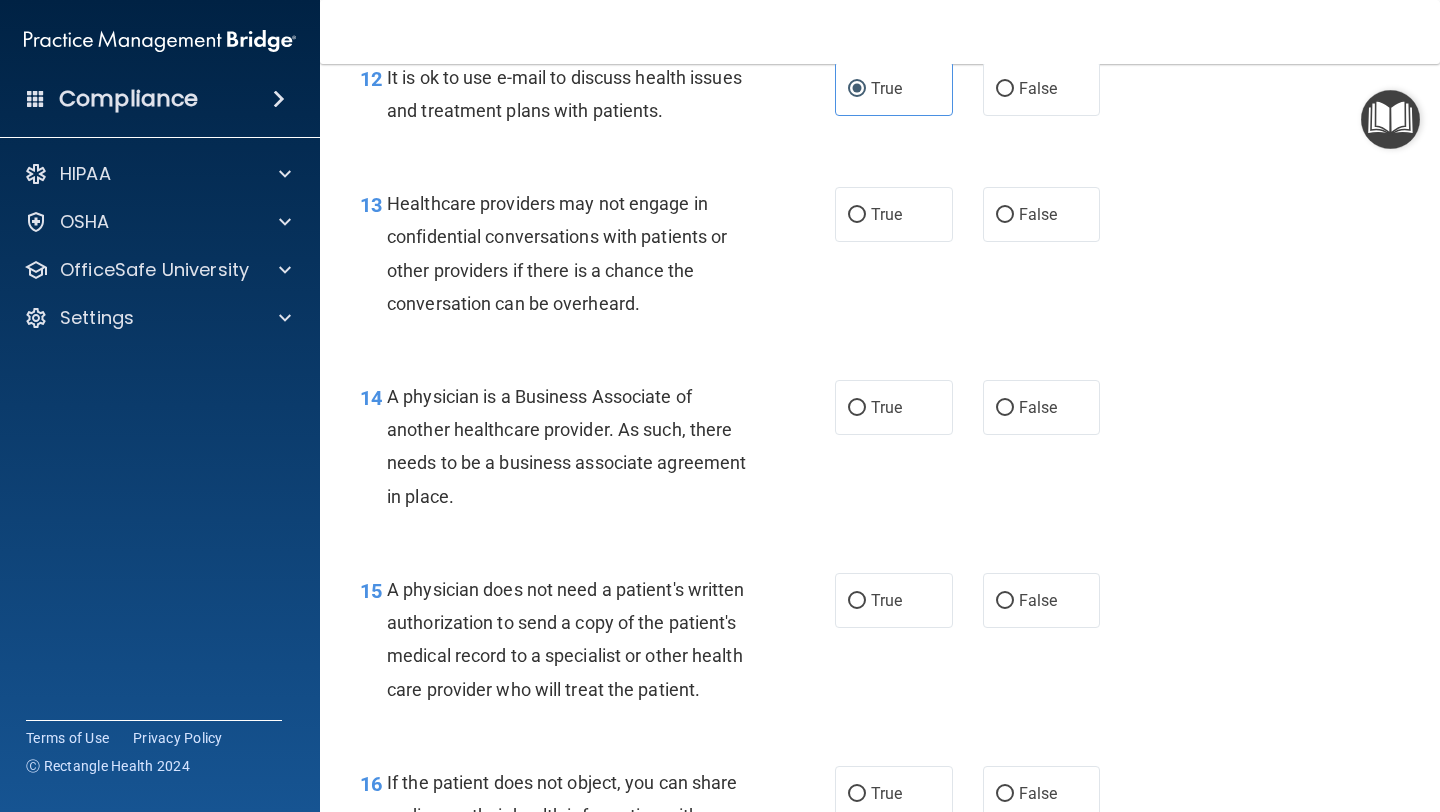 scroll, scrollTop: 2322, scrollLeft: 0, axis: vertical 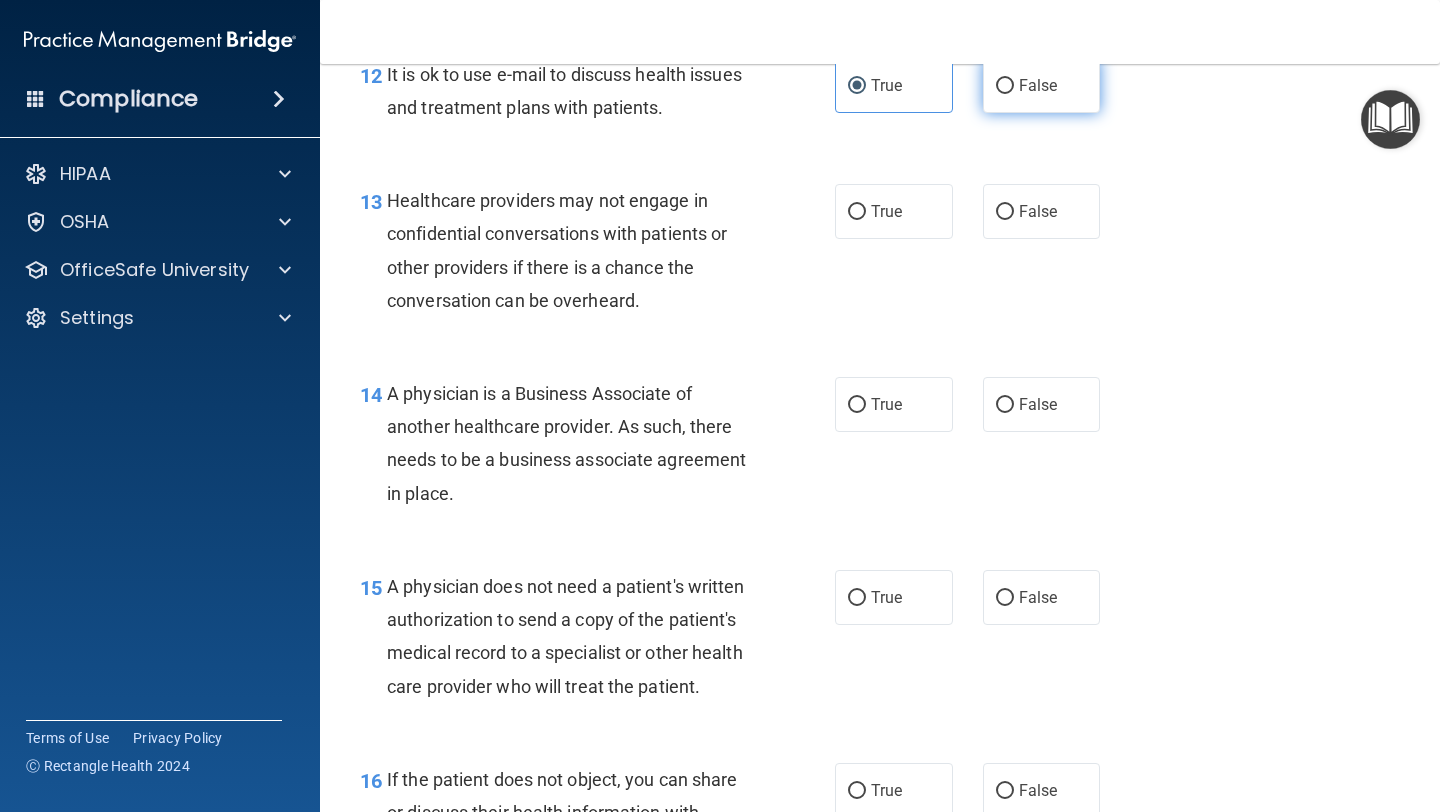 click on "False" at bounding box center [1042, 85] 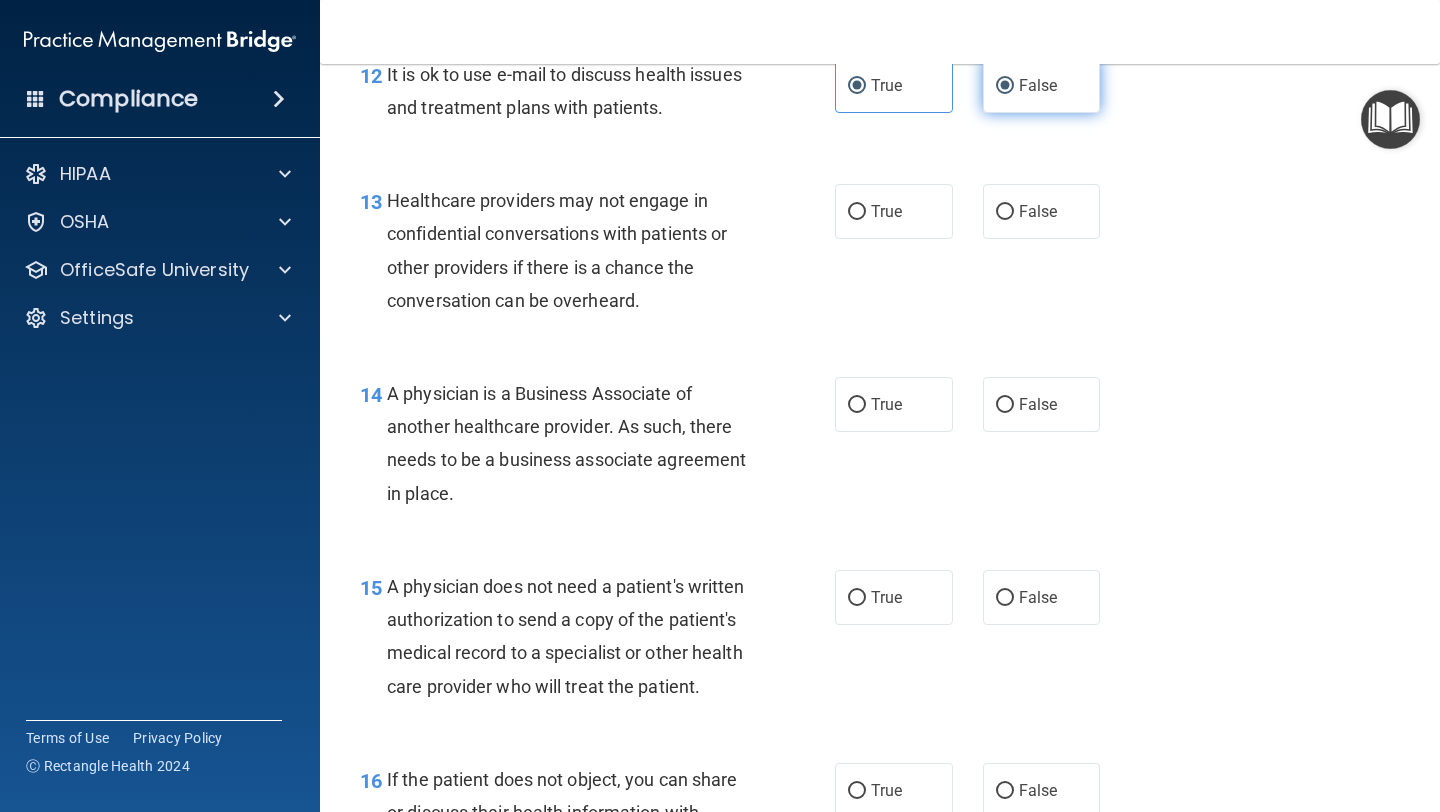 radio on "false" 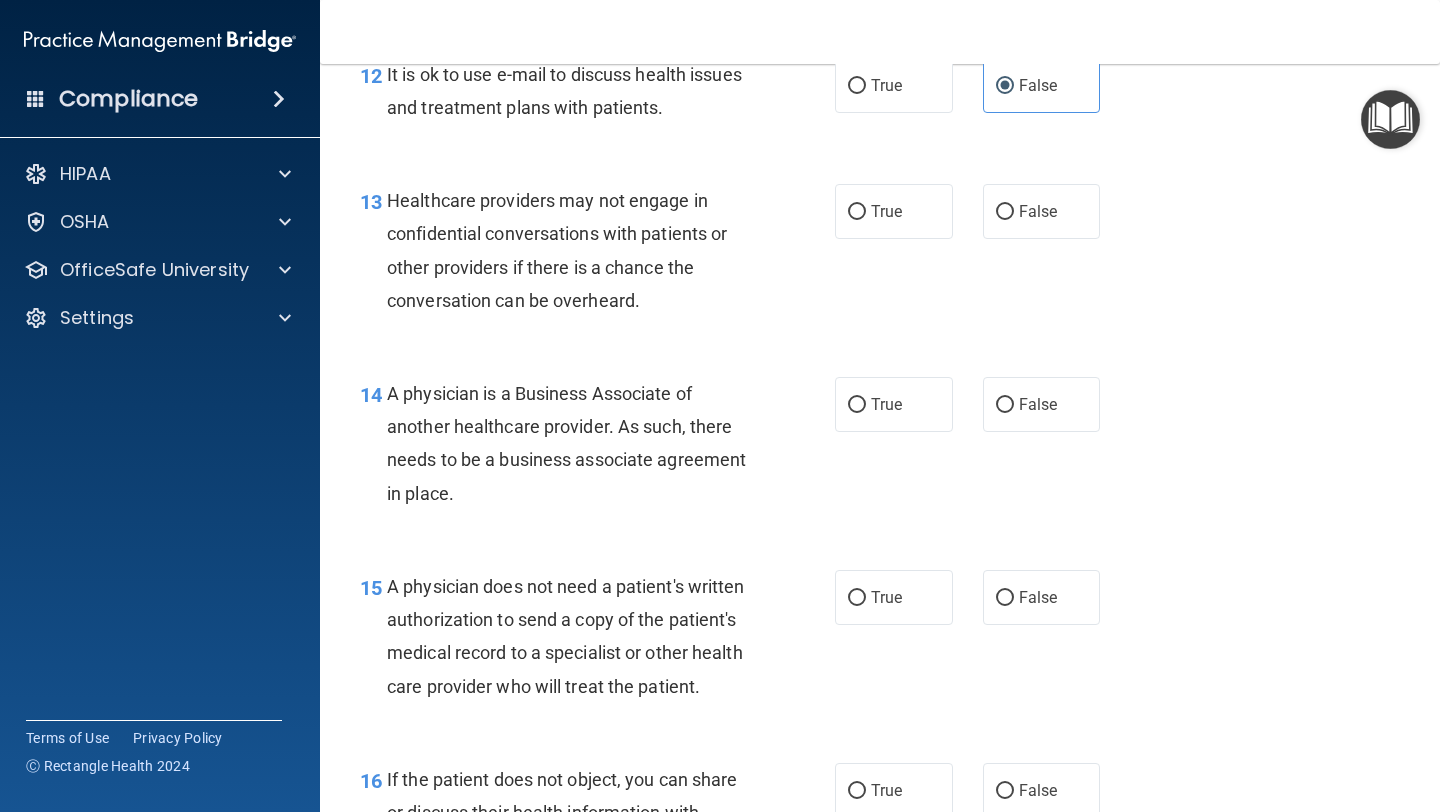 click on "Healthcare providers may not engage in confidential conversations with patients or other providers if there is a chance the conversation can be overheard." at bounding box center [576, 250] 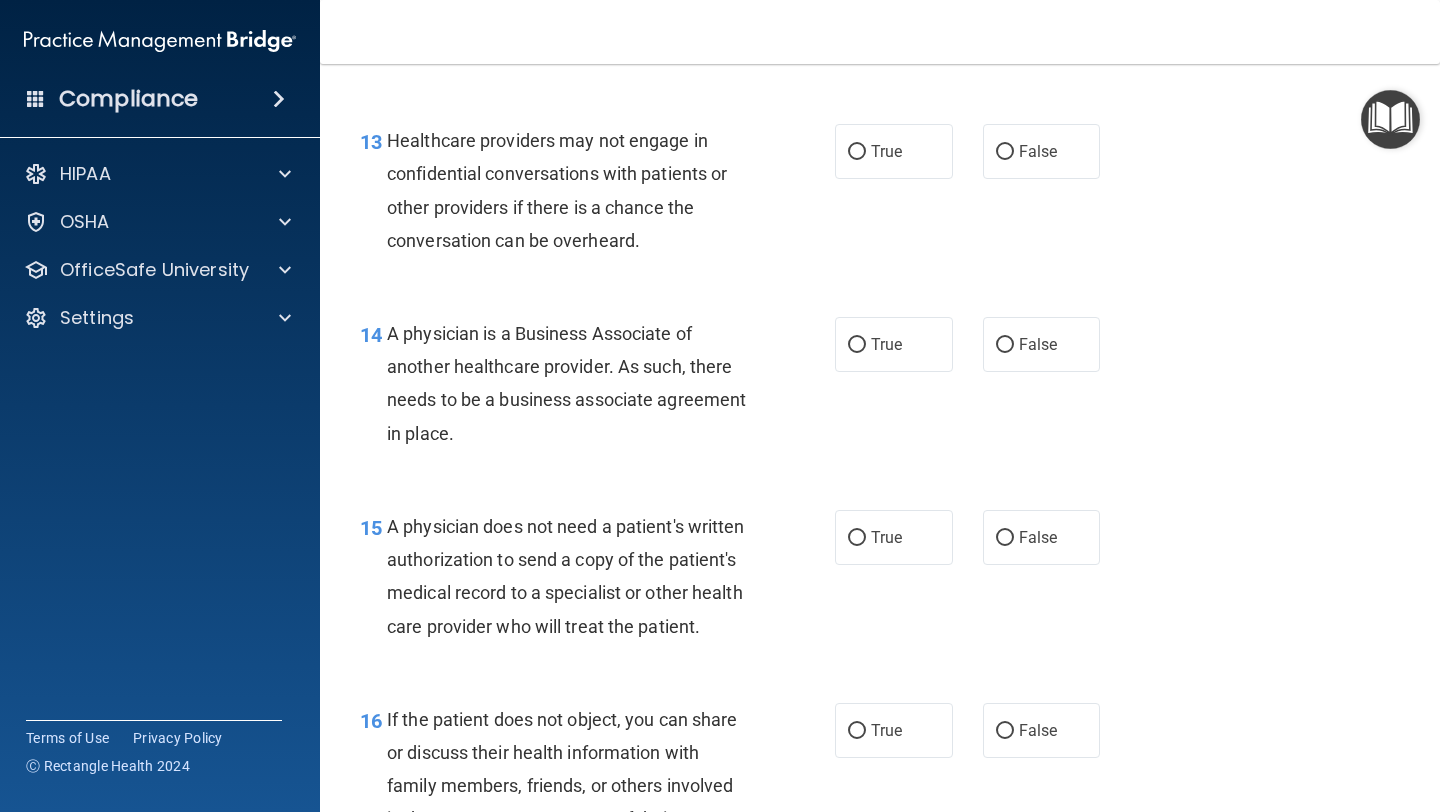 scroll, scrollTop: 2383, scrollLeft: 0, axis: vertical 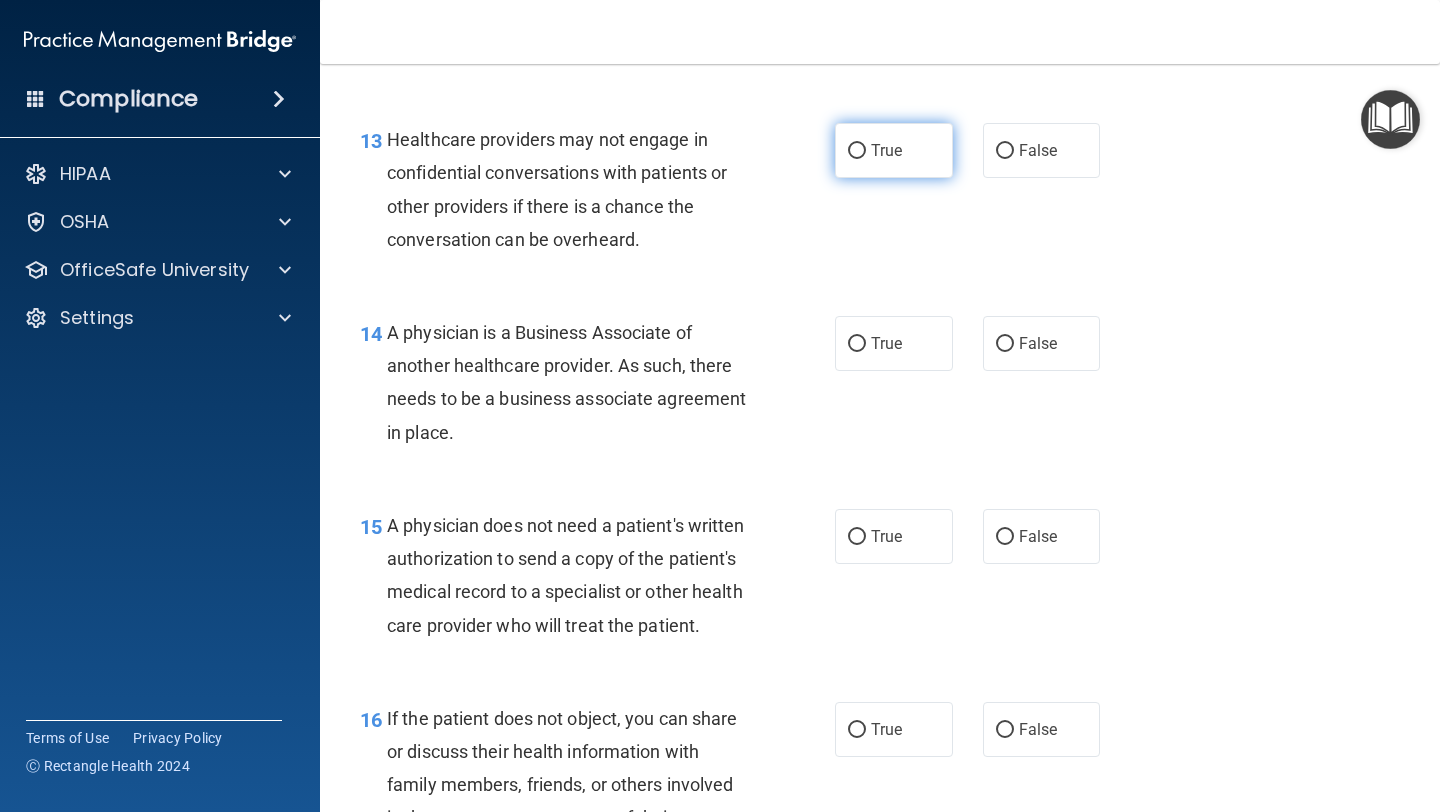 click on "True" at bounding box center [857, 151] 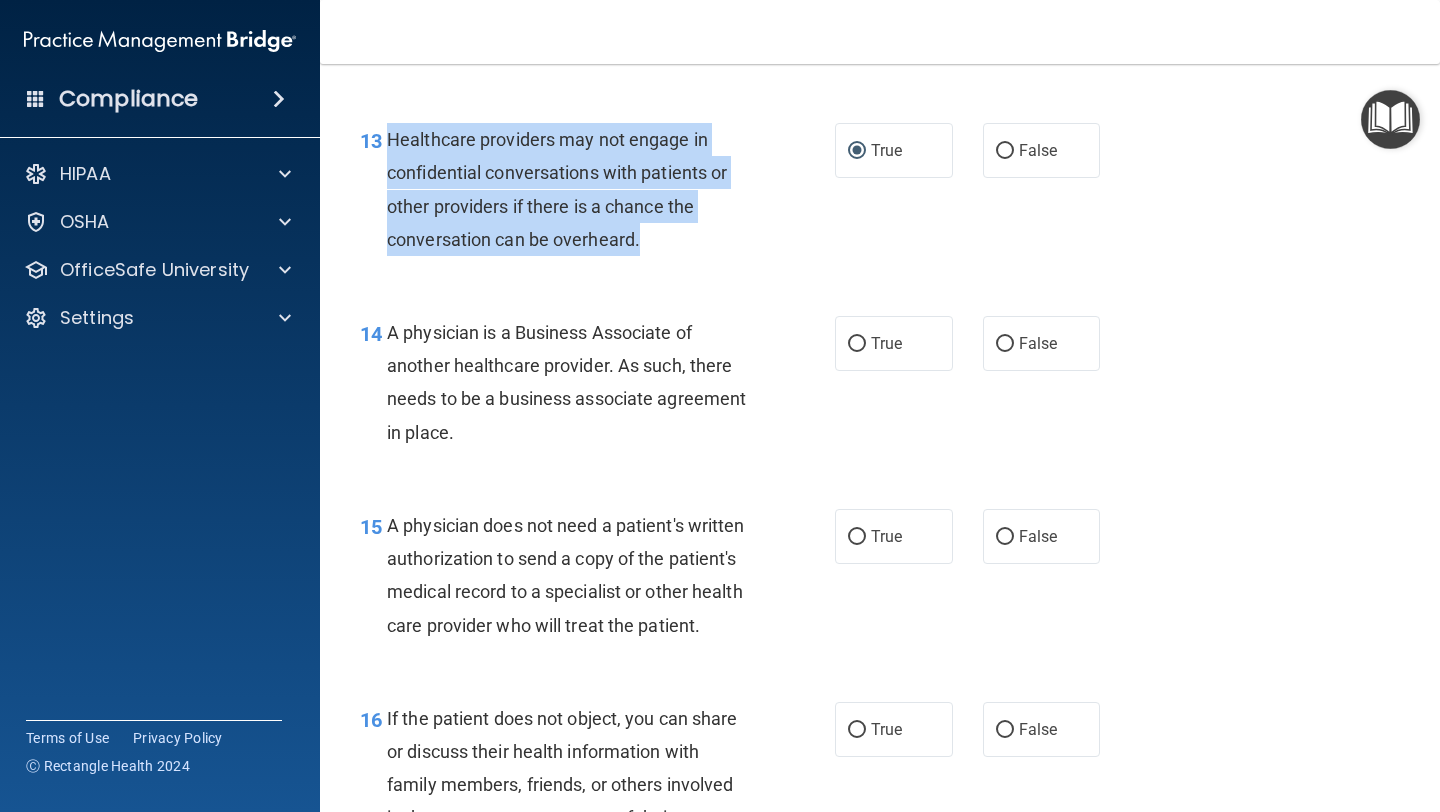 drag, startPoint x: 387, startPoint y: 138, endPoint x: 652, endPoint y: 225, distance: 278.91577 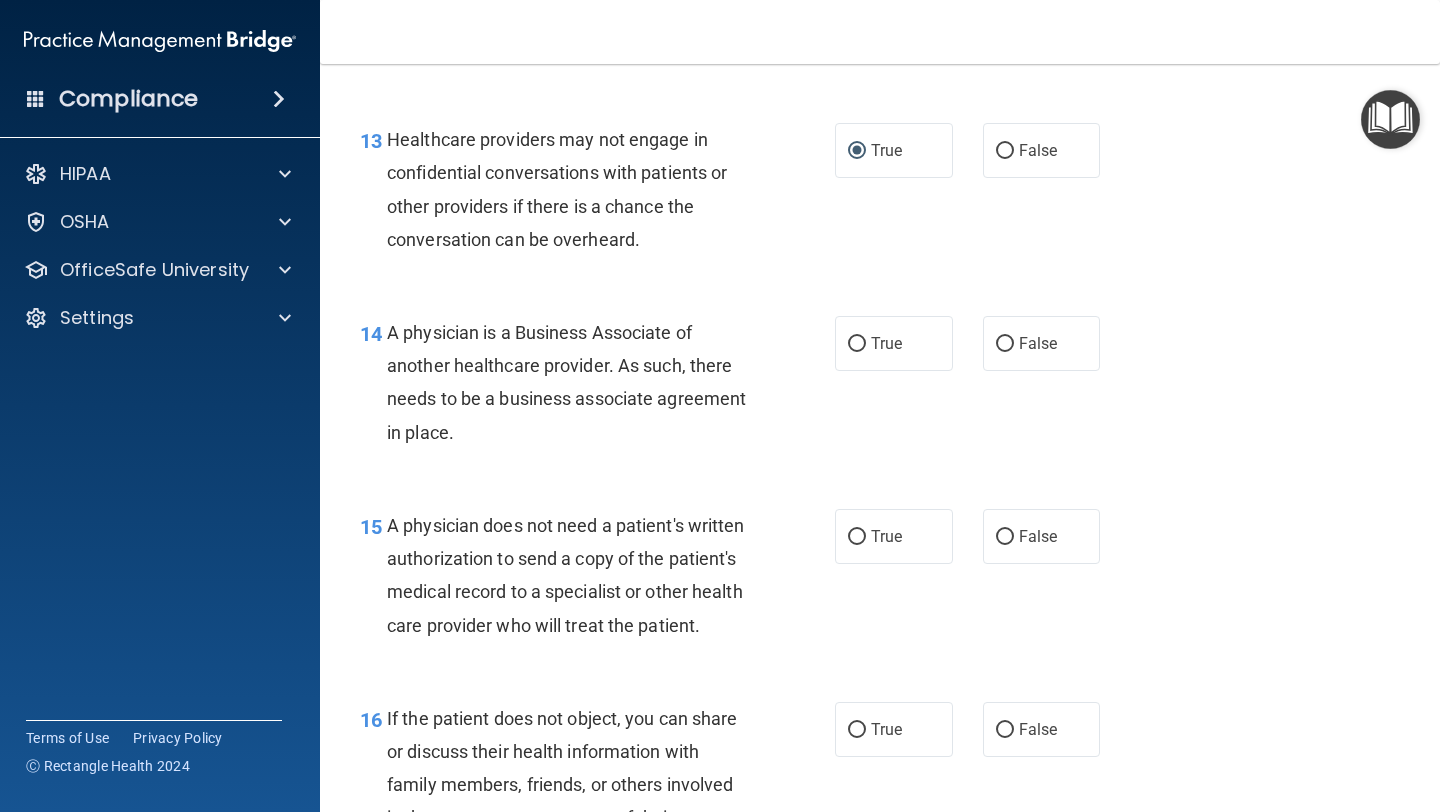 click on "13       Healthcare providers may not engage in confidential conversations with patients or other providers if there is a chance the conversation can be overheard.                  True           False" at bounding box center (880, 194) 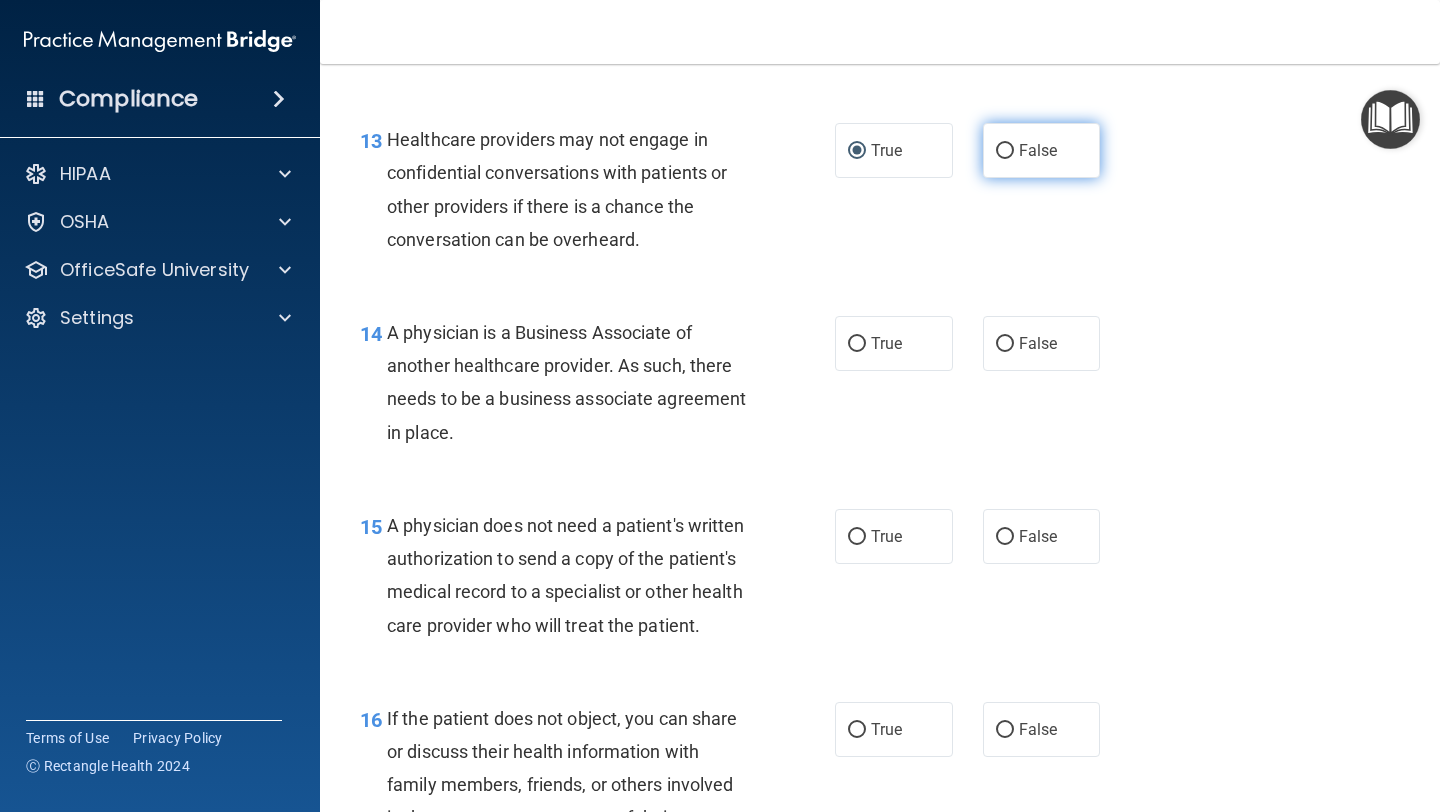 click on "False" at bounding box center [1005, 151] 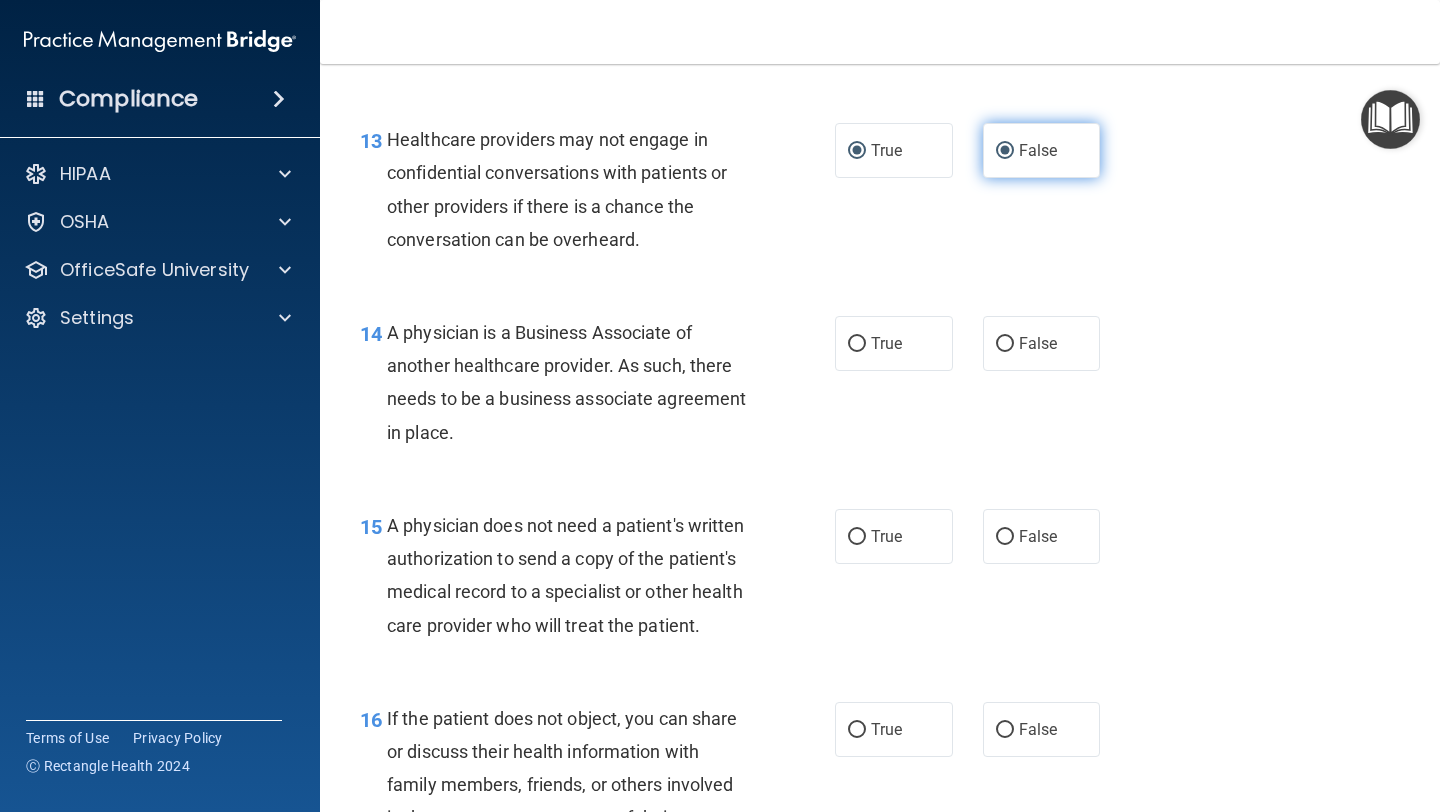 radio on "false" 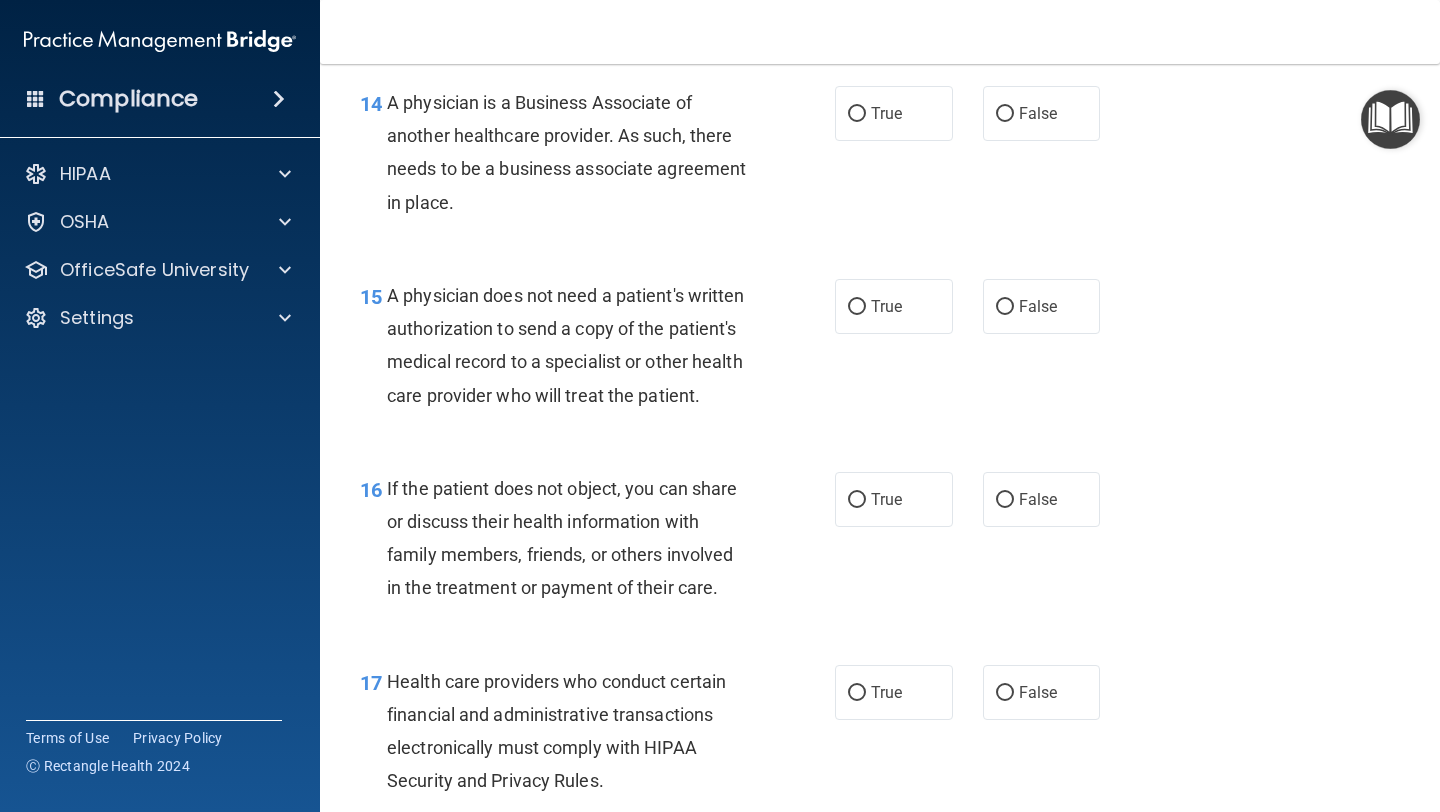 scroll, scrollTop: 2614, scrollLeft: 0, axis: vertical 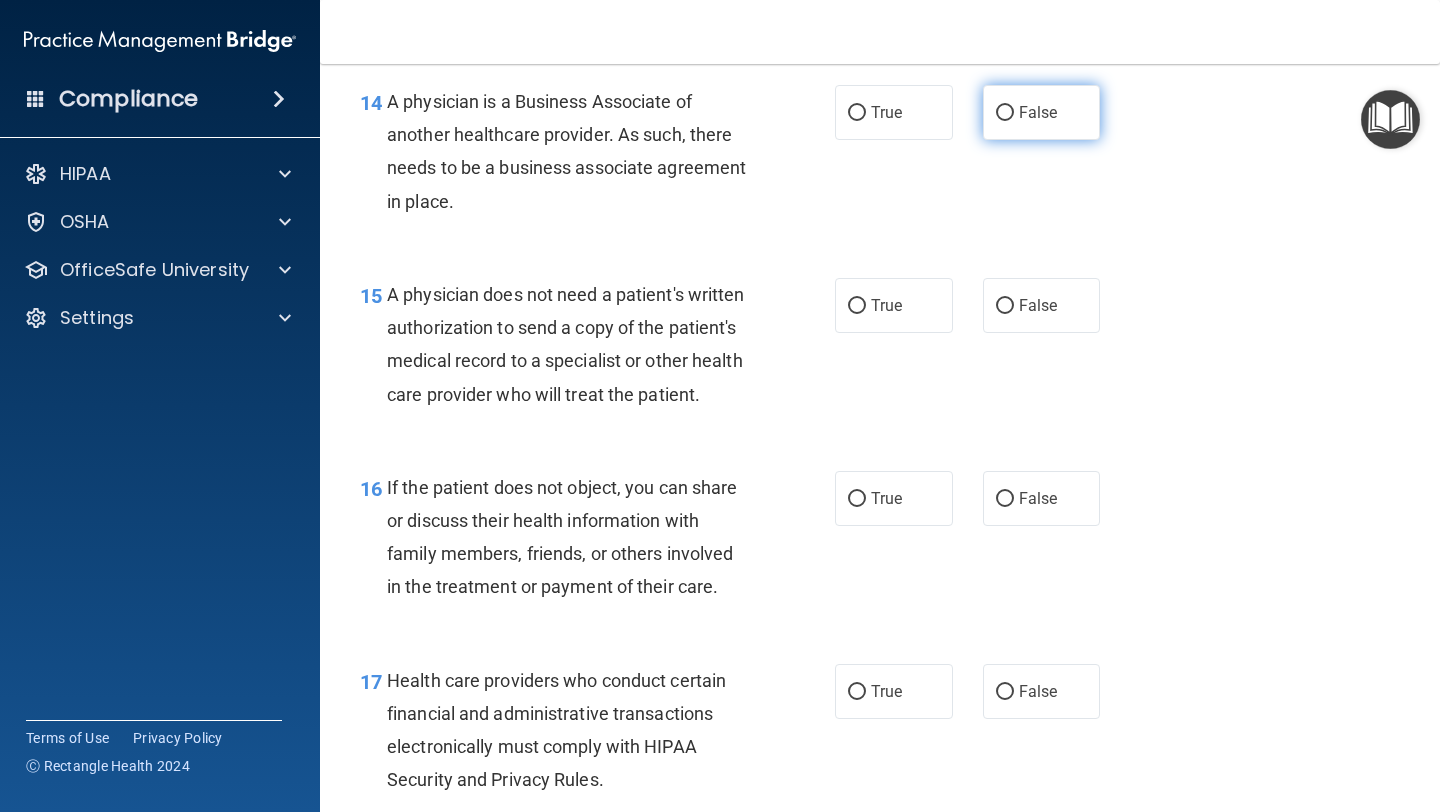click on "False" at bounding box center [1038, 112] 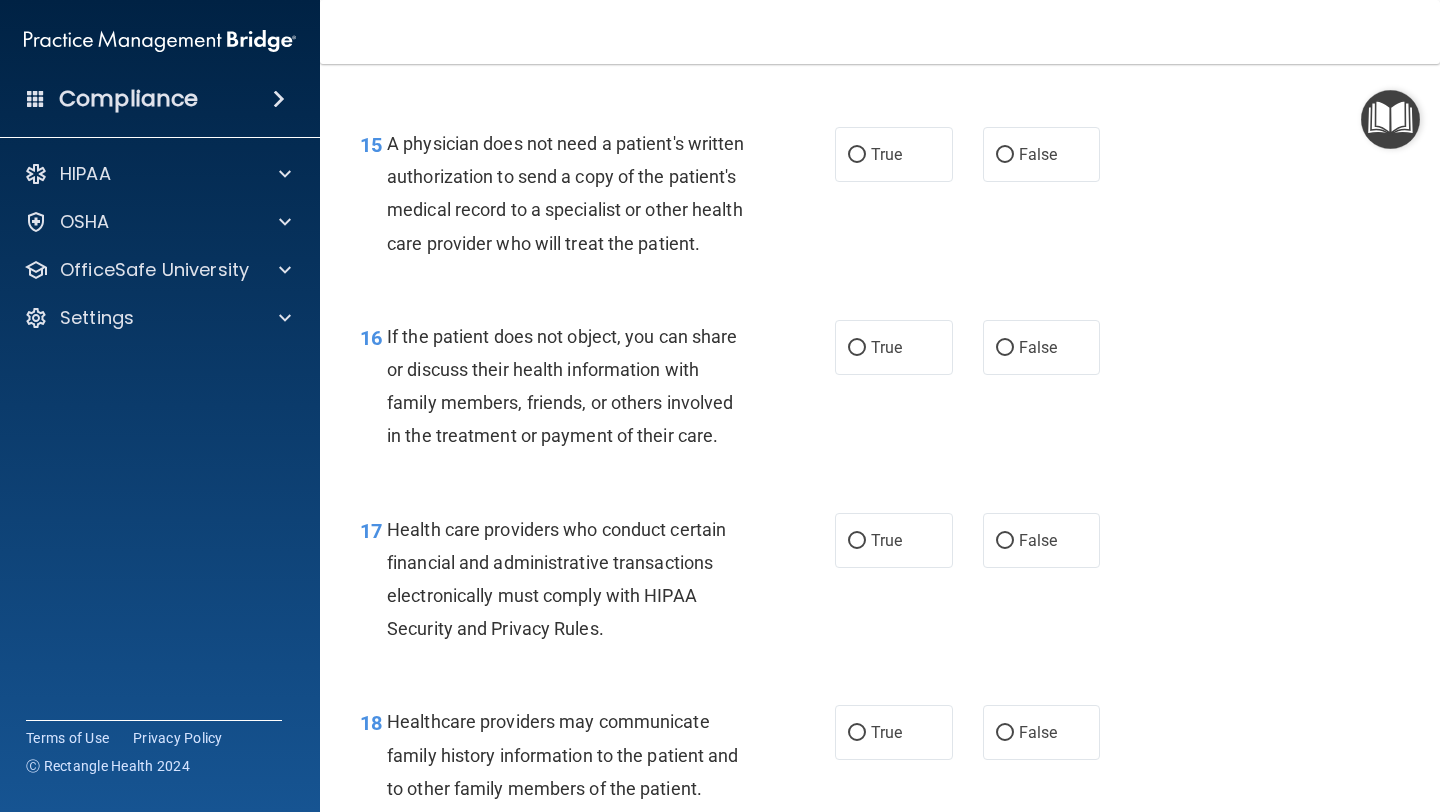 scroll, scrollTop: 2768, scrollLeft: 0, axis: vertical 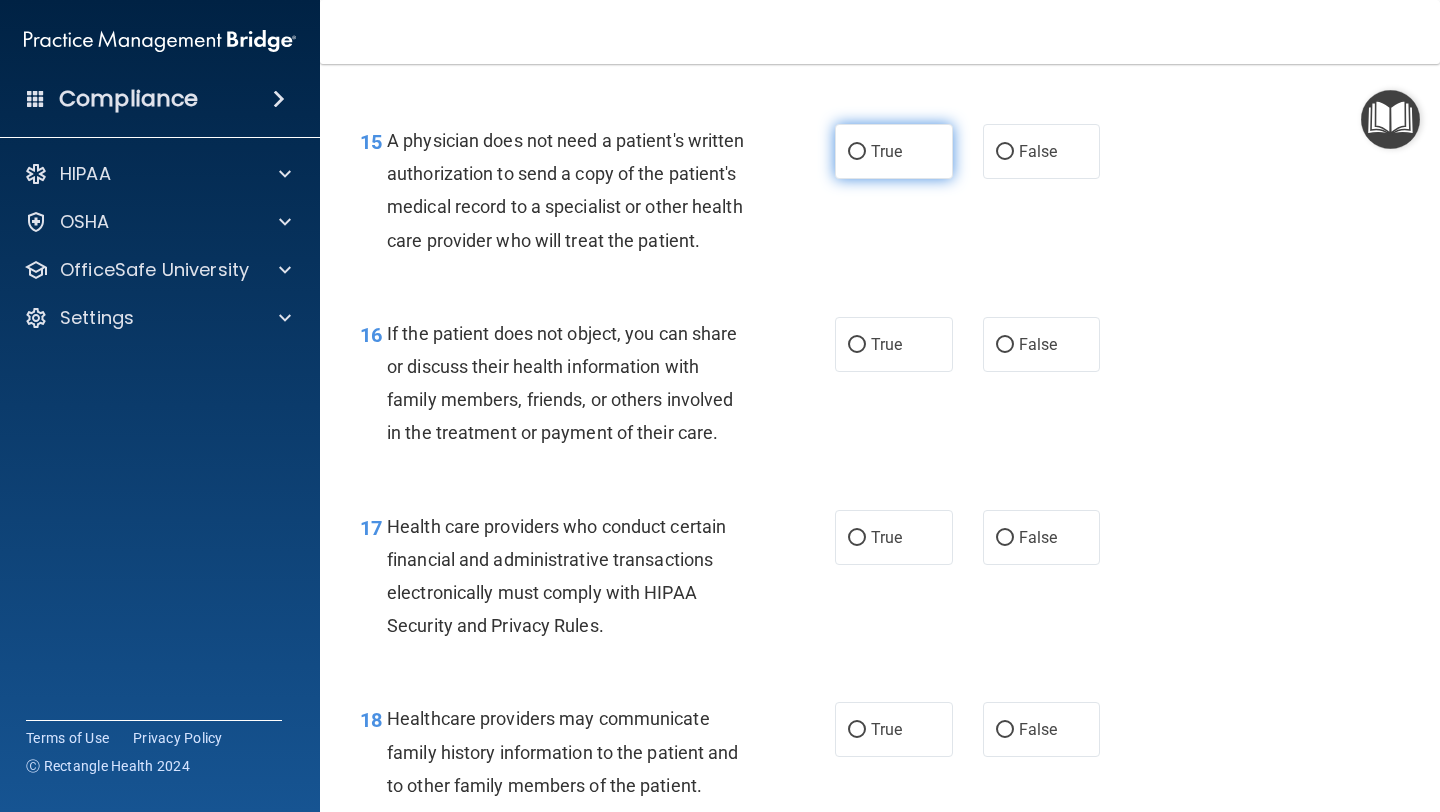 click on "True" at bounding box center (857, 152) 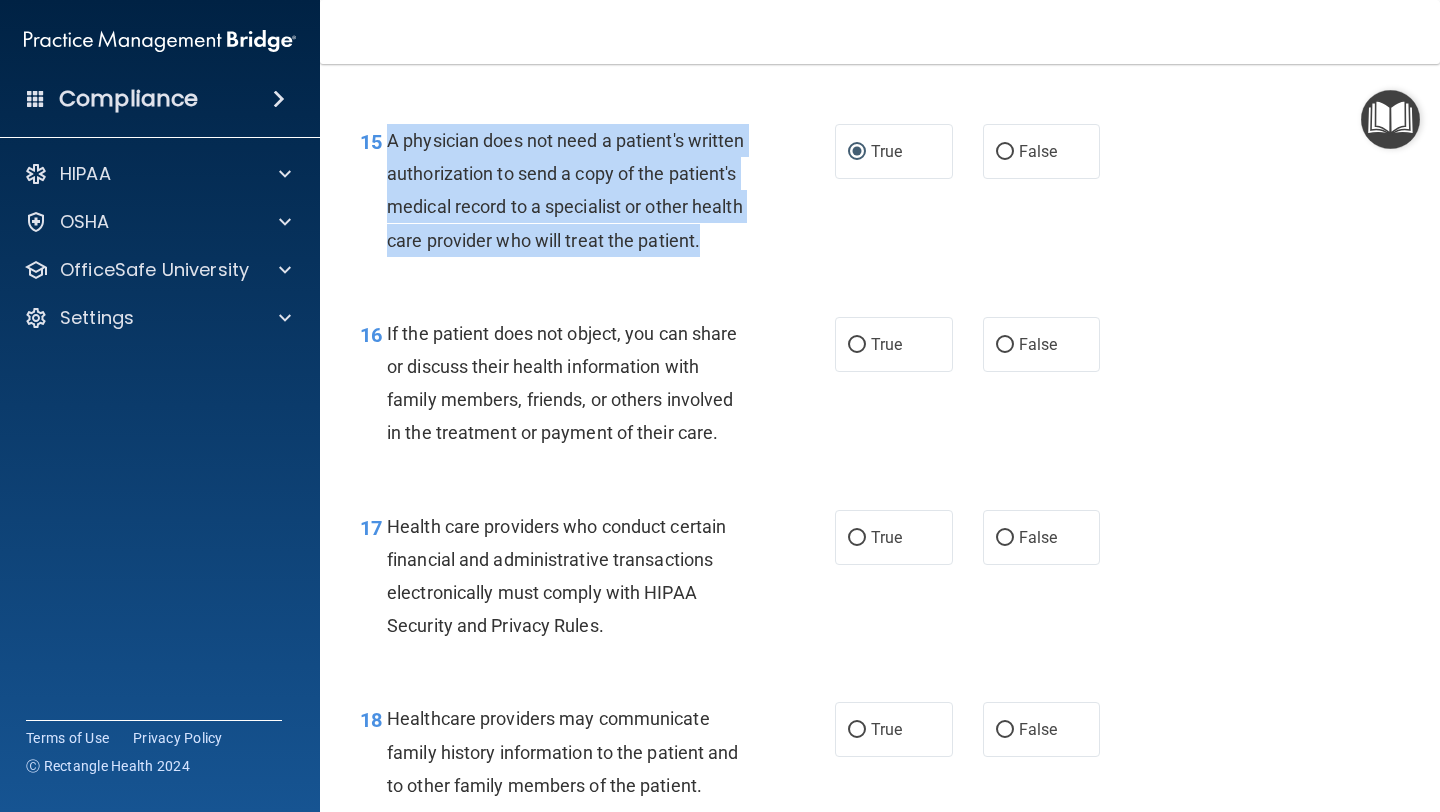 drag, startPoint x: 390, startPoint y: 137, endPoint x: 699, endPoint y: 231, distance: 322.9814 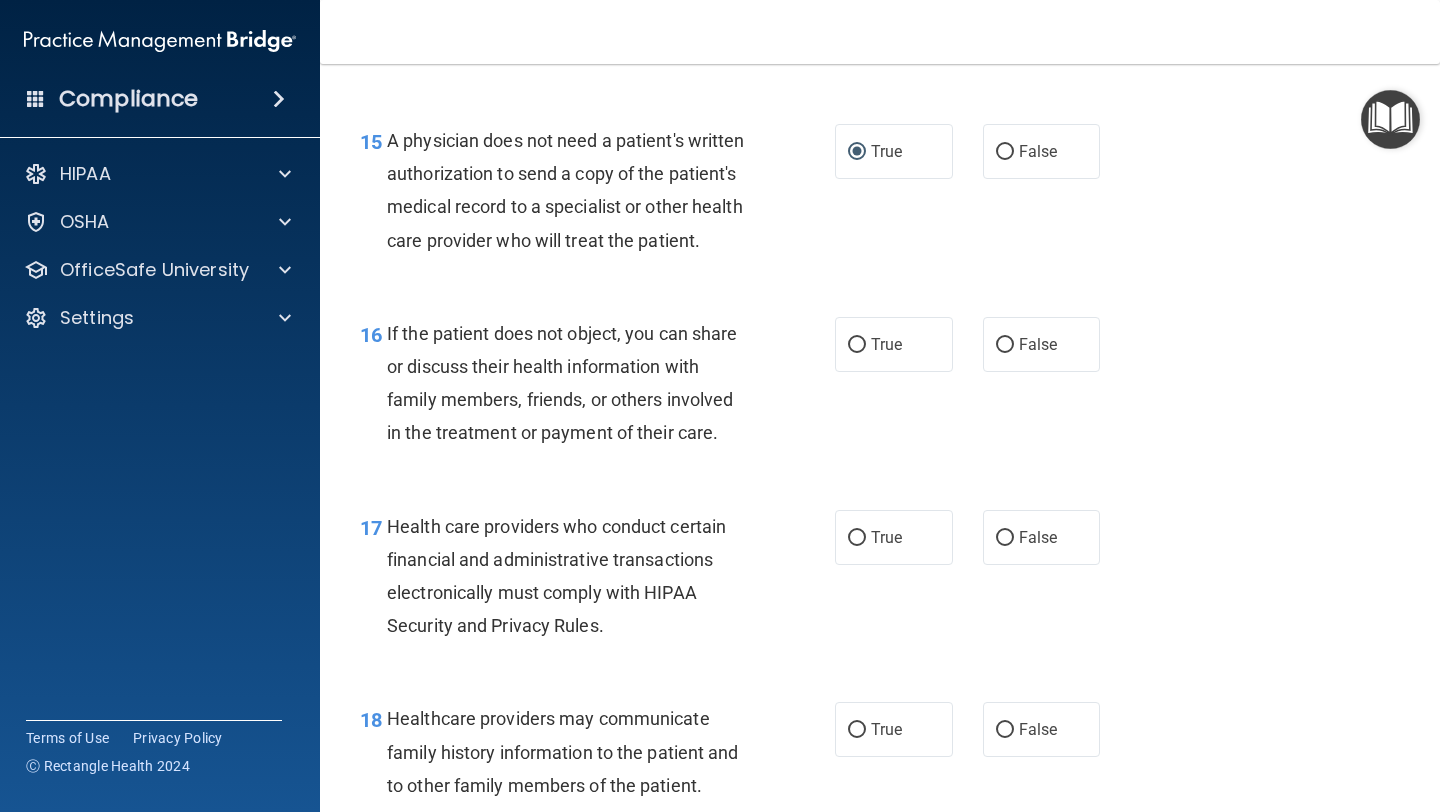 click on "17       Health care providers who conduct certain financial and administrative transactions electronically must comply with HIPAA Security and Privacy Rules.                  True           False" at bounding box center [880, 581] 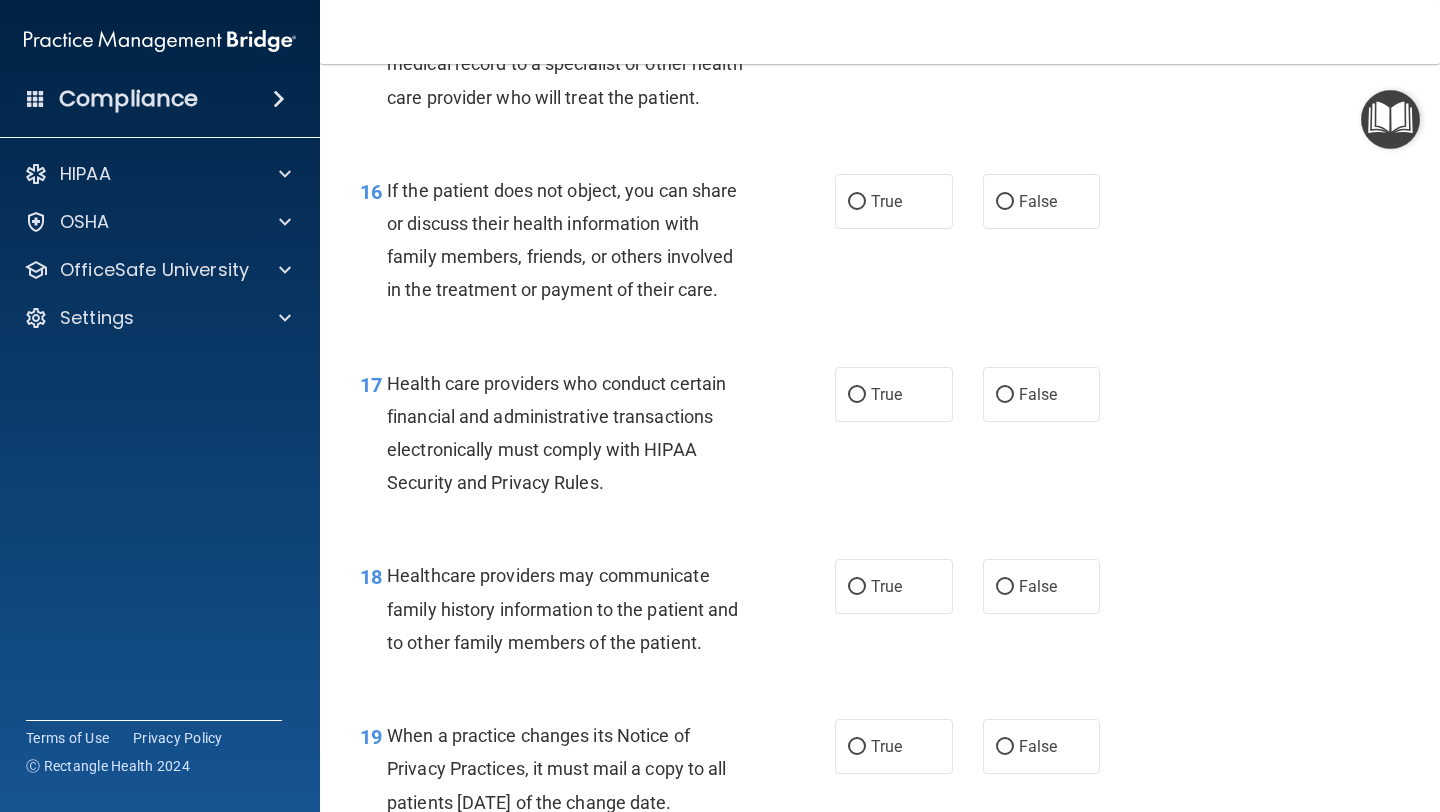 scroll, scrollTop: 2914, scrollLeft: 0, axis: vertical 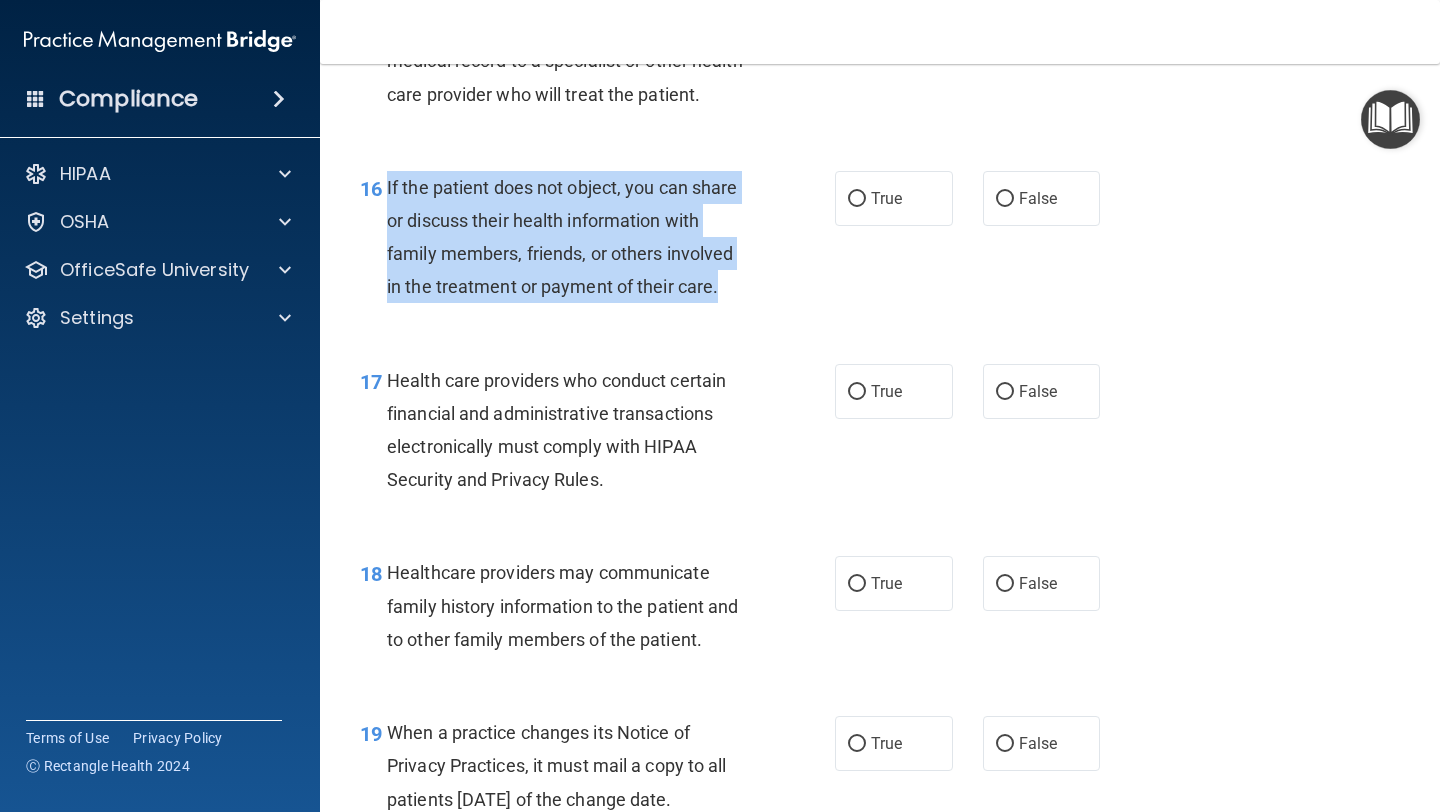 drag, startPoint x: 389, startPoint y: 188, endPoint x: 725, endPoint y: 296, distance: 352.9306 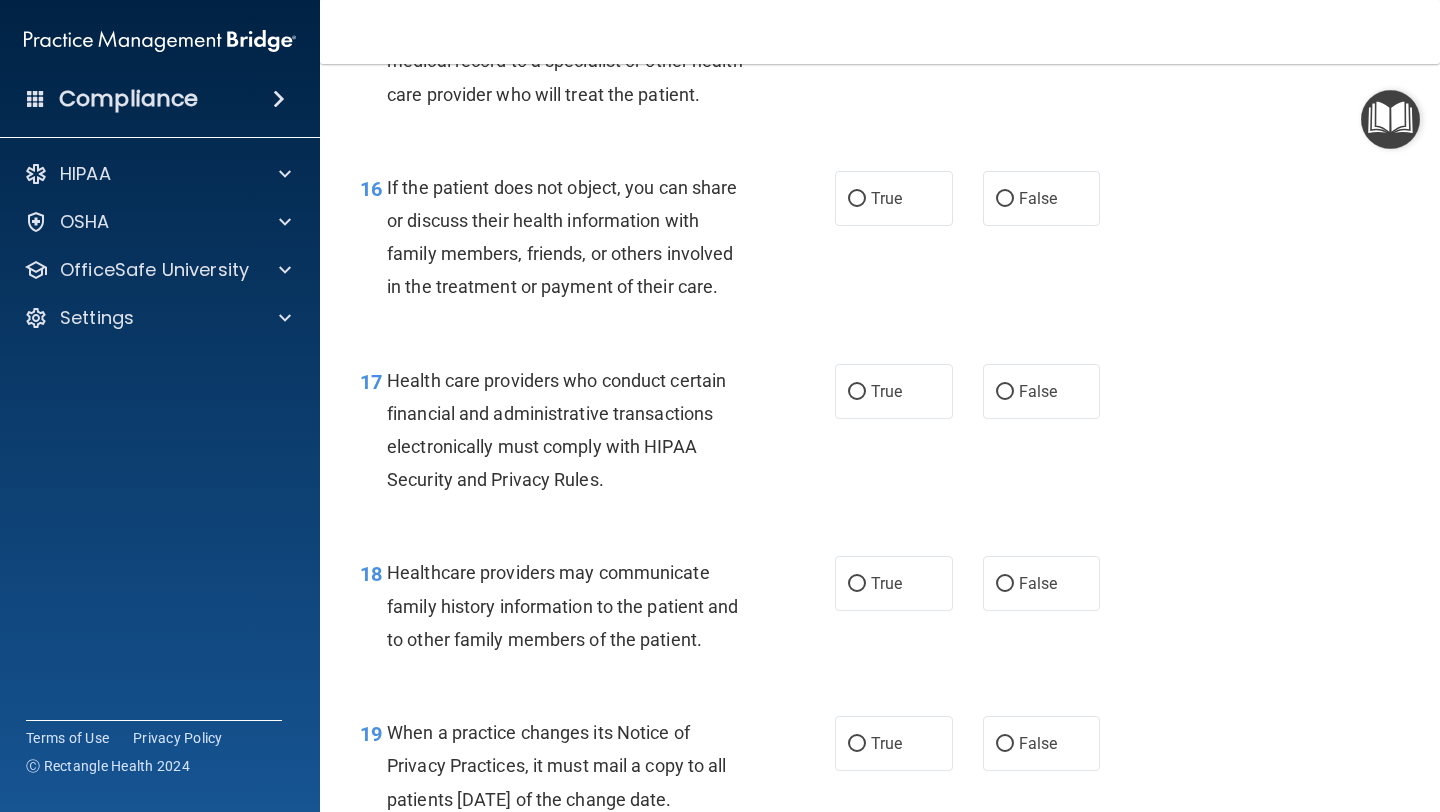 click on "17       Health care providers who conduct certain financial and administrative transactions electronically must comply with HIPAA Security and Privacy Rules.                  True           False" at bounding box center (880, 435) 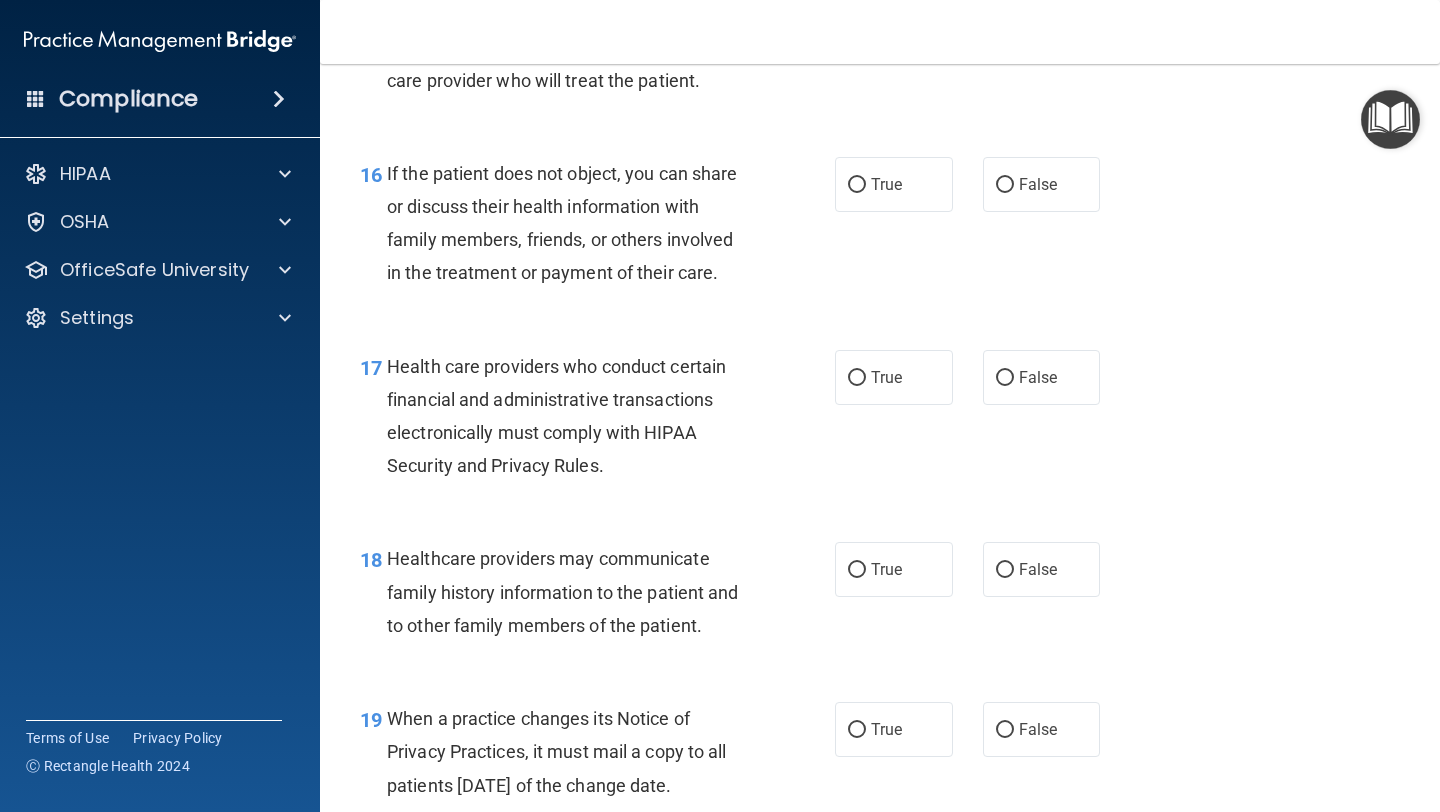 scroll, scrollTop: 2931, scrollLeft: 0, axis: vertical 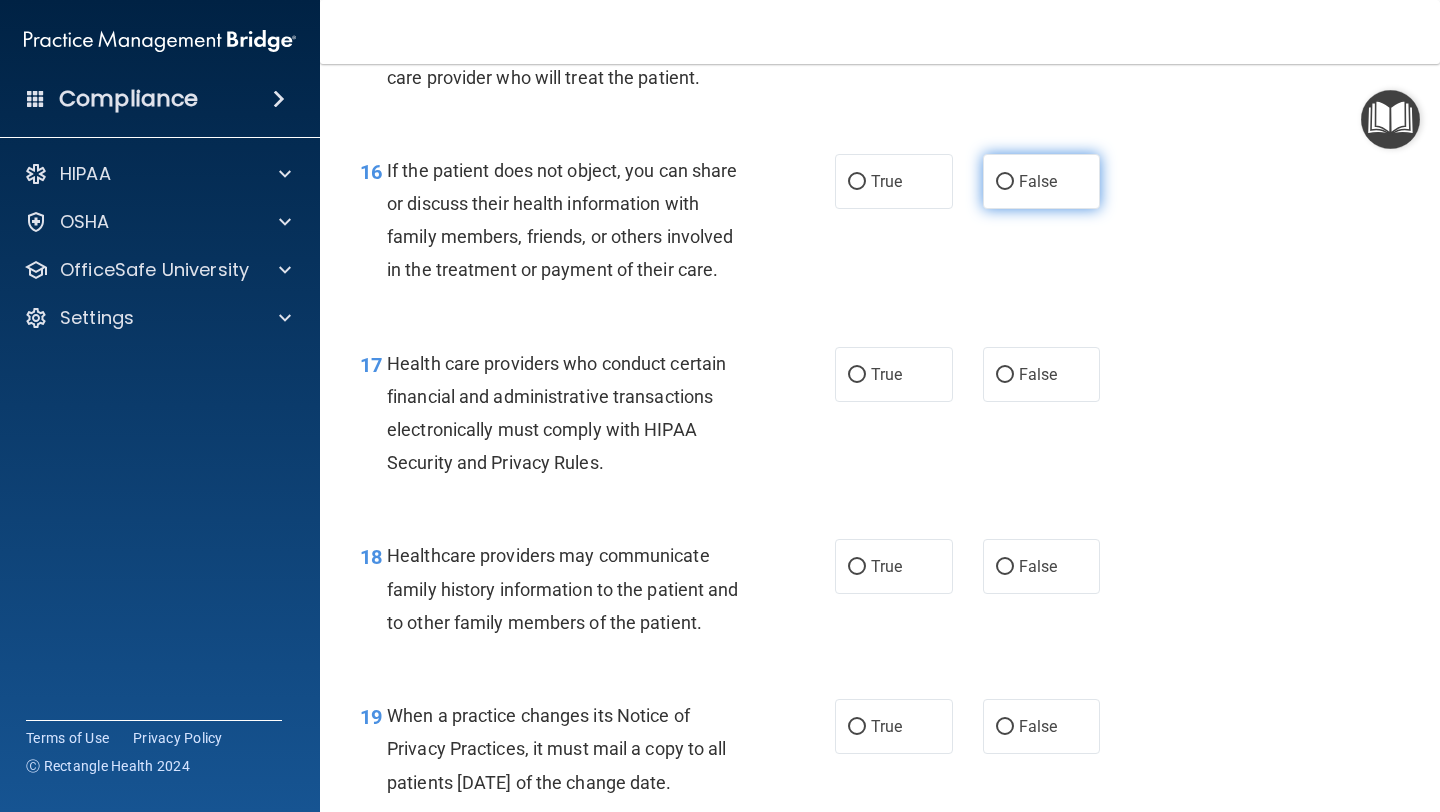 click on "False" at bounding box center (1042, 181) 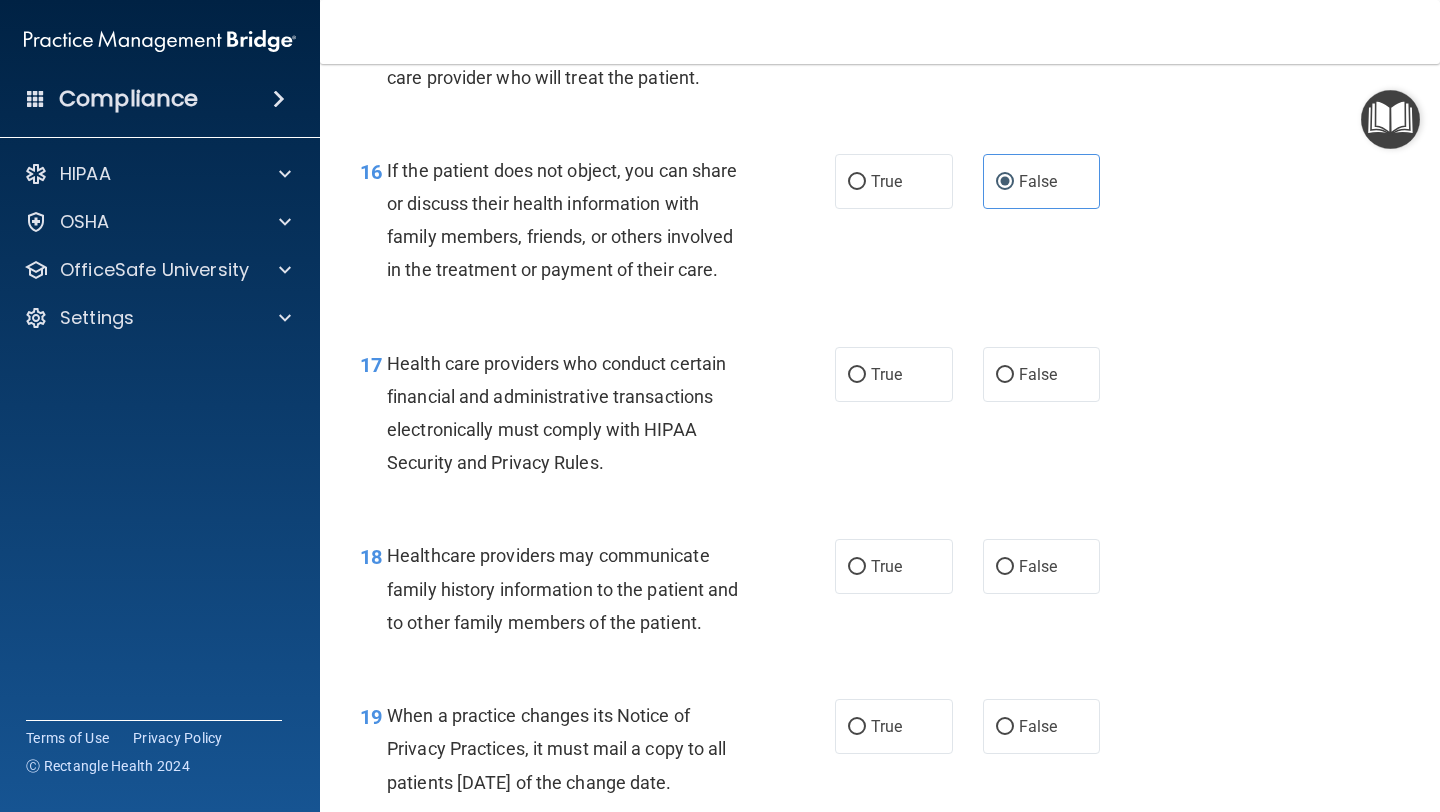 click on "17       Health care providers who conduct certain financial and administrative transactions electronically must comply with HIPAA Security and Privacy Rules.                  True           False" at bounding box center (880, 418) 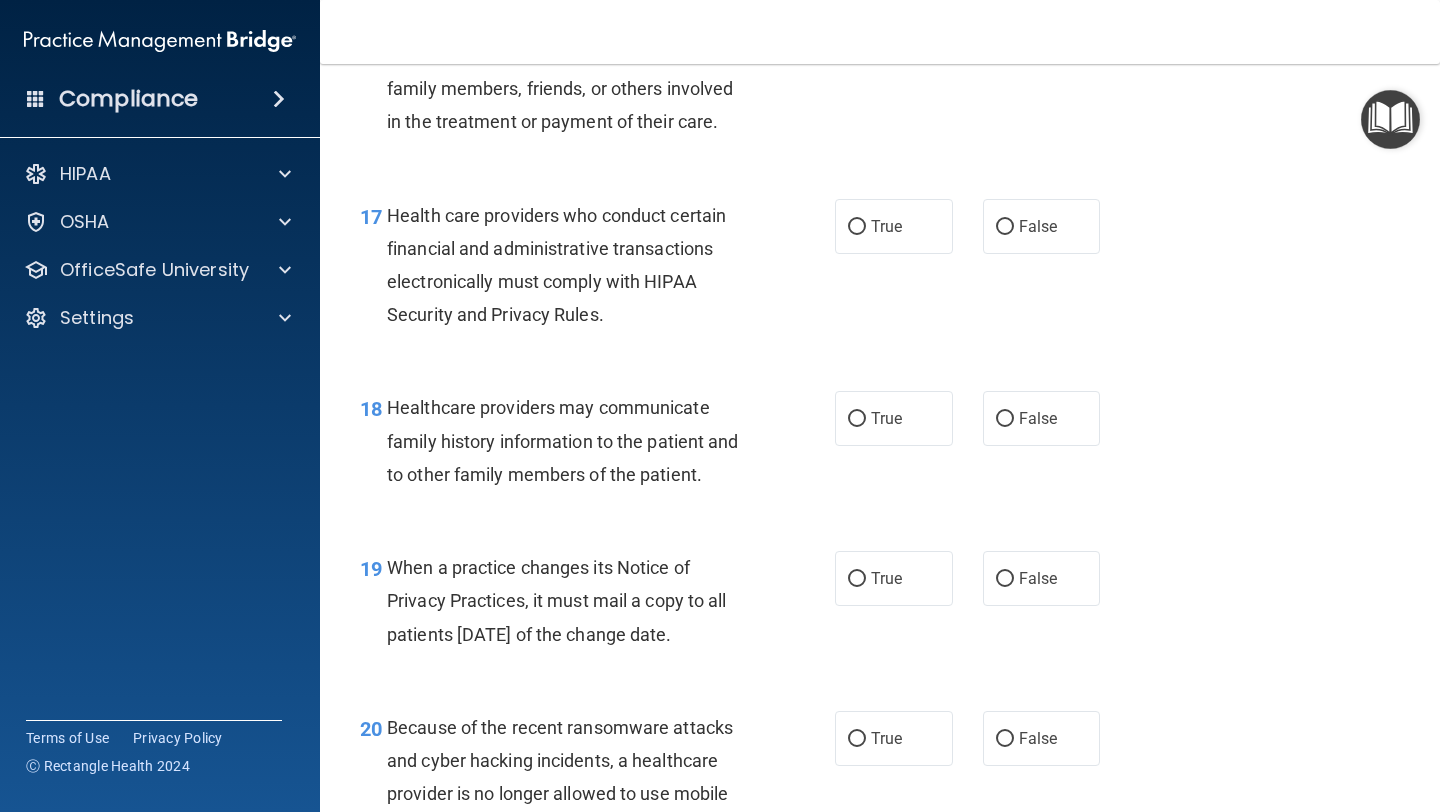scroll, scrollTop: 3084, scrollLeft: 0, axis: vertical 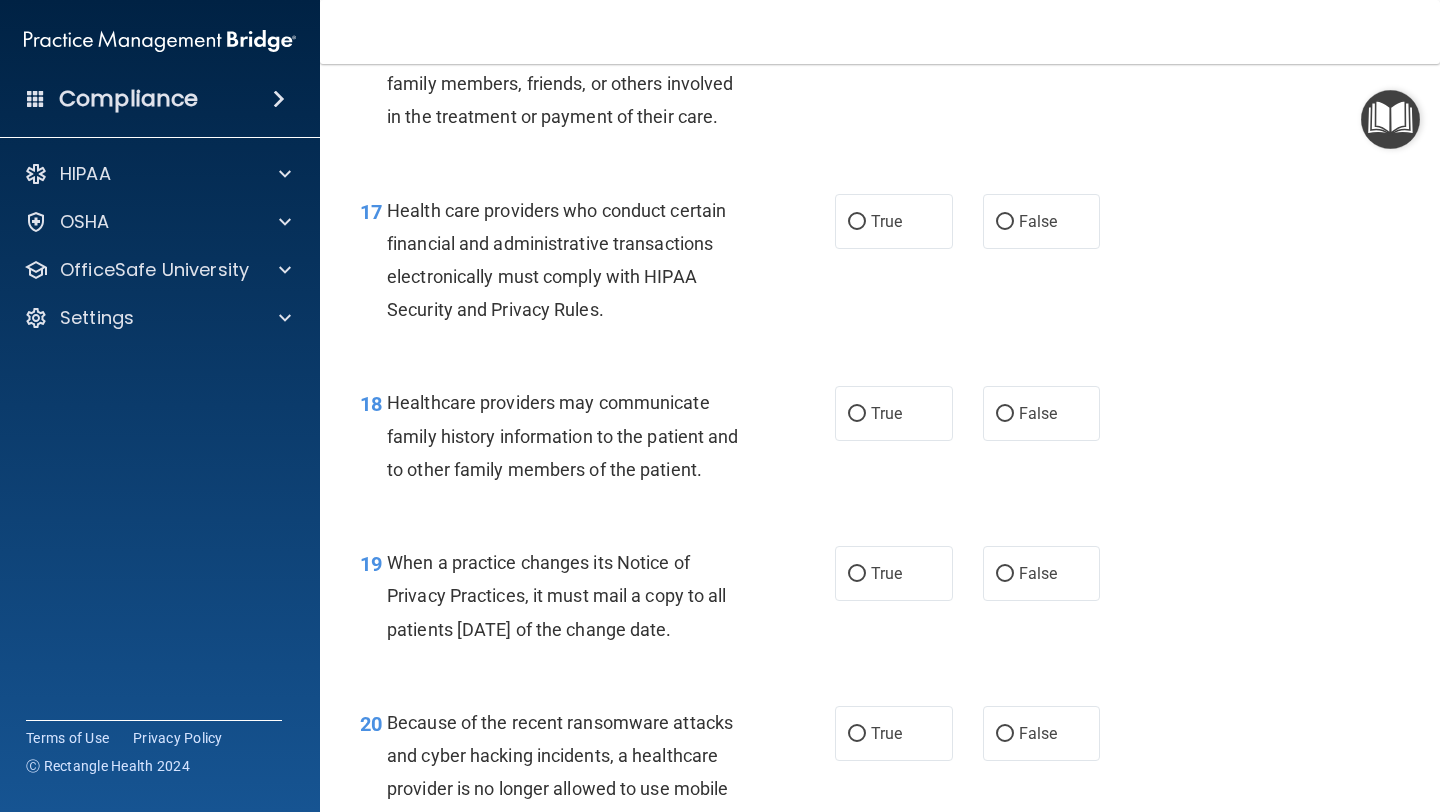 drag, startPoint x: 386, startPoint y: 208, endPoint x: 589, endPoint y: 272, distance: 212.84972 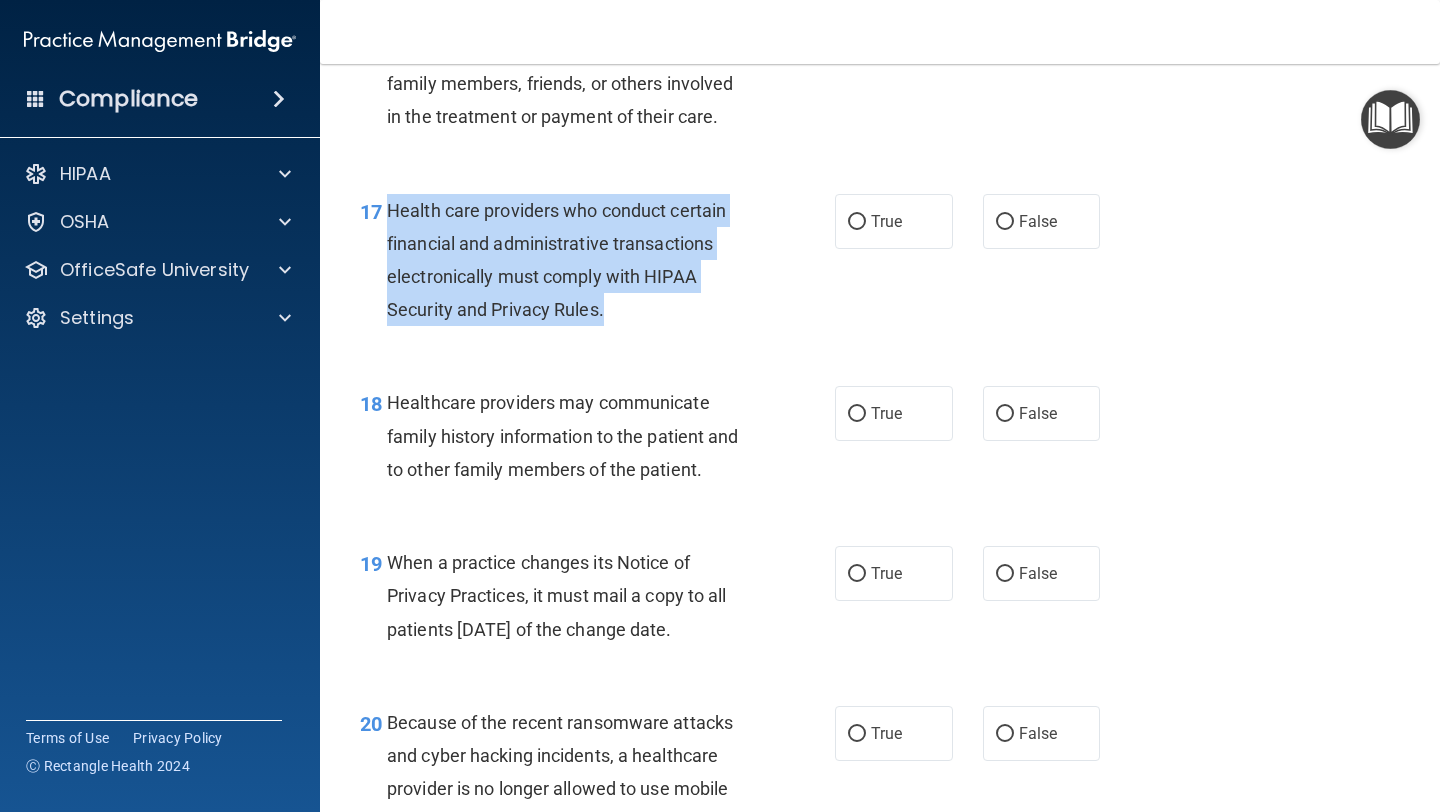 drag, startPoint x: 383, startPoint y: 202, endPoint x: 628, endPoint y: 314, distance: 269.38635 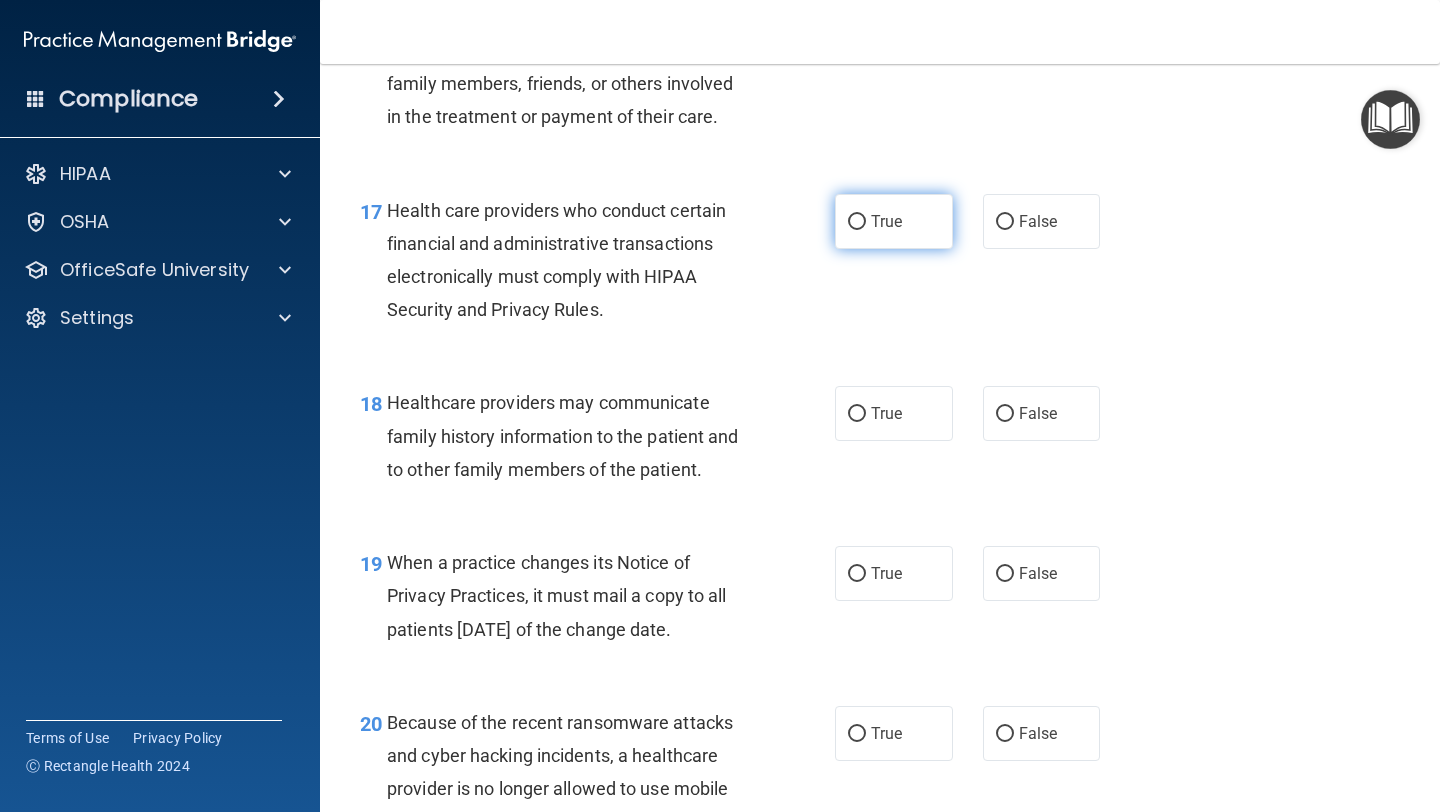click on "True" at bounding box center (894, 221) 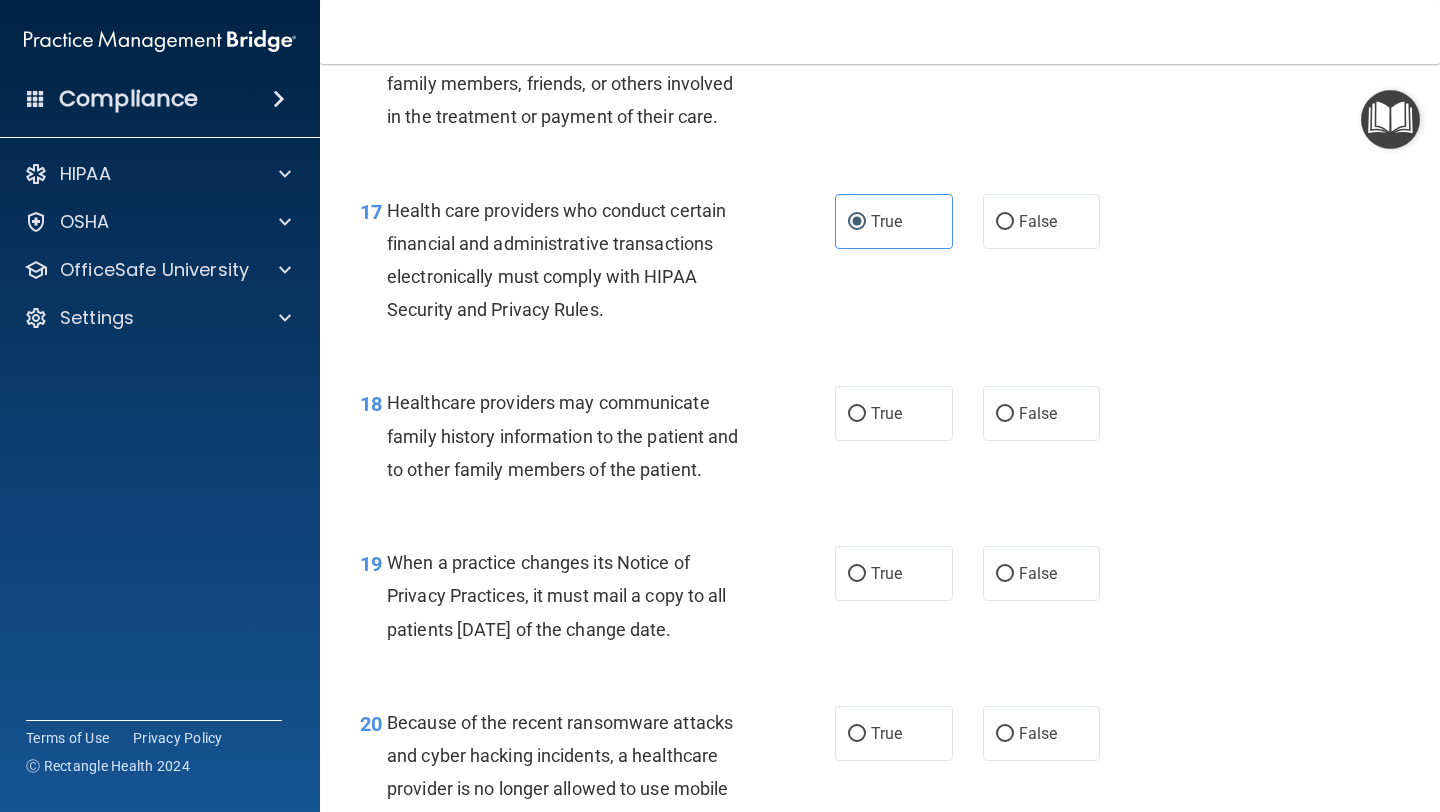 click on "17       Health care providers who conduct certain financial and administrative transactions electronically must comply with HIPAA Security and Privacy Rules.                  True           False" at bounding box center [880, 265] 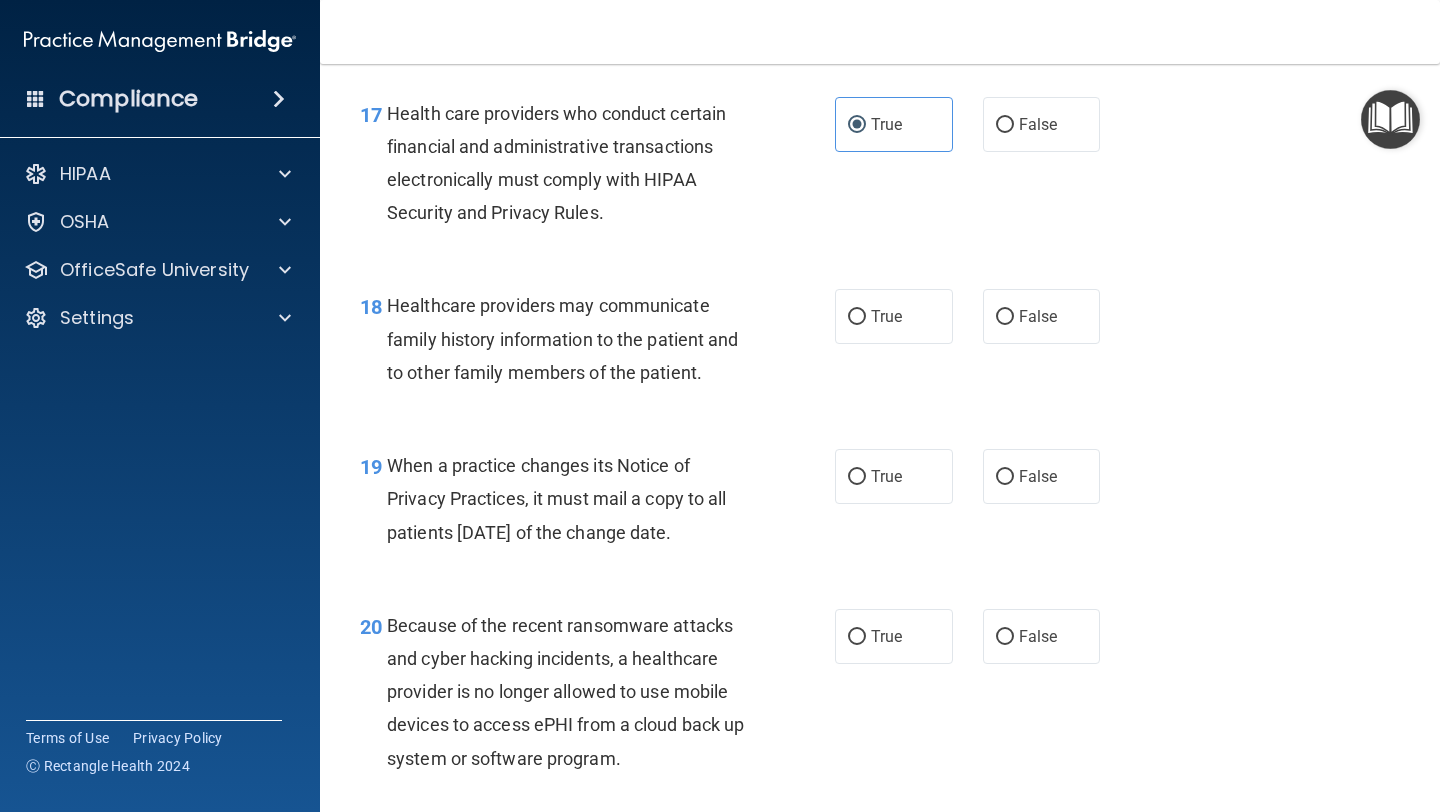 scroll, scrollTop: 3188, scrollLeft: 0, axis: vertical 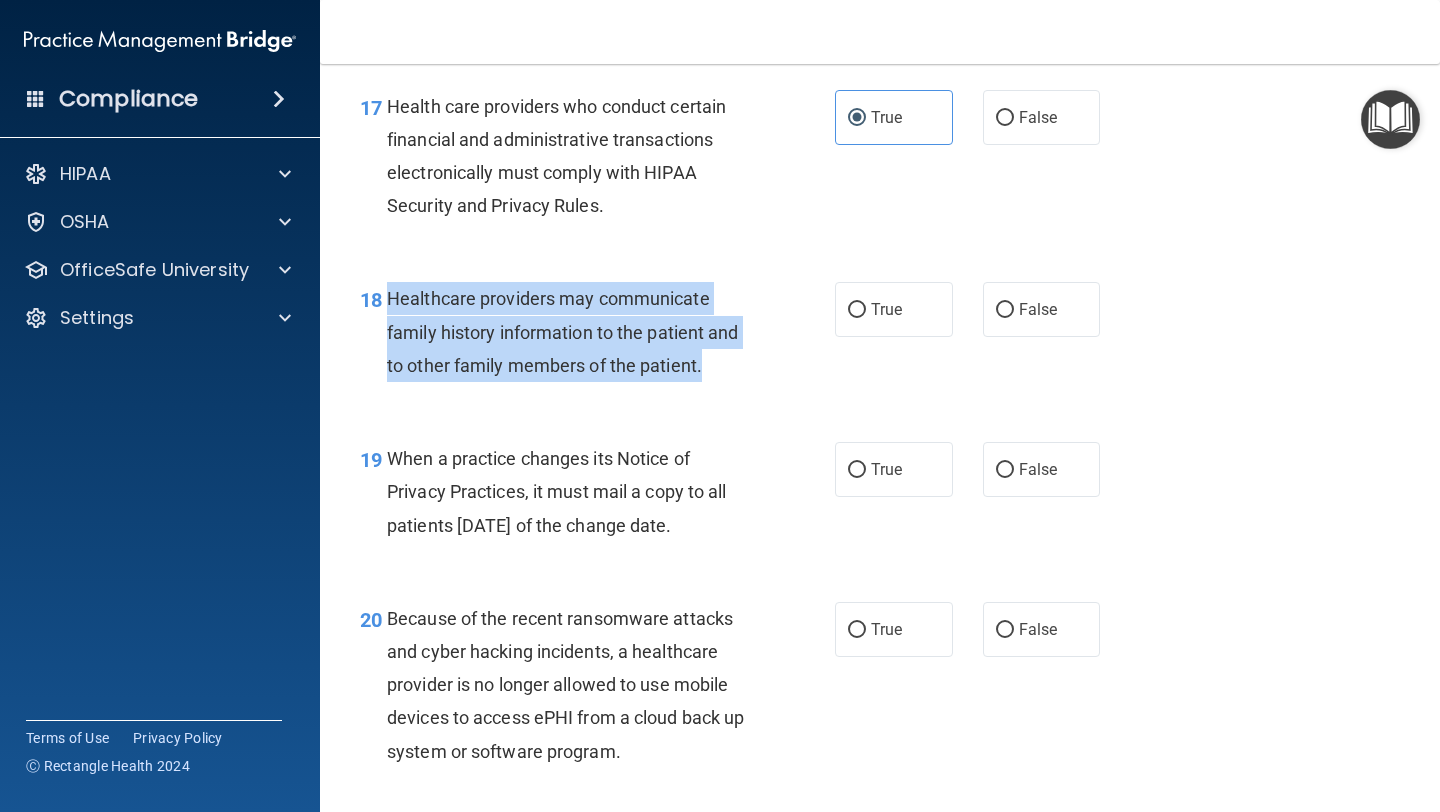 drag, startPoint x: 388, startPoint y: 299, endPoint x: 751, endPoint y: 352, distance: 366.84875 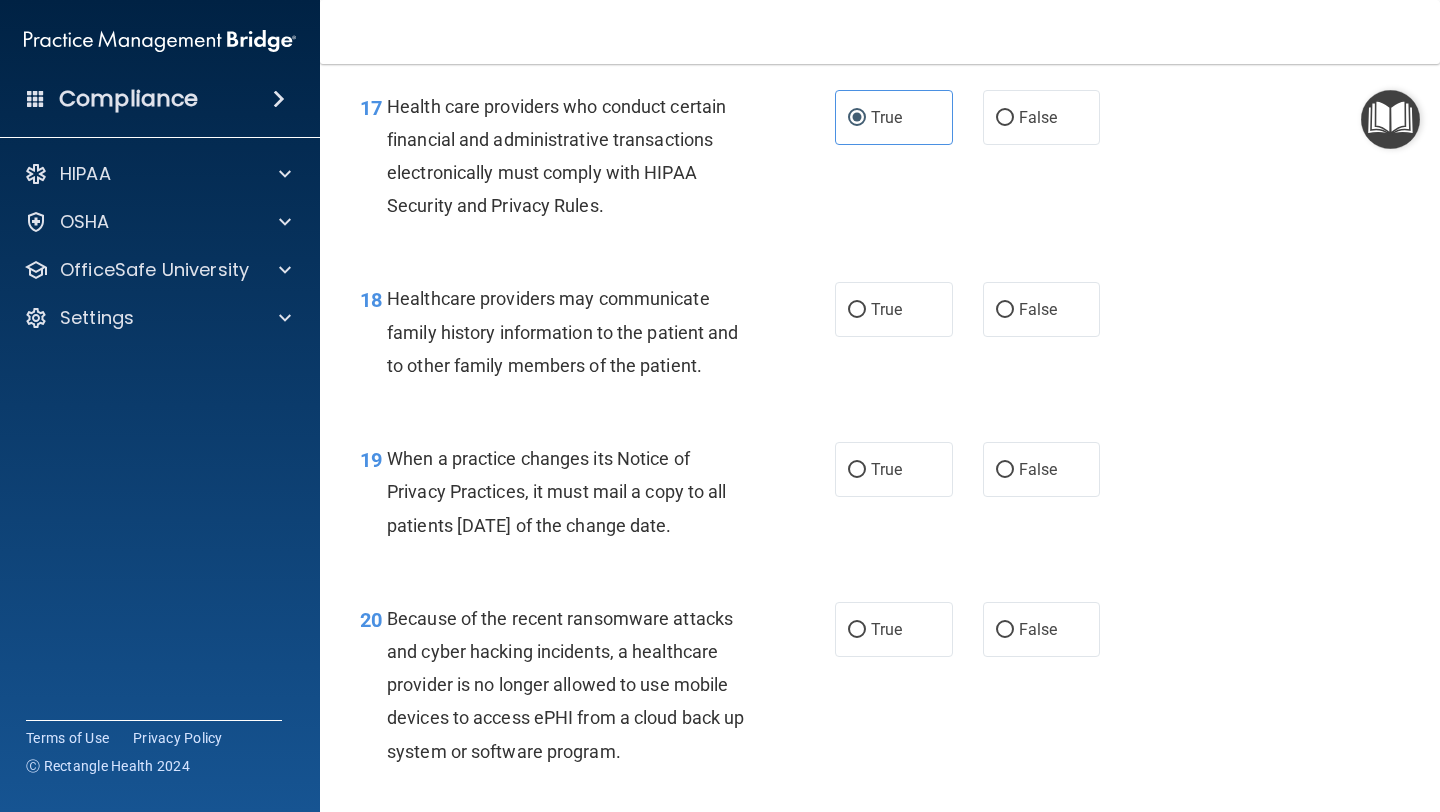 click on "19       When a practice changes its Notice of Privacy Practices, it must mail a copy to all patients [DATE] of the change date." at bounding box center [597, 497] 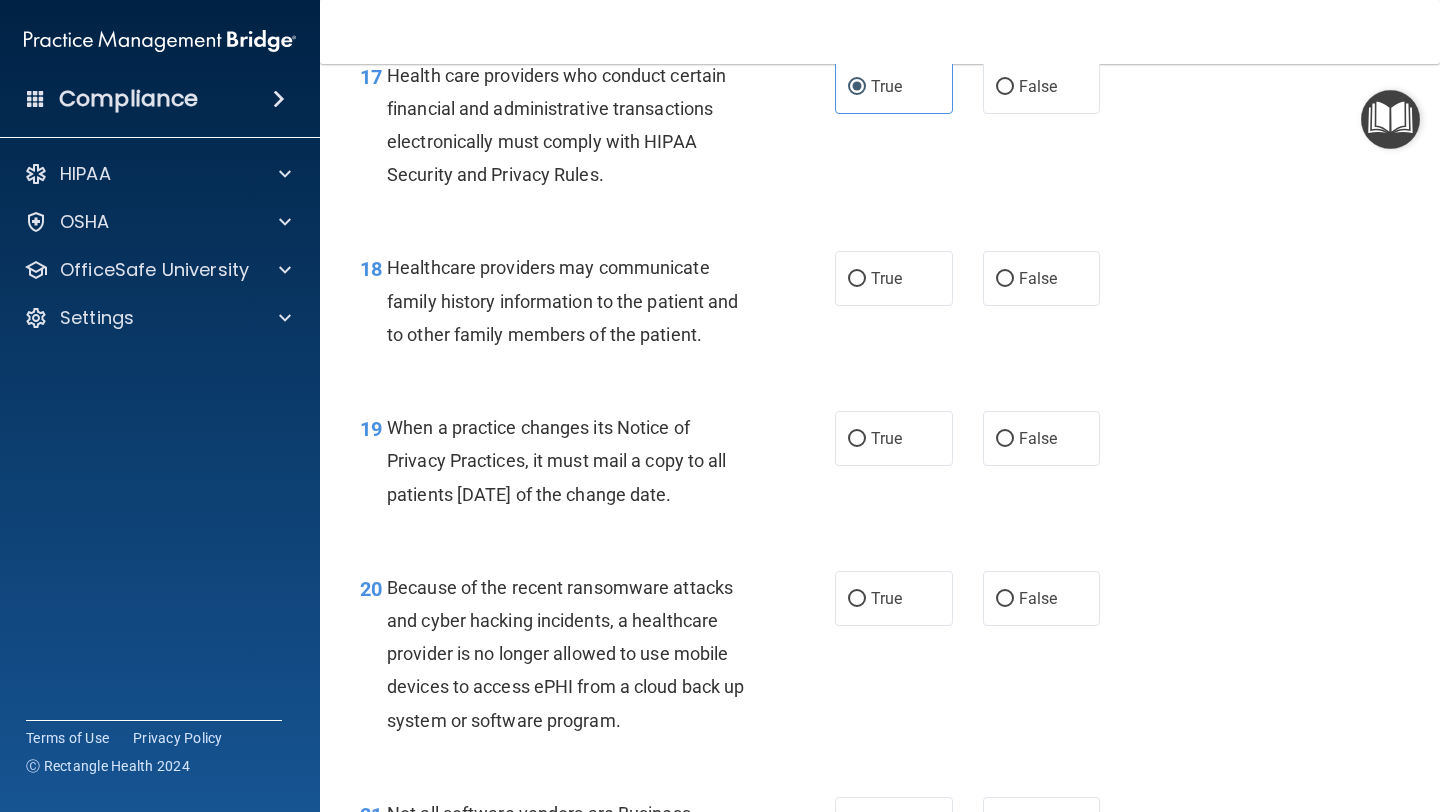 scroll, scrollTop: 3229, scrollLeft: 0, axis: vertical 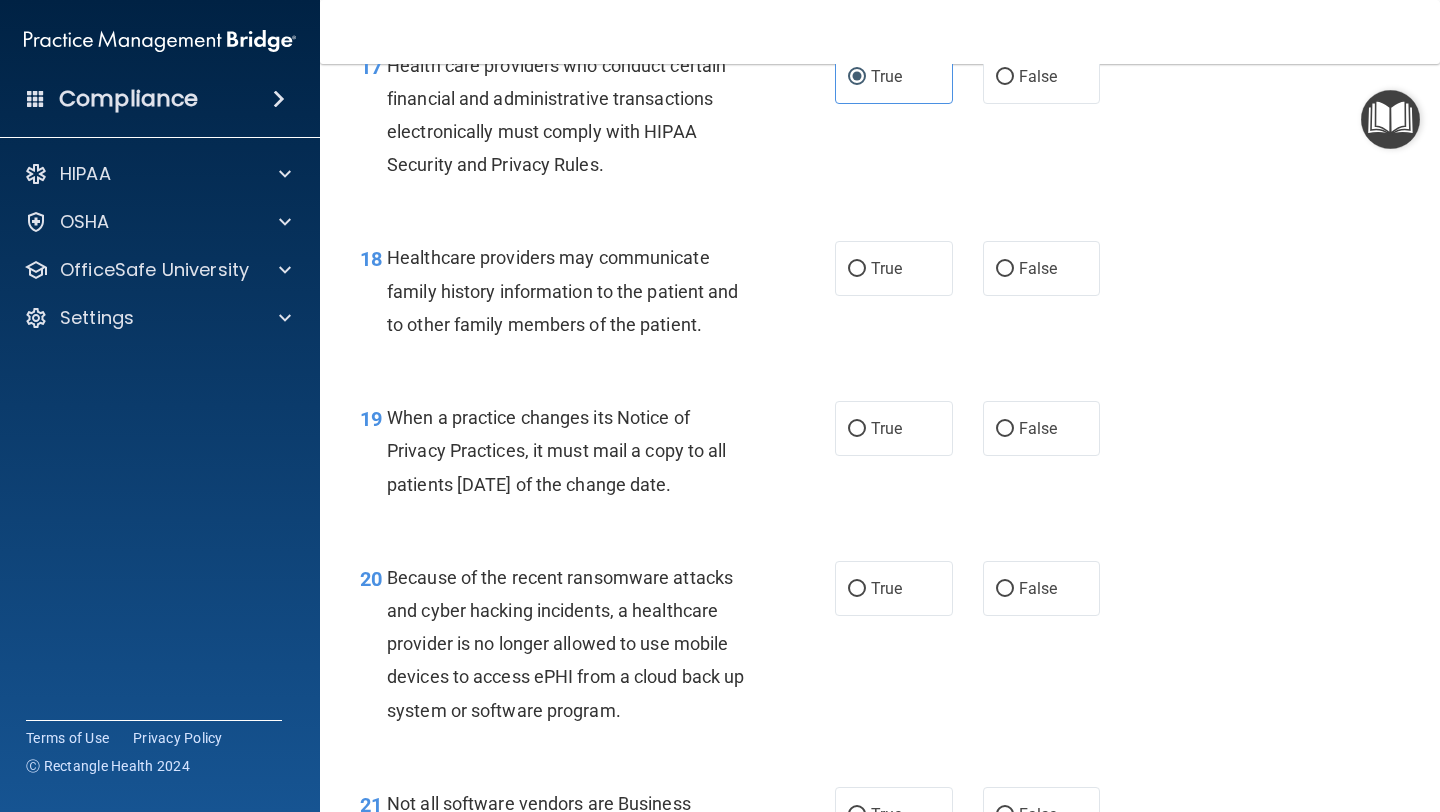 click on "True           False" at bounding box center (976, 268) 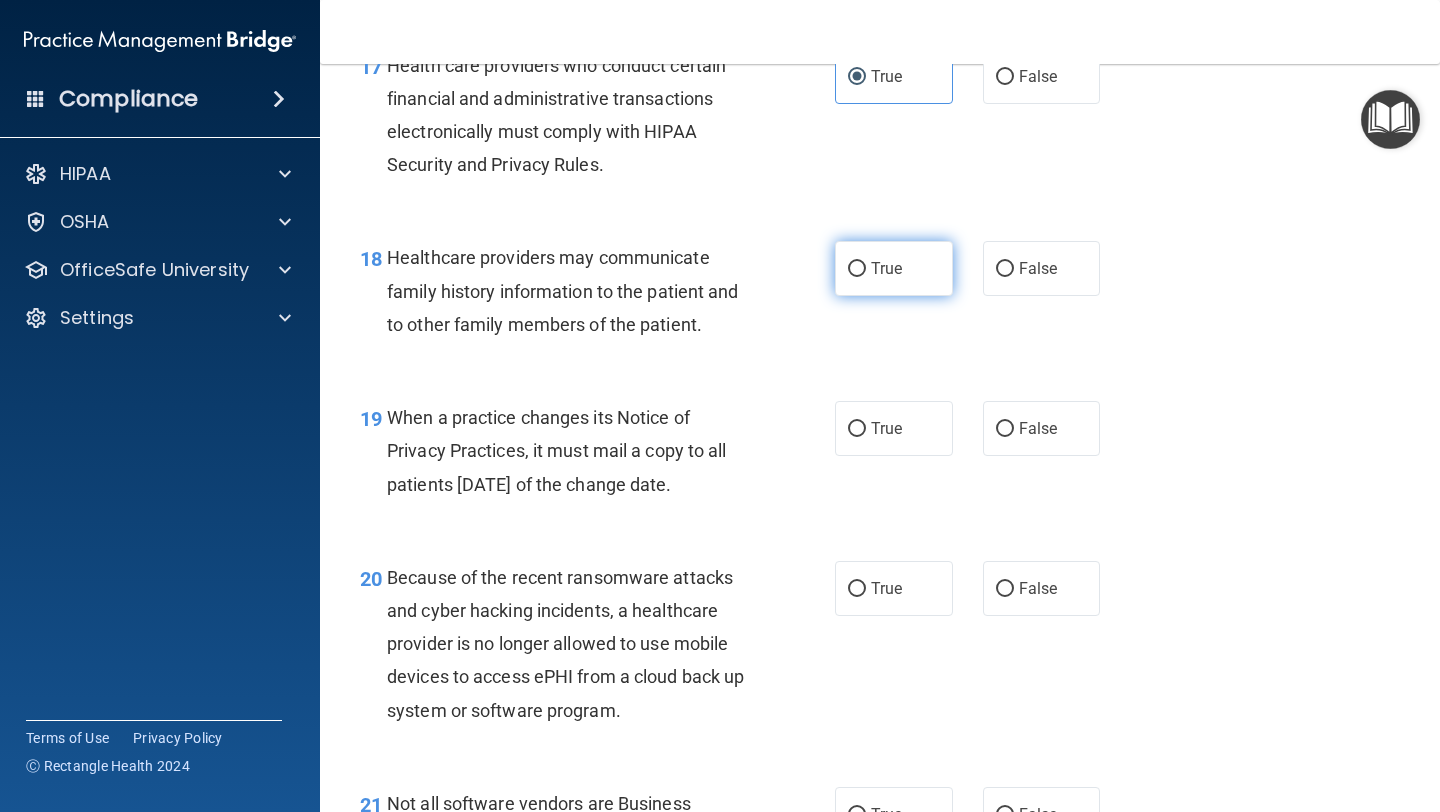 click on "True" at bounding box center [894, 268] 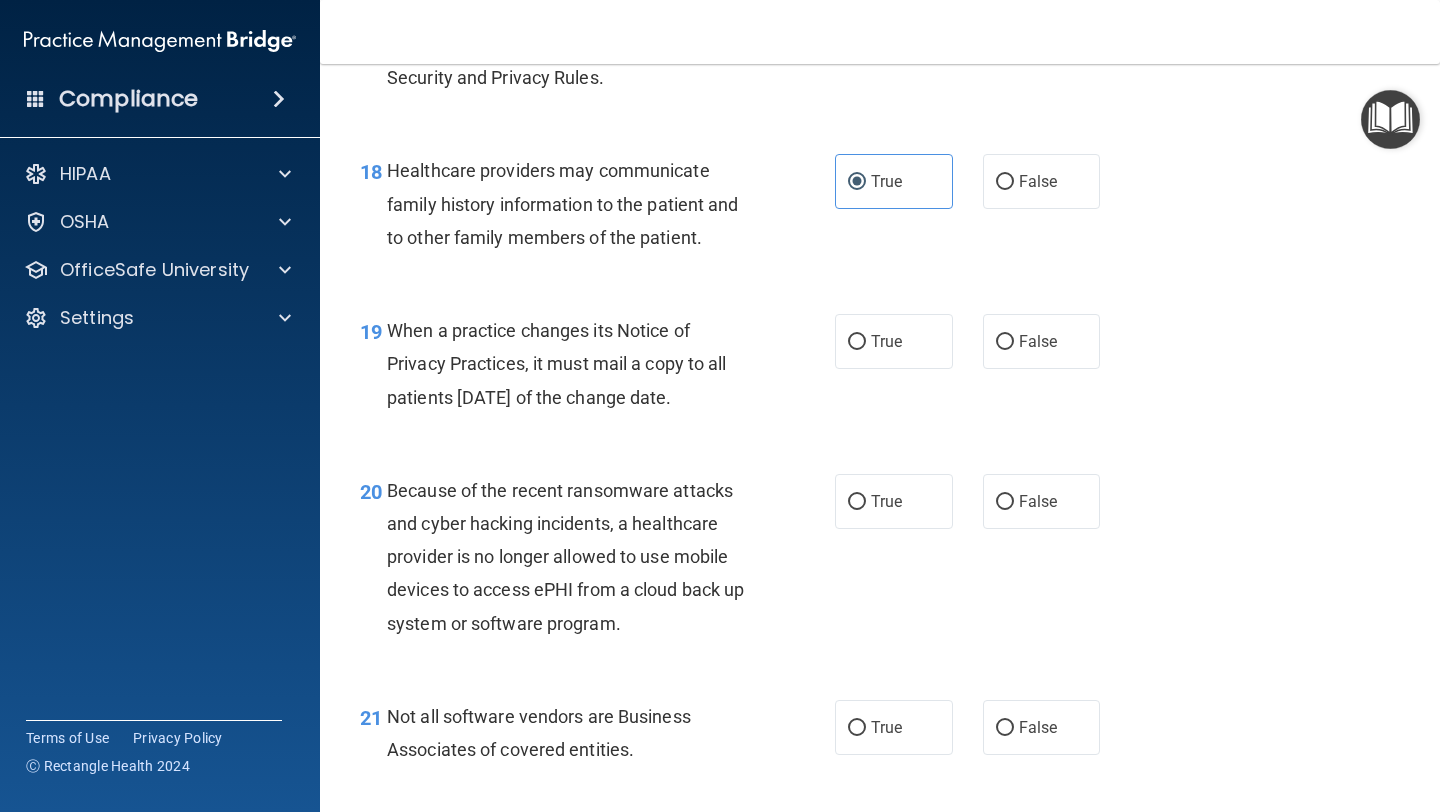 scroll, scrollTop: 3331, scrollLeft: 0, axis: vertical 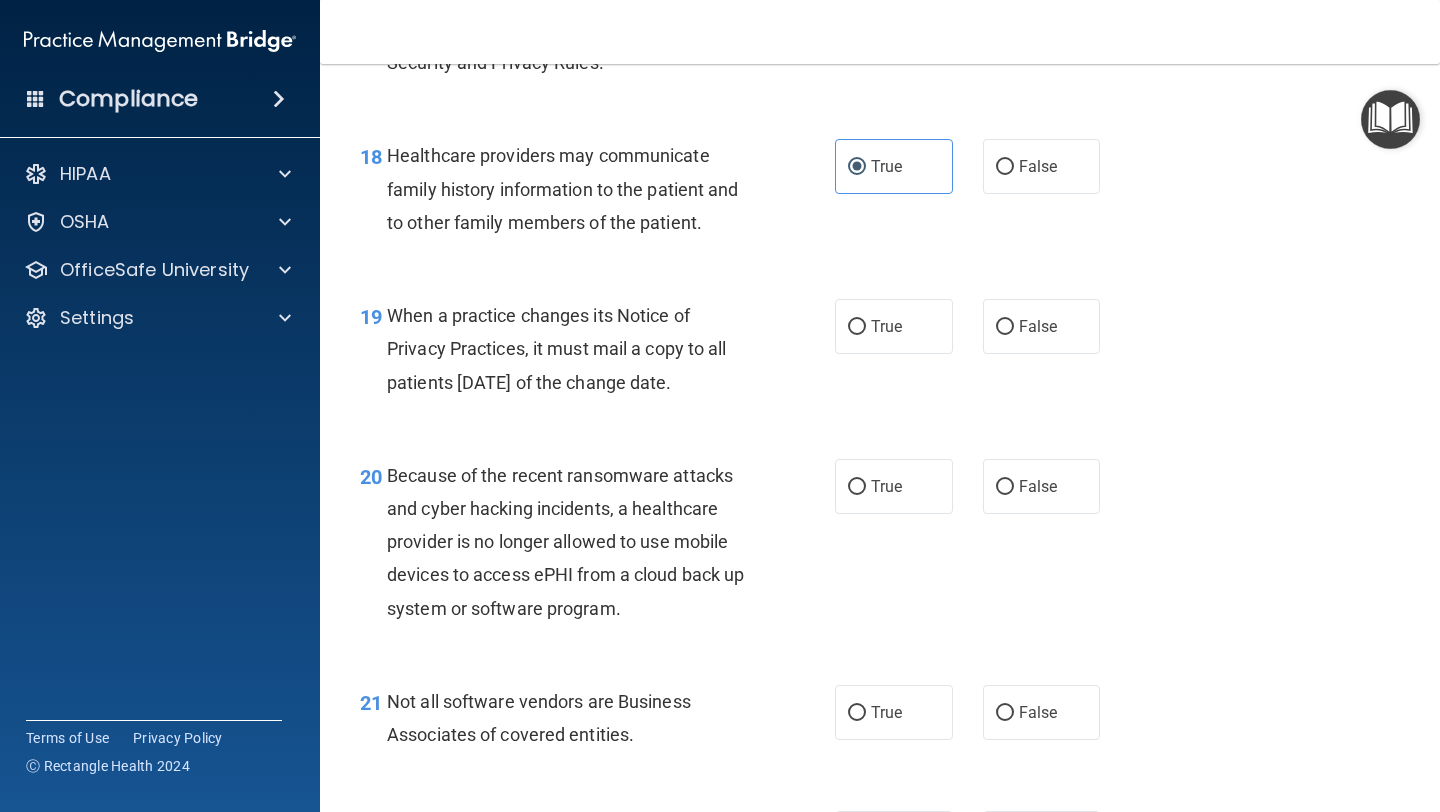 click on "When a practice changes its Notice of Privacy Practices, it must mail a copy to all patients [DATE] of the change date." at bounding box center [557, 348] 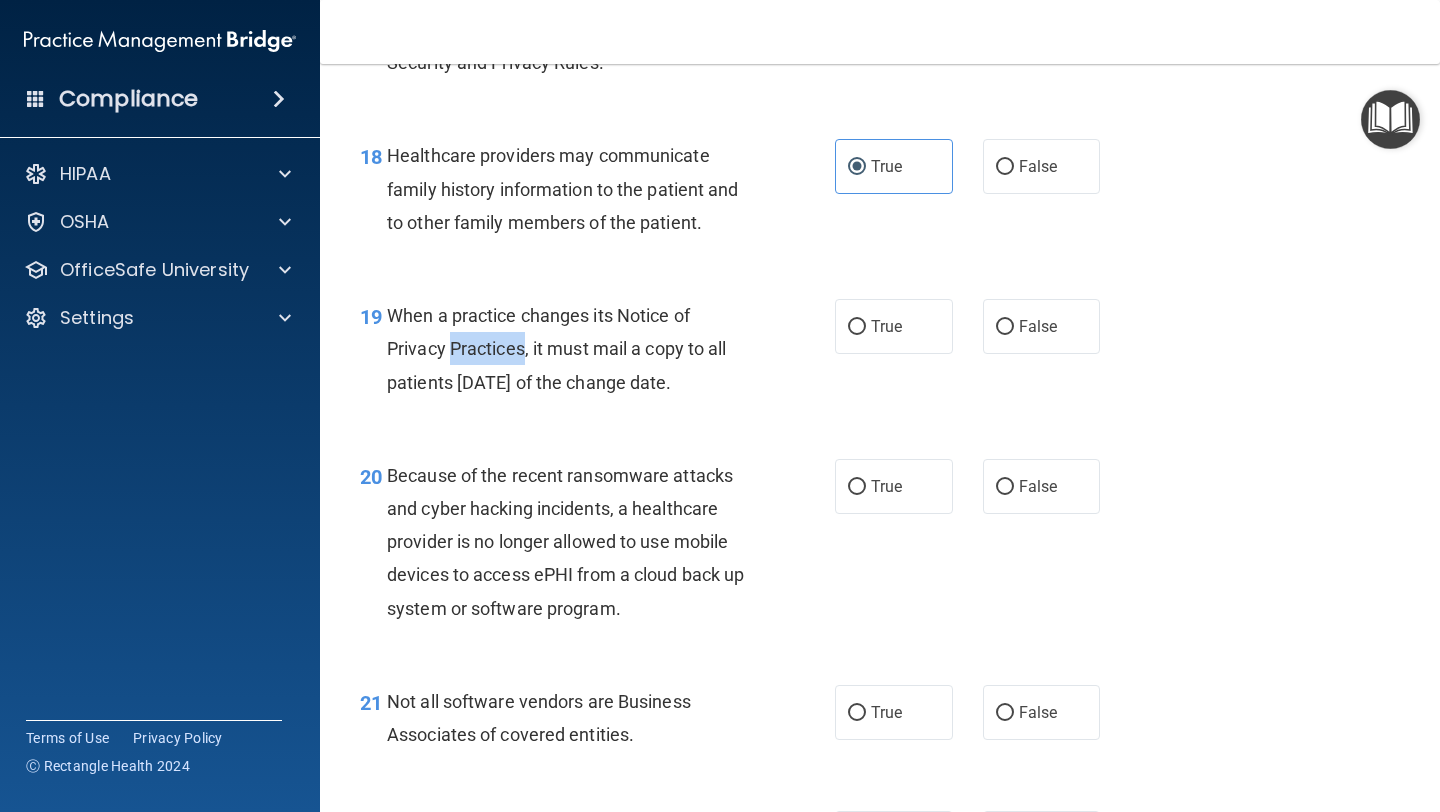 click on "When a practice changes its Notice of Privacy Practices, it must mail a copy to all patients [DATE] of the change date." at bounding box center (557, 348) 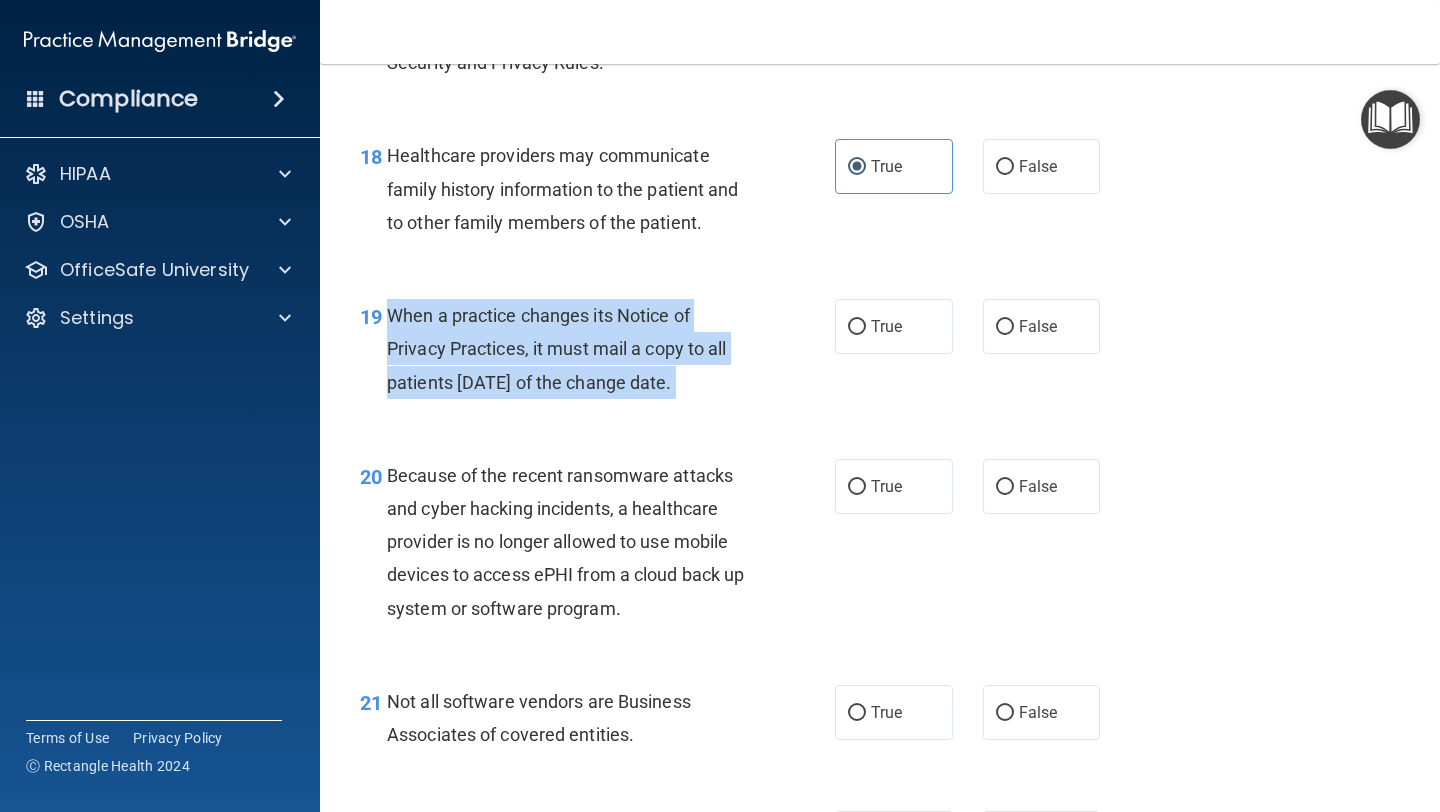 click on "When a practice changes its Notice of Privacy Practices, it must mail a copy to all patients [DATE] of the change date." at bounding box center [557, 348] 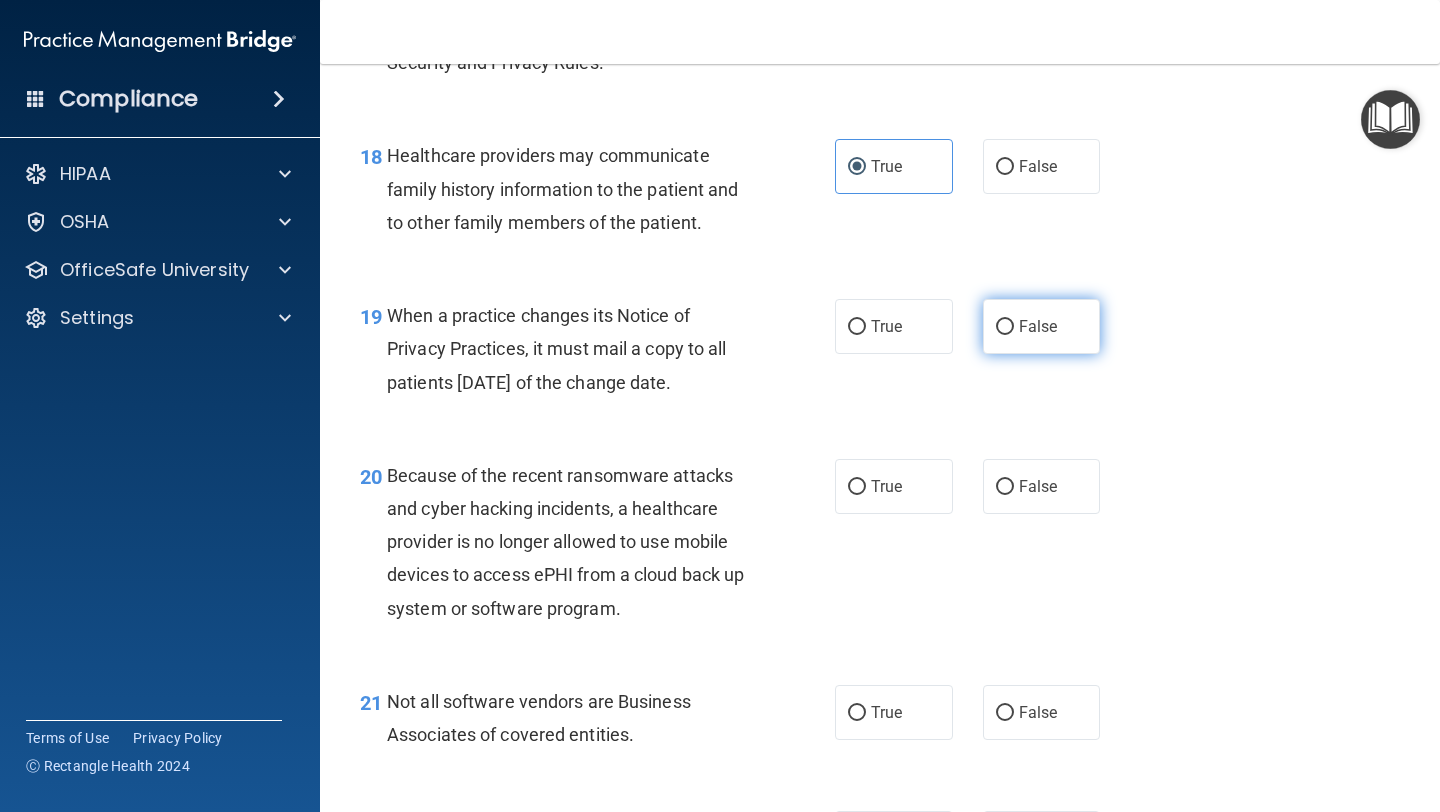 click on "False" at bounding box center (1038, 326) 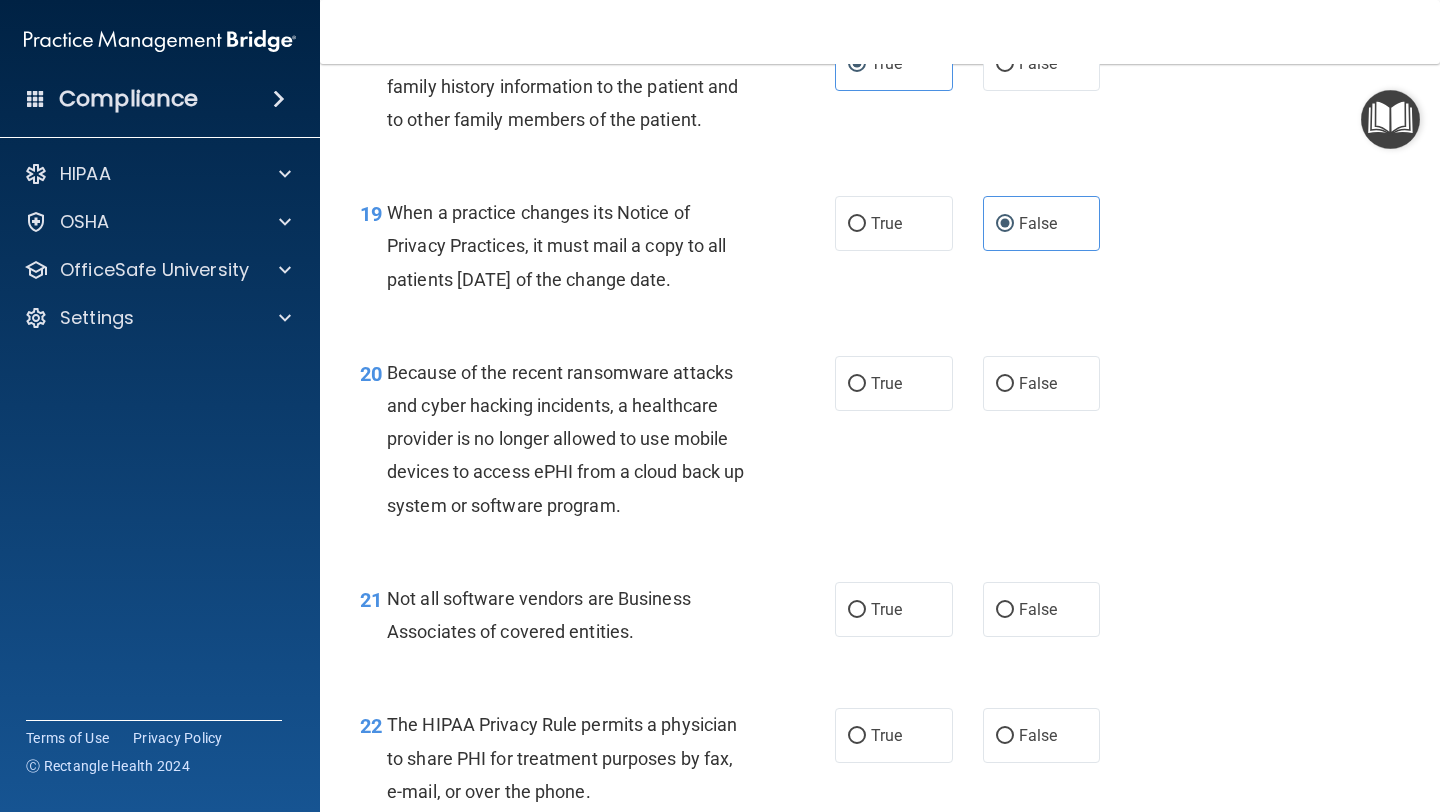 scroll, scrollTop: 3443, scrollLeft: 0, axis: vertical 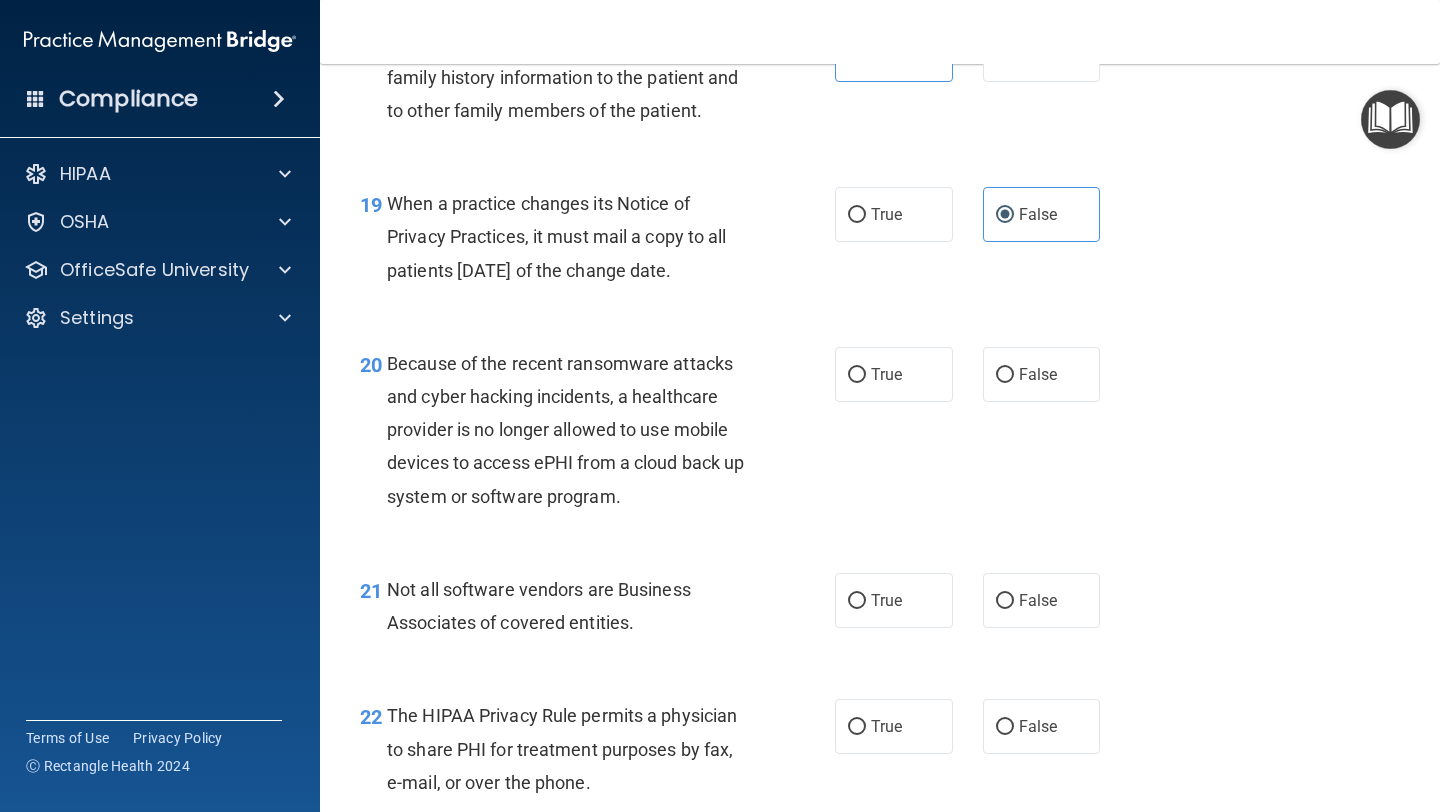 click on "Because of the recent ransomware attacks and cyber hacking incidents, a healthcare provider is no longer allowed to use mobile devices to access ePHI from a cloud back up system or software program." at bounding box center (565, 430) 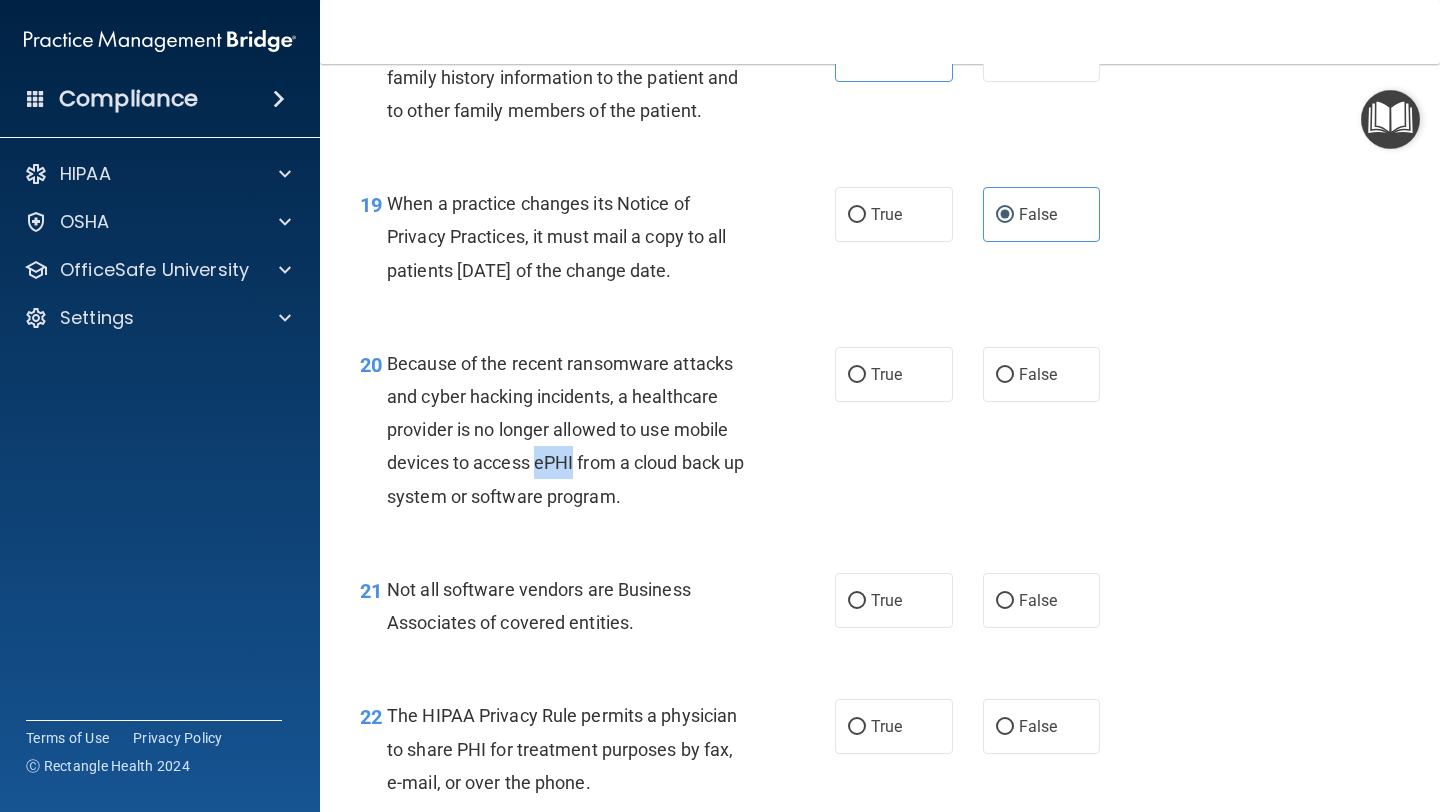 click on "Because of the recent ransomware attacks and cyber hacking incidents, a healthcare provider is no longer allowed to use mobile devices to access ePHI from a cloud back up system or software program." at bounding box center (565, 430) 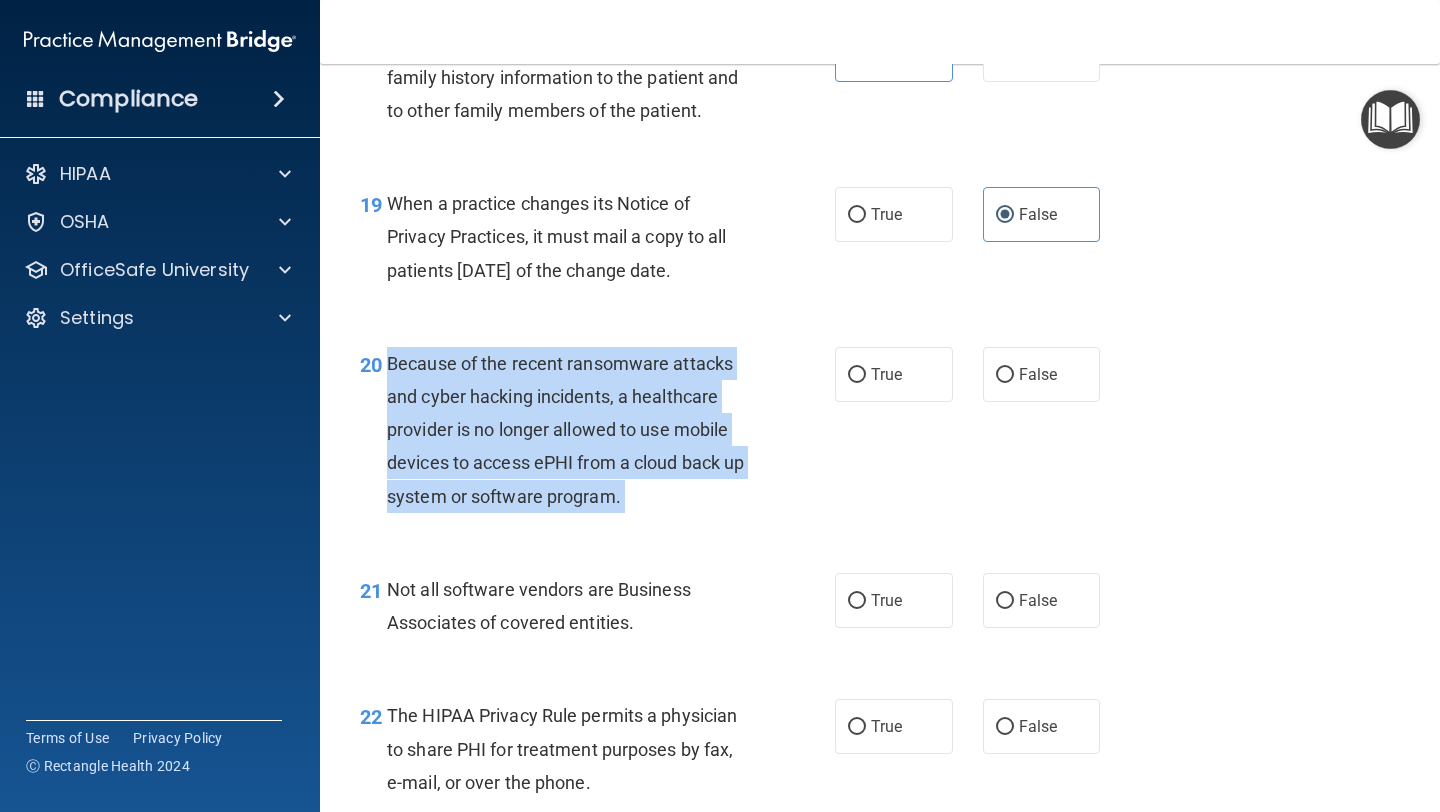 click on "Because of the recent ransomware attacks and cyber hacking incidents, a healthcare provider is no longer allowed to use mobile devices to access ePHI from a cloud back up system or software program." at bounding box center [565, 430] 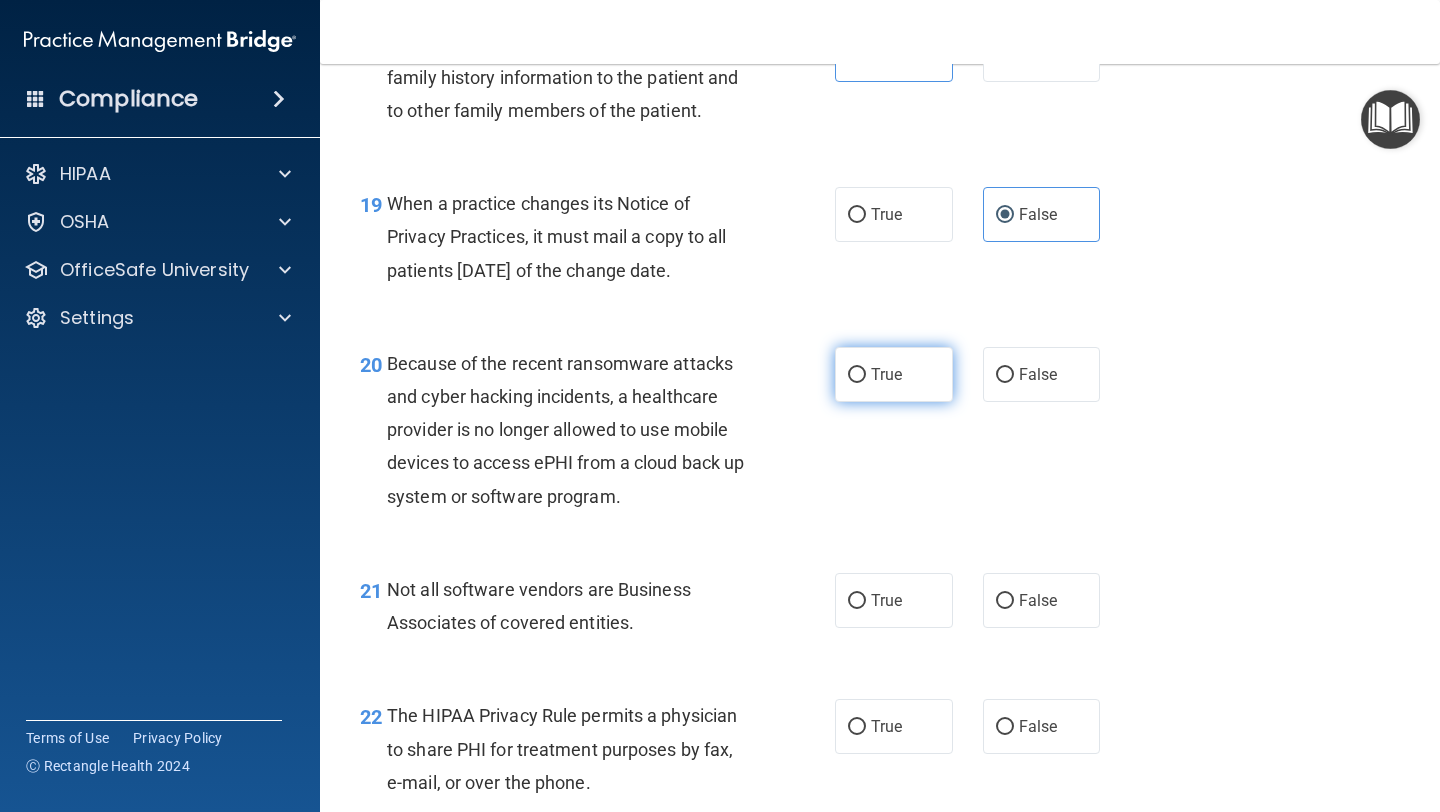 click on "True" at bounding box center (894, 374) 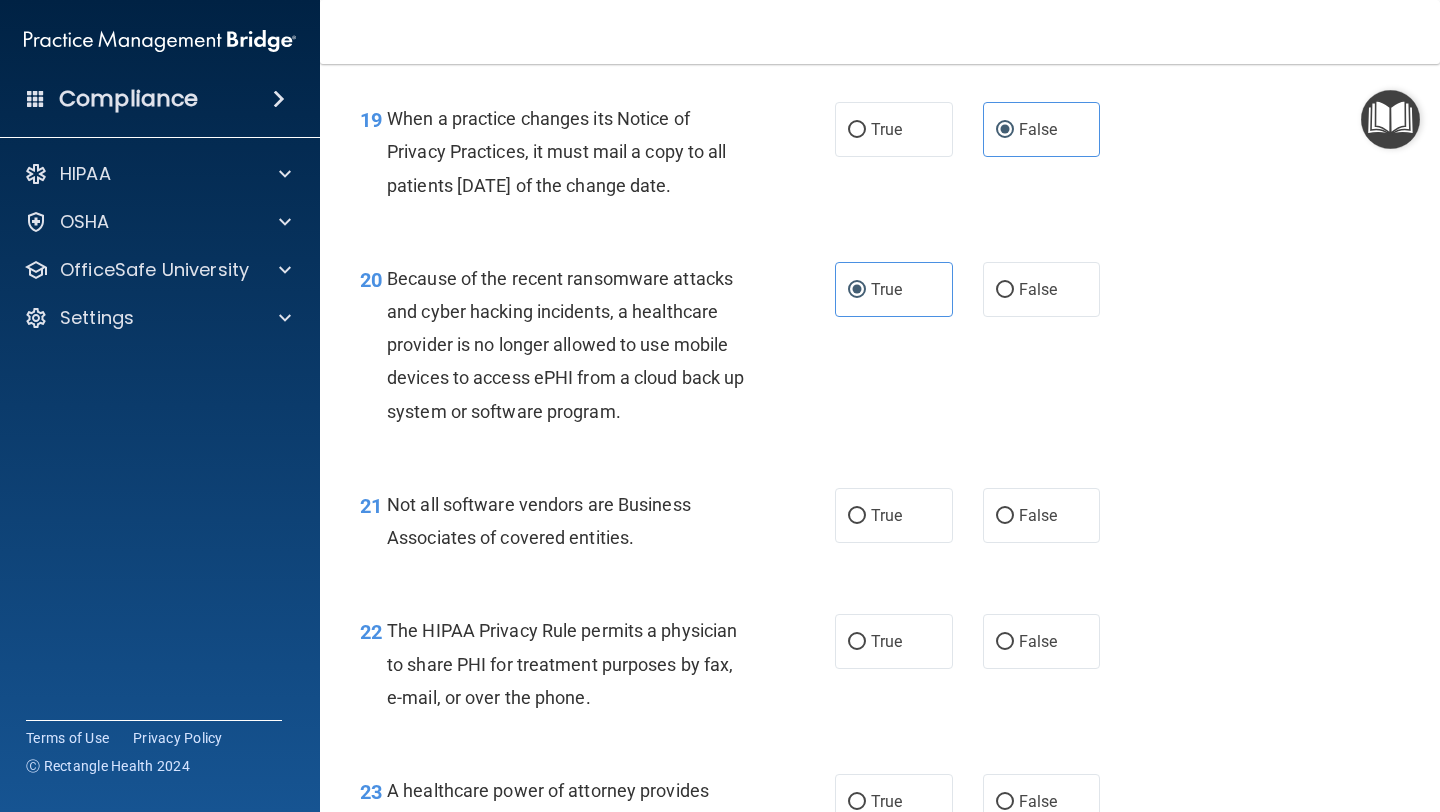 scroll, scrollTop: 3538, scrollLeft: 0, axis: vertical 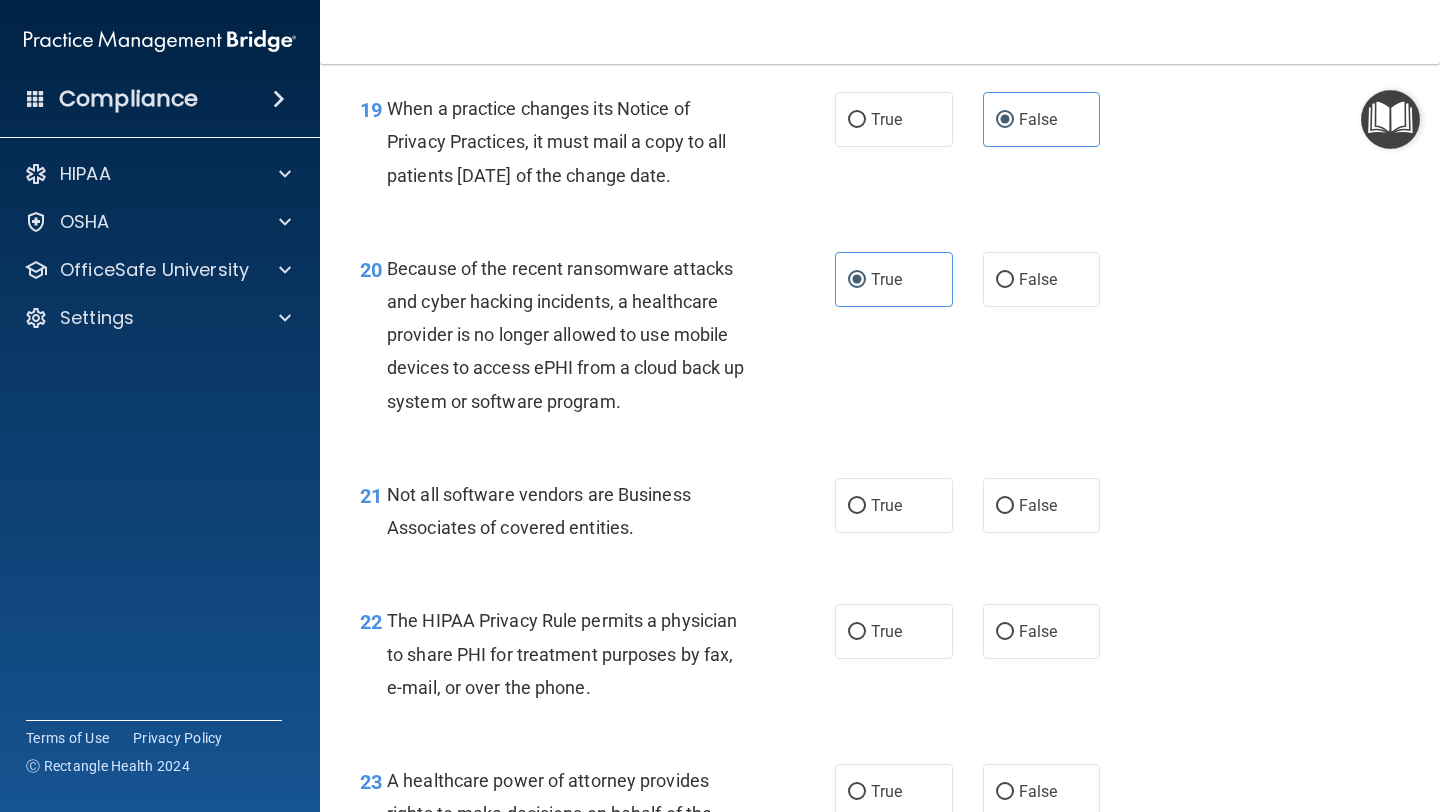 click on "21       Not all software vendors are Business Associates of covered entities.                 True           False" at bounding box center [880, 516] 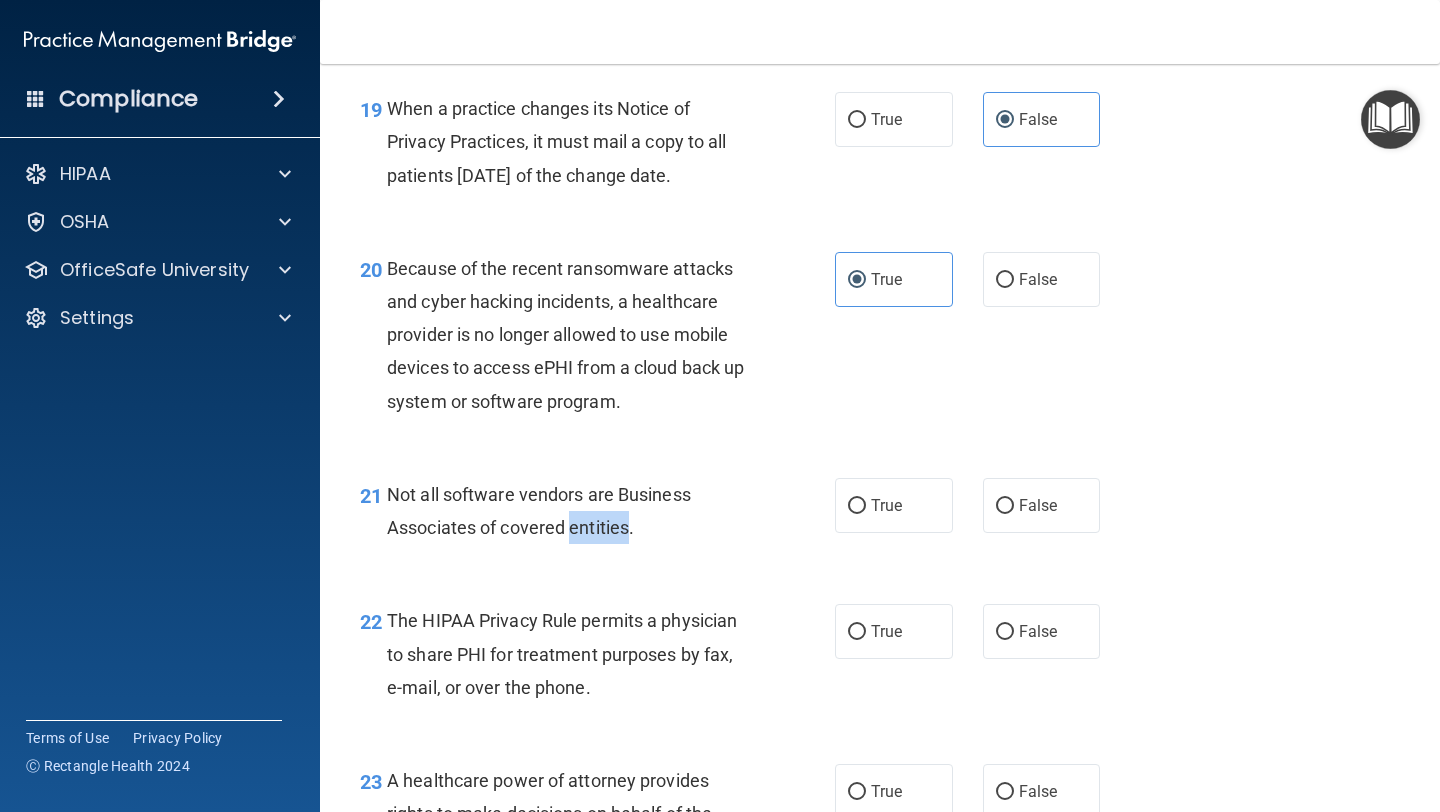 click on "Not all software vendors are Business Associates of covered entities." at bounding box center [576, 511] 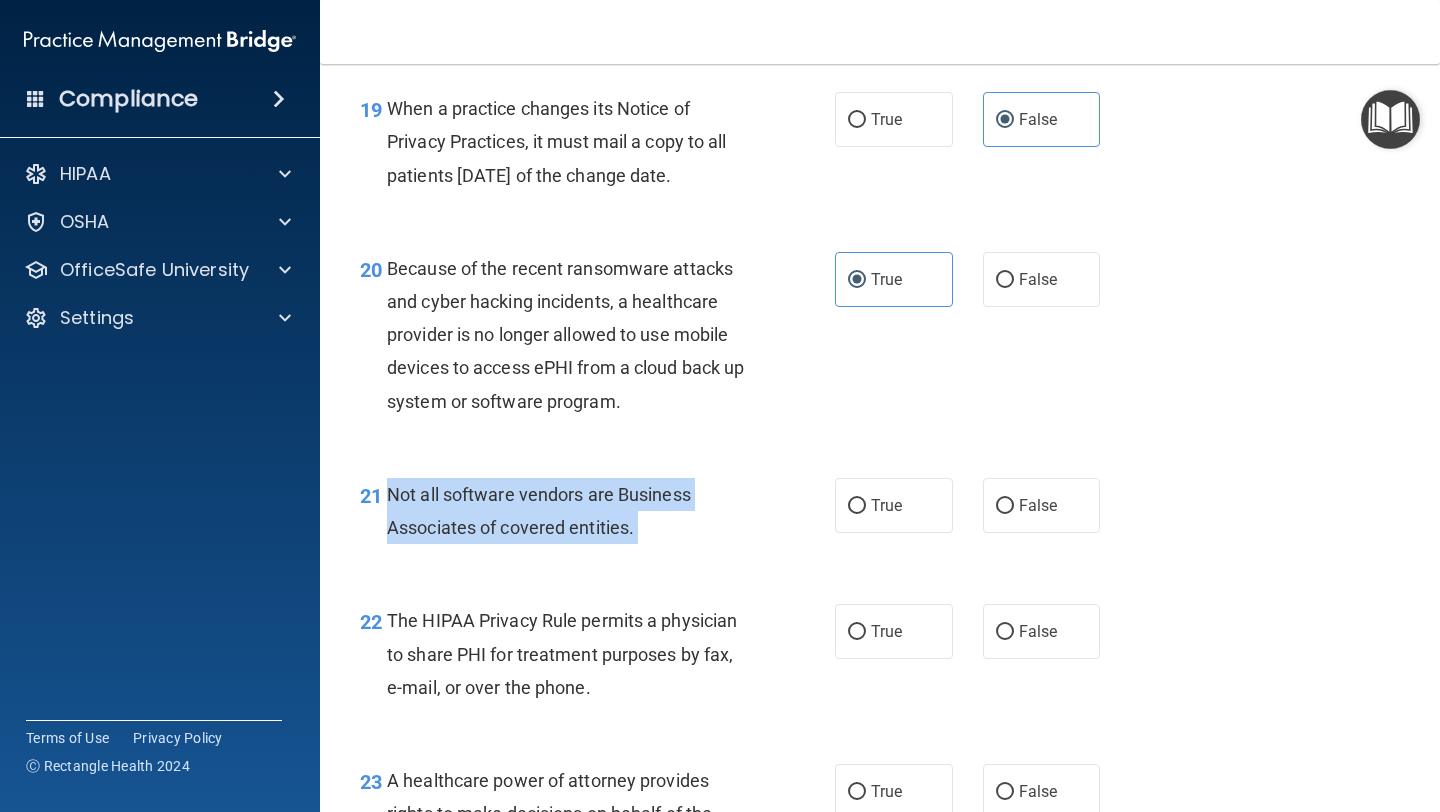 click on "Not all software vendors are Business Associates of covered entities." at bounding box center [576, 511] 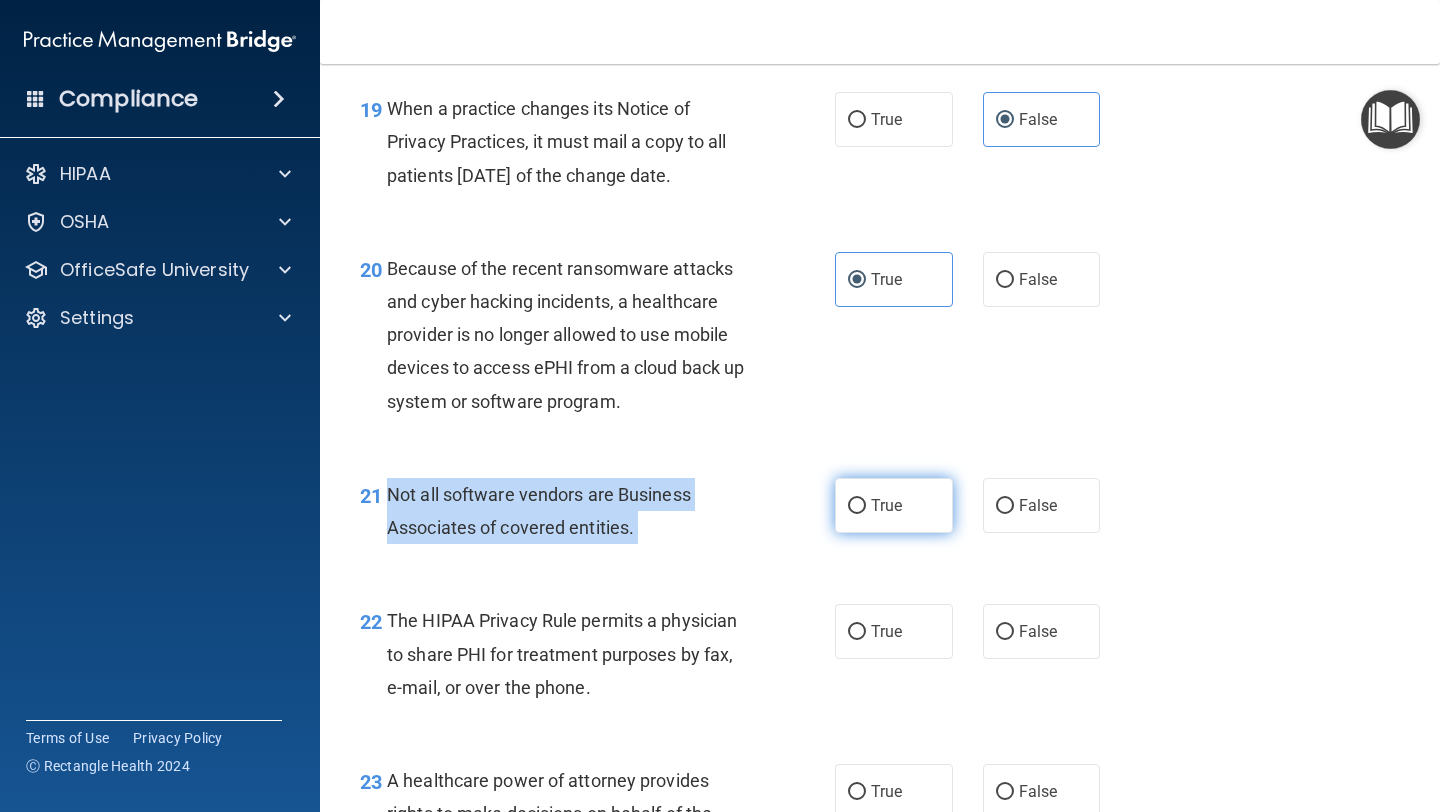 click on "True" at bounding box center (857, 506) 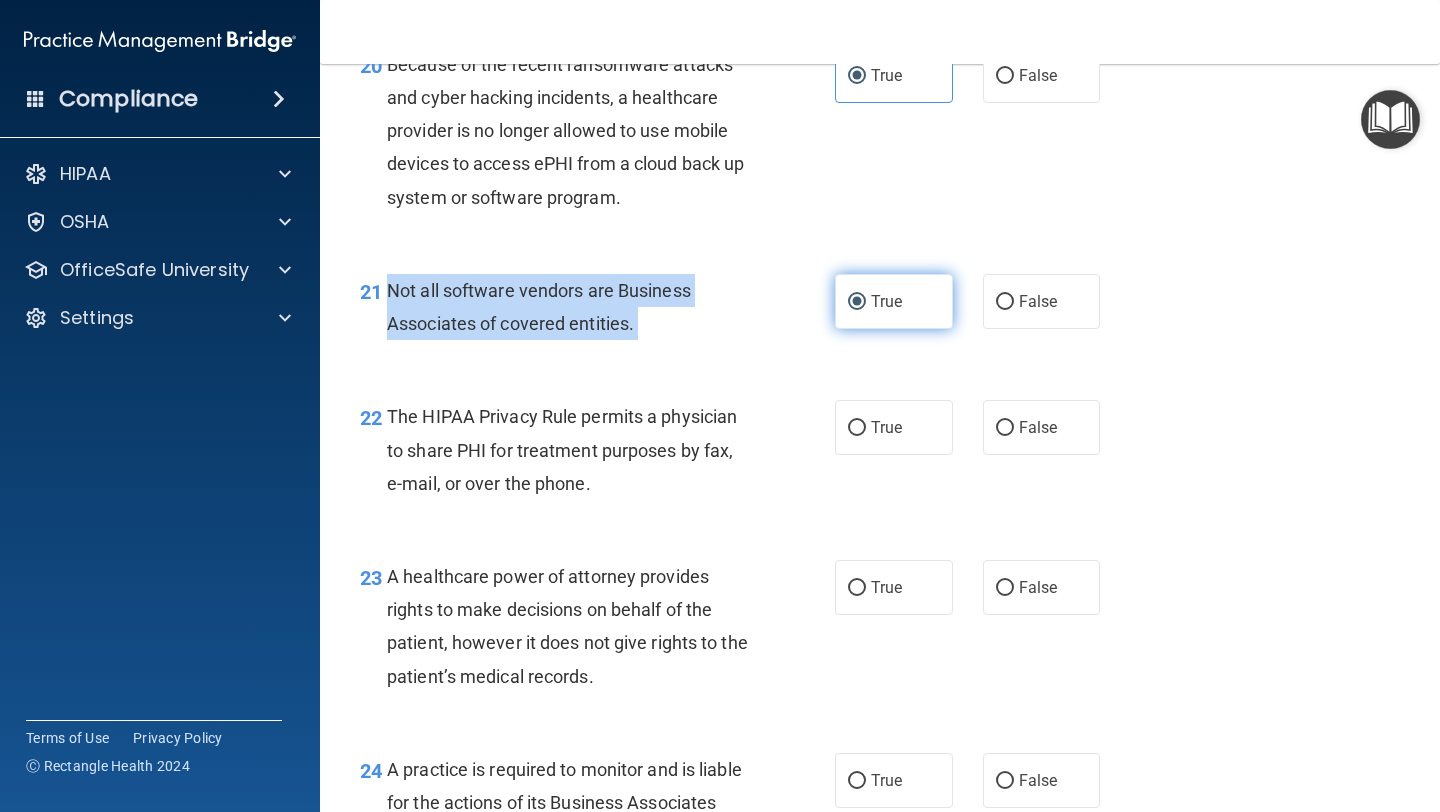 scroll, scrollTop: 3749, scrollLeft: 0, axis: vertical 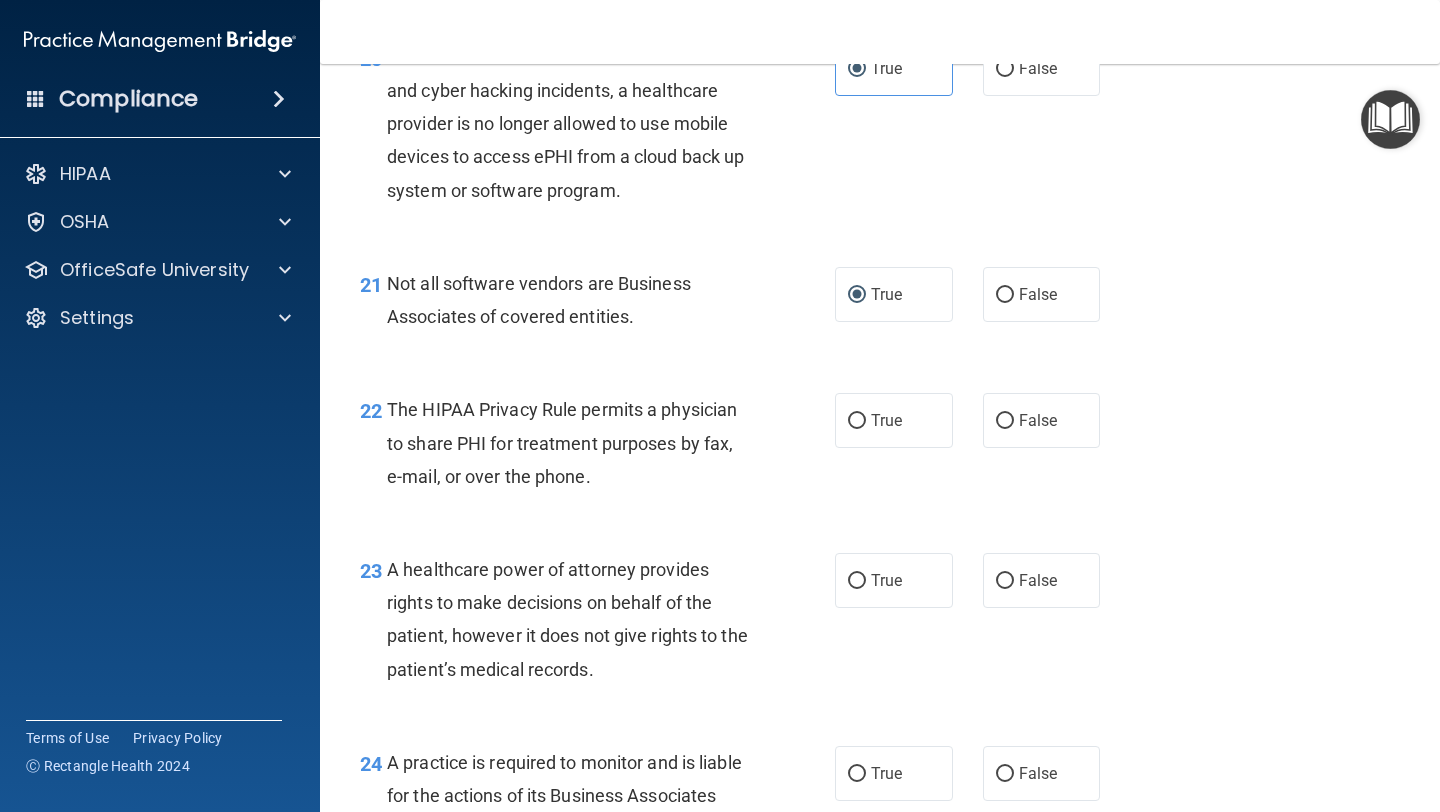click on "22       The HIPAA Privacy Rule permits a physician to share PHI for treatment purposes by fax, e-mail, or over the phone.                 True           False" at bounding box center [880, 448] 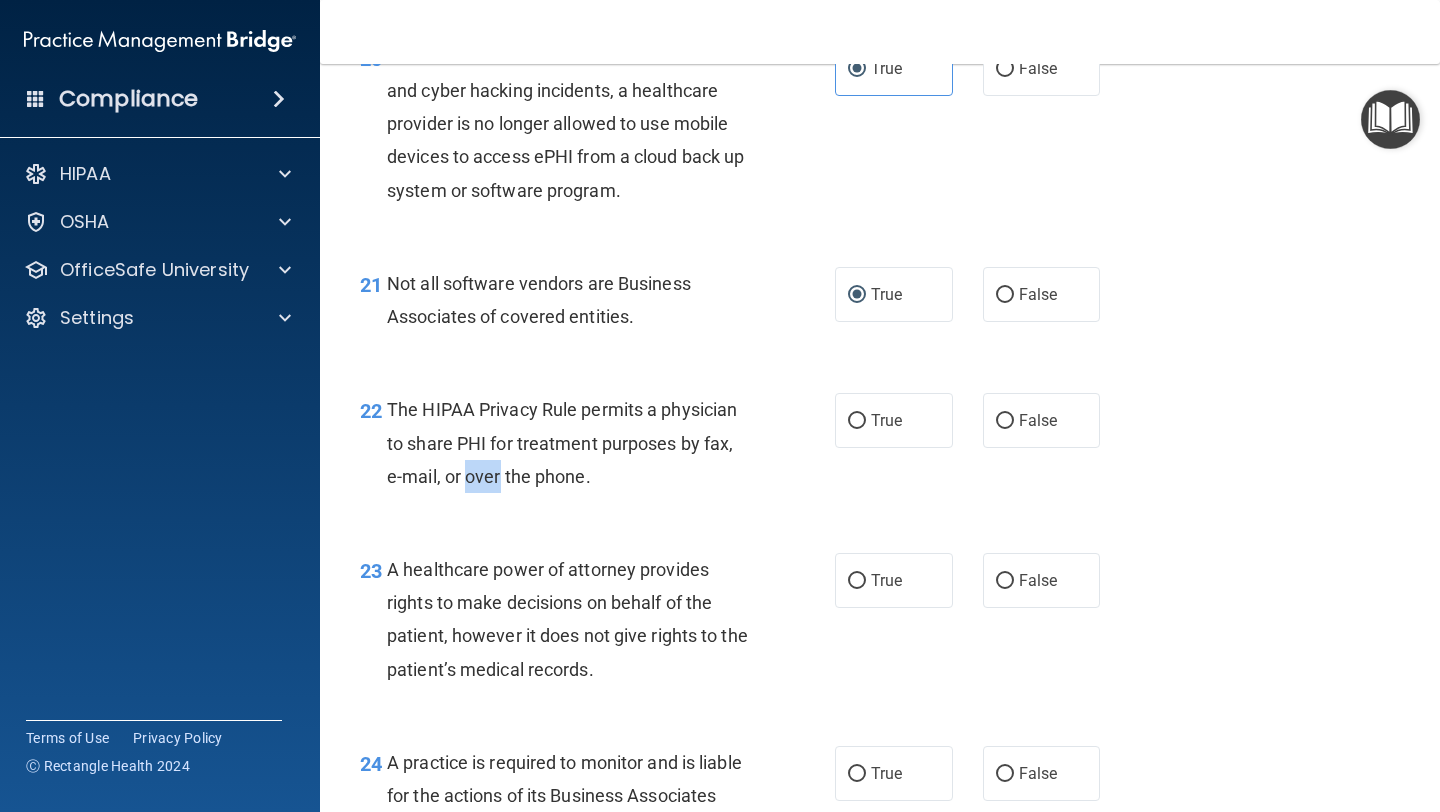 click on "The HIPAA Privacy Rule permits a physician to share PHI for treatment purposes by fax, e-mail, or over the phone." at bounding box center (562, 442) 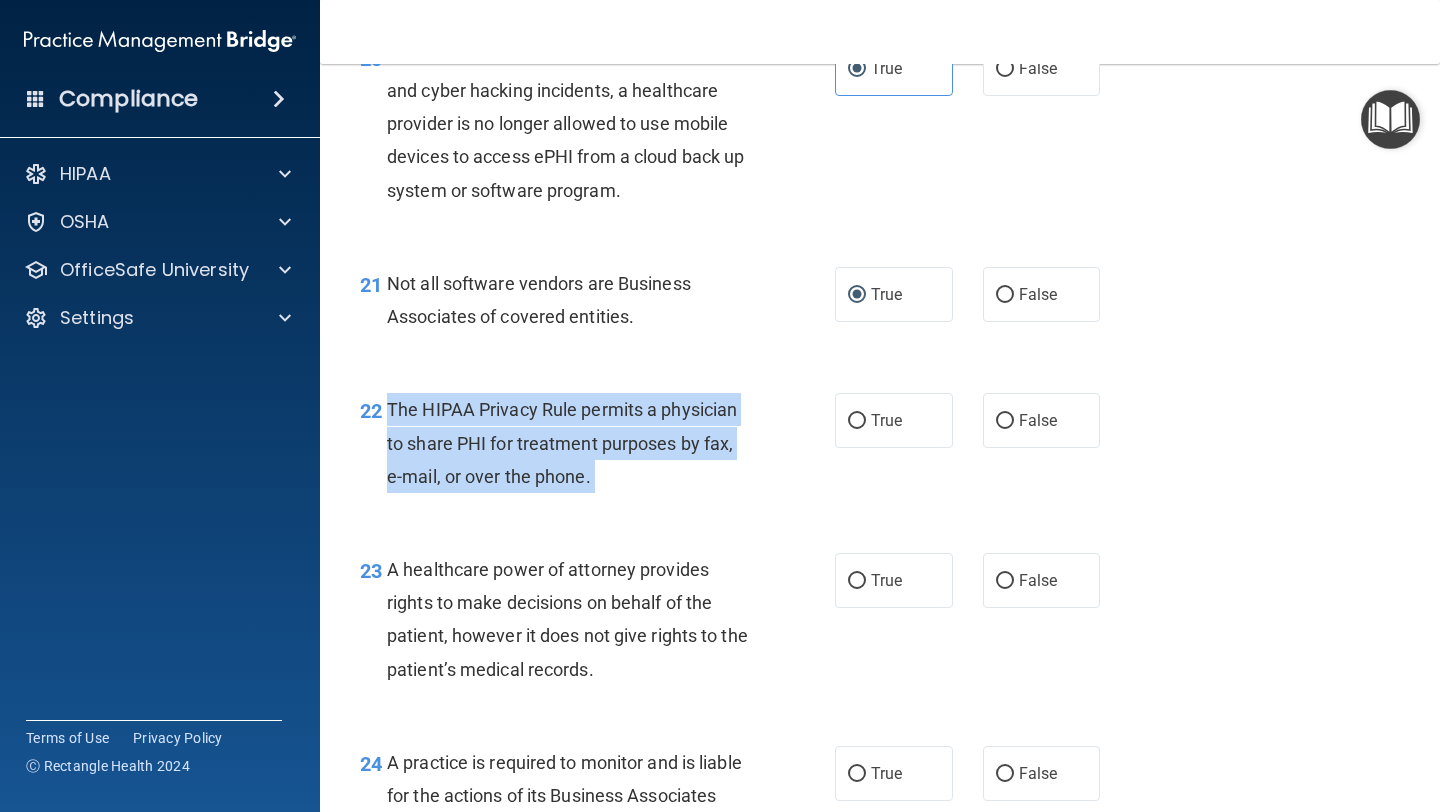 click on "The HIPAA Privacy Rule permits a physician to share PHI for treatment purposes by fax, e-mail, or over the phone." at bounding box center [562, 442] 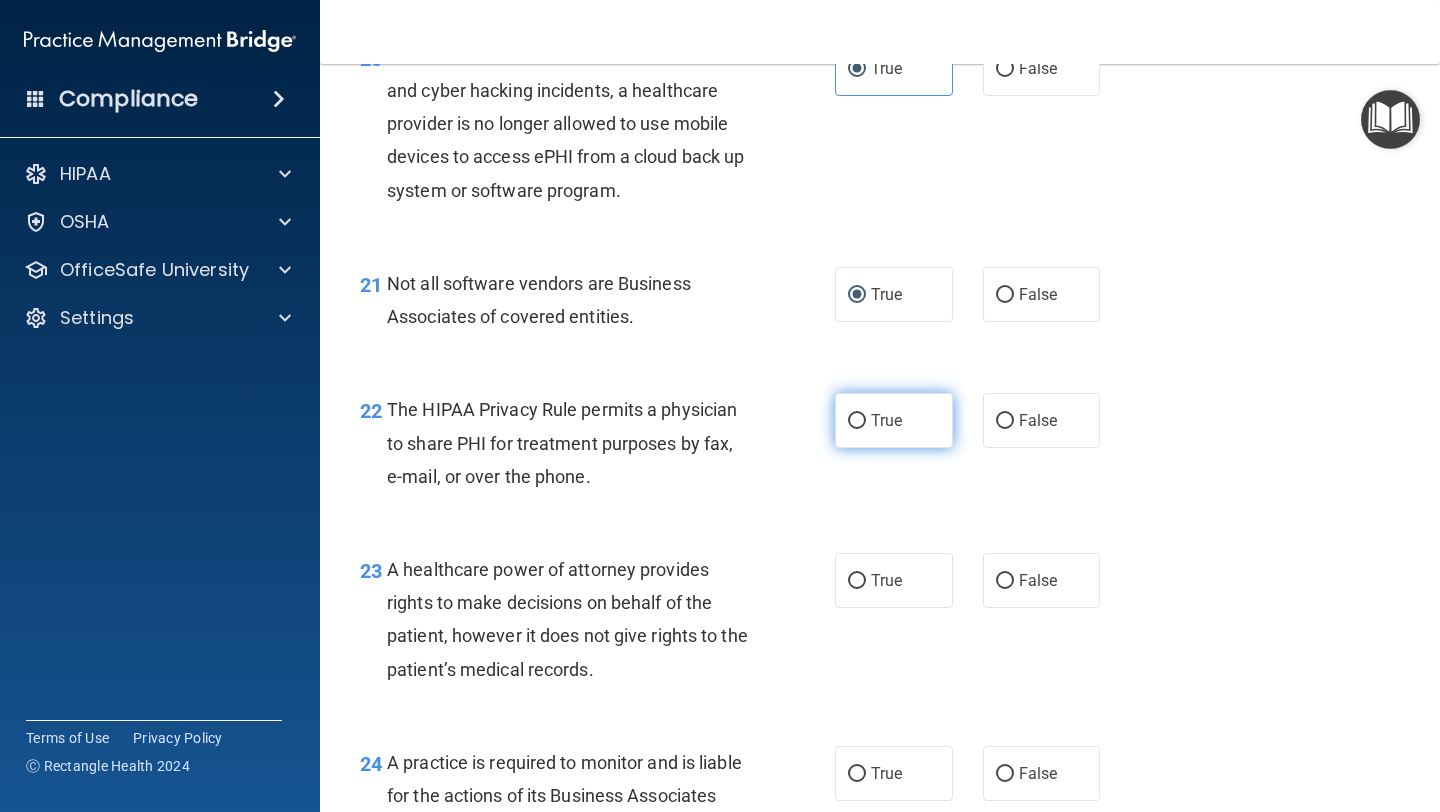 click on "True" at bounding box center (886, 420) 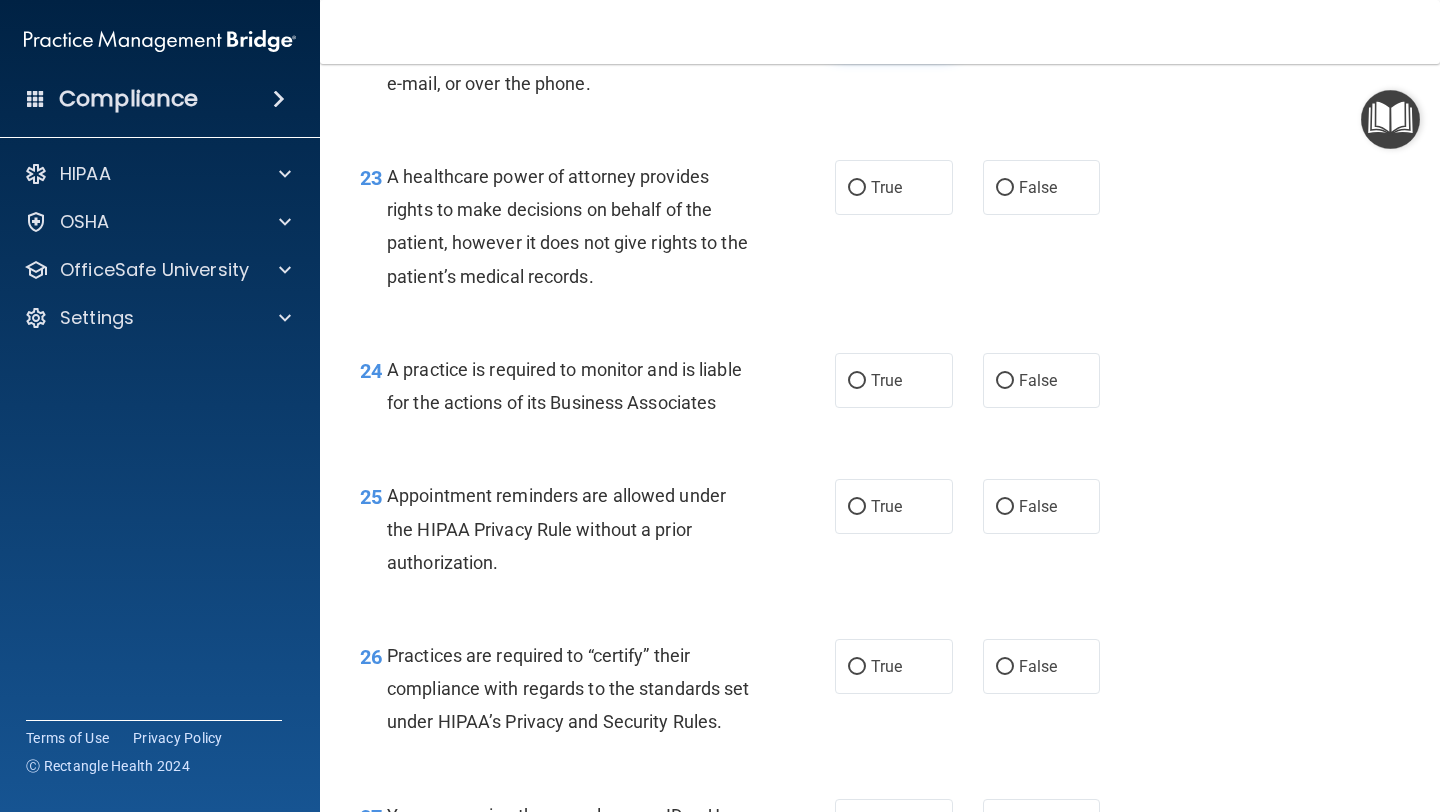 scroll, scrollTop: 4144, scrollLeft: 0, axis: vertical 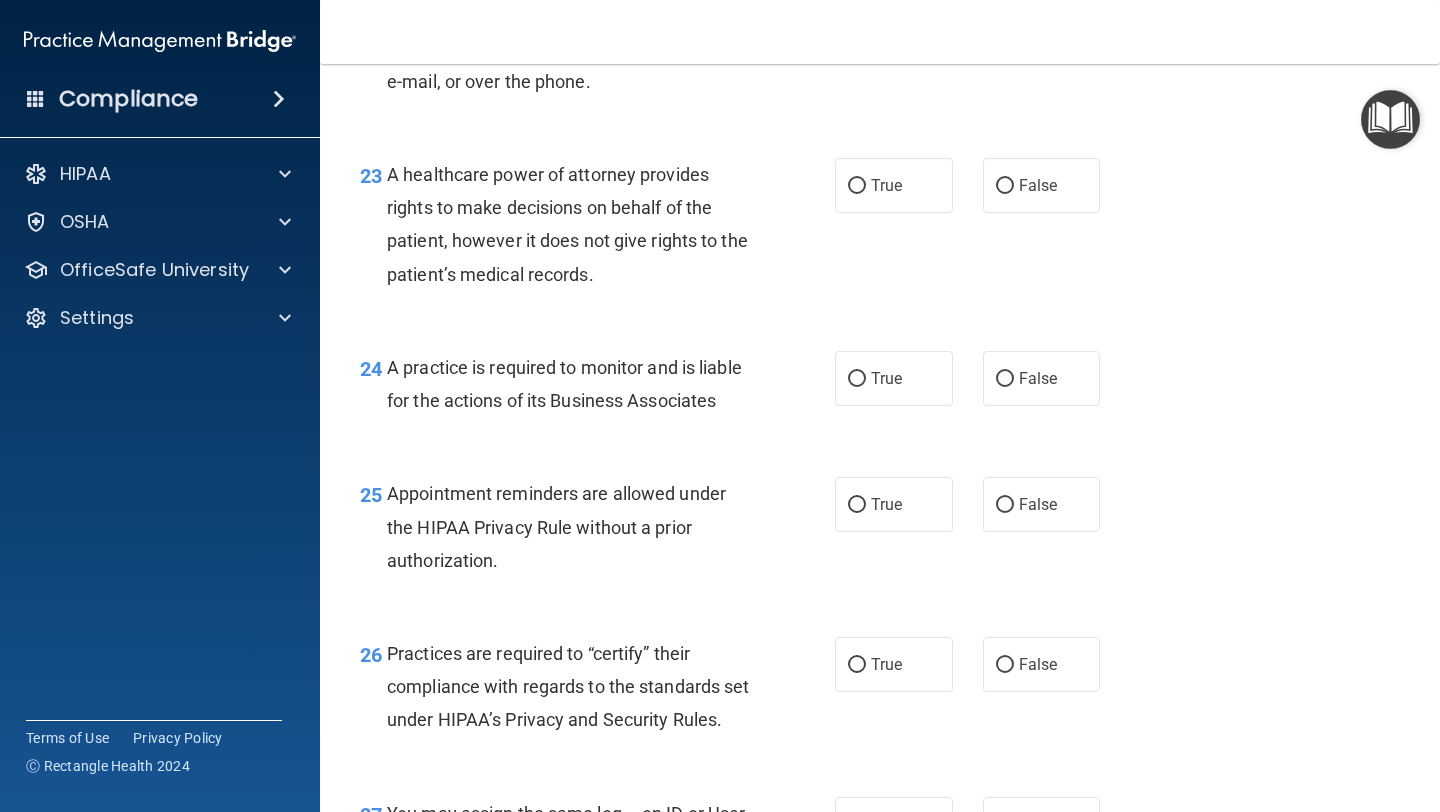 click on "A healthcare power of attorney provides rights to make decisions on behalf of the patient, however it does not give rights to the patient’s medical records." at bounding box center (567, 224) 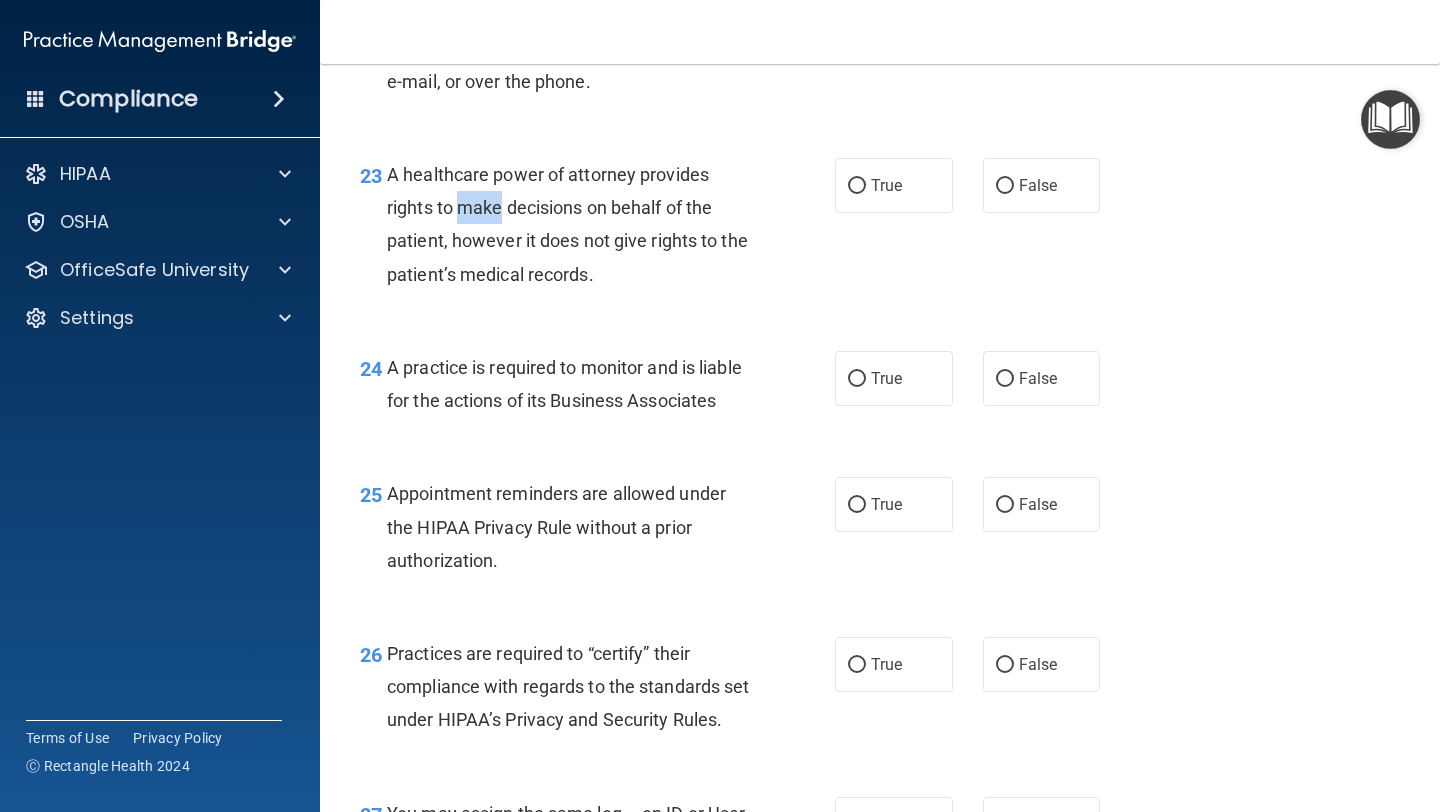 click on "A healthcare power of attorney provides rights to make decisions on behalf of the patient, however it does not give rights to the patient’s medical records." at bounding box center (567, 224) 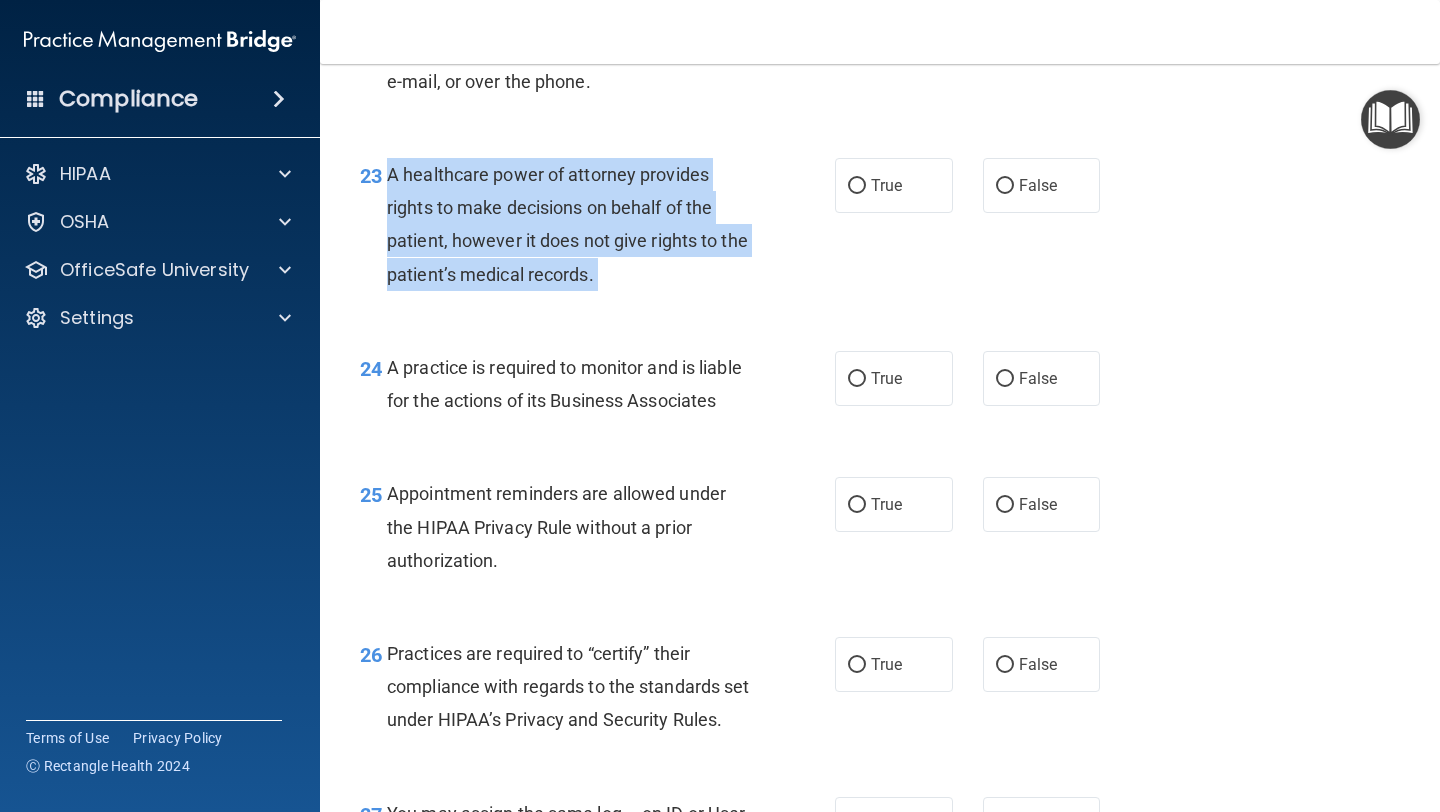 click on "A healthcare power of attorney provides rights to make decisions on behalf of the patient, however it does not give rights to the patient’s medical records." at bounding box center (567, 224) 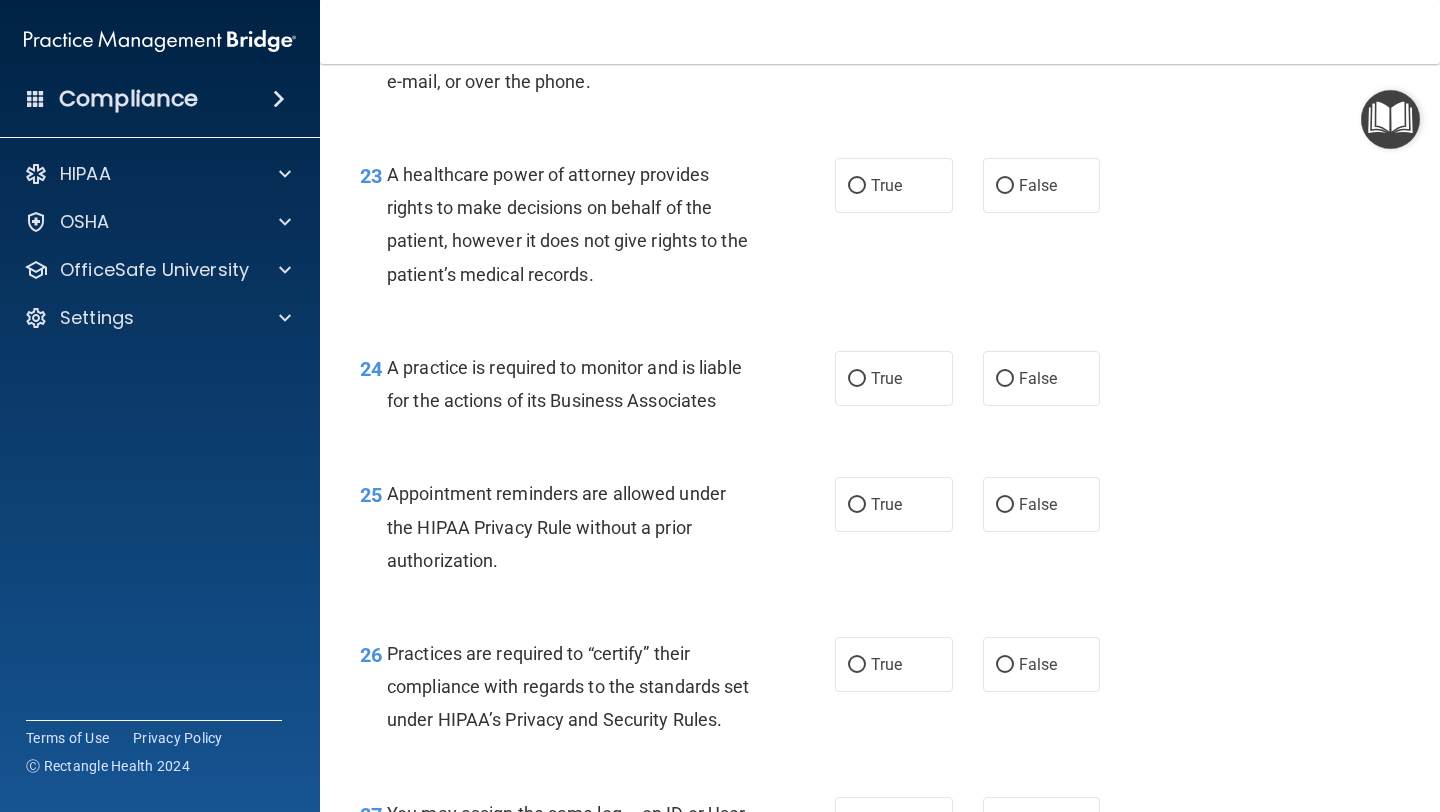 click on "23       A healthcare power of attorney provides rights to make decisions on behalf of the patient, however it does not give rights to the patient’s medical records." at bounding box center [597, 229] 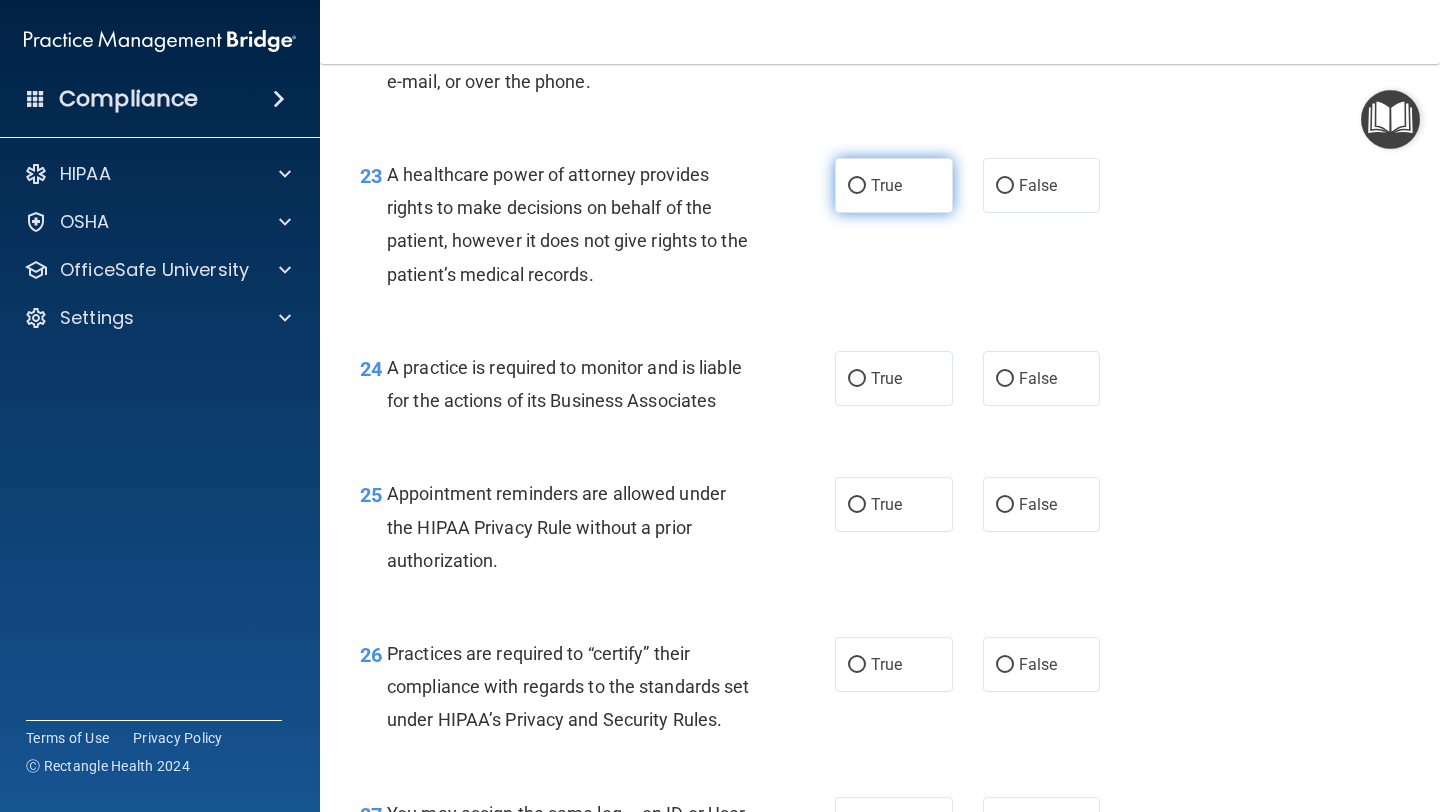 click on "True" at bounding box center (894, 185) 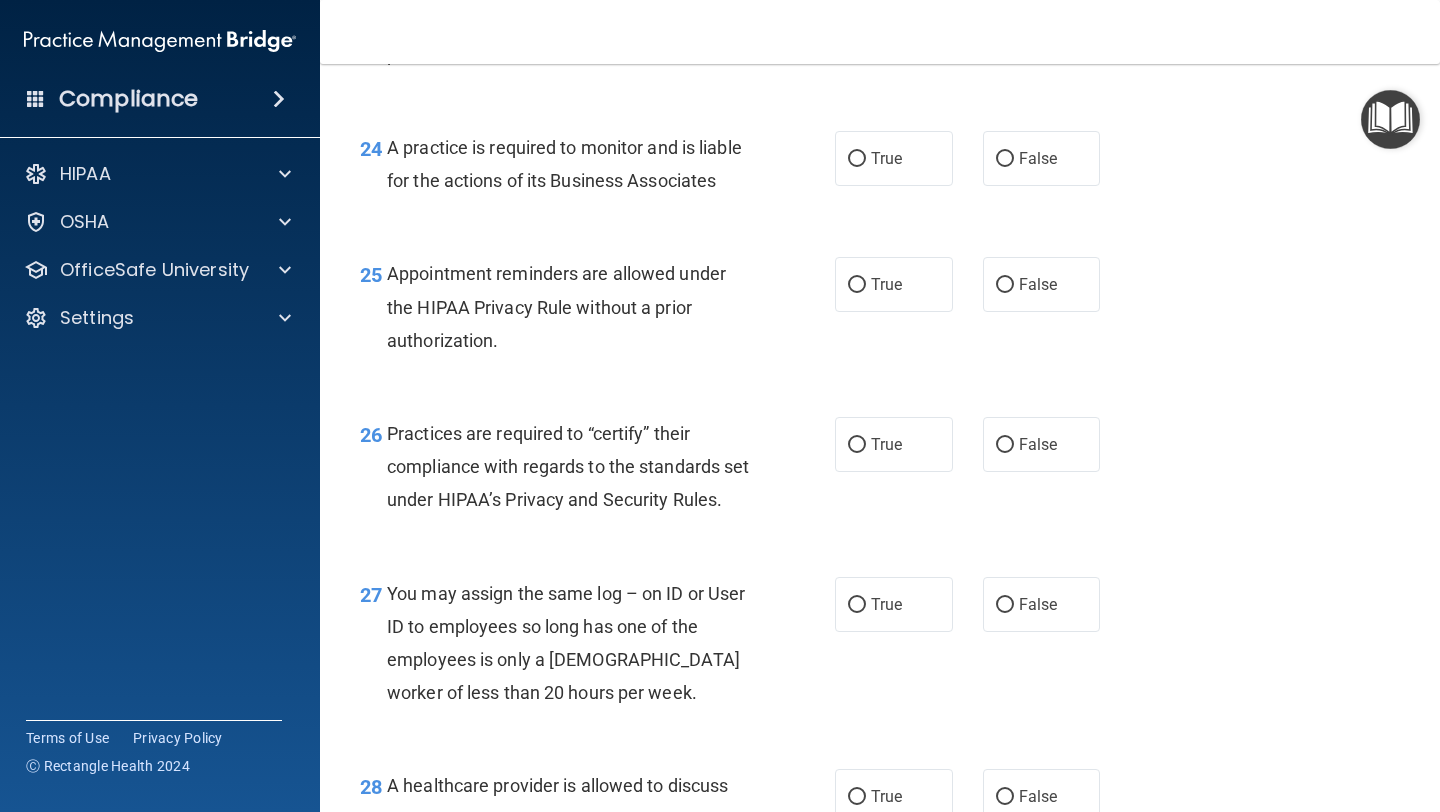 scroll, scrollTop: 4367, scrollLeft: 0, axis: vertical 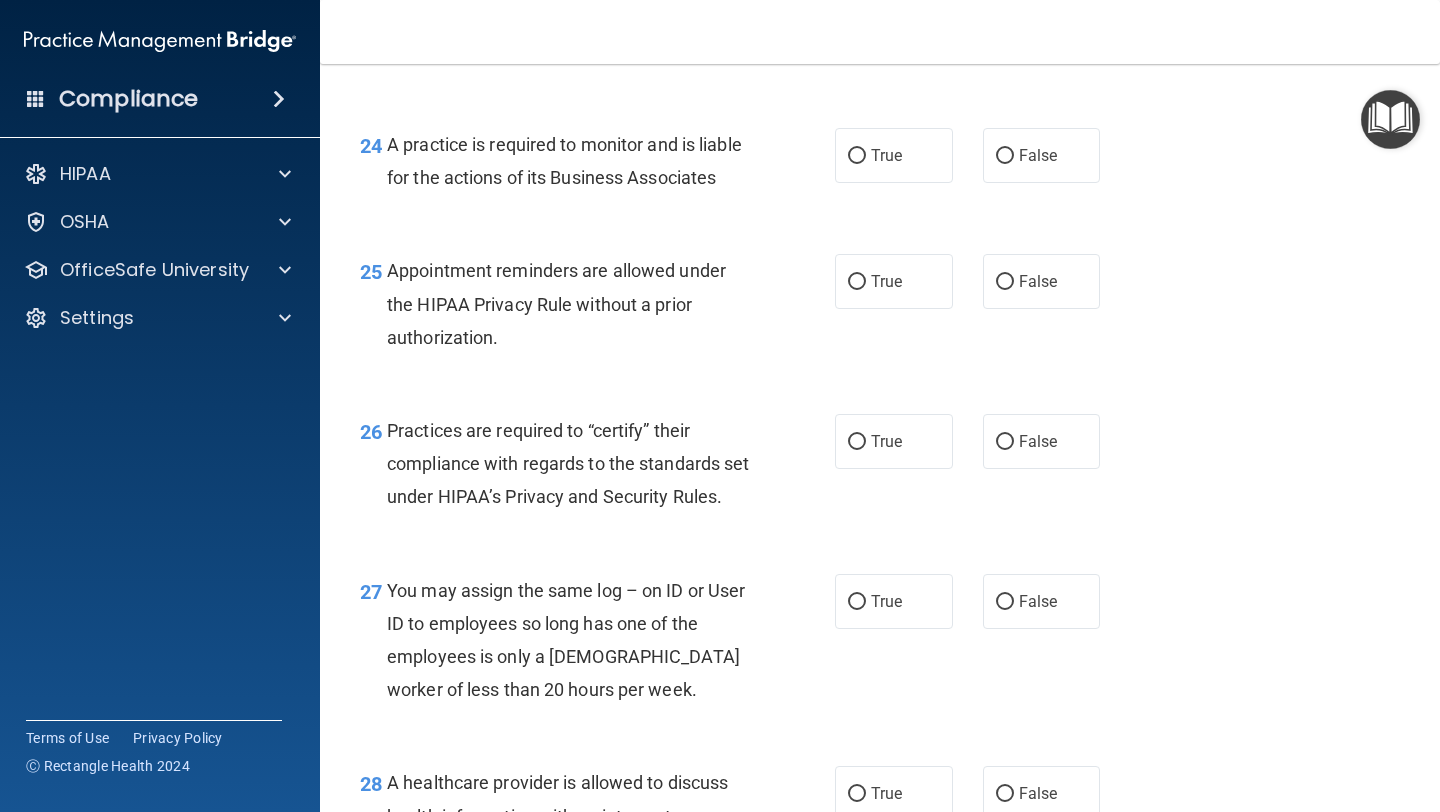 click on "A practice is required to monitor and is liable for the actions of its Business Associates" at bounding box center [564, 161] 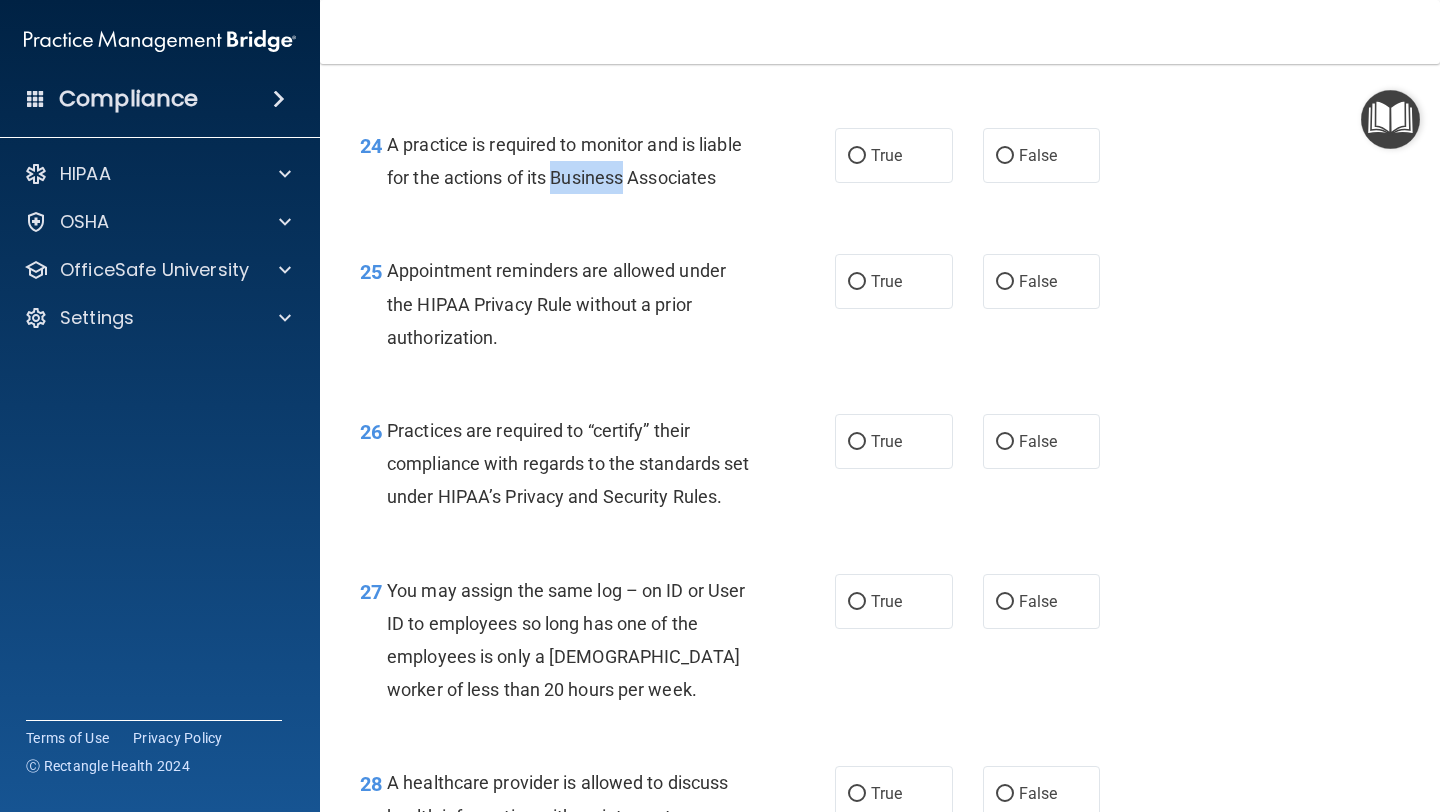 click on "A practice is required to monitor and is liable for the actions of its Business Associates" at bounding box center [564, 161] 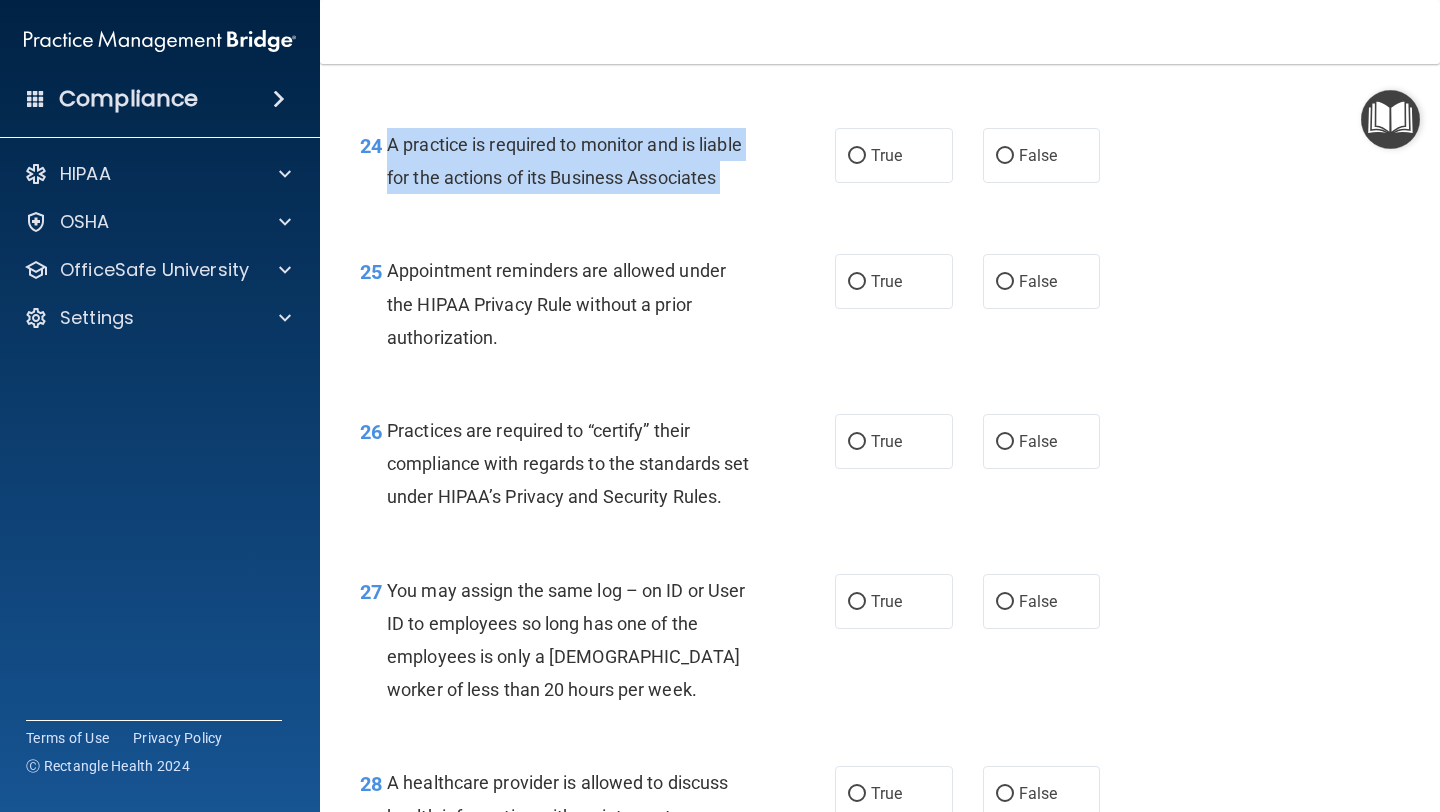 click on "A practice is required to monitor and is liable for the actions of its Business Associates" at bounding box center [564, 161] 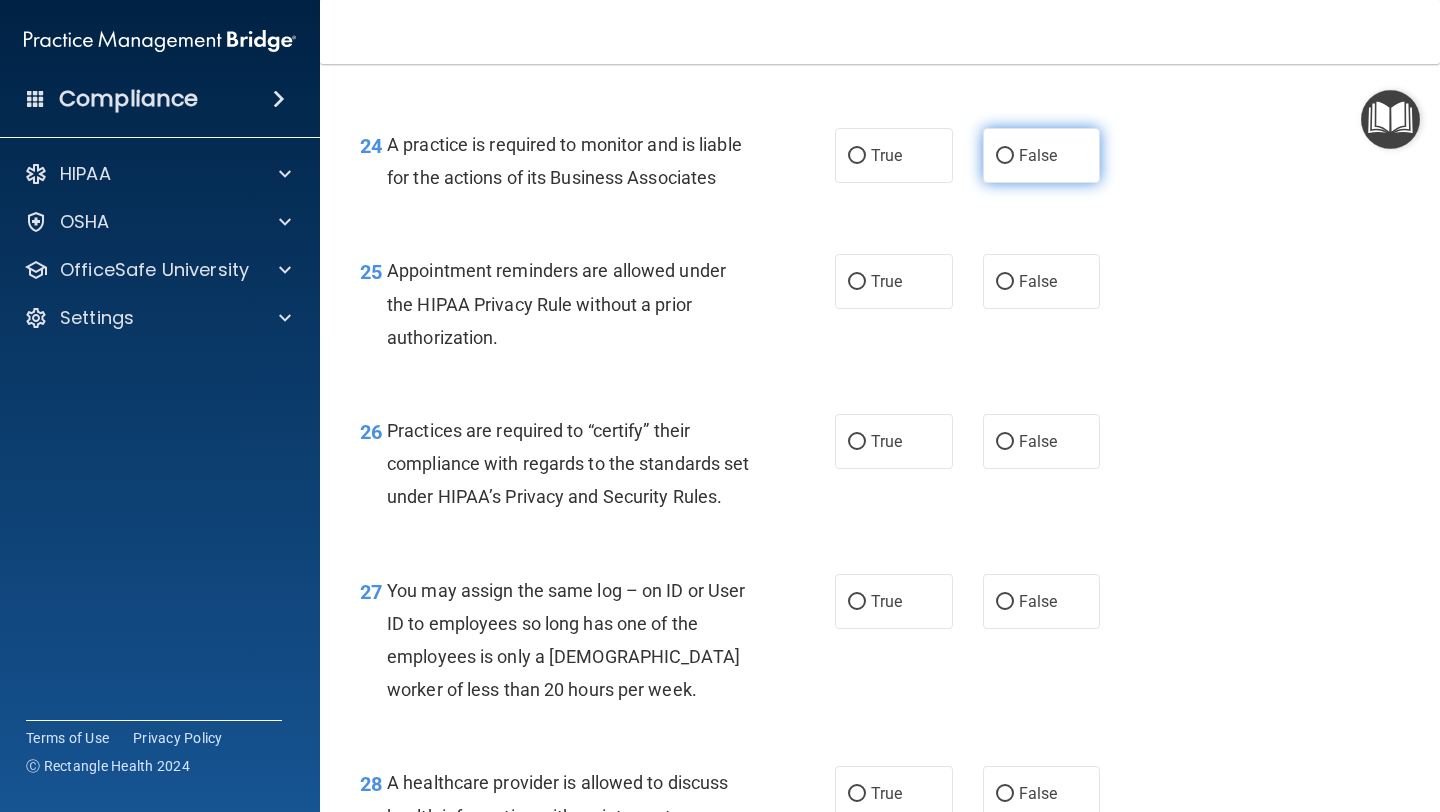click on "False" at bounding box center [1042, 155] 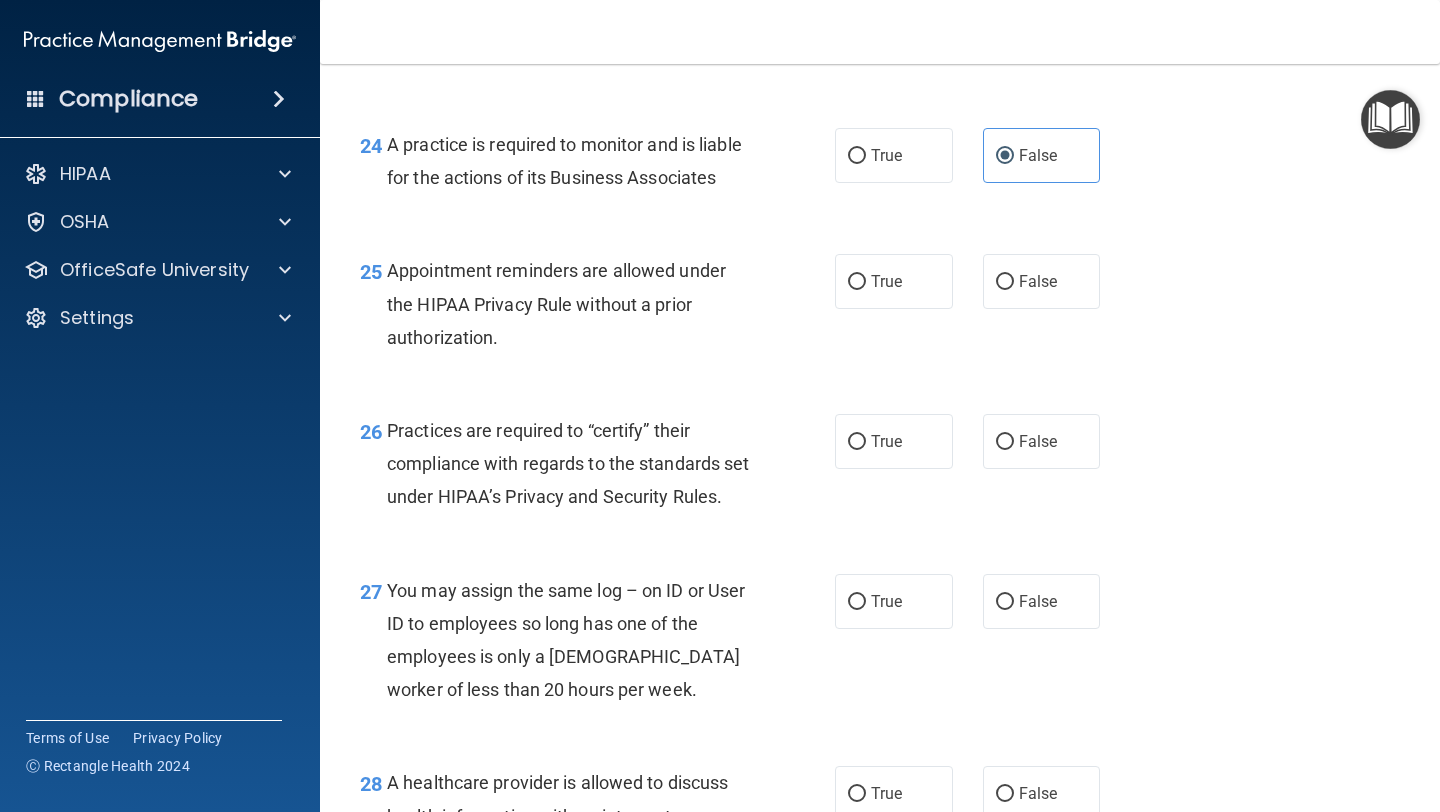 click on "Appointment reminders are allowed under the HIPAA Privacy Rule without a prior authorization." at bounding box center [576, 304] 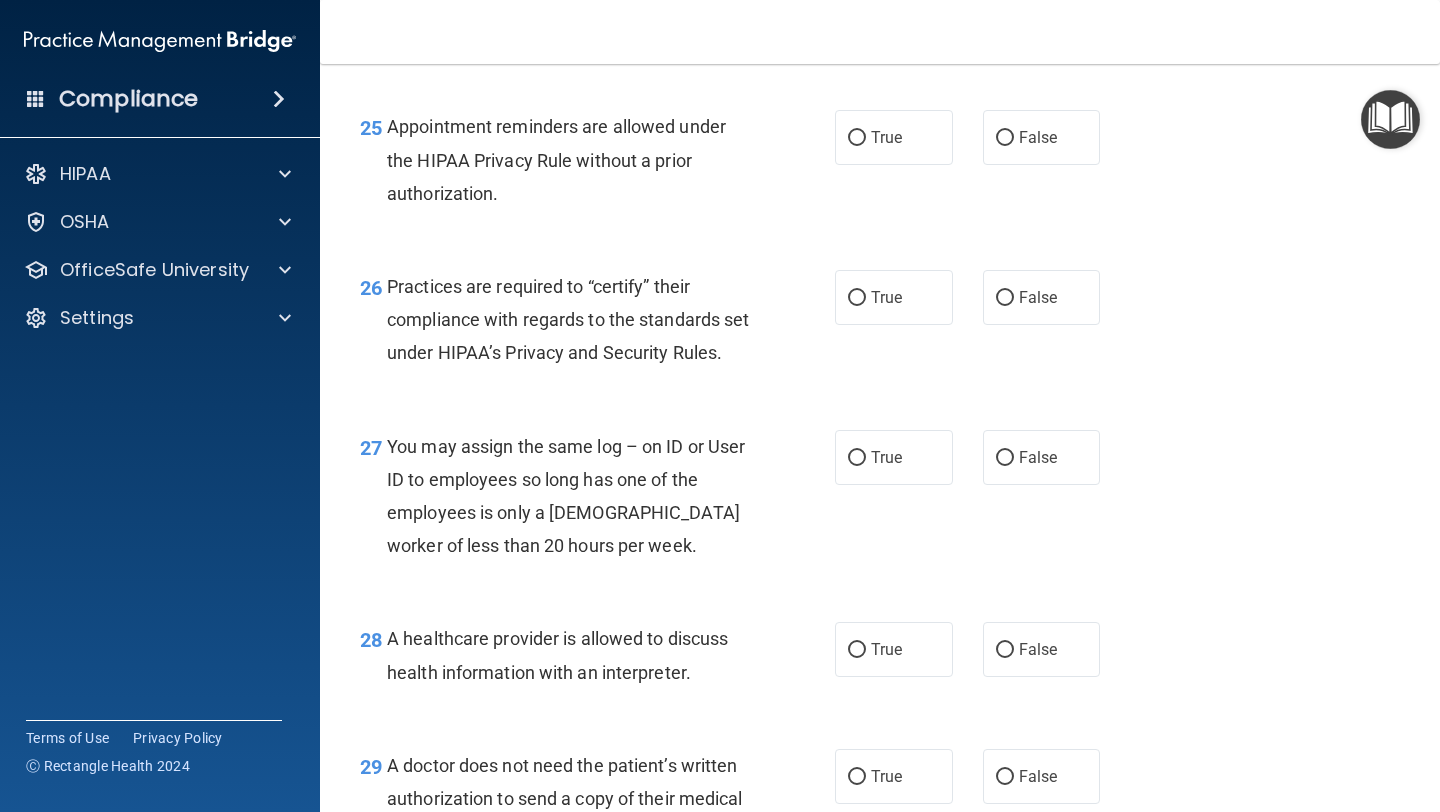 scroll, scrollTop: 4514, scrollLeft: 0, axis: vertical 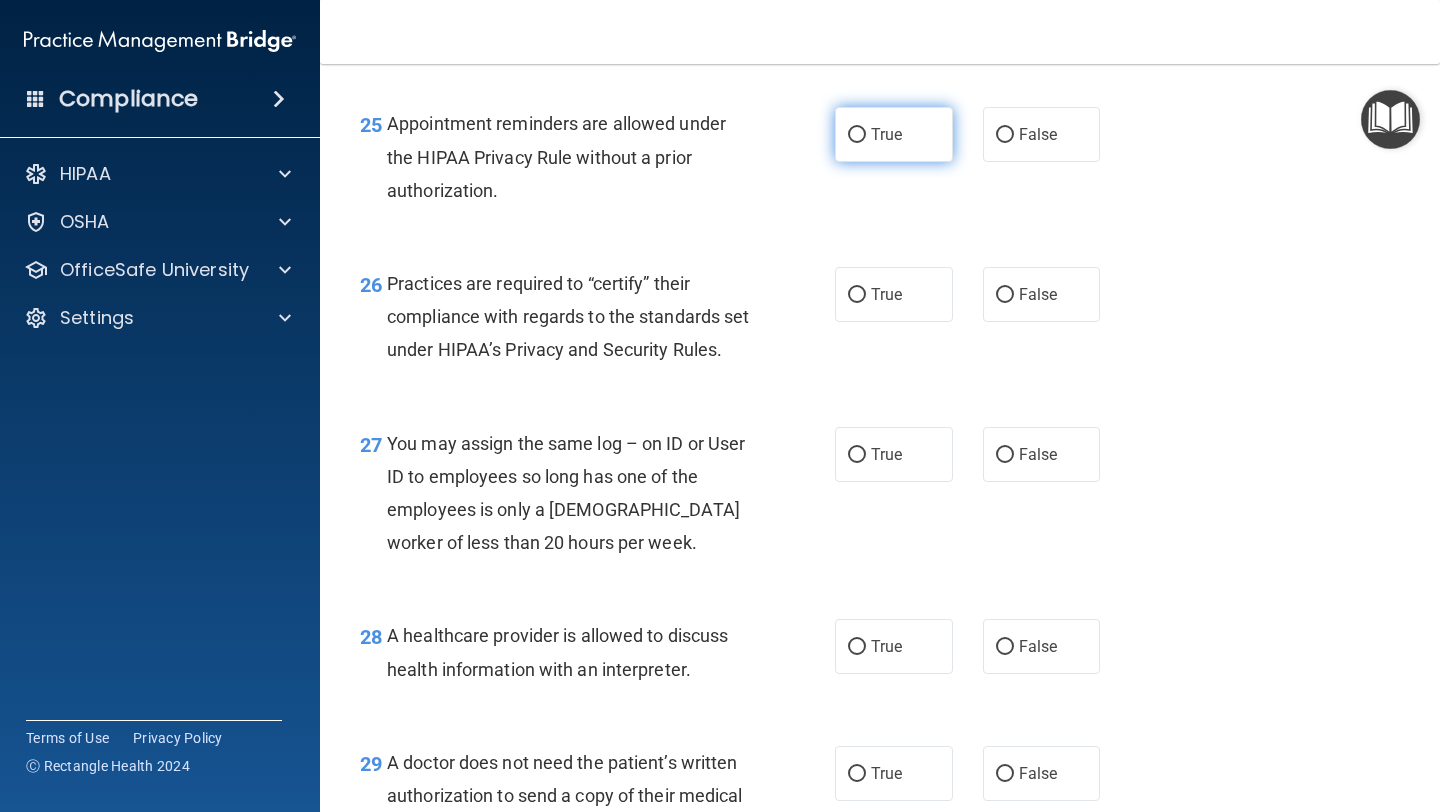 click on "True" at bounding box center (894, 134) 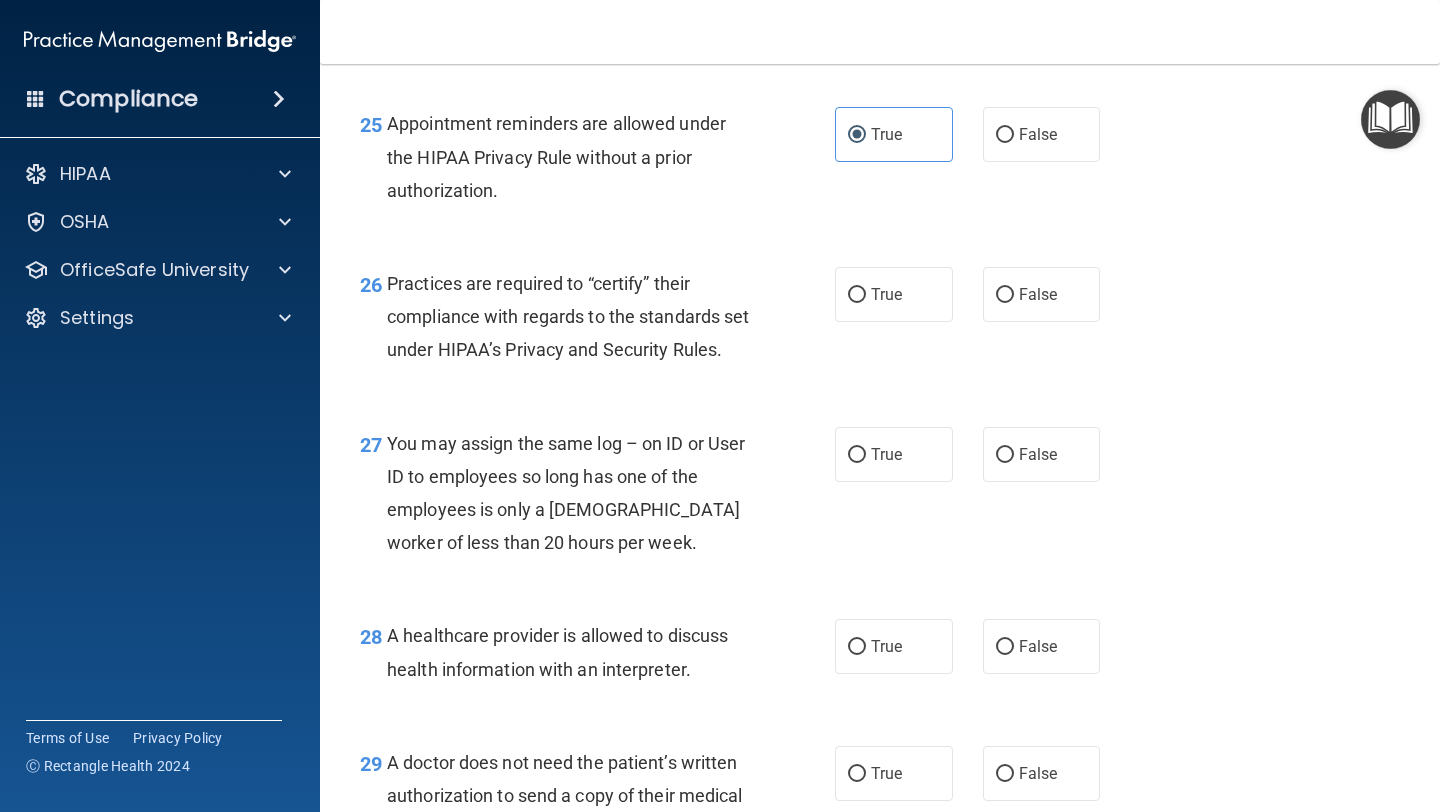 click on "Appointment reminders are allowed under the HIPAA Privacy Rule without a prior authorization." at bounding box center [556, 156] 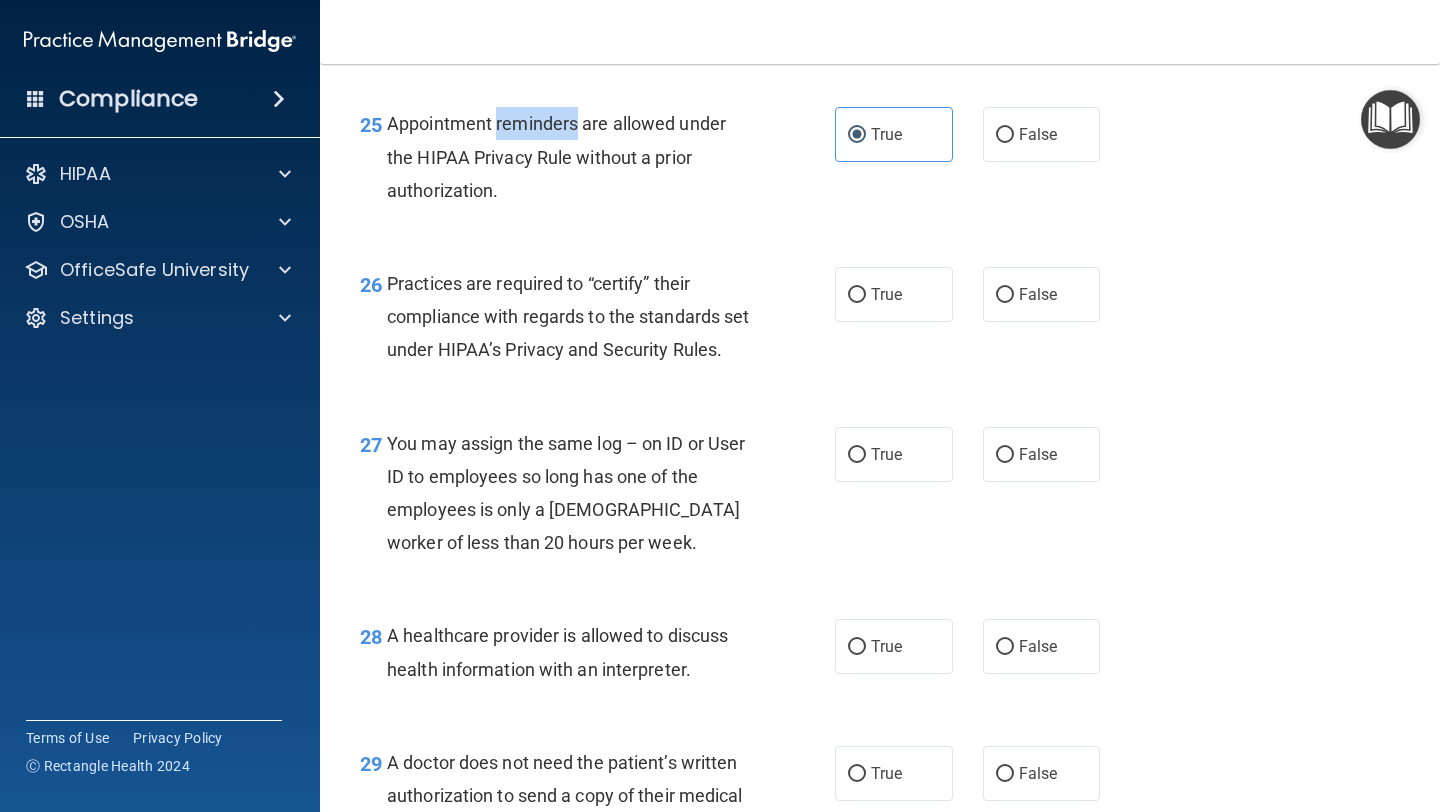 click on "Appointment reminders are allowed under the HIPAA Privacy Rule without a prior authorization." at bounding box center [576, 157] 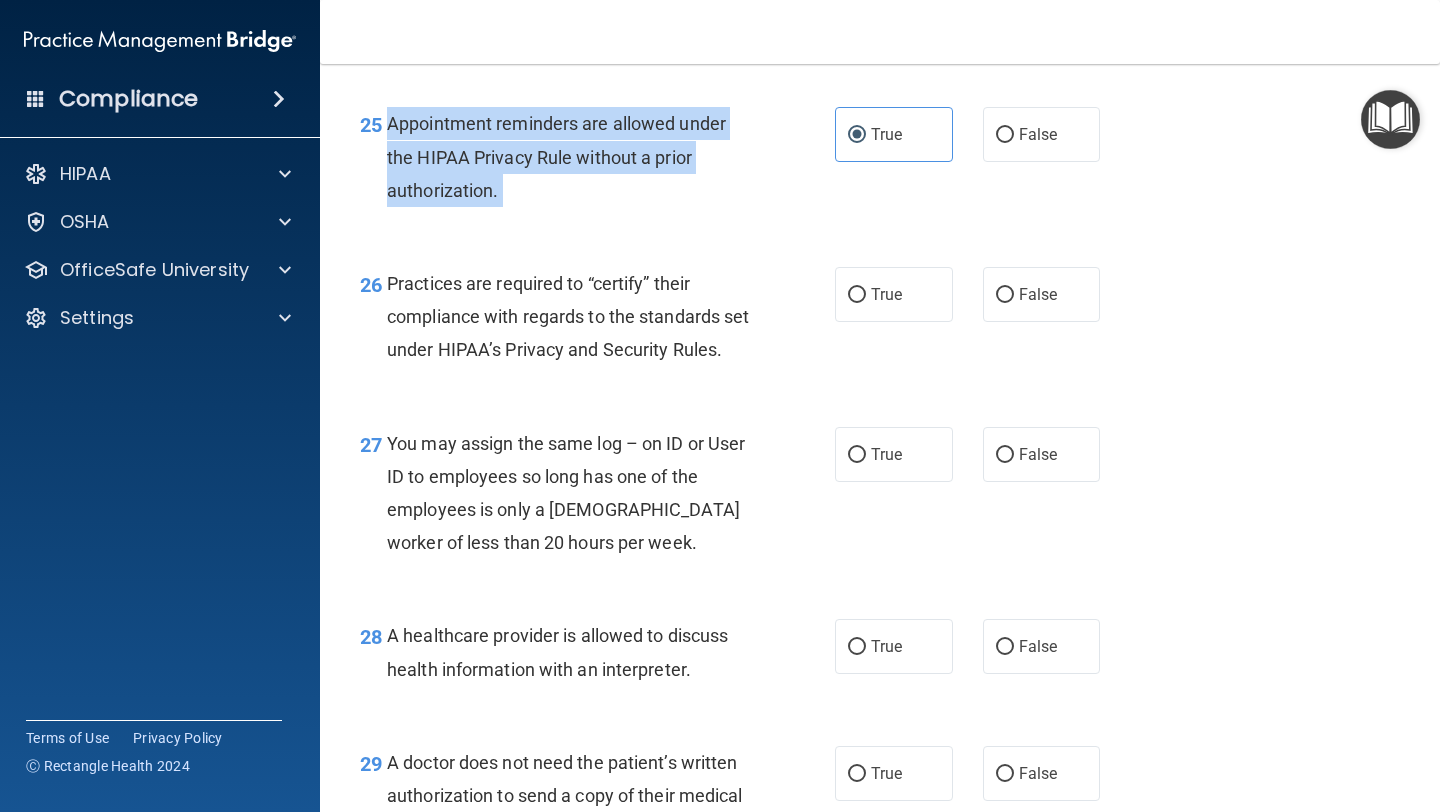 click on "Appointment reminders are allowed under the HIPAA Privacy Rule without a prior authorization." at bounding box center [576, 157] 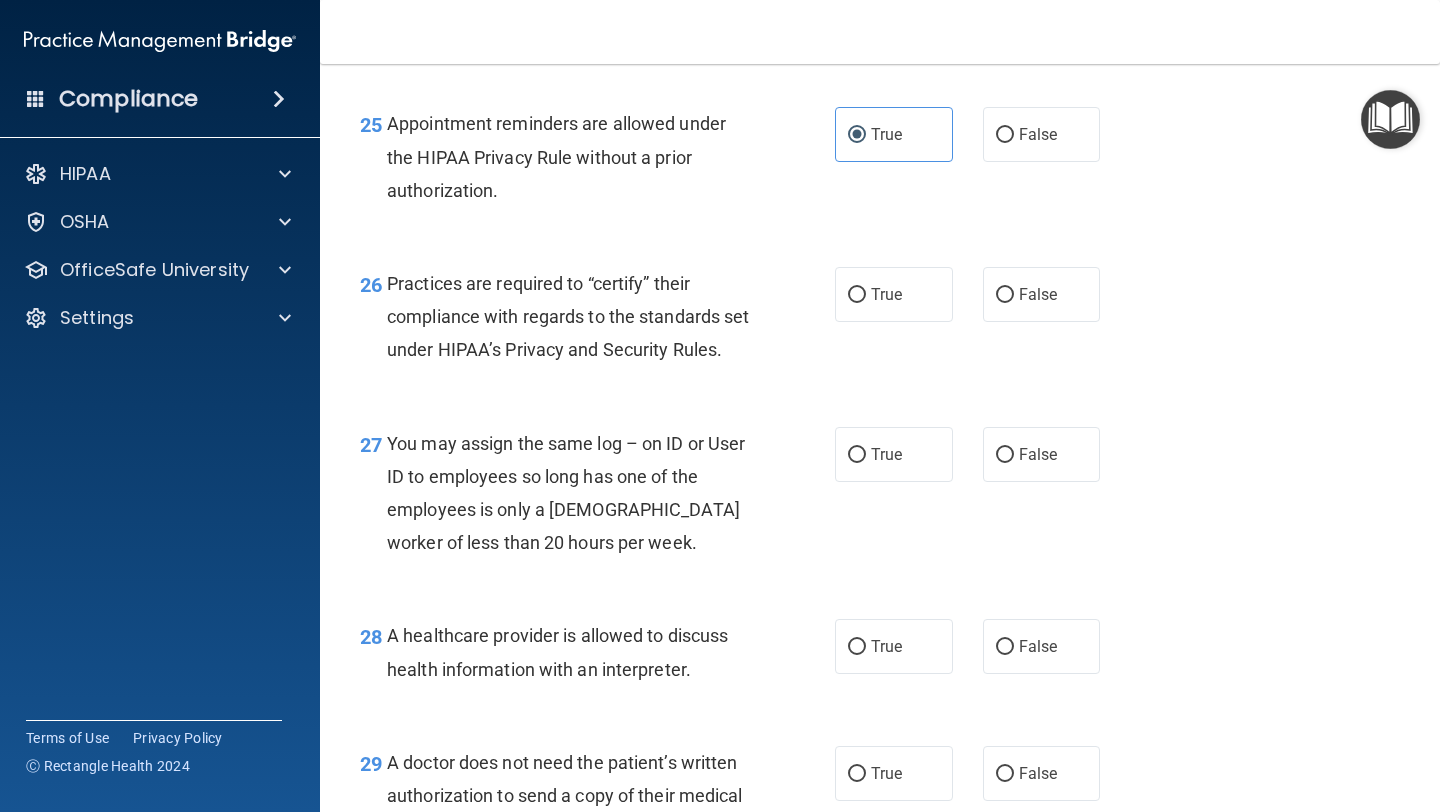 click on "Practices are required to “certify” their compliance with regards to the standards set under HIPAA’s Privacy and Security Rules." at bounding box center (568, 316) 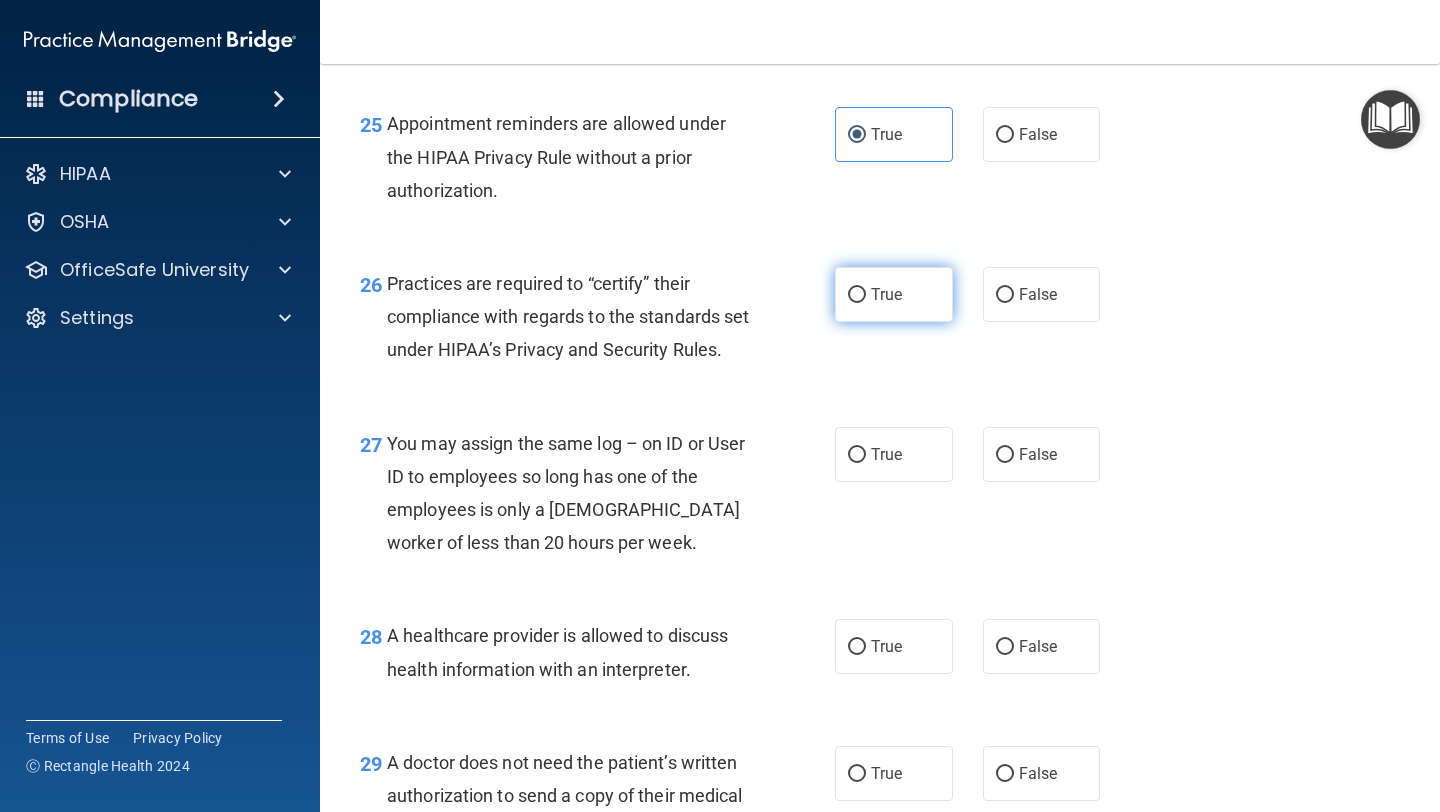 click on "True" at bounding box center (886, 294) 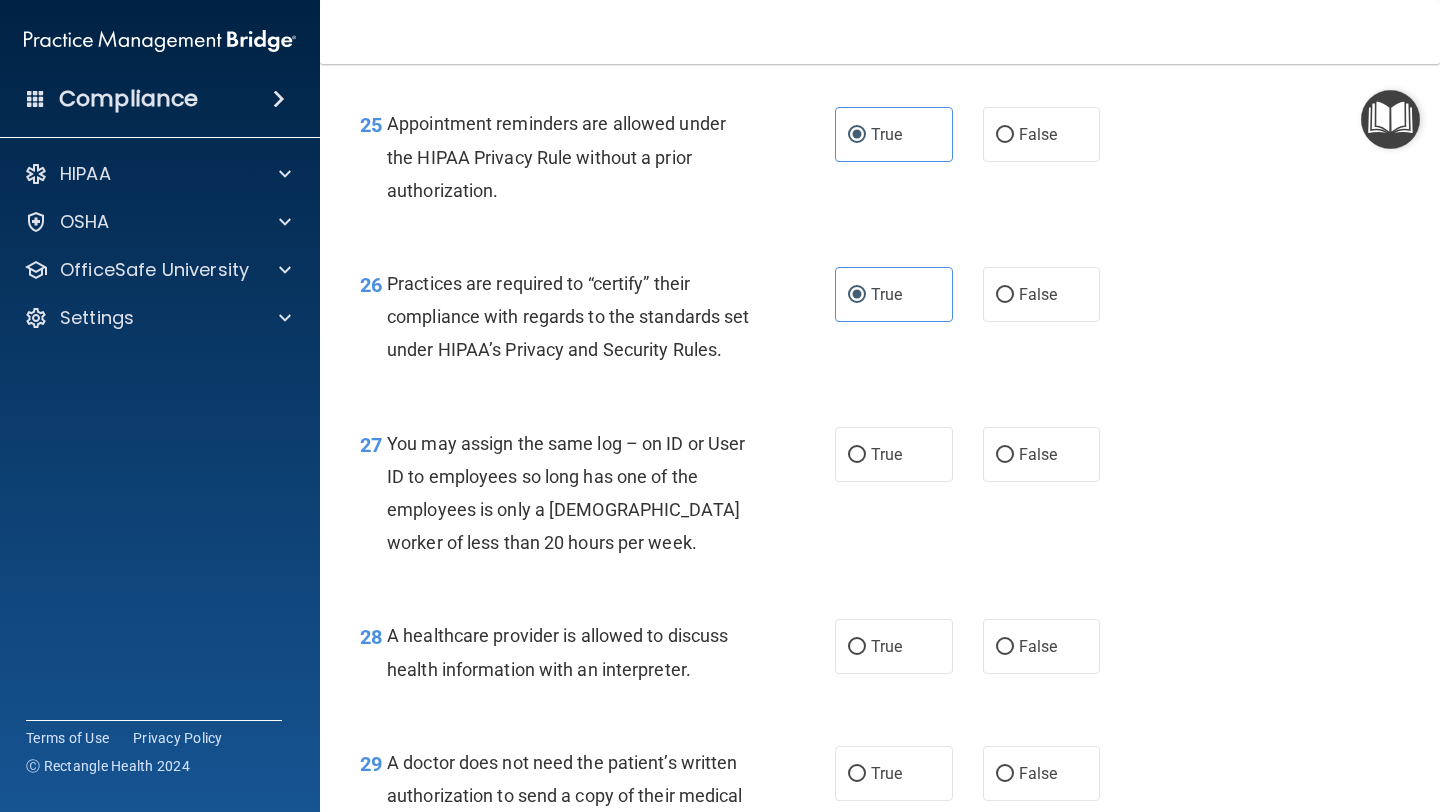 click on "Practices are required to “certify” their compliance with regards to the standards set under HIPAA’s Privacy and Security Rules." at bounding box center [568, 316] 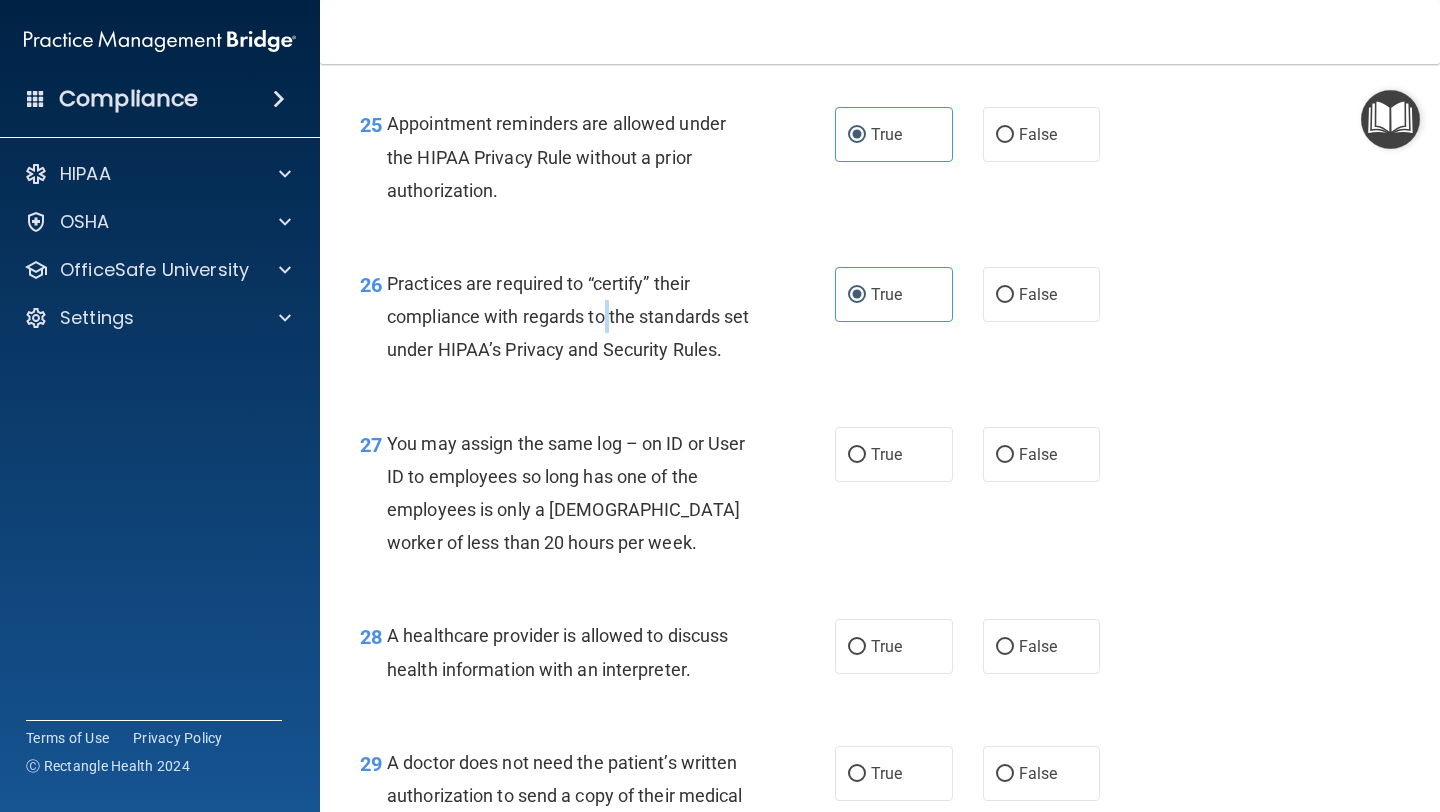 click on "Practices are required to “certify” their compliance with regards to the standards set under HIPAA’s Privacy and Security Rules." at bounding box center [568, 316] 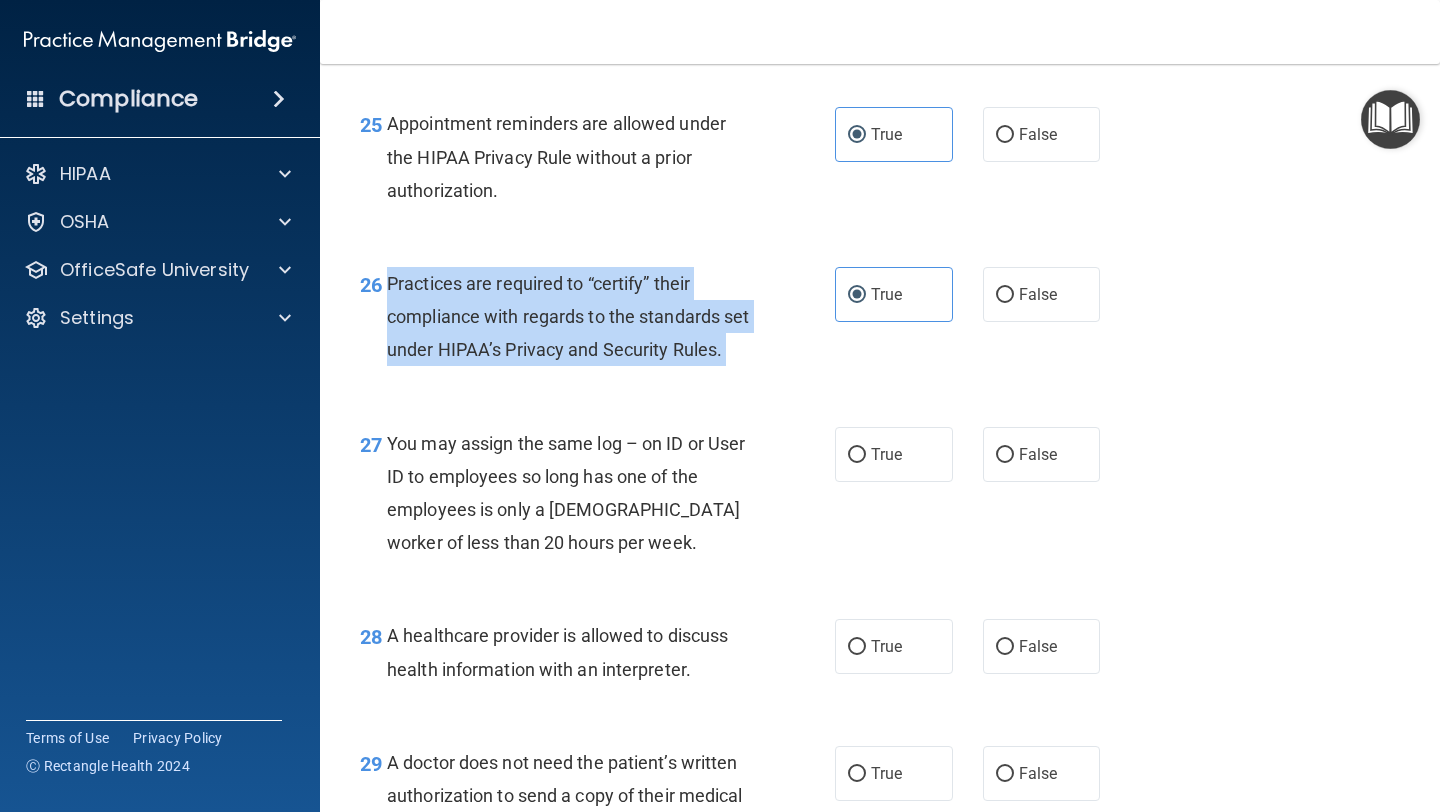 click on "Practices are required to “certify” their compliance with regards to the standards set under HIPAA’s Privacy and Security Rules." at bounding box center [568, 316] 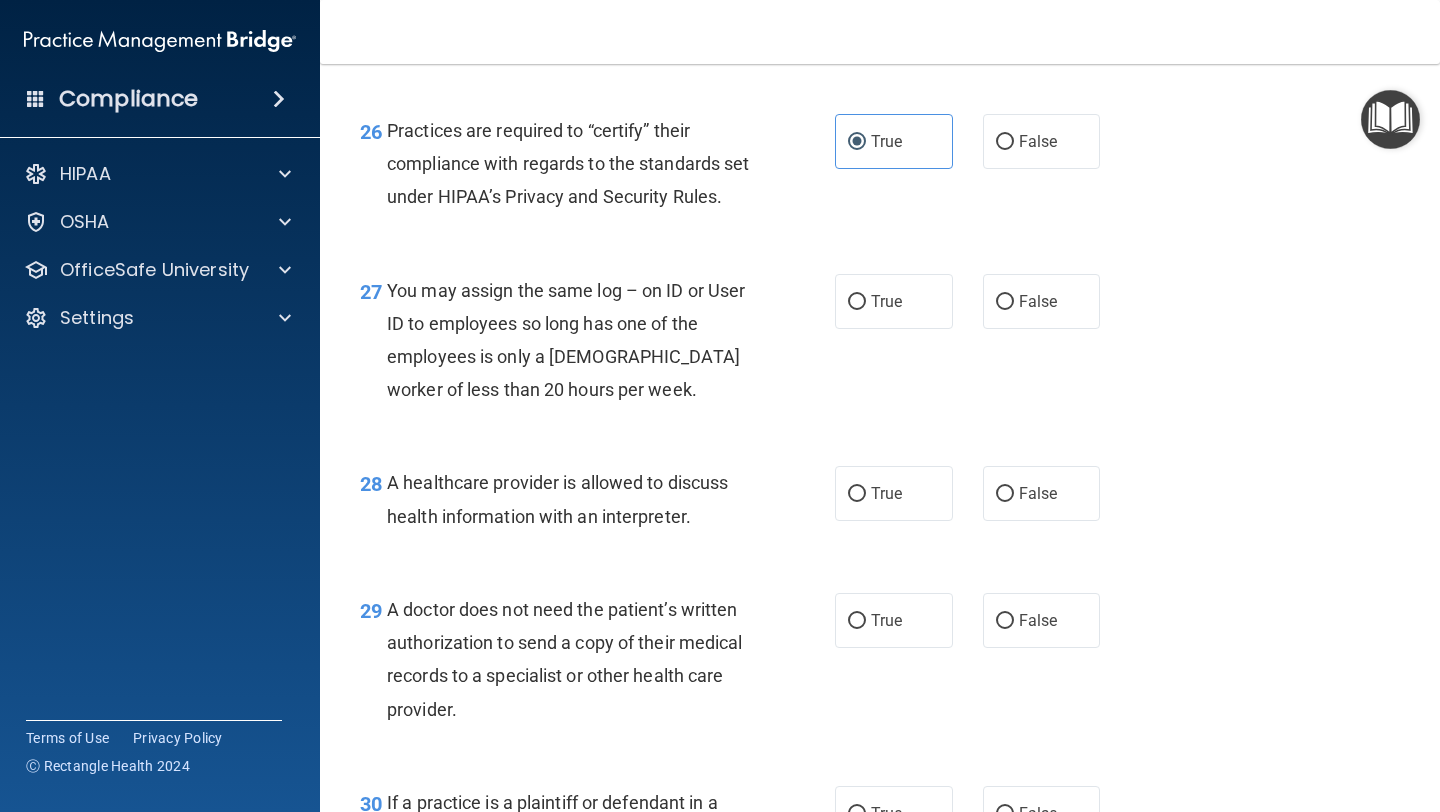 scroll, scrollTop: 4676, scrollLeft: 0, axis: vertical 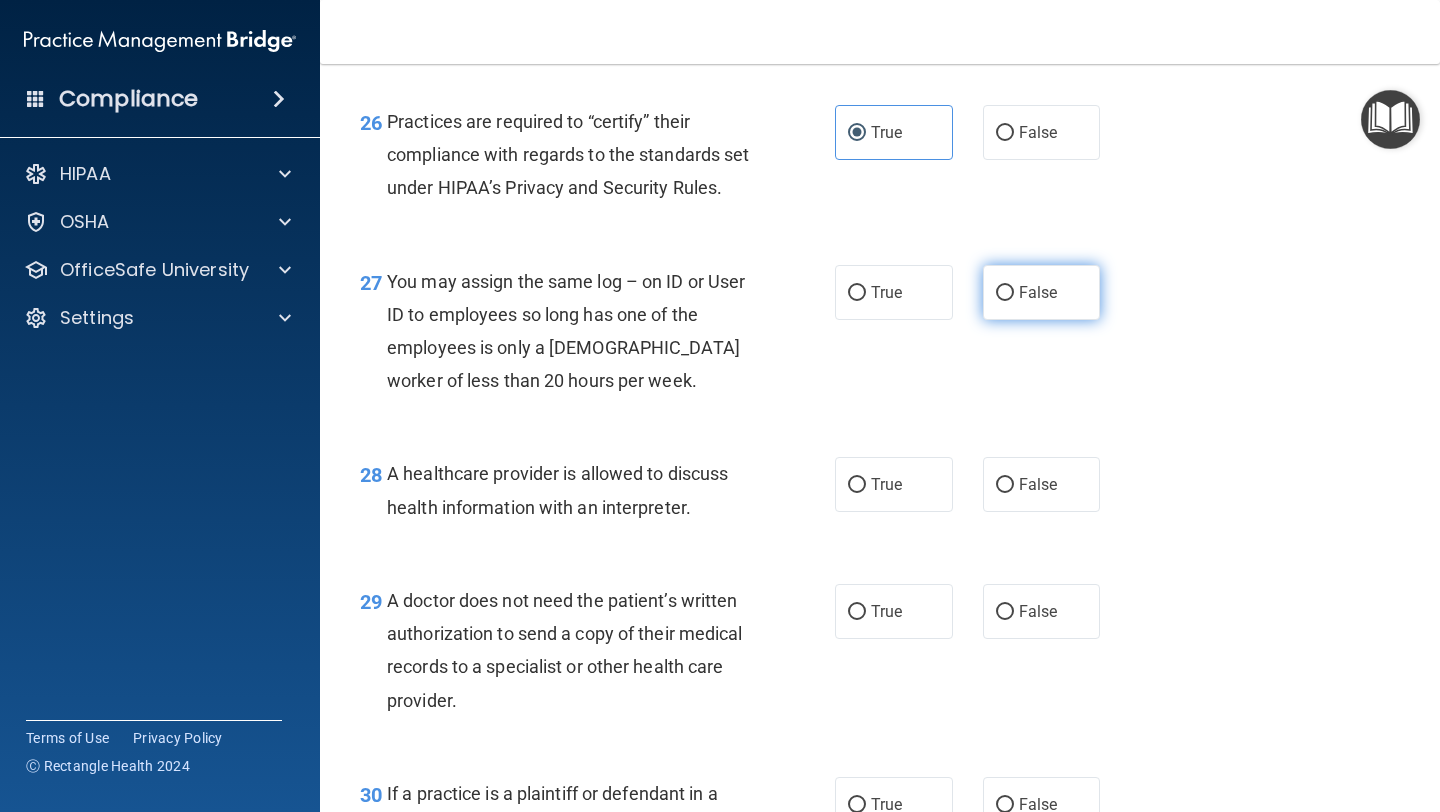 click on "False" at bounding box center (1042, 292) 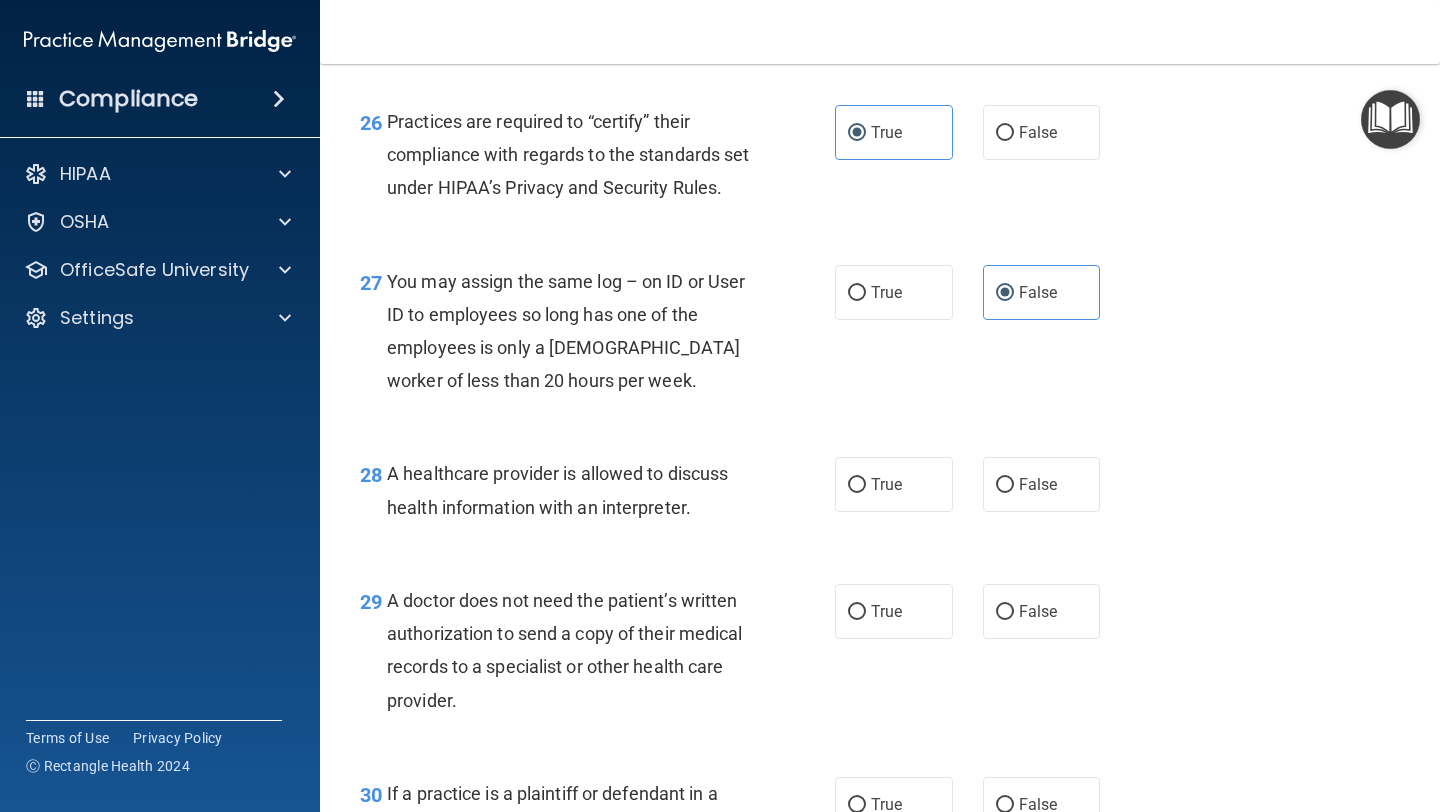 click on "You may assign the same log – on ID or User ID to employees so long has one of the employees is only a [DEMOGRAPHIC_DATA] worker of less than 20 hours per week." at bounding box center [566, 331] 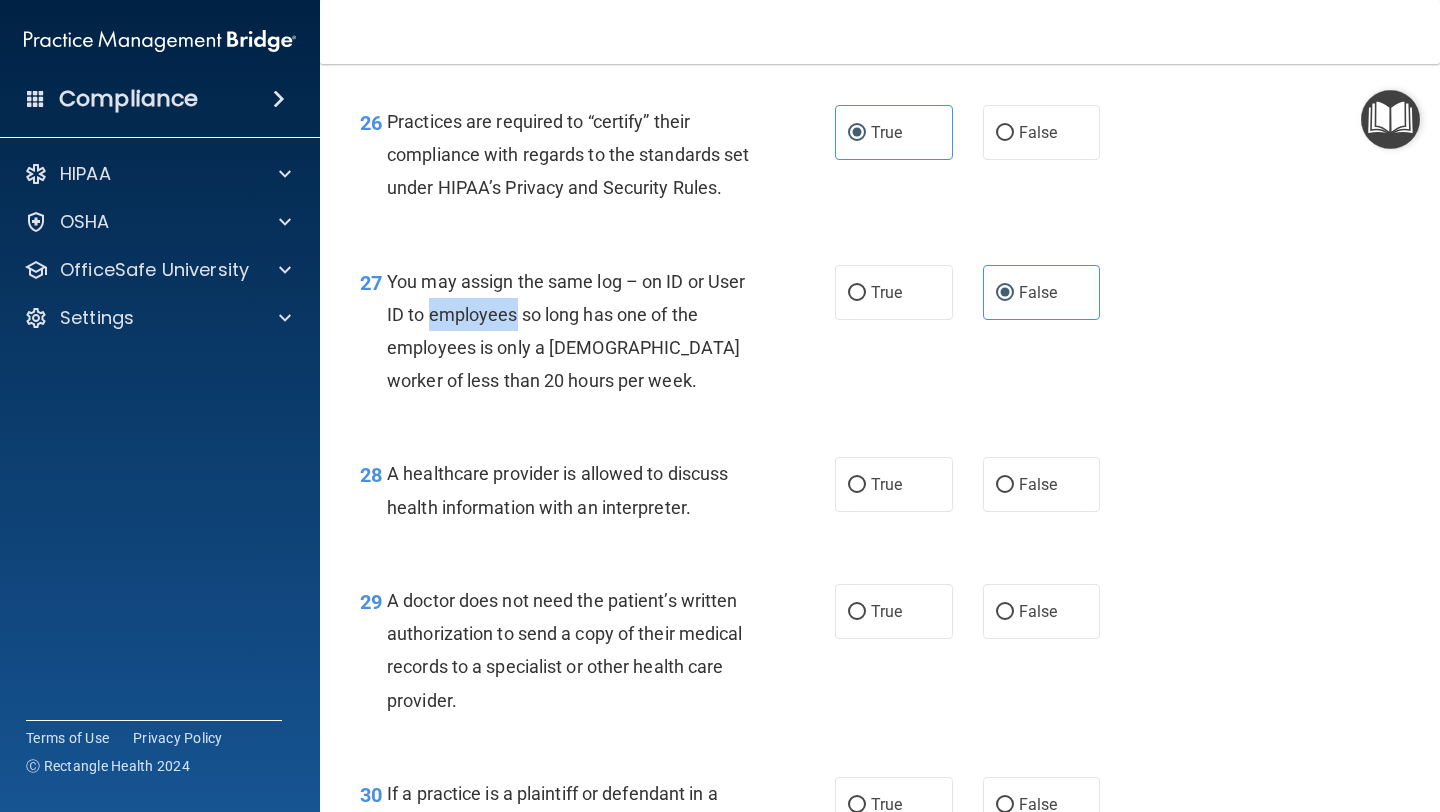 click on "You may assign the same log – on ID or User ID to employees so long has one of the employees is only a [DEMOGRAPHIC_DATA] worker of less than 20 hours per week." at bounding box center [566, 331] 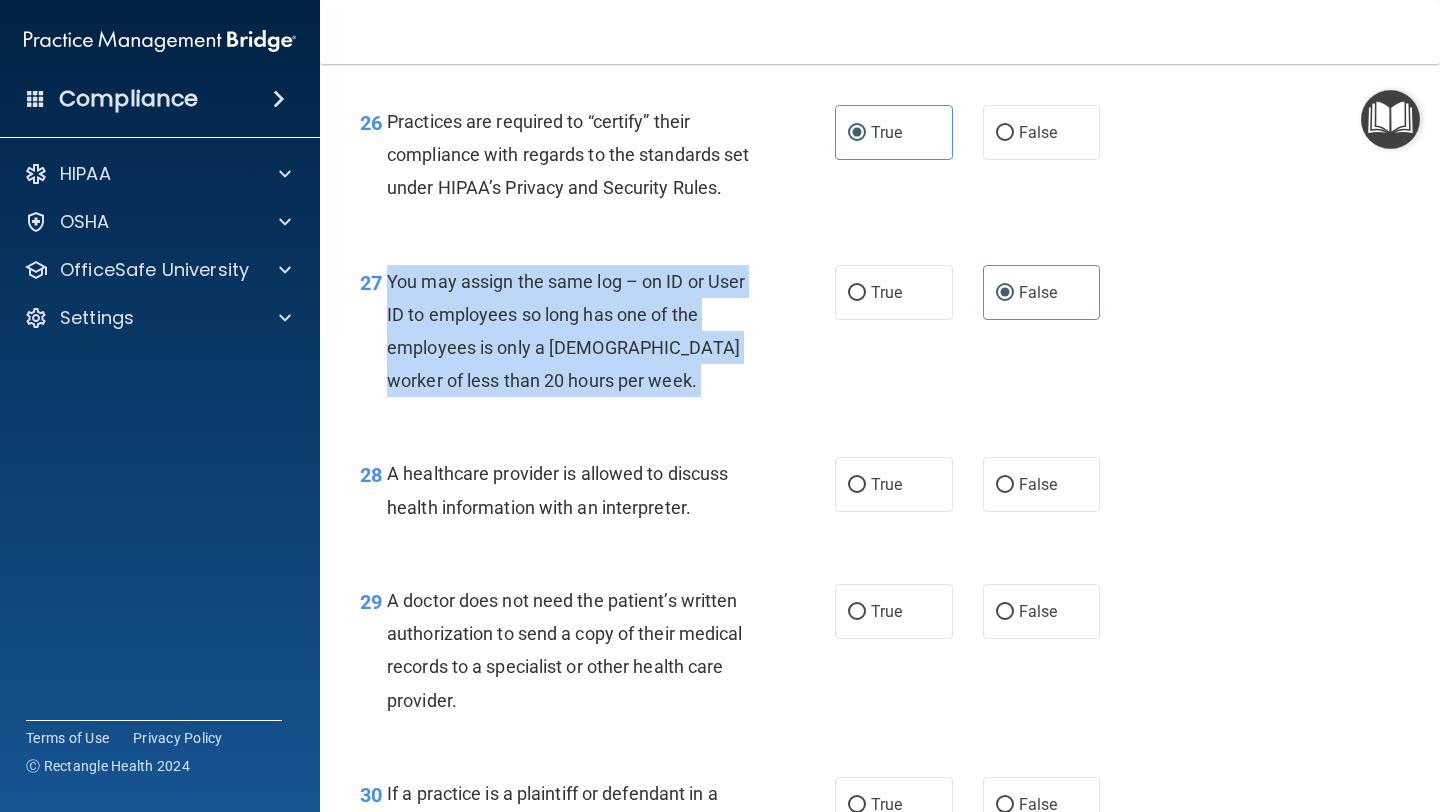 click on "You may assign the same log – on ID or User ID to employees so long has one of the employees is only a [DEMOGRAPHIC_DATA] worker of less than 20 hours per week." at bounding box center [566, 331] 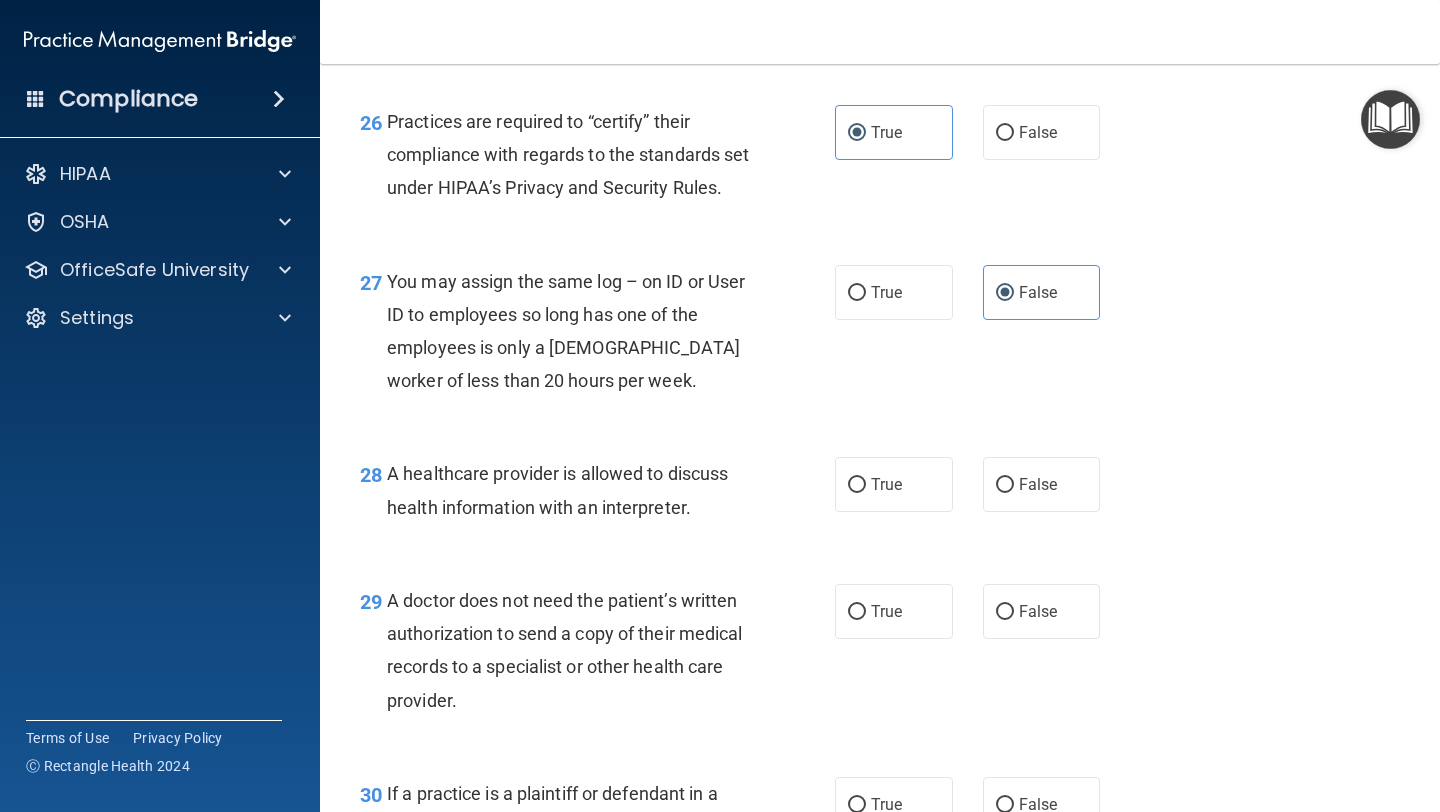 click on "27       You may assign the same log – on ID or User ID to employees so long has one of the employees is only a [DEMOGRAPHIC_DATA] worker of less than 20 hours per week.                 True           False" at bounding box center [880, 336] 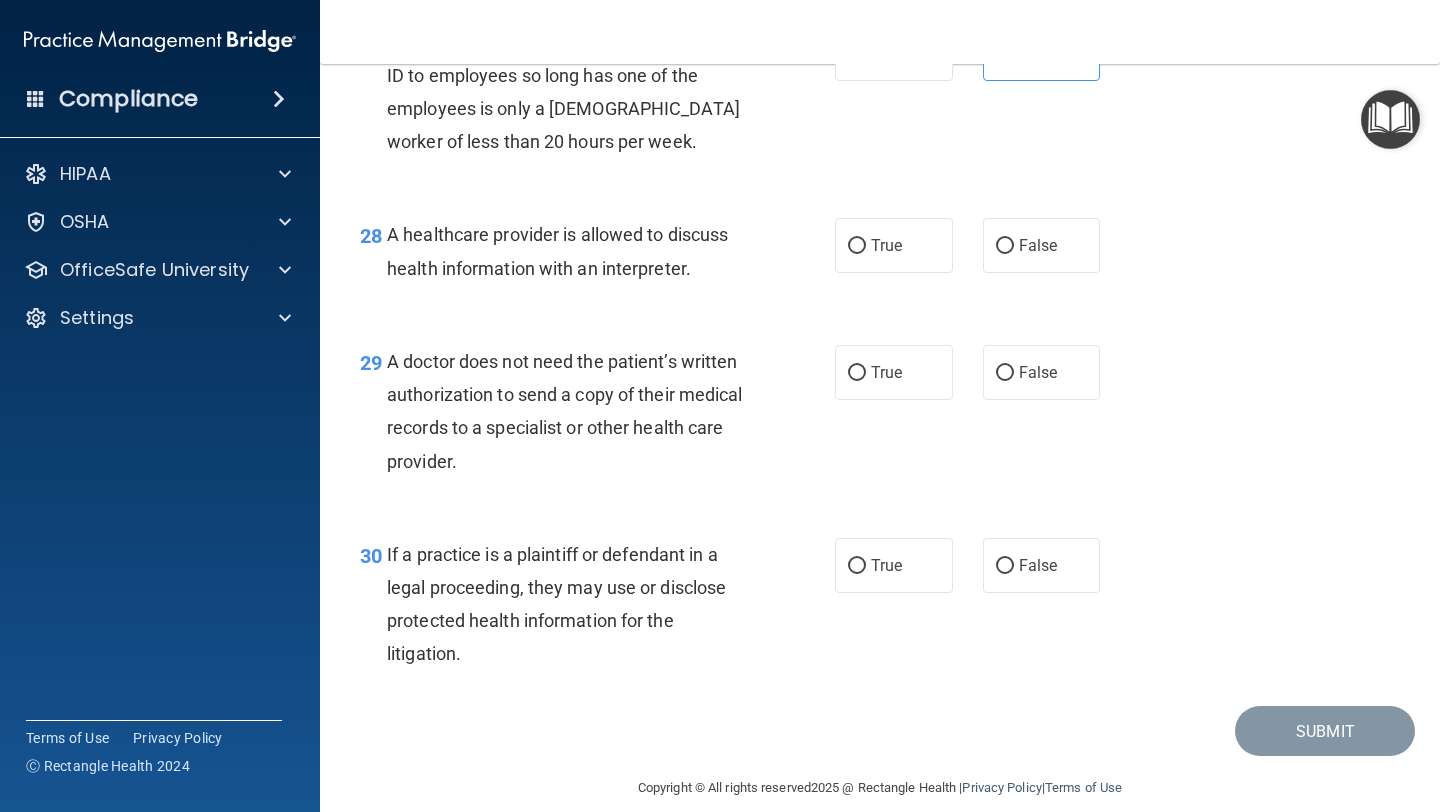 scroll, scrollTop: 4973, scrollLeft: 0, axis: vertical 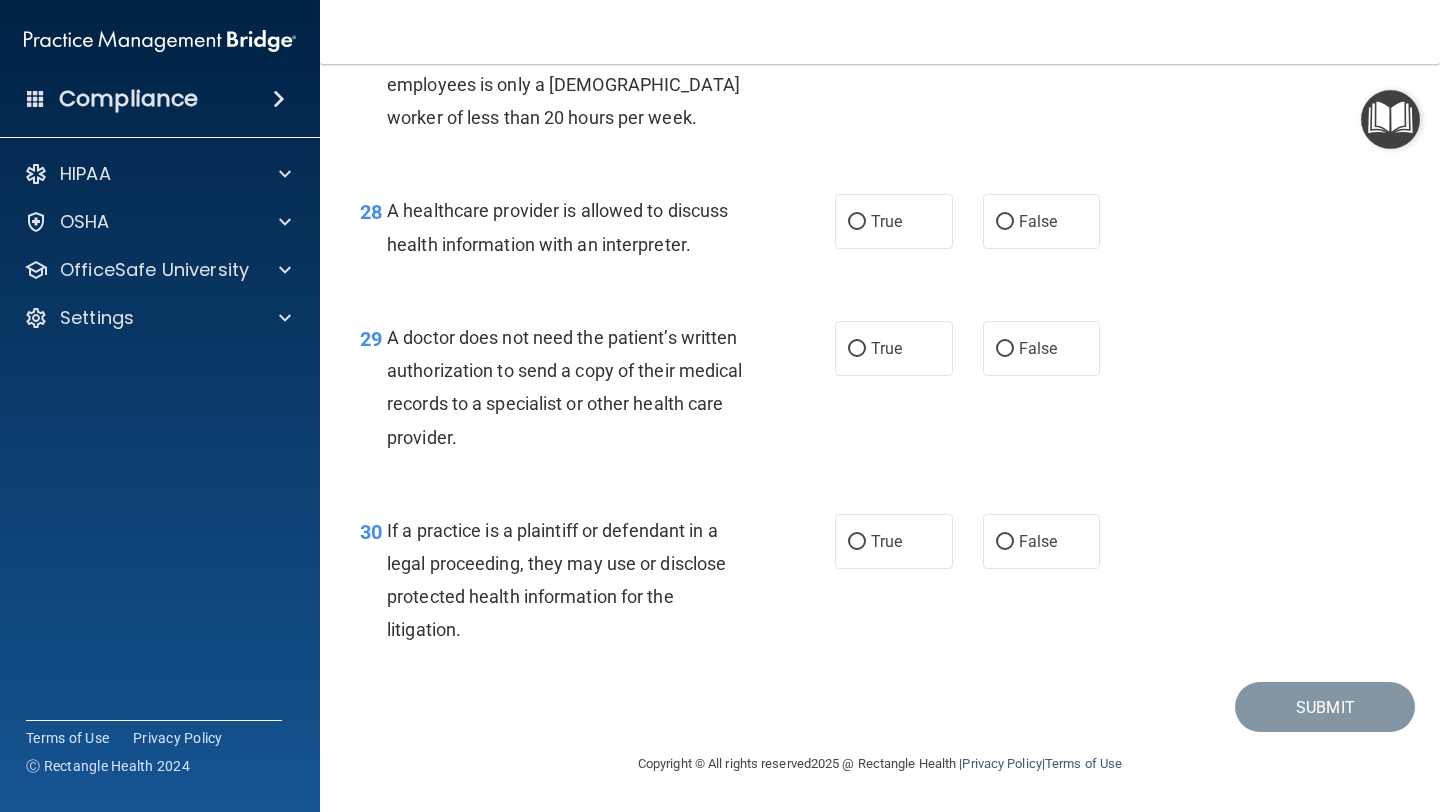 click on "A healthcare provider is allowed to discuss health information with an interpreter." at bounding box center [557, 227] 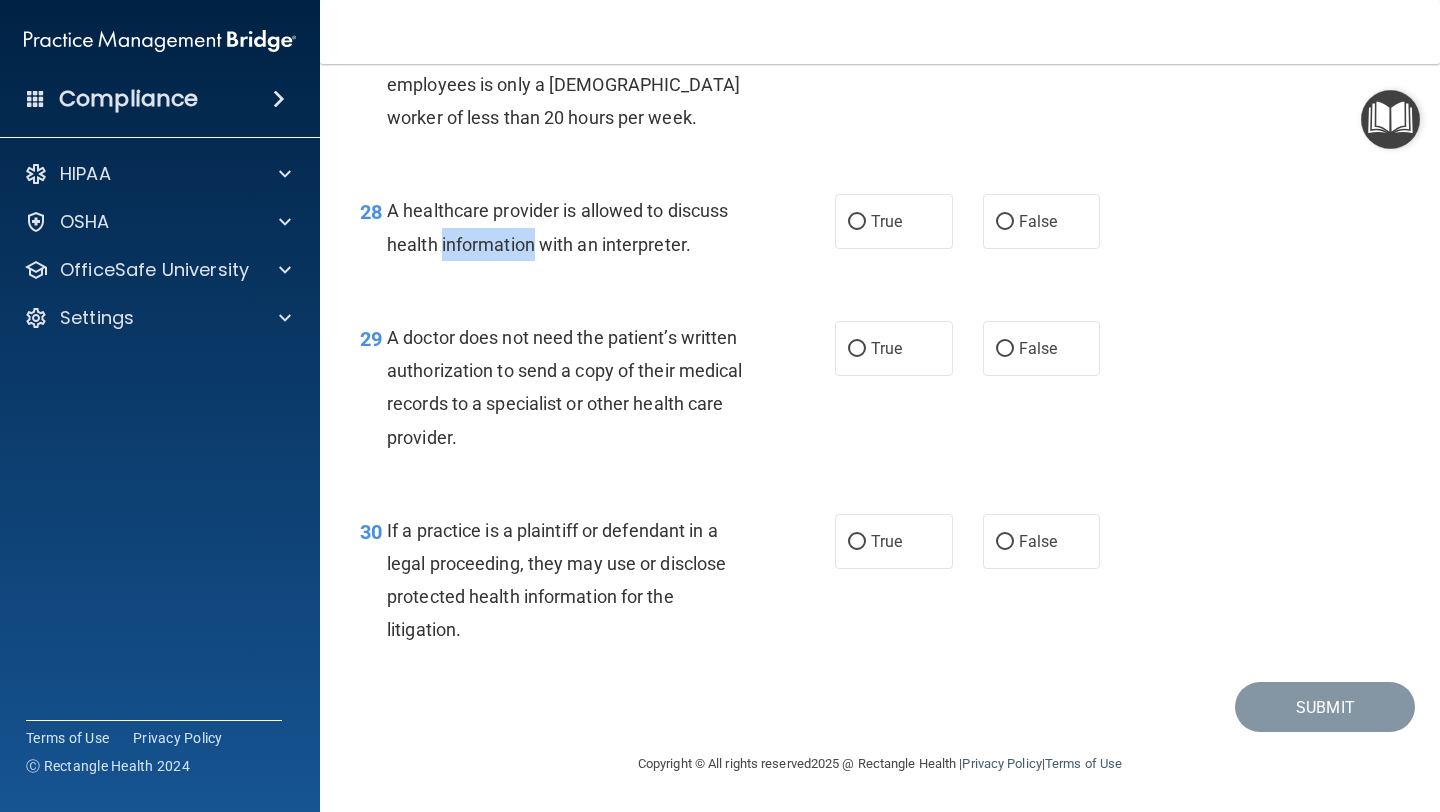 click on "A healthcare provider is allowed to discuss health information with an interpreter." at bounding box center [557, 227] 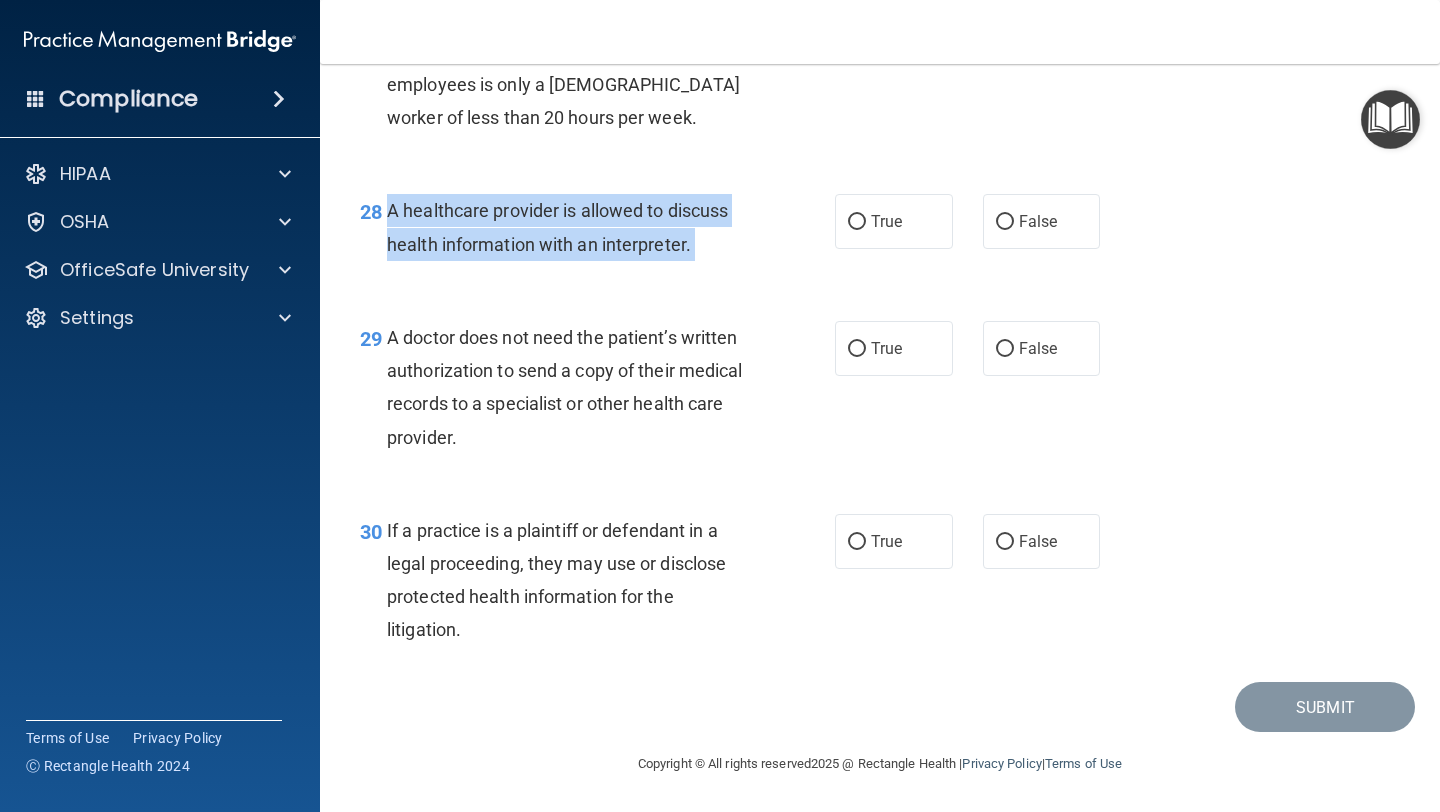 click on "A healthcare provider is allowed to discuss health information with an interpreter." at bounding box center [557, 227] 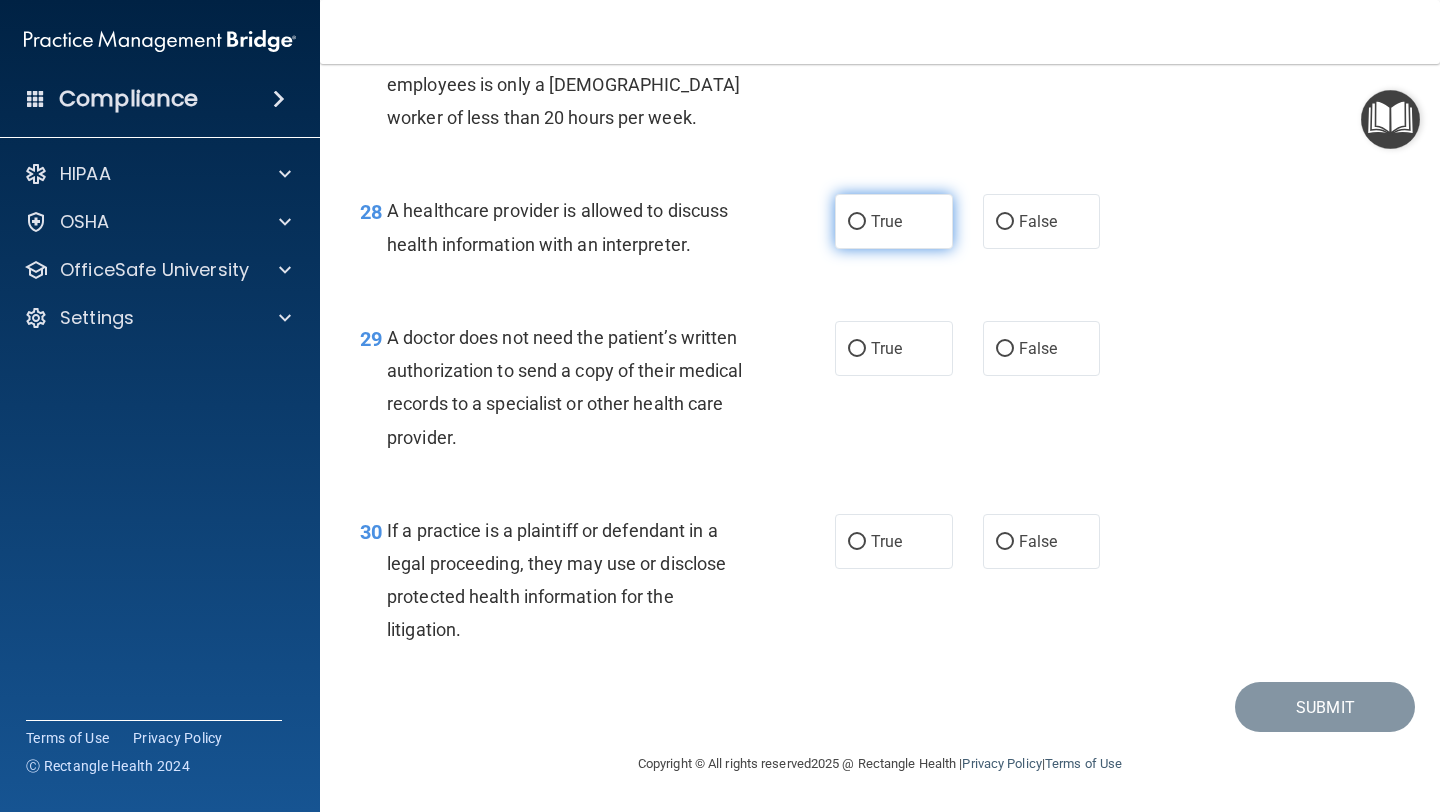 click on "True" at bounding box center [894, 221] 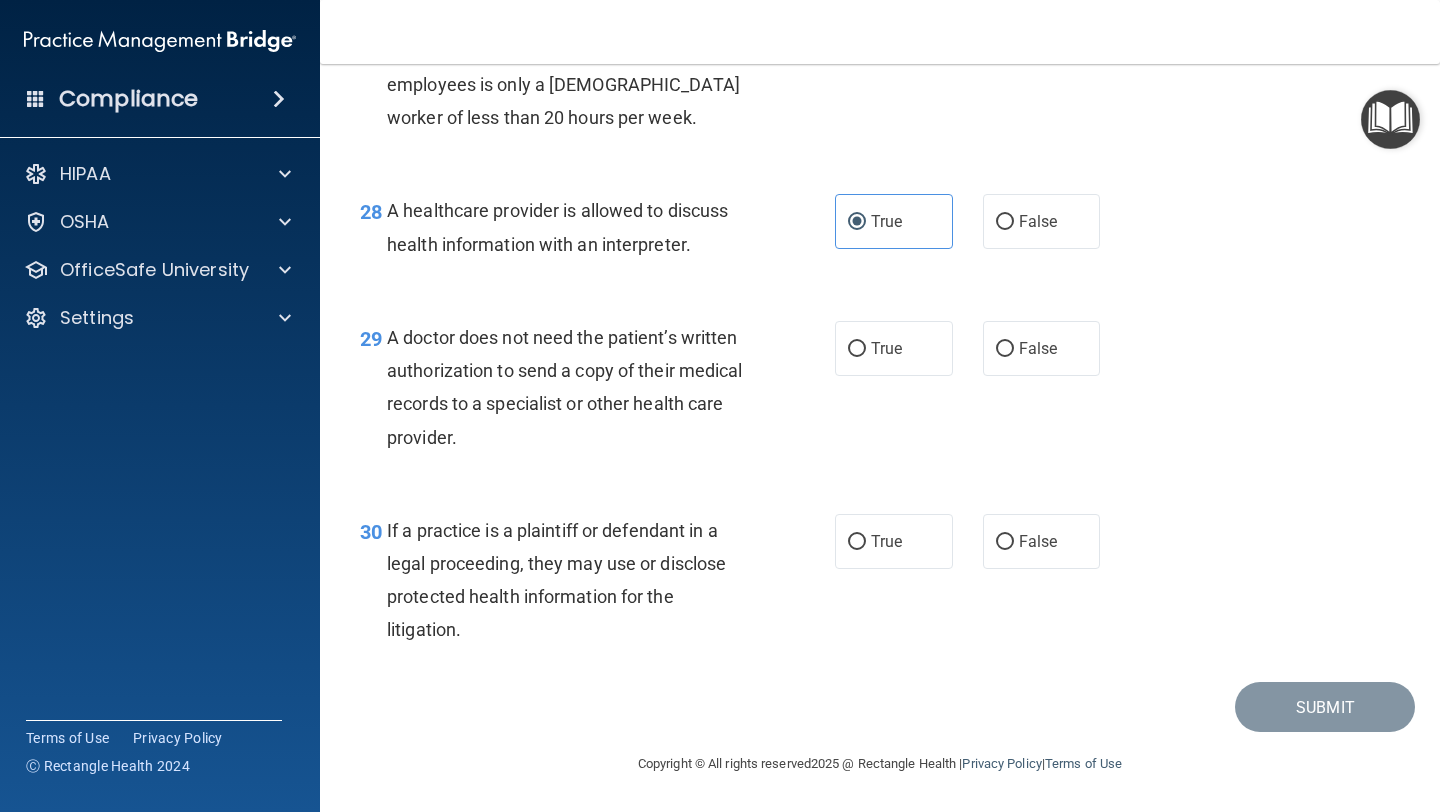 click on "29        A doctor does not need the patient’s written authorization to send a copy of their medical records to a specialist or other health care provider." at bounding box center [597, 392] 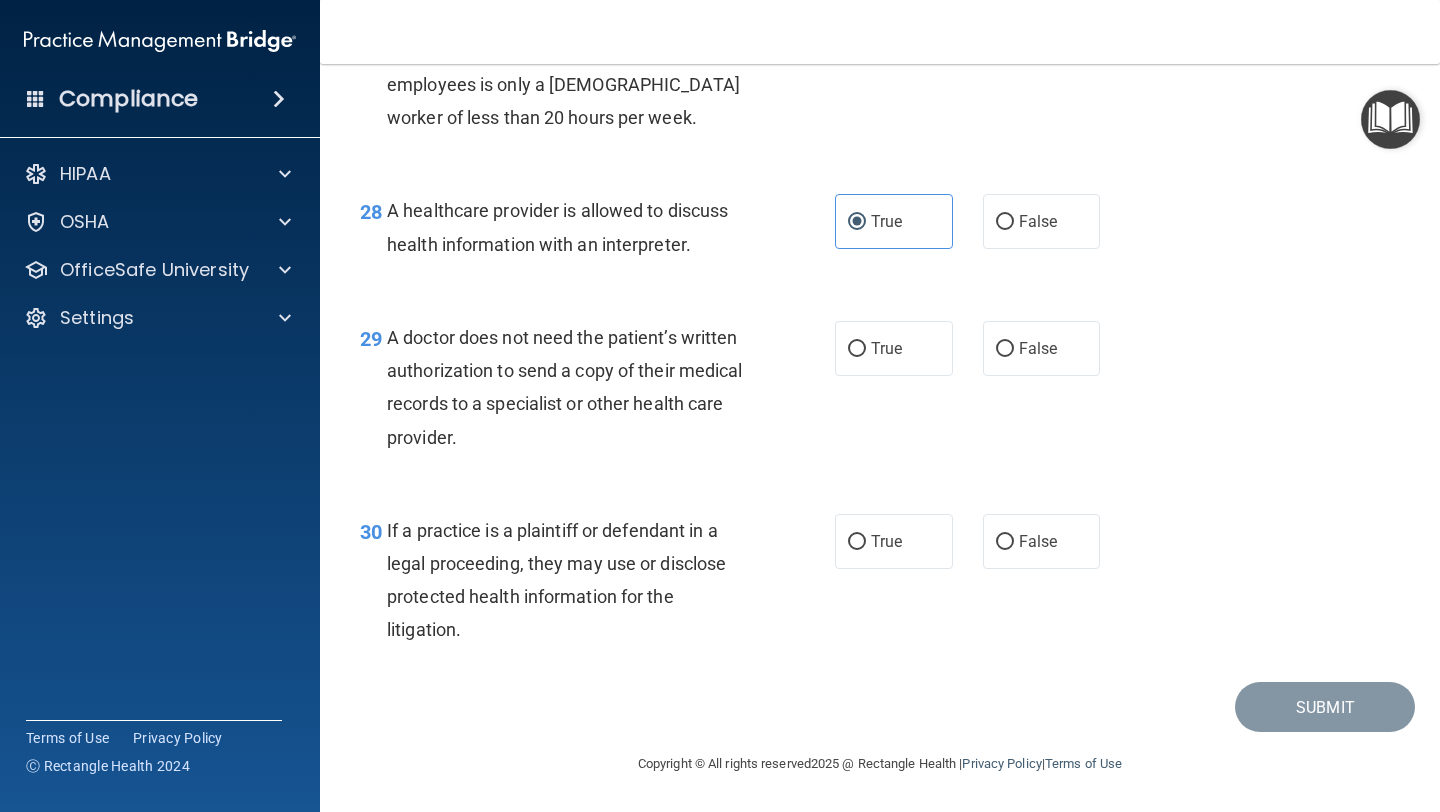 click on "A doctor does not need the patient’s written authorization to send a copy of their medical records to a specialist or other health care provider." at bounding box center [565, 387] 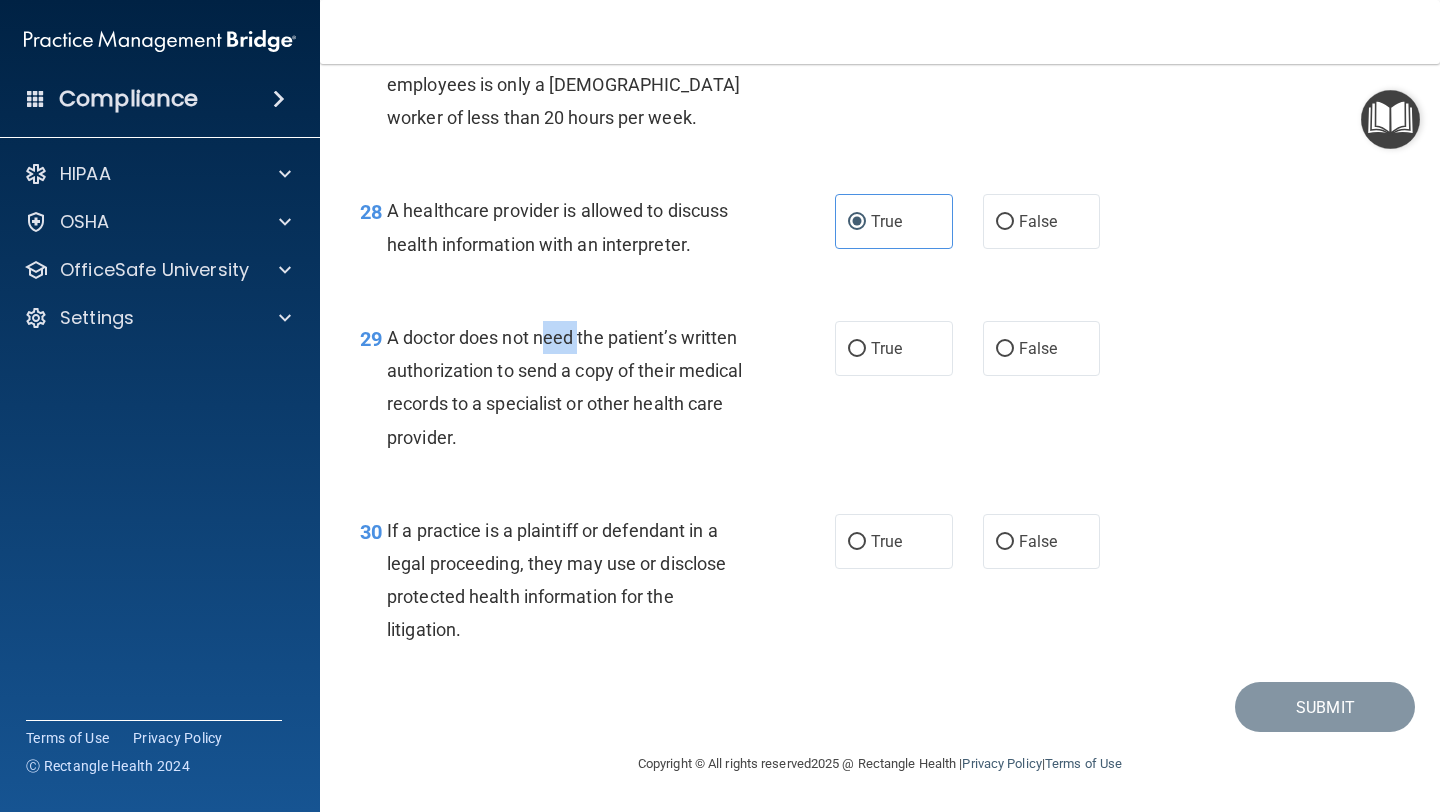 click on "A doctor does not need the patient’s written authorization to send a copy of their medical records to a specialist or other health care provider." at bounding box center (565, 387) 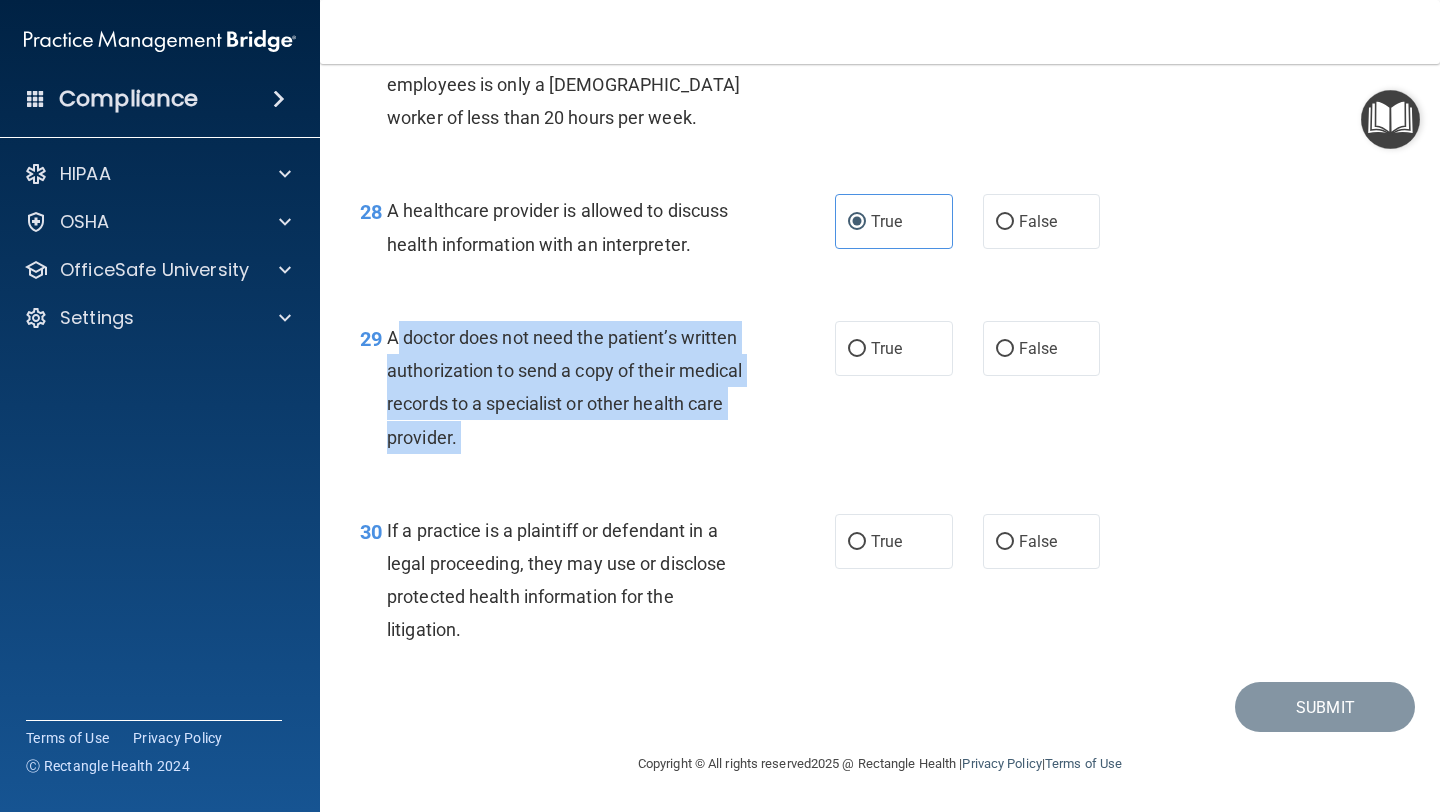 click on "A doctor does not need the patient’s written authorization to send a copy of their medical records to a specialist or other health care provider." at bounding box center [565, 387] 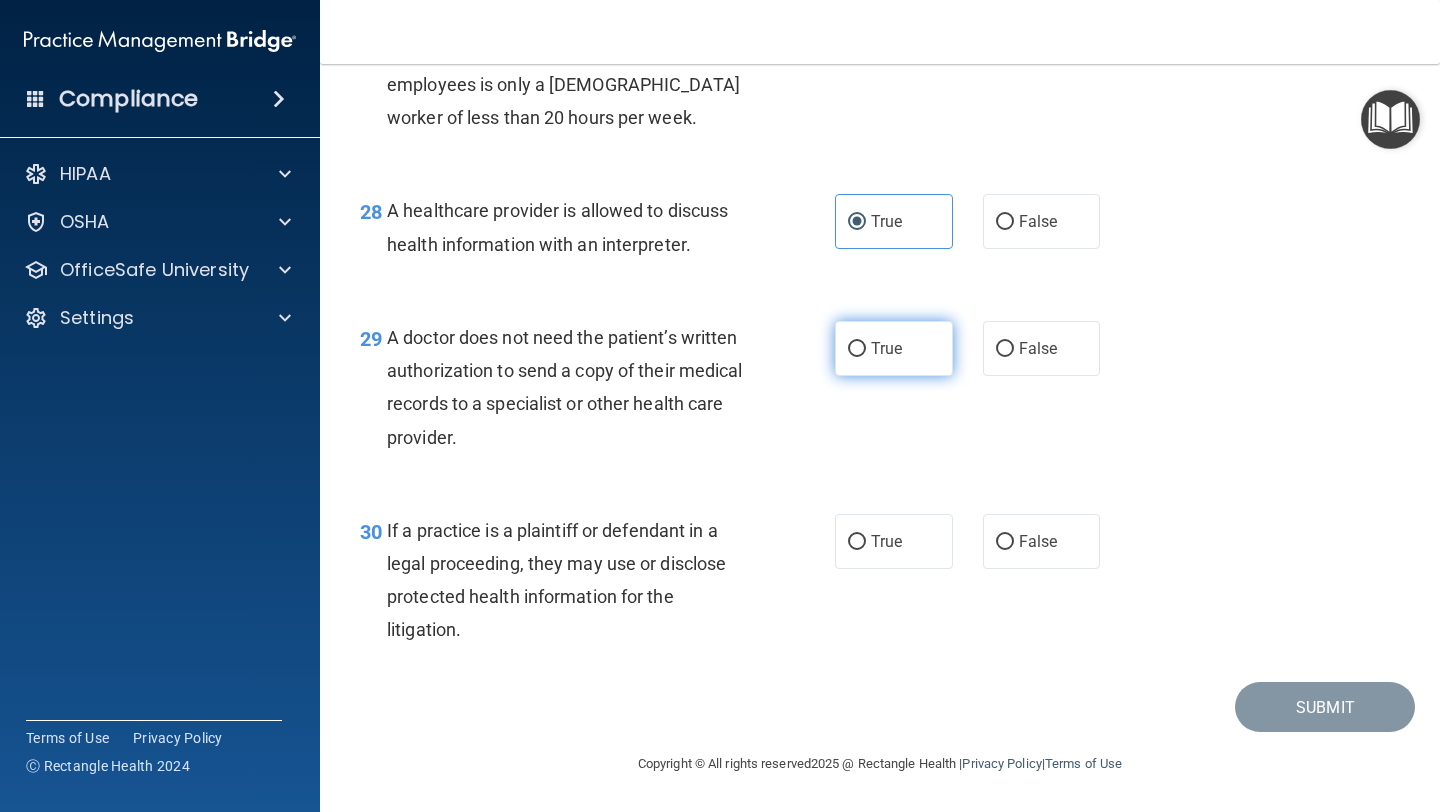click on "True" at bounding box center [894, 348] 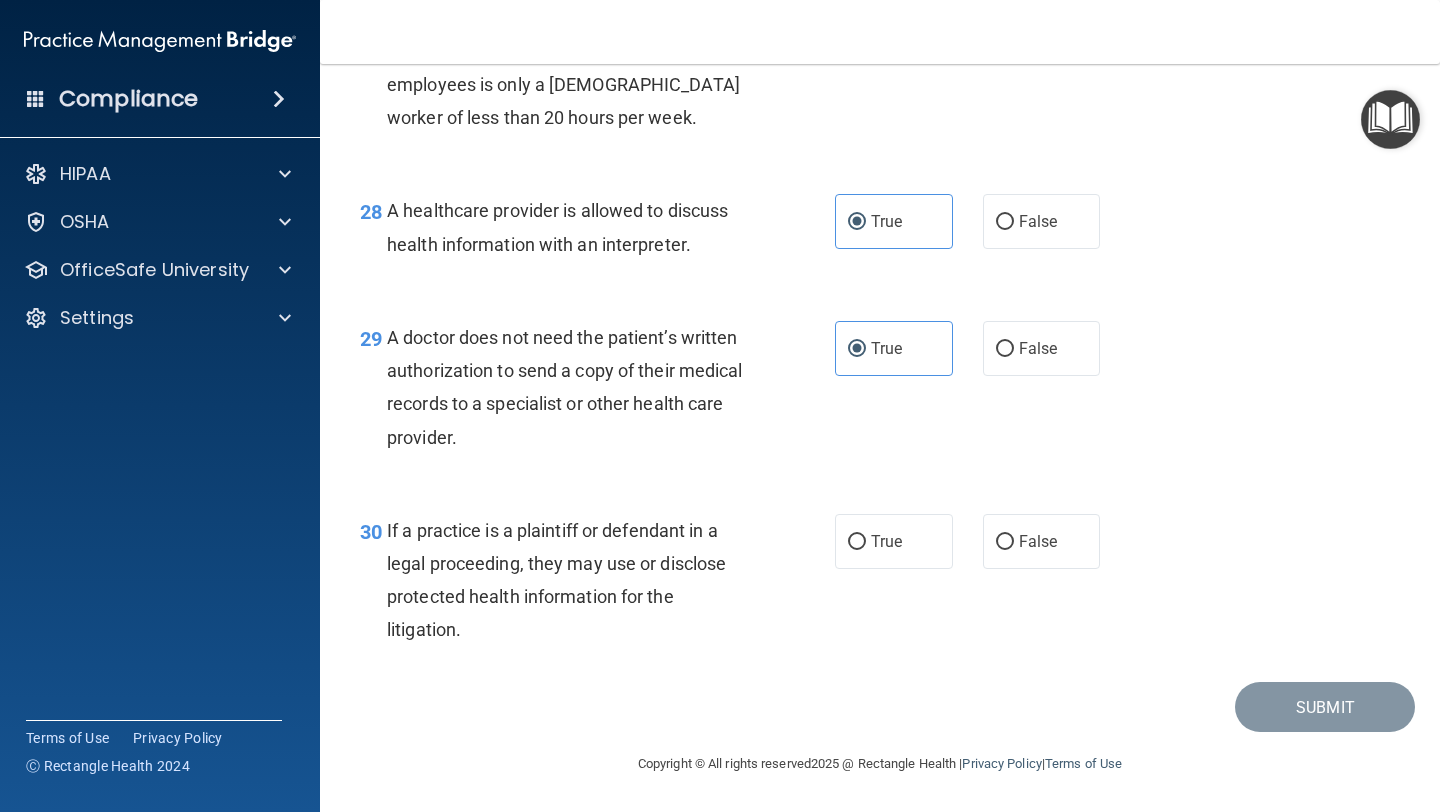 click on "30       If a practice is a plaintiff or defendant in a legal proceeding, they may use or disclose protected health information for the litigation.                 True           False" at bounding box center [880, 585] 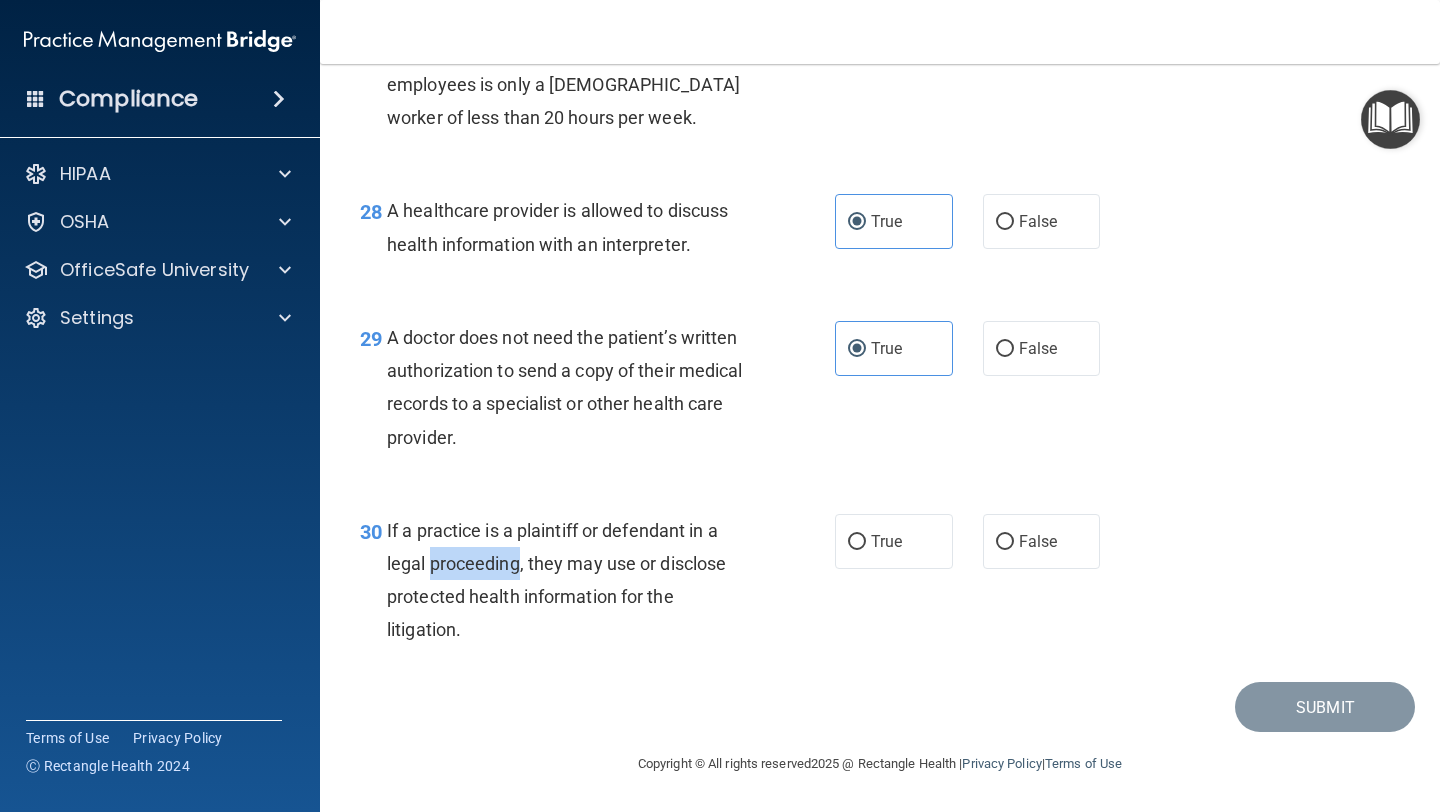 click on "If a practice is a plaintiff or defendant in a legal proceeding, they may use or disclose protected health information for the litigation." at bounding box center [556, 580] 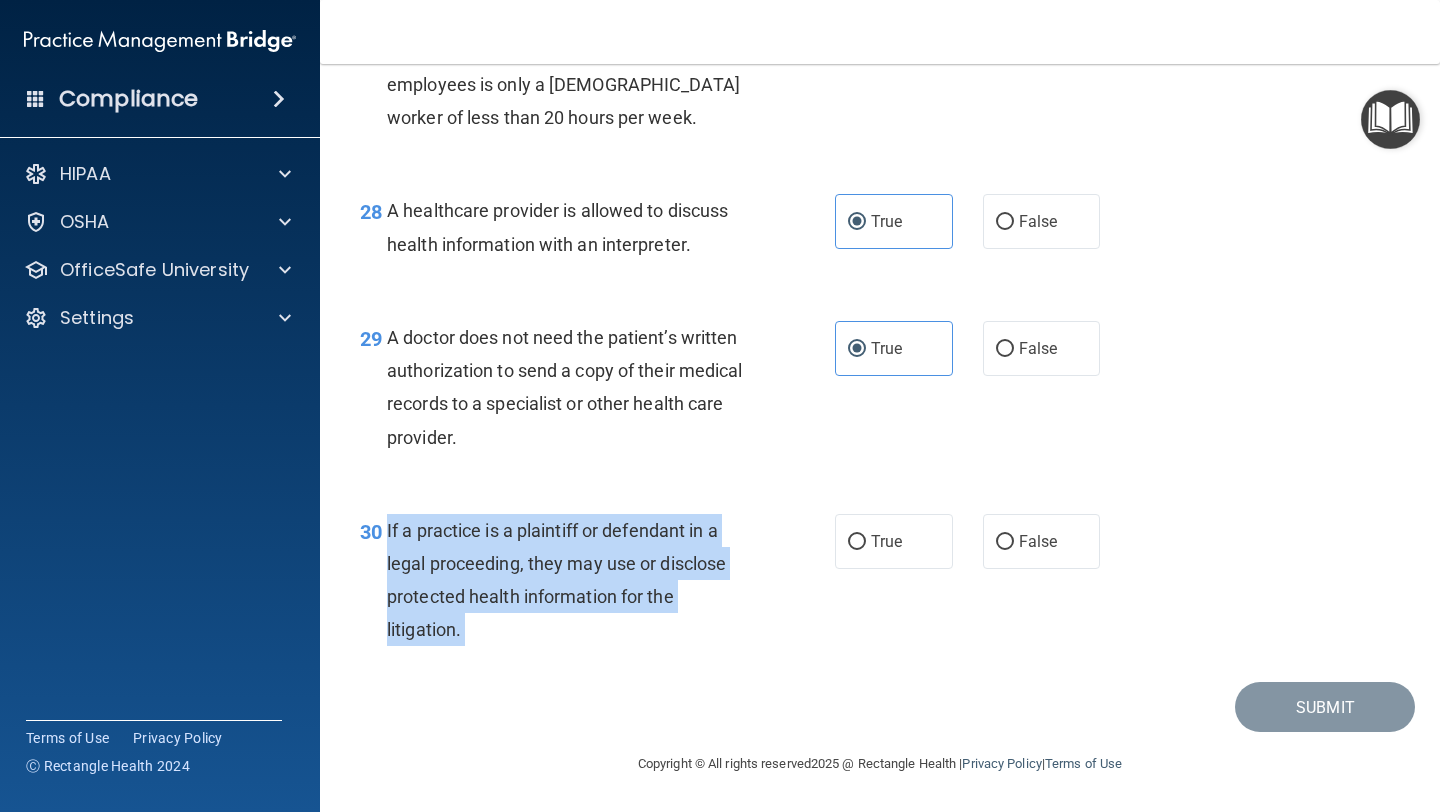 click on "If a practice is a plaintiff or defendant in a legal proceeding, they may use or disclose protected health information for the litigation." at bounding box center [556, 580] 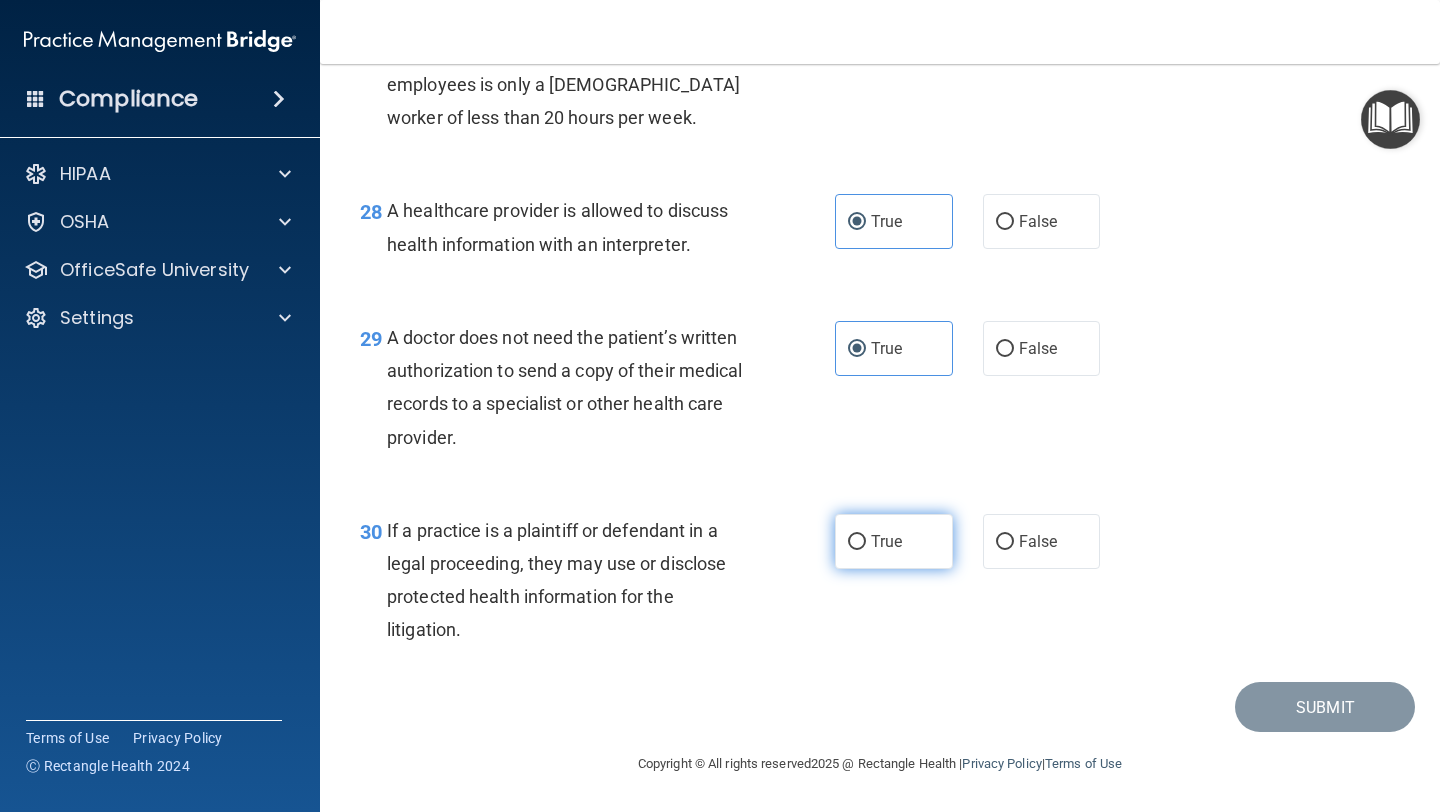 click on "True" at bounding box center [894, 541] 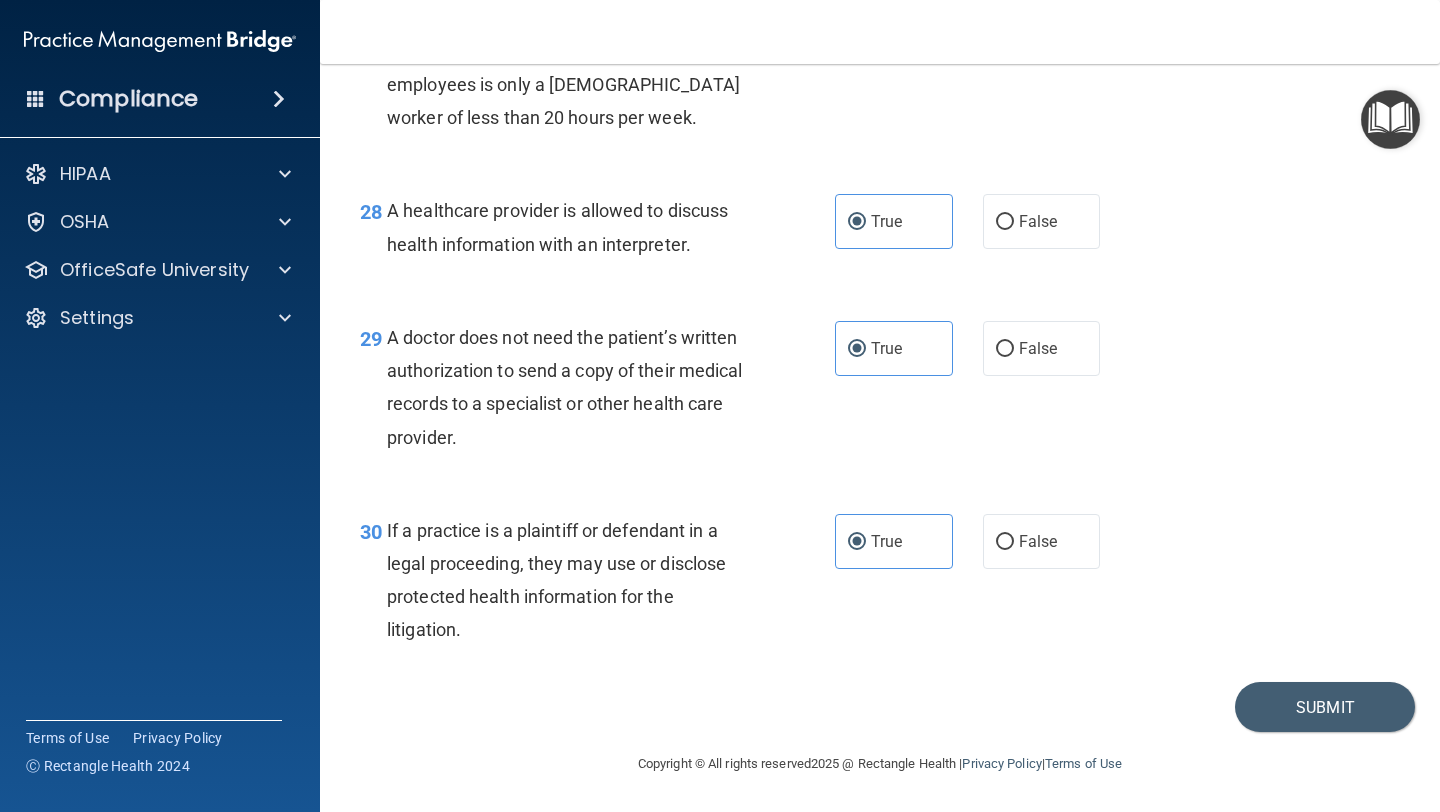 click on "29        A doctor does not need the patient’s written authorization to send a copy of their medical records to a specialist or other health care provider.                  True           False" at bounding box center [880, 392] 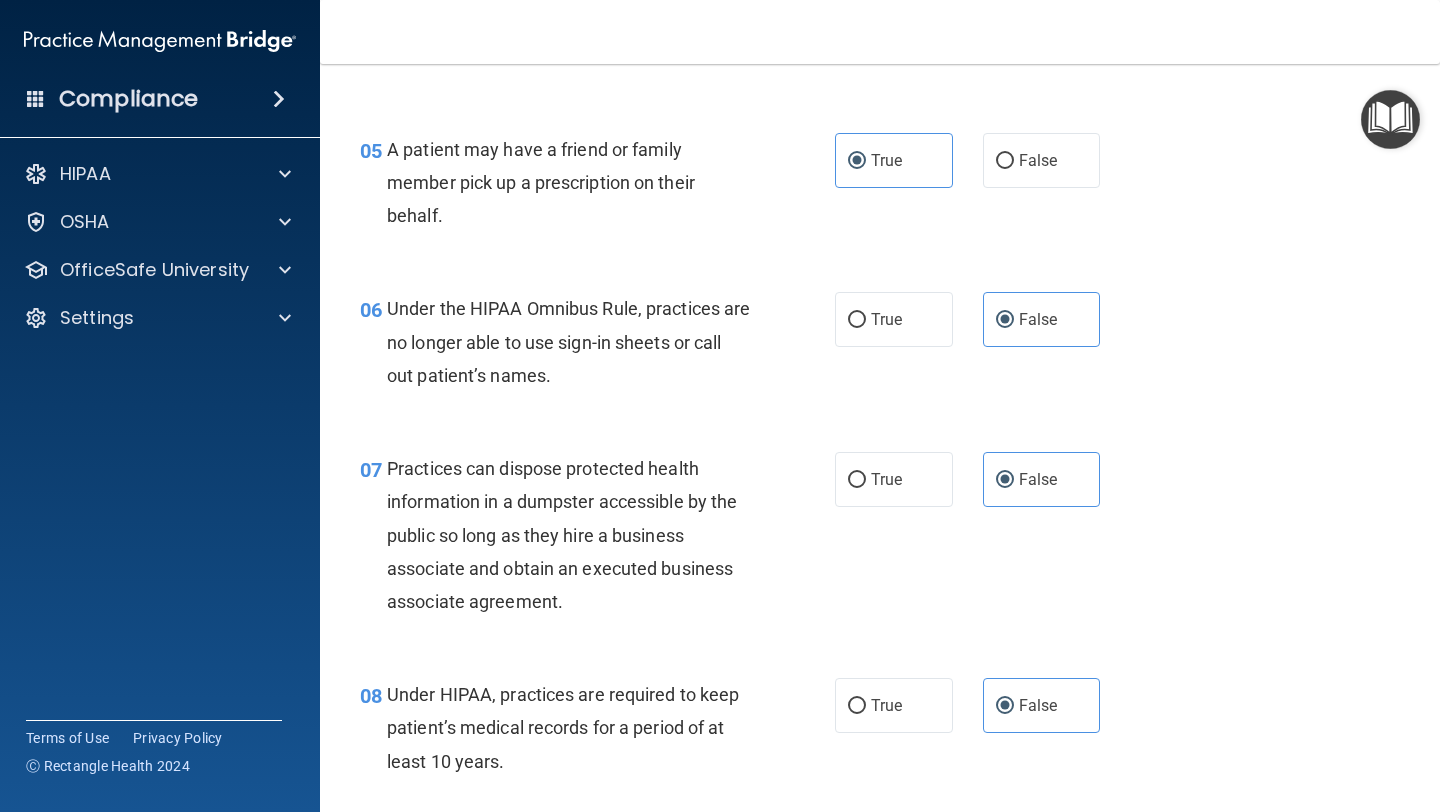 scroll, scrollTop: 928, scrollLeft: 0, axis: vertical 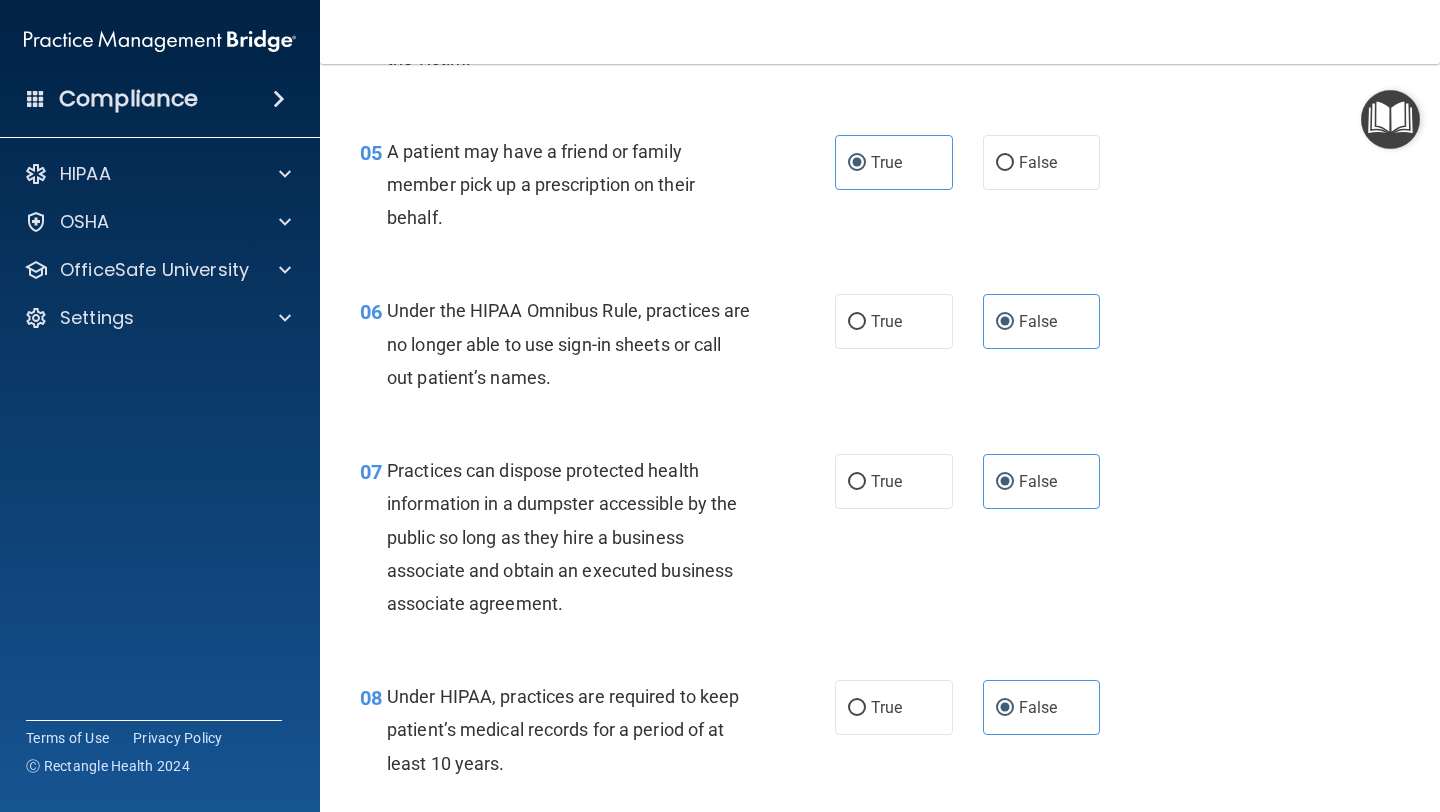 click on "A patient may have a friend or family member pick up a prescription on their behalf." at bounding box center [541, 184] 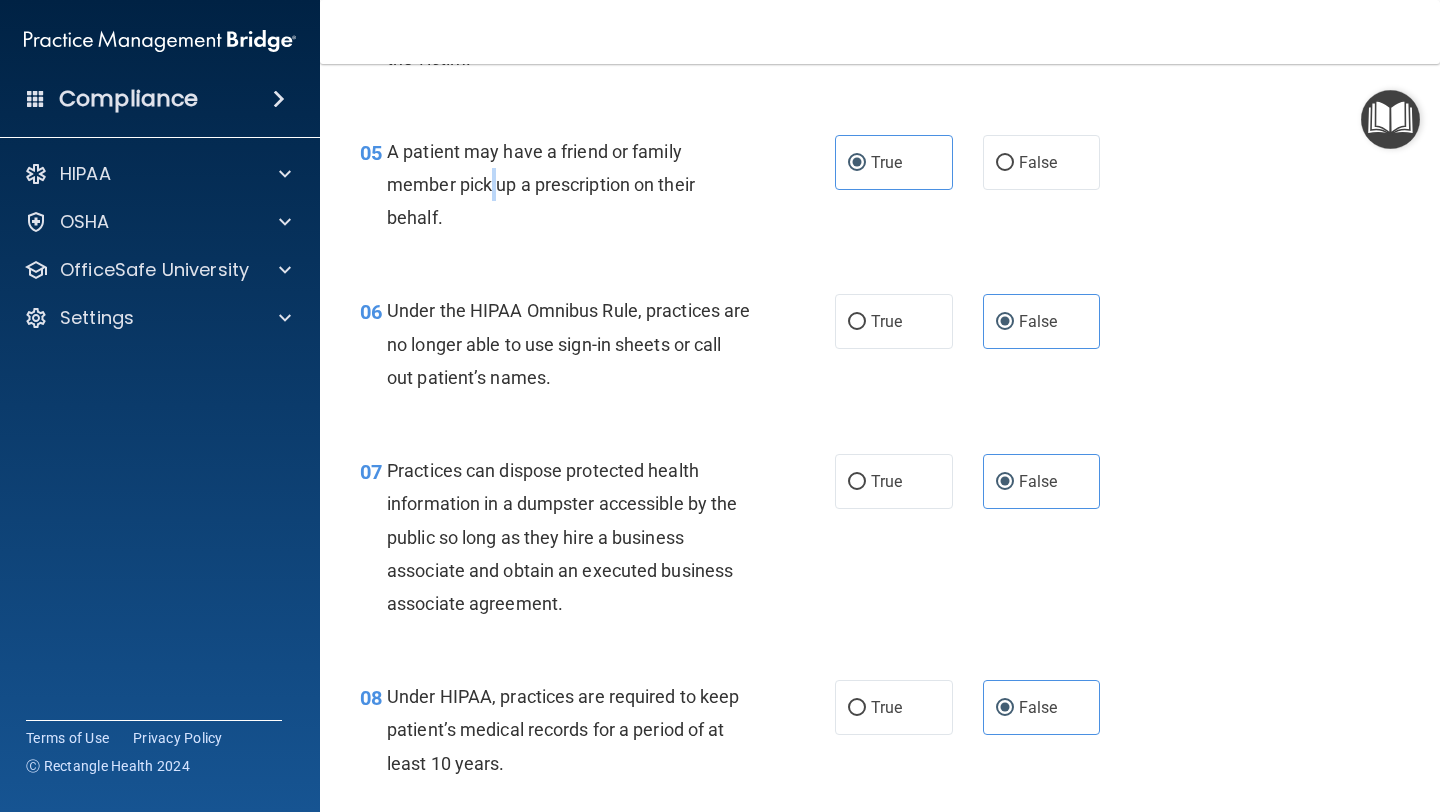 click on "A patient may have a friend or family member pick up a prescription on their behalf." at bounding box center [541, 184] 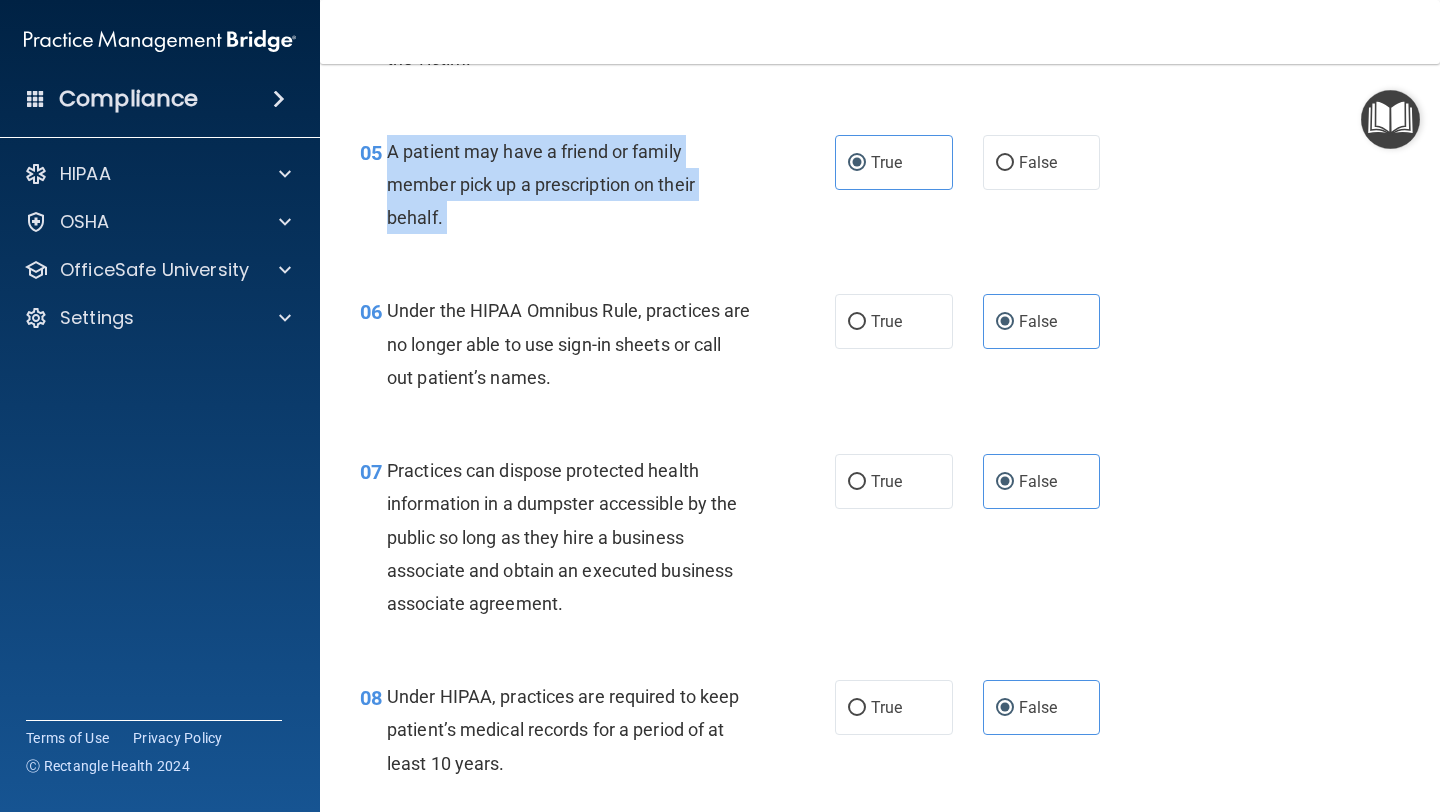 click on "A patient may have a friend or family member pick up a prescription on their behalf." at bounding box center (541, 184) 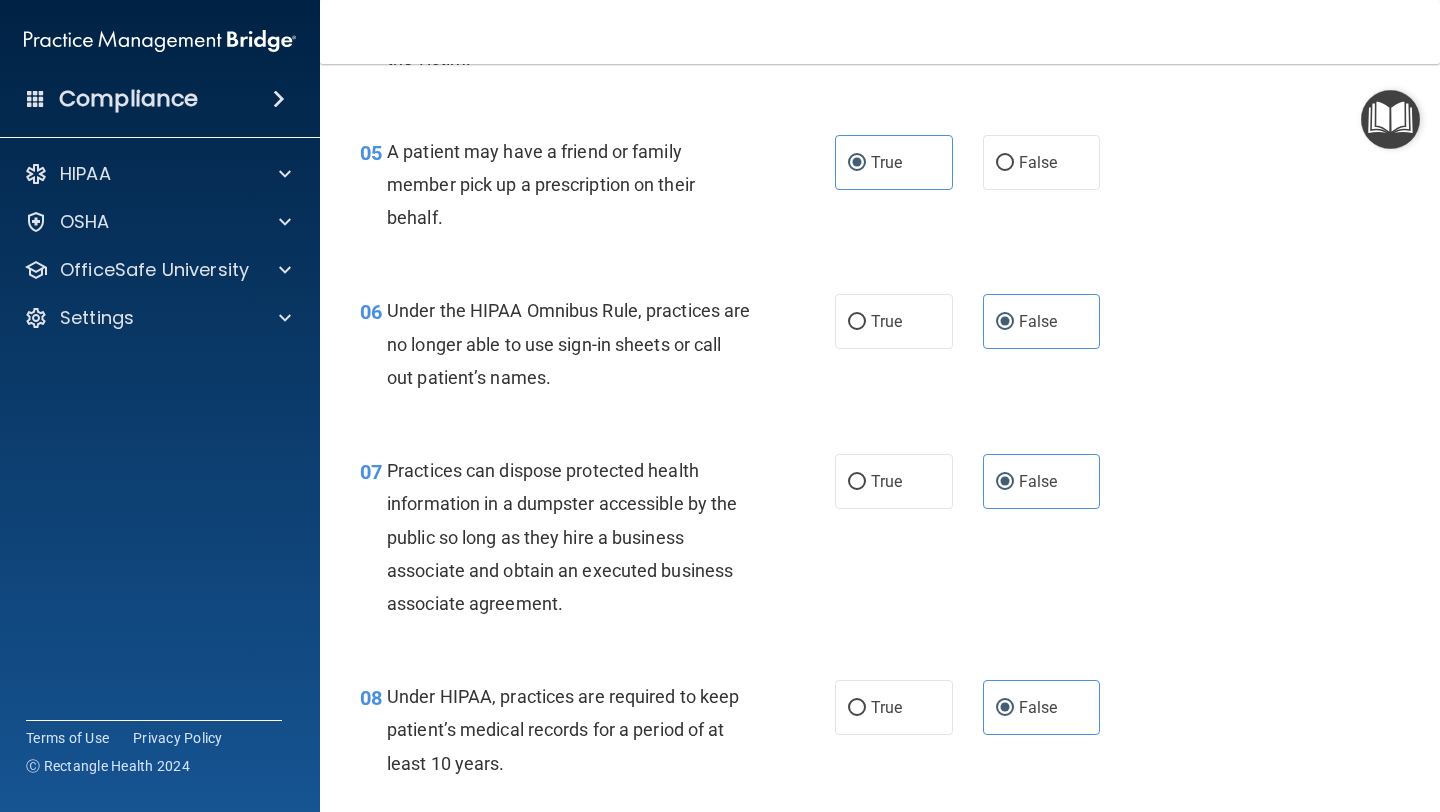 click on "06       Under the HIPAA Omnibus Rule, practices are no longer able to use sign-in sheets or call out patient’s names." at bounding box center [597, 349] 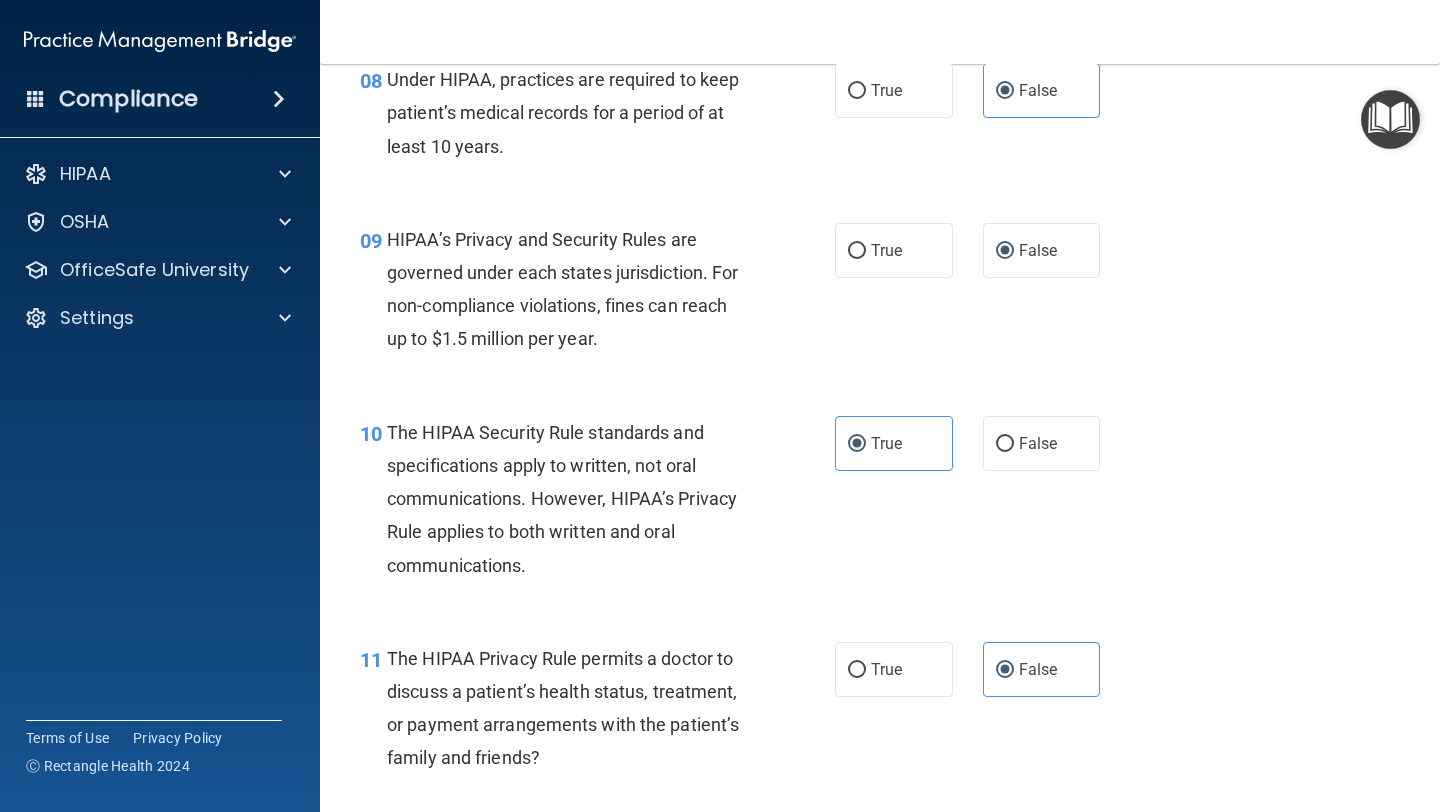 scroll, scrollTop: 1546, scrollLeft: 0, axis: vertical 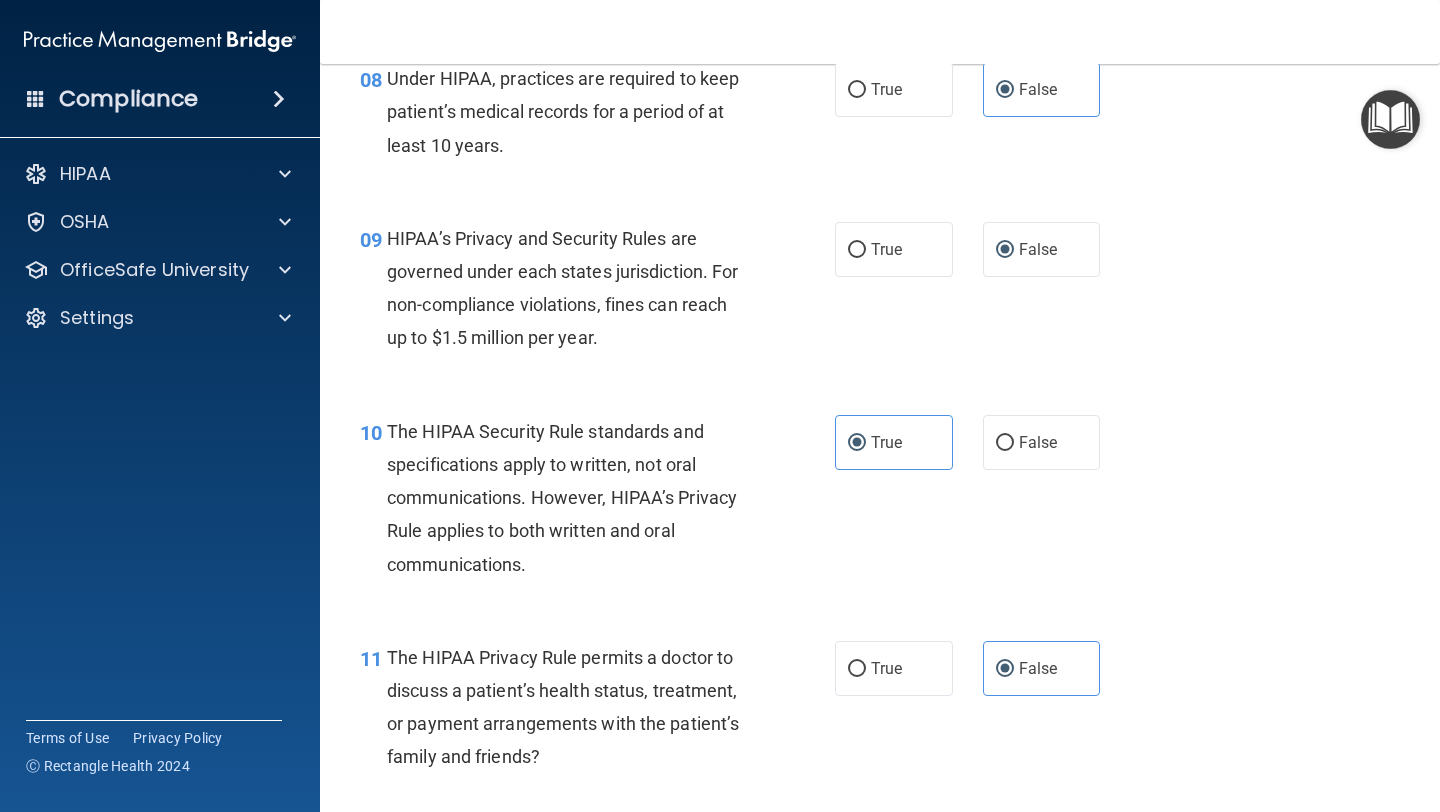 click on "09       HIPAA’s Privacy and Security Rules are governed under each states jurisdiction.  For non-compliance violations, fines can reach up to $1.5 million per year." at bounding box center (597, 293) 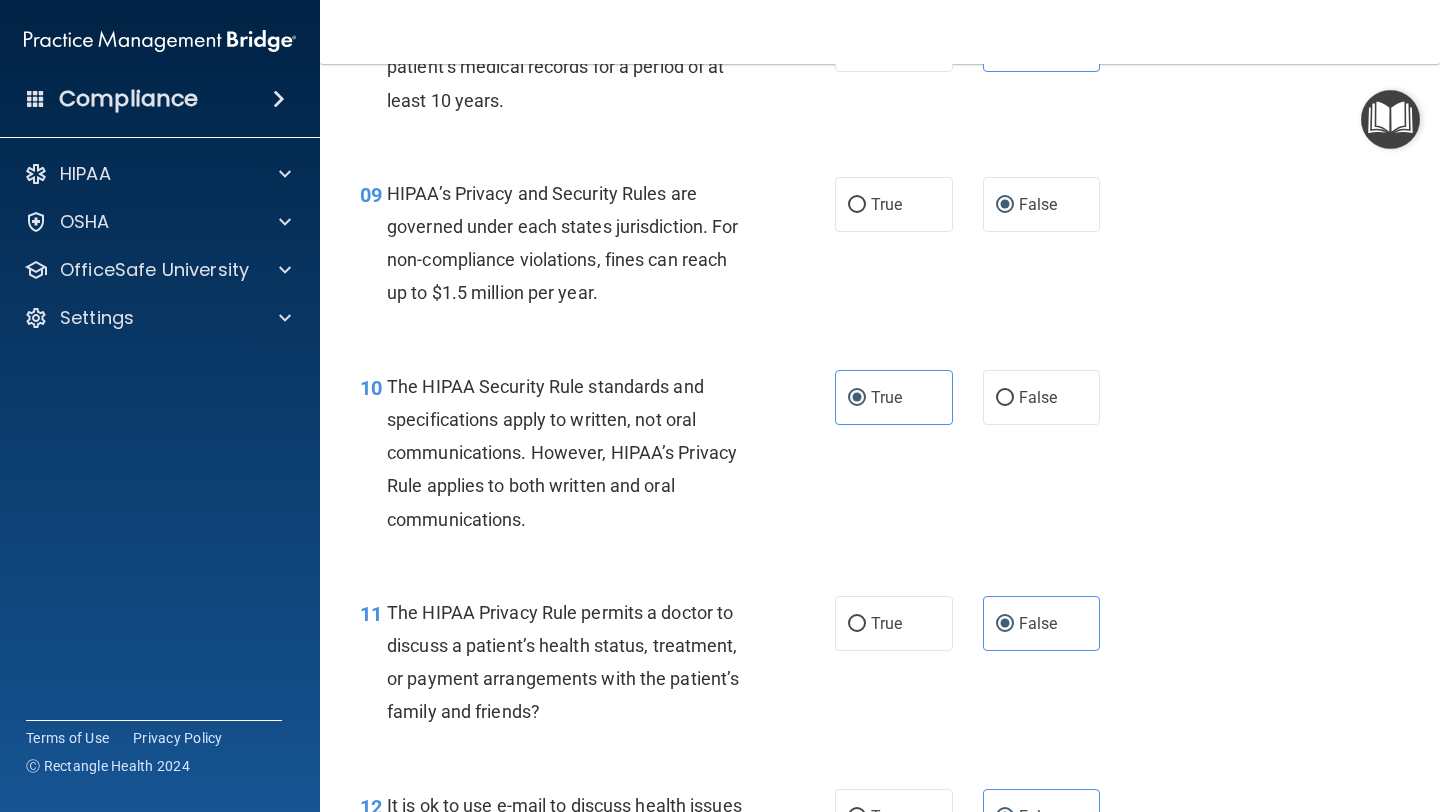 scroll, scrollTop: 1598, scrollLeft: 0, axis: vertical 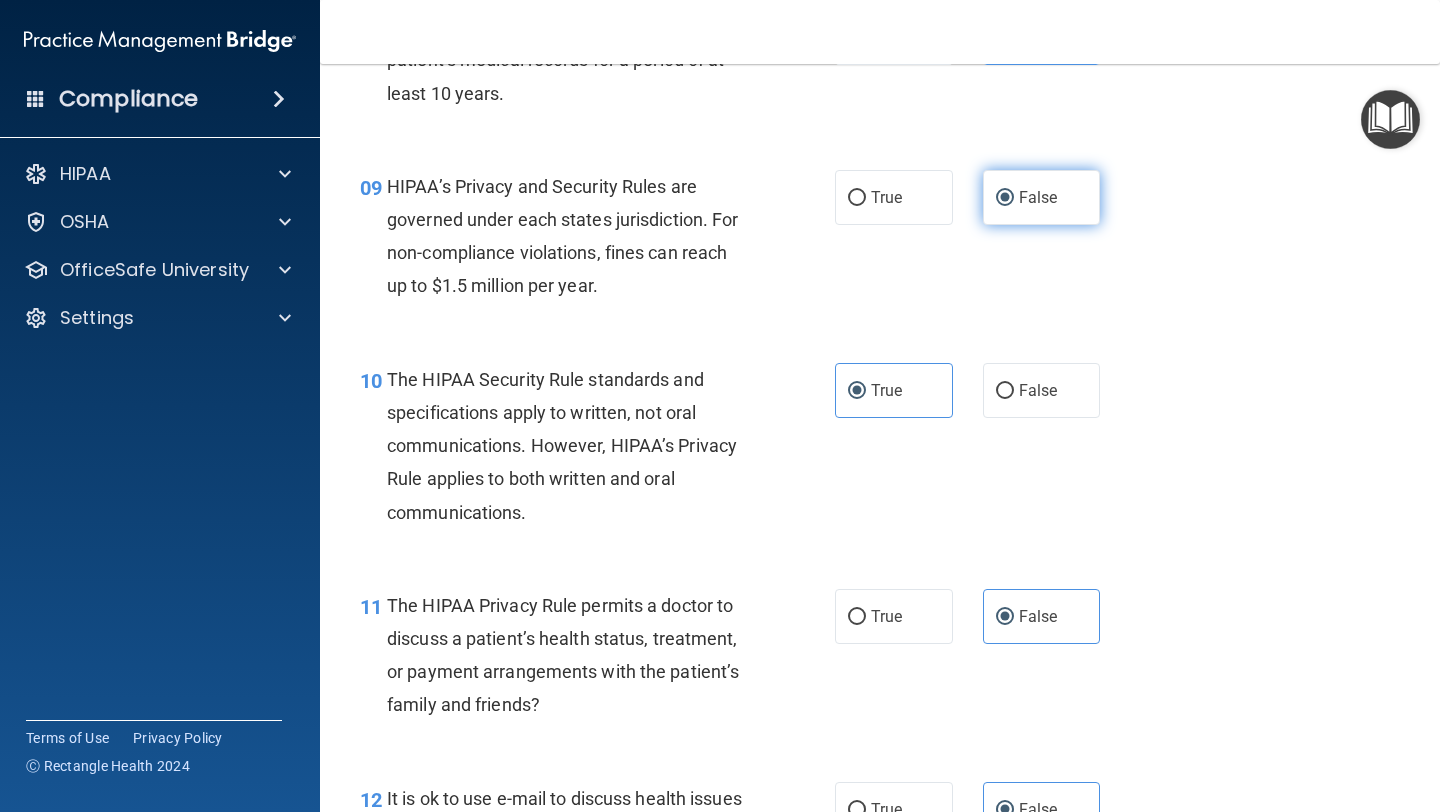 click on "False" at bounding box center (1042, 197) 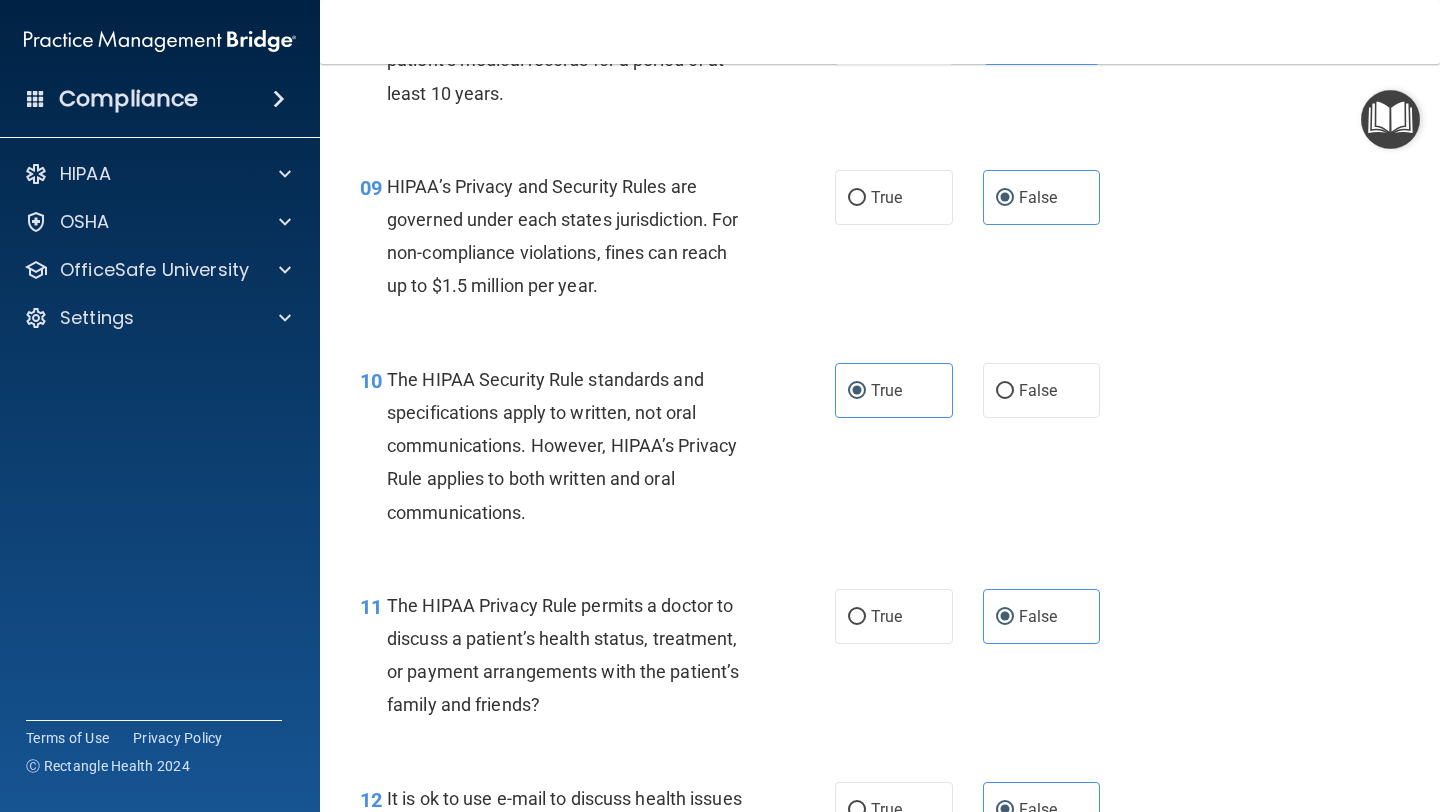 click on "09       HIPAA’s Privacy and Security Rules are governed under each states jurisdiction.  For non-compliance violations, fines can reach up to $1.5 million per year.                 True           False" at bounding box center [880, 241] 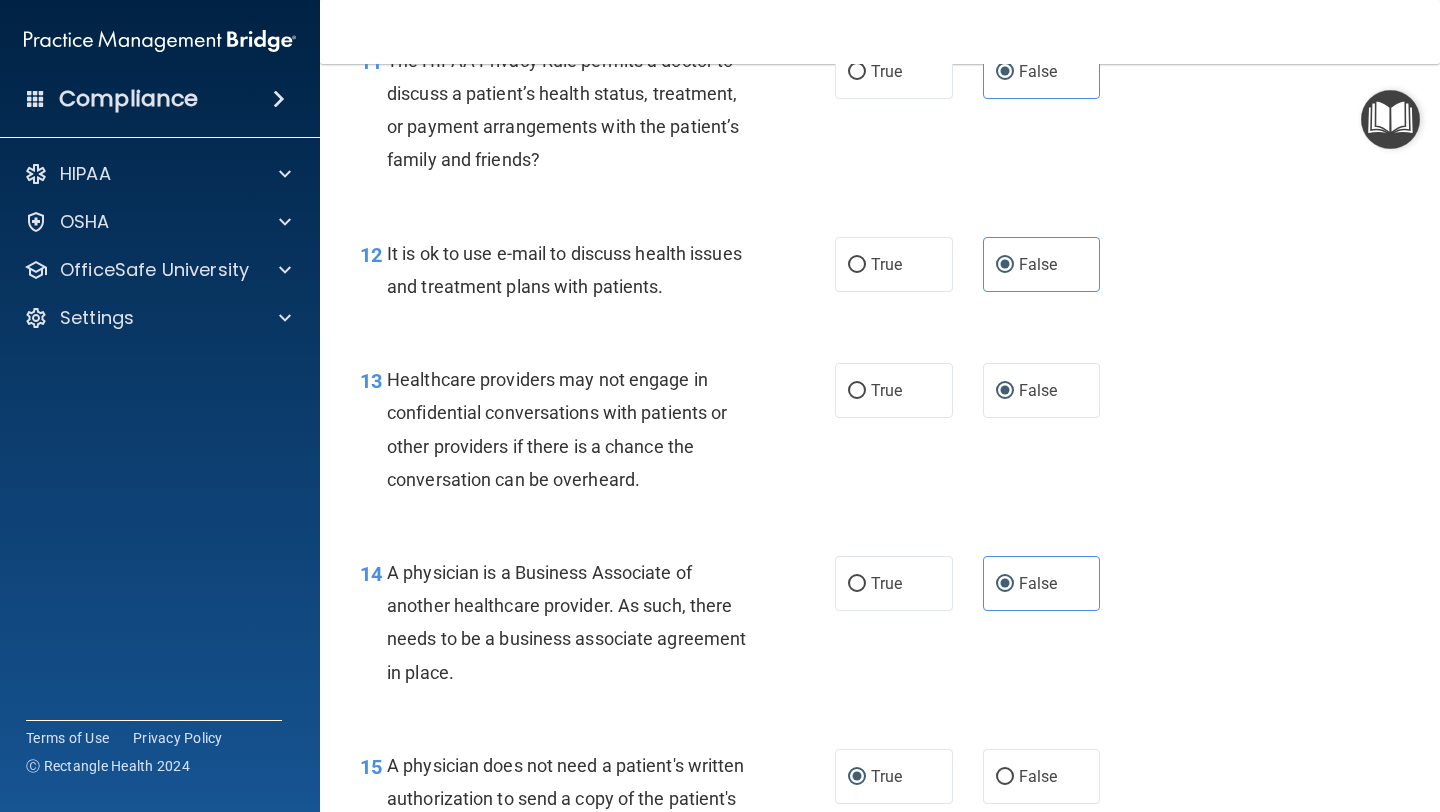 scroll, scrollTop: 2150, scrollLeft: 0, axis: vertical 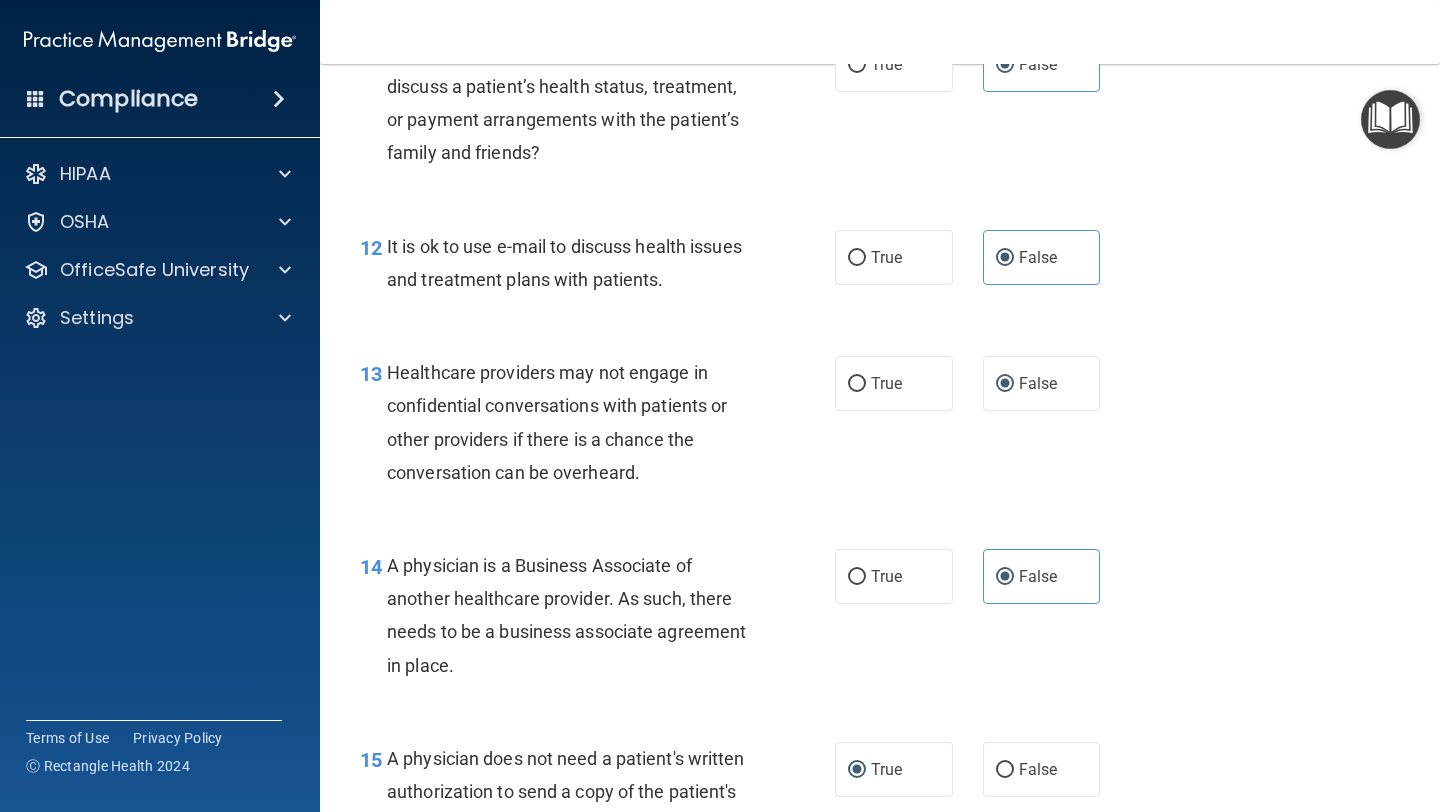 click on "It is ok to use e-mail to discuss health issues and treatment plans with patients." at bounding box center [564, 263] 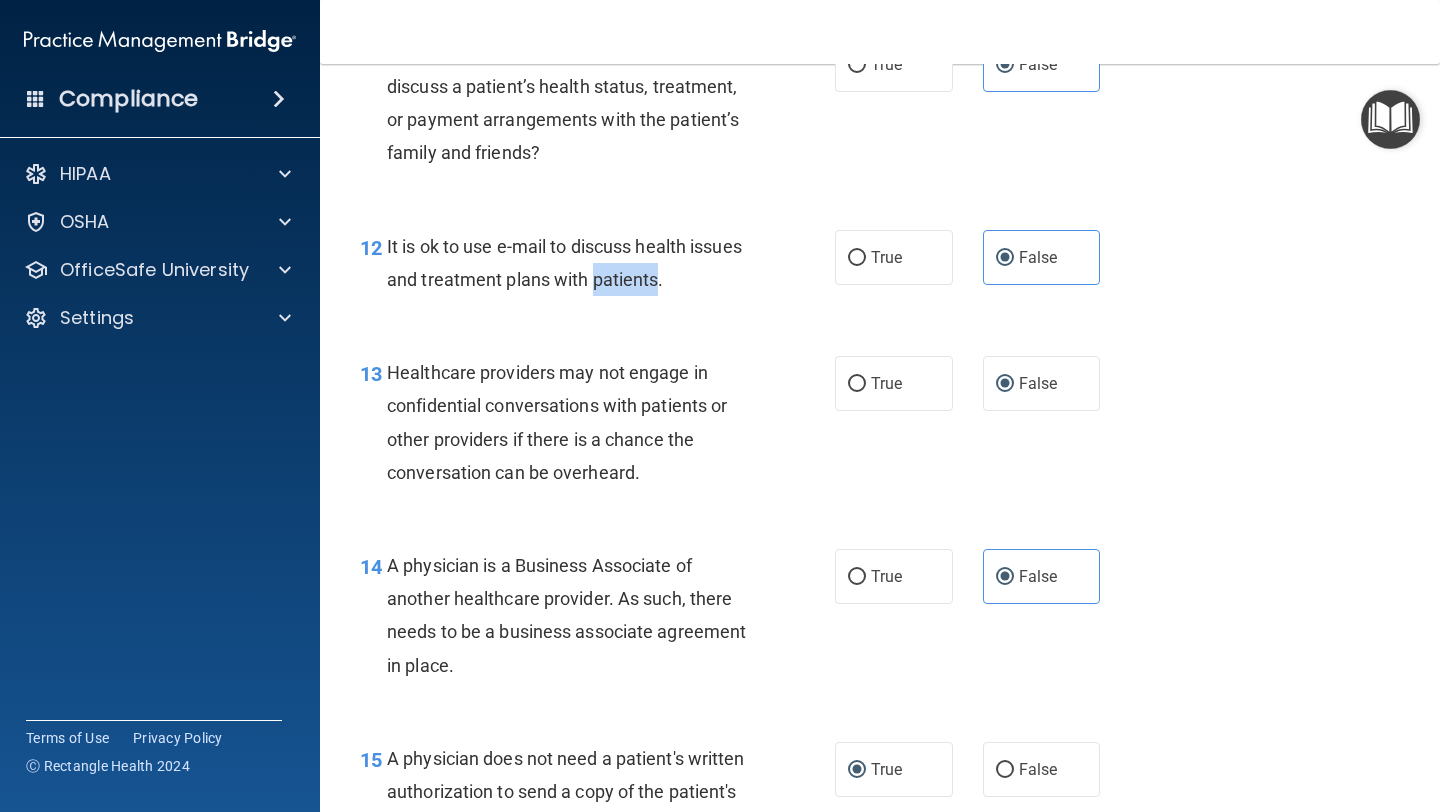 click on "It is ok to use e-mail to discuss health issues and treatment plans with patients." at bounding box center (564, 263) 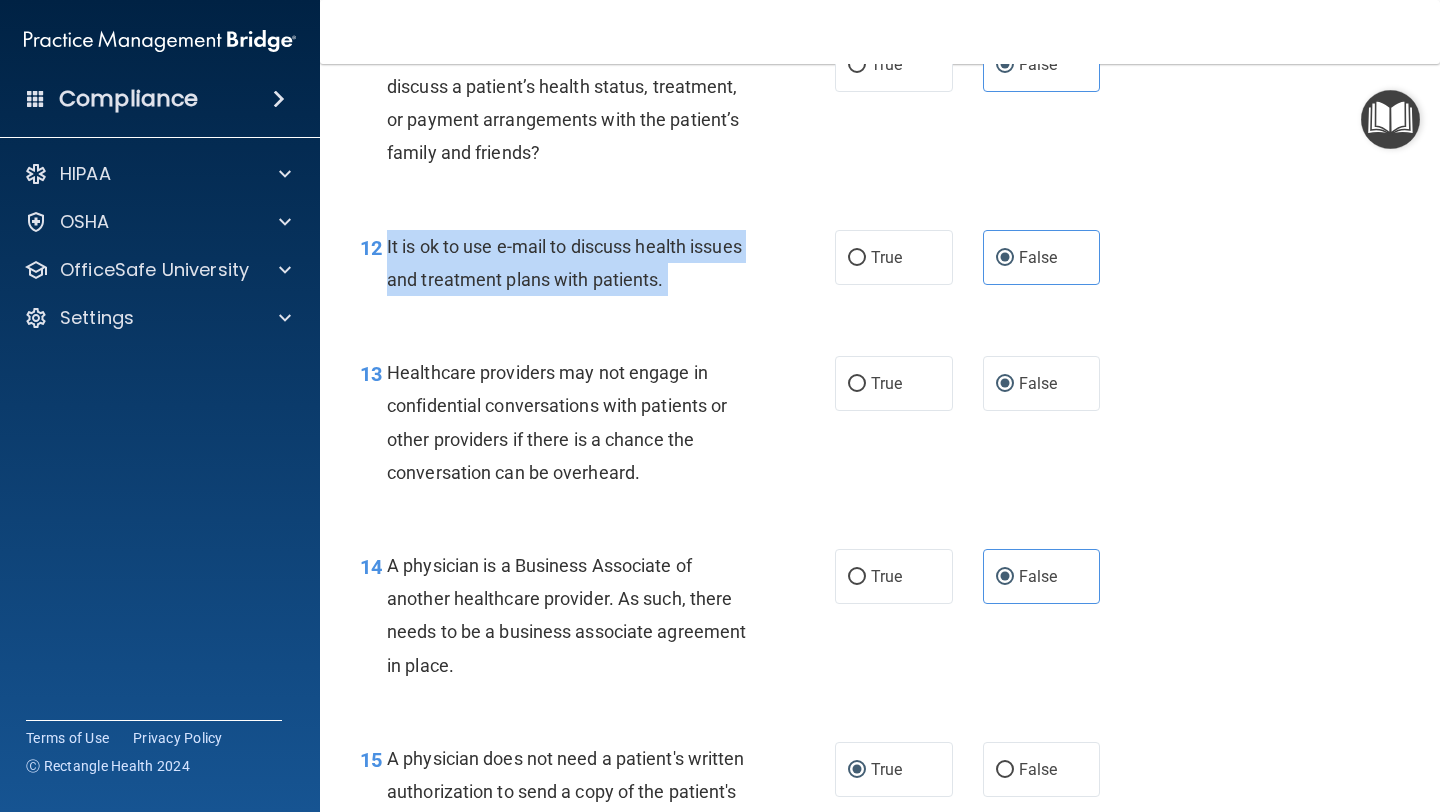 click on "It is ok to use e-mail to discuss health issues and treatment plans with patients." at bounding box center [564, 263] 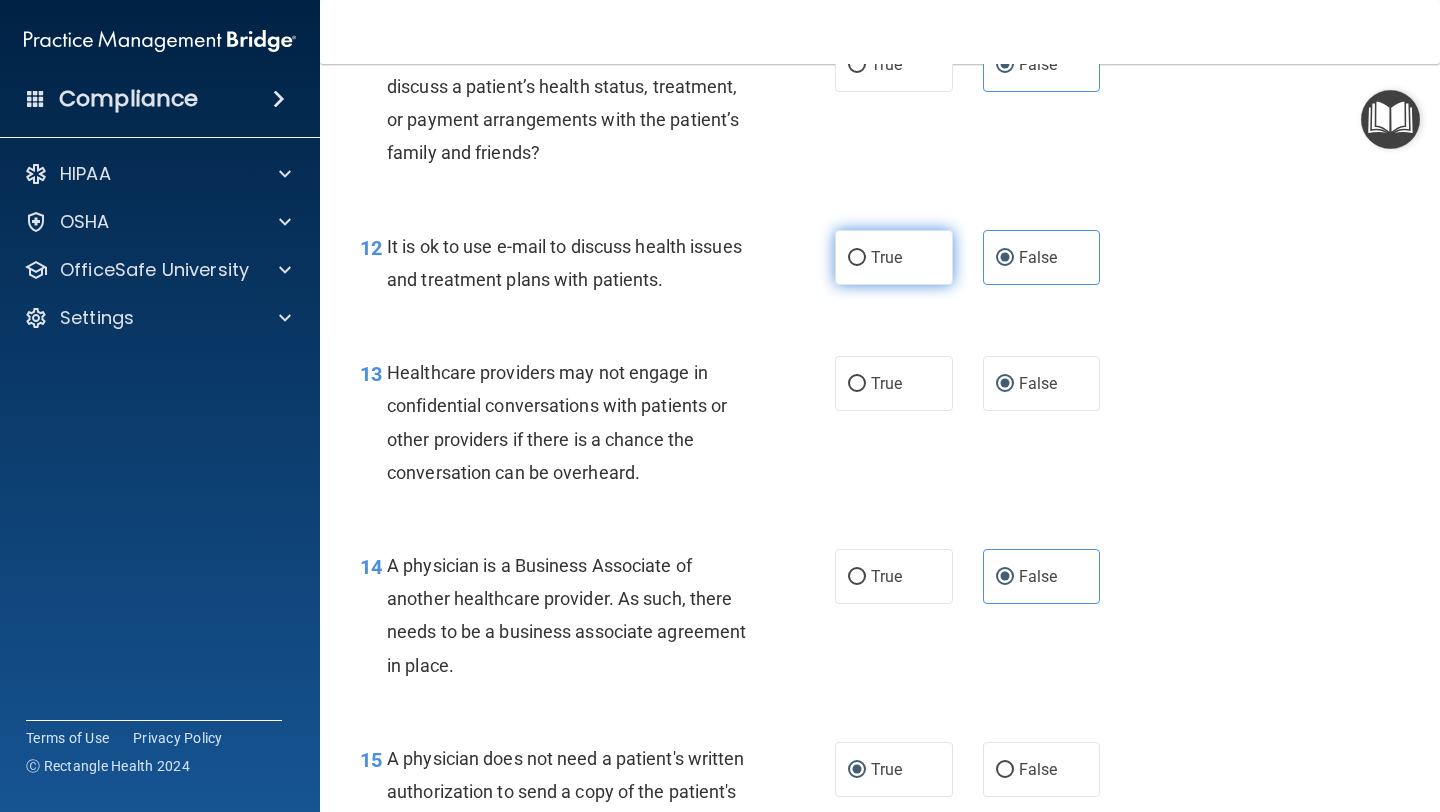 click on "True" at bounding box center [894, 257] 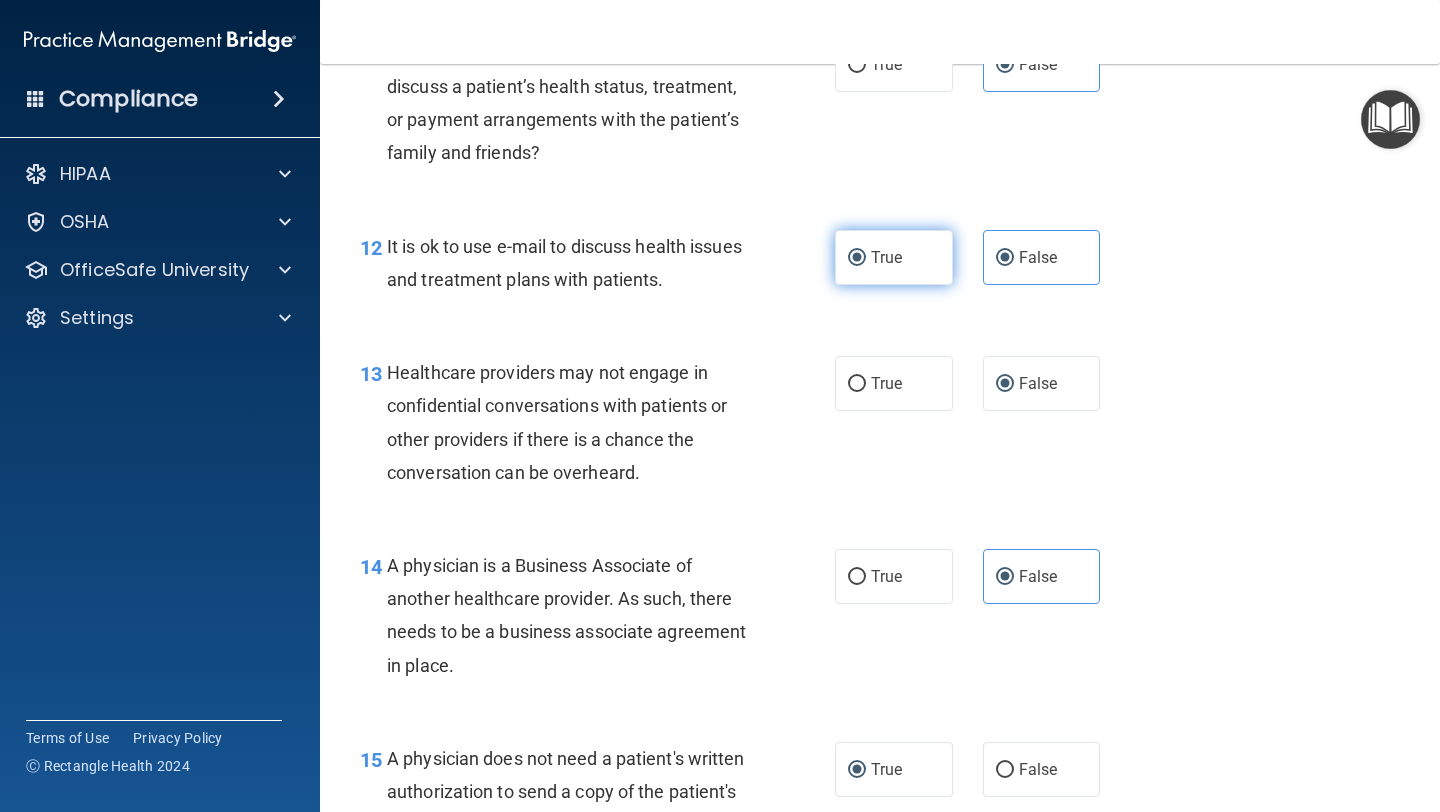 radio on "false" 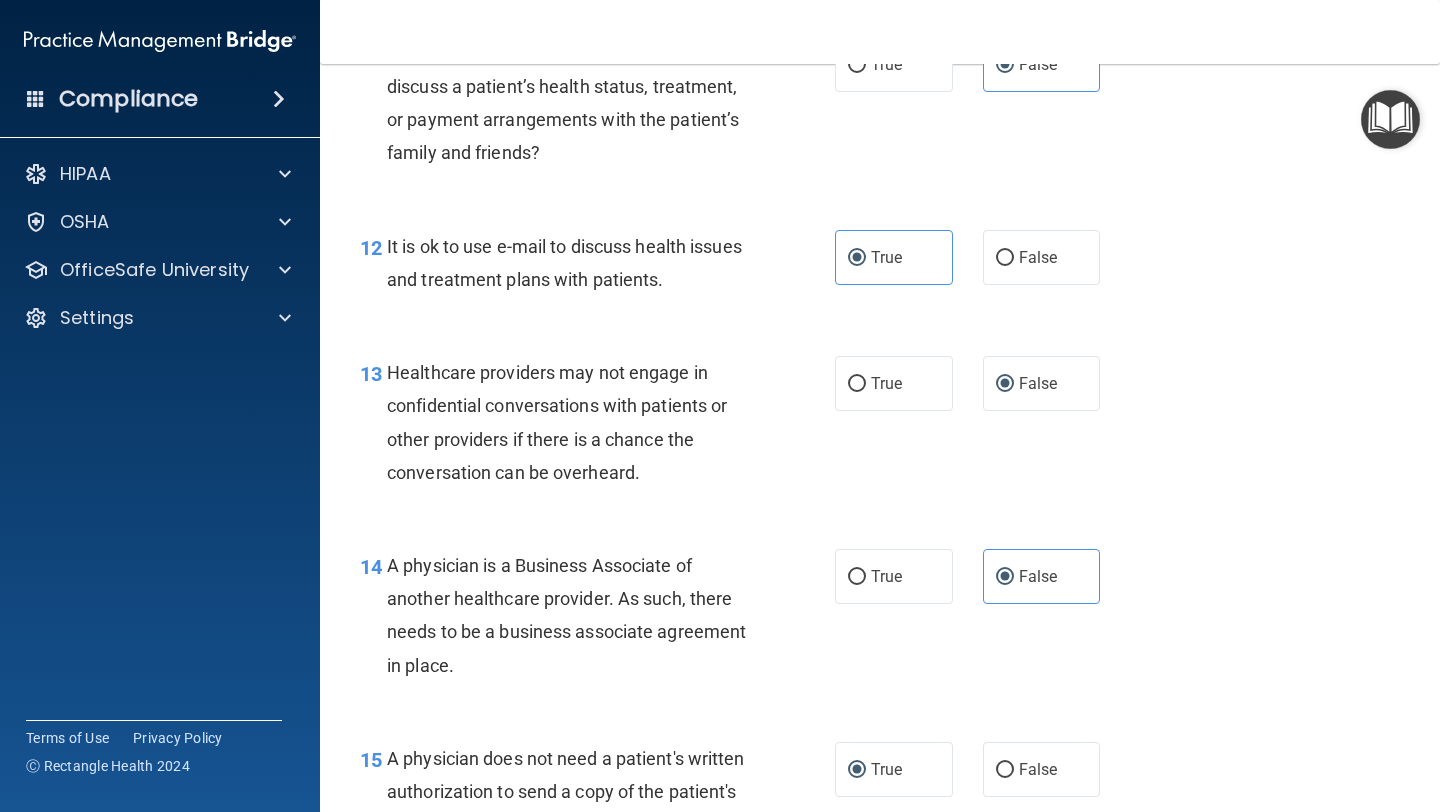 click on "13       Healthcare providers may not engage in confidential conversations with patients or other providers if there is a chance the conversation can be overheard.                  True           False" at bounding box center [880, 427] 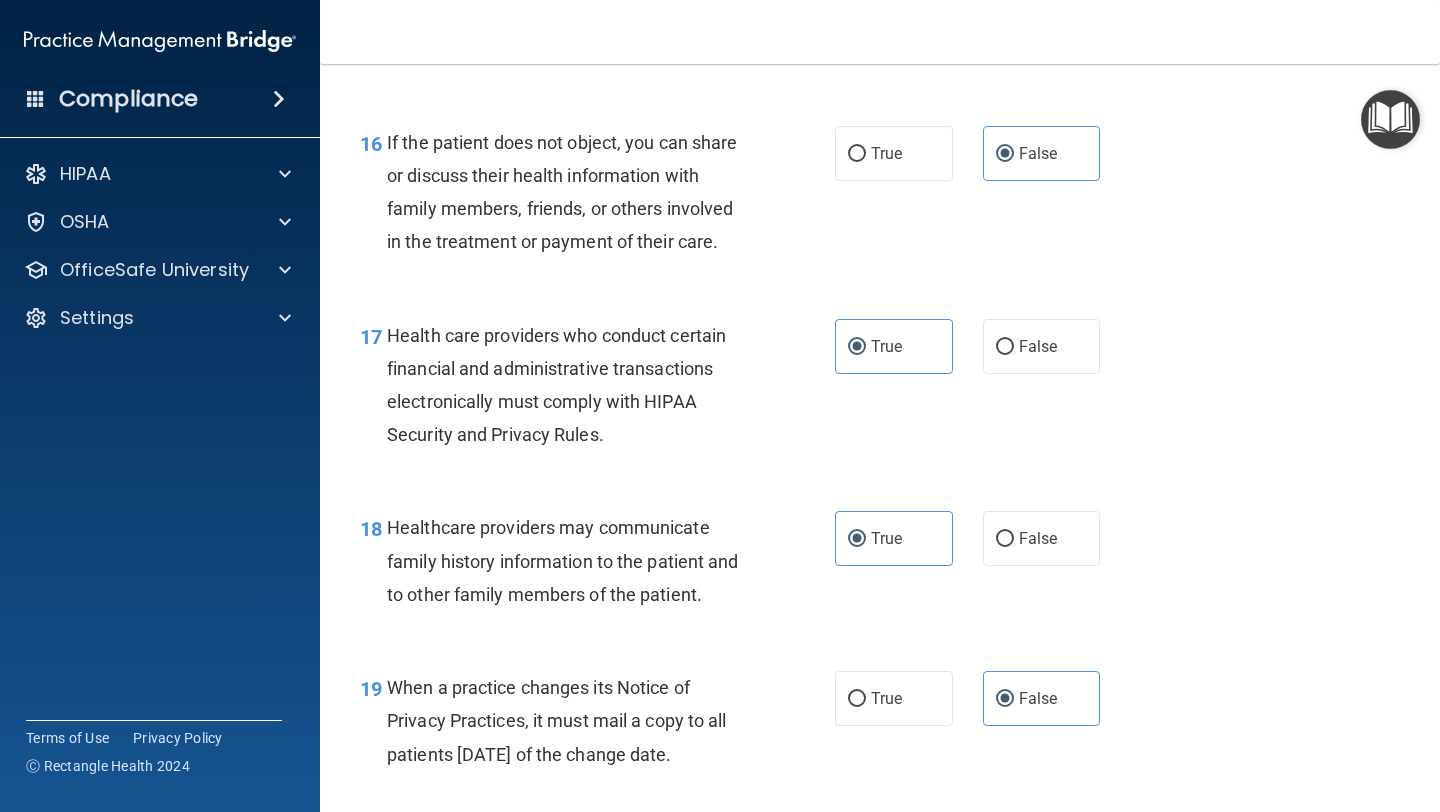 scroll, scrollTop: 2962, scrollLeft: 0, axis: vertical 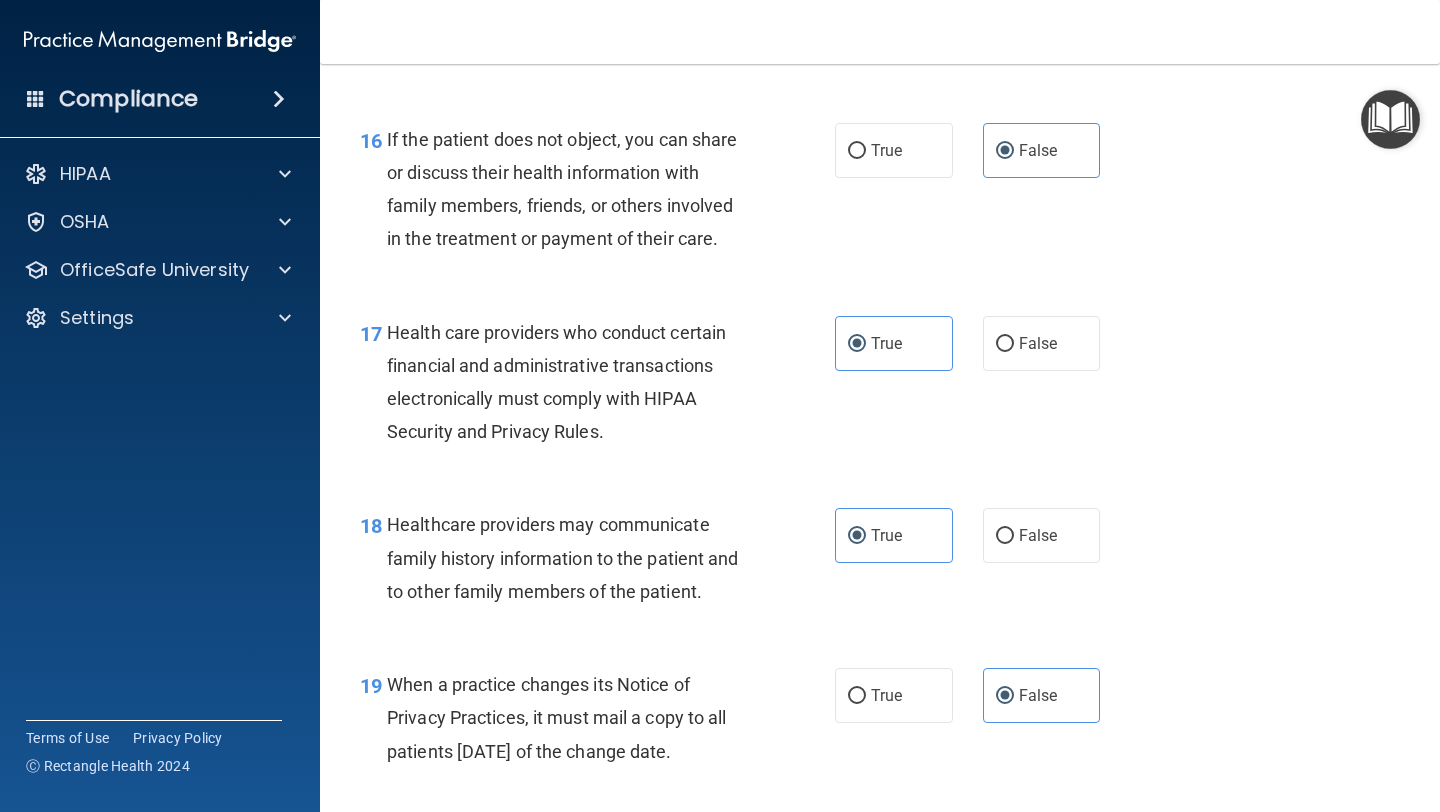click on "If the patient does not object, you can share or discuss their health information with family members, friends, or others involved in the treatment or payment of their care." at bounding box center (562, 189) 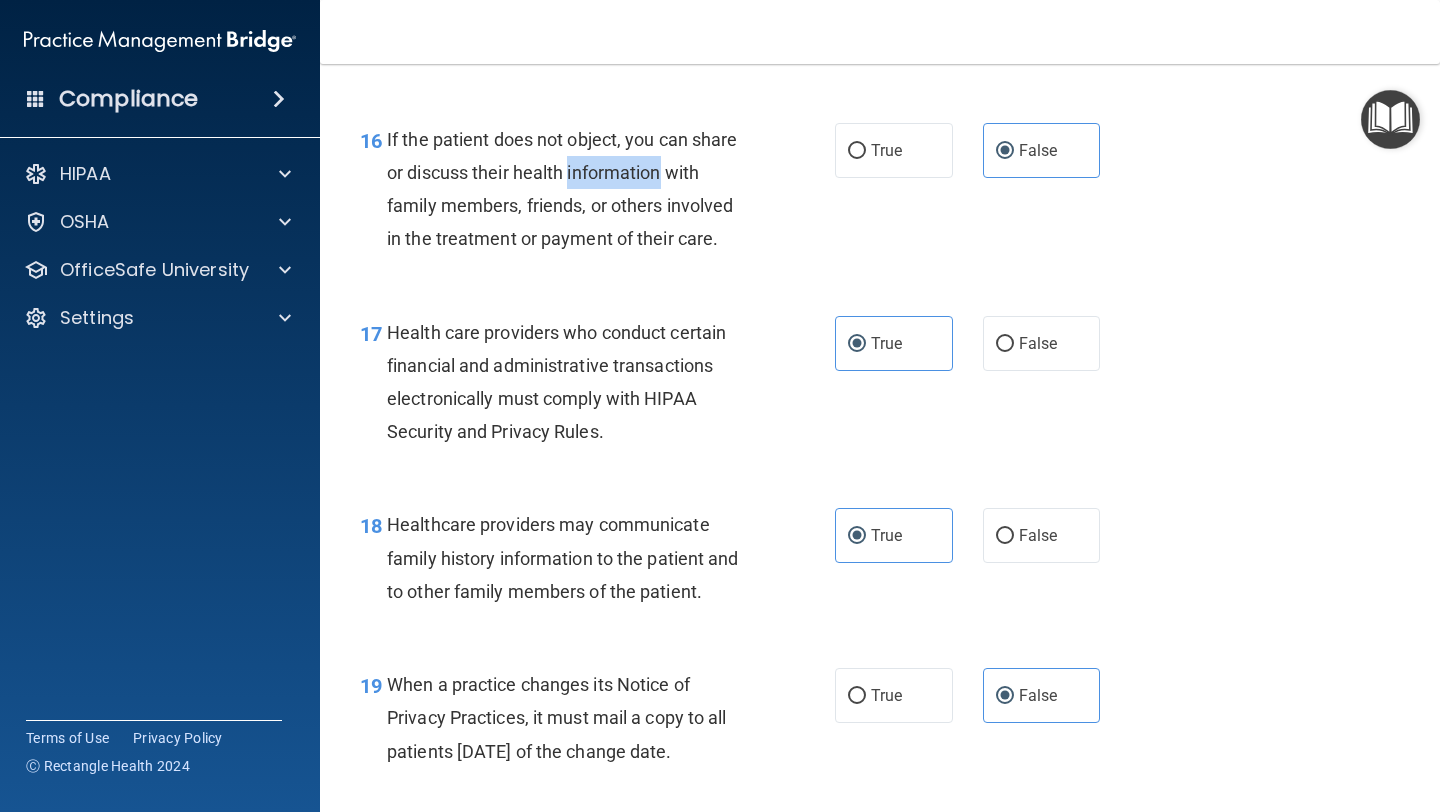 click on "If the patient does not object, you can share or discuss their health information with family members, friends, or others involved in the treatment or payment of their care." at bounding box center (562, 189) 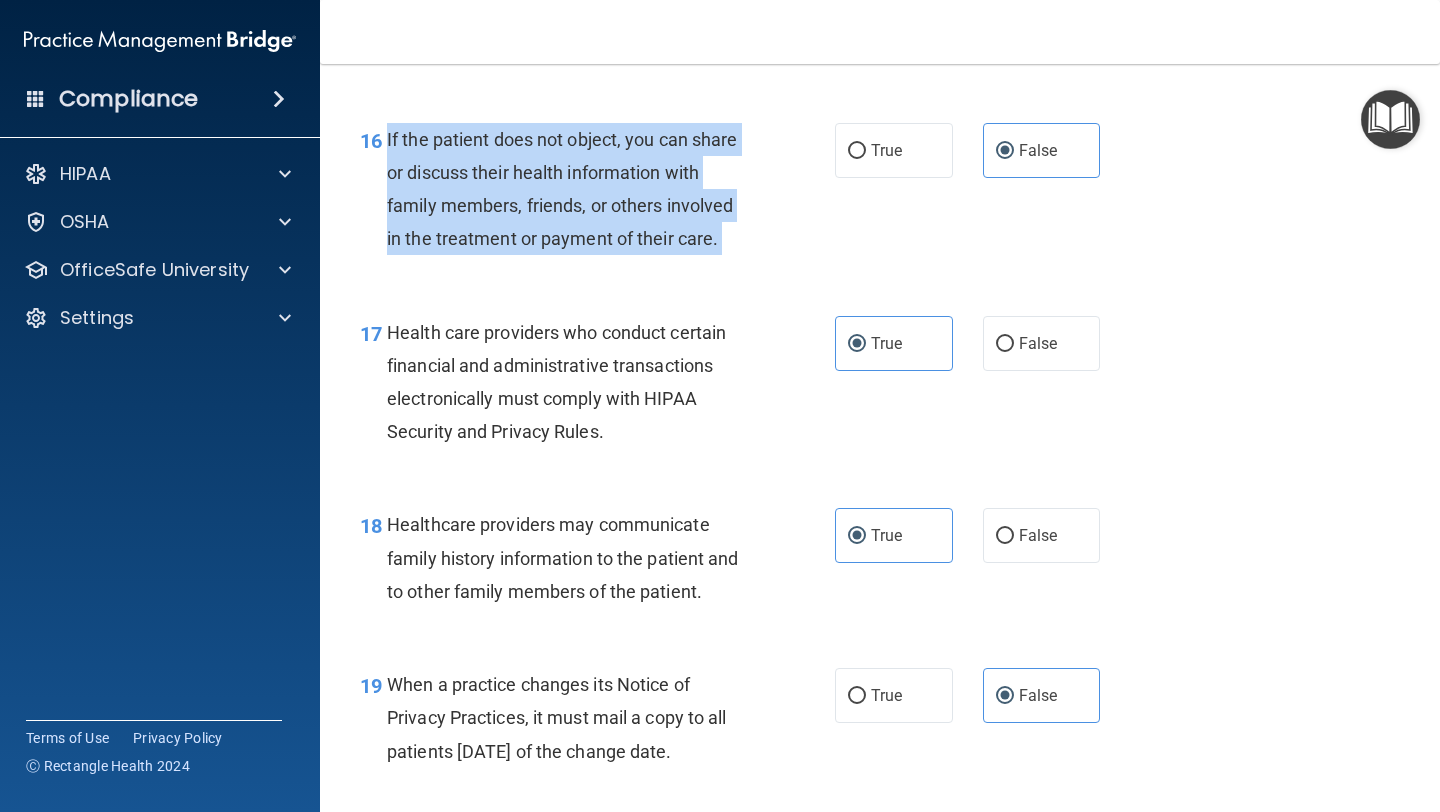 click on "If the patient does not object, you can share or discuss their health information with family members, friends, or others involved in the treatment or payment of their care." at bounding box center (562, 189) 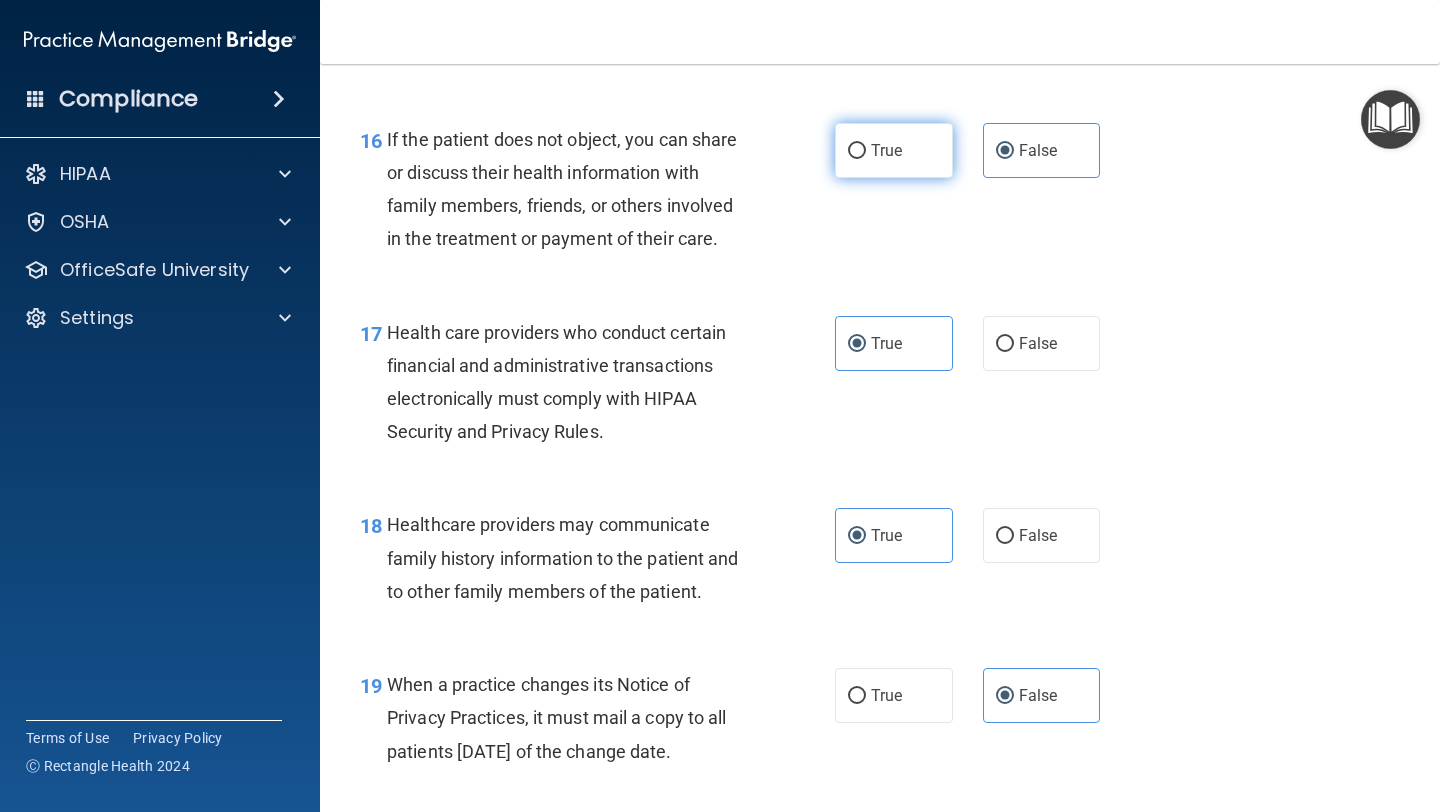 click on "True" at bounding box center [886, 150] 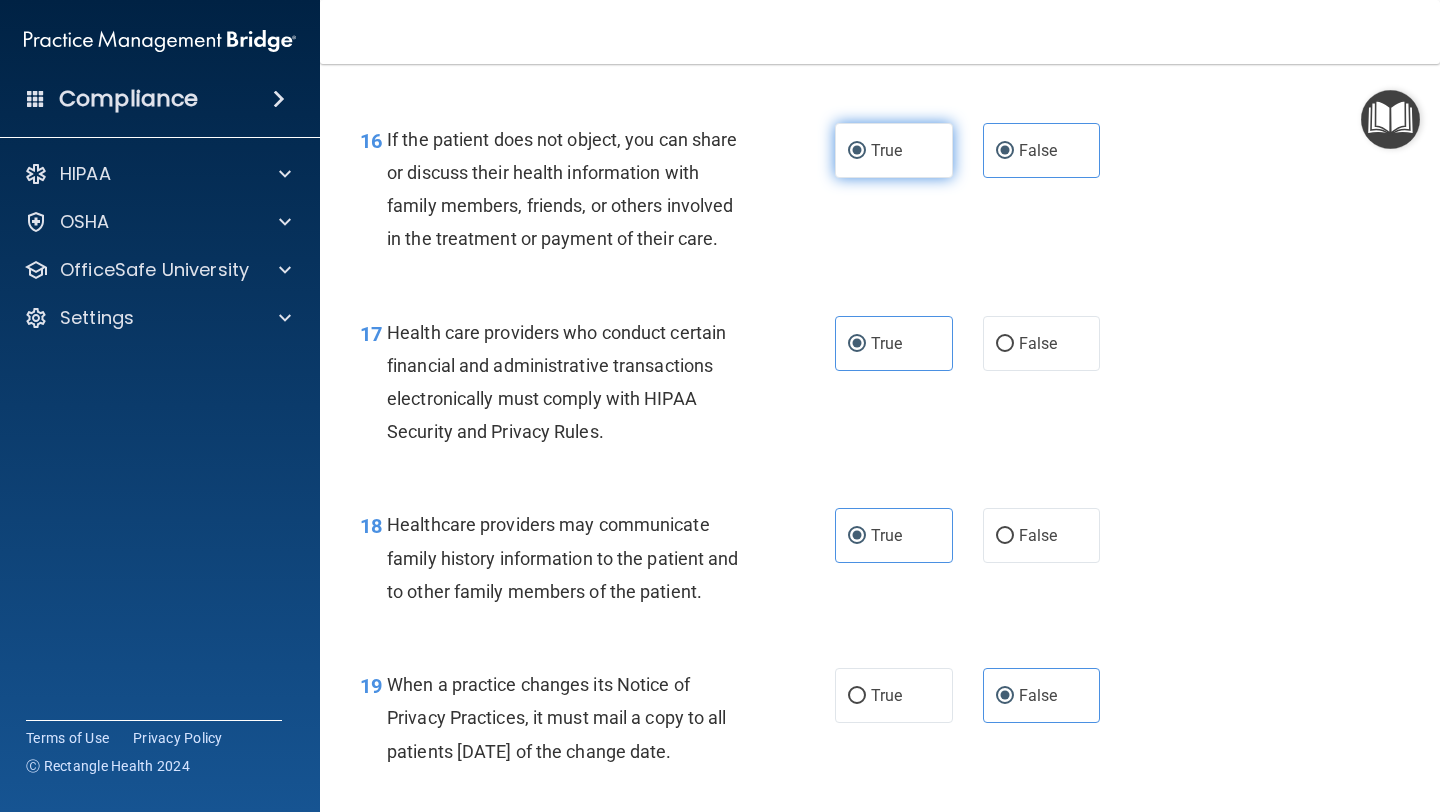 radio on "false" 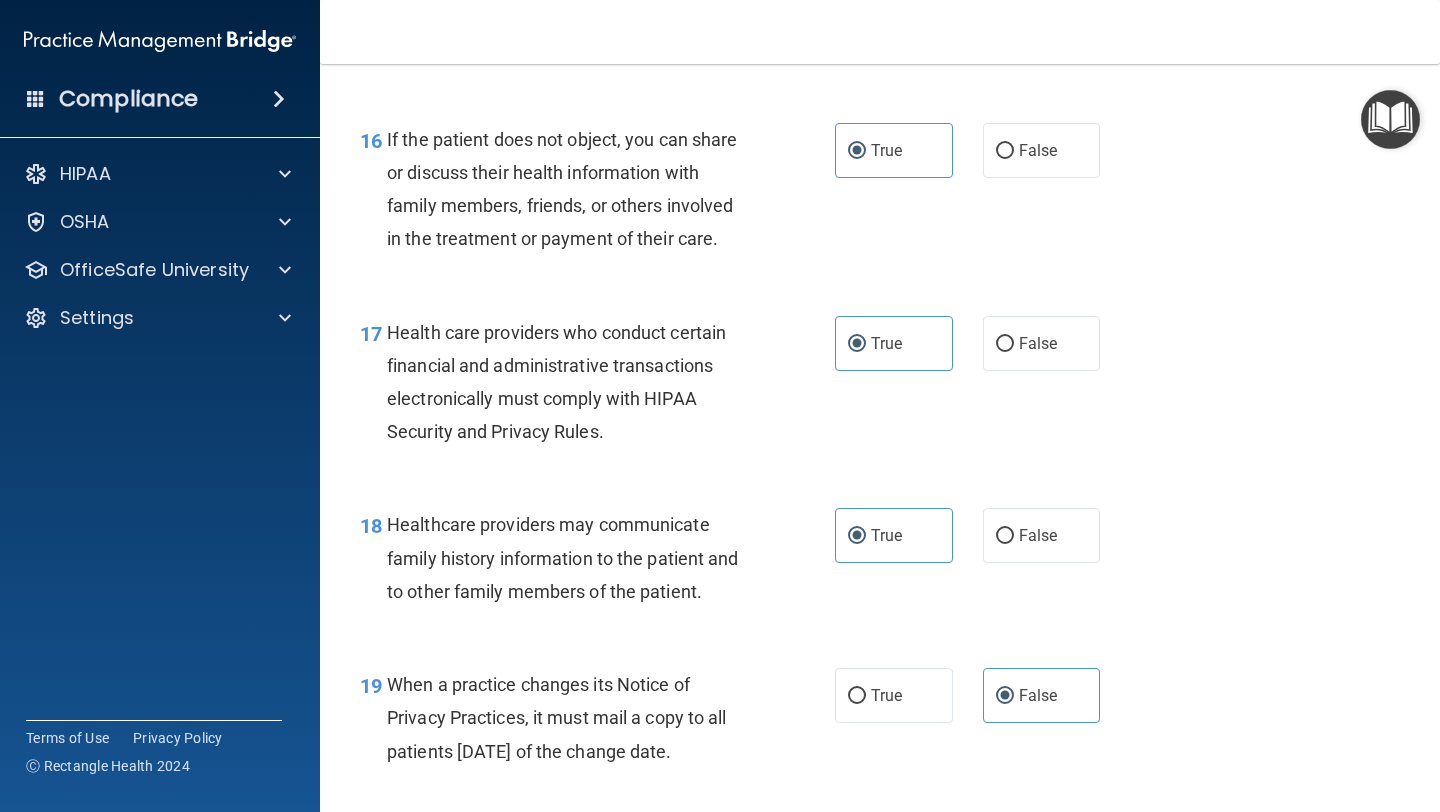 click on "If the patient does not object, you can share or discuss their health information with family members, friends, or others involved in the treatment or payment of their care." at bounding box center [562, 189] 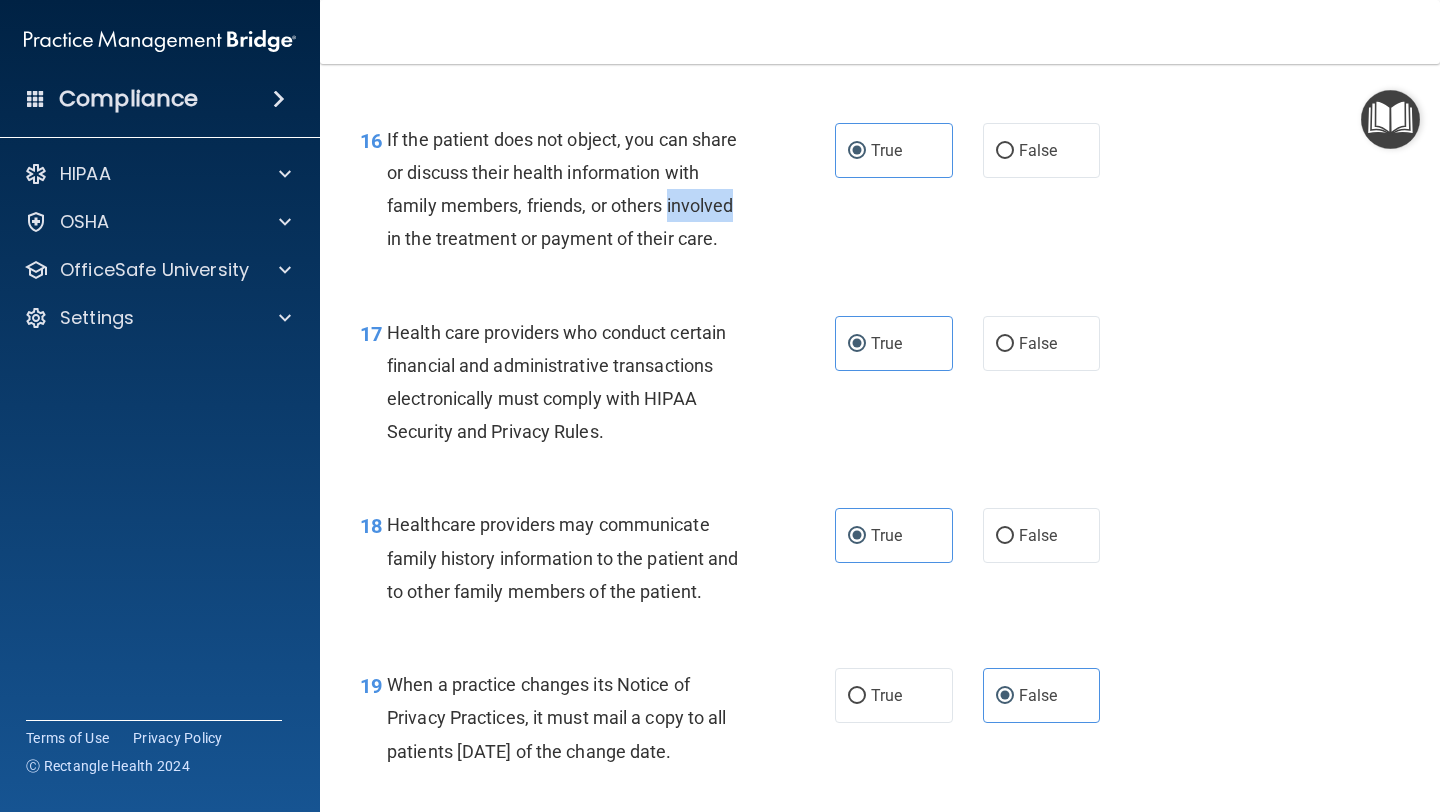click on "If the patient does not object, you can share or discuss their health information with family members, friends, or others involved in the treatment or payment of their care." at bounding box center [562, 189] 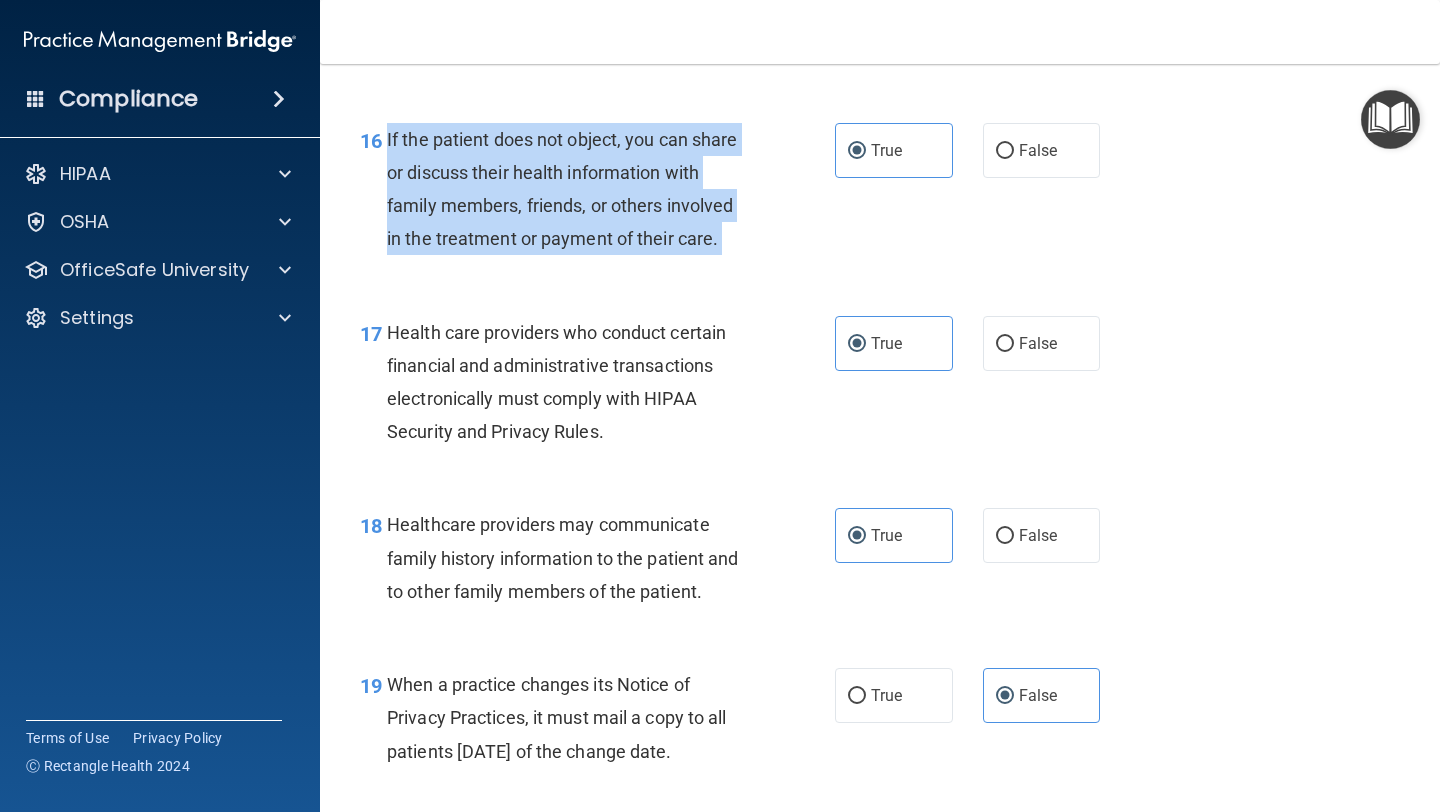 click on "If the patient does not object, you can share or discuss their health information with family members, friends, or others involved in the treatment or payment of their care." at bounding box center (562, 189) 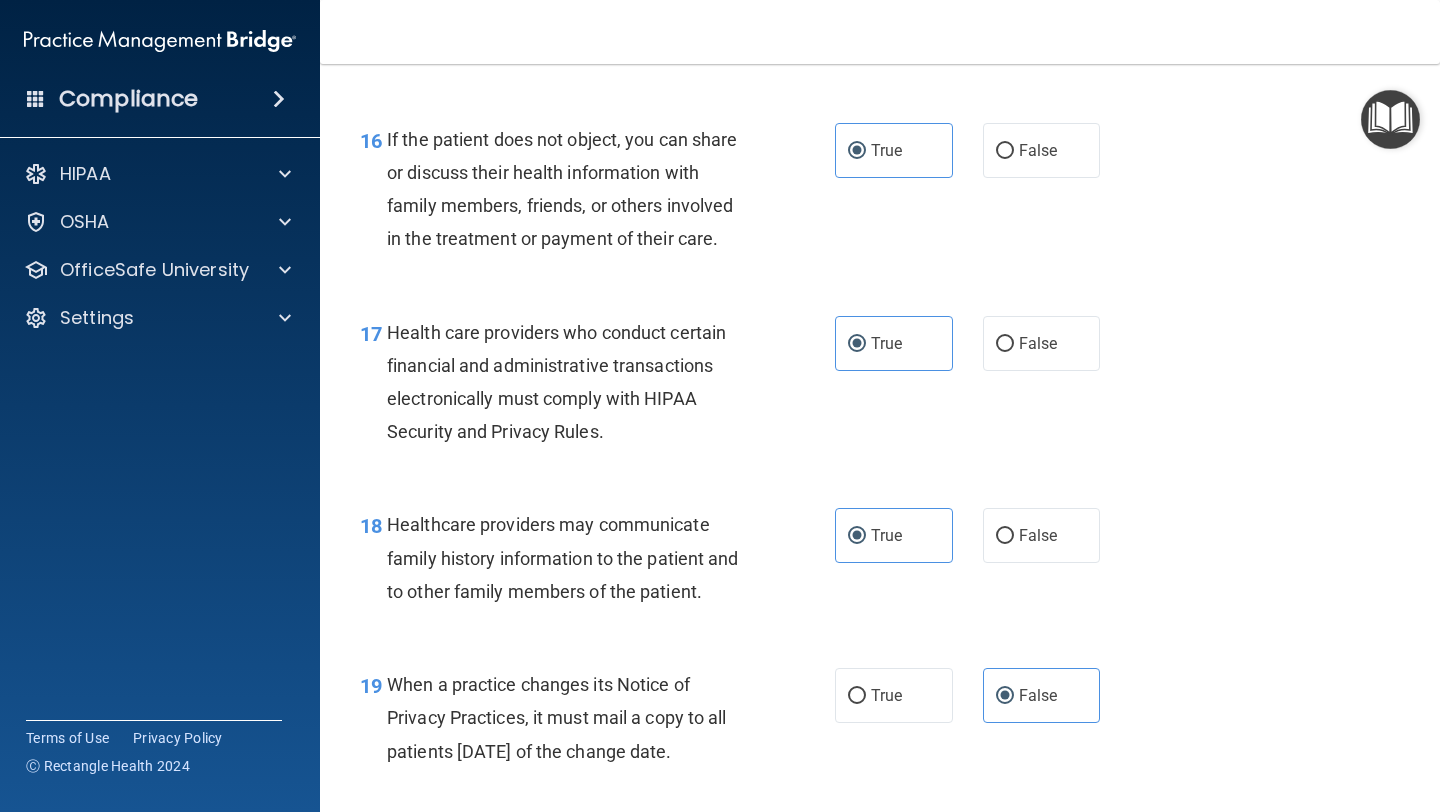 click on "16       If the patient does not object, you can share or discuss their health information with family members, friends, or others involved in the treatment or payment of their care.                   True           False" at bounding box center [880, 194] 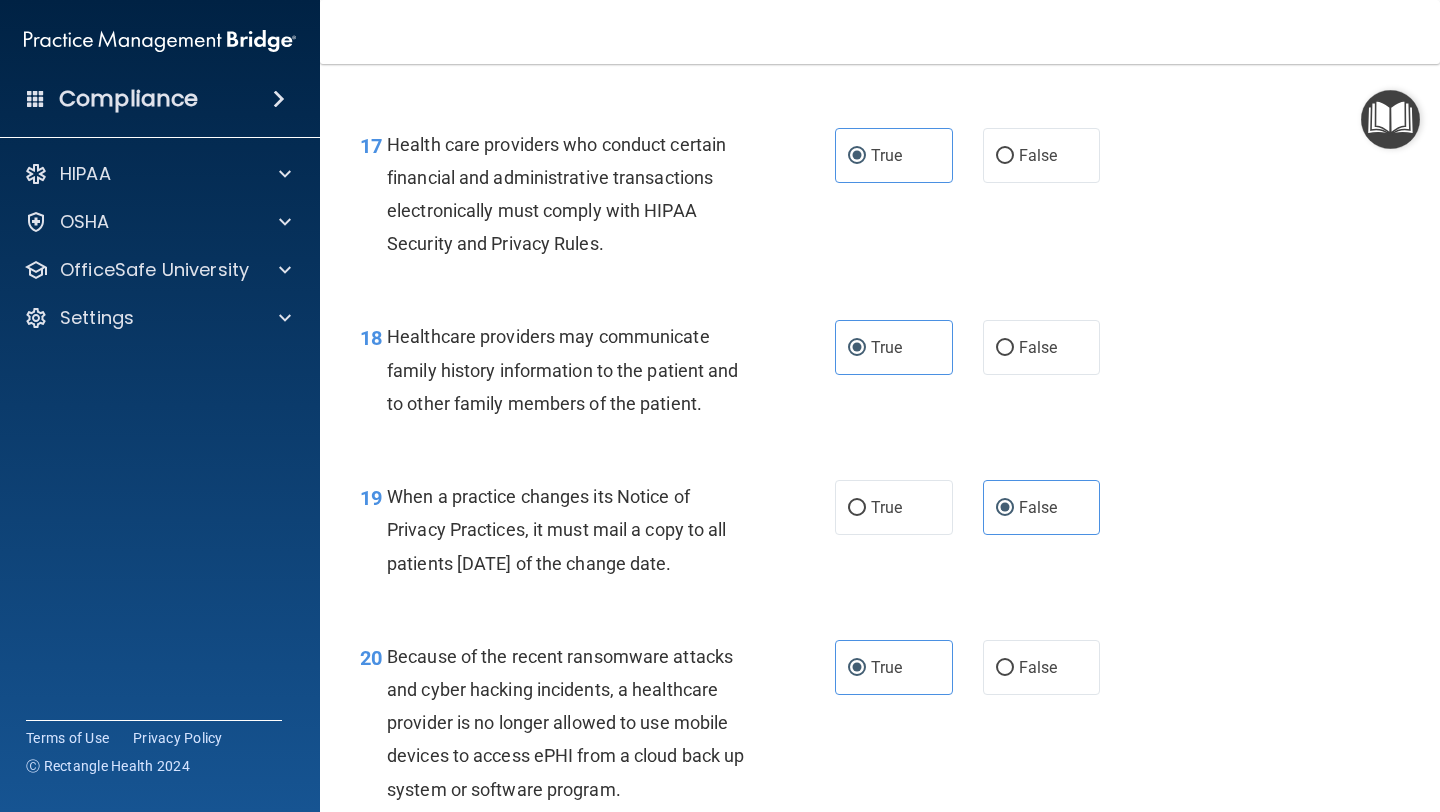 scroll, scrollTop: 3149, scrollLeft: 0, axis: vertical 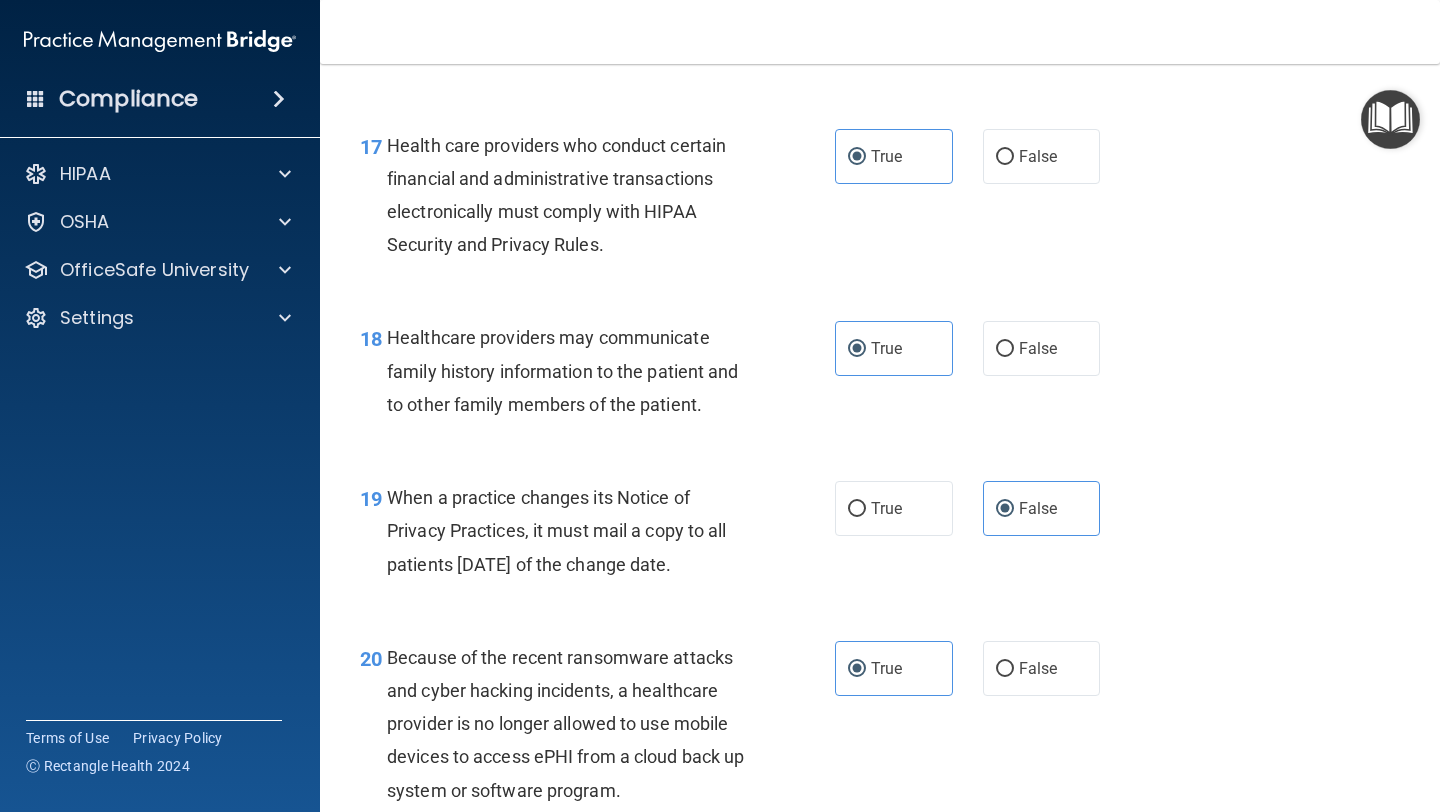 click on "Healthcare providers may communicate family history information to the patient and to other family members of the patient." at bounding box center [576, 371] 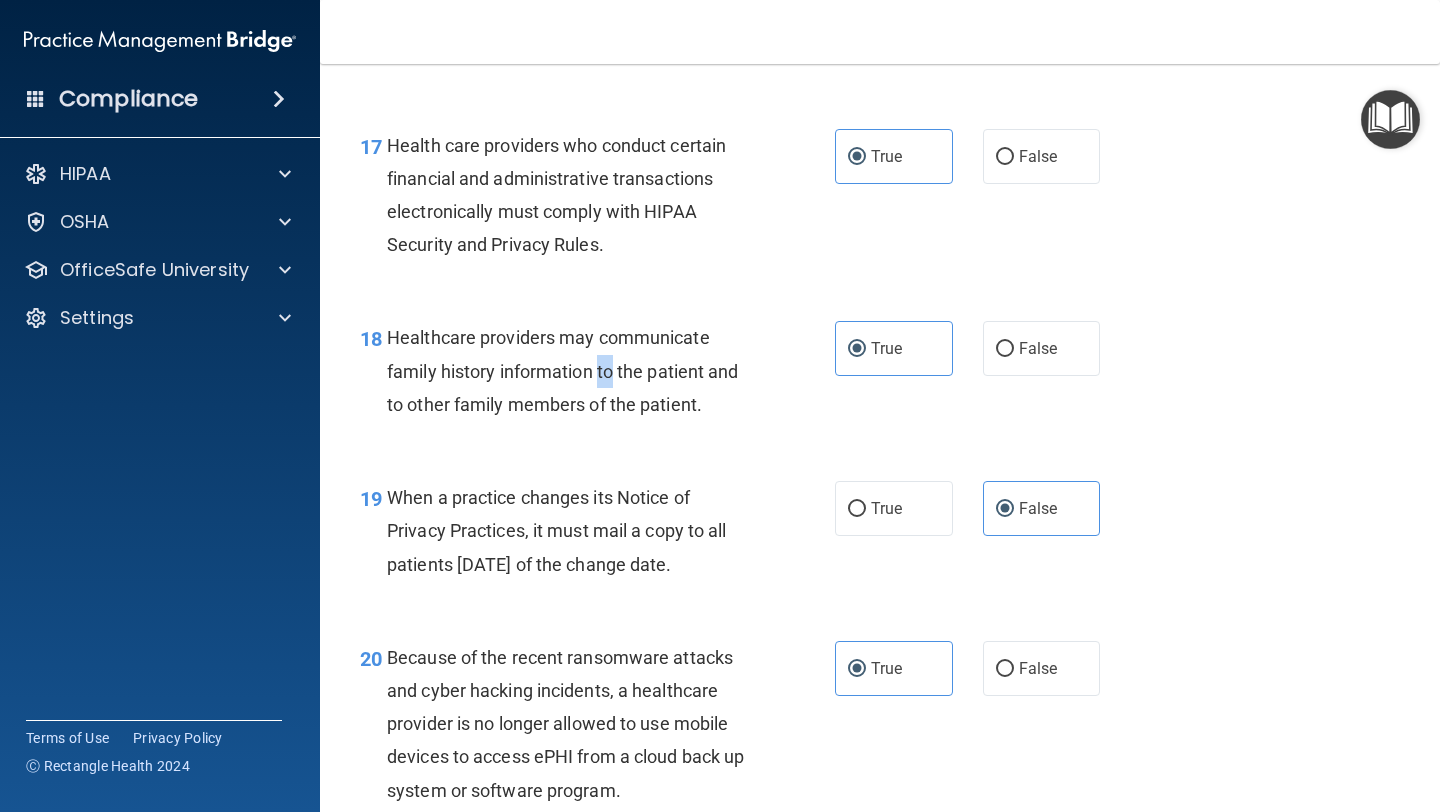 click on "Healthcare providers may communicate family history information to the patient and to other family members of the patient." at bounding box center (576, 371) 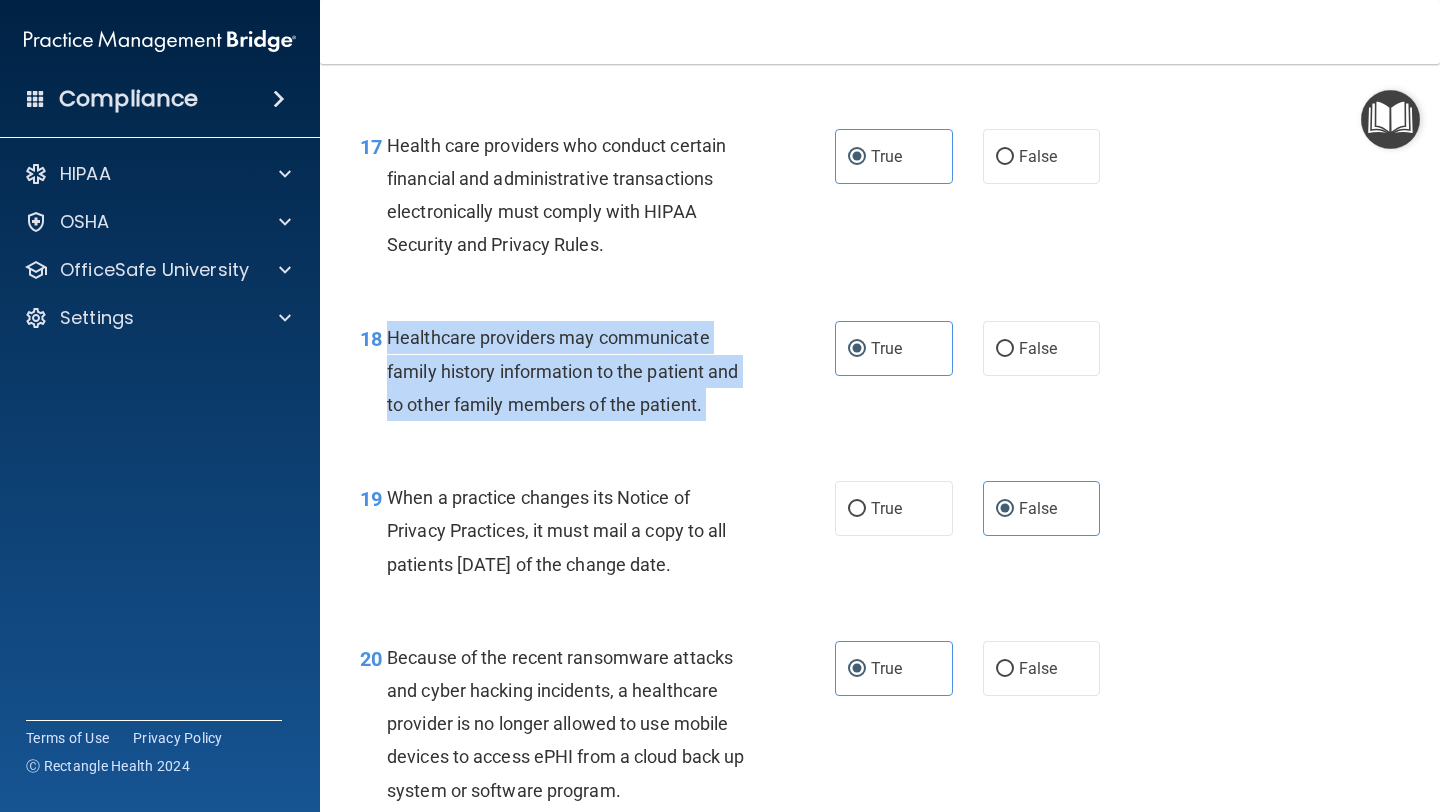 click on "Healthcare providers may communicate family history information to the patient and to other family members of the patient." at bounding box center [576, 371] 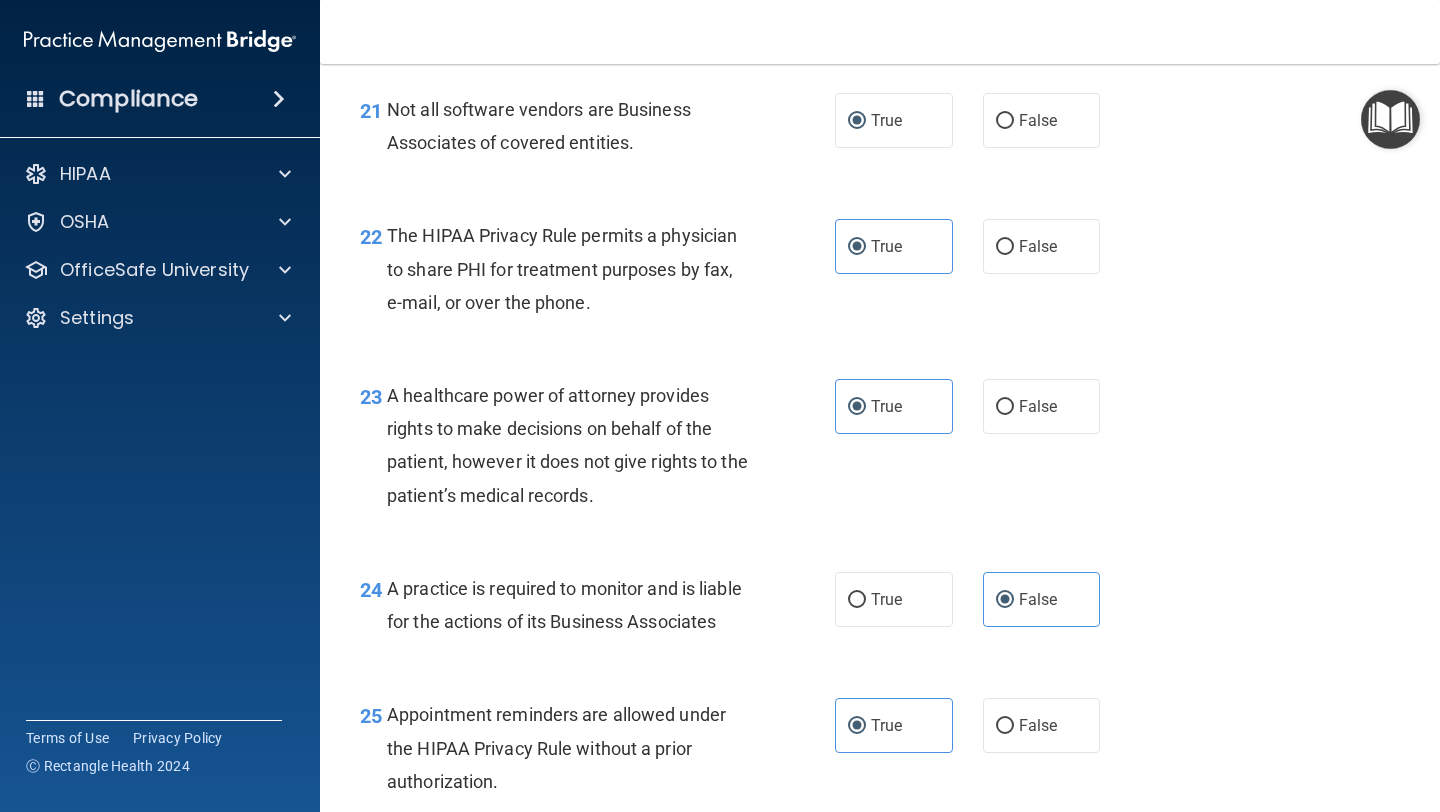 scroll, scrollTop: 4973, scrollLeft: 0, axis: vertical 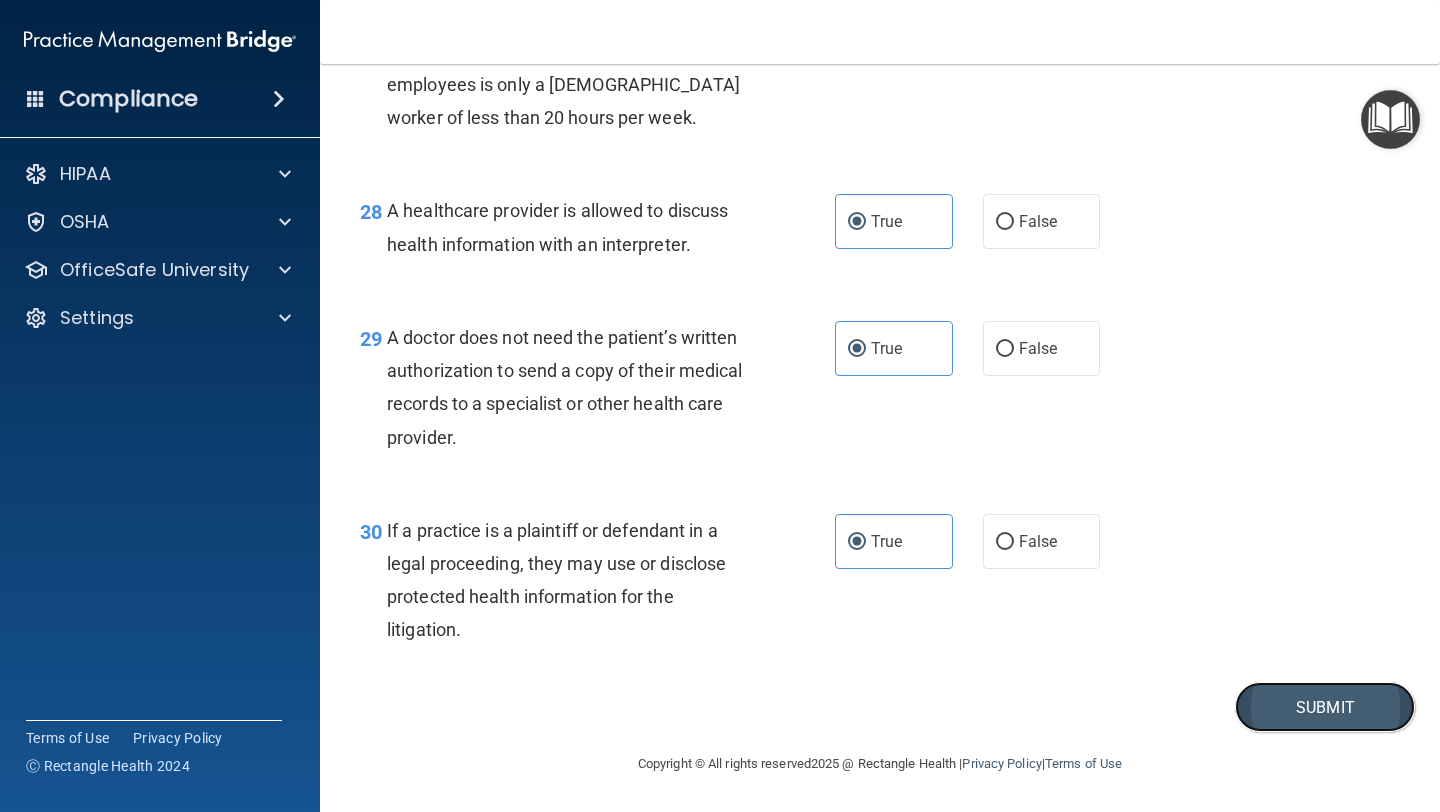 click on "Submit" at bounding box center (1325, 707) 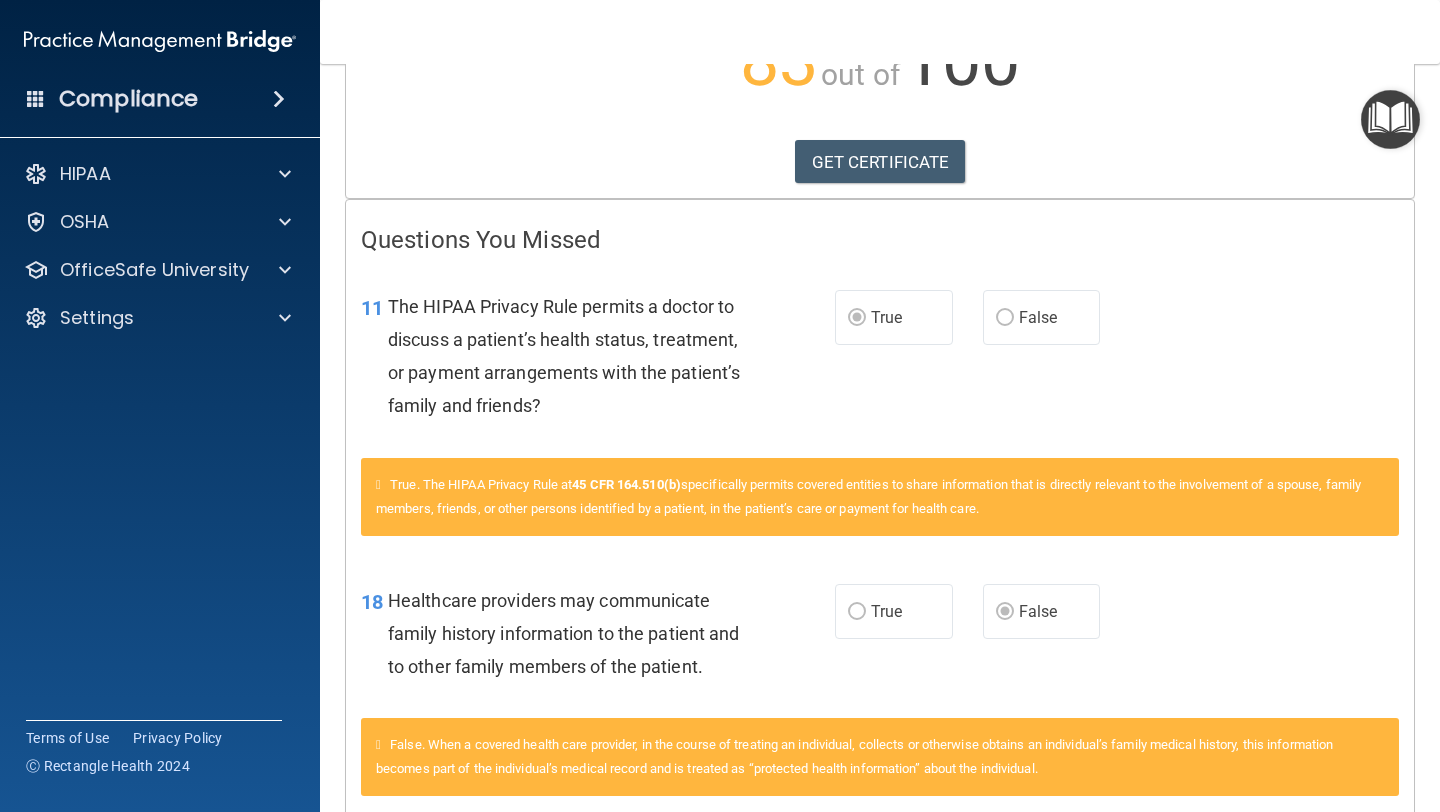 scroll, scrollTop: 0, scrollLeft: 0, axis: both 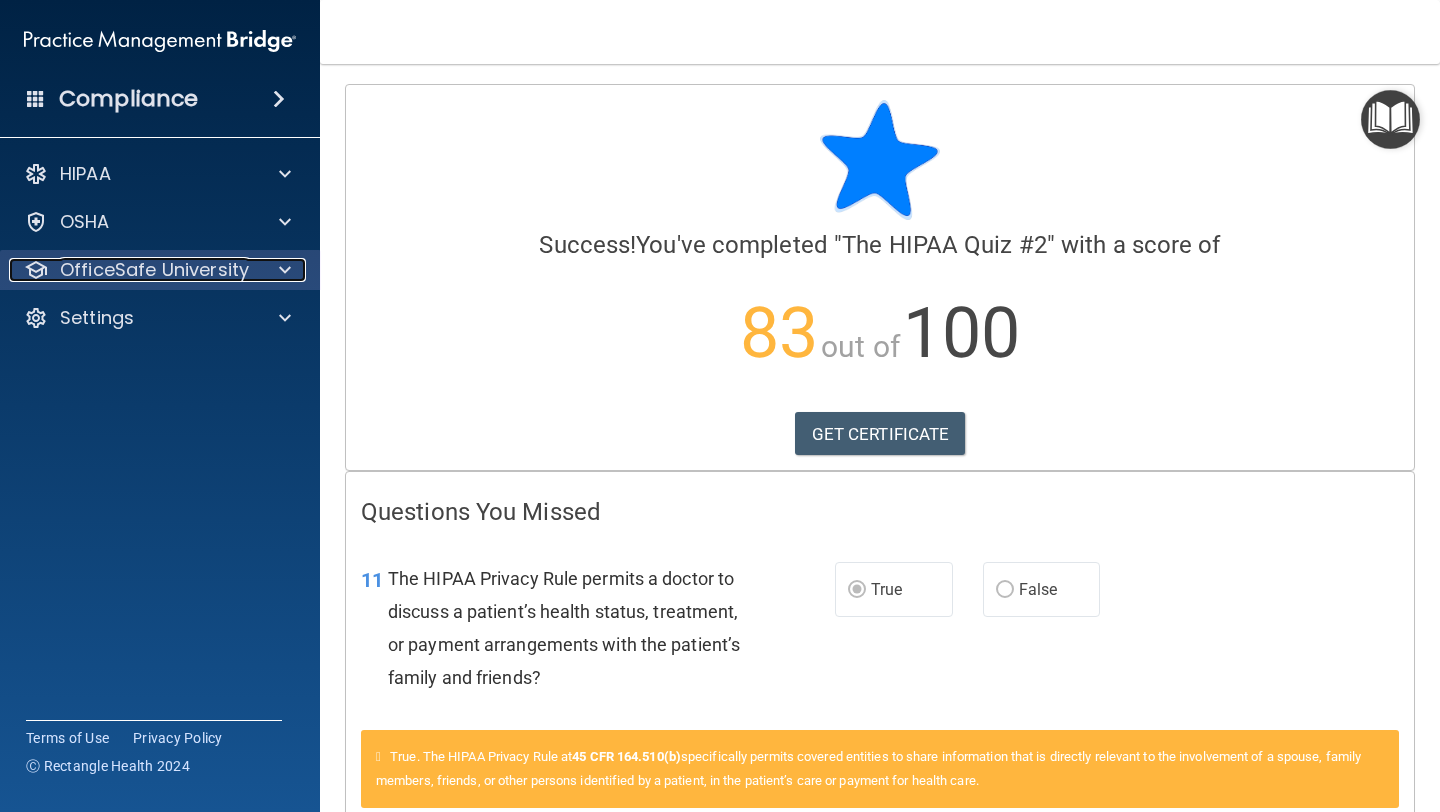 click at bounding box center (282, 270) 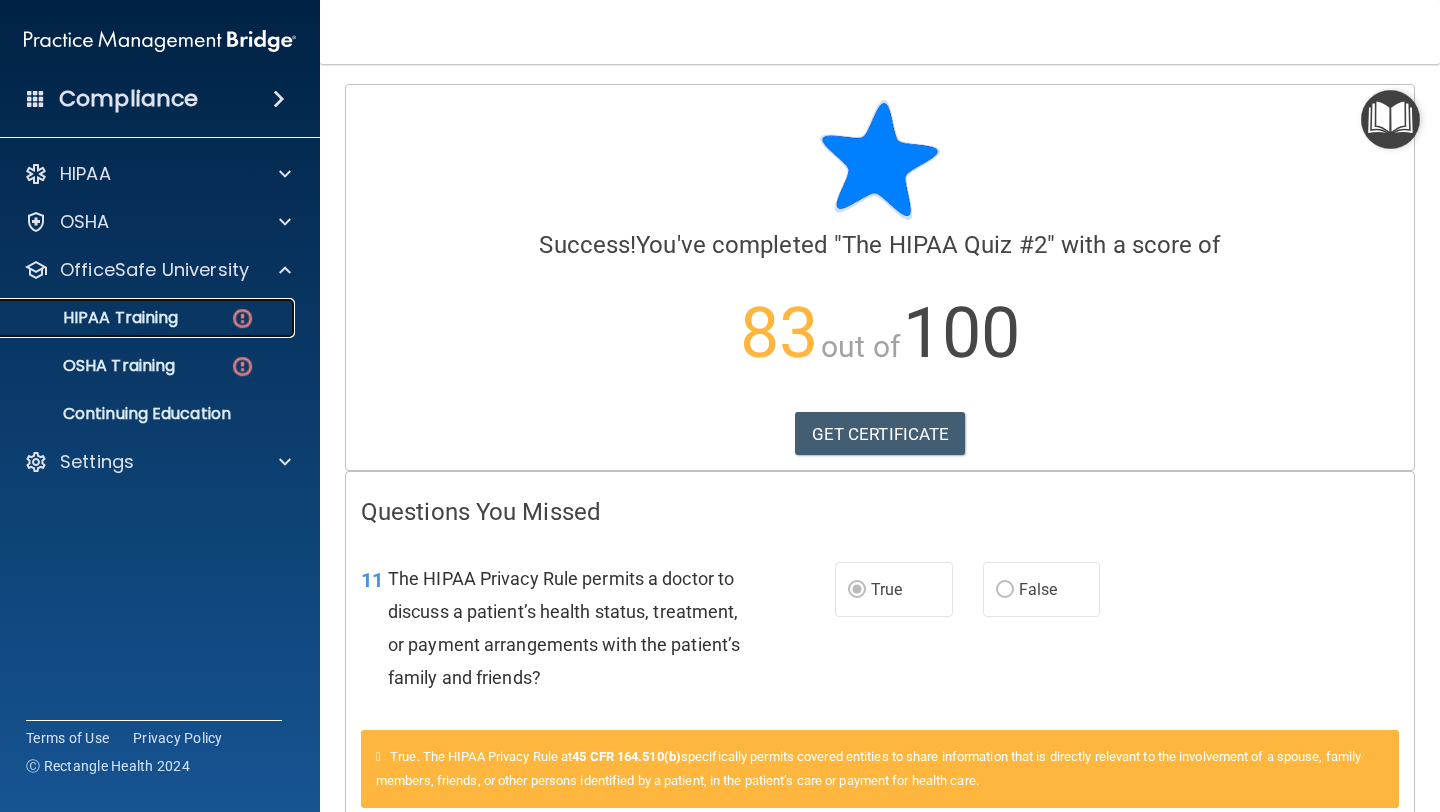 click at bounding box center (242, 318) 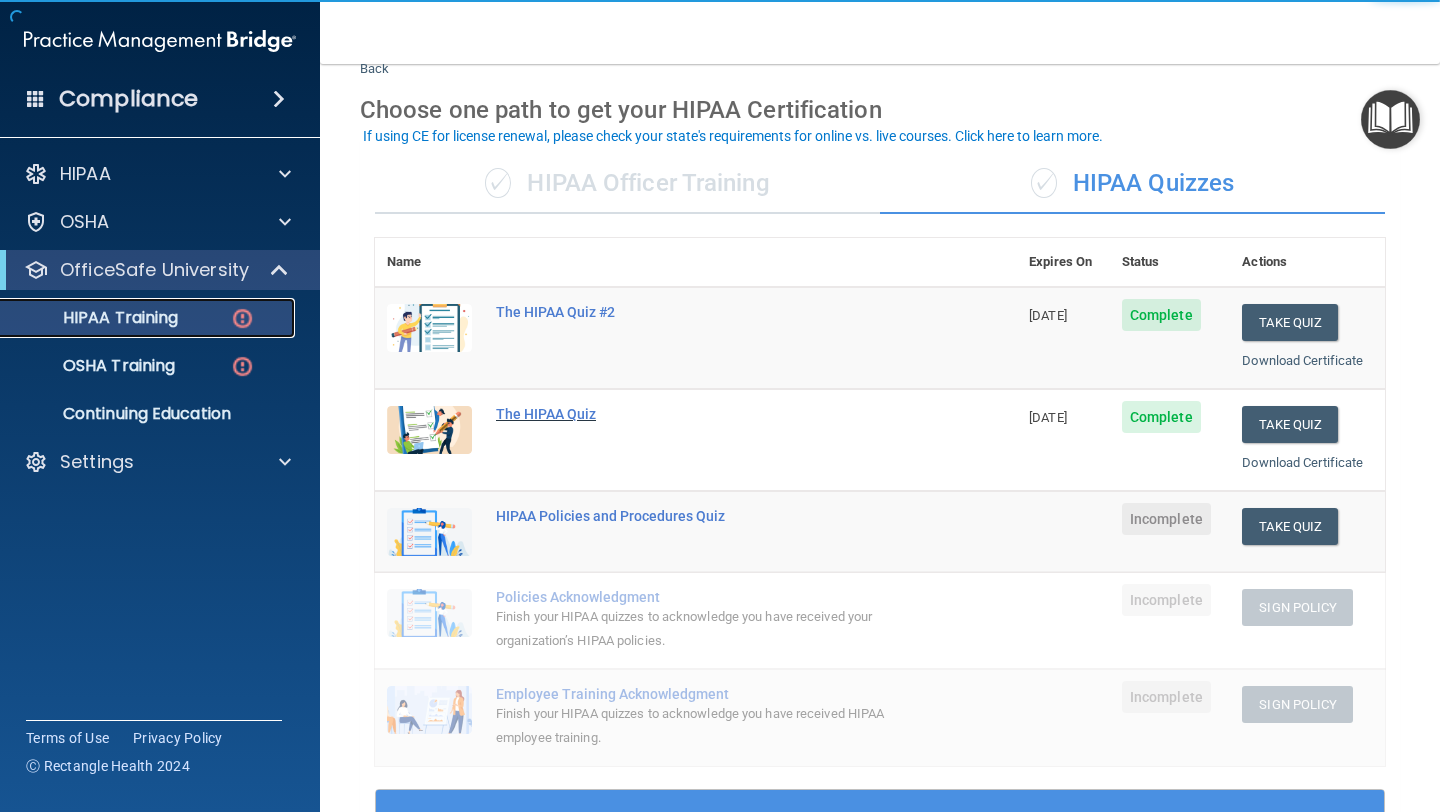 scroll, scrollTop: 67, scrollLeft: 0, axis: vertical 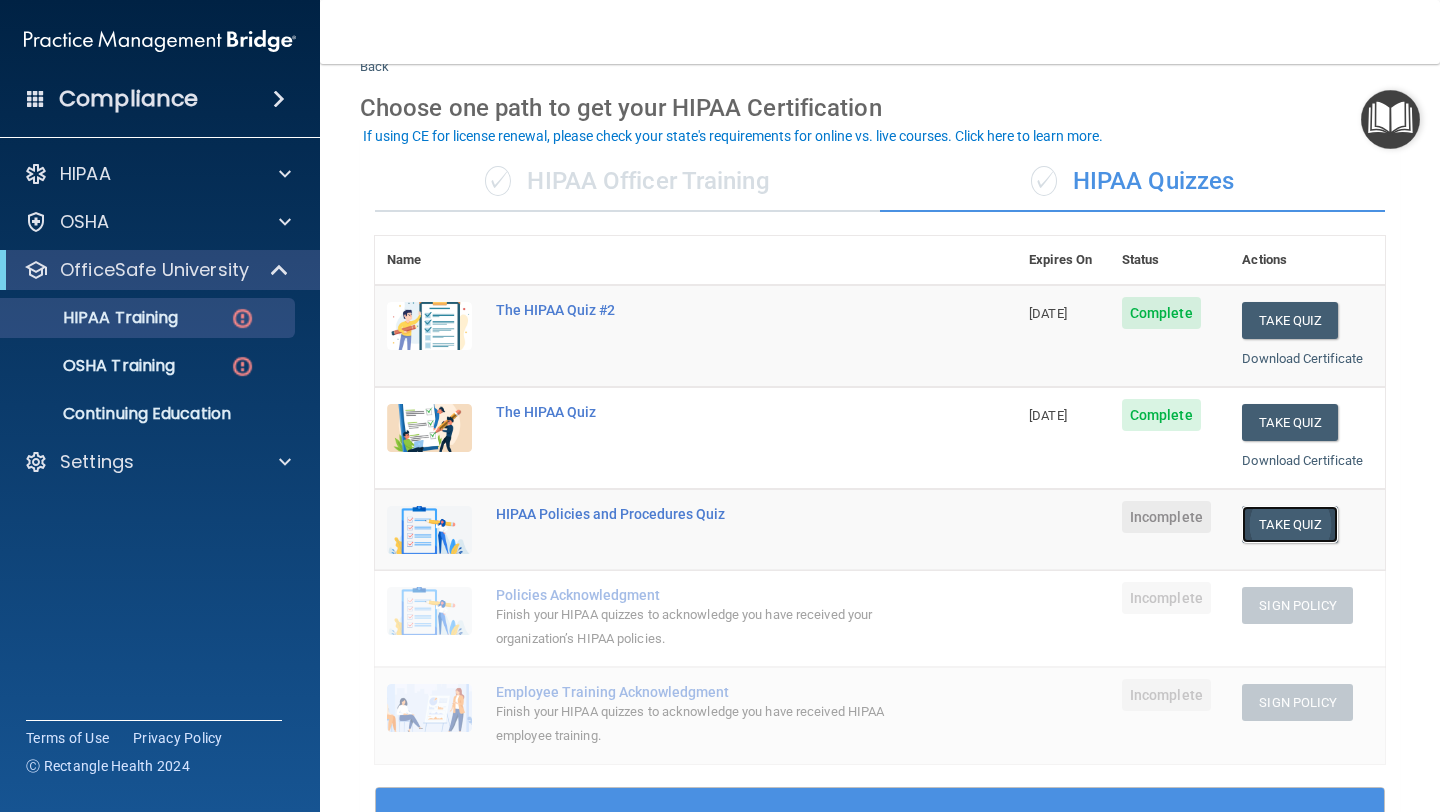 click on "Take Quiz" at bounding box center [1290, 524] 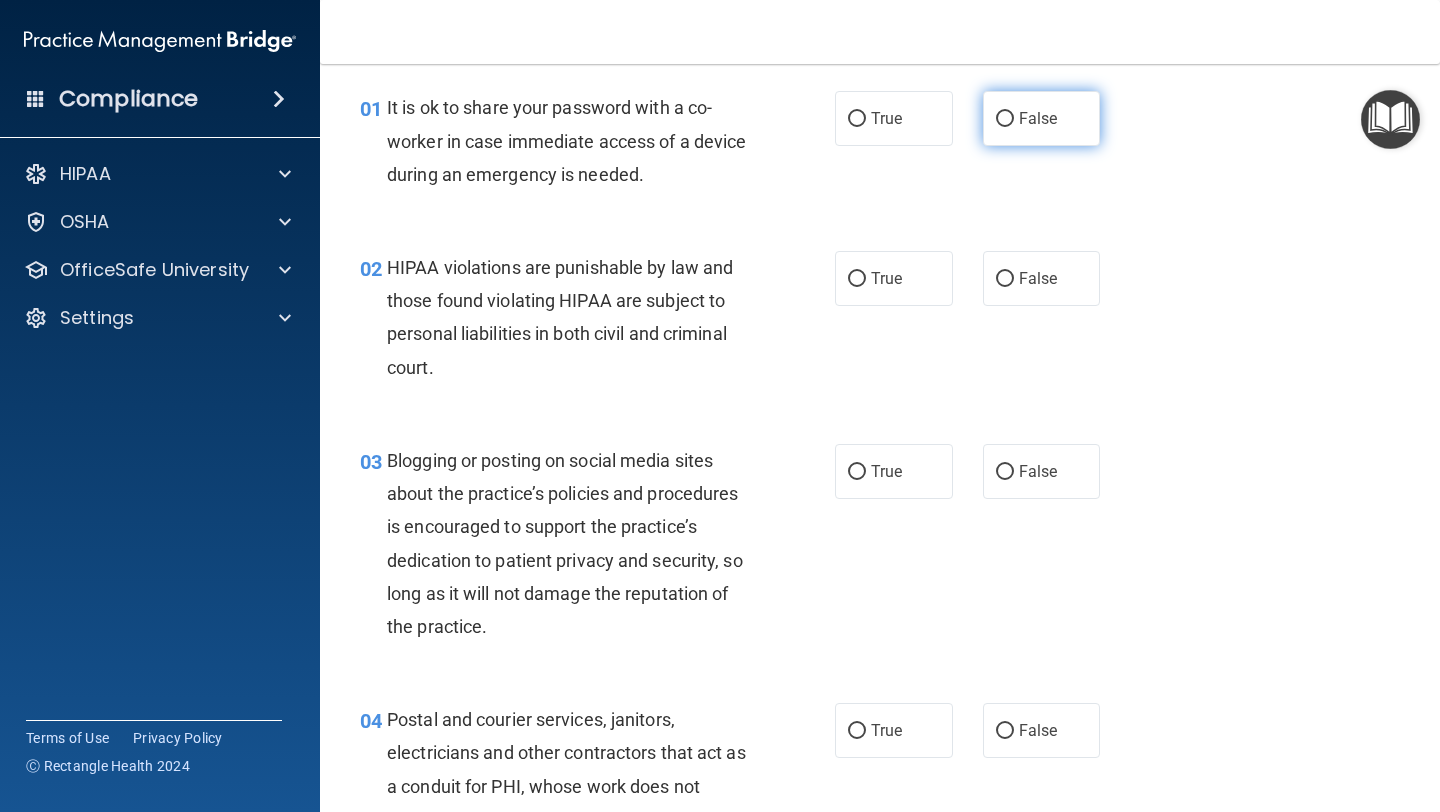 click on "False" at bounding box center (1042, 118) 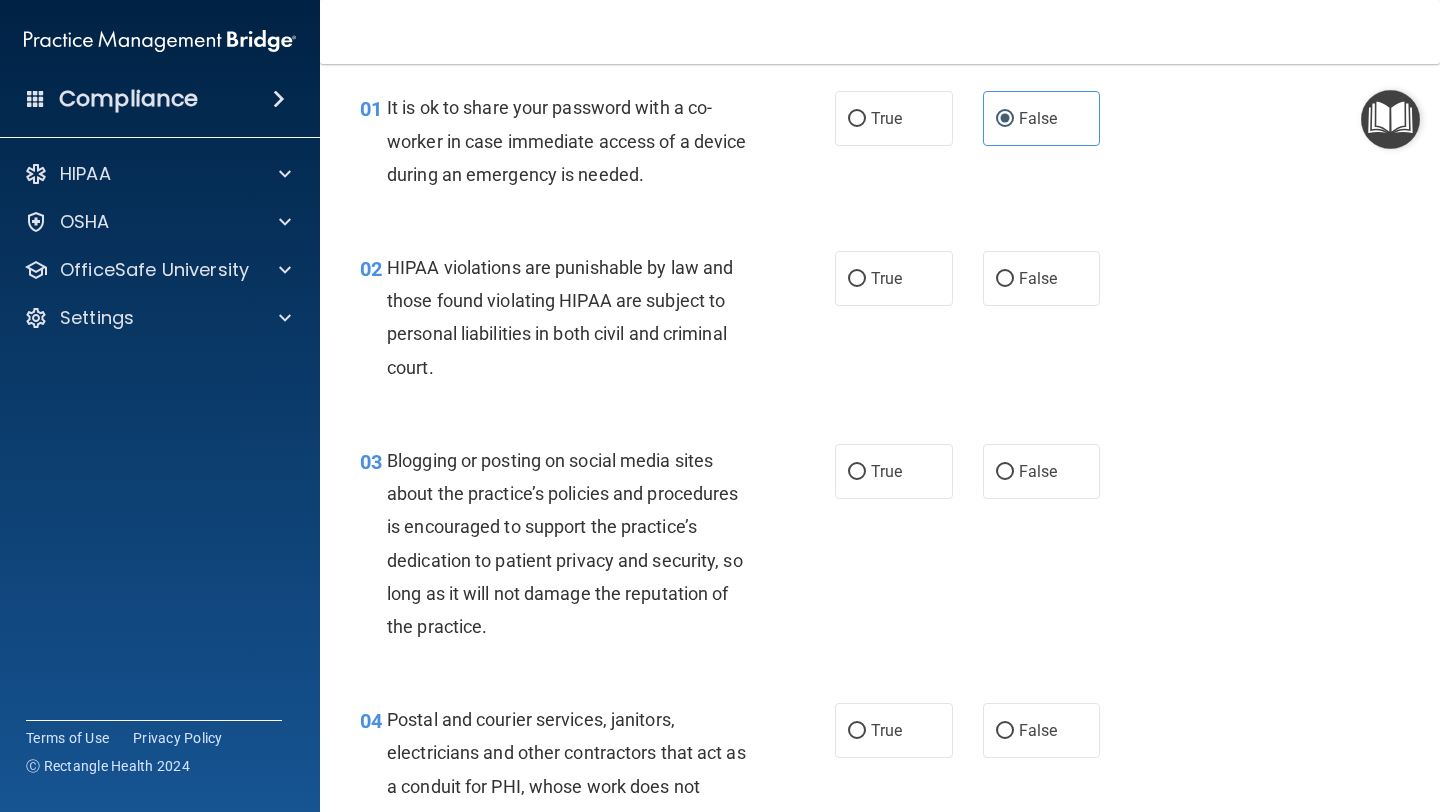 click on "It is ok to share your password with a co-worker in case immediate access of a device during an emergency is needed." at bounding box center [566, 140] 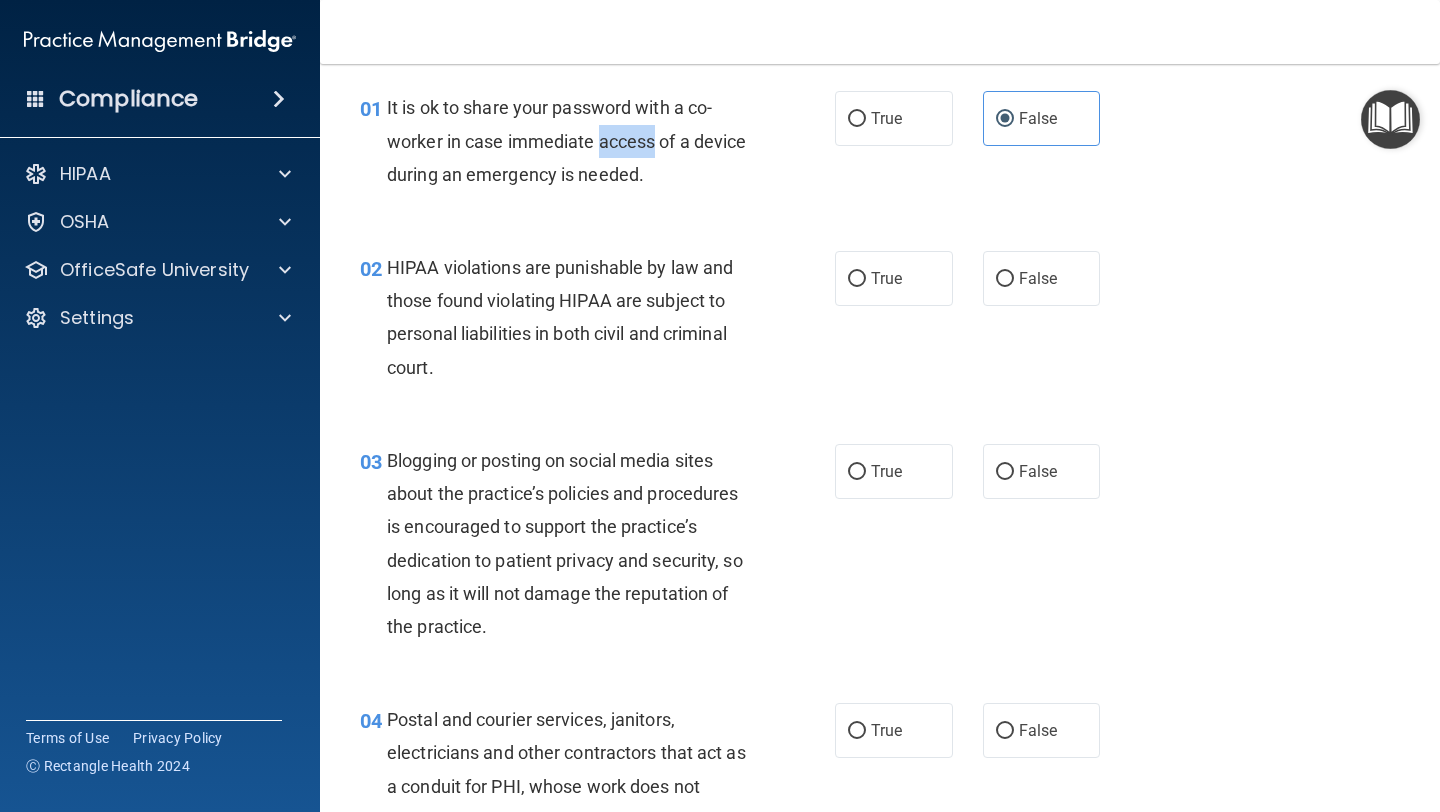 click on "It is ok to share your password with a co-worker in case immediate access of a device during an emergency is needed." at bounding box center [566, 140] 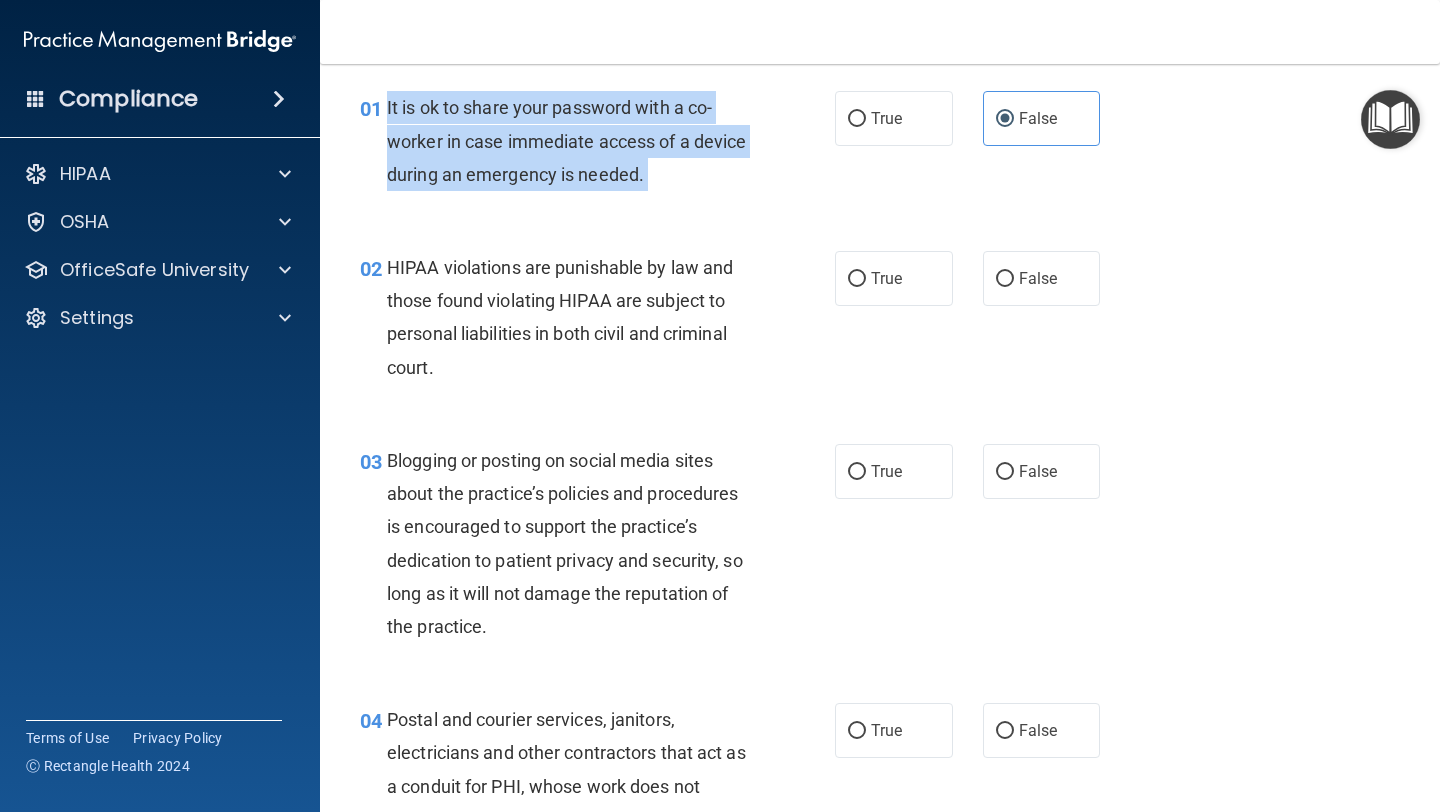 click on "It is ok to share your password with a co-worker in case immediate access of a device during an emergency is needed." at bounding box center [566, 140] 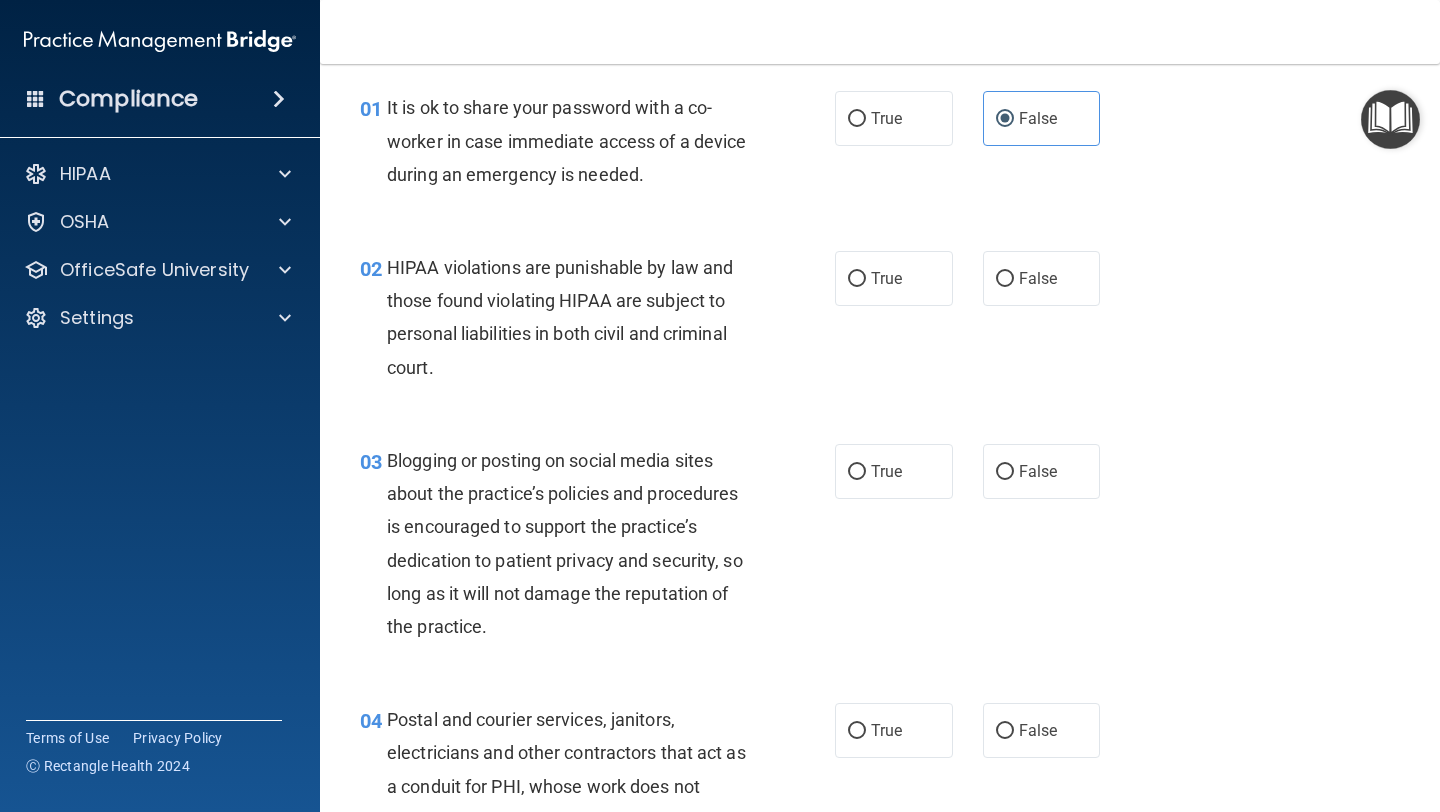 click on "01       It is ok to share your password with a co-worker in case immediate access of a device during an emergency is needed.                 True           False" at bounding box center [880, 146] 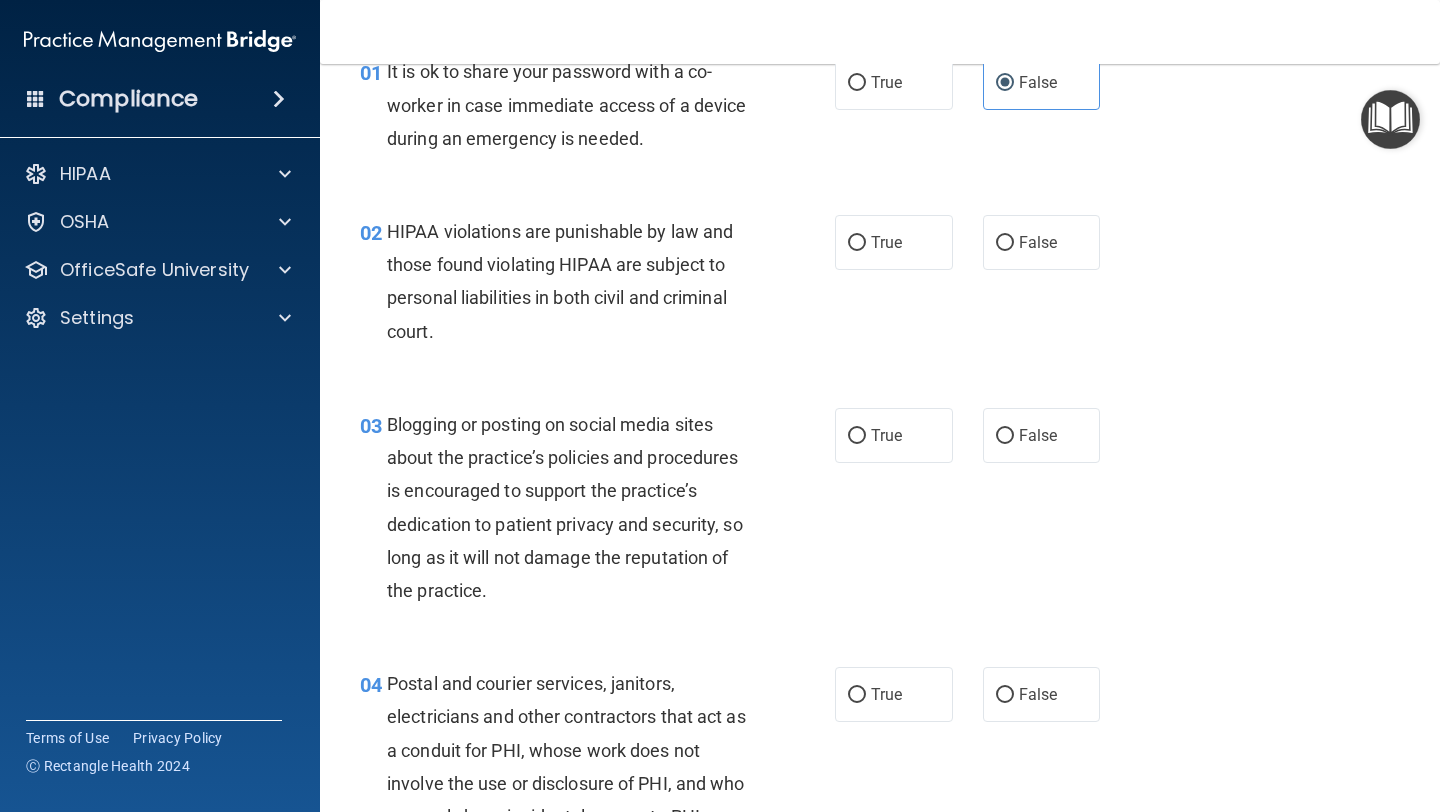 scroll, scrollTop: 106, scrollLeft: 0, axis: vertical 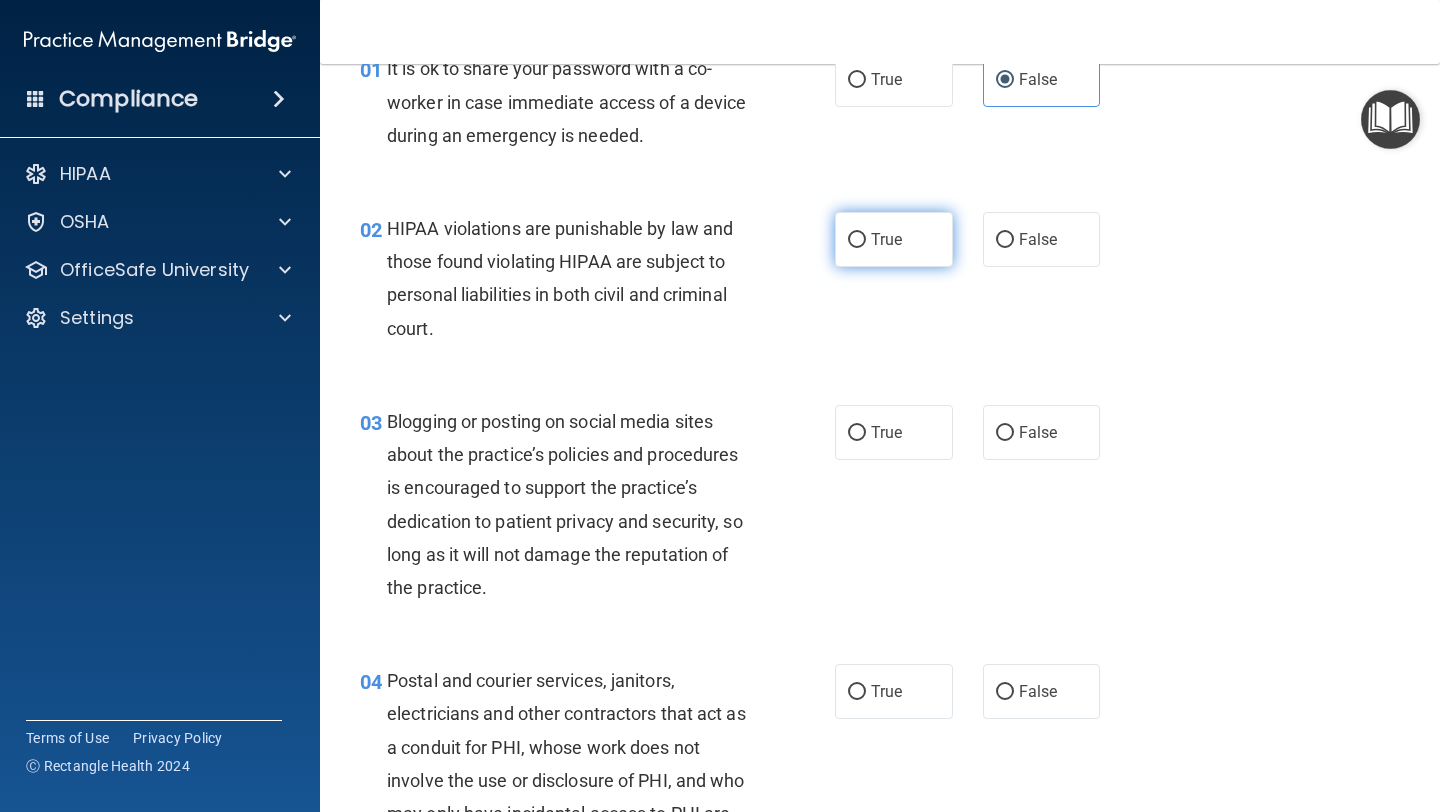 click on "True" at bounding box center (894, 239) 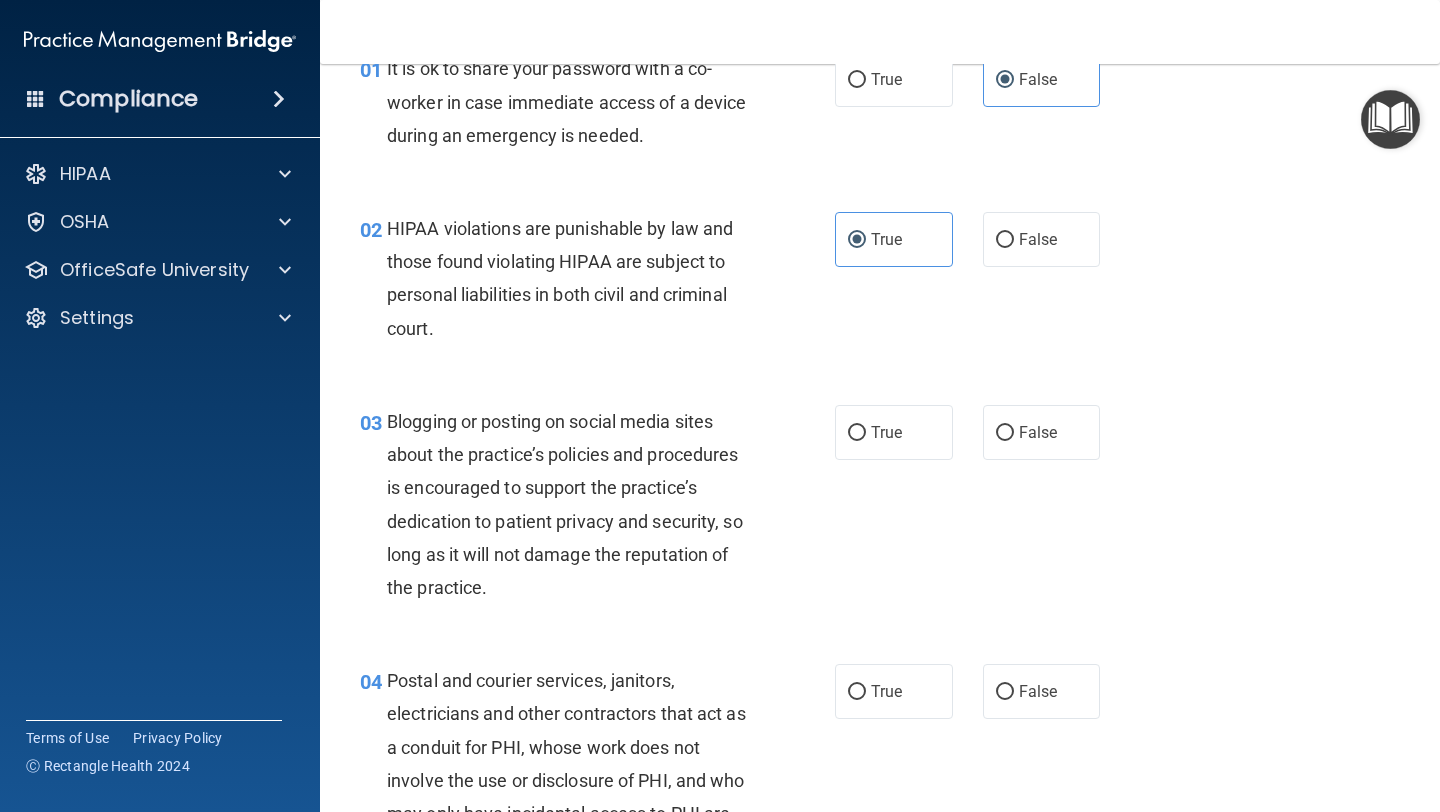 click on "HIPAA violations are punishable by law and those found violating HIPAA are subject to personal liabilities in both civil and criminal court." at bounding box center [560, 278] 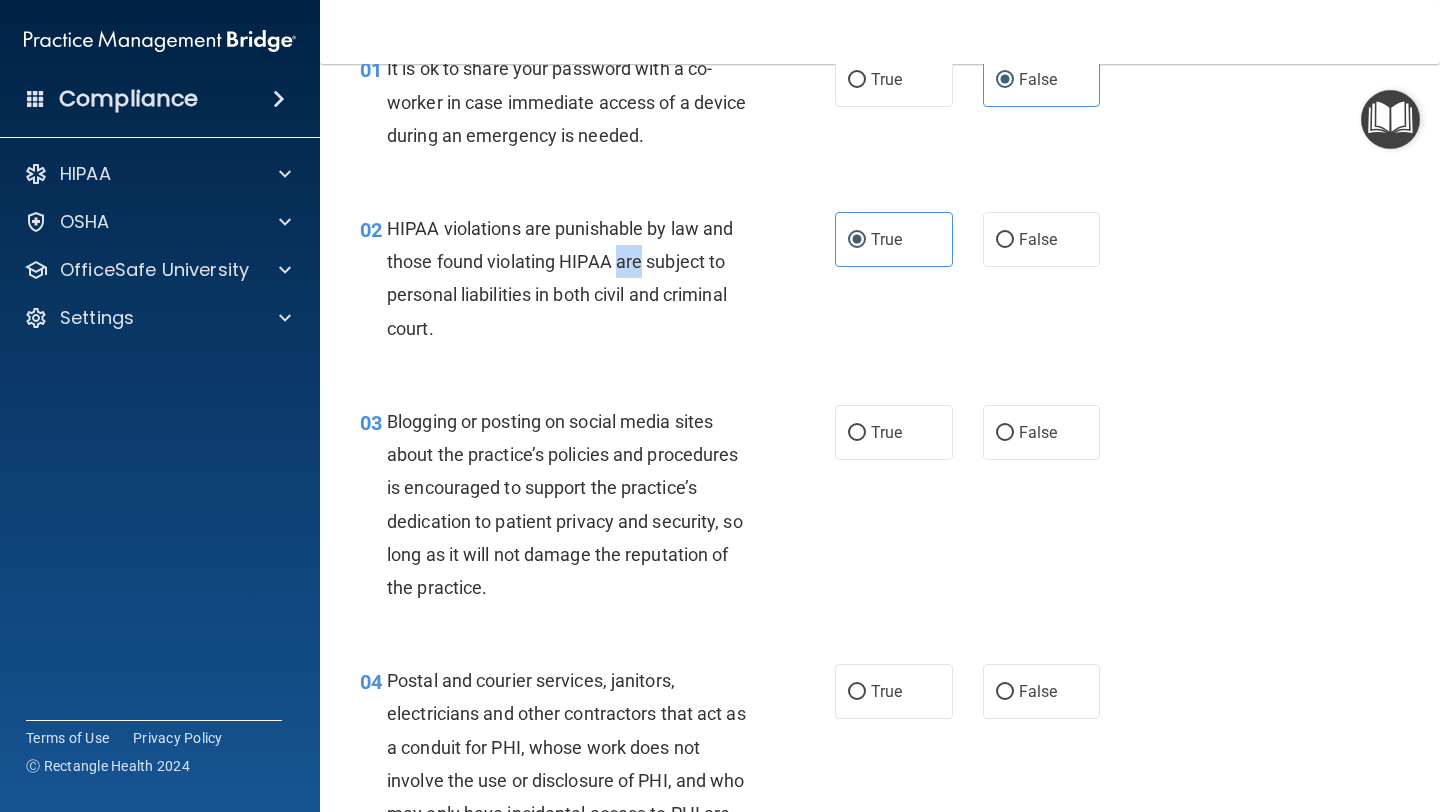 click on "HIPAA violations are punishable by law and those found violating HIPAA are subject to personal liabilities in both civil and criminal court." at bounding box center (560, 278) 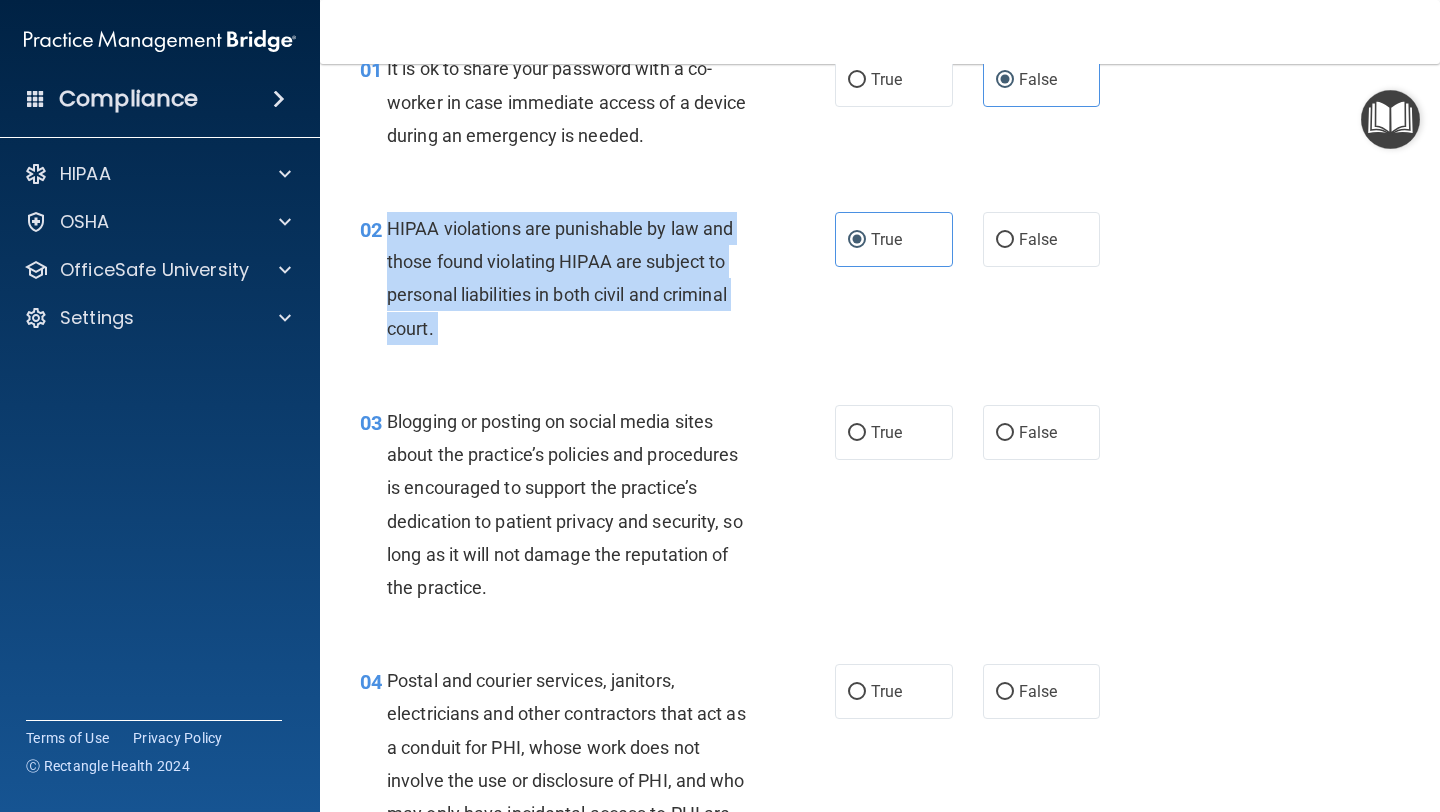 click on "HIPAA violations are punishable by law and those found violating HIPAA are subject to personal liabilities in both civil and criminal court." at bounding box center (560, 278) 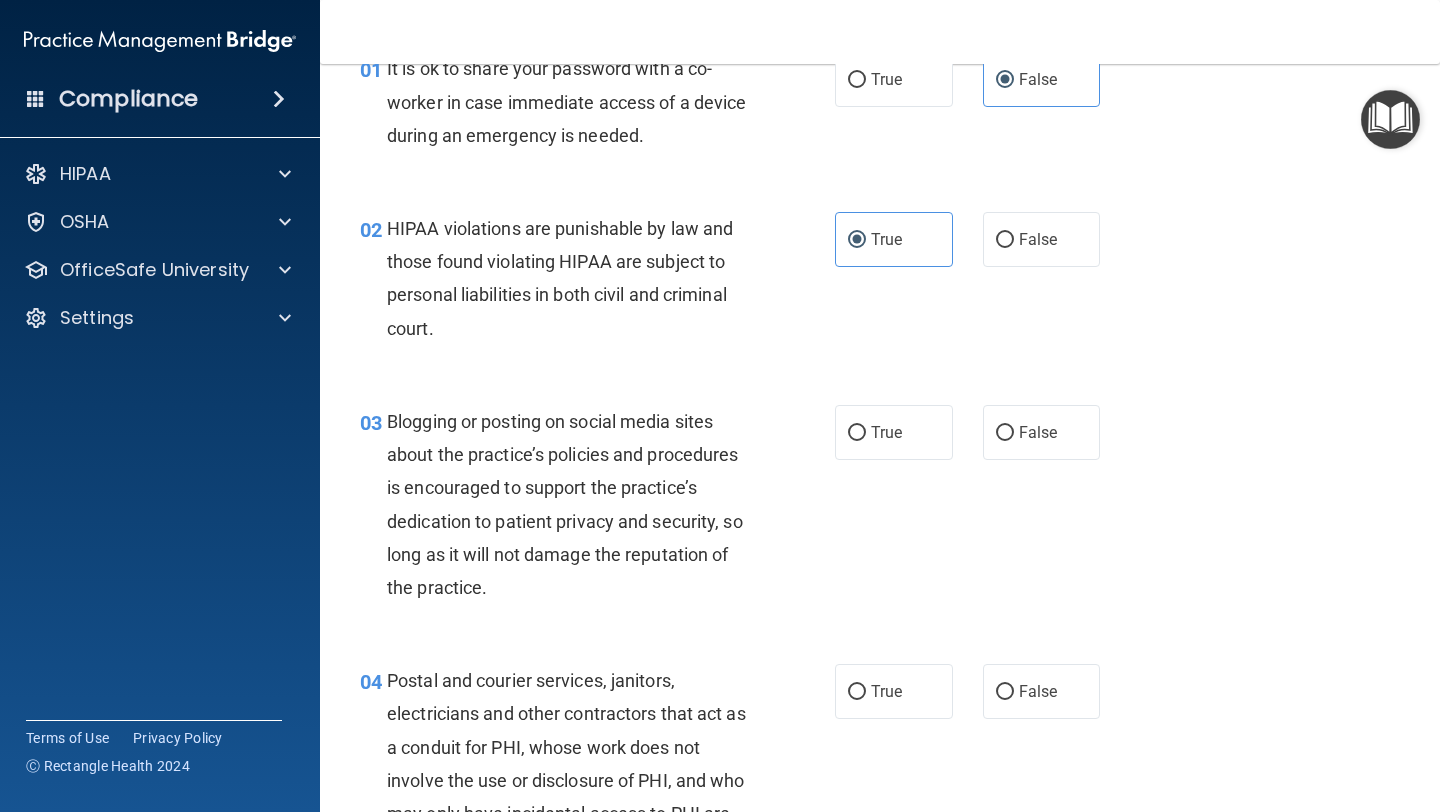 click on "Blogging or posting on social media sites about the practice’s policies and procedures is encouraged to support the practice’s dedication to patient privacy and security, so long as it will not damage the reputation of the practice." at bounding box center (576, 504) 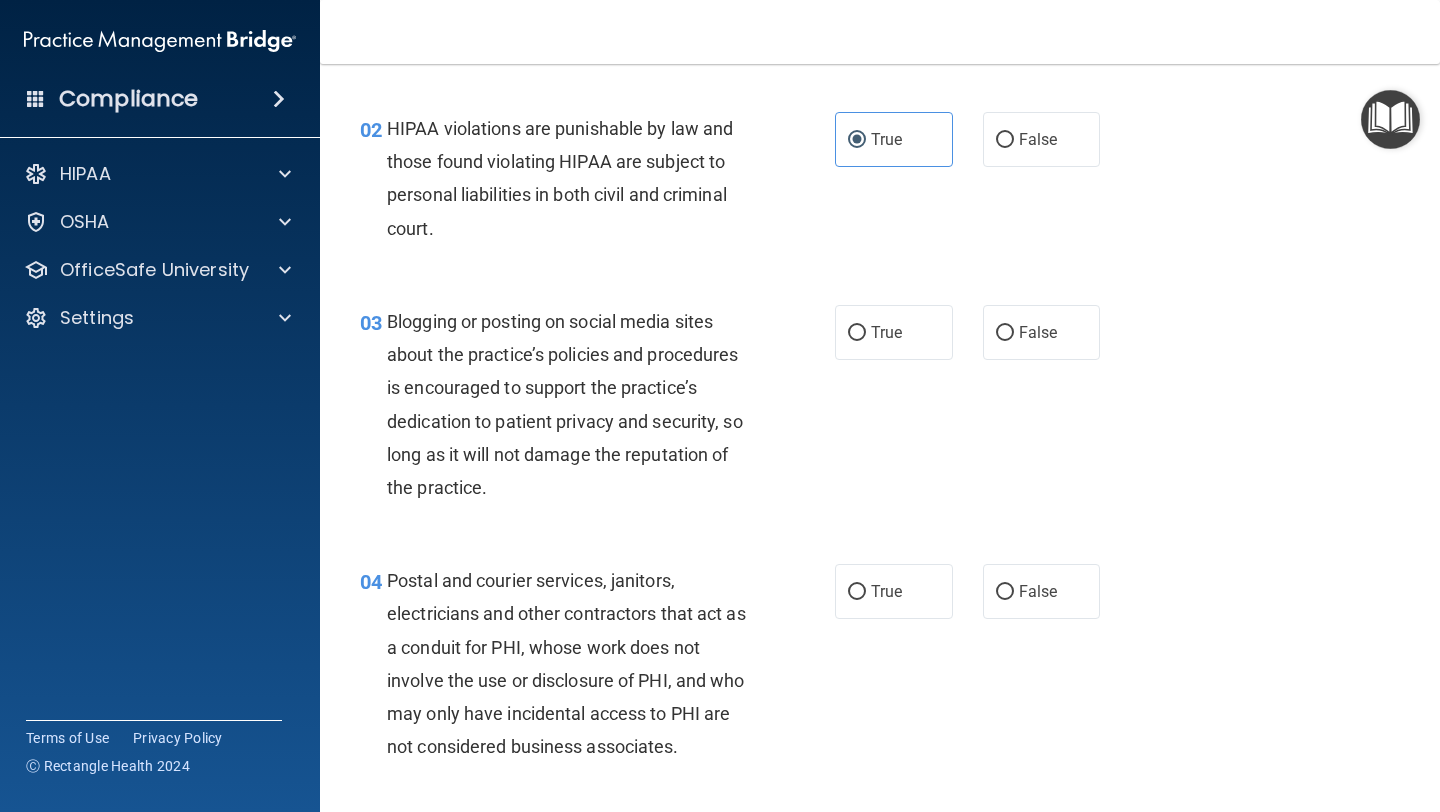 scroll, scrollTop: 239, scrollLeft: 0, axis: vertical 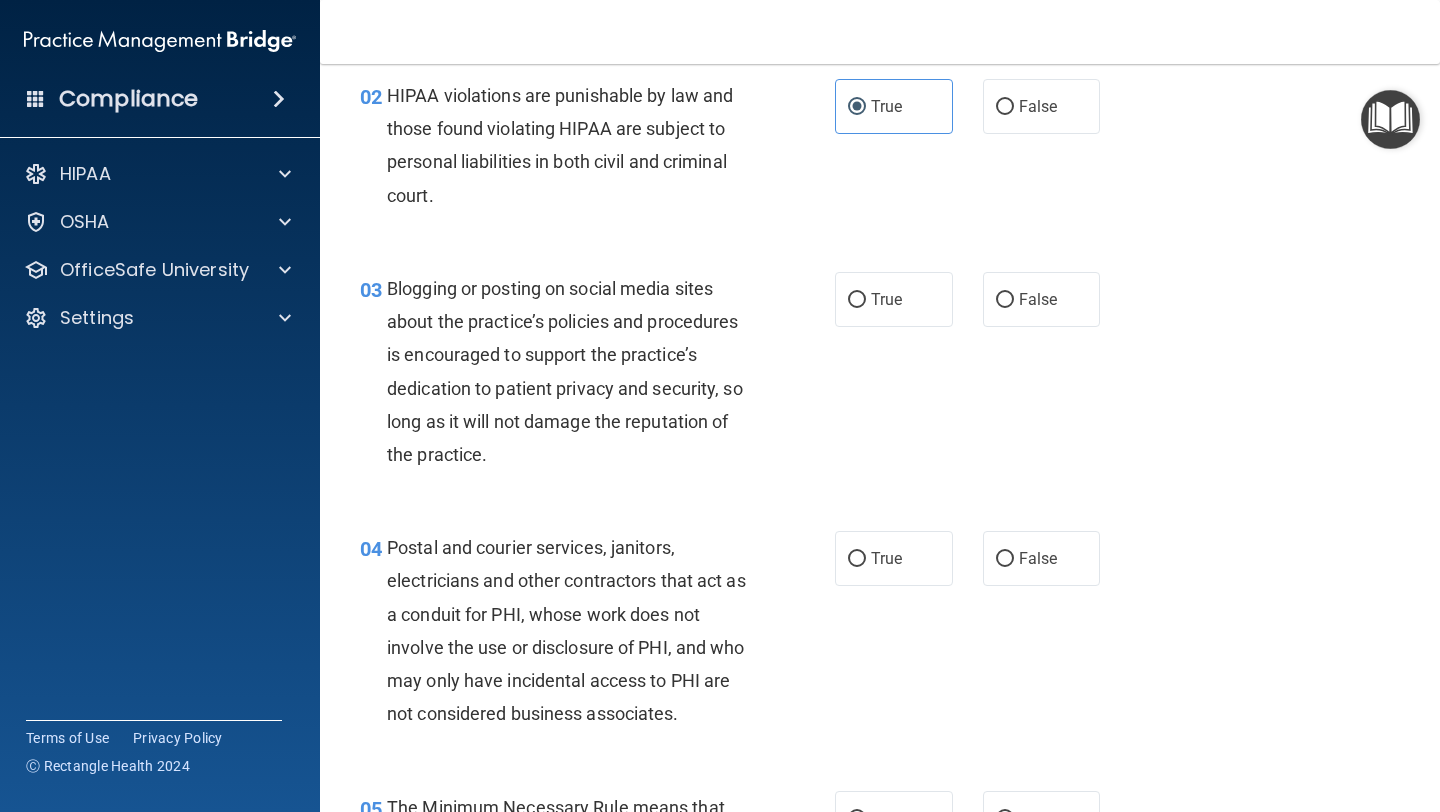 click on "Blogging or posting on social media sites about the practice’s policies and procedures is encouraged to support the practice’s dedication to patient privacy and security, so long as it will not damage the reputation of the practice." at bounding box center [565, 371] 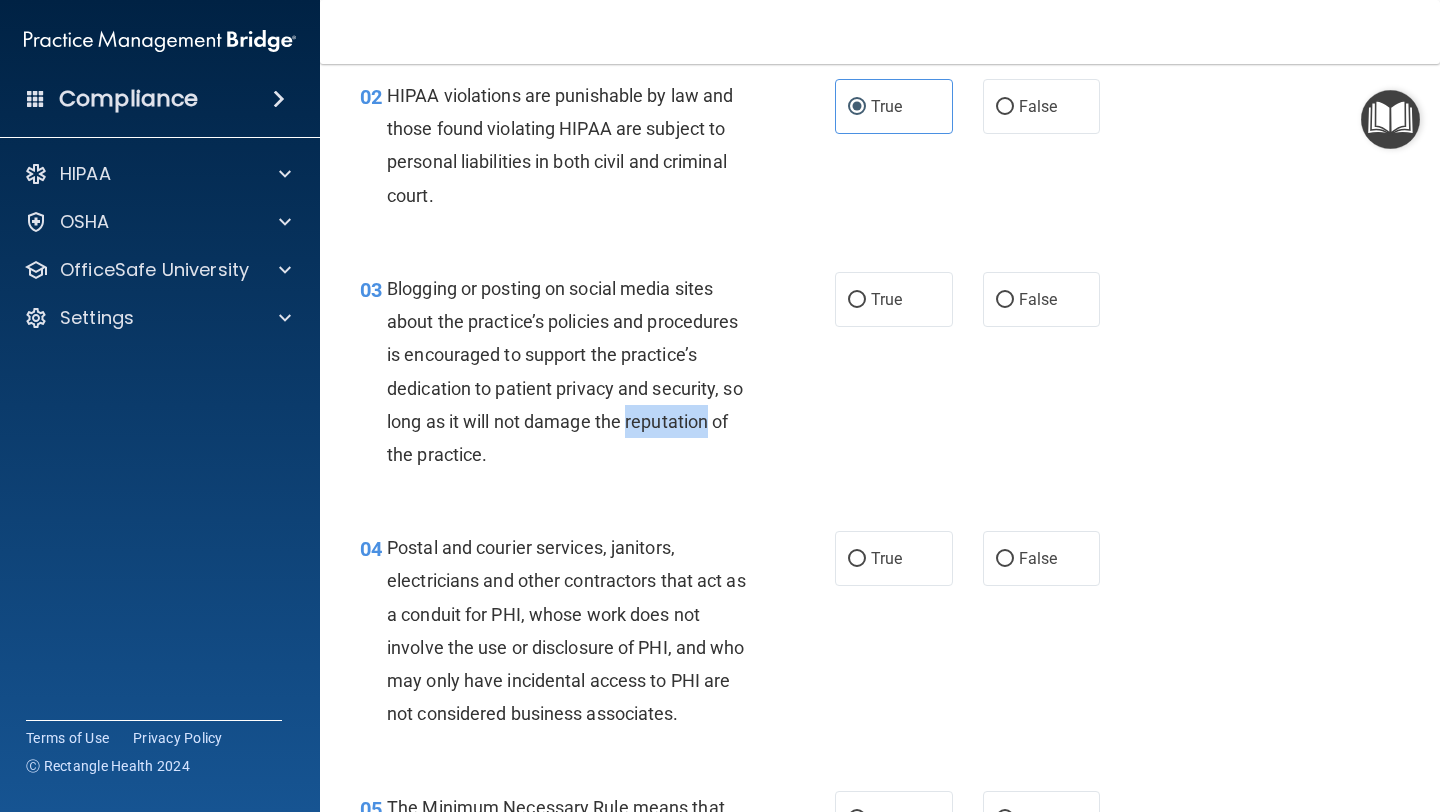 click on "Blogging or posting on social media sites about the practice’s policies and procedures is encouraged to support the practice’s dedication to patient privacy and security, so long as it will not damage the reputation of the practice." at bounding box center [565, 371] 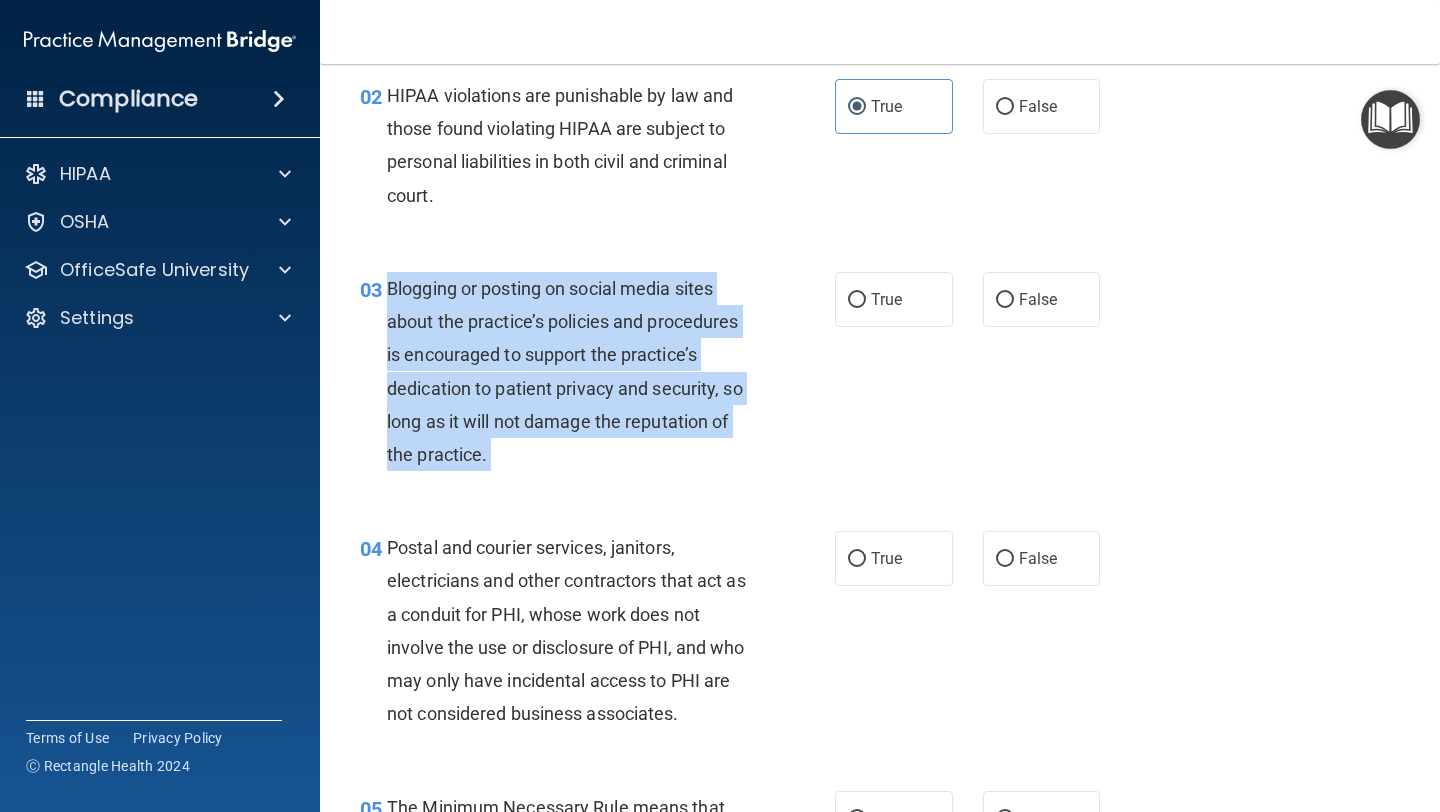 click on "Blogging or posting on social media sites about the practice’s policies and procedures is encouraged to support the practice’s dedication to patient privacy and security, so long as it will not damage the reputation of the practice." at bounding box center [565, 371] 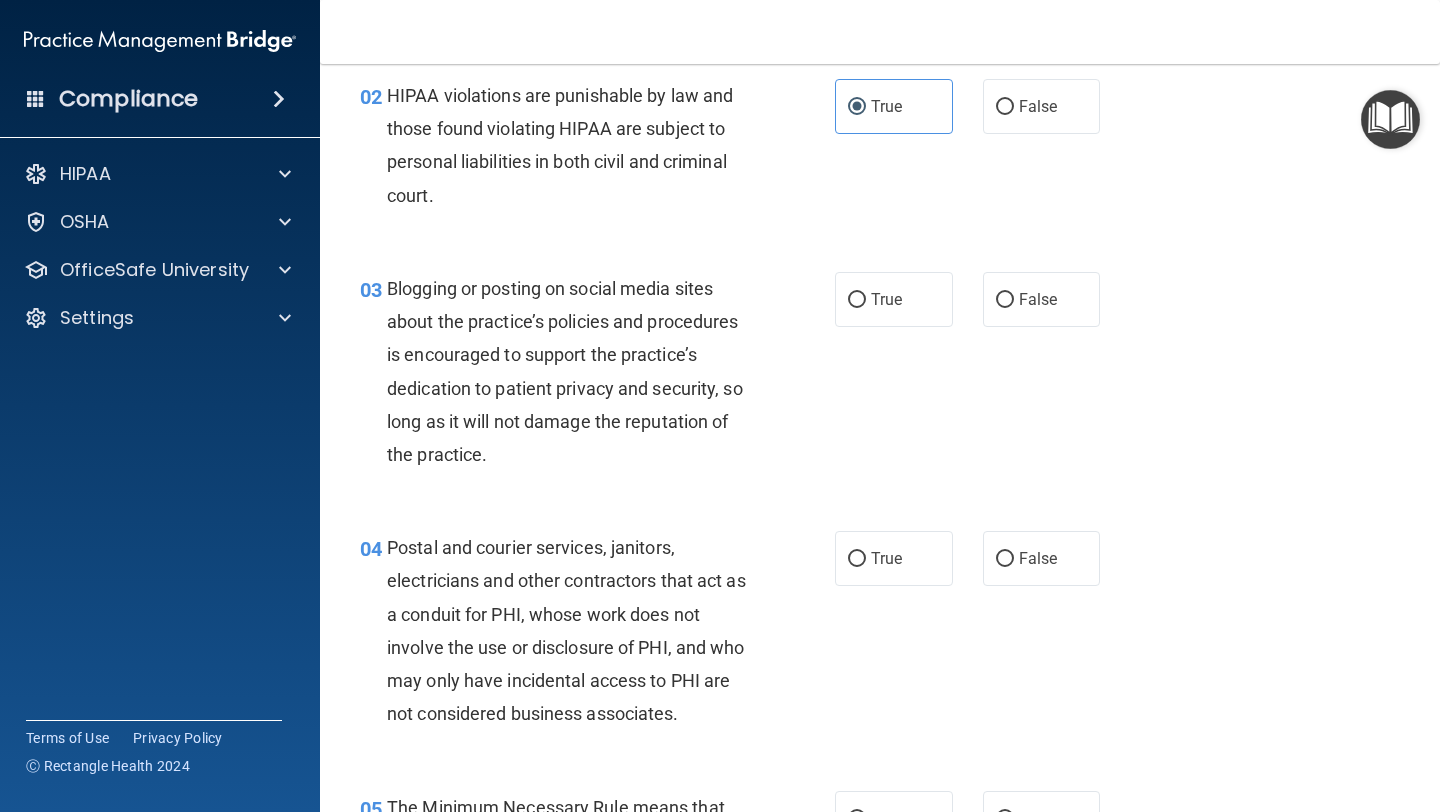 click on "Blogging or posting on social media sites about the practice’s policies and procedures is encouraged to support the practice’s dedication to patient privacy and security, so long as it will not damage the reputation of the practice." at bounding box center (576, 371) 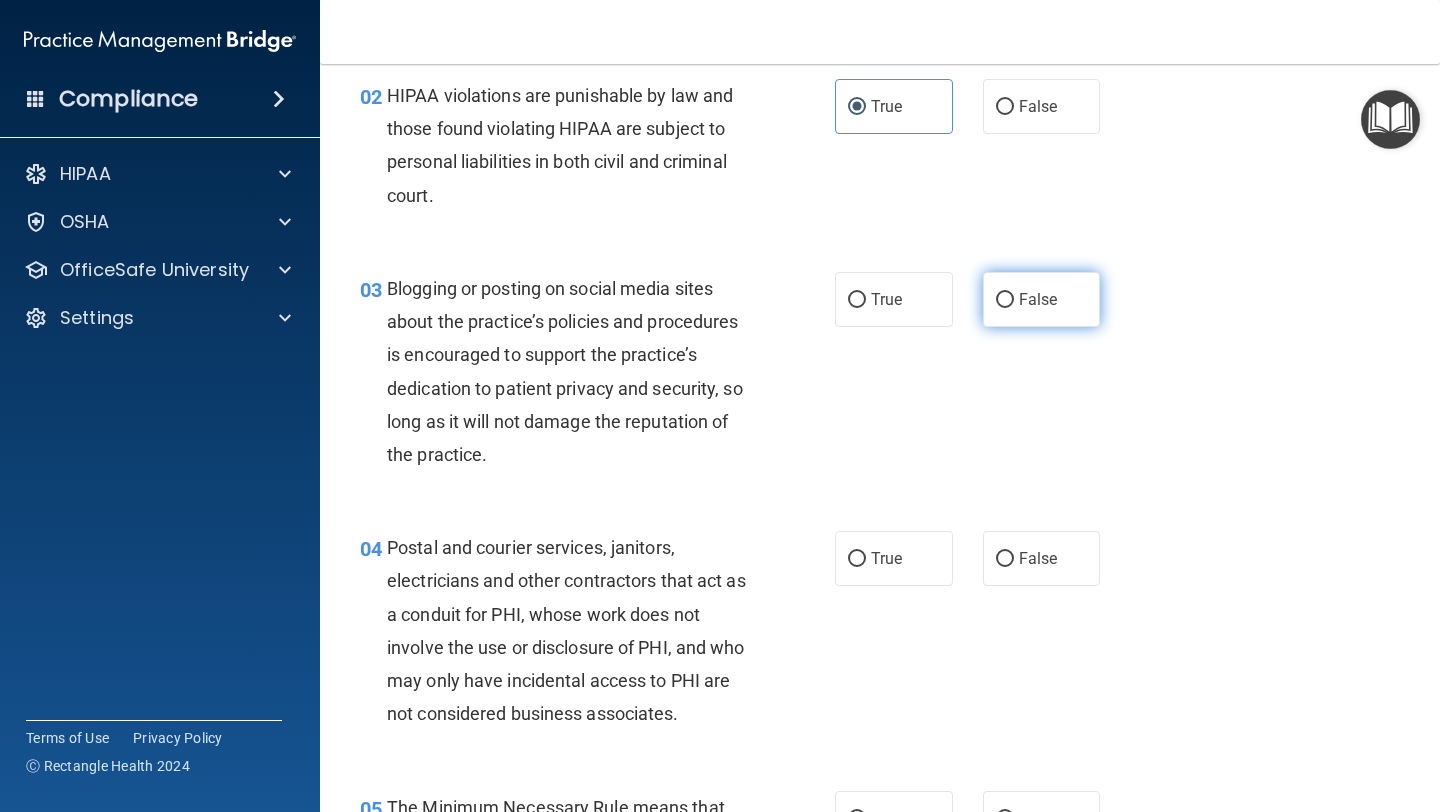 click on "False" at bounding box center (1042, 299) 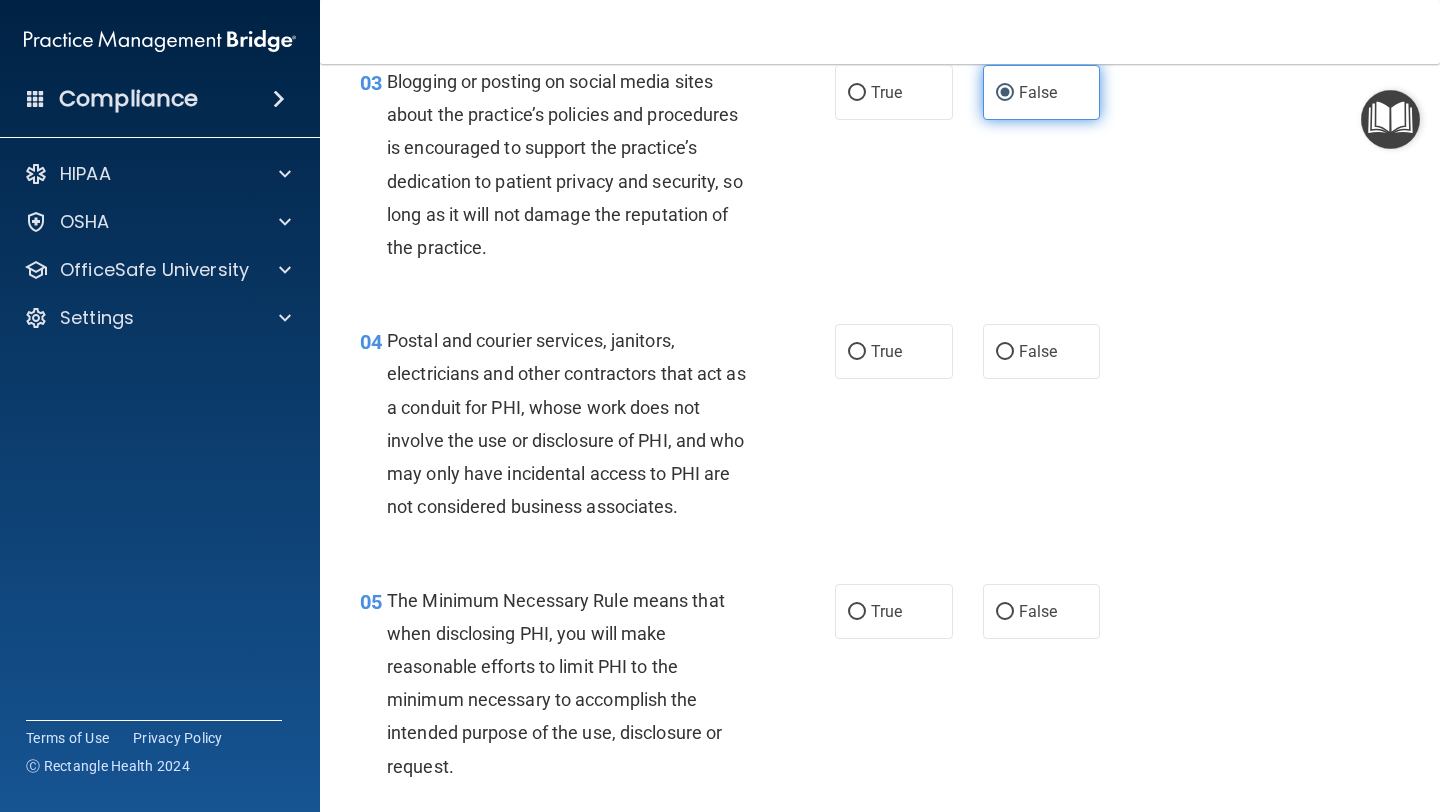 scroll, scrollTop: 457, scrollLeft: 0, axis: vertical 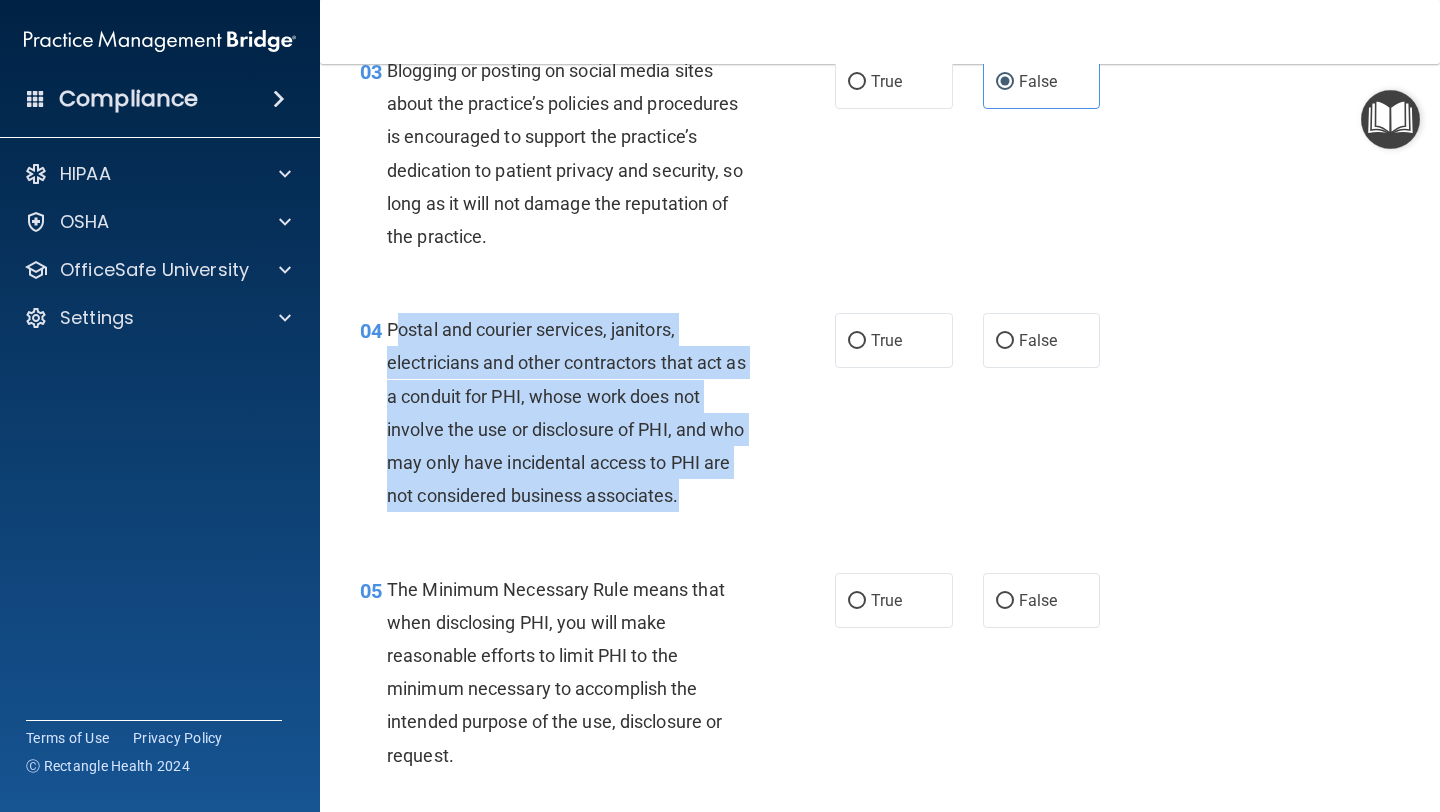 drag, startPoint x: 396, startPoint y: 325, endPoint x: 698, endPoint y: 496, distance: 347.05188 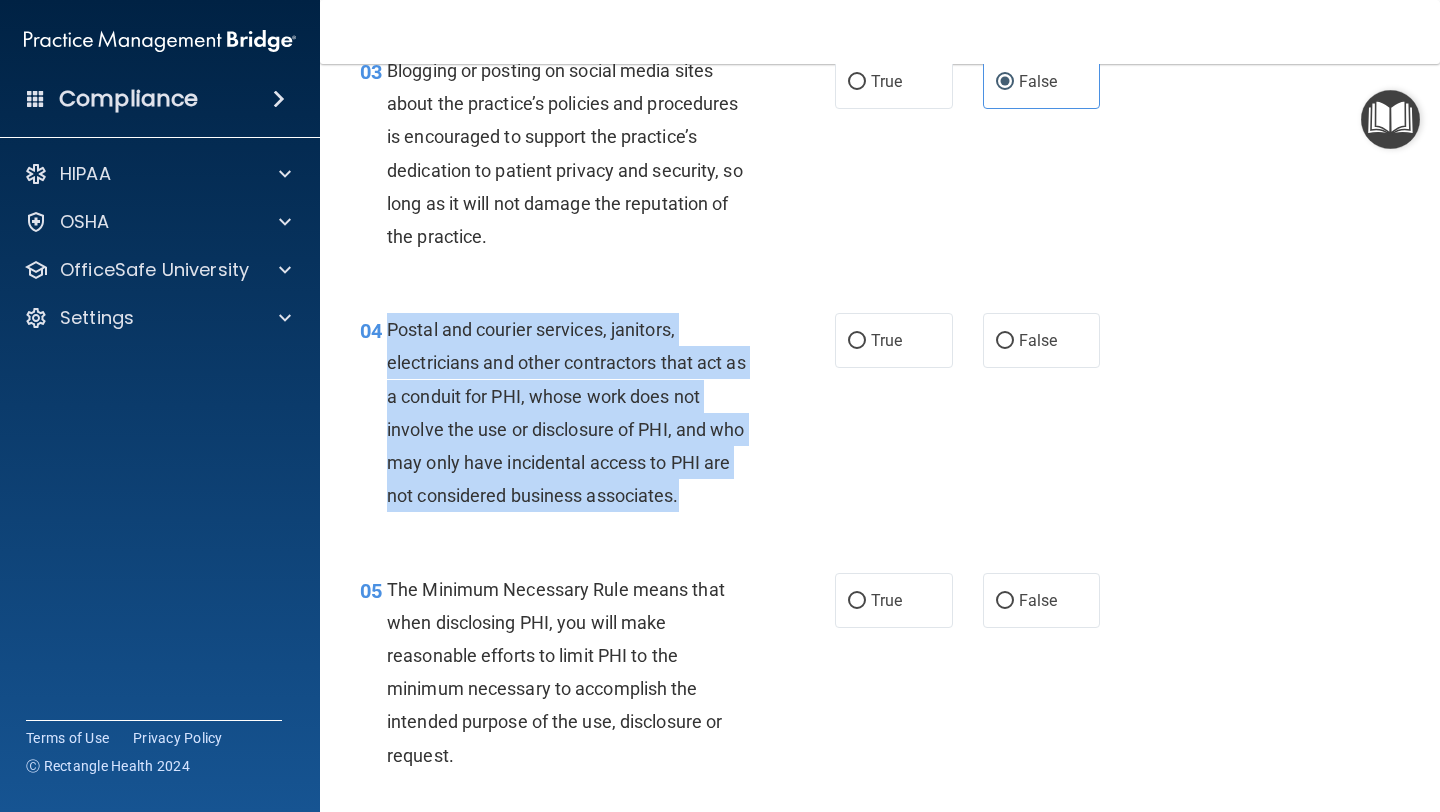 drag, startPoint x: 380, startPoint y: 326, endPoint x: 704, endPoint y: 498, distance: 366.82422 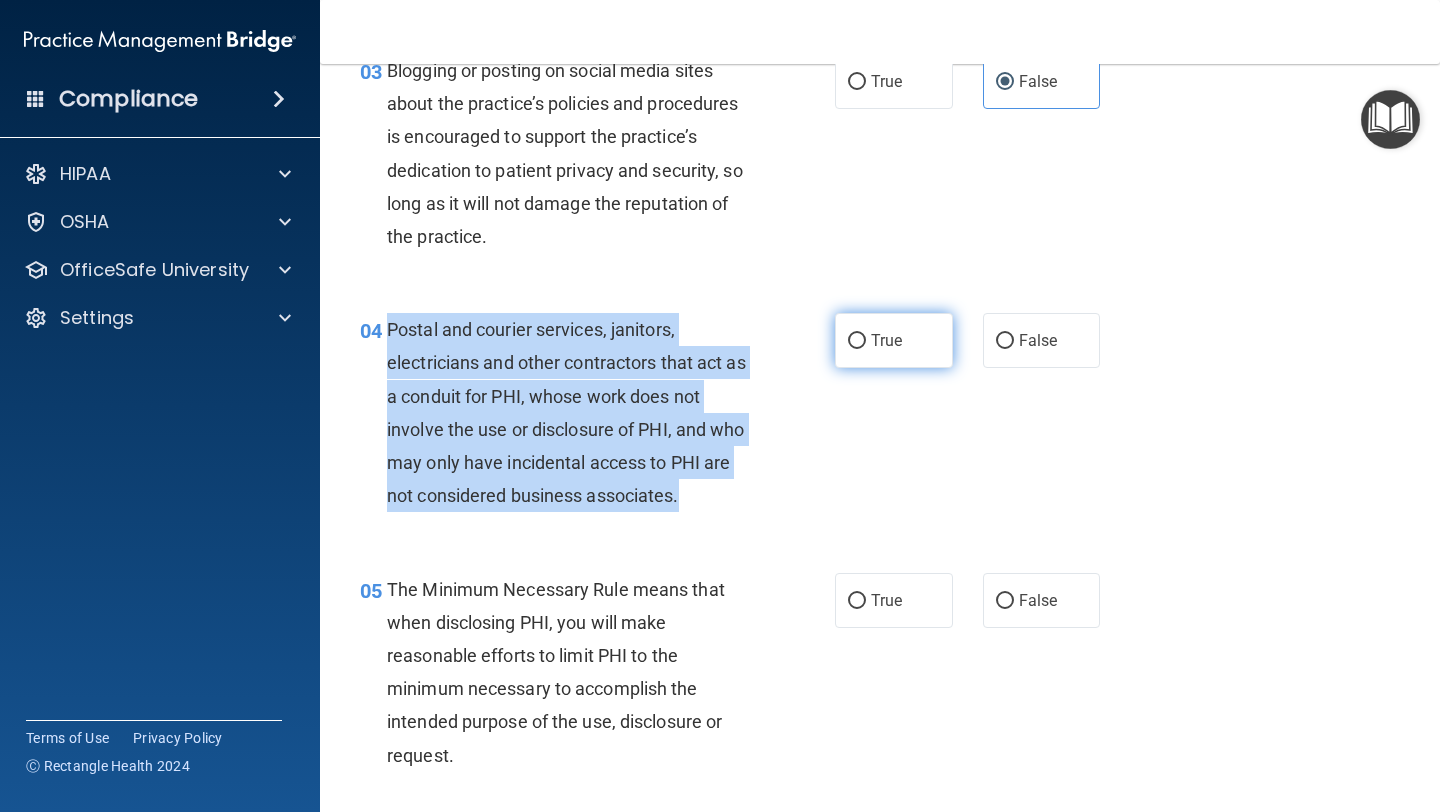 click on "True" at bounding box center (857, 341) 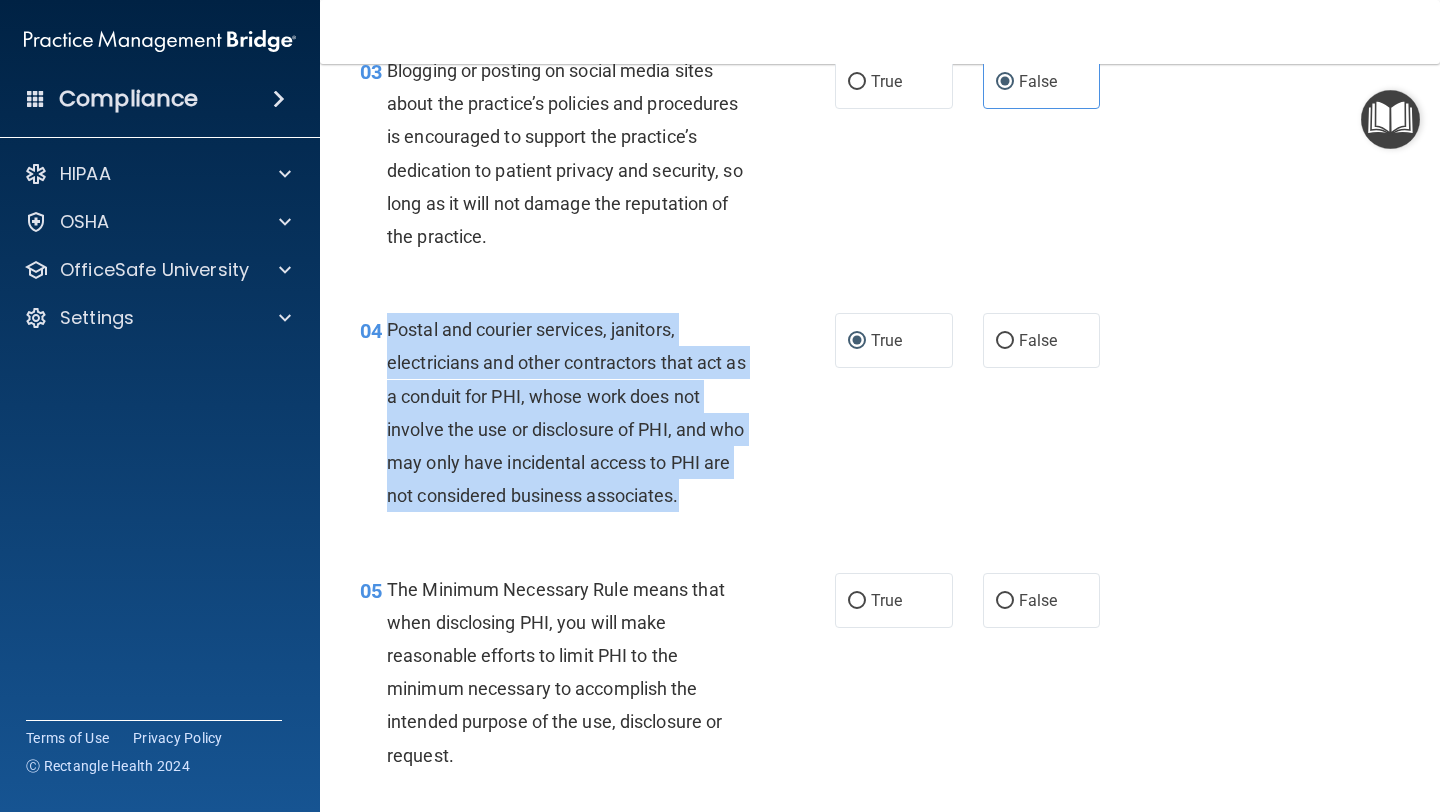 click on "04       Postal and courier services, janitors, electricians and other contractors that act as a conduit for PHI, whose work does not involve the use or disclosure of PHI, and who may only have incidental access to PHI are not considered business associates." at bounding box center (597, 417) 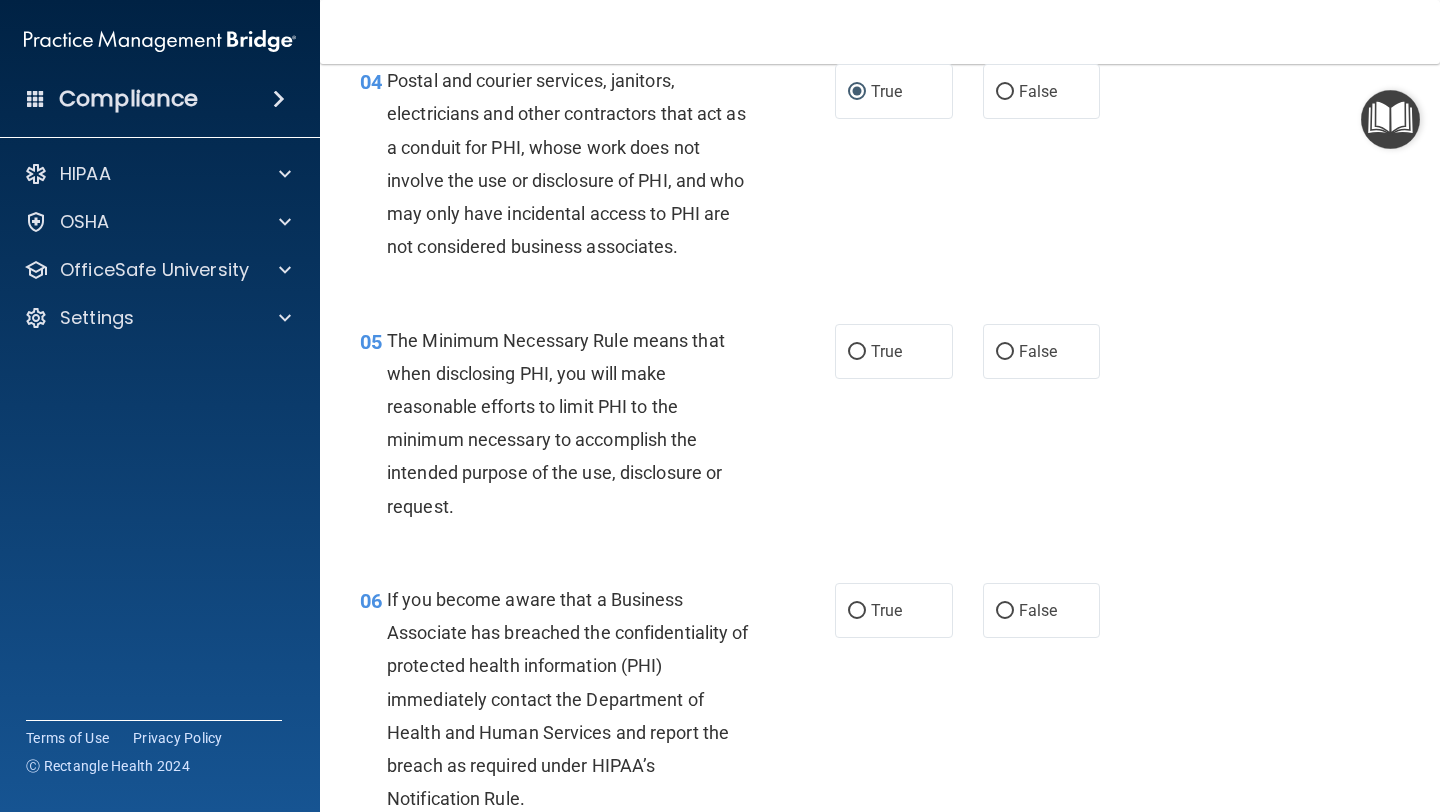 scroll, scrollTop: 707, scrollLeft: 0, axis: vertical 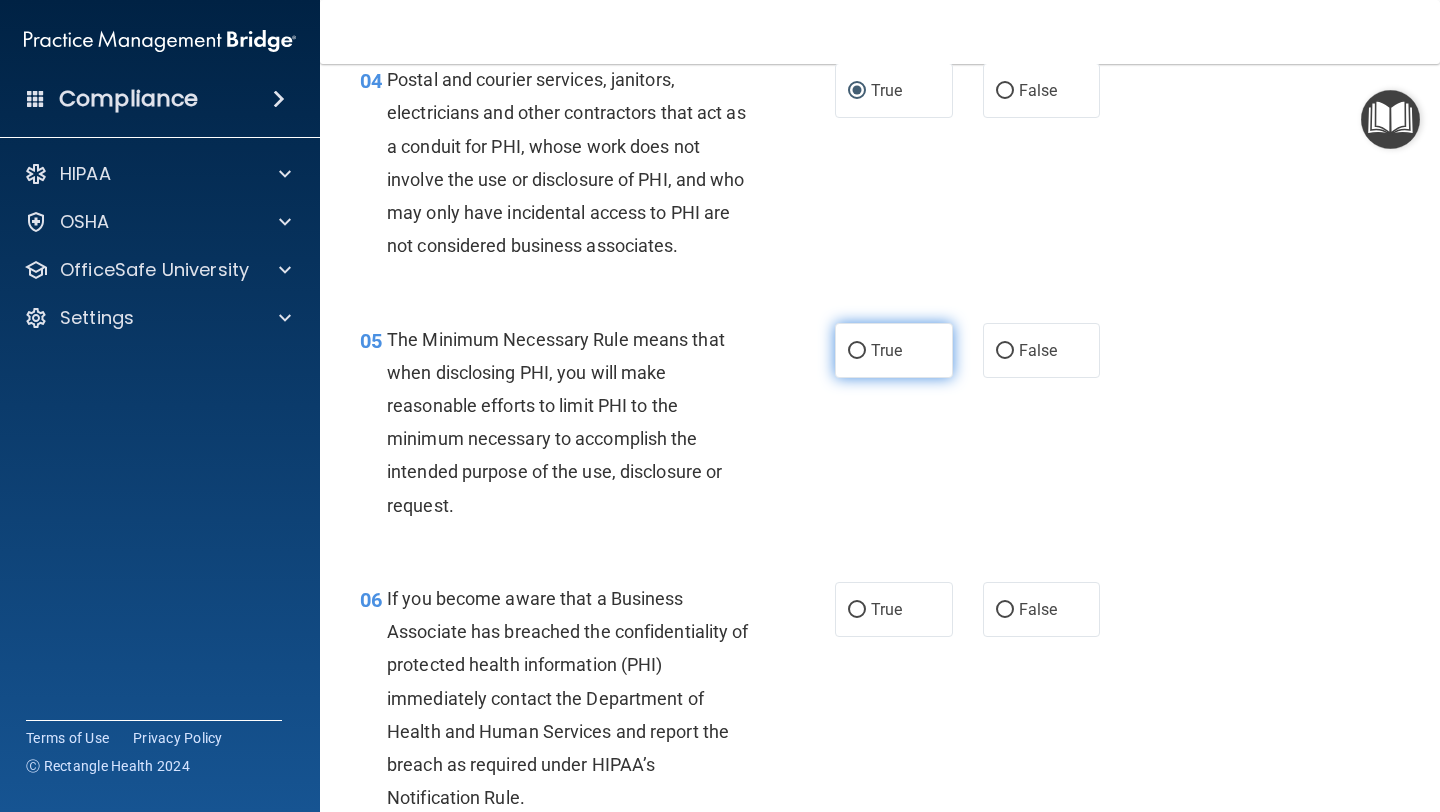 click on "True" at bounding box center (857, 351) 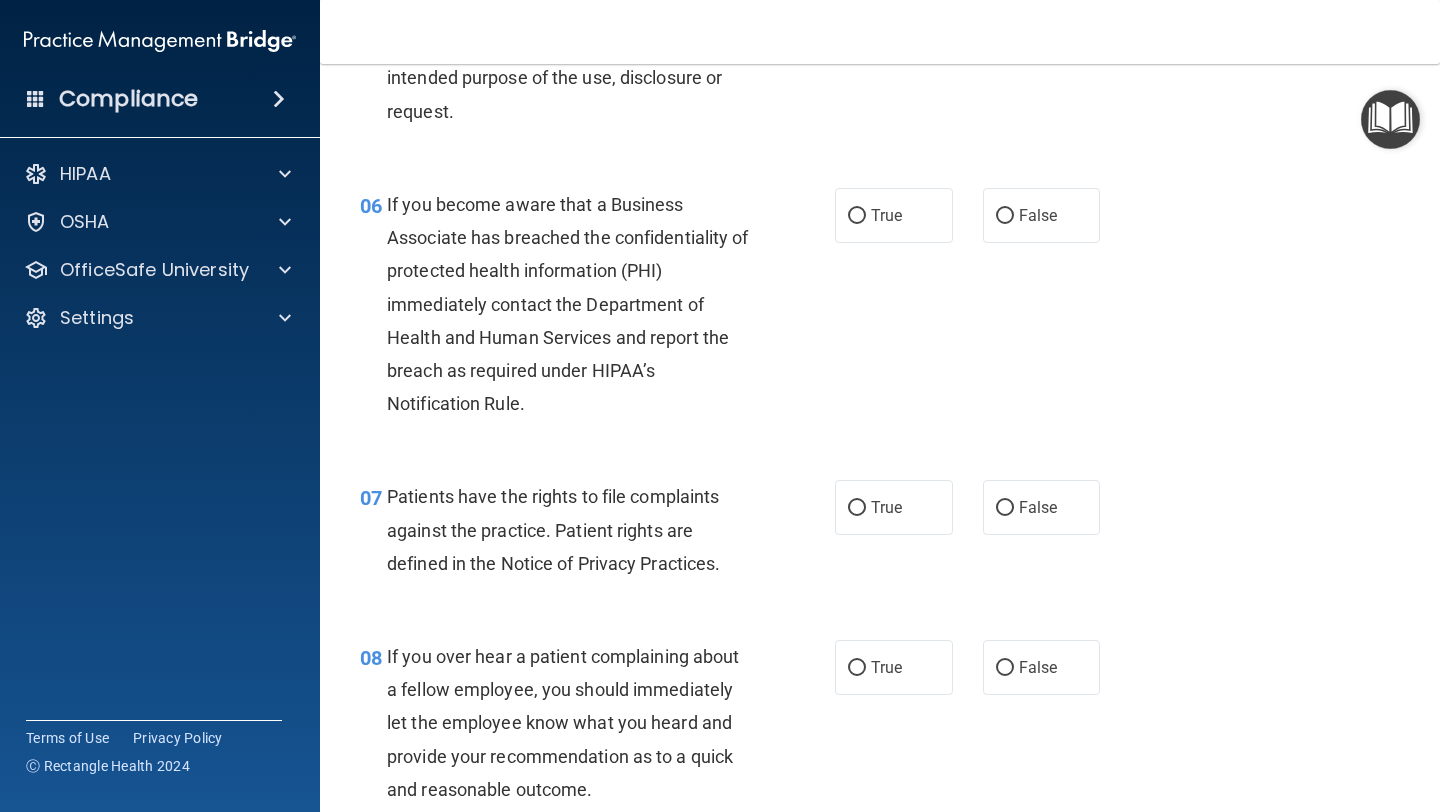 scroll, scrollTop: 1099, scrollLeft: 0, axis: vertical 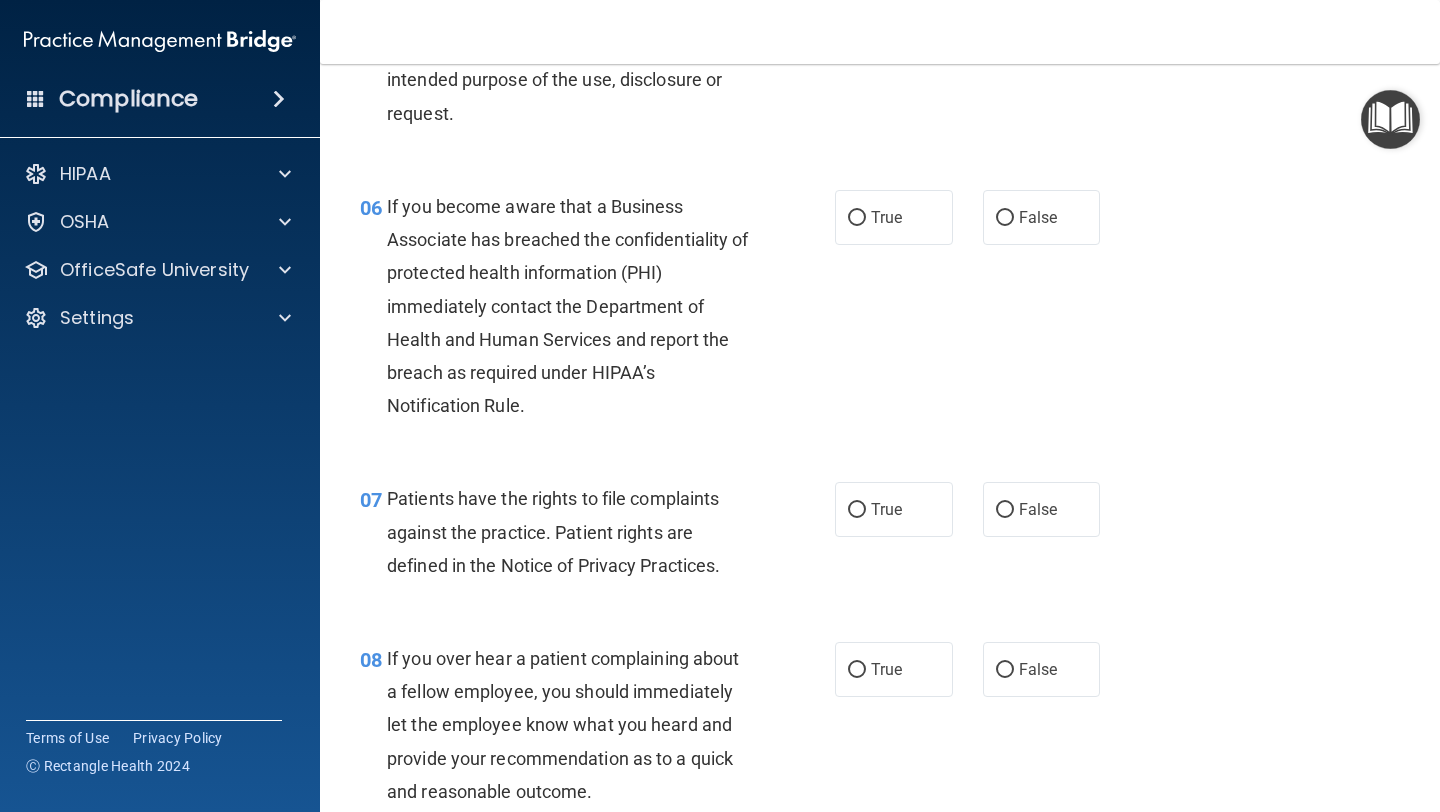 click on "If you become aware that a Business Associate has breached the confidentiality of protected health information (PHI) immediately contact the Department of Health and Human Services and report the breach as required under HIPAA’s Notification Rule." at bounding box center (576, 306) 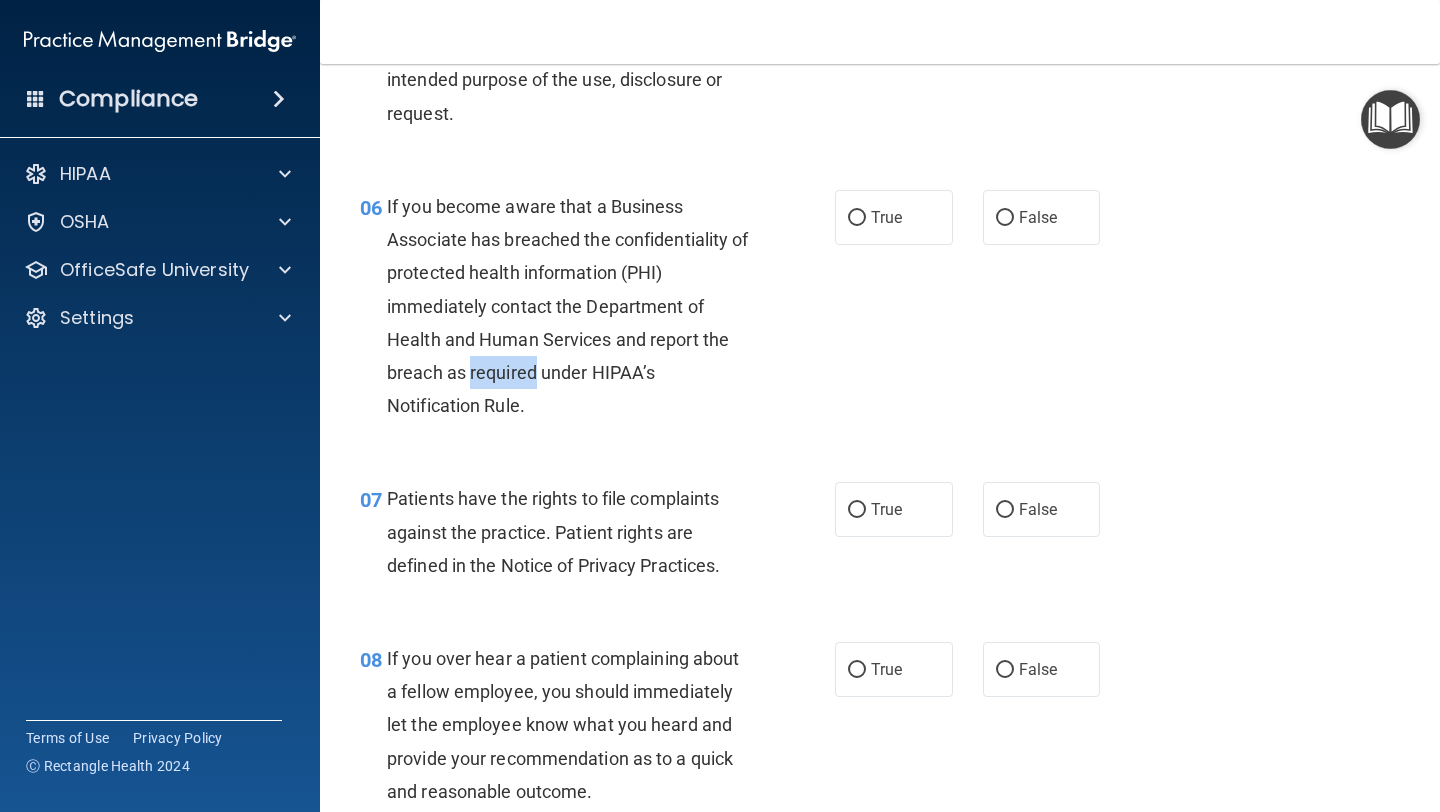click on "If you become aware that a Business Associate has breached the confidentiality of protected health information (PHI) immediately contact the Department of Health and Human Services and report the breach as required under HIPAA’s Notification Rule." at bounding box center [576, 306] 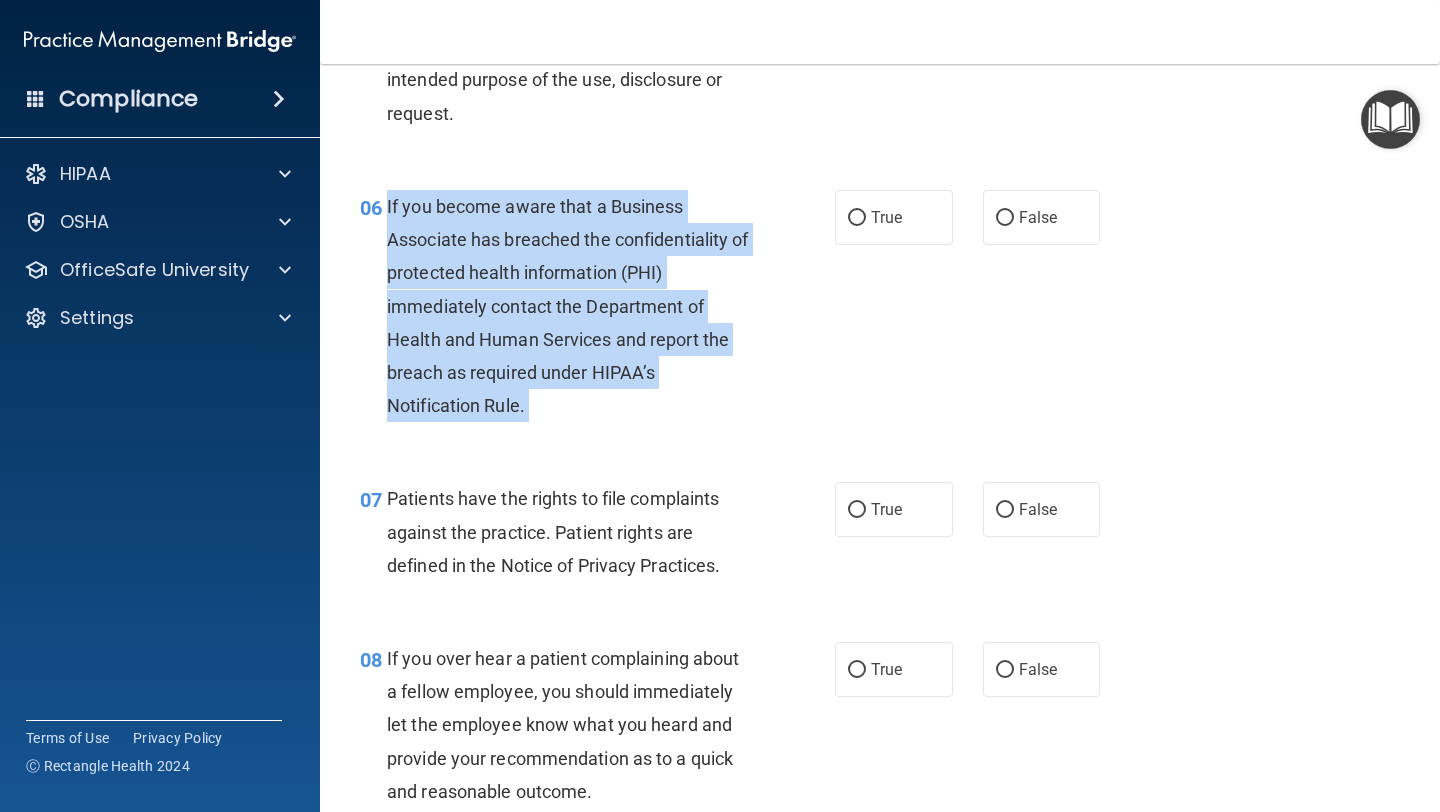 click on "If you become aware that a Business Associate has breached the confidentiality of protected health information (PHI) immediately contact the Department of Health and Human Services and report the breach as required under HIPAA’s Notification Rule." at bounding box center (576, 306) 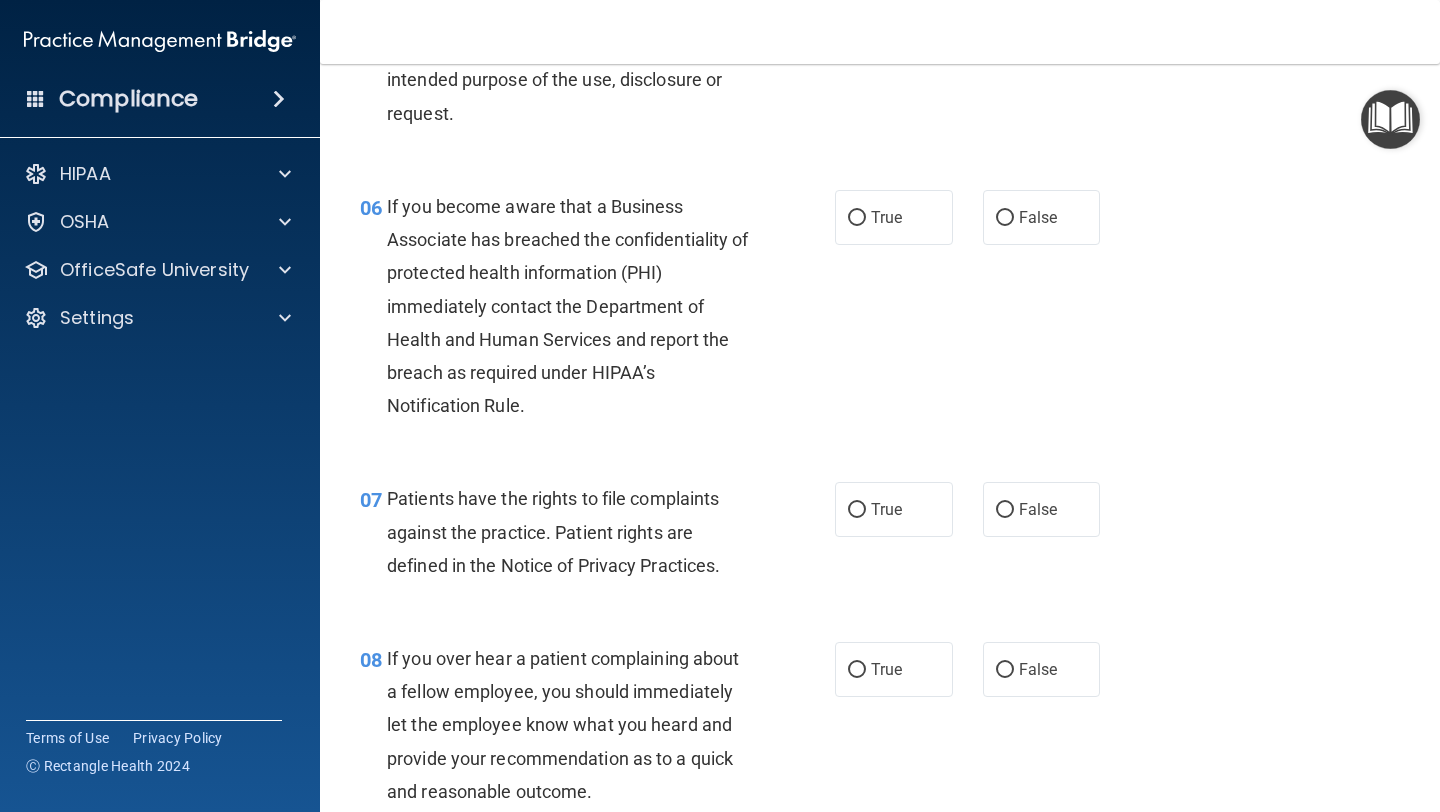 click on "06       If you become aware that a Business Associate has breached the confidentiality of protected health information (PHI) immediately contact the Department of Health and Human Services and report the breach as required under HIPAA’s Notification Rule." at bounding box center [597, 311] 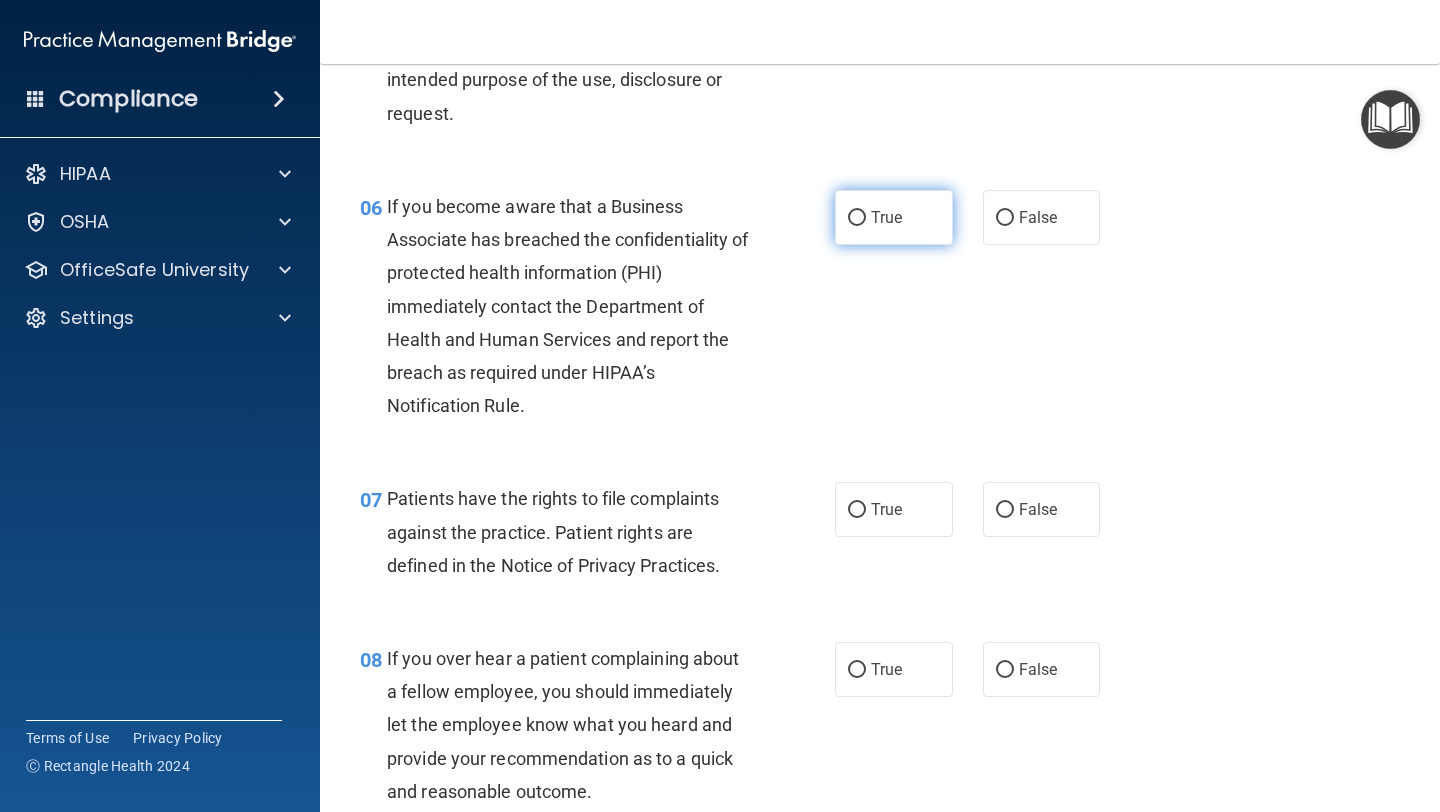 click on "True" at bounding box center [886, 217] 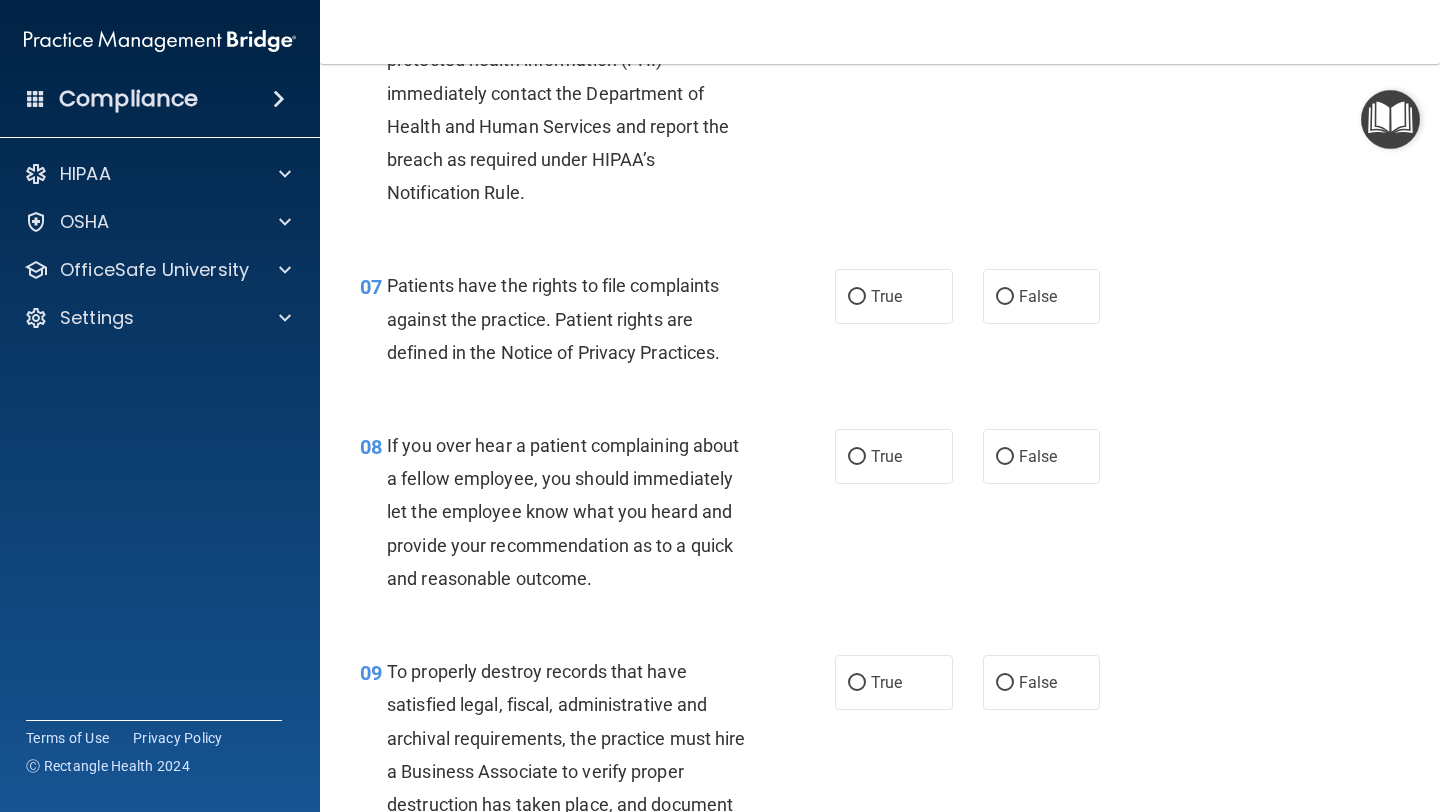 scroll, scrollTop: 1314, scrollLeft: 0, axis: vertical 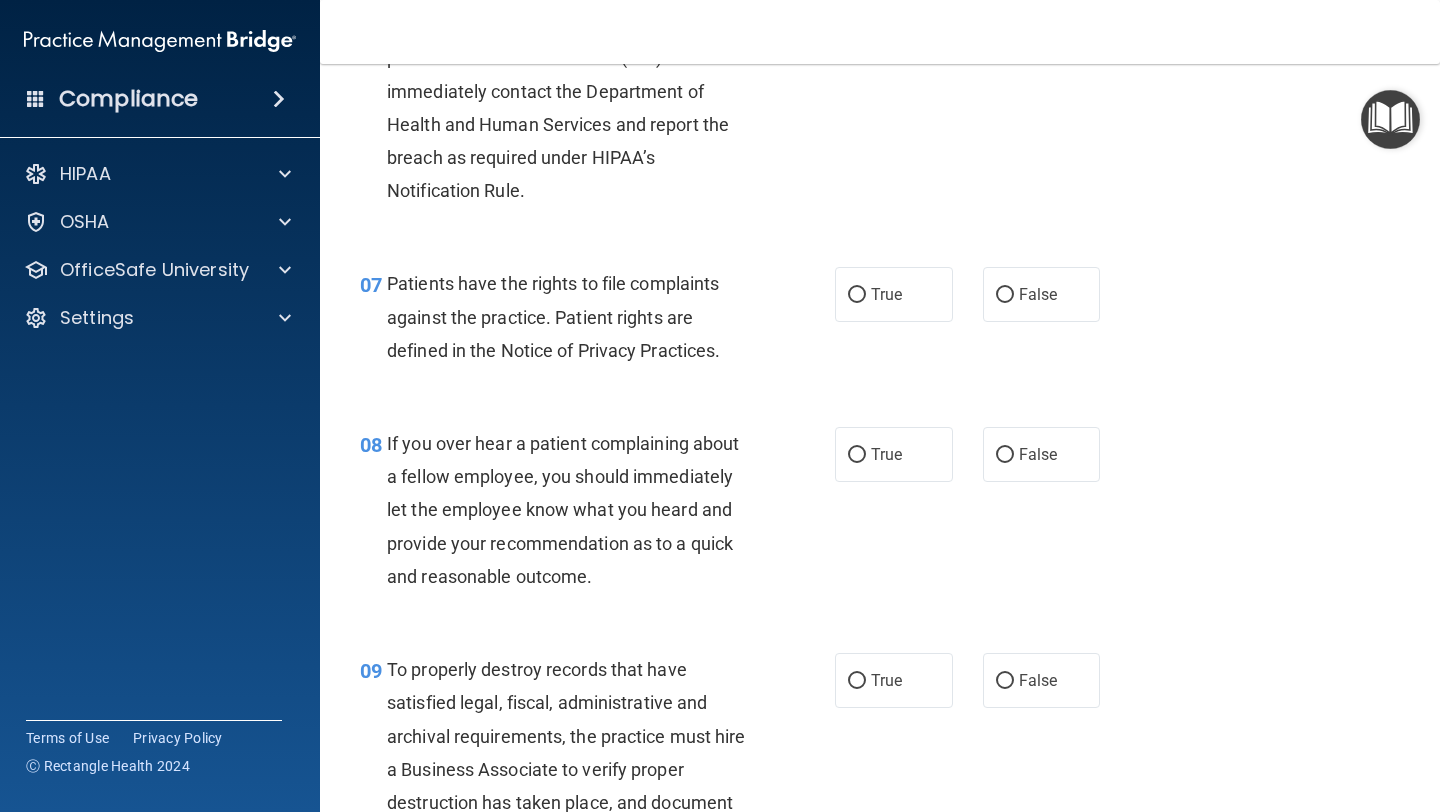 click on "Patients have the rights to file complaints against the practice.  Patient rights are defined in the Notice of Privacy Practices." at bounding box center [553, 316] 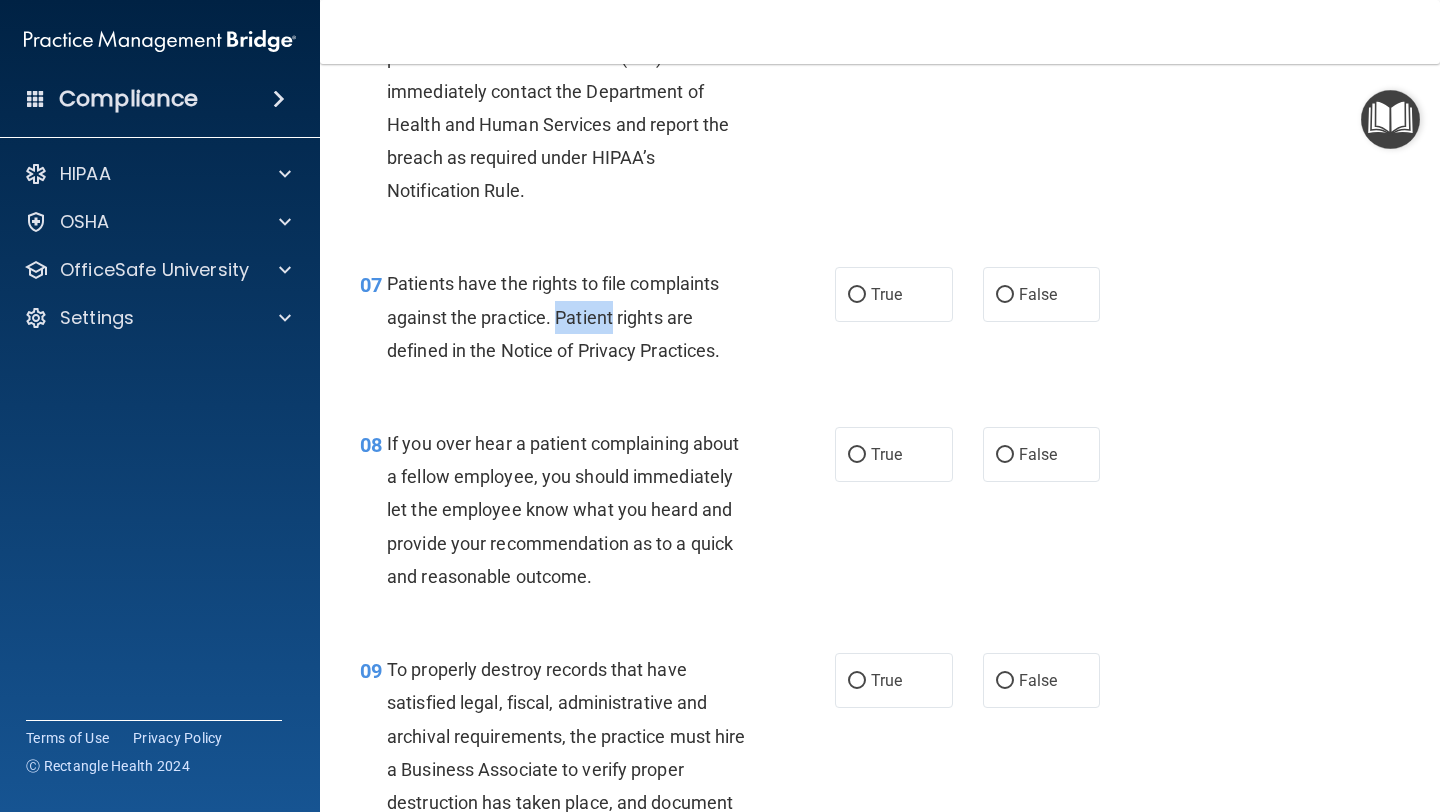 click on "Patients have the rights to file complaints against the practice.  Patient rights are defined in the Notice of Privacy Practices." at bounding box center (553, 316) 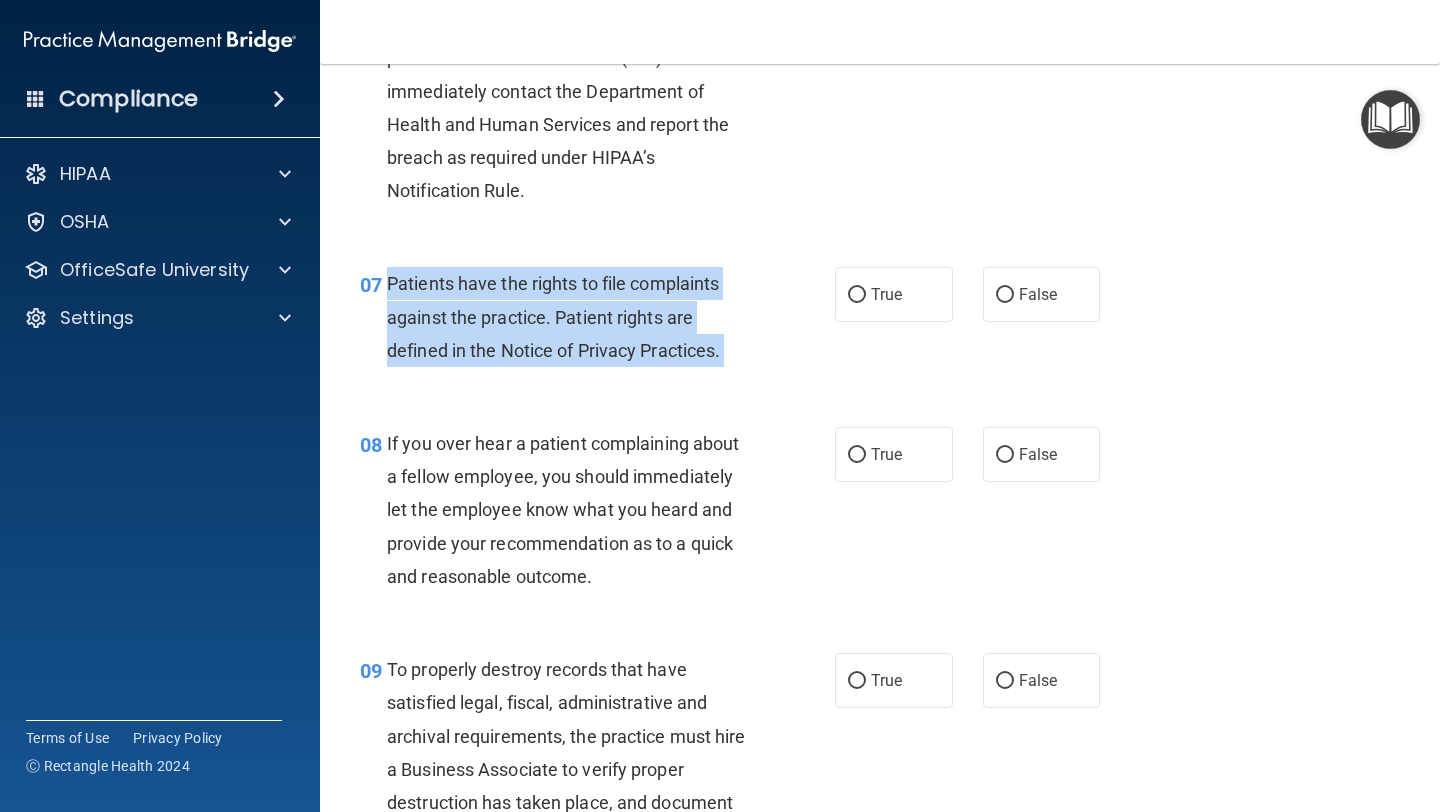 click on "Patients have the rights to file complaints against the practice.  Patient rights are defined in the Notice of Privacy Practices." at bounding box center (553, 316) 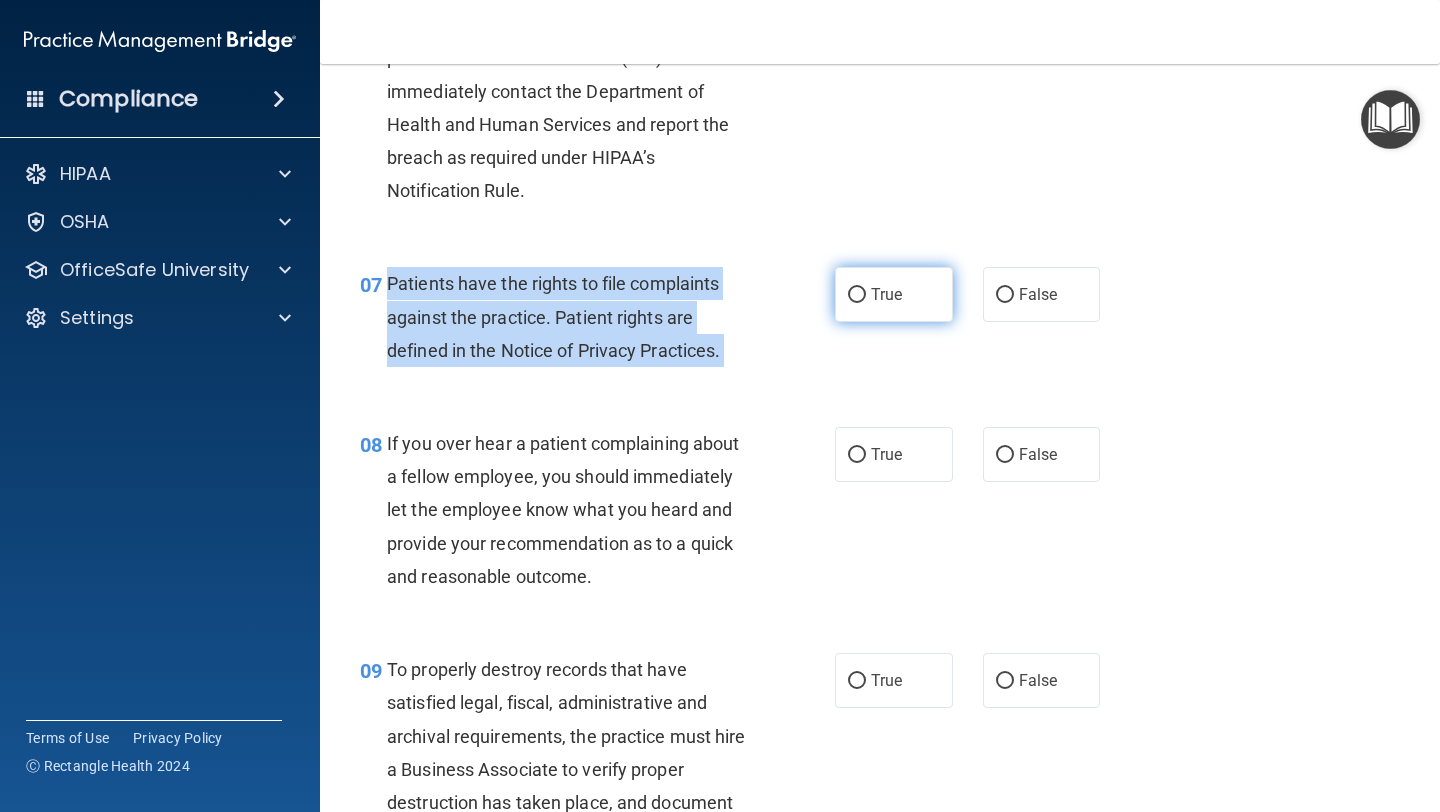 click on "True" at bounding box center (857, 295) 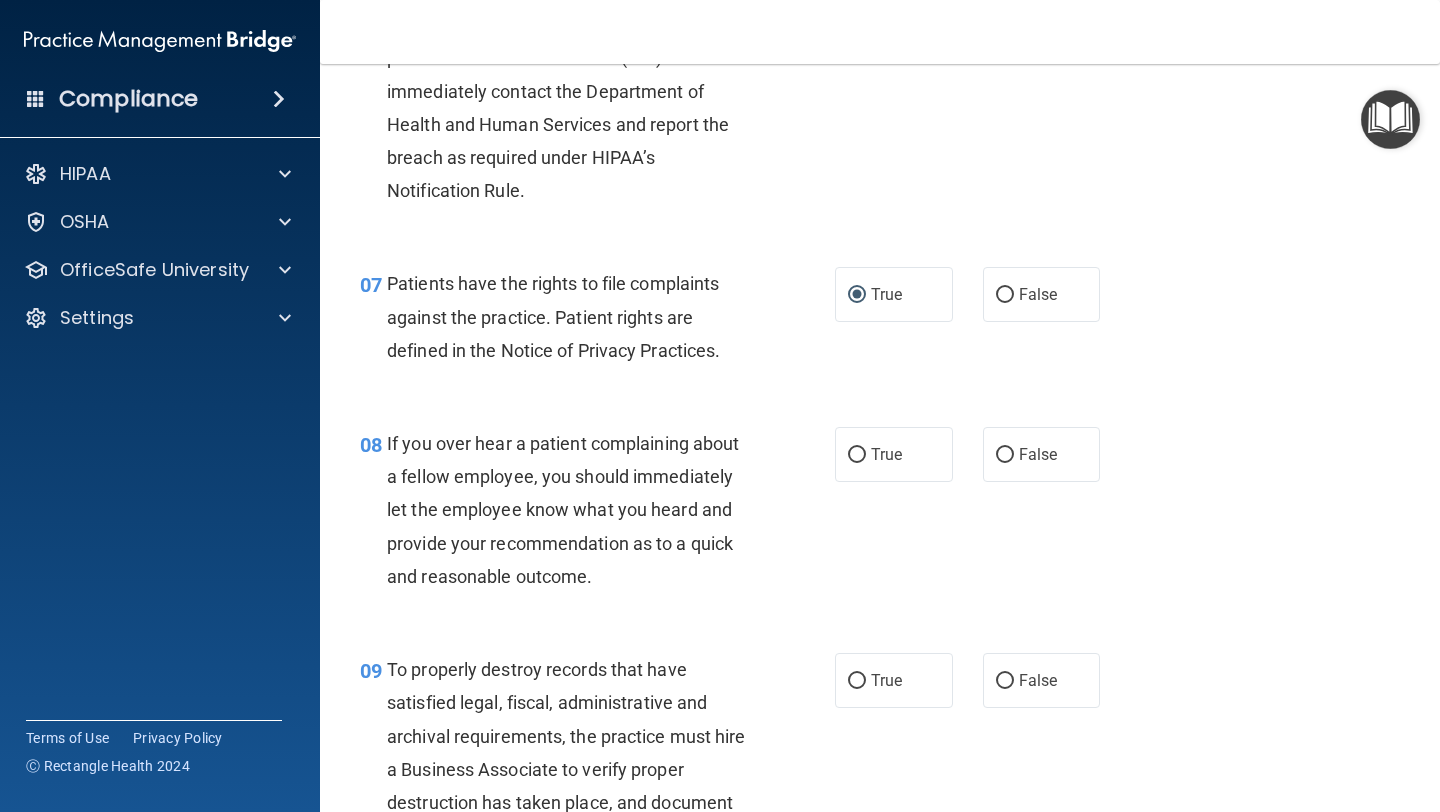 click on "07       Patients have the rights to file complaints against the practice.  Patient rights are defined in the Notice of Privacy Practices.                 True           False" at bounding box center [880, 322] 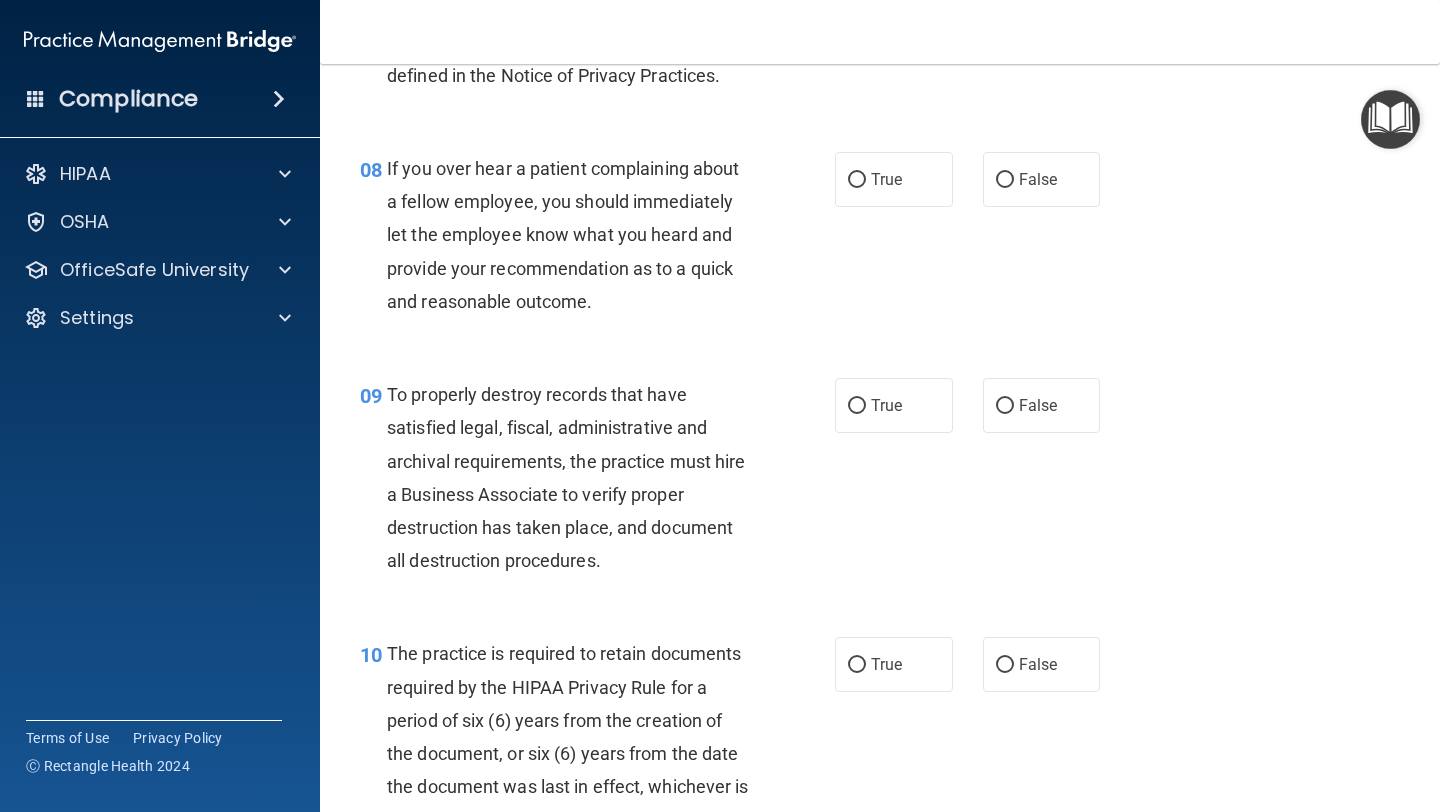 scroll, scrollTop: 1592, scrollLeft: 0, axis: vertical 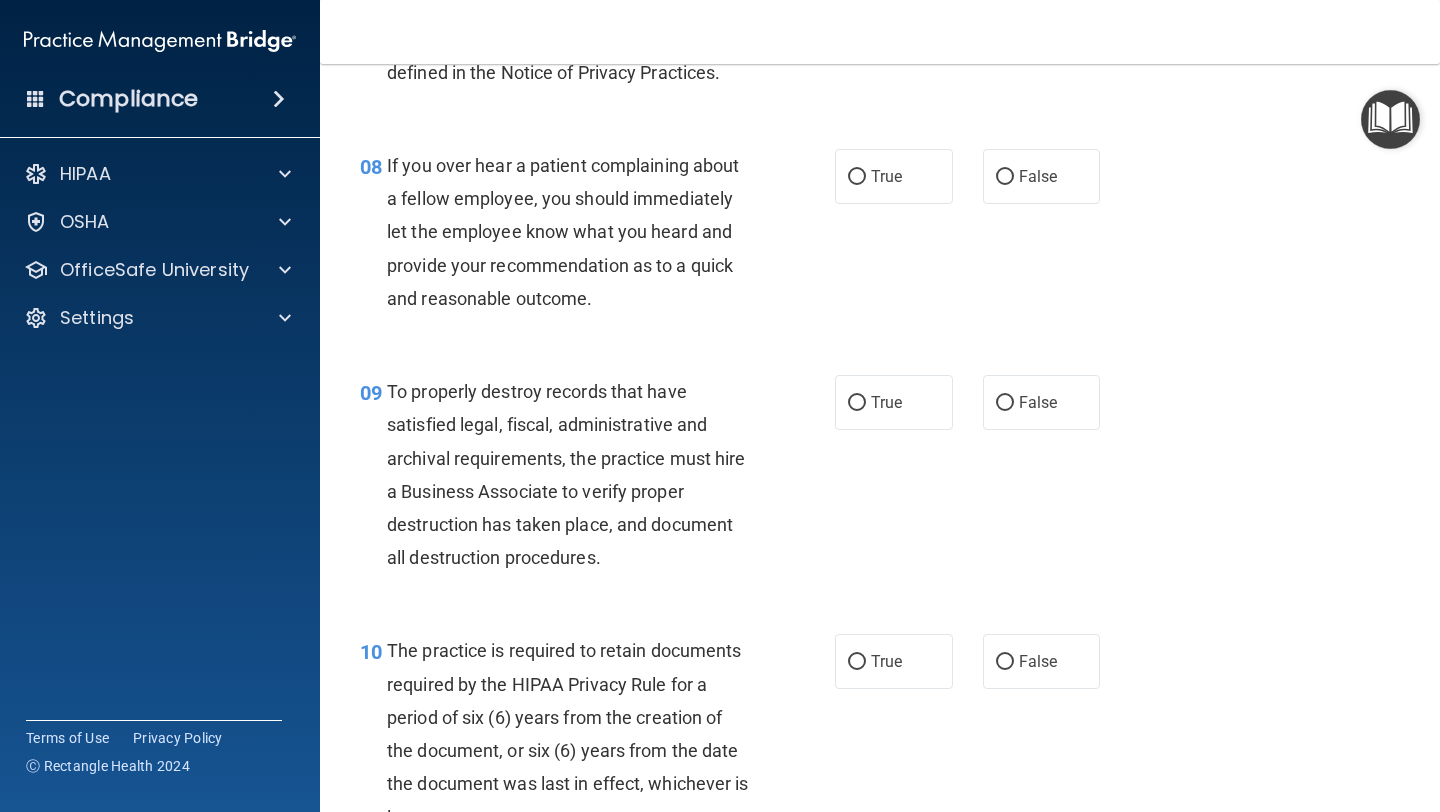 click on "08       If you over hear a patient complaining about a fellow employee, you should immediately let the employee know what you heard and provide your recommendation as to a quick and reasonable outcome.                  True           False" at bounding box center [880, 237] 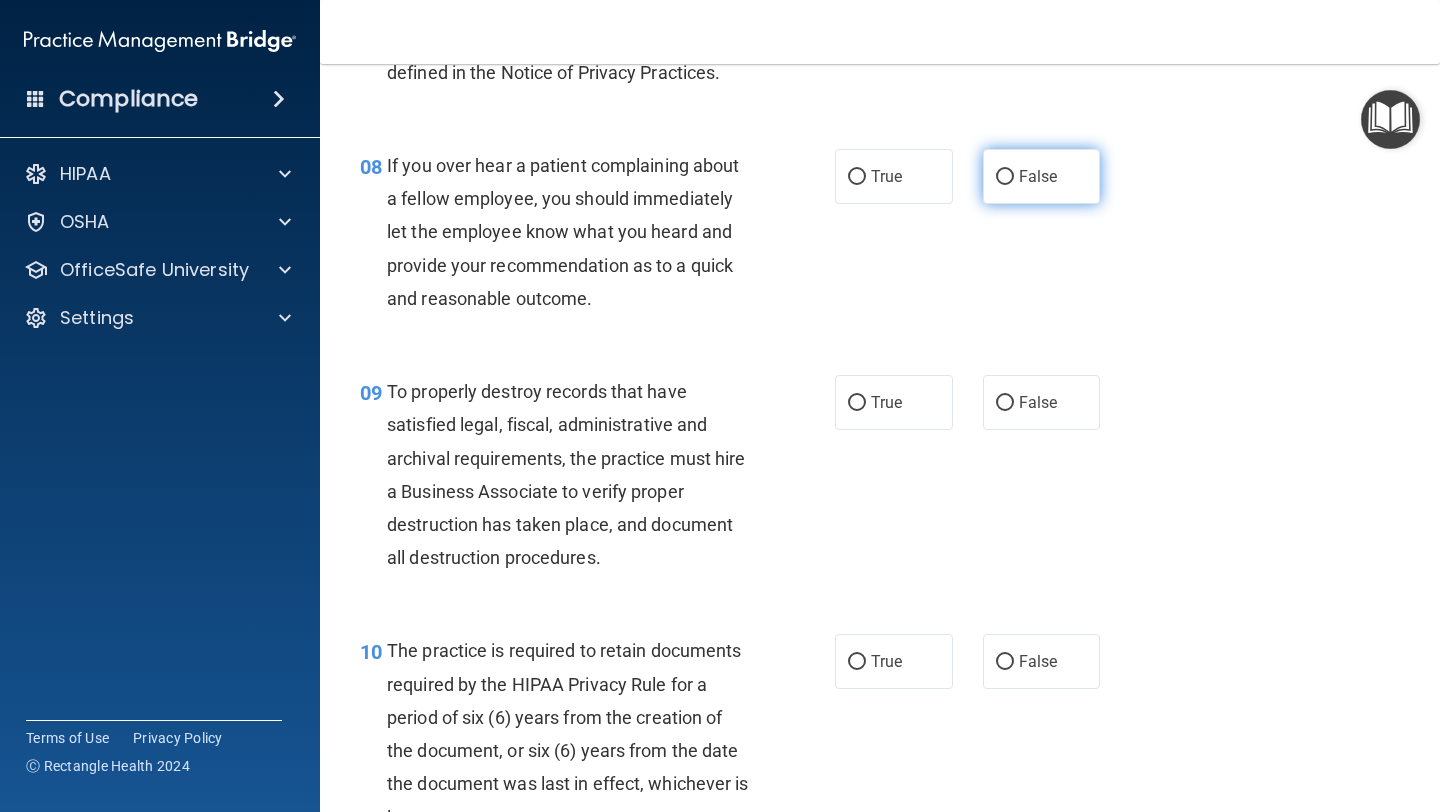 click on "False" at bounding box center (1038, 176) 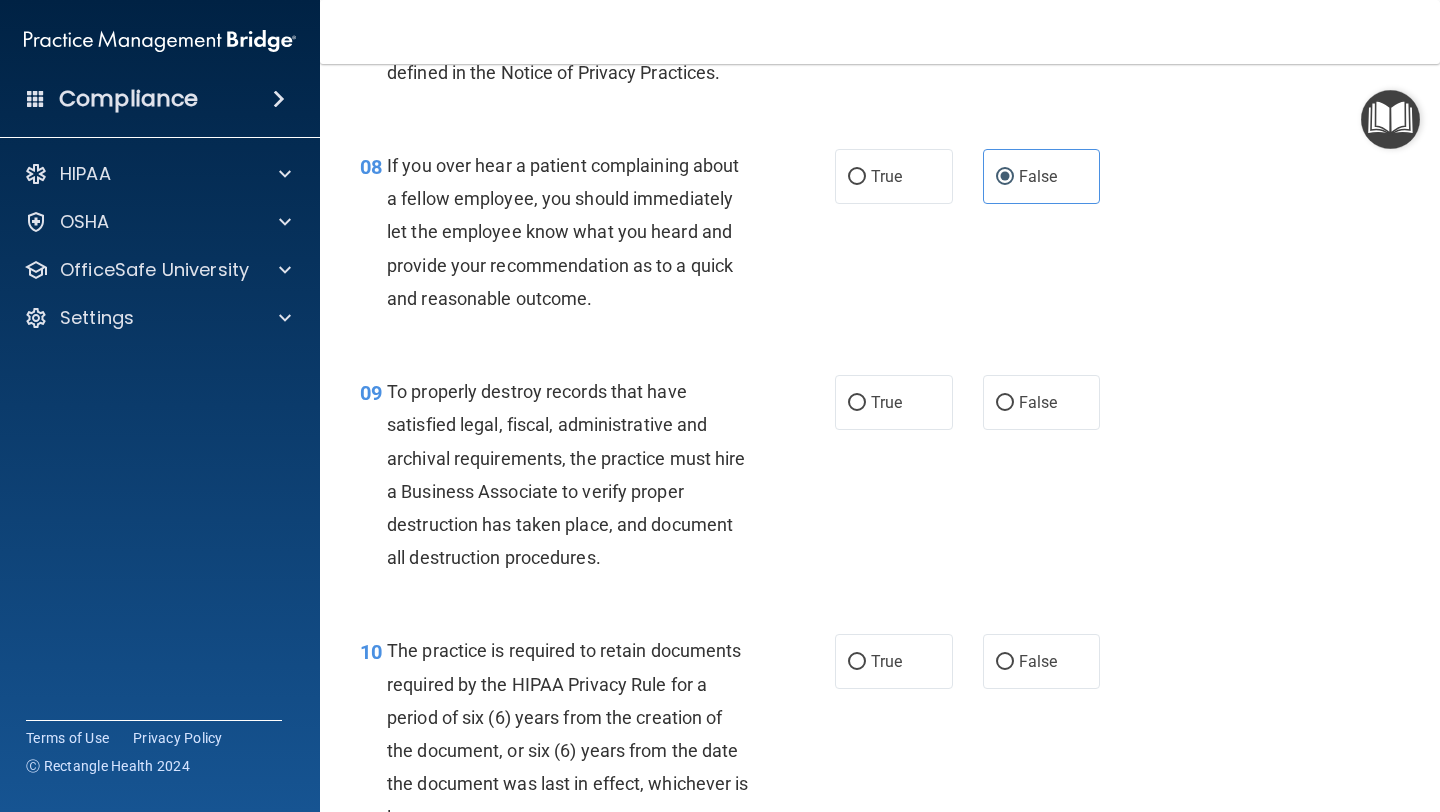 click on "If you over hear a patient complaining about a fellow employee, you should immediately let the employee know what you heard and provide your recommendation as to a quick and reasonable outcome." at bounding box center (576, 232) 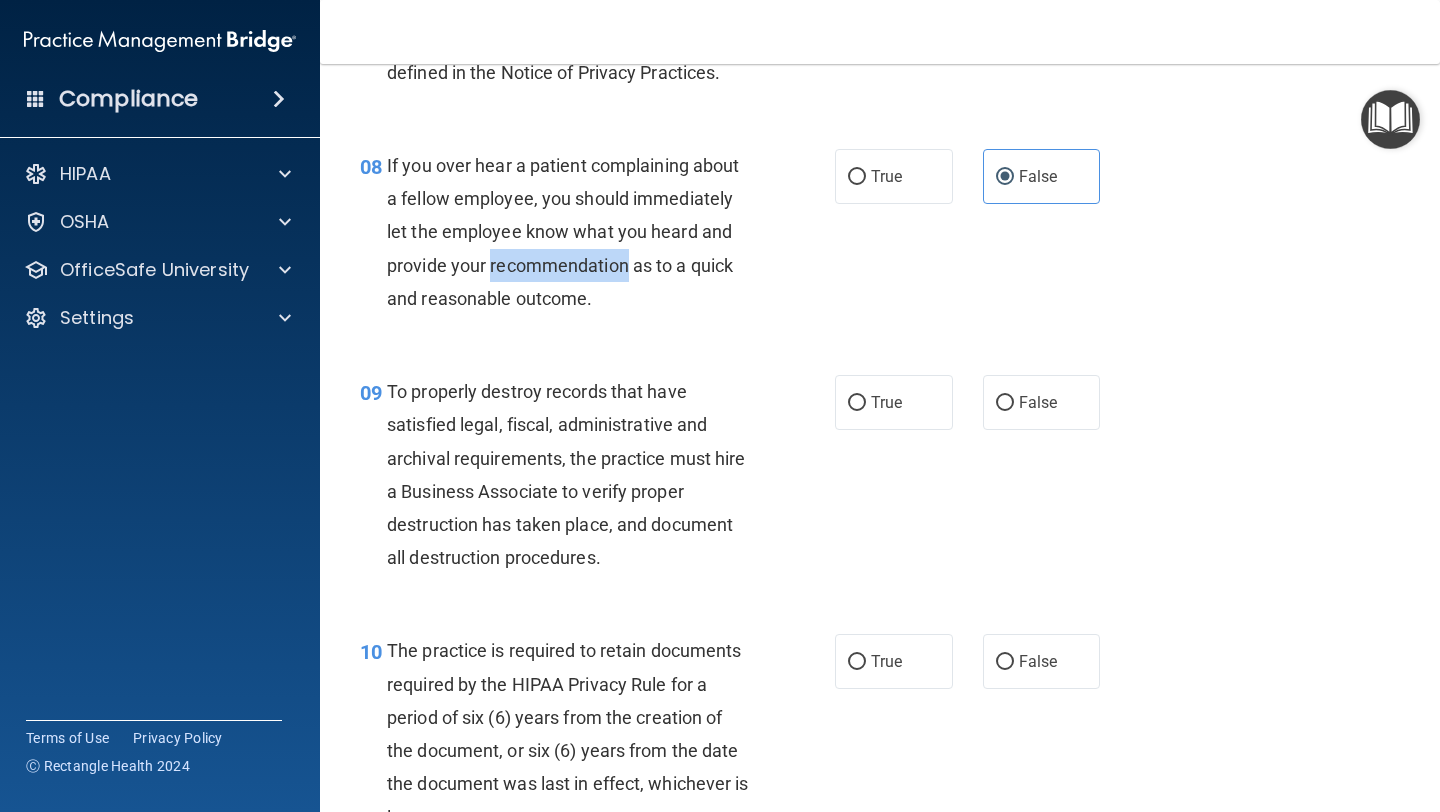 click on "If you over hear a patient complaining about a fellow employee, you should immediately let the employee know what you heard and provide your recommendation as to a quick and reasonable outcome." at bounding box center (576, 232) 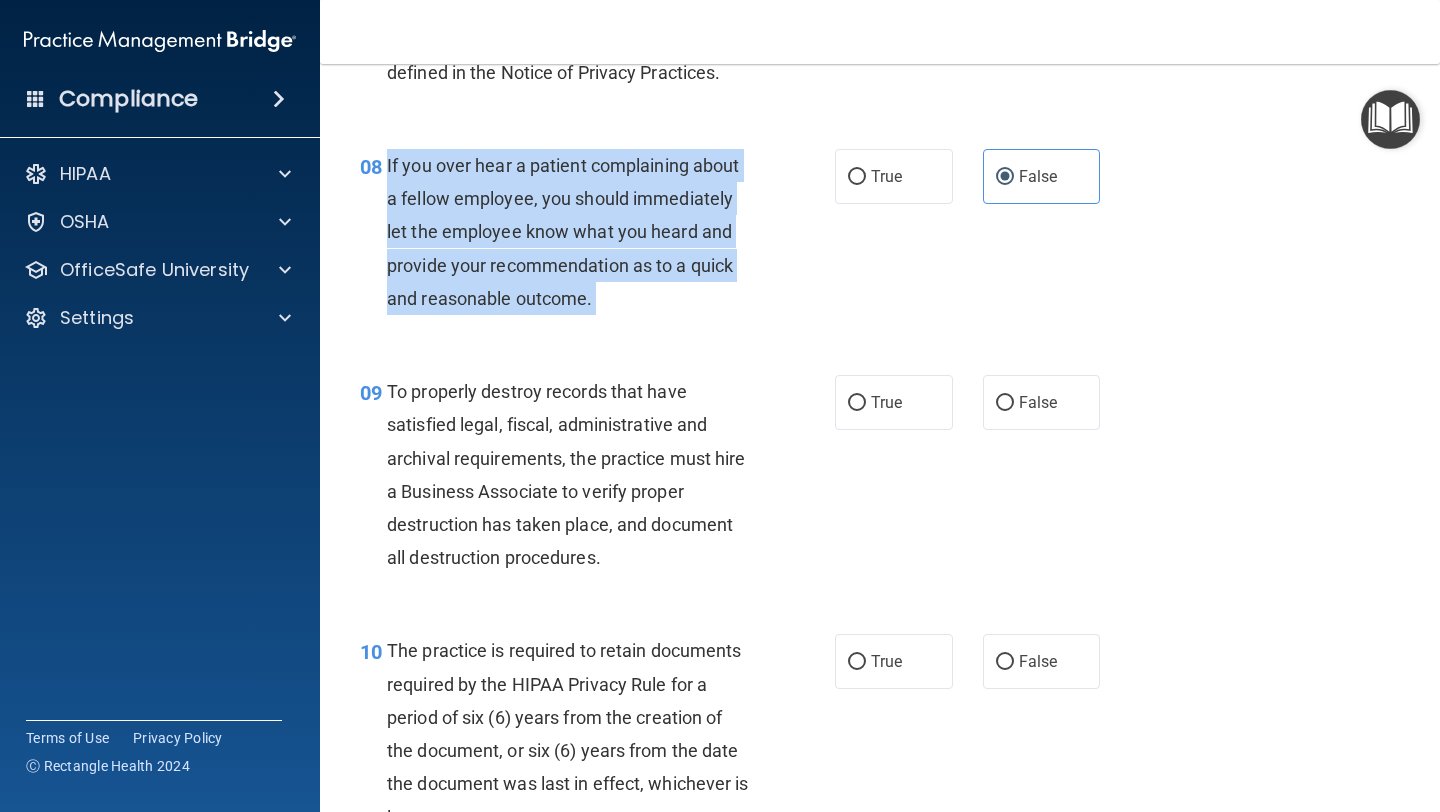 click on "If you over hear a patient complaining about a fellow employee, you should immediately let the employee know what you heard and provide your recommendation as to a quick and reasonable outcome." at bounding box center (576, 232) 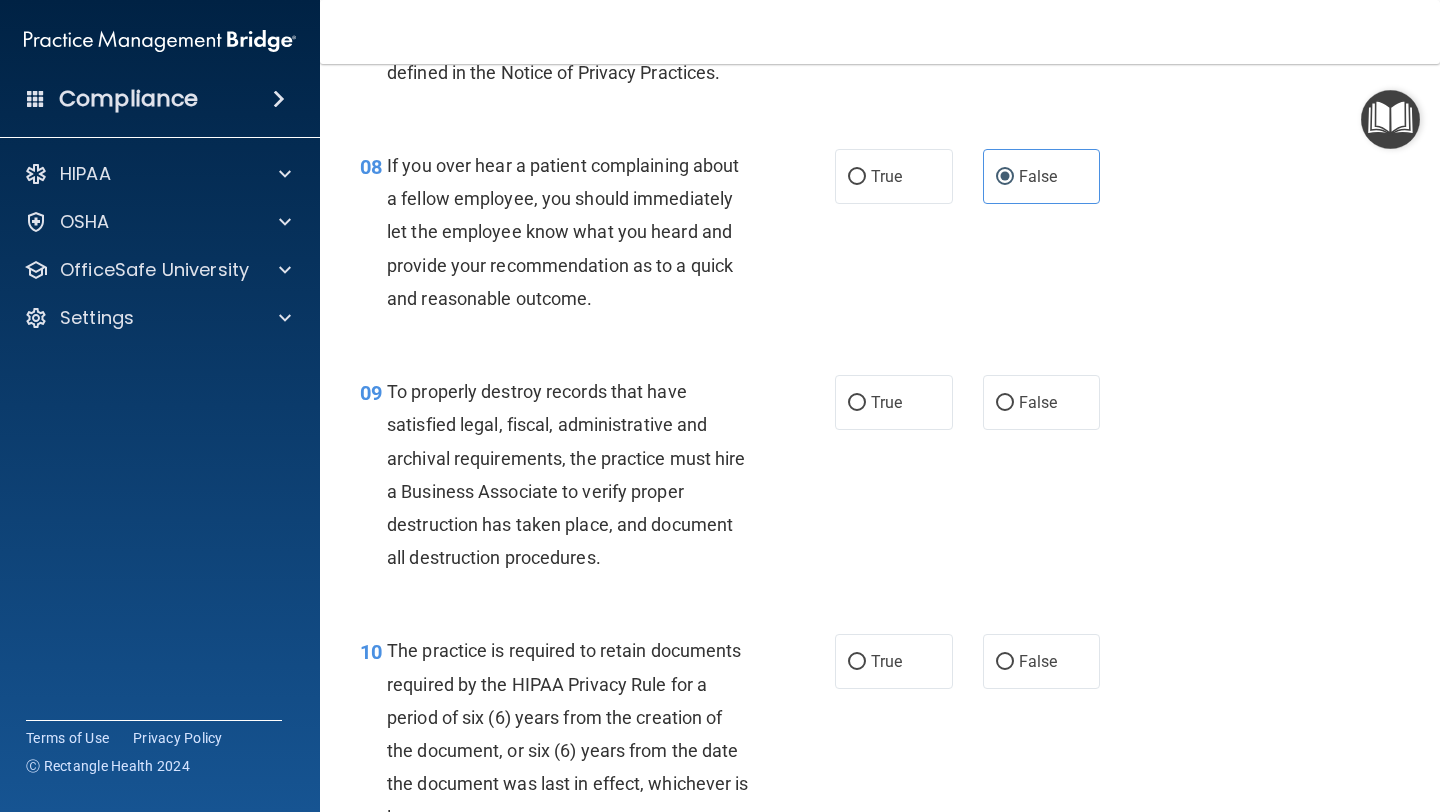 click on "To properly destroy records that have satisfied legal, fiscal, administrative and archival requirements, the practice must hire a Business Associate to verify proper destruction has taken place, and document all destruction procedures." at bounding box center [566, 474] 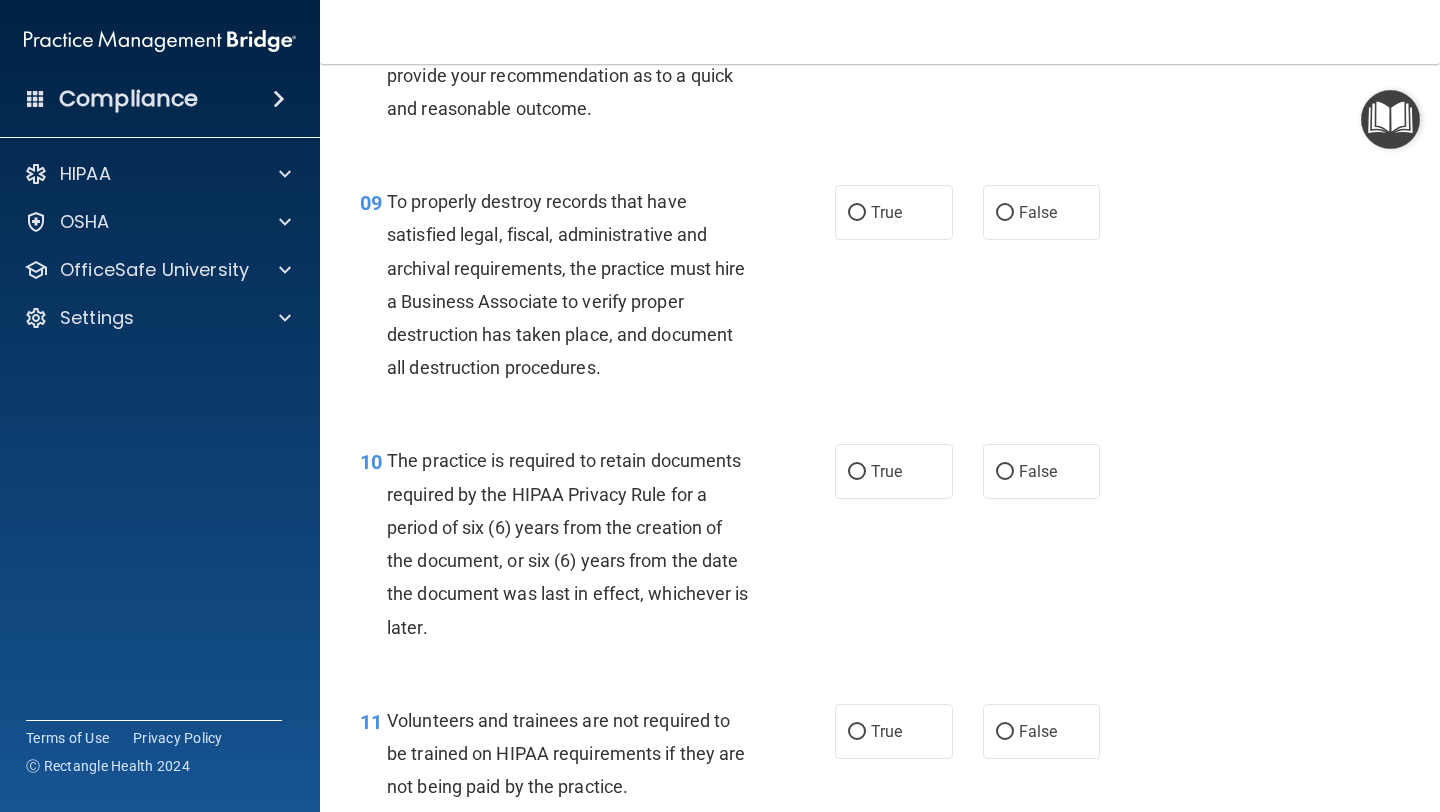 scroll, scrollTop: 1785, scrollLeft: 0, axis: vertical 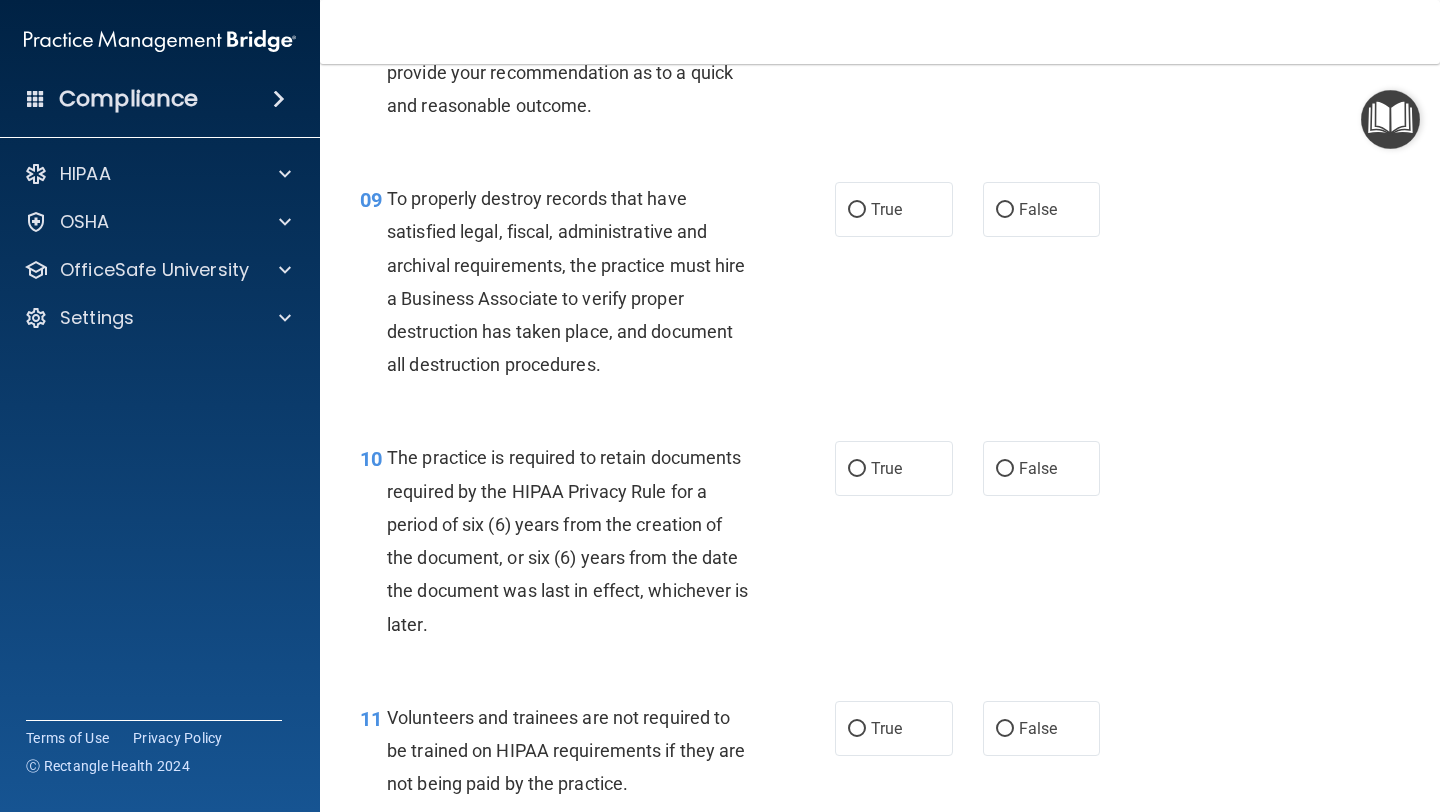 click on "To properly destroy records that have satisfied legal, fiscal, administrative and archival requirements, the practice must hire a Business Associate to verify proper destruction has taken place, and document all destruction procedures." at bounding box center (566, 281) 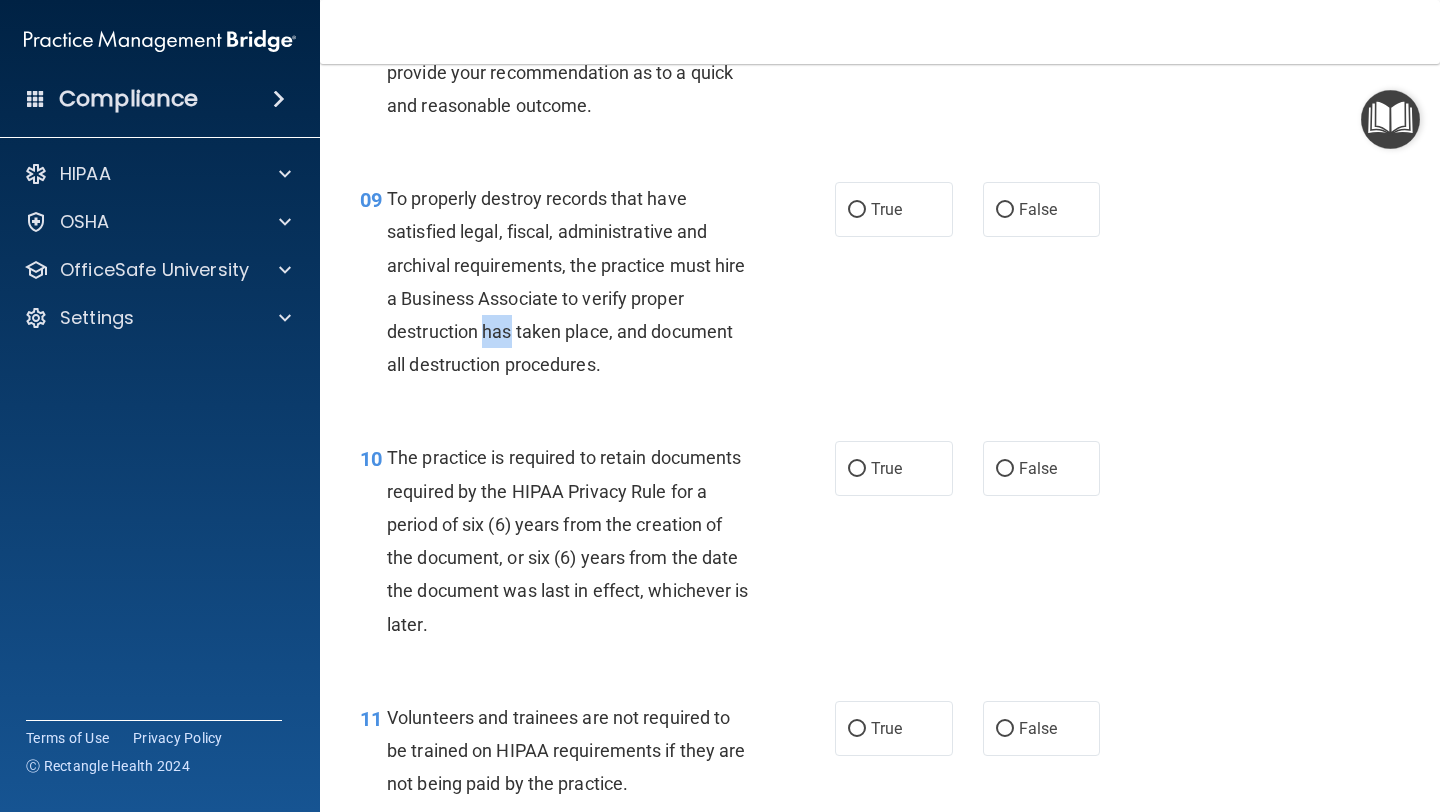click on "To properly destroy records that have satisfied legal, fiscal, administrative and archival requirements, the practice must hire a Business Associate to verify proper destruction has taken place, and document all destruction procedures." at bounding box center (566, 281) 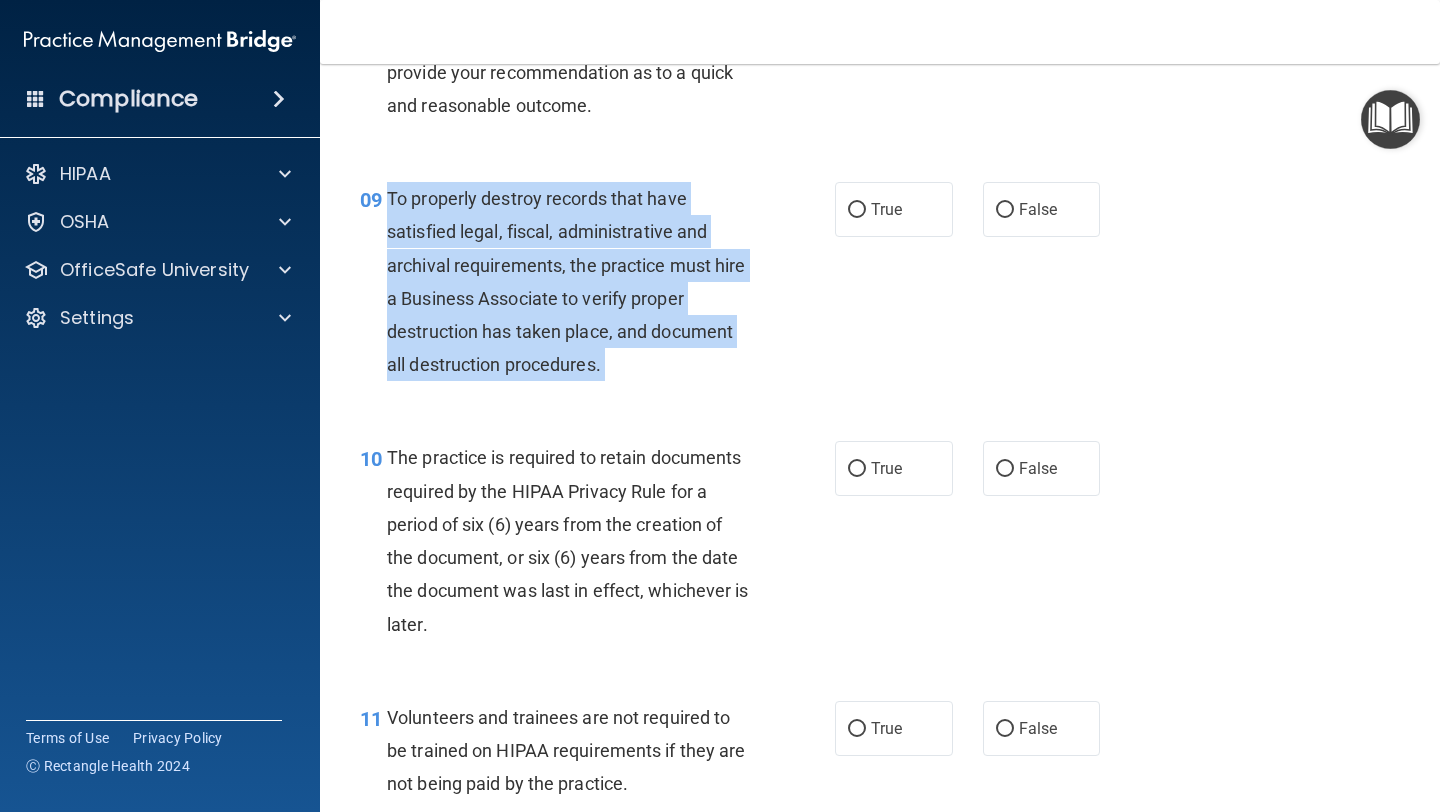 click on "To properly destroy records that have satisfied legal, fiscal, administrative and archival requirements, the practice must hire a Business Associate to verify proper destruction has taken place, and document all destruction procedures." at bounding box center [566, 281] 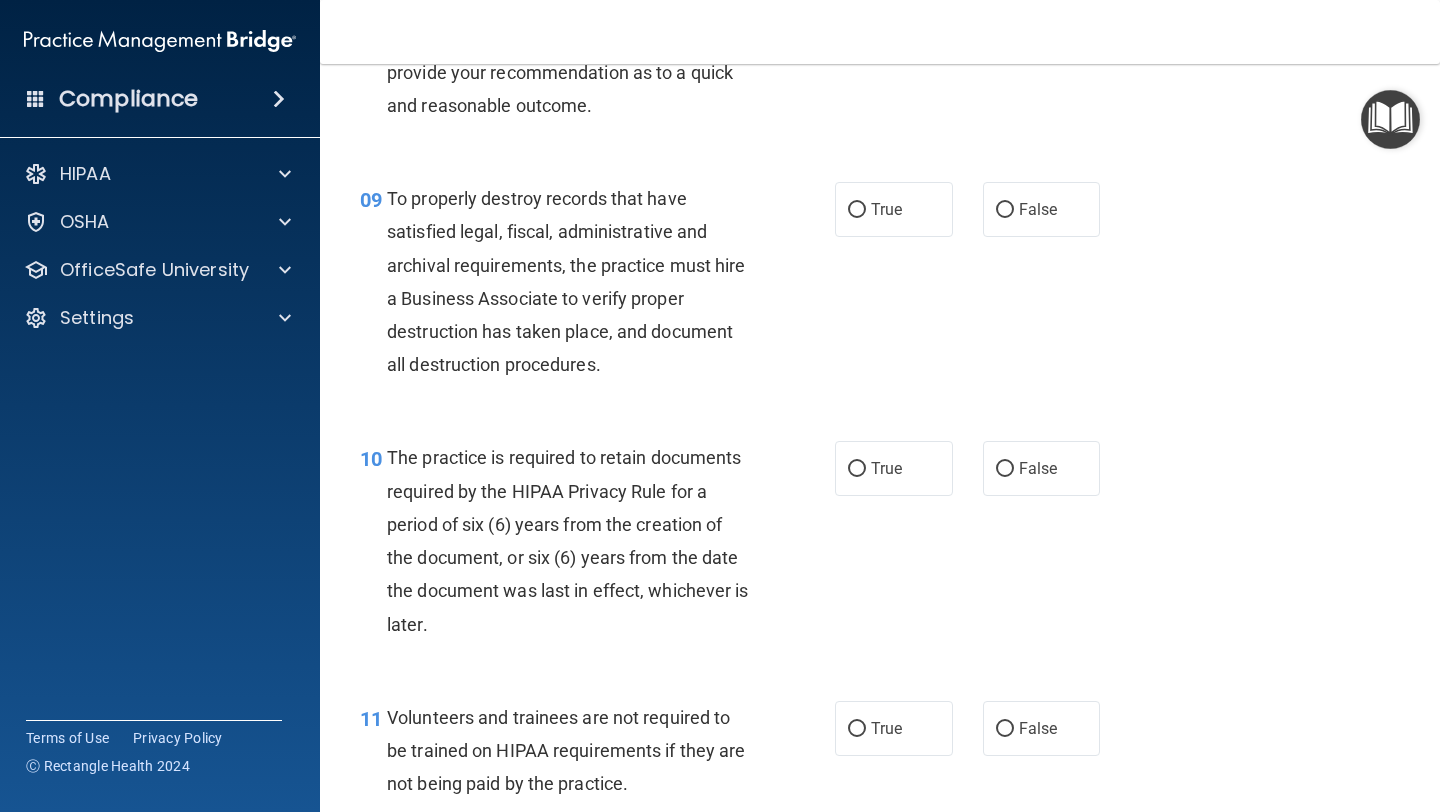 click on "08       If you over hear a patient complaining about a fellow employee, you should immediately let the employee know what you heard and provide your recommendation as to a quick and reasonable outcome." at bounding box center (597, 44) 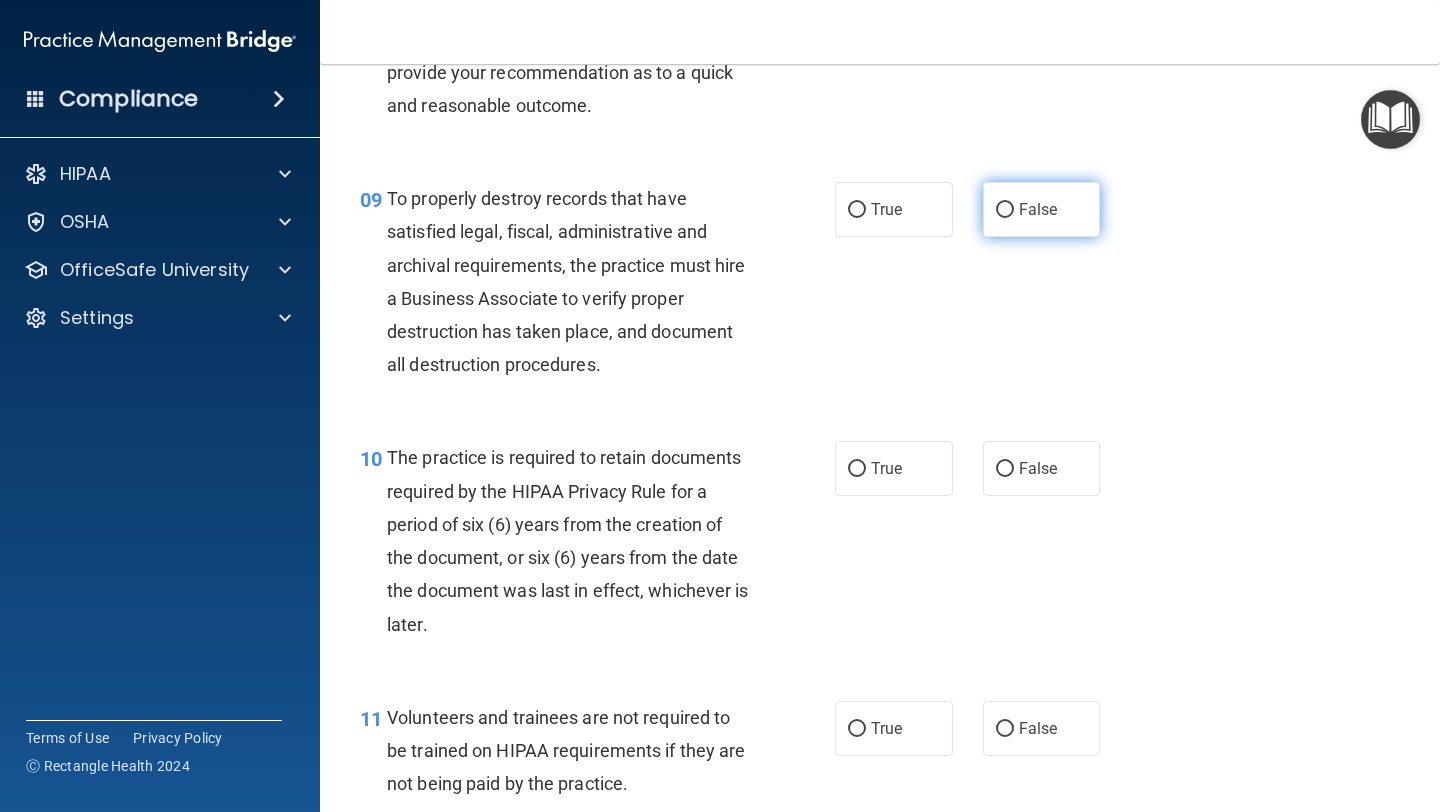 click on "False" at bounding box center [1038, 209] 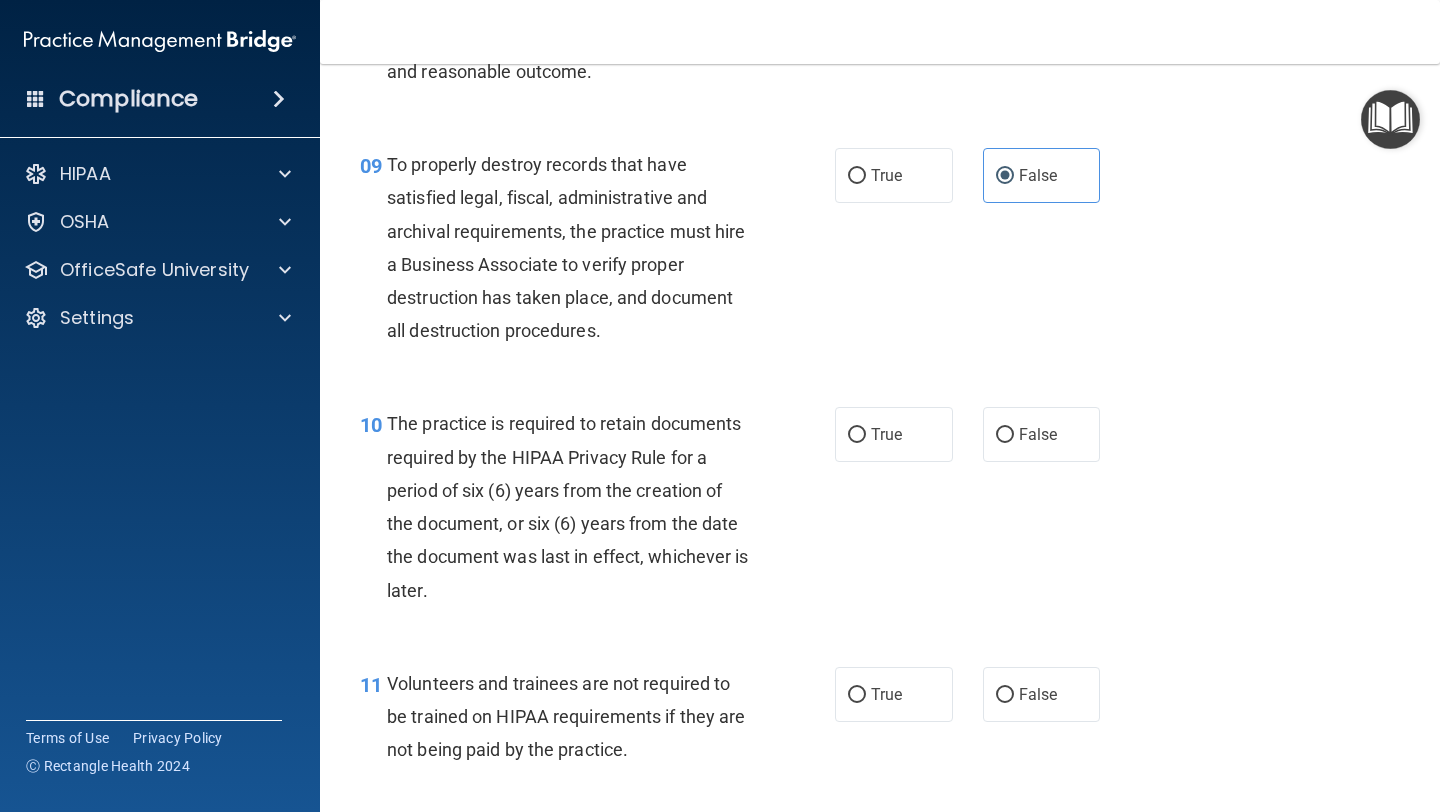 scroll, scrollTop: 1823, scrollLeft: 0, axis: vertical 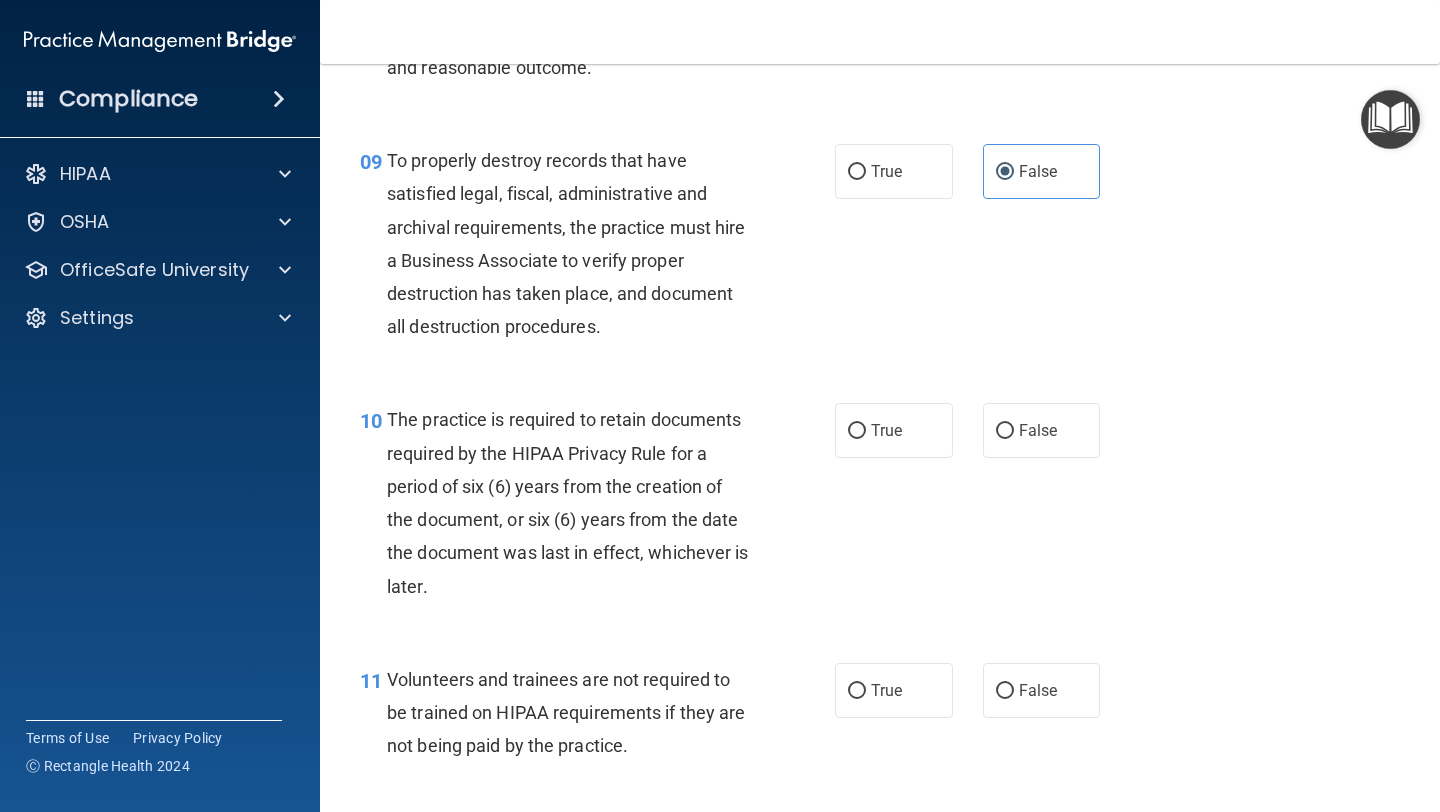 click on "The practice is required to retain documents required by the HIPAA Privacy Rule for a period of six (6) years from the creation of the document, or six (6) years from the date the document was last in effect, whichever is later." at bounding box center (568, 502) 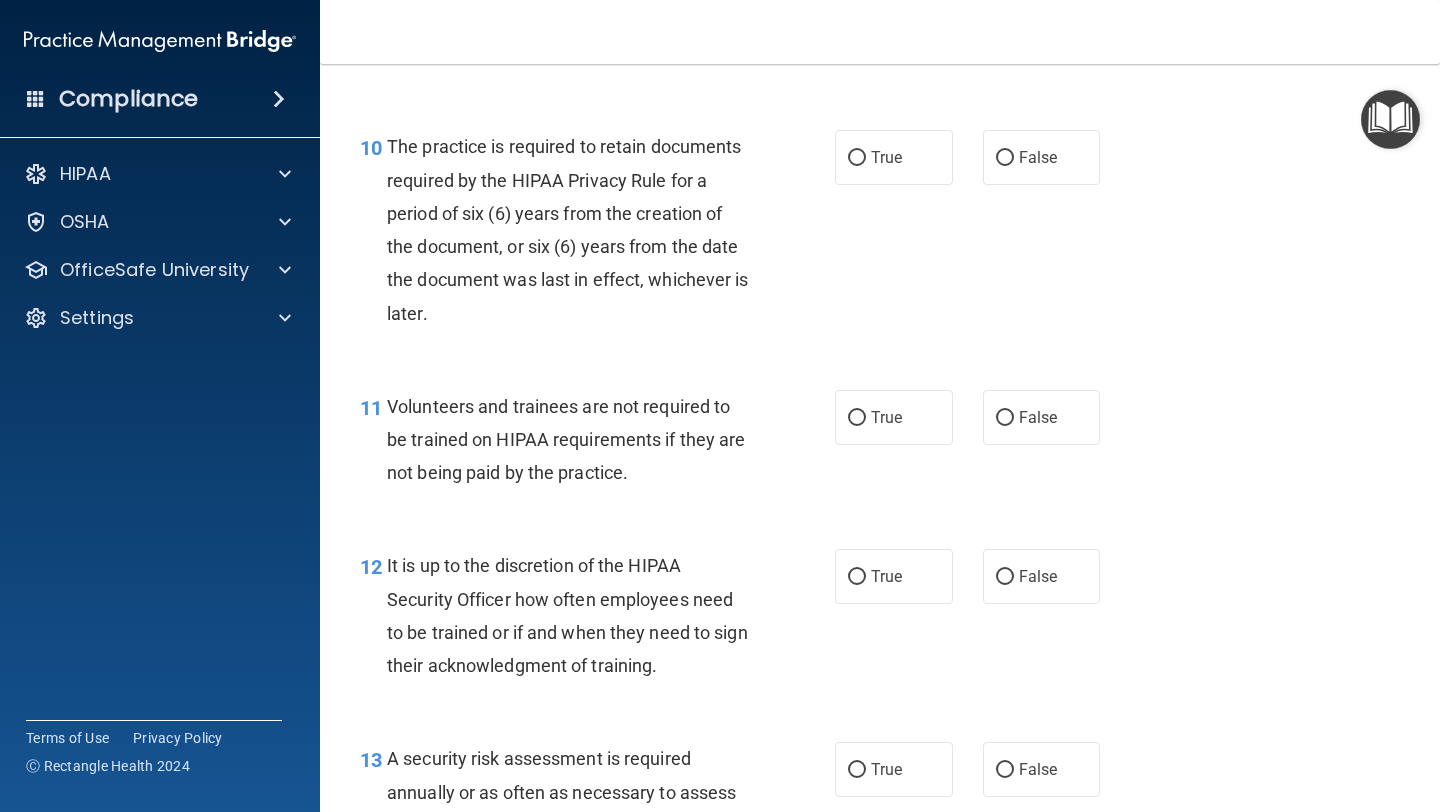 scroll, scrollTop: 2107, scrollLeft: 0, axis: vertical 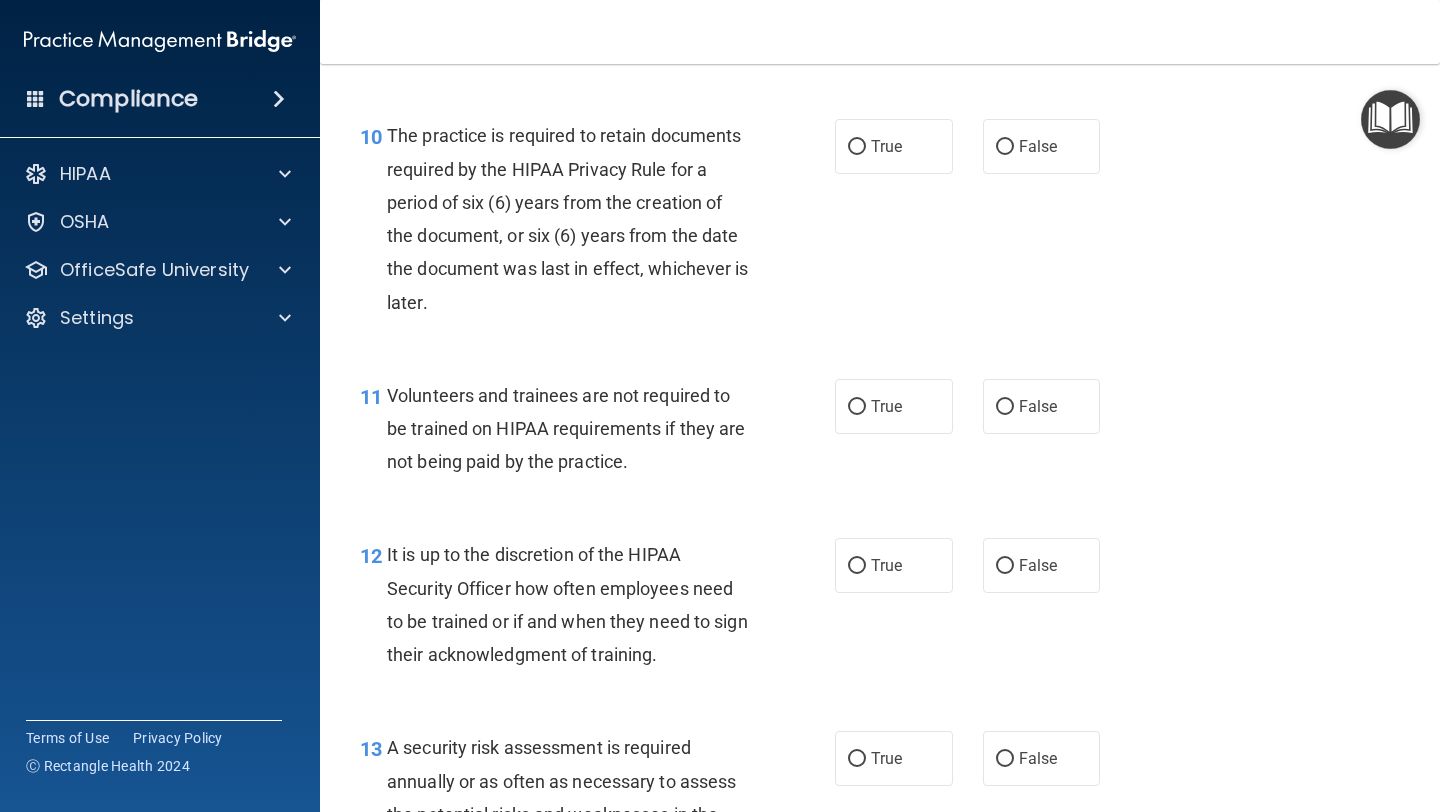 click on "The practice is required to retain documents required by the HIPAA Privacy Rule for a period of six (6) years from the creation of the document, or six (6) years from the date the document was last in effect, whichever is later." at bounding box center [568, 218] 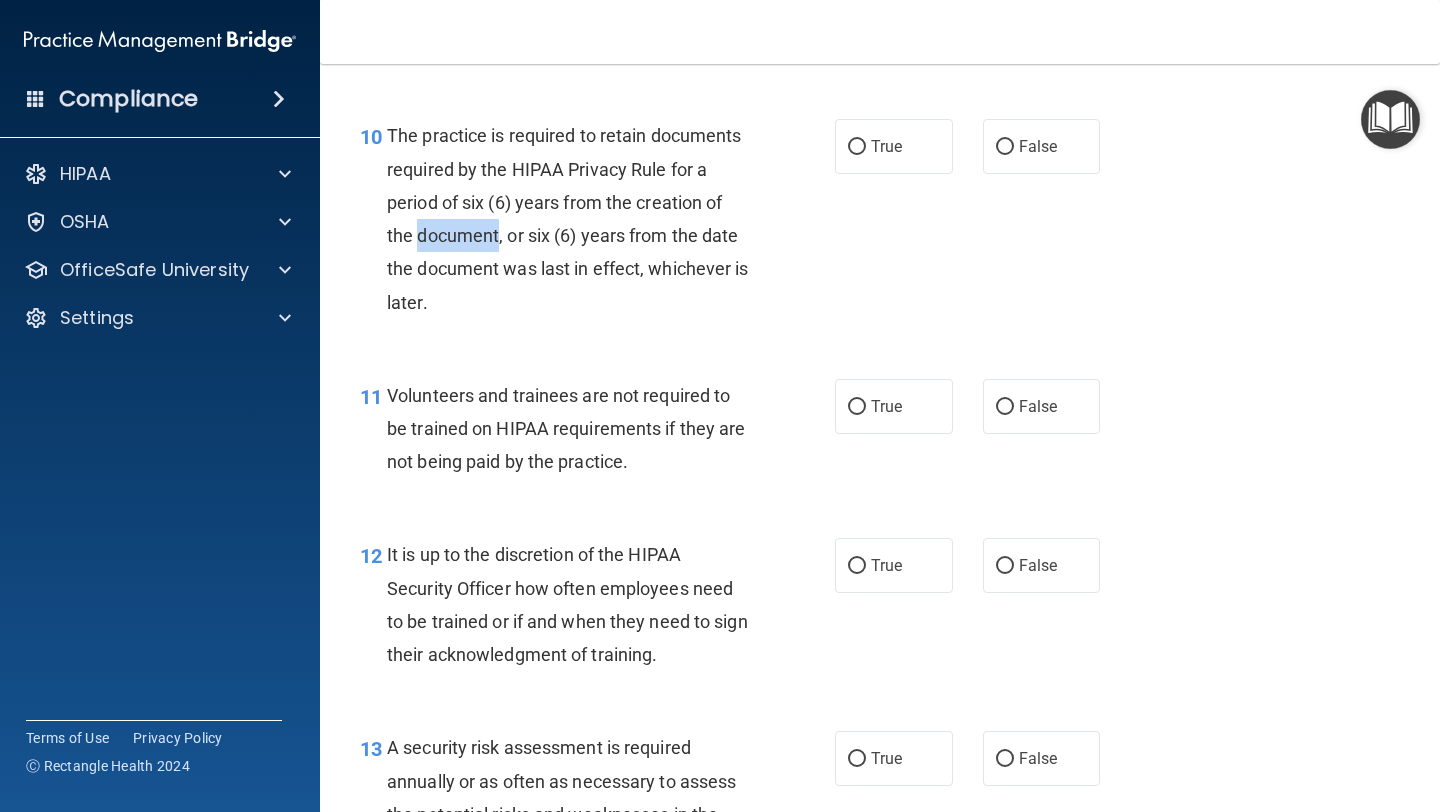 click on "The practice is required to retain documents required by the HIPAA Privacy Rule for a period of six (6) years from the creation of the document, or six (6) years from the date the document was last in effect, whichever is later." at bounding box center [568, 218] 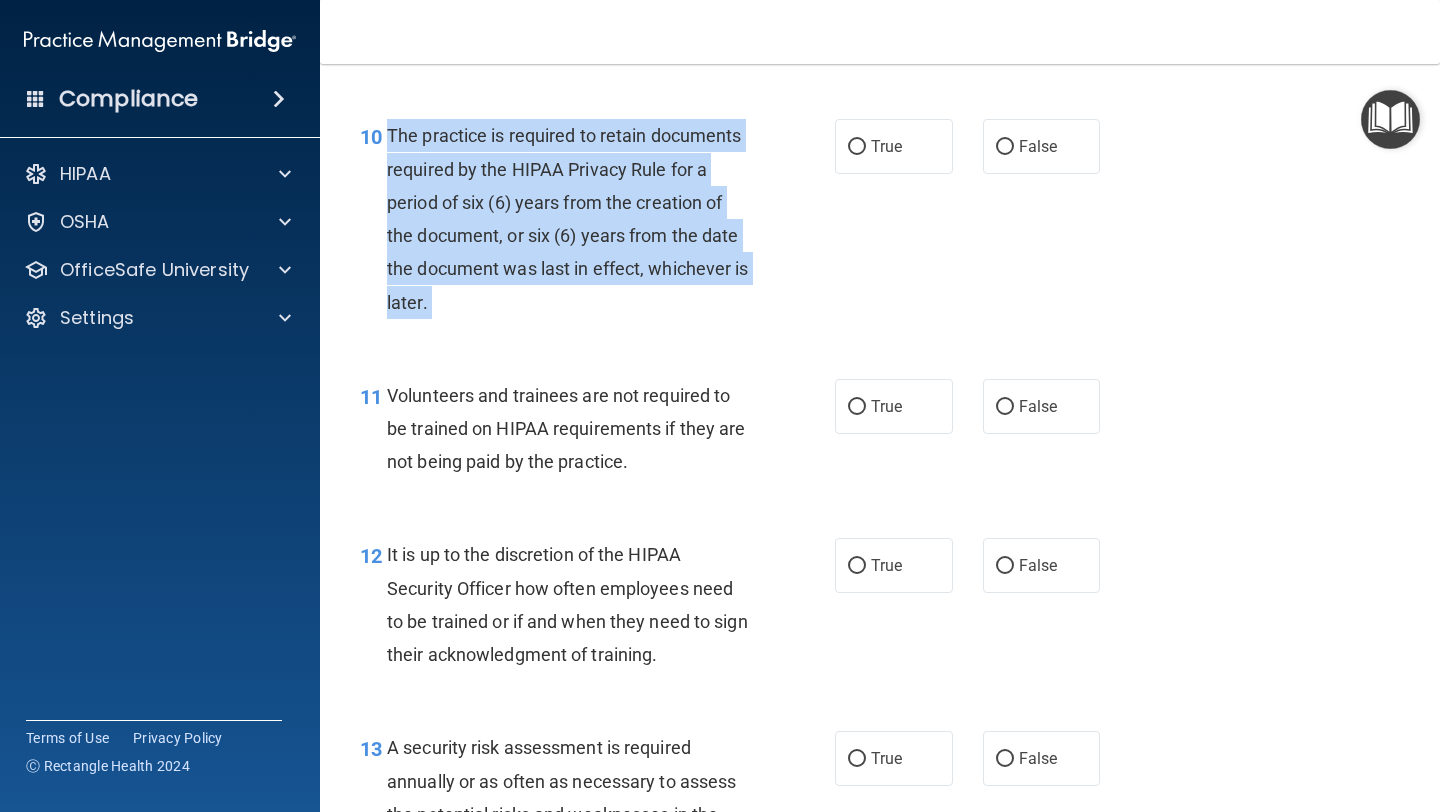 click on "The practice is required to retain documents required by the HIPAA Privacy Rule for a period of six (6) years from the creation of the document, or six (6) years from the date the document was last in effect, whichever is later." at bounding box center [568, 218] 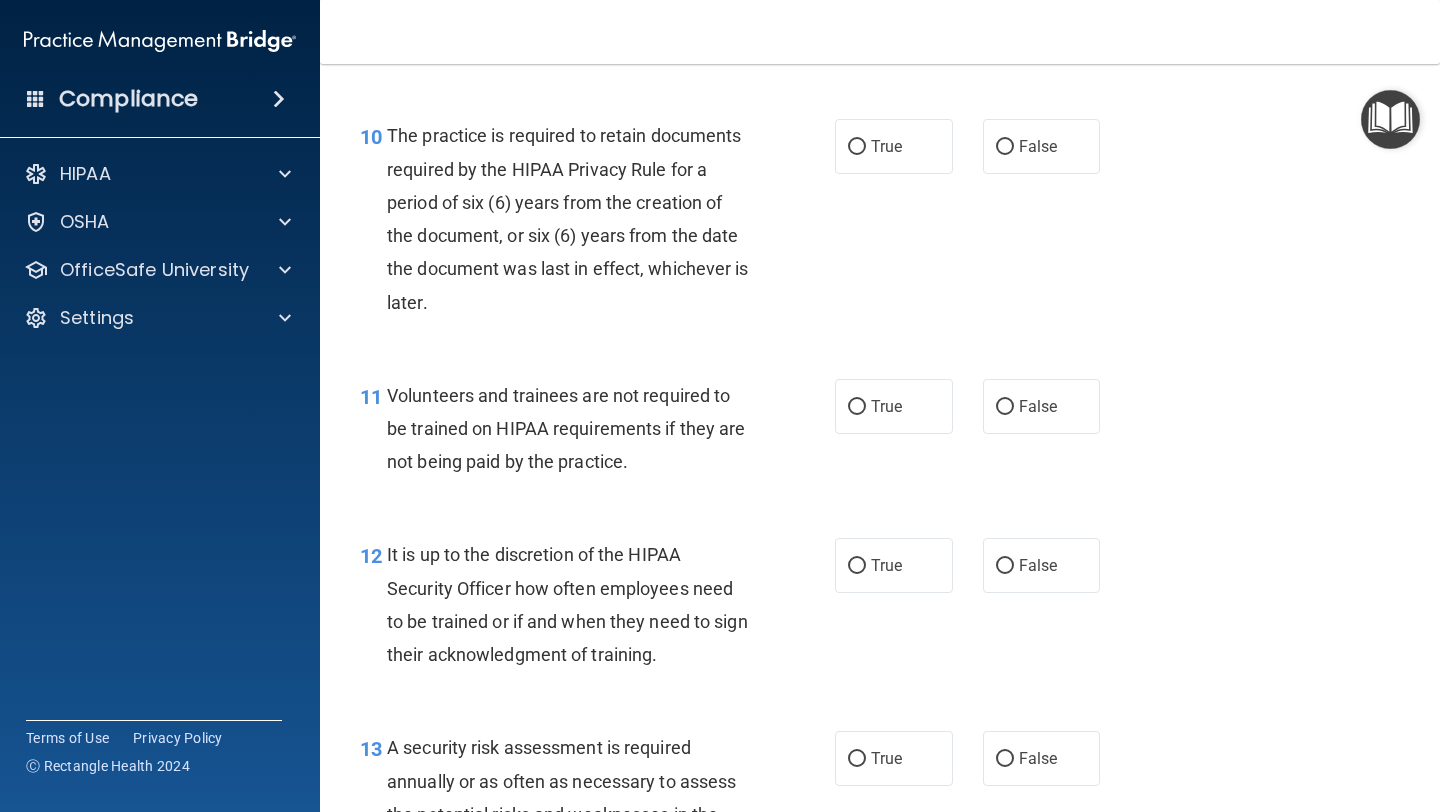 click on "10       The practice is required to retain documents required by the HIPAA Privacy Rule for a period of six (6) years from the creation of the document, or six (6) years from the date the document was last in effect, whichever is later.                 True           False" at bounding box center [880, 223] 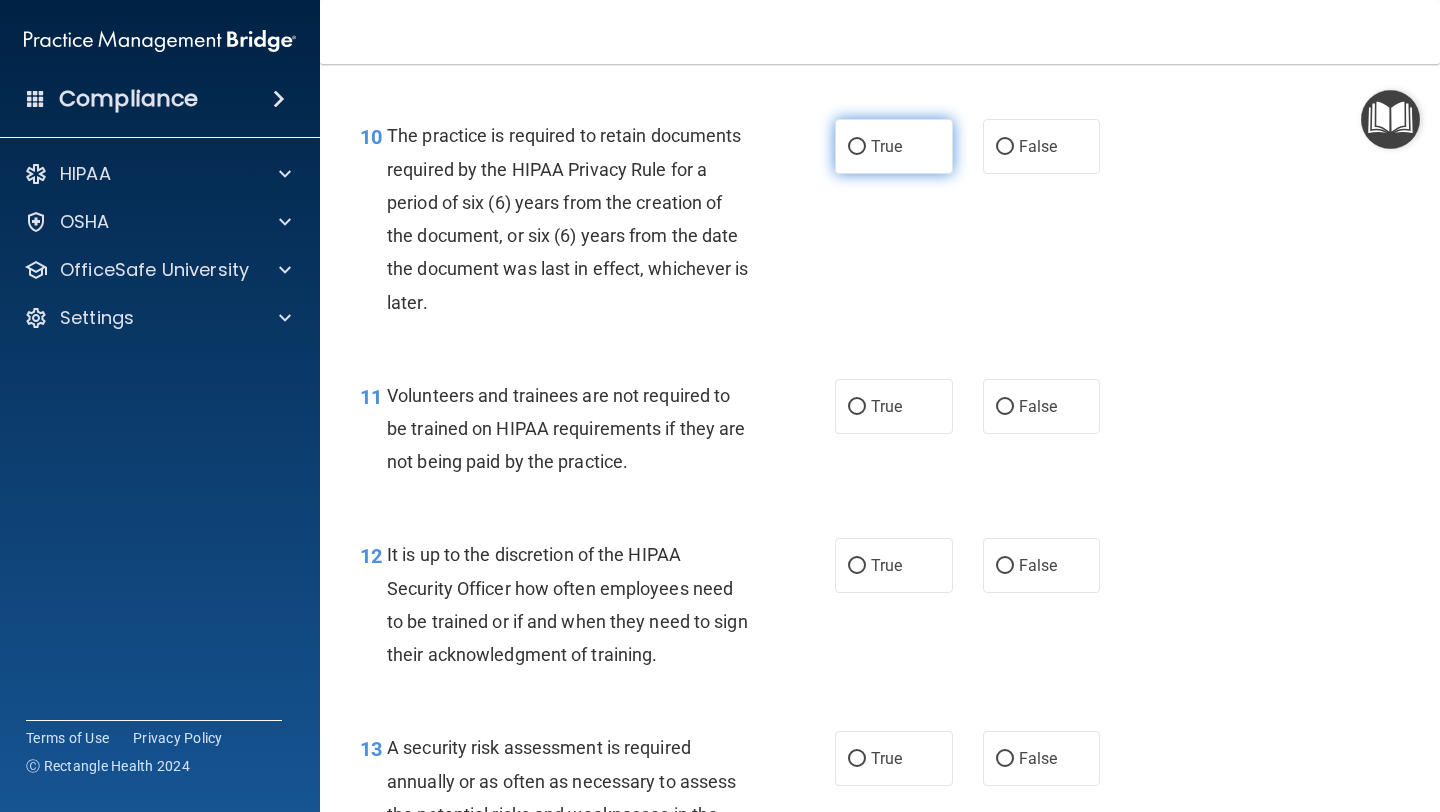 click on "True" at bounding box center [894, 146] 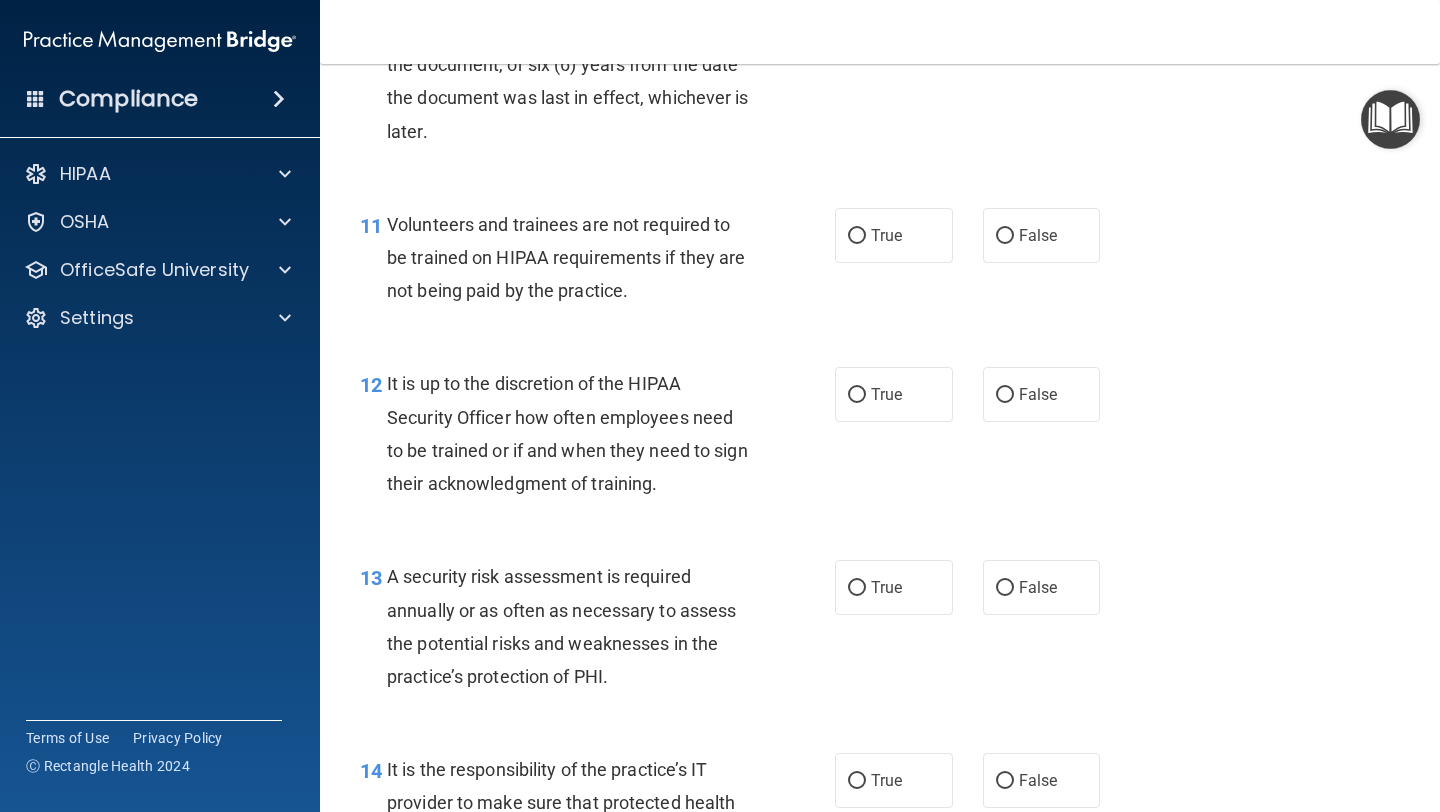 scroll, scrollTop: 2296, scrollLeft: 0, axis: vertical 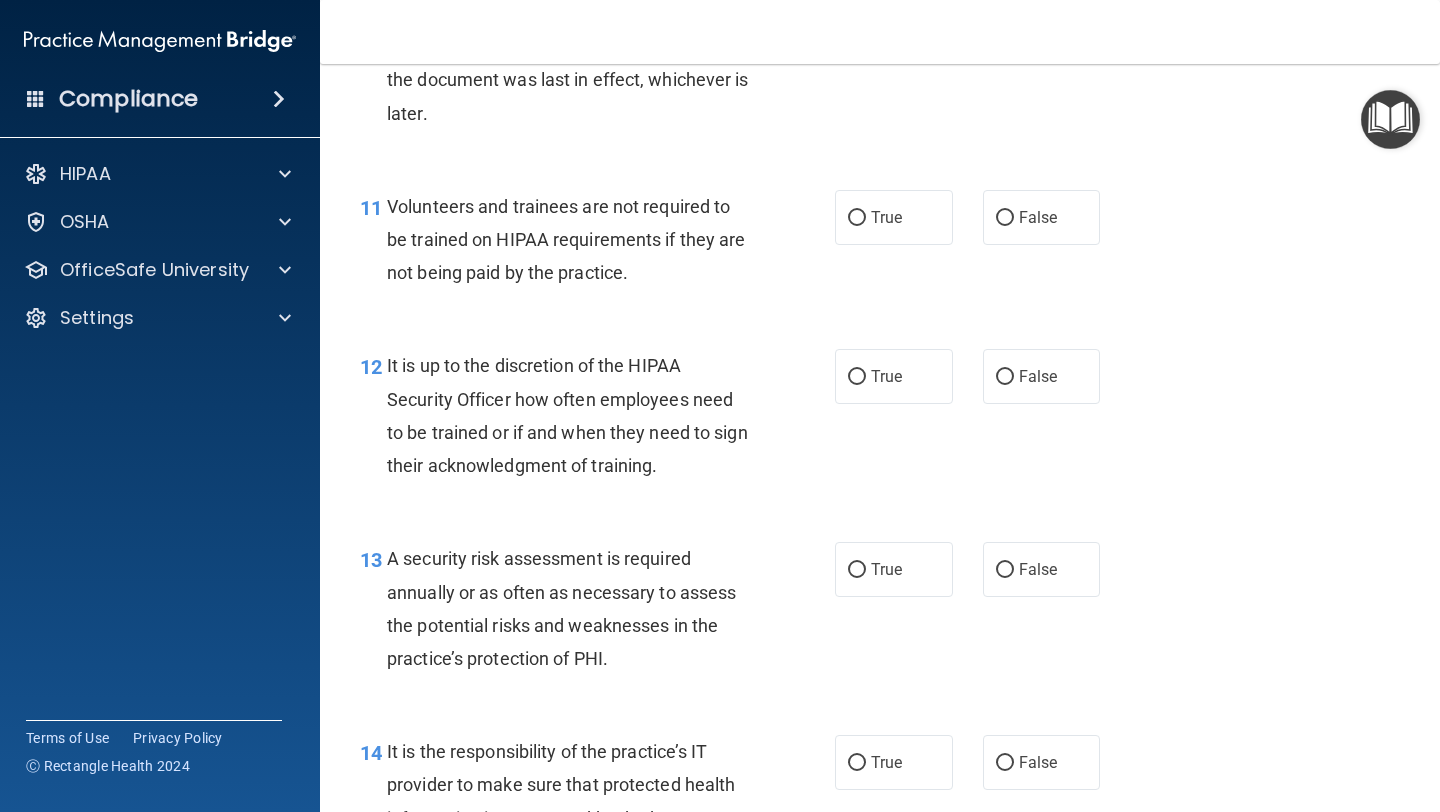 drag, startPoint x: 1146, startPoint y: 209, endPoint x: 1103, endPoint y: 209, distance: 43 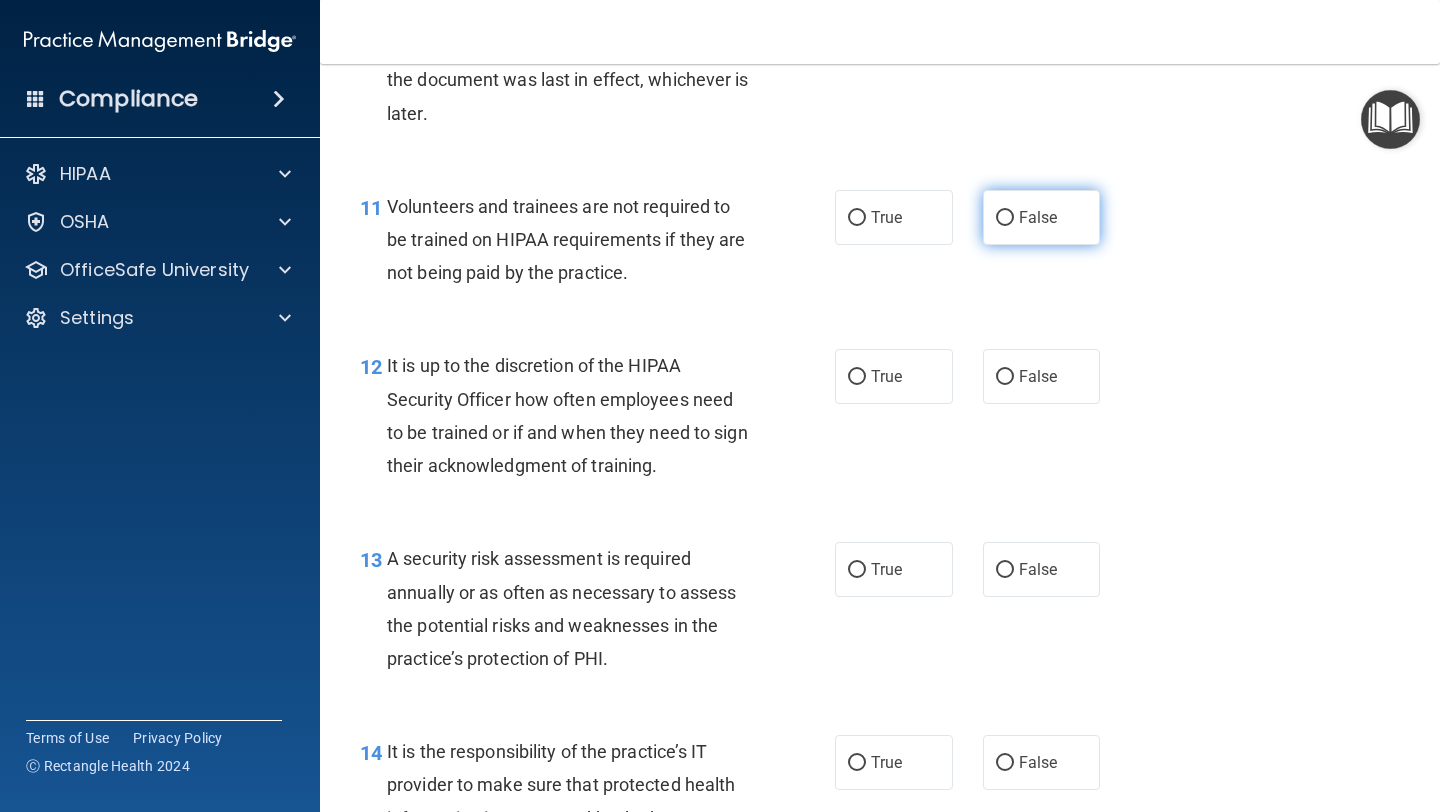 click on "False" at bounding box center [1042, 217] 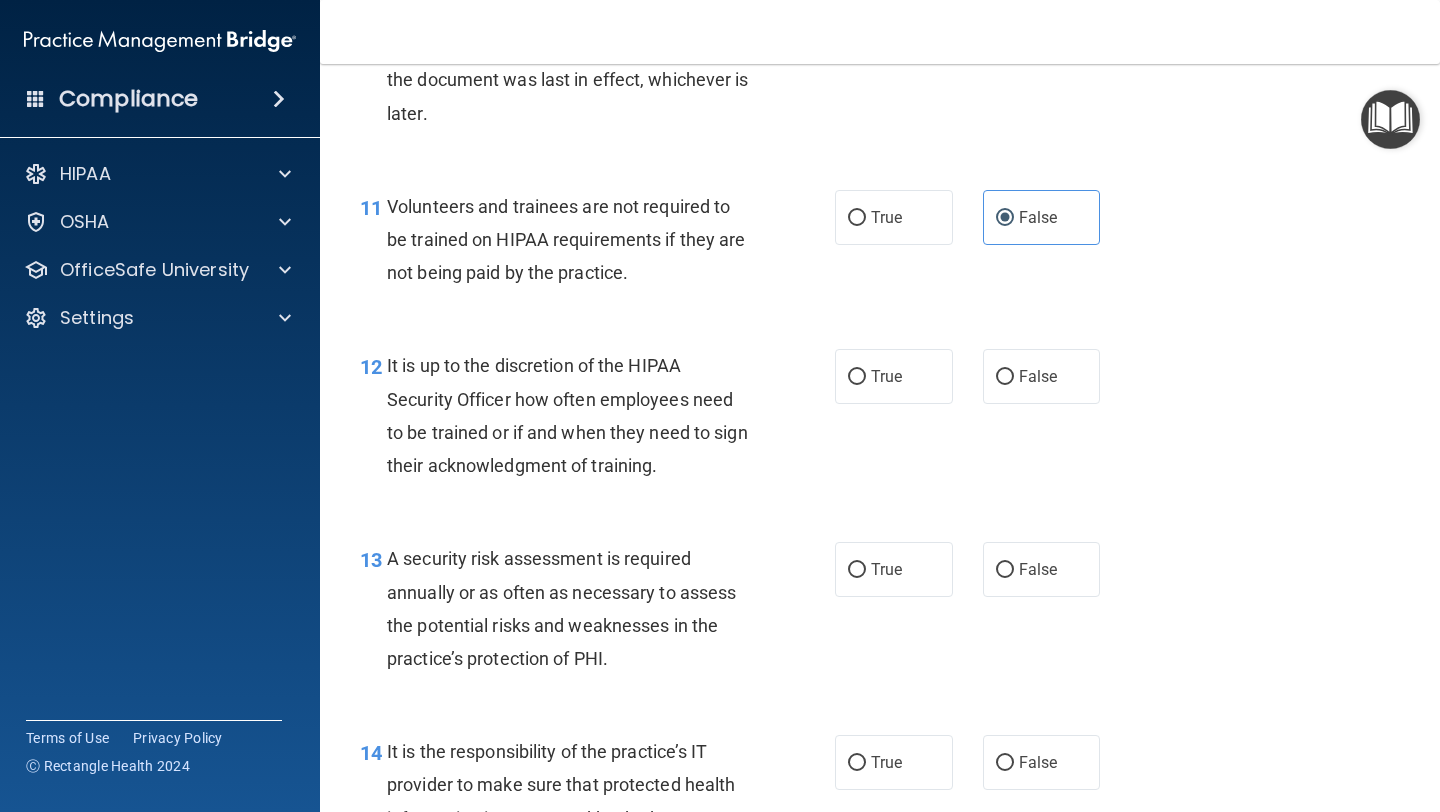 click on "Volunteers and trainees are not required to be trained on HIPAA requirements if they are not being paid by the practice." at bounding box center [576, 240] 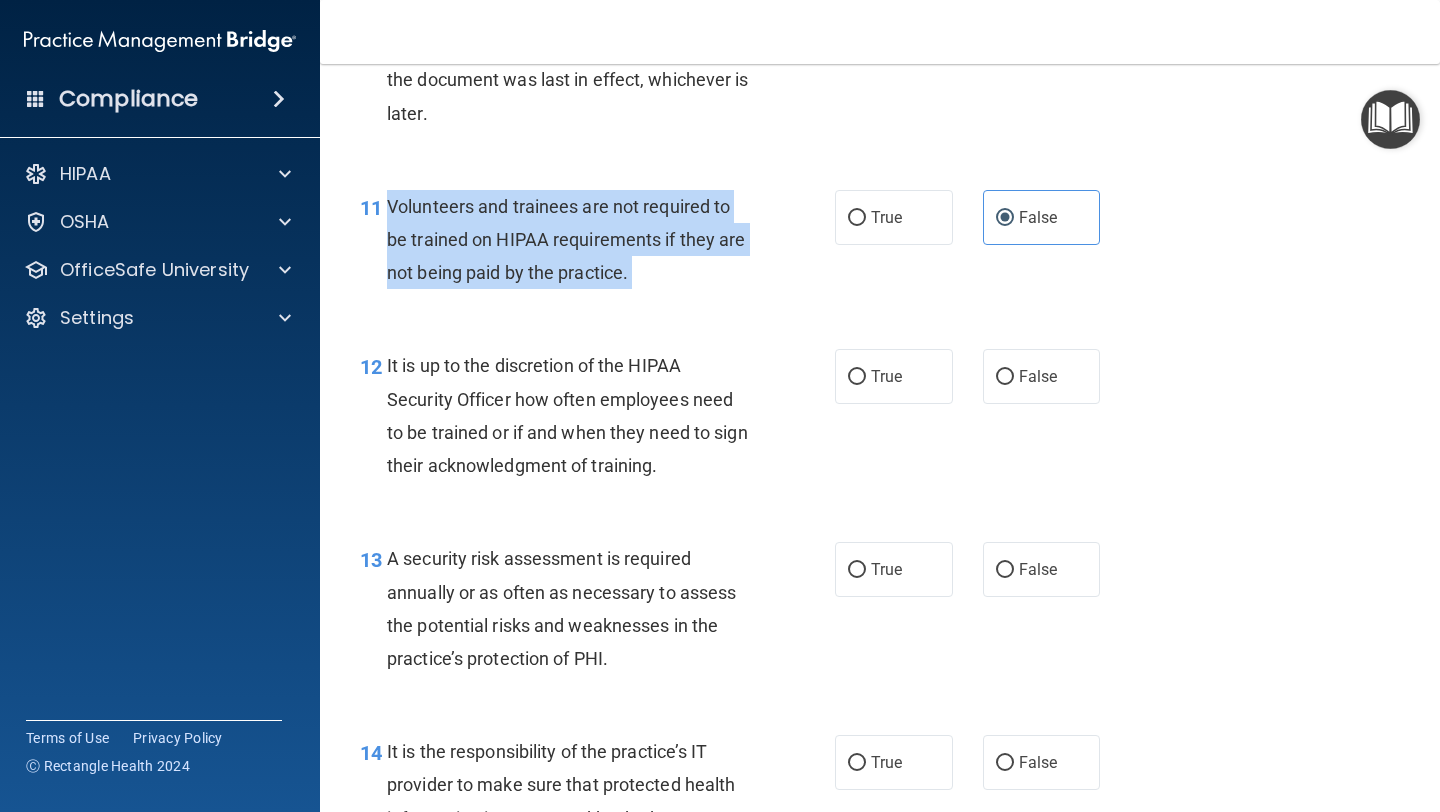 click on "Volunteers and trainees are not required to be trained on HIPAA requirements if they are not being paid by the practice." at bounding box center (576, 240) 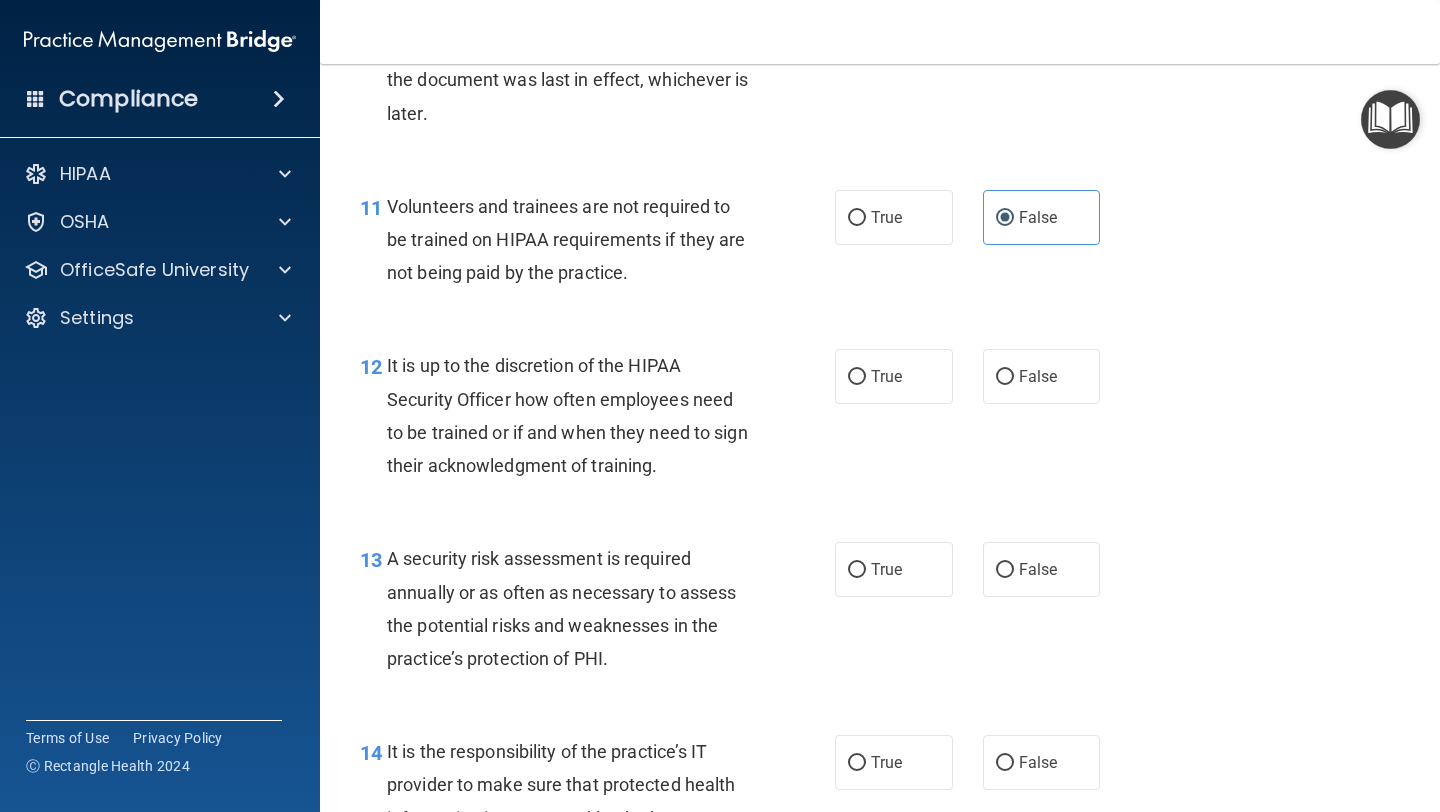 click on "It is up to the discretion of the HIPAA Security Officer how often employees need to be trained or if and when they need to sign their acknowledgment of training." at bounding box center (576, 415) 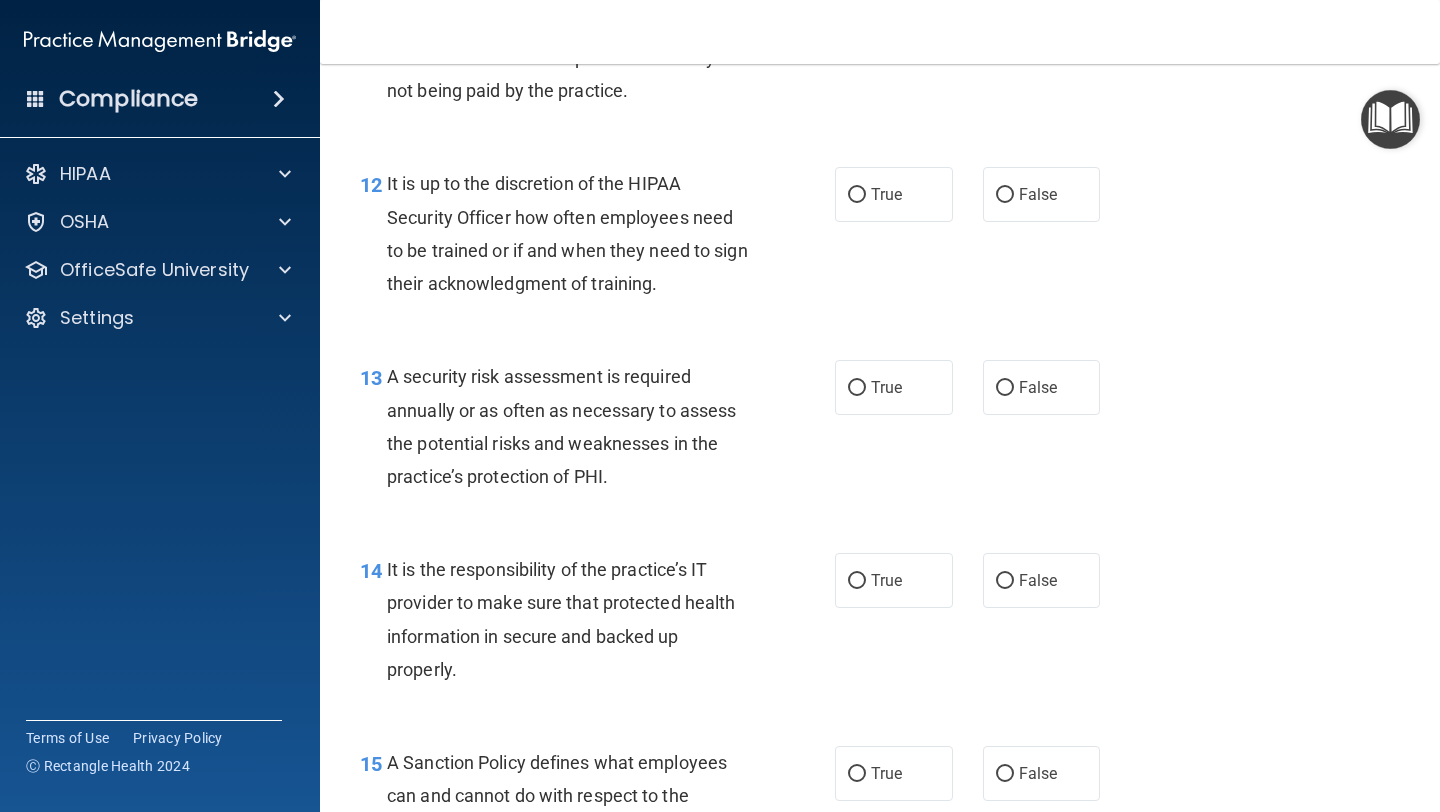 scroll, scrollTop: 2484, scrollLeft: 0, axis: vertical 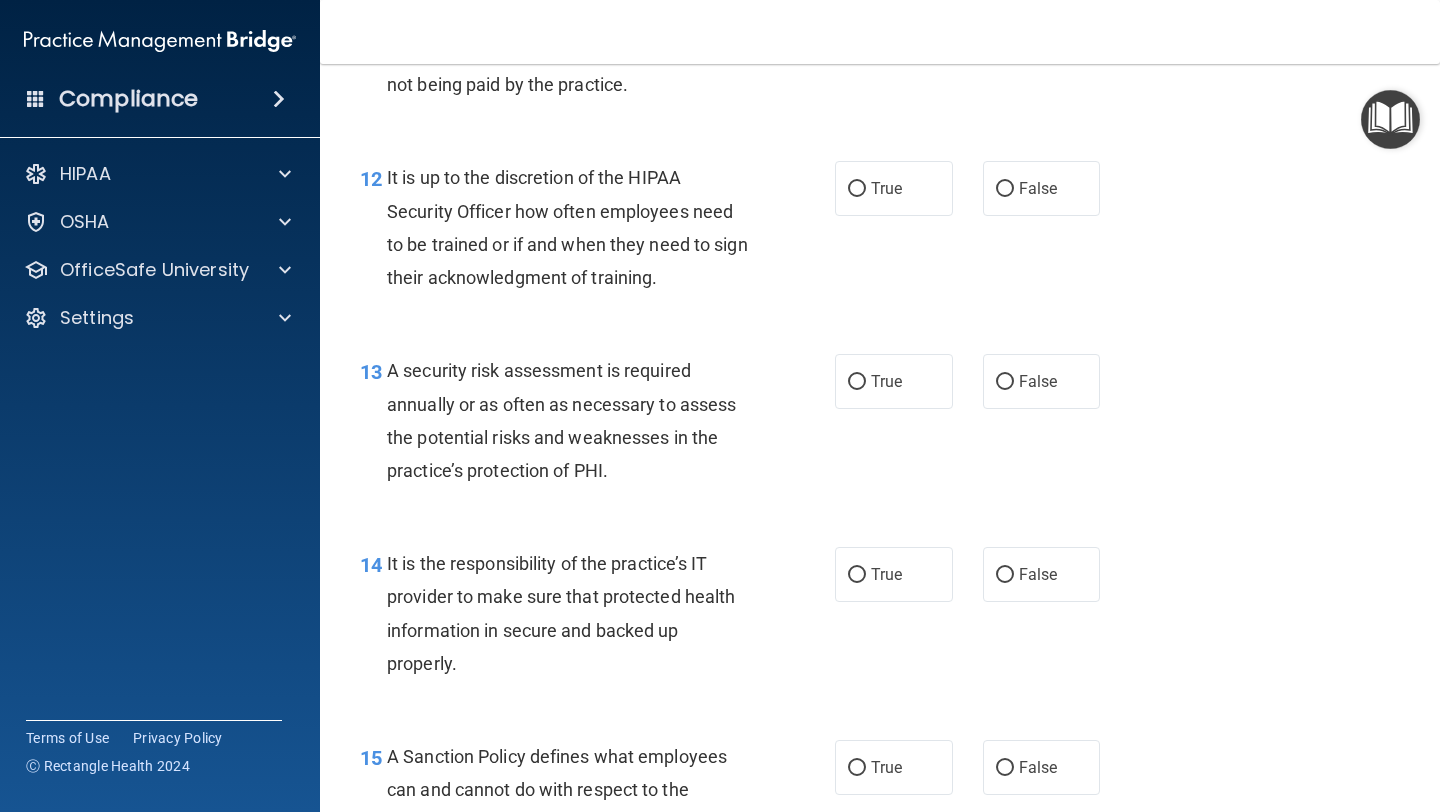 click on "It is up to the discretion of the HIPAA Security Officer how often employees need to be trained or if and when they need to sign their acknowledgment of training." at bounding box center [567, 227] 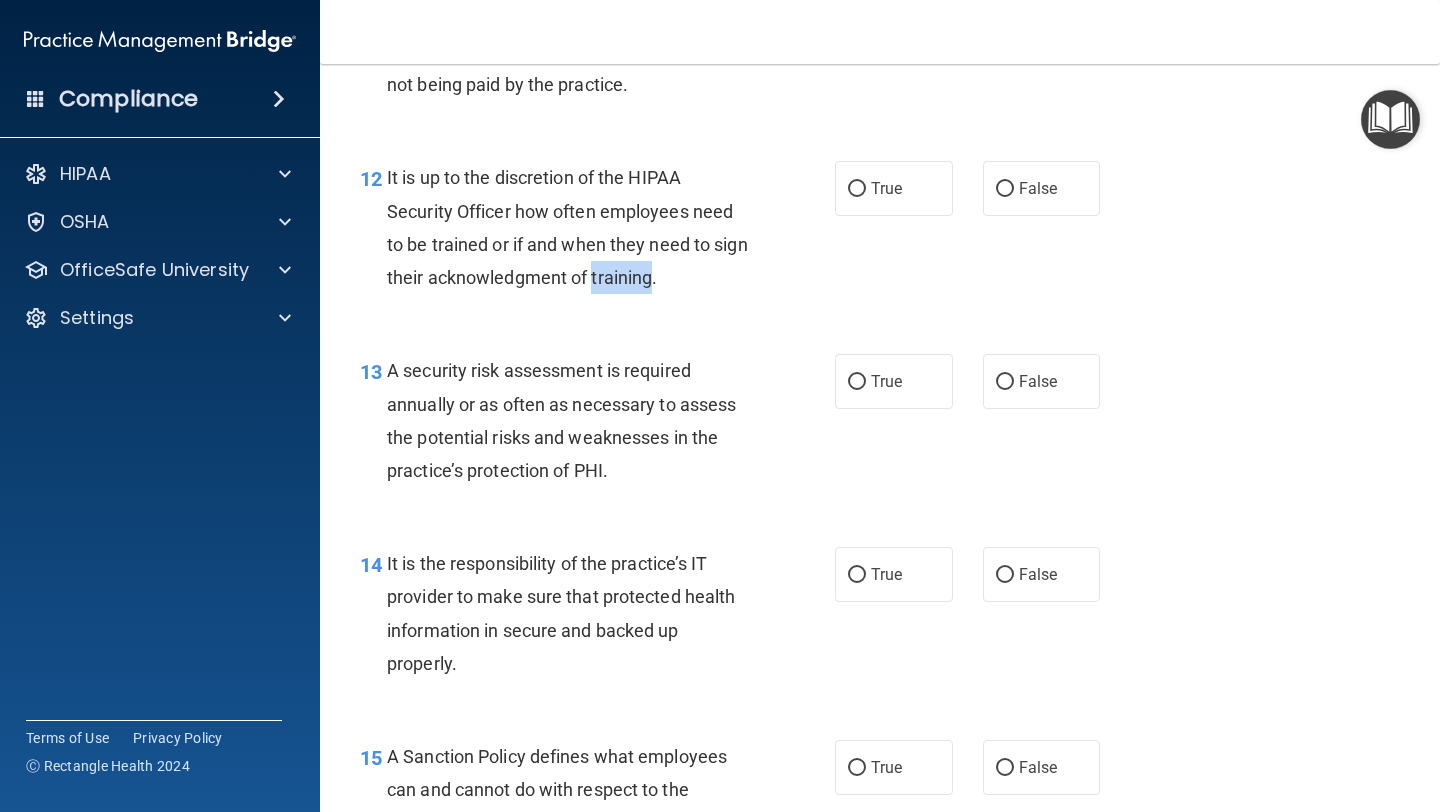 click on "It is up to the discretion of the HIPAA Security Officer how often employees need to be trained or if and when they need to sign their acknowledgment of training." at bounding box center (567, 227) 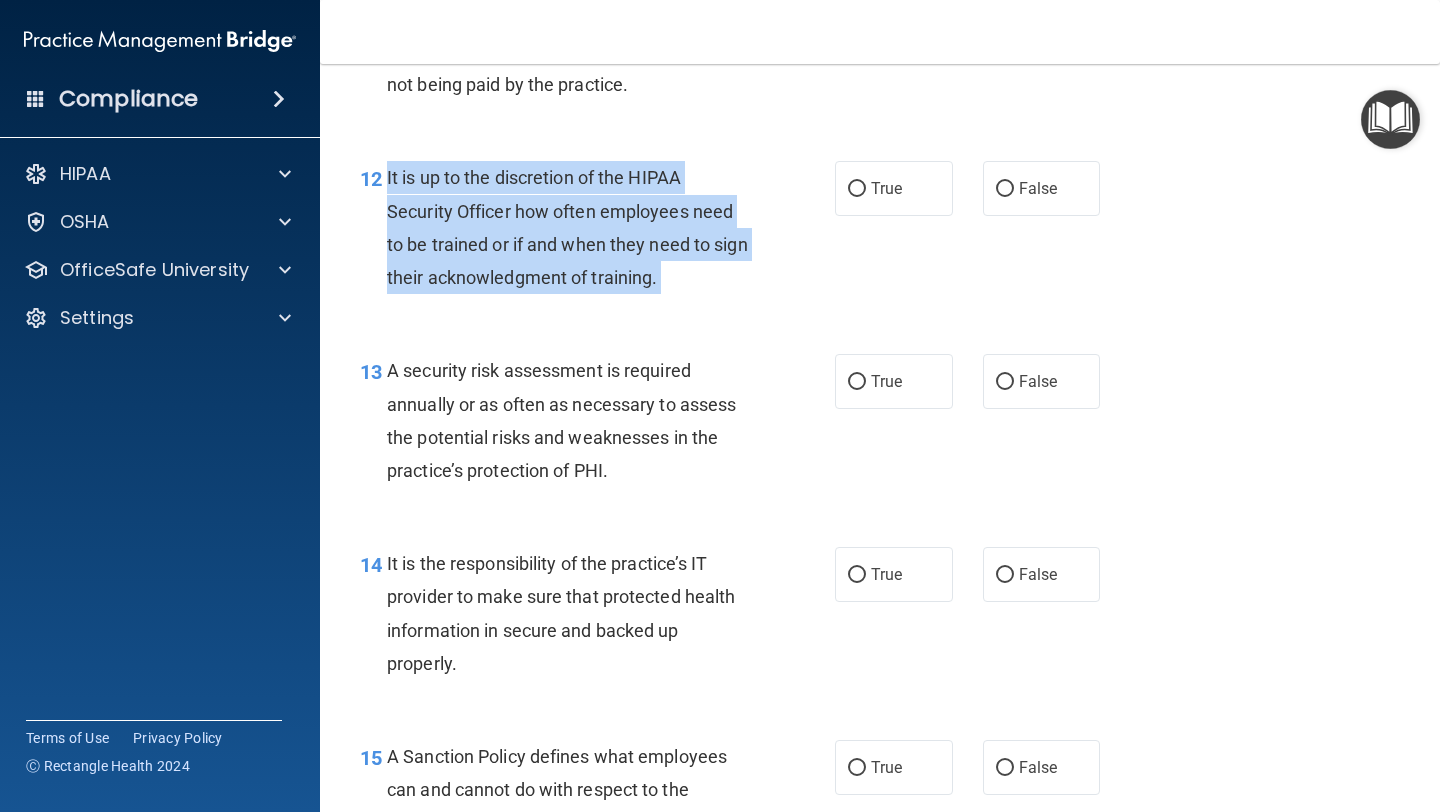 click on "It is up to the discretion of the HIPAA Security Officer how often employees need to be trained or if and when they need to sign their acknowledgment of training." at bounding box center (567, 227) 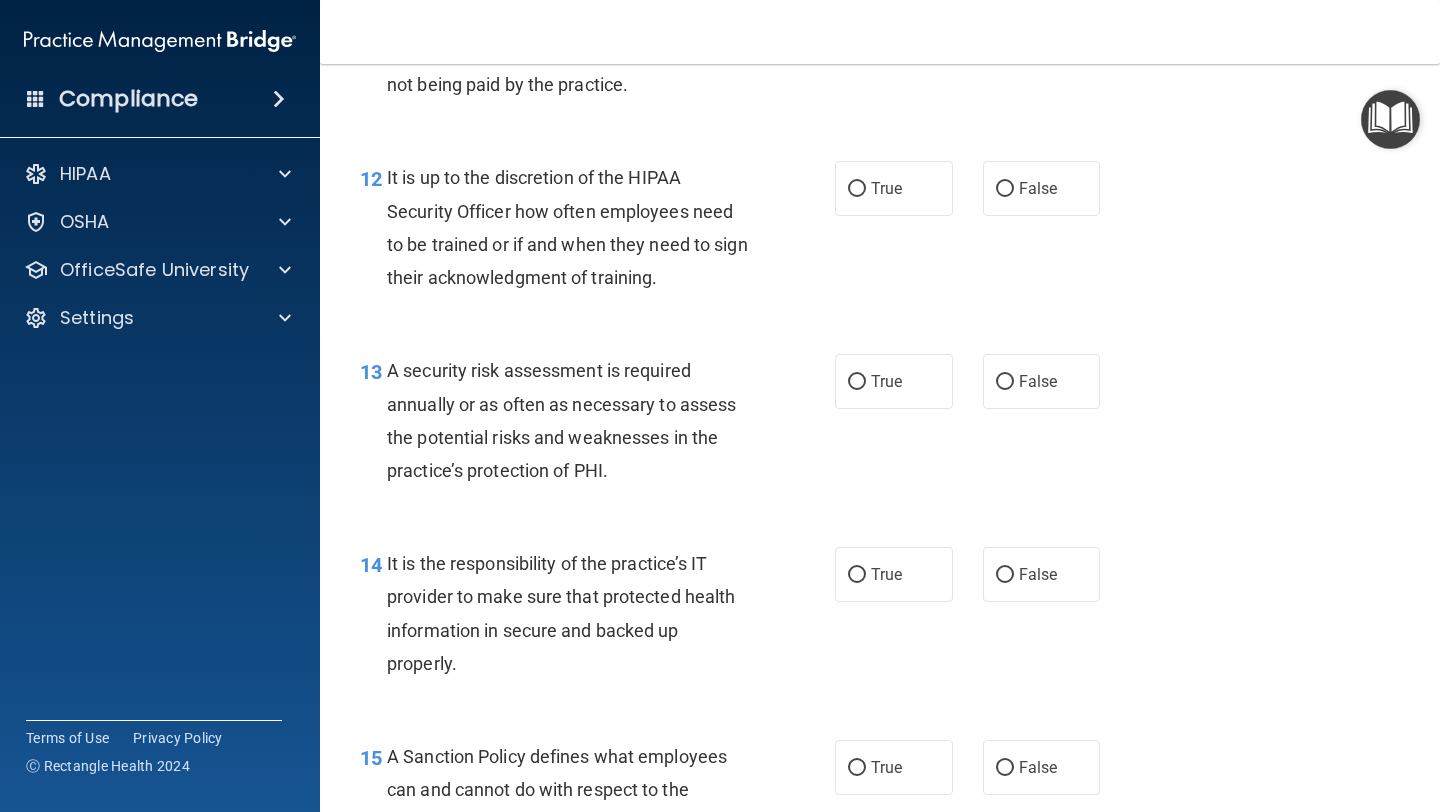 click on "12       It is up to the discretion of the HIPAA Security Officer how often employees need to be trained or if and when they need to sign their acknowledgment of training.                  True           False" at bounding box center (880, 232) 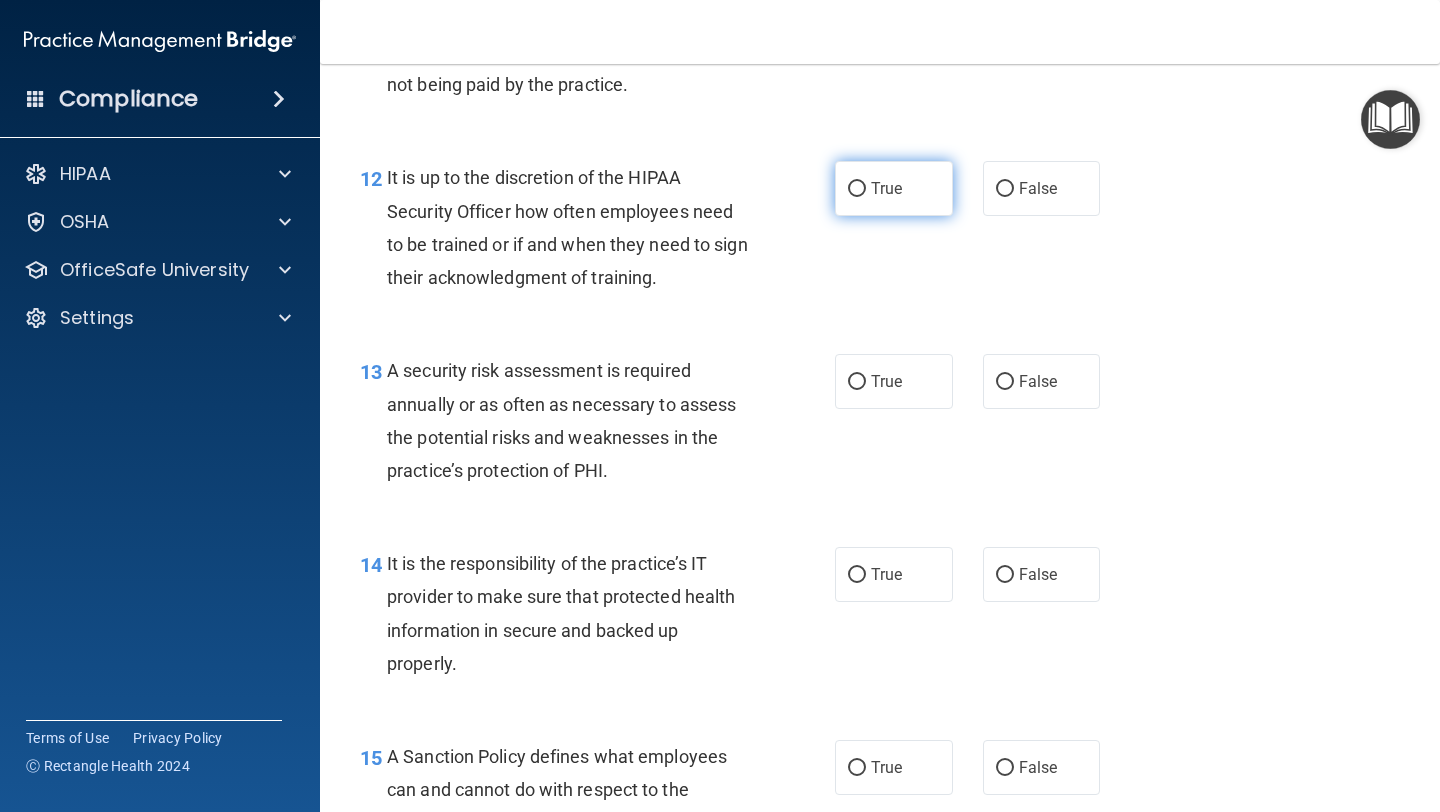 click on "True" at bounding box center (894, 188) 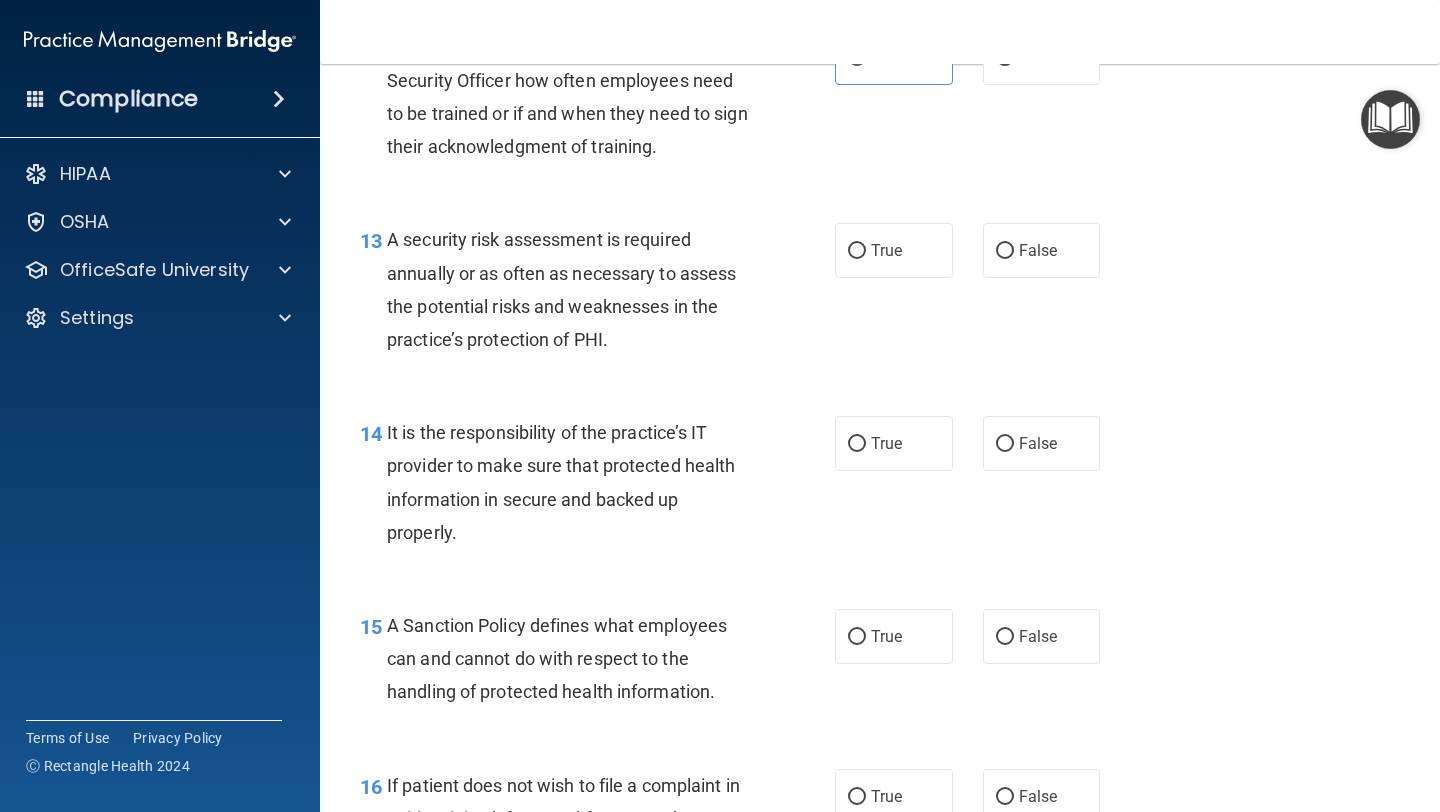 scroll, scrollTop: 2627, scrollLeft: 0, axis: vertical 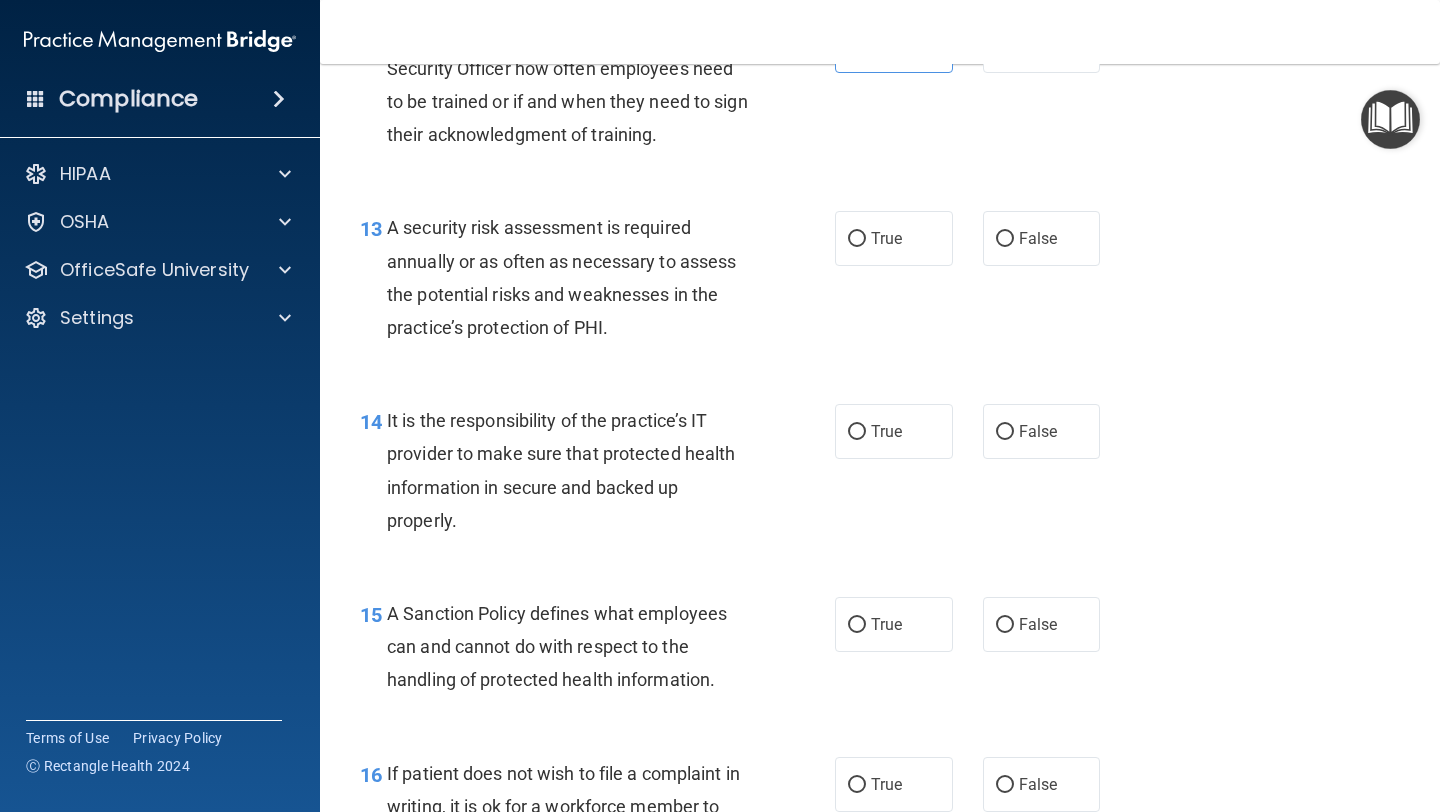 click on "A security risk assessment is required annually or as often as necessary to assess the potential risks and weaknesses in the practice’s protection of PHI." at bounding box center (576, 277) 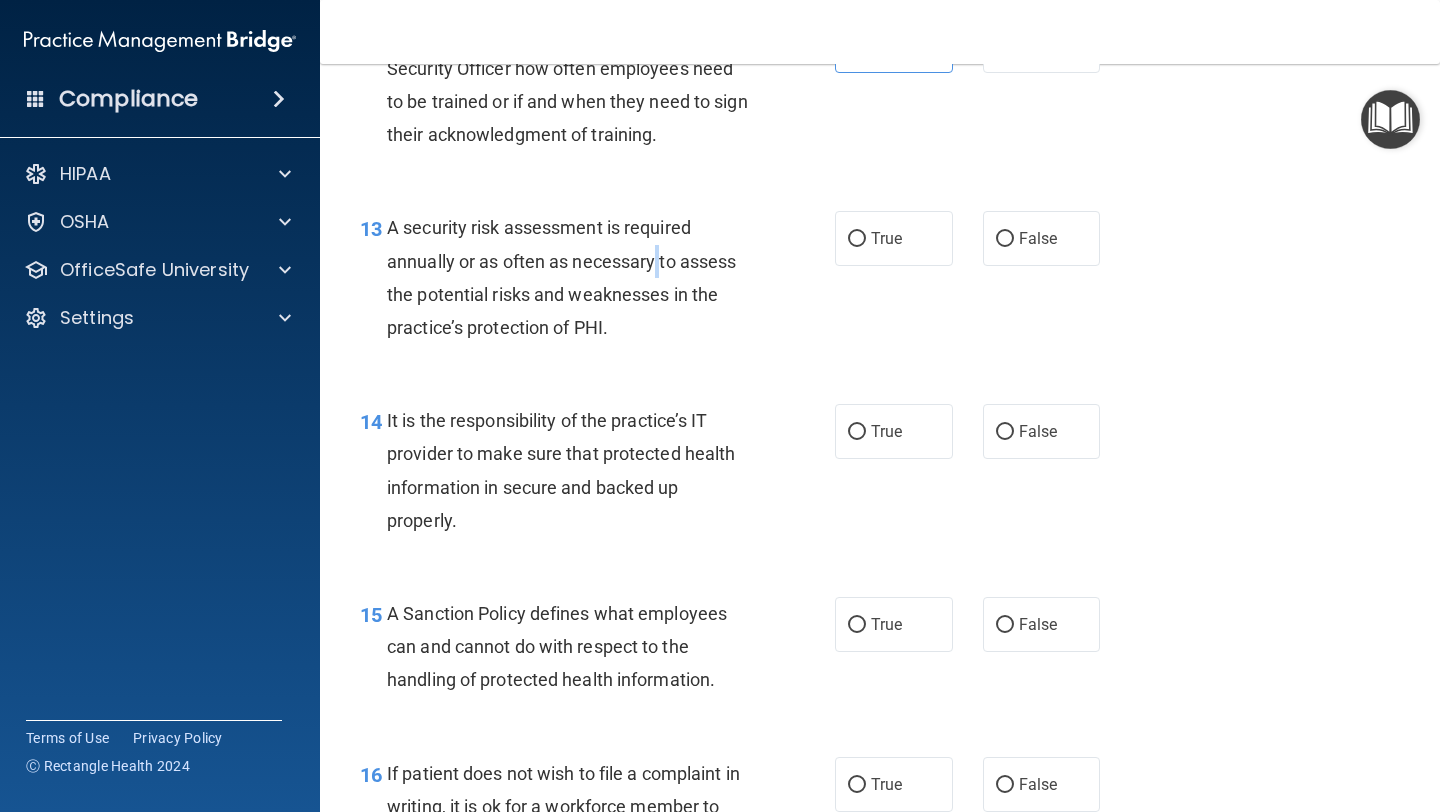 click on "A security risk assessment is required annually or as often as necessary to assess the potential risks and weaknesses in the practice’s protection of PHI." at bounding box center (576, 277) 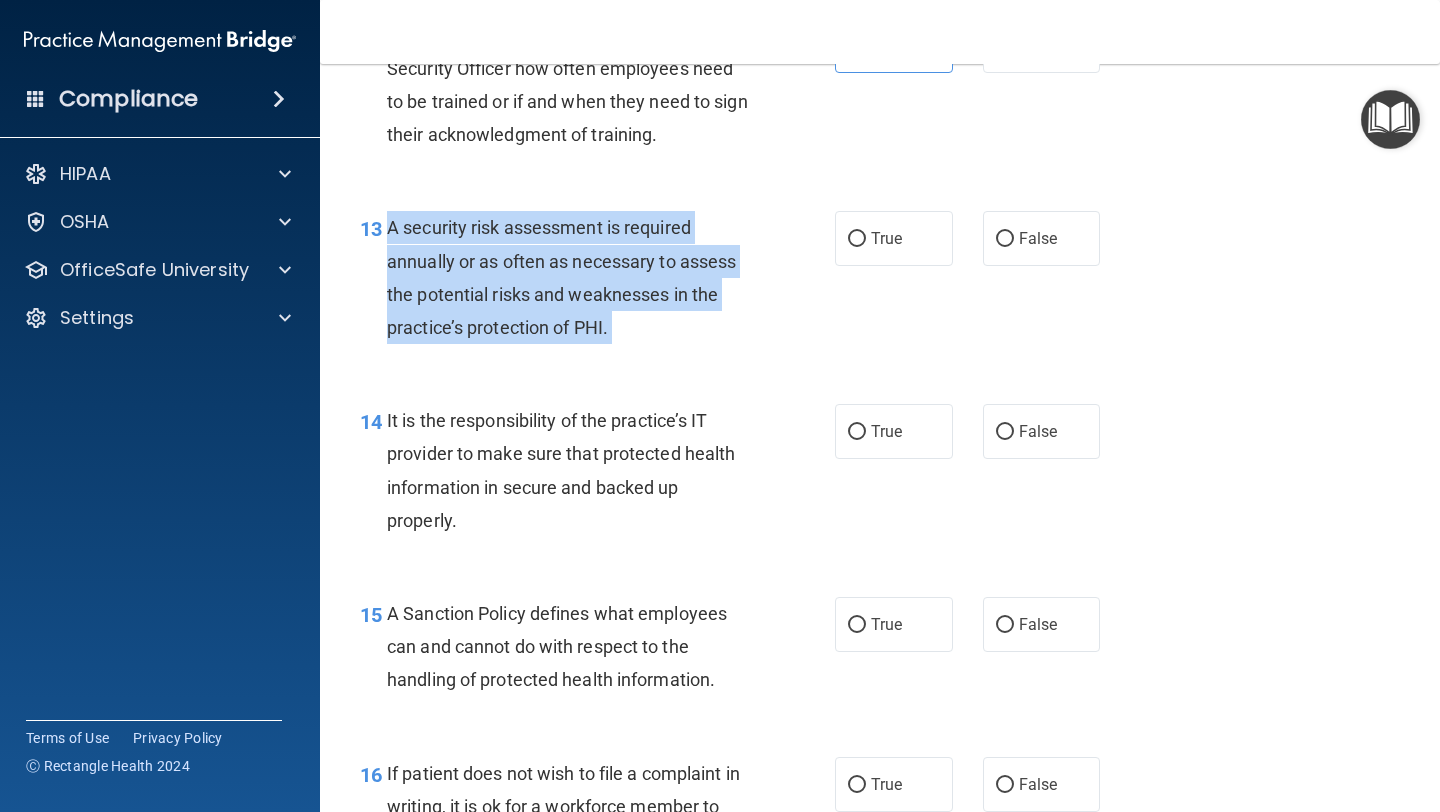 click on "A security risk assessment is required annually or as often as necessary to assess the potential risks and weaknesses in the practice’s protection of PHI." at bounding box center [576, 277] 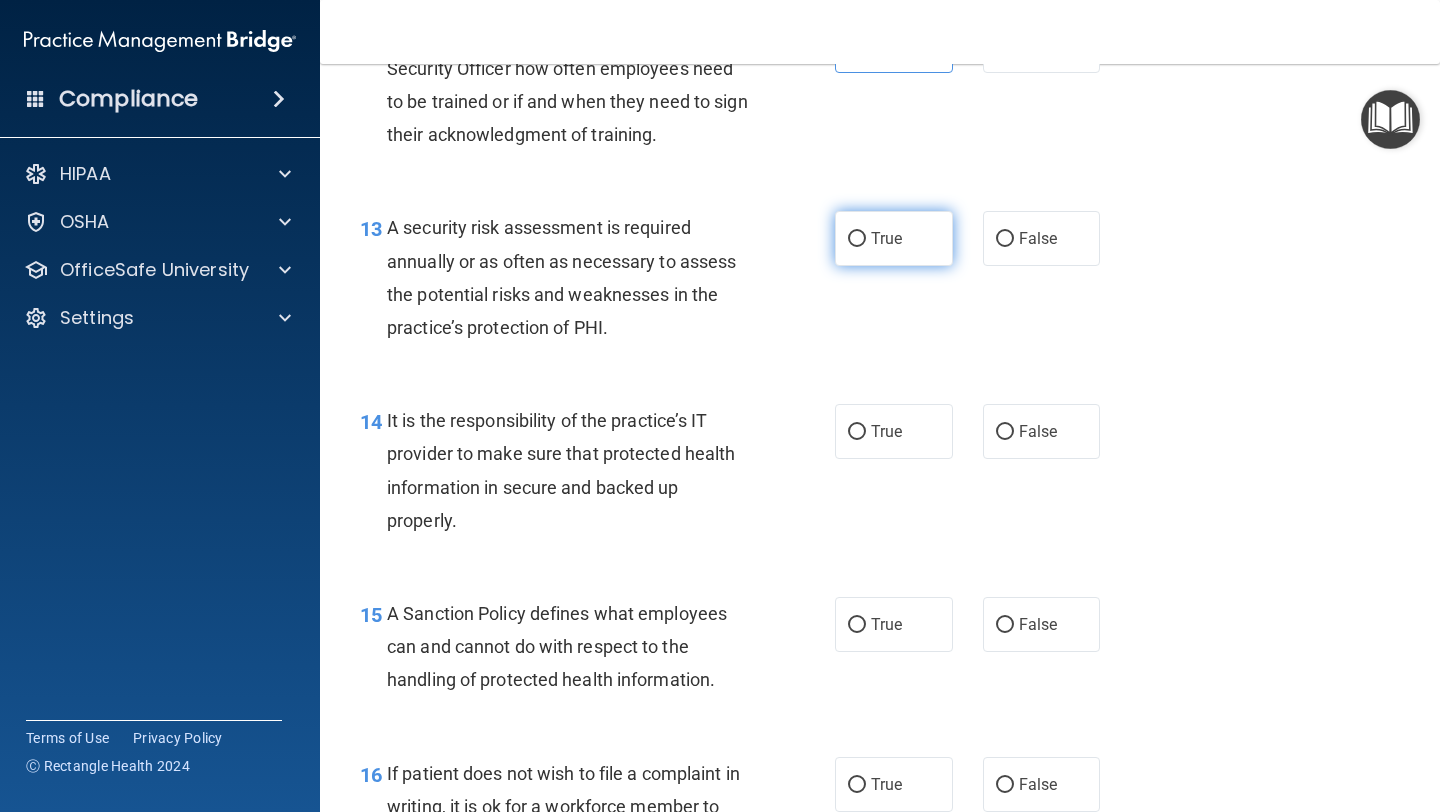 click on "True" at bounding box center [894, 238] 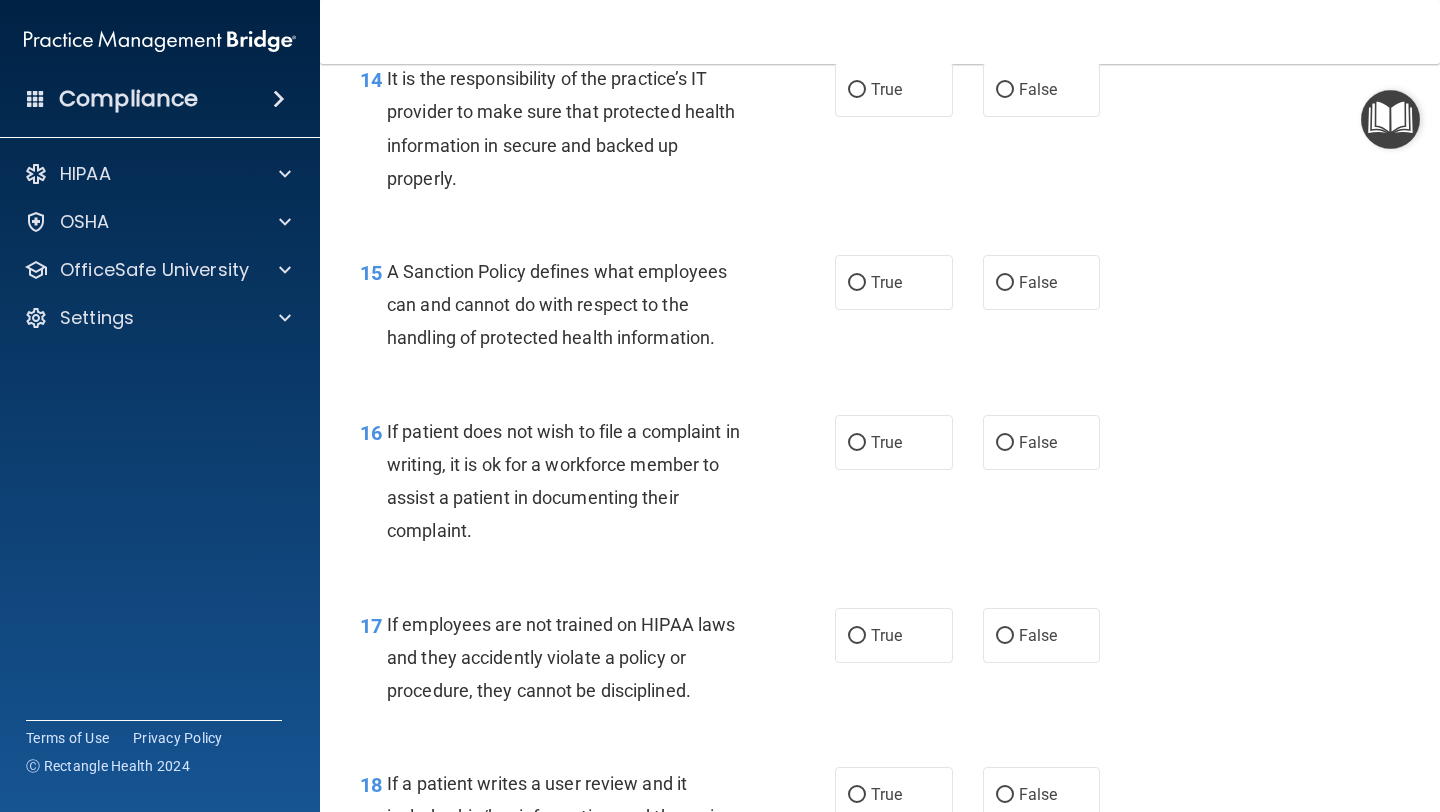 scroll, scrollTop: 2972, scrollLeft: 0, axis: vertical 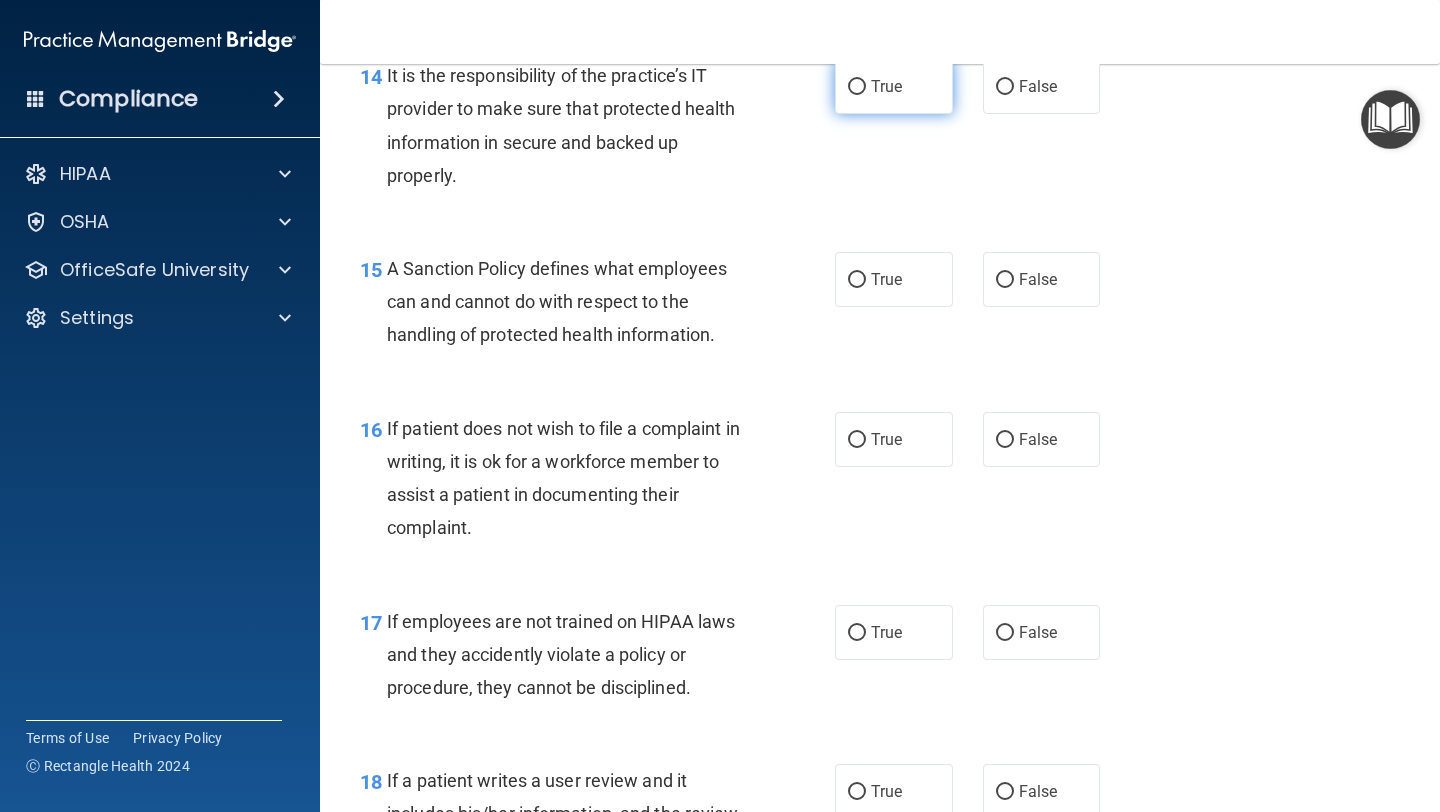 click on "True" at bounding box center (894, 86) 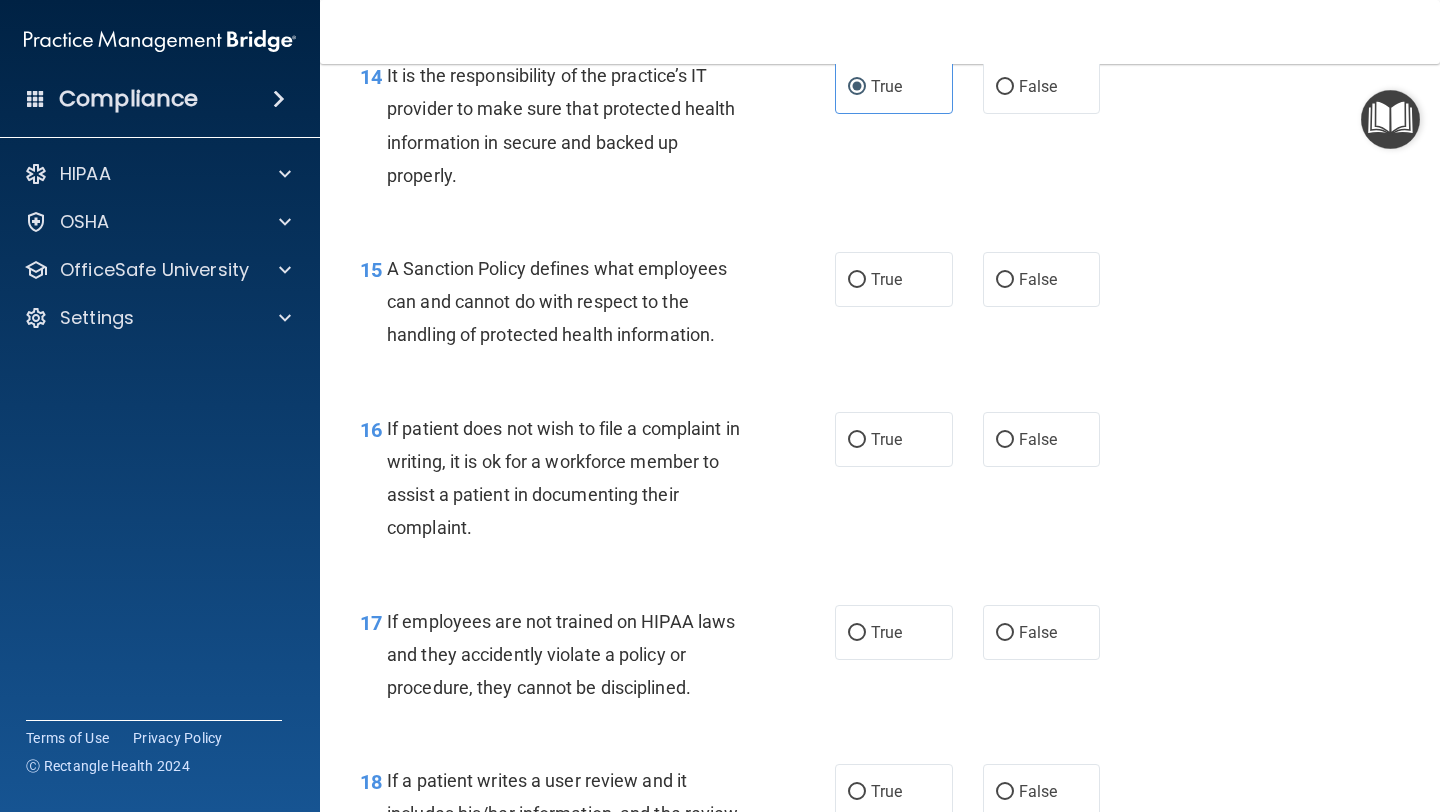 click on "It is the responsibility of the practice’s IT provider to make sure that protected health information in secure and backed up properly." at bounding box center [561, 125] 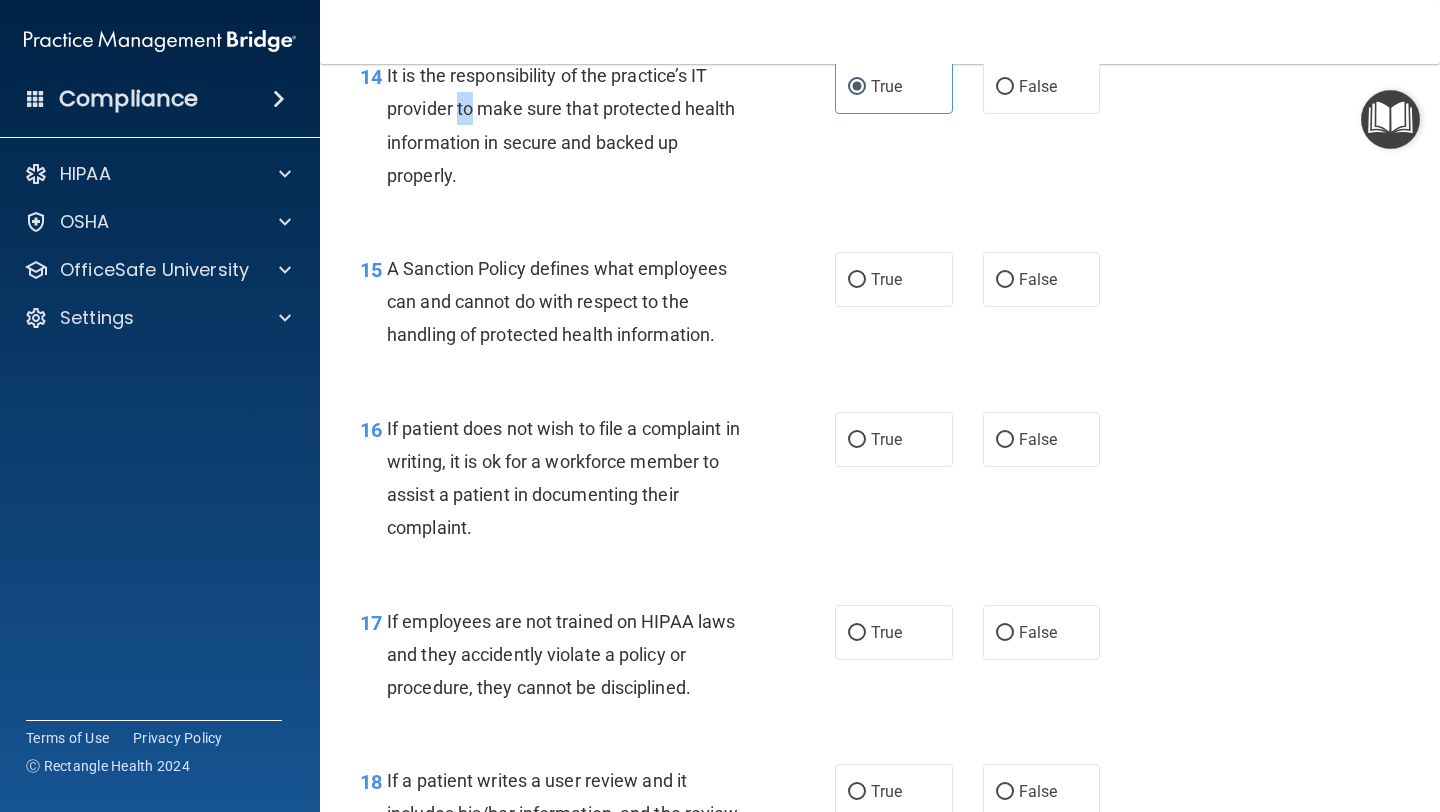 click on "It is the responsibility of the practice’s IT provider to make sure that protected health information in secure and backed up properly." at bounding box center [561, 125] 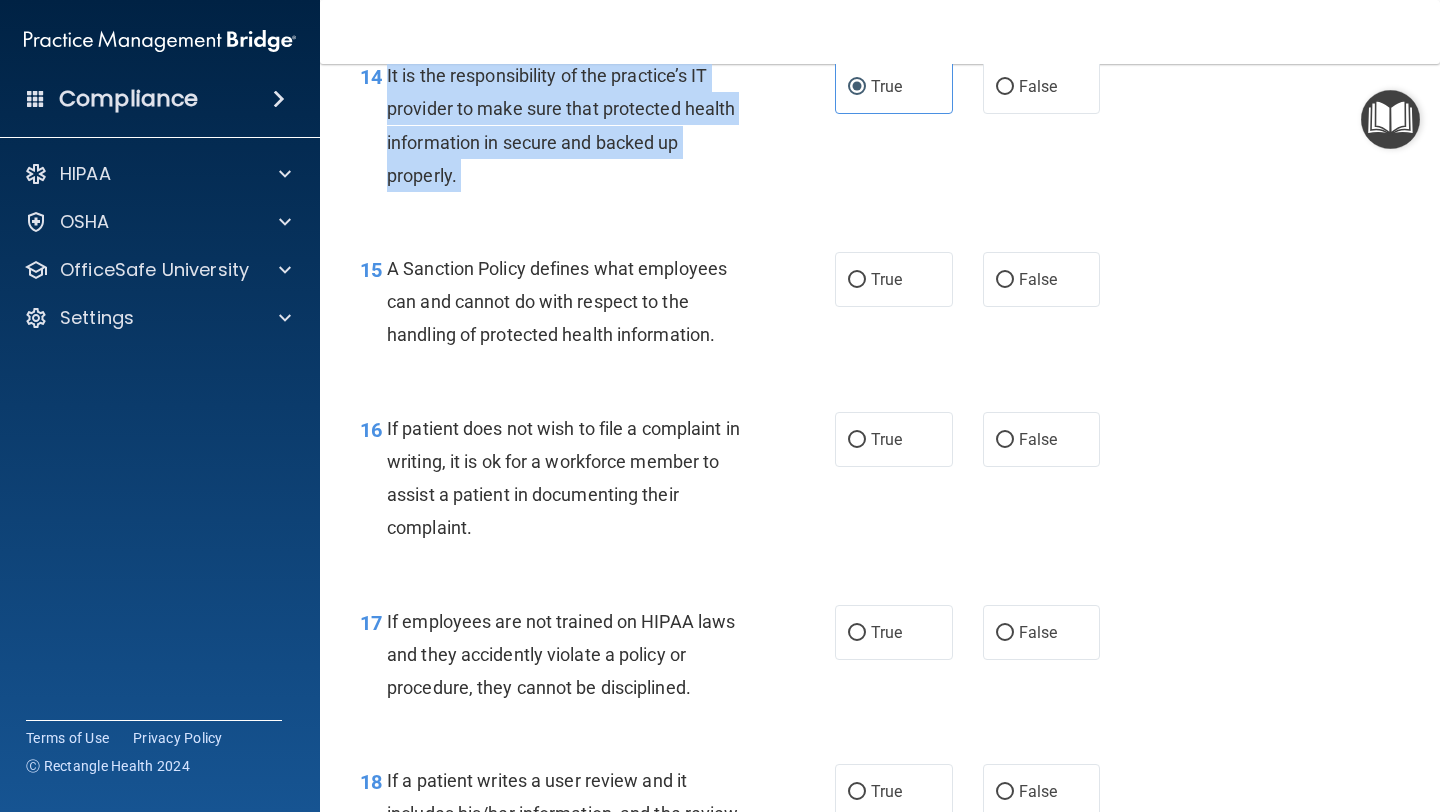 click on "It is the responsibility of the practice’s IT provider to make sure that protected health information in secure and backed up properly." at bounding box center (561, 125) 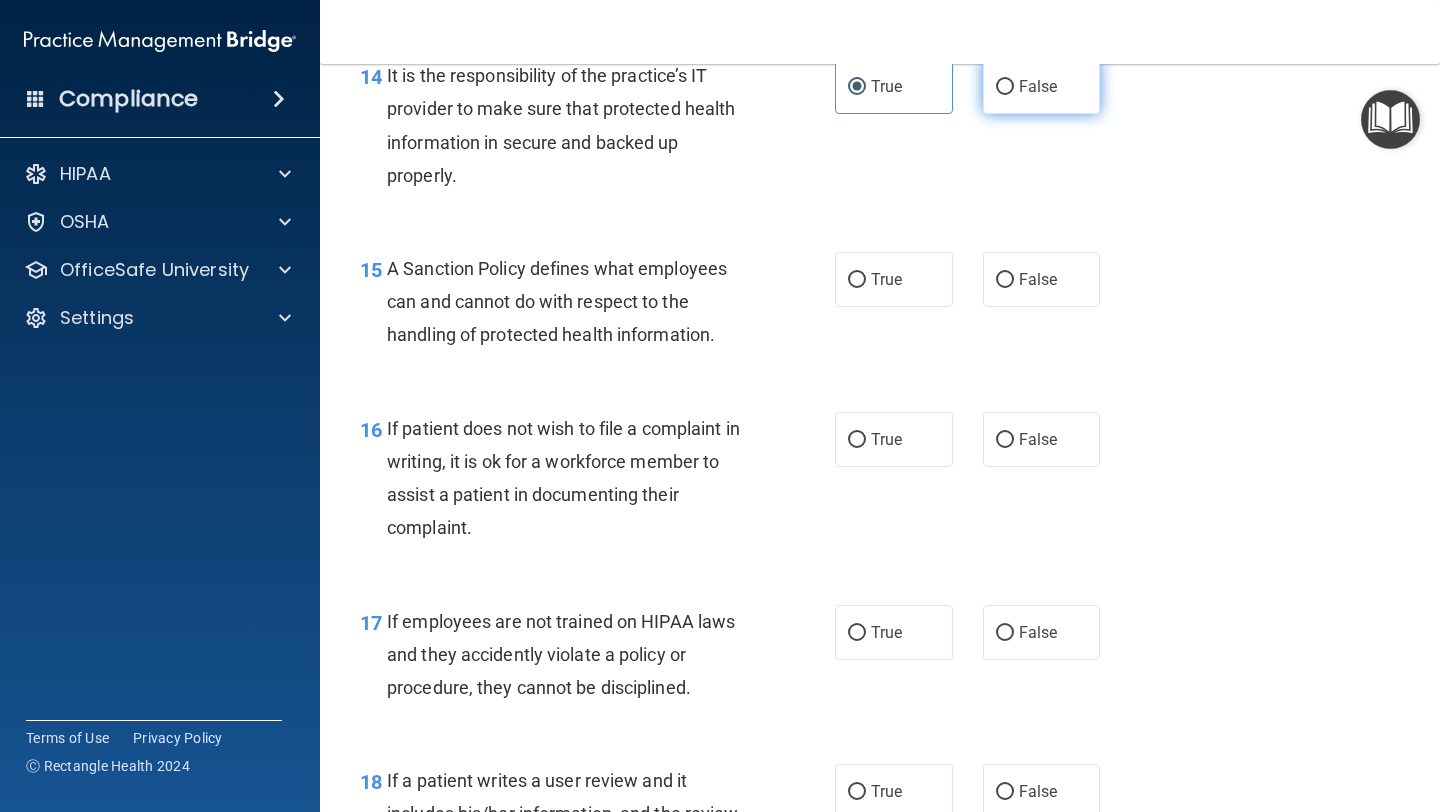 click on "False" at bounding box center (1042, 86) 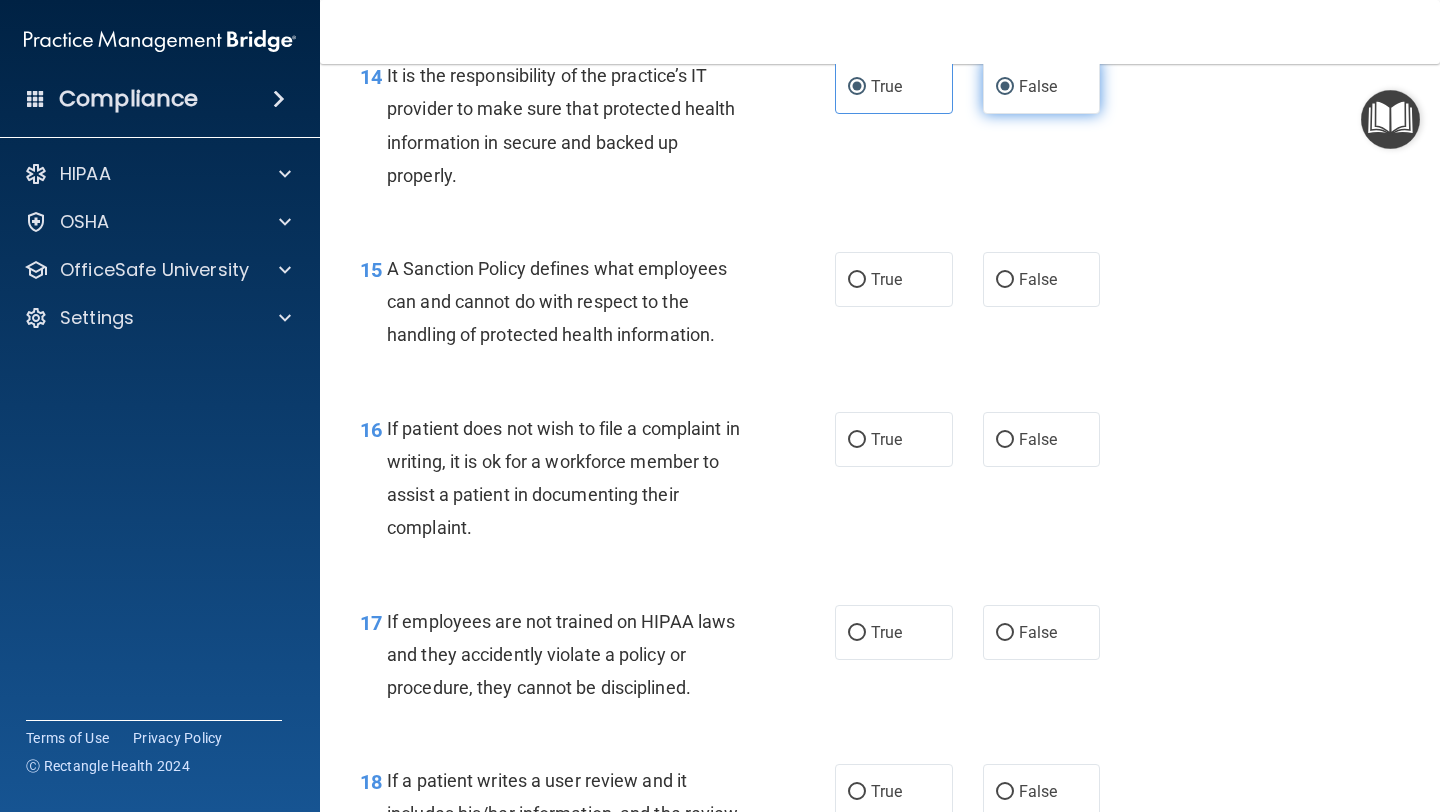 radio on "false" 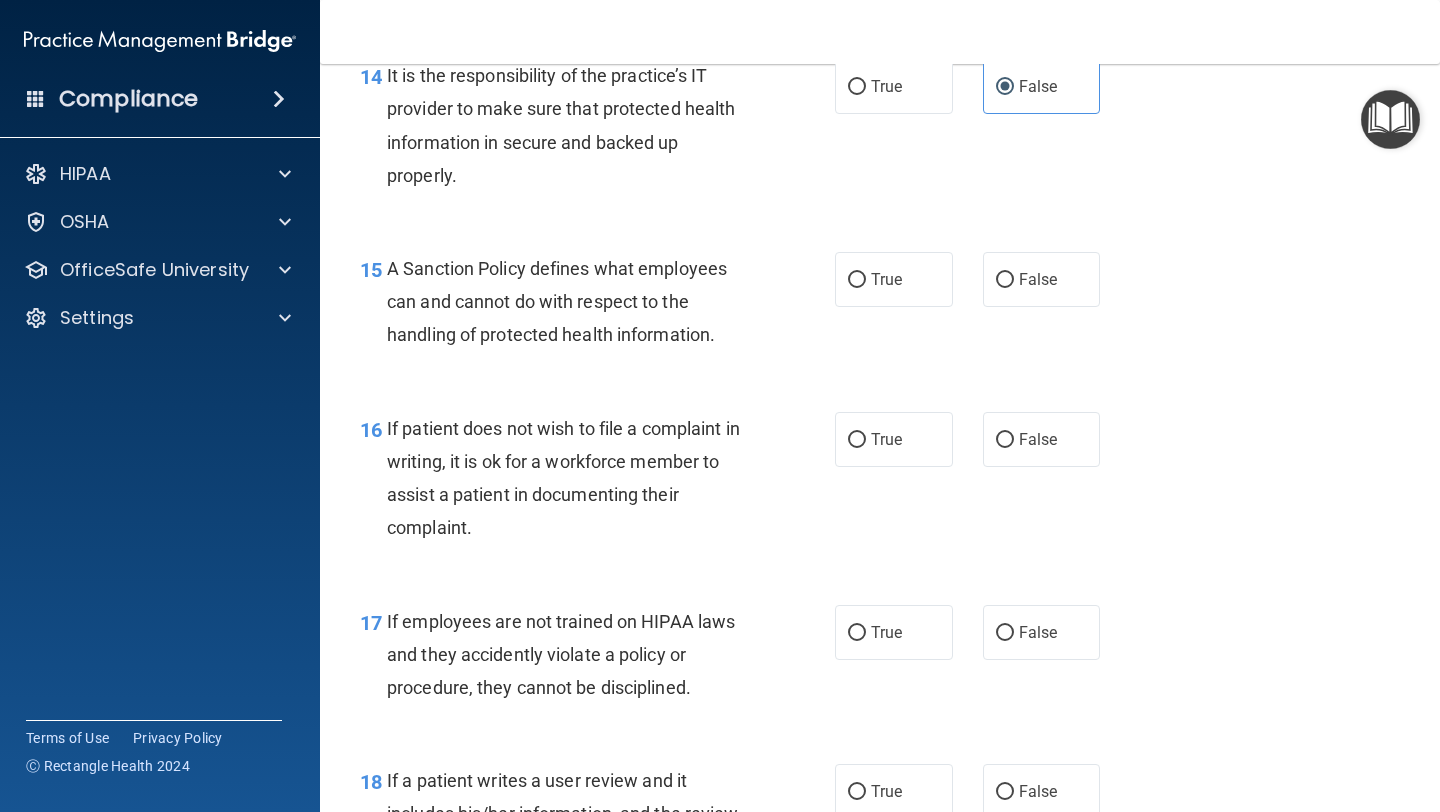 click on "15       A Sanction Policy defines what employees can and cannot do with respect to the handling of protected health information.                 True           False" at bounding box center [880, 307] 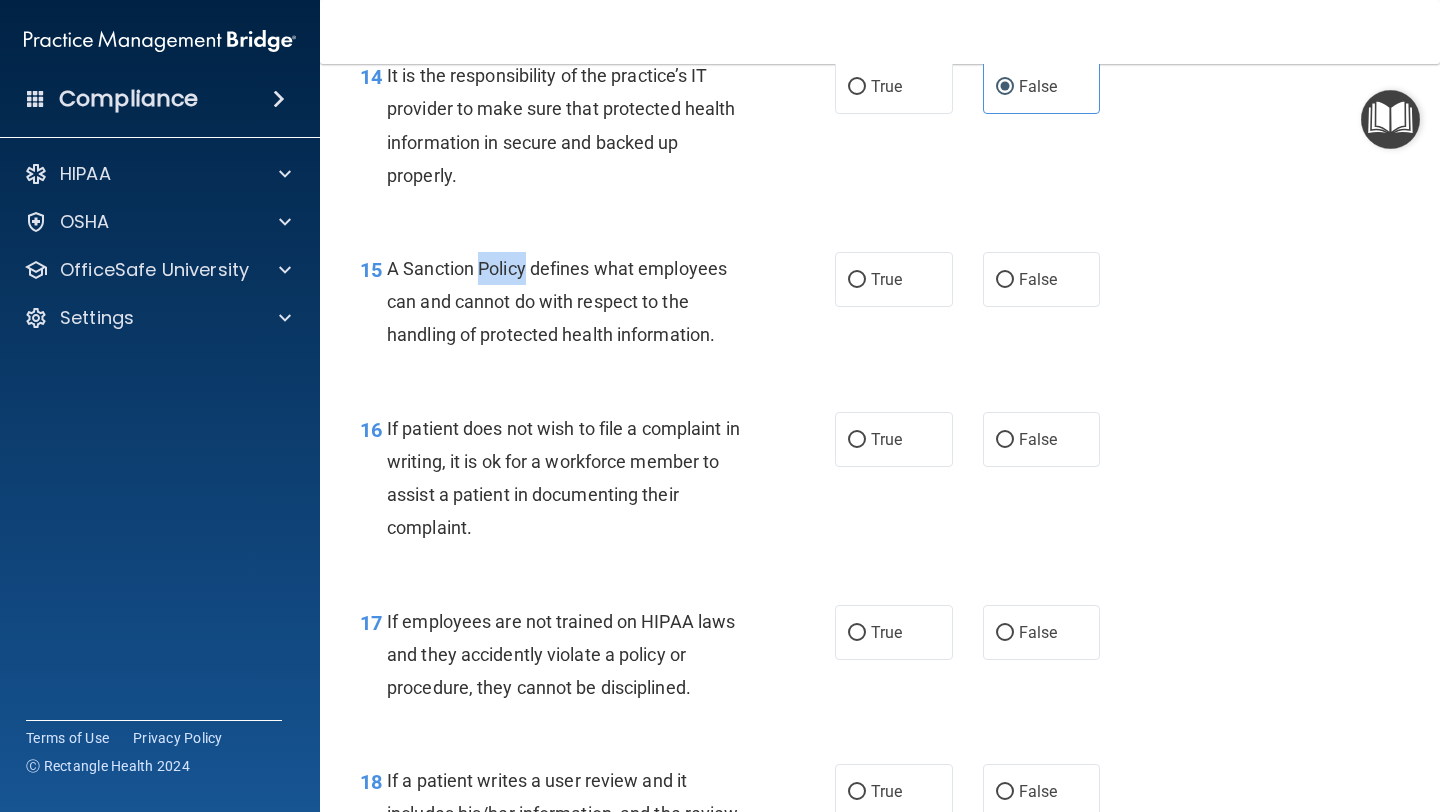 click on "A Sanction Policy defines what employees can and cannot do with respect to the handling of protected health information." at bounding box center (557, 301) 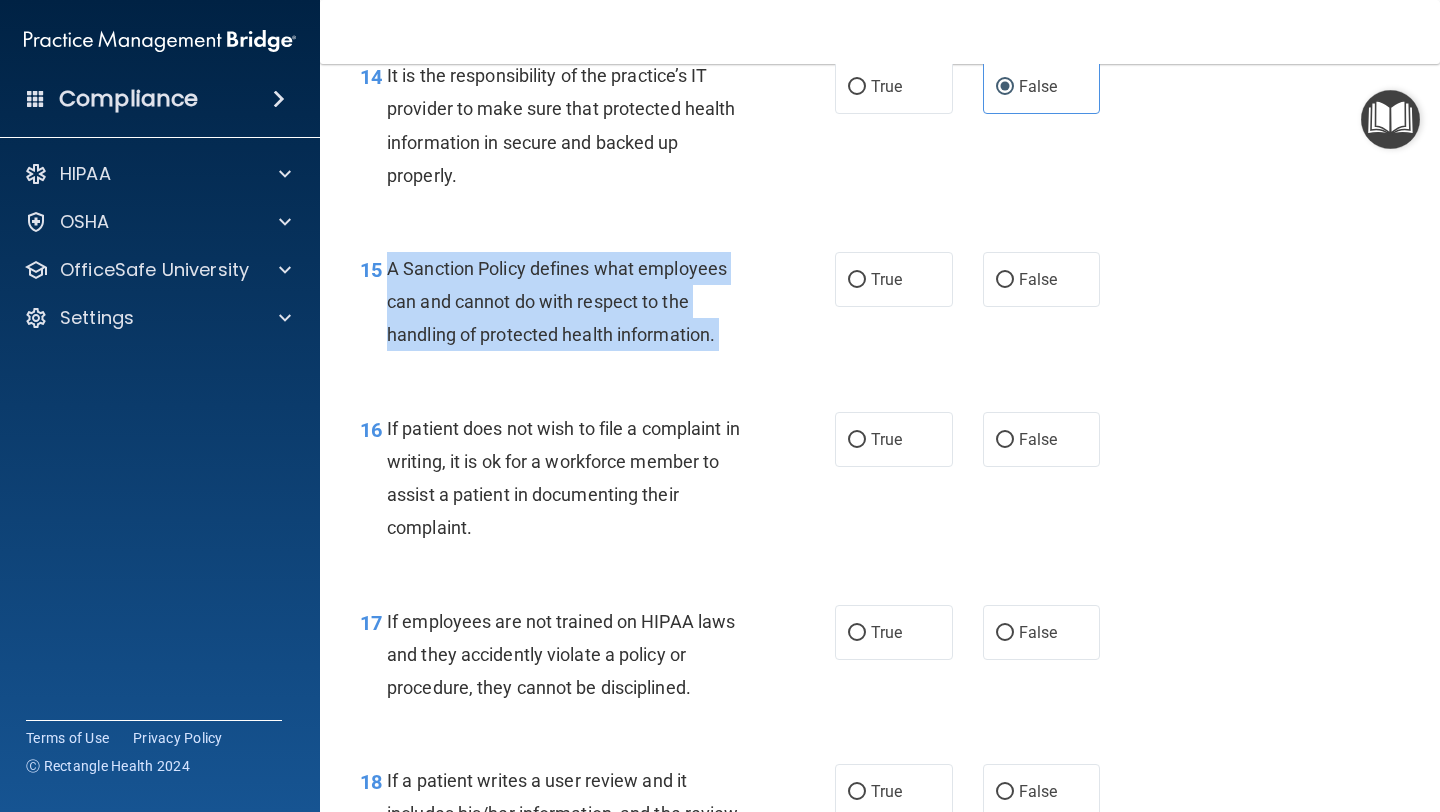 click on "A Sanction Policy defines what employees can and cannot do with respect to the handling of protected health information." at bounding box center [557, 301] 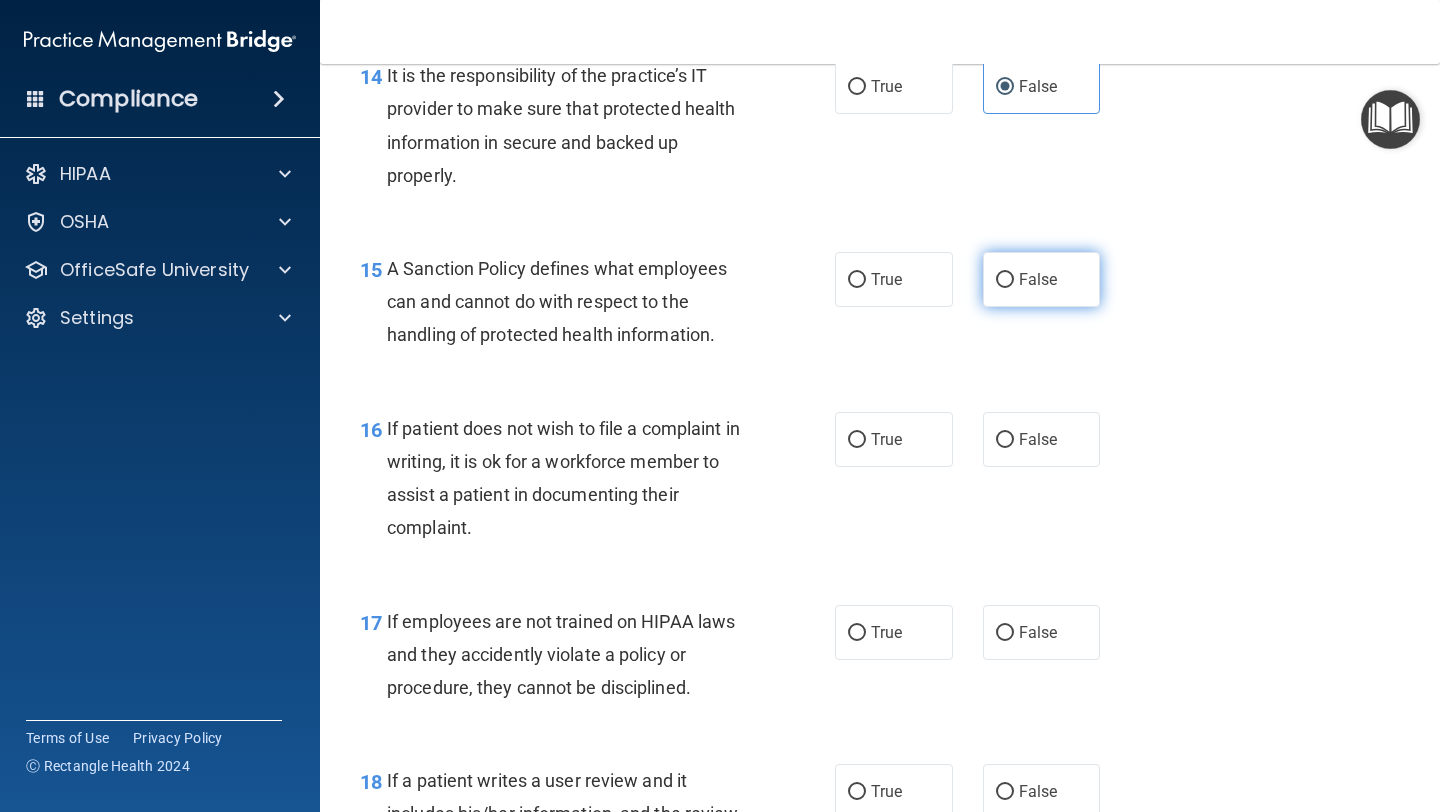 click on "False" at bounding box center (1042, 279) 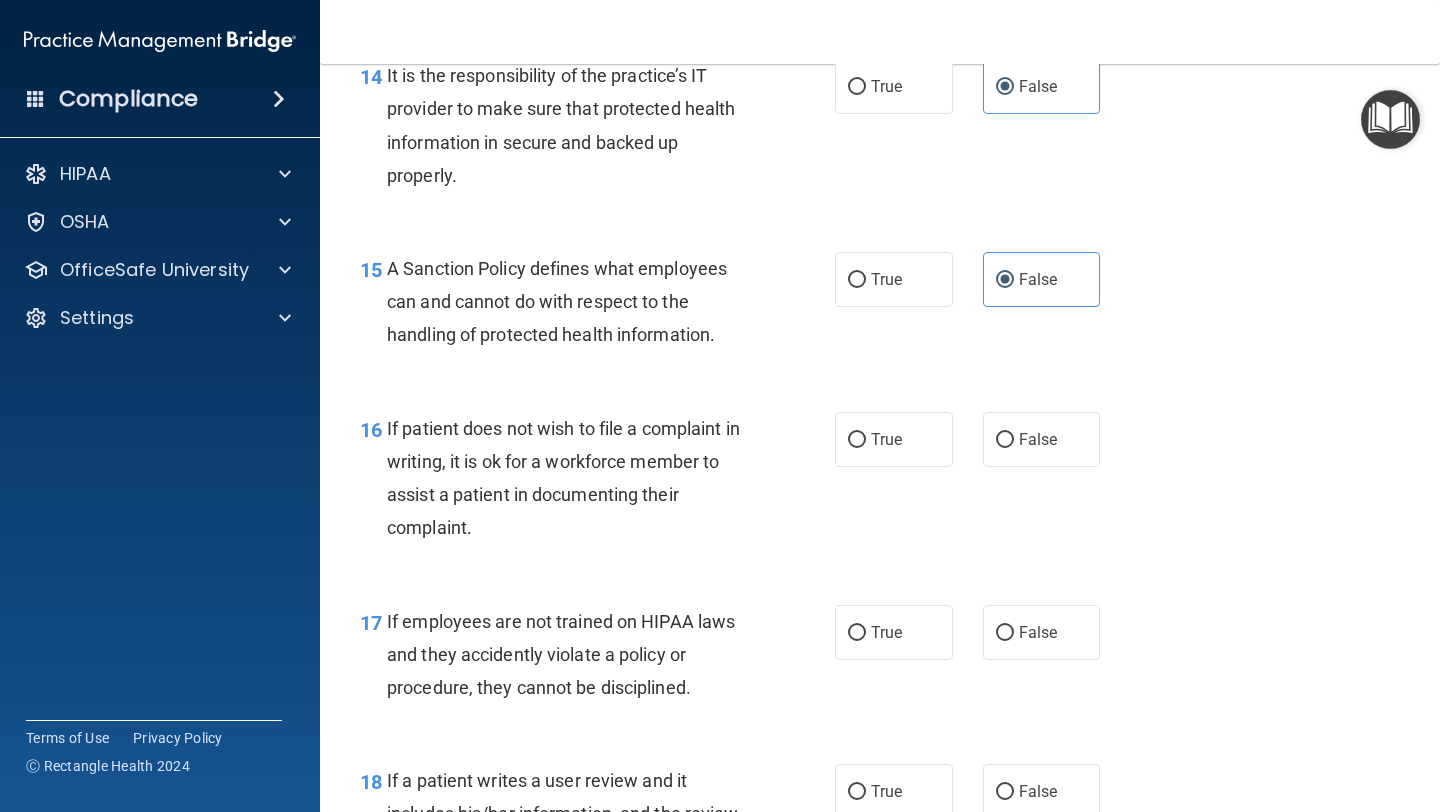 click on "15       A Sanction Policy defines what employees can and cannot do with respect to the handling of protected health information.                 True           False" at bounding box center [880, 307] 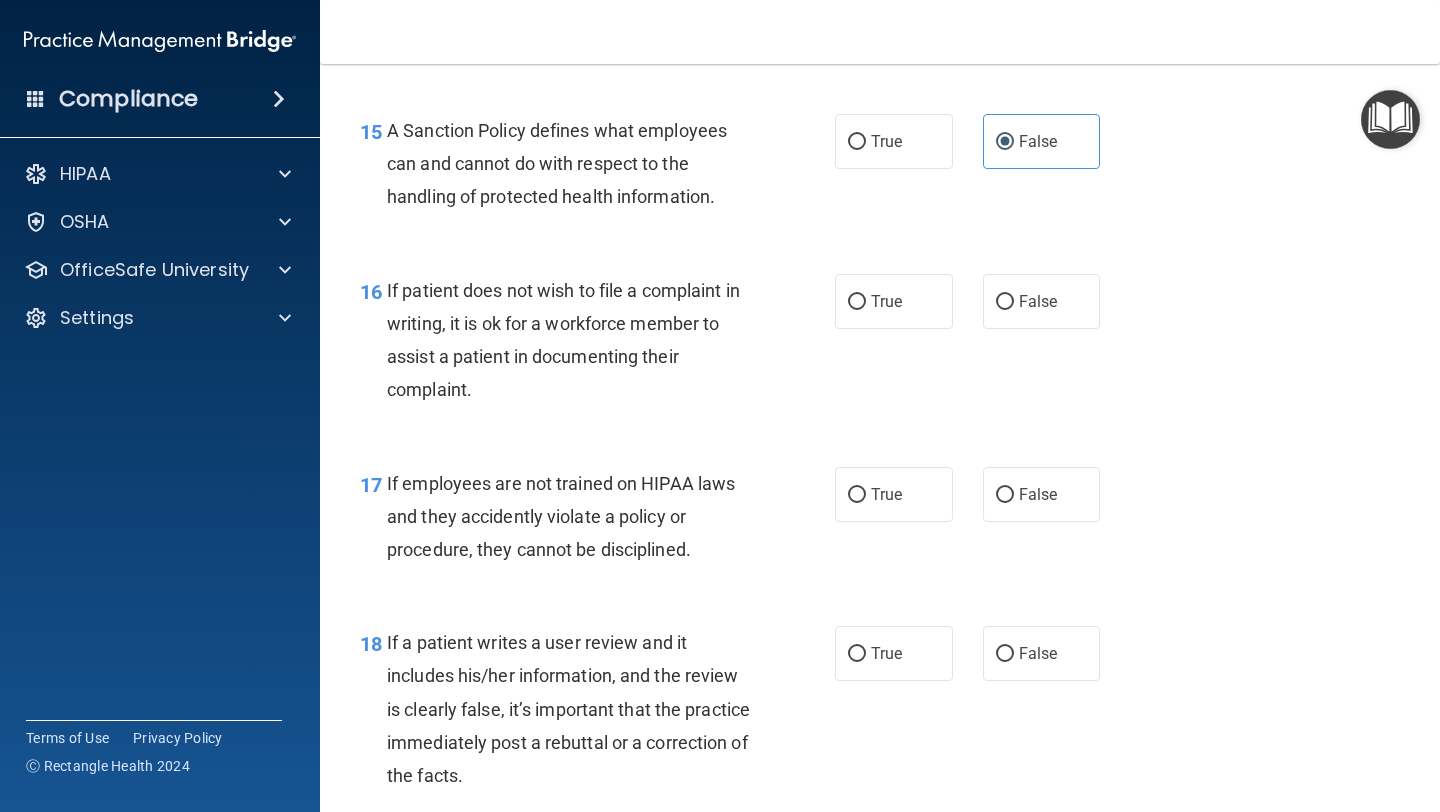 scroll, scrollTop: 3113, scrollLeft: 0, axis: vertical 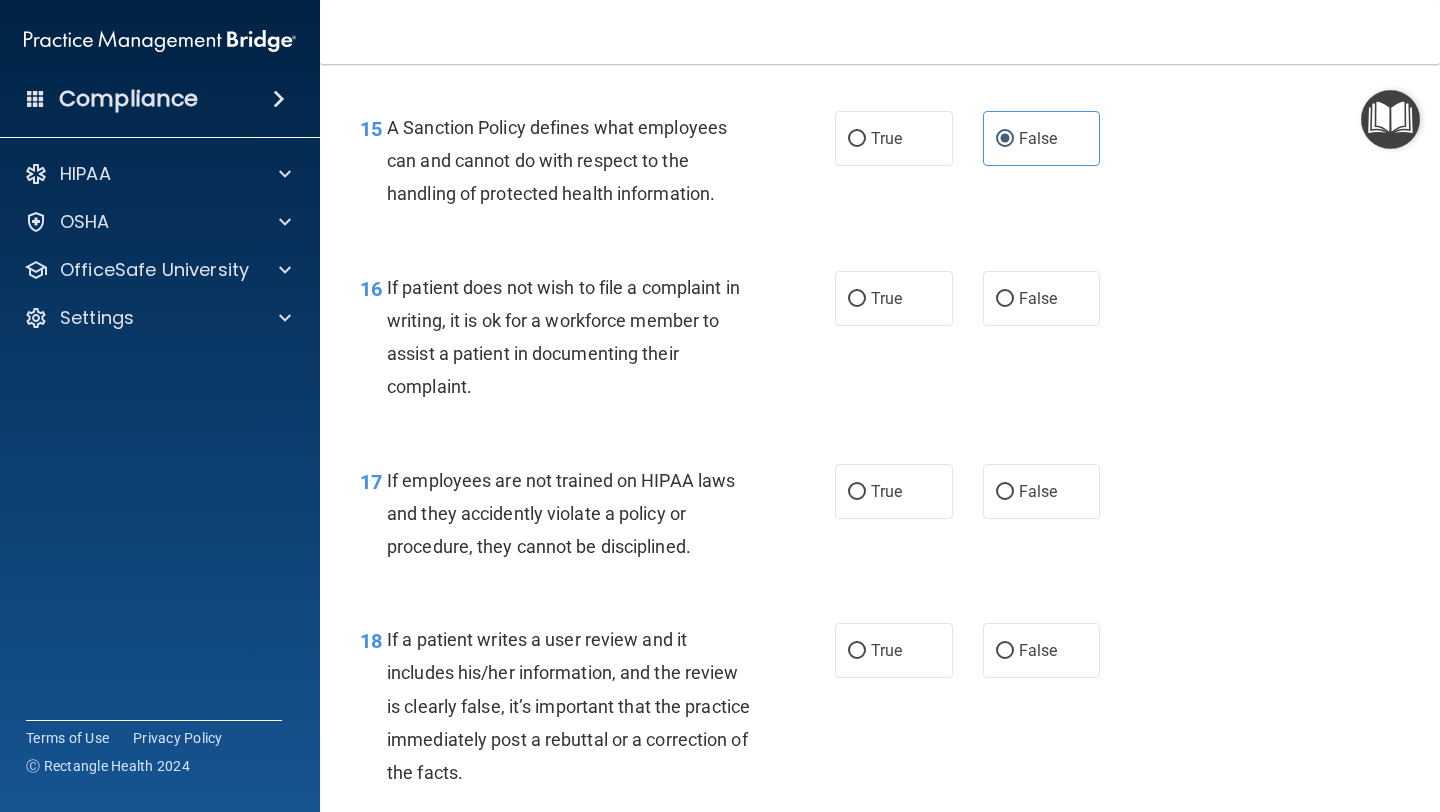 click on "If patient does not wish to file a complaint in writing, it is ok for a workforce member to assist a patient in documenting their complaint." at bounding box center [563, 337] 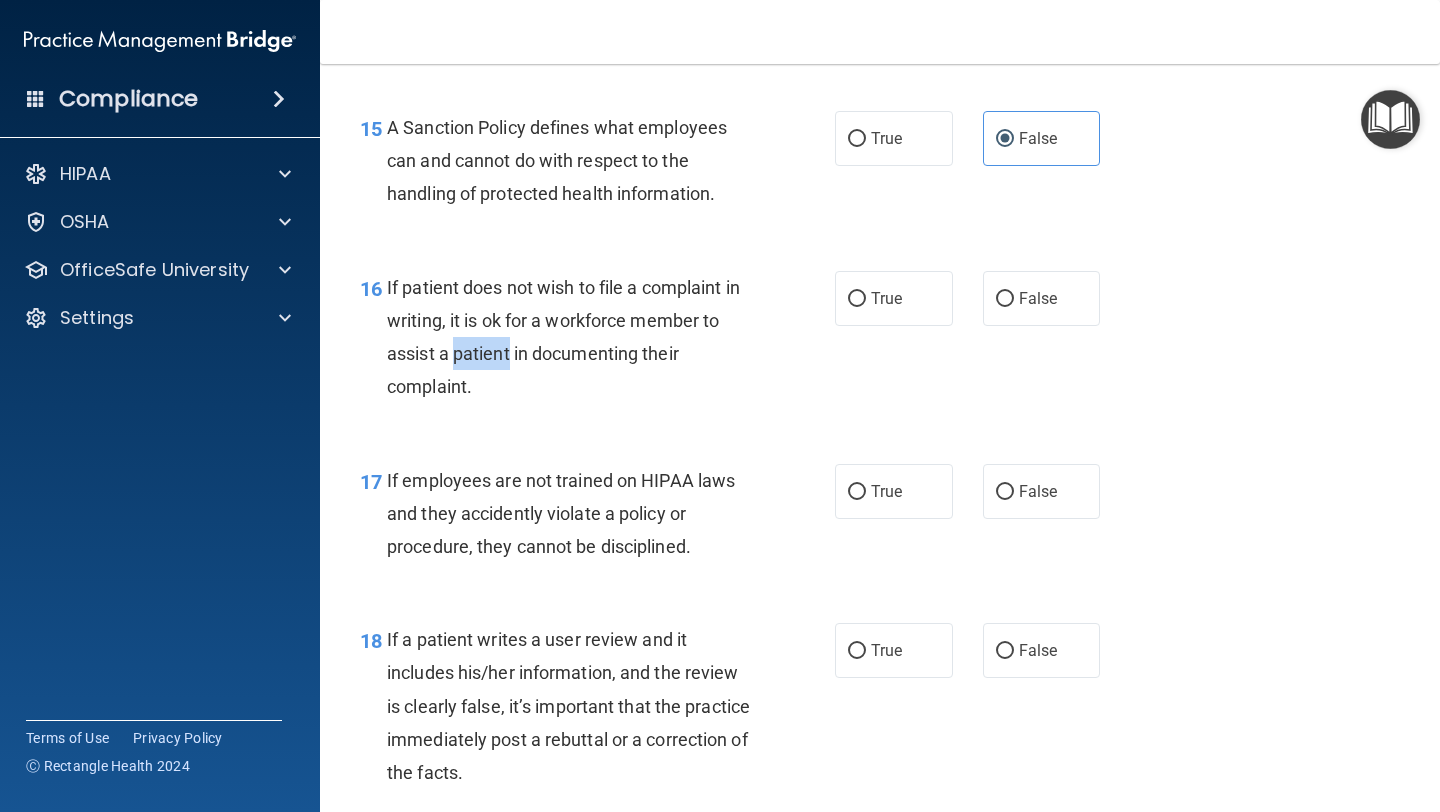 click on "If patient does not wish to file a complaint in writing, it is ok for a workforce member to assist a patient in documenting their complaint." at bounding box center (563, 337) 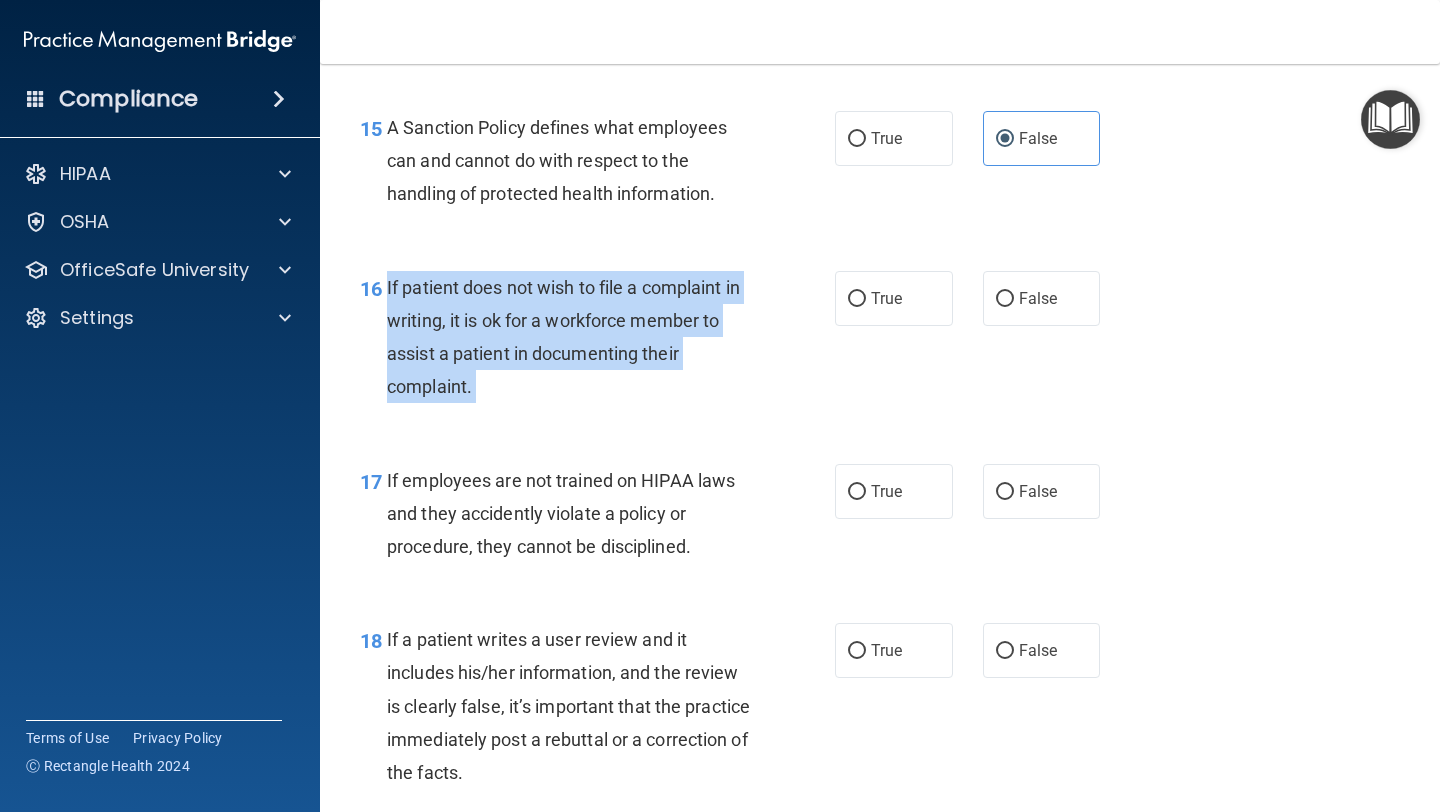 click on "If patient does not wish to file a complaint in writing, it is ok for a workforce member to assist a patient in documenting their complaint." at bounding box center (563, 337) 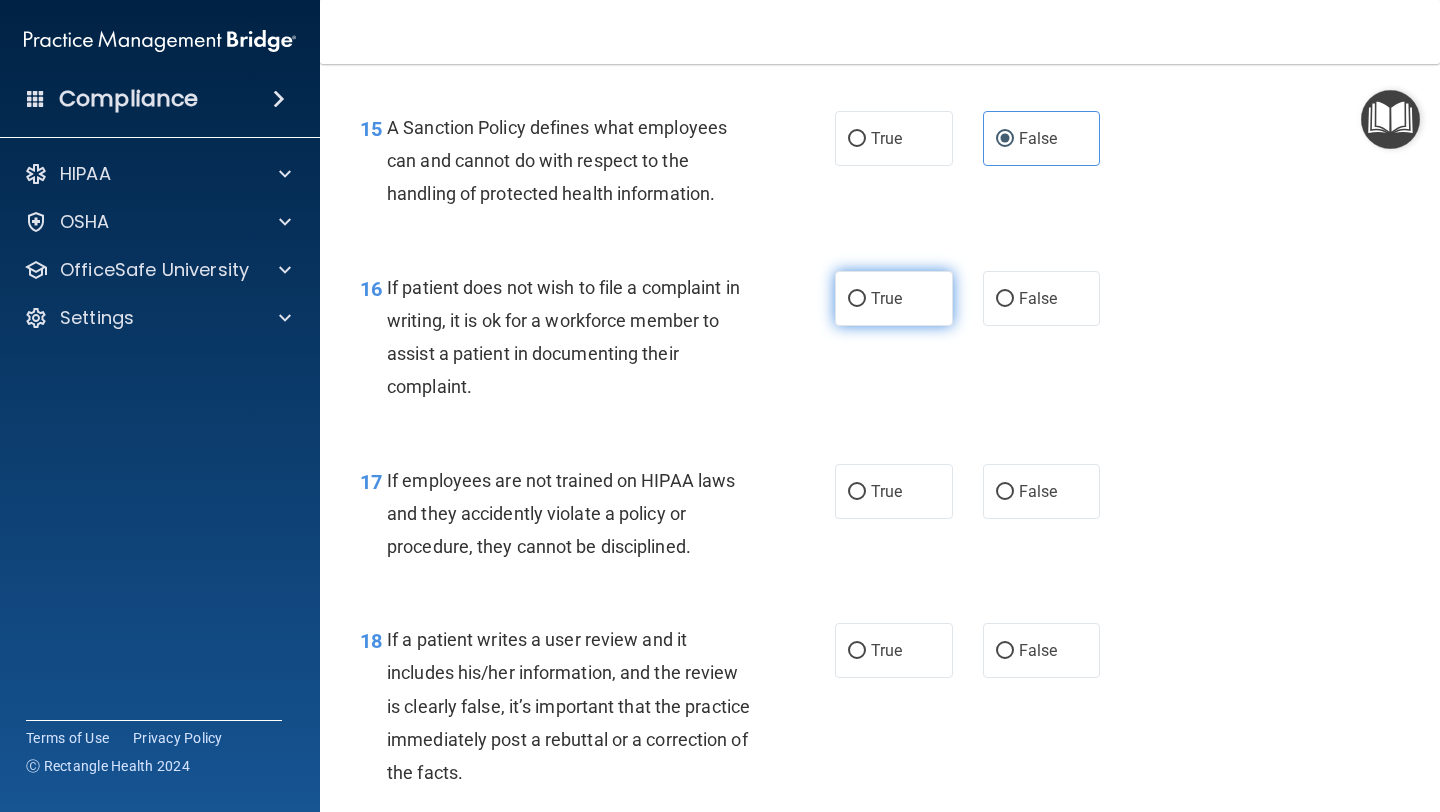 click on "True" at bounding box center [894, 298] 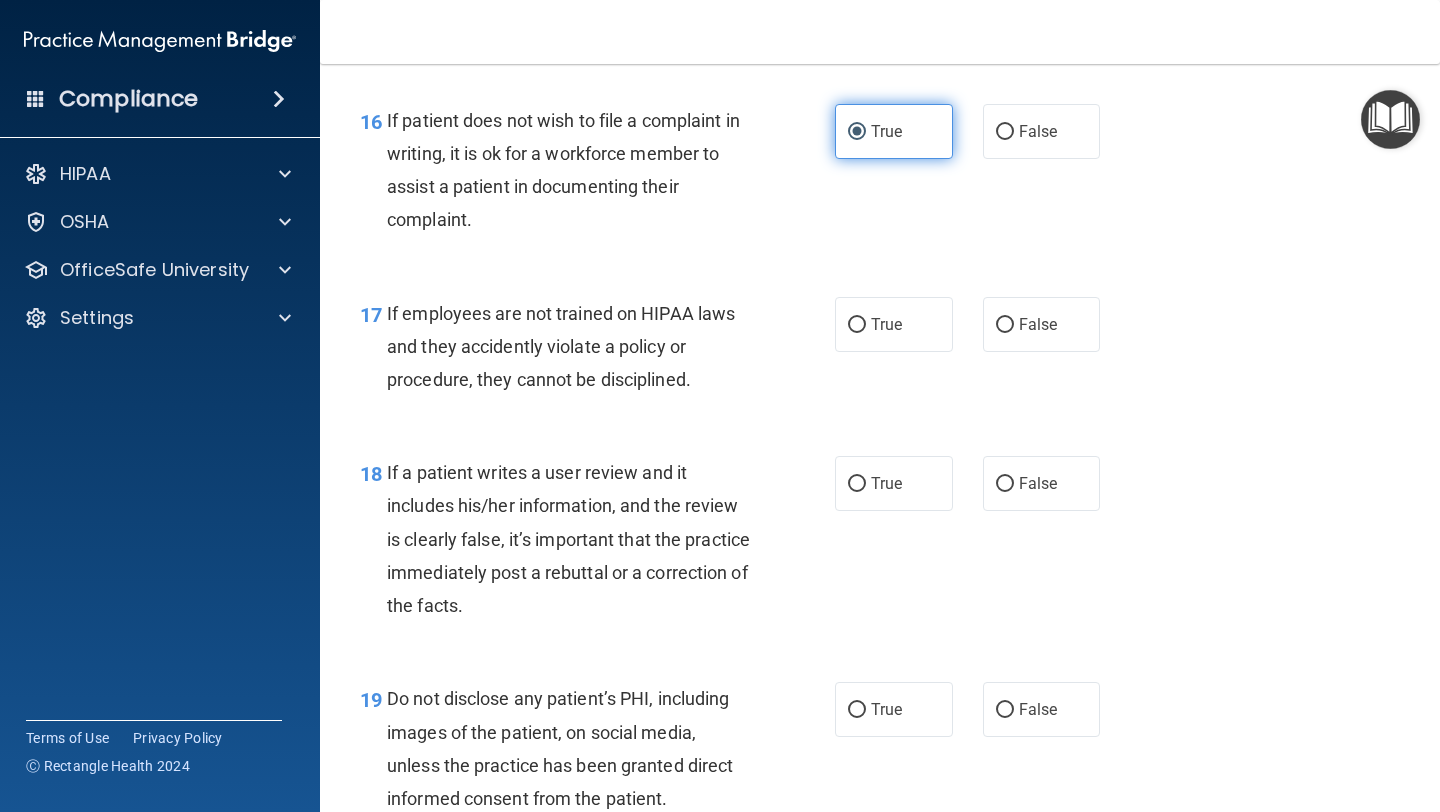 scroll, scrollTop: 3292, scrollLeft: 0, axis: vertical 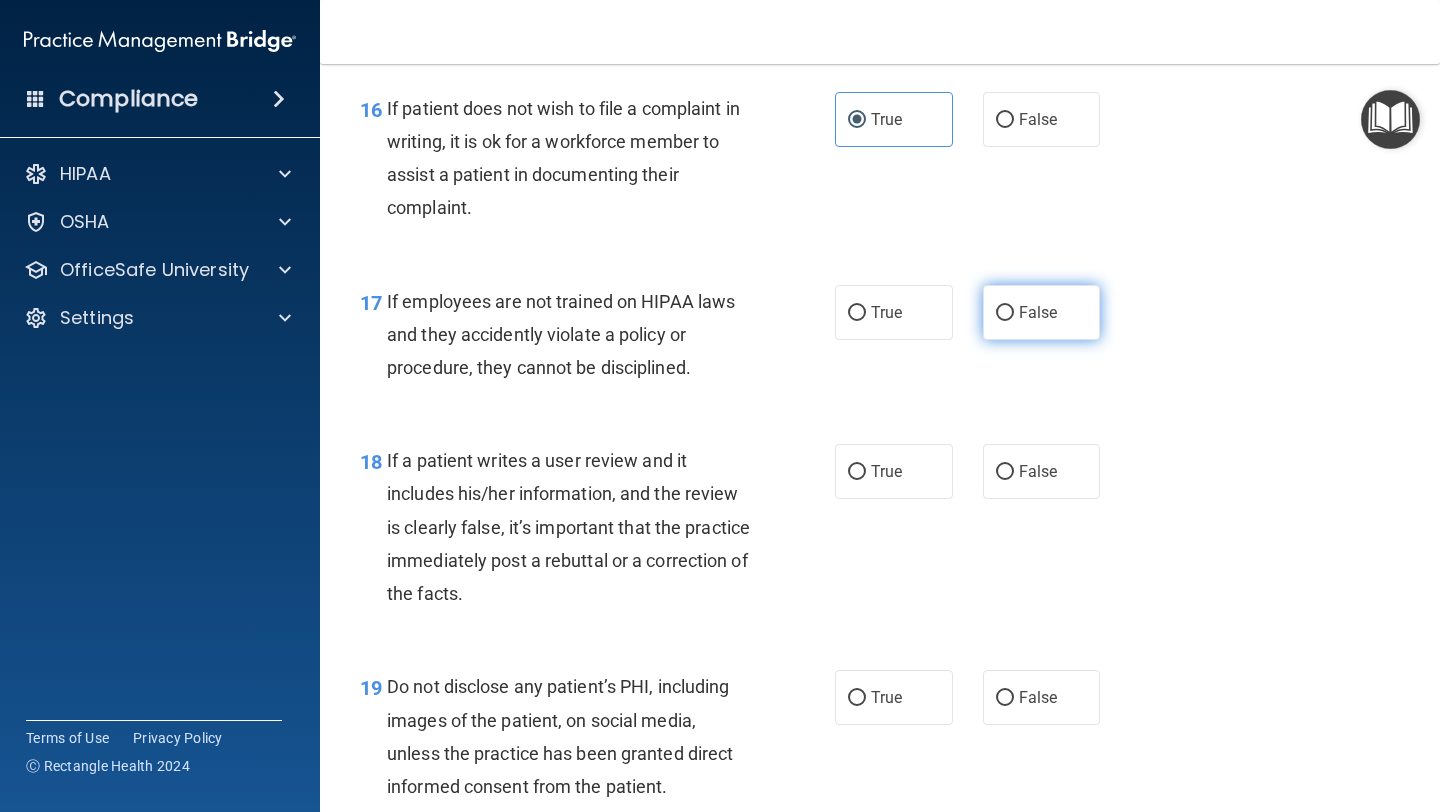 click on "False" at bounding box center (1005, 313) 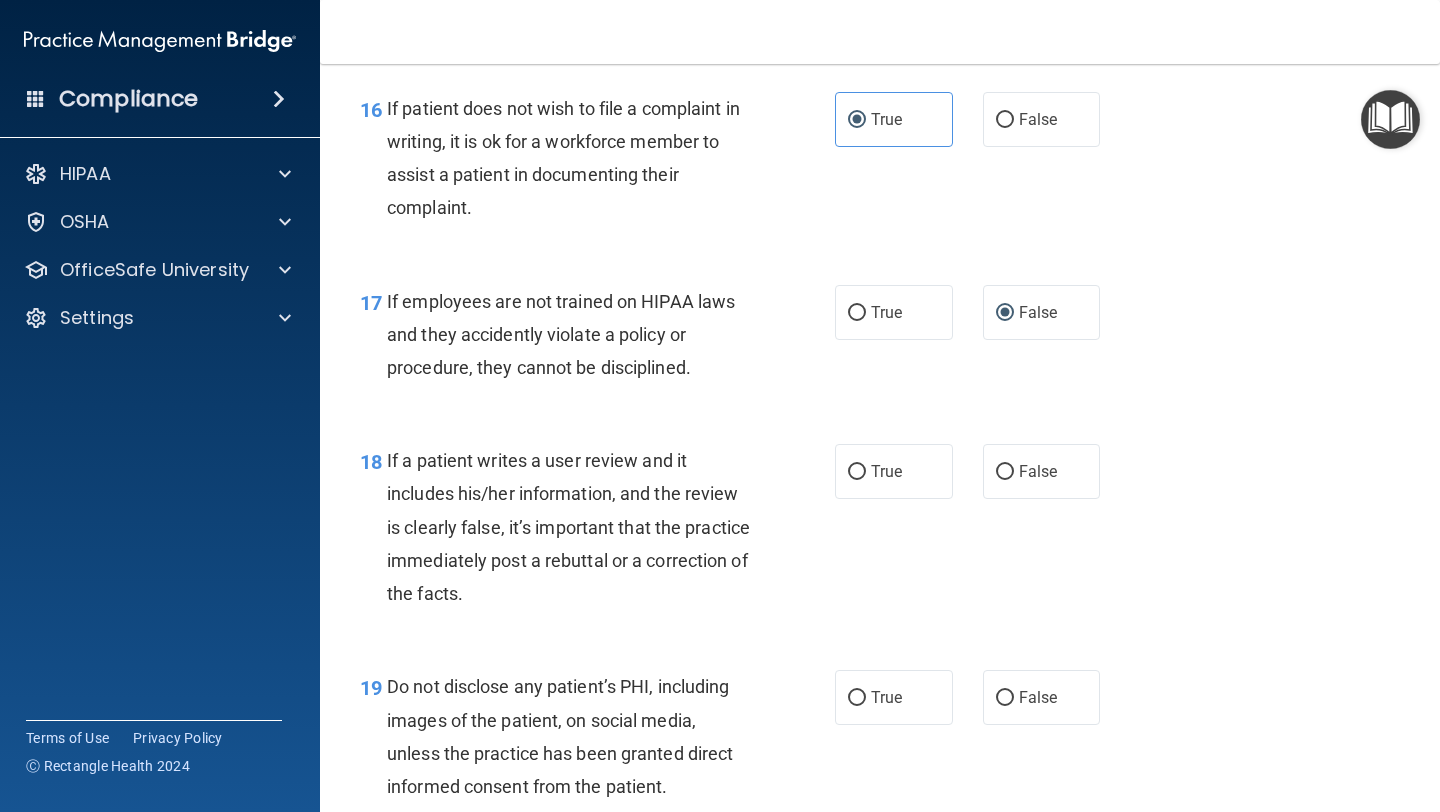 click on "If employees are not trained on HIPAA laws and they accidently violate a policy or procedure, they cannot be disciplined." at bounding box center [576, 335] 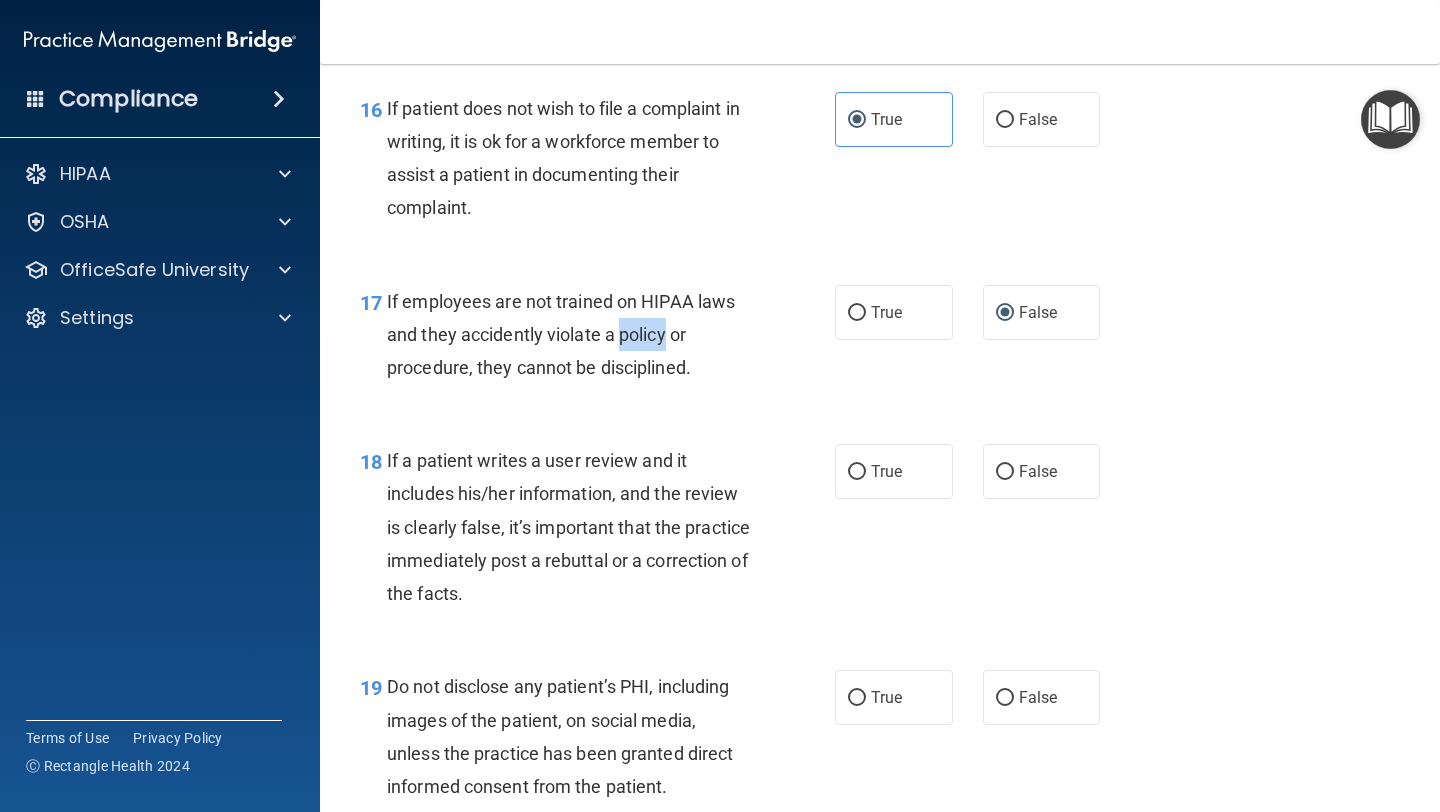 click on "If employees are not trained on HIPAA laws and they accidently violate a policy or procedure, they cannot be disciplined." at bounding box center (576, 335) 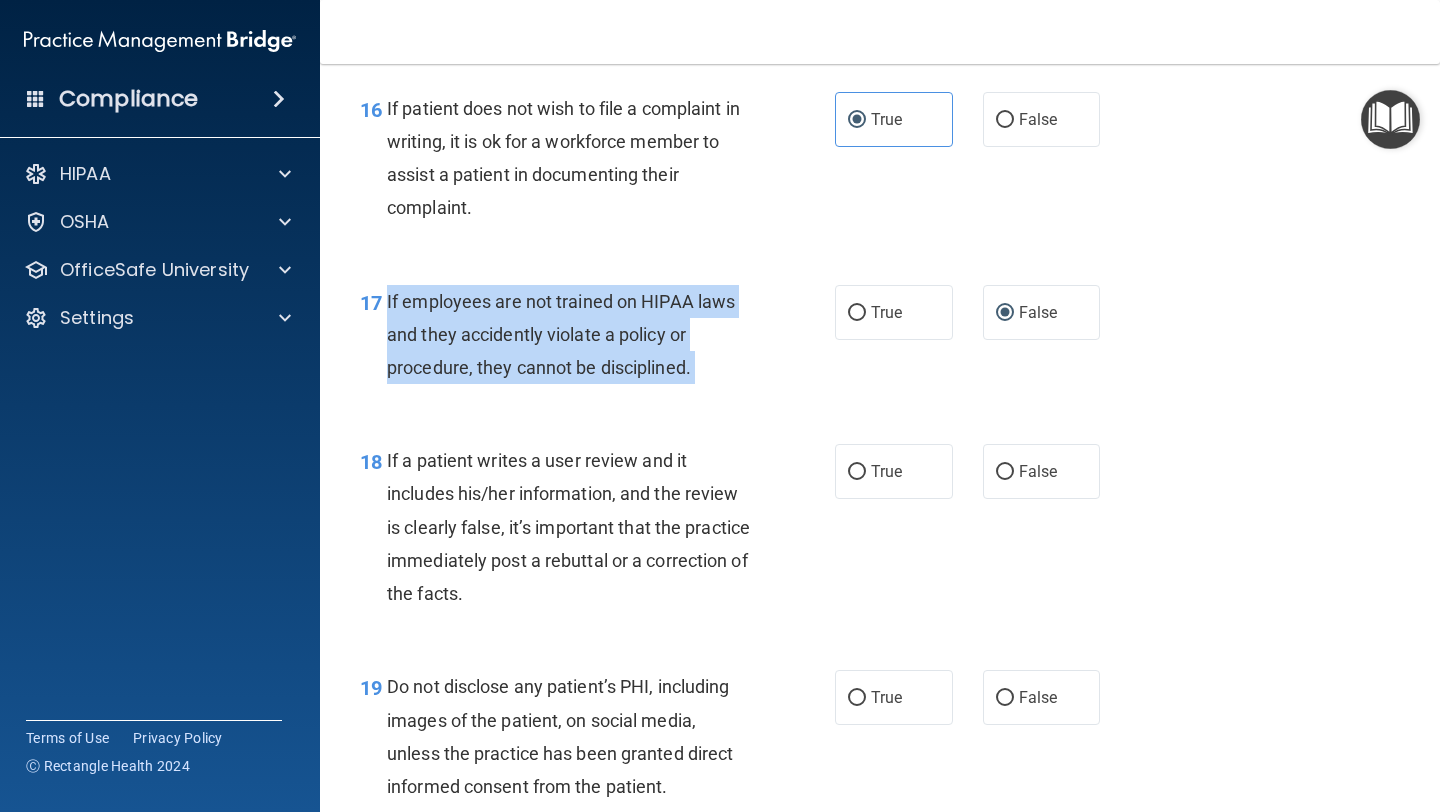 click on "If employees are not trained on HIPAA laws and they accidently violate a policy or procedure, they cannot be disciplined." at bounding box center (576, 335) 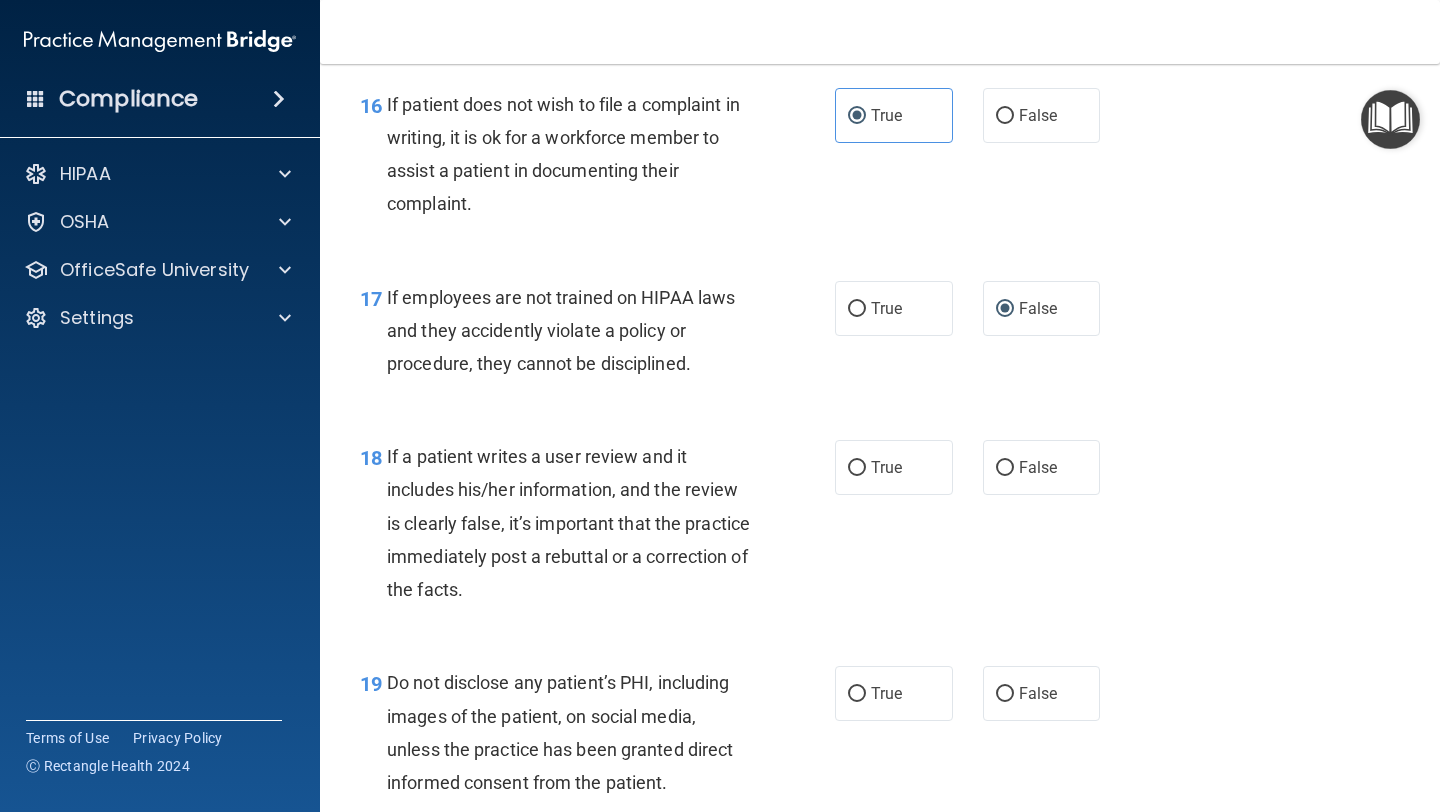 click on "16       If patient does not wish to file a complaint in writing, it is ok for a workforce member to assist a patient in documenting their complaint.                  True           False" at bounding box center [880, 159] 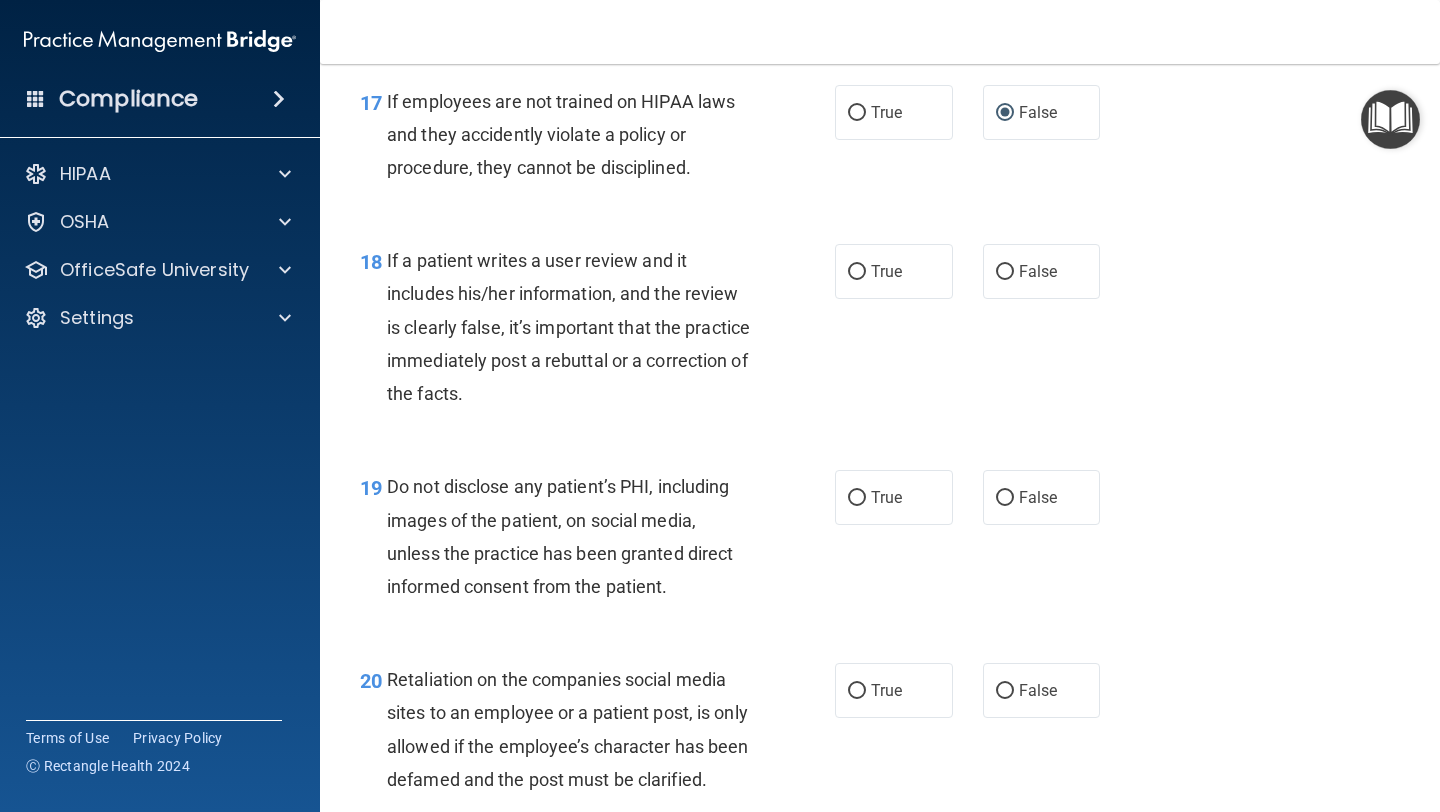 scroll, scrollTop: 3495, scrollLeft: 0, axis: vertical 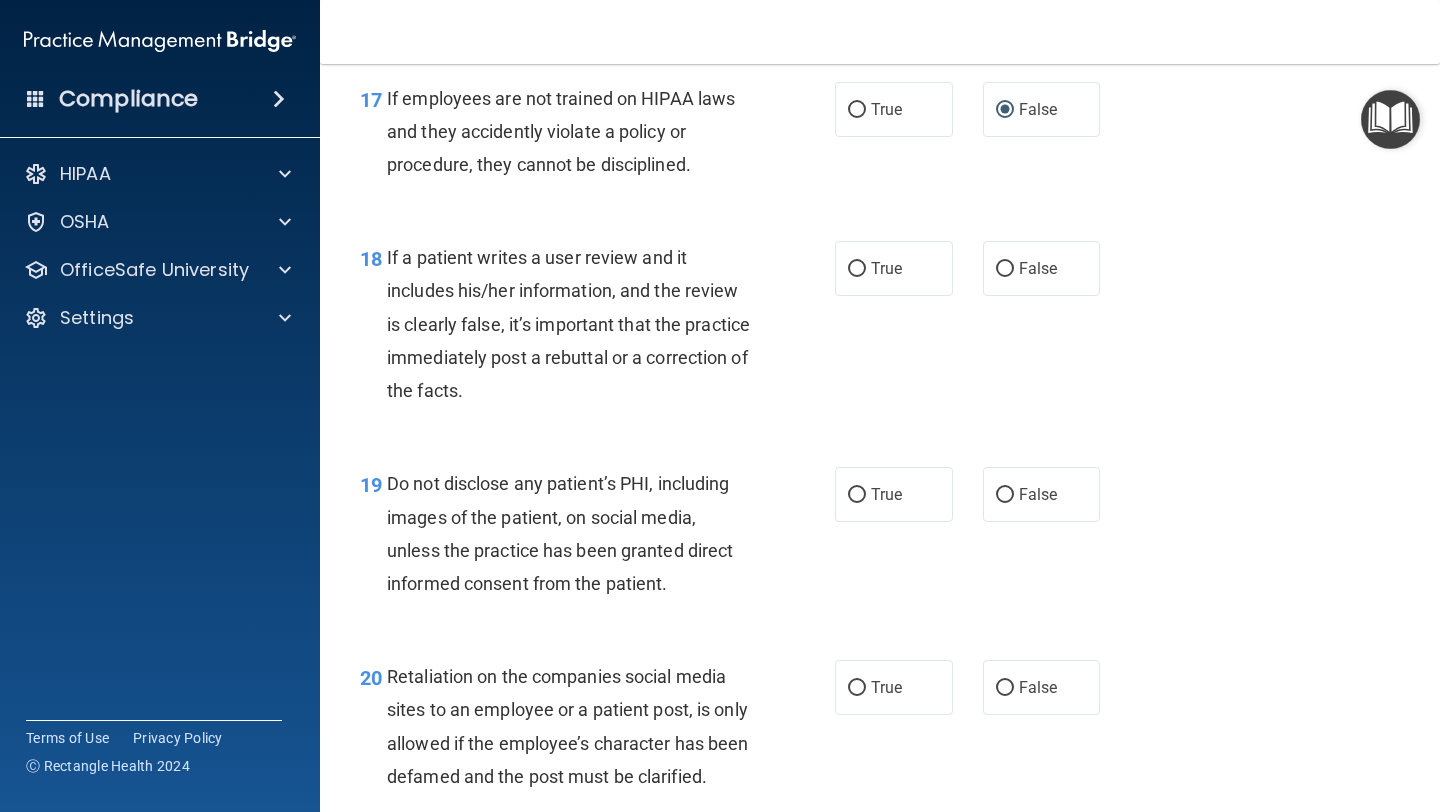 click on "If a patient writes a user review and it includes his/her information, and the review is clearly false, it’s important that the practice immediately post a rebuttal or a correction of the facts." at bounding box center (568, 324) 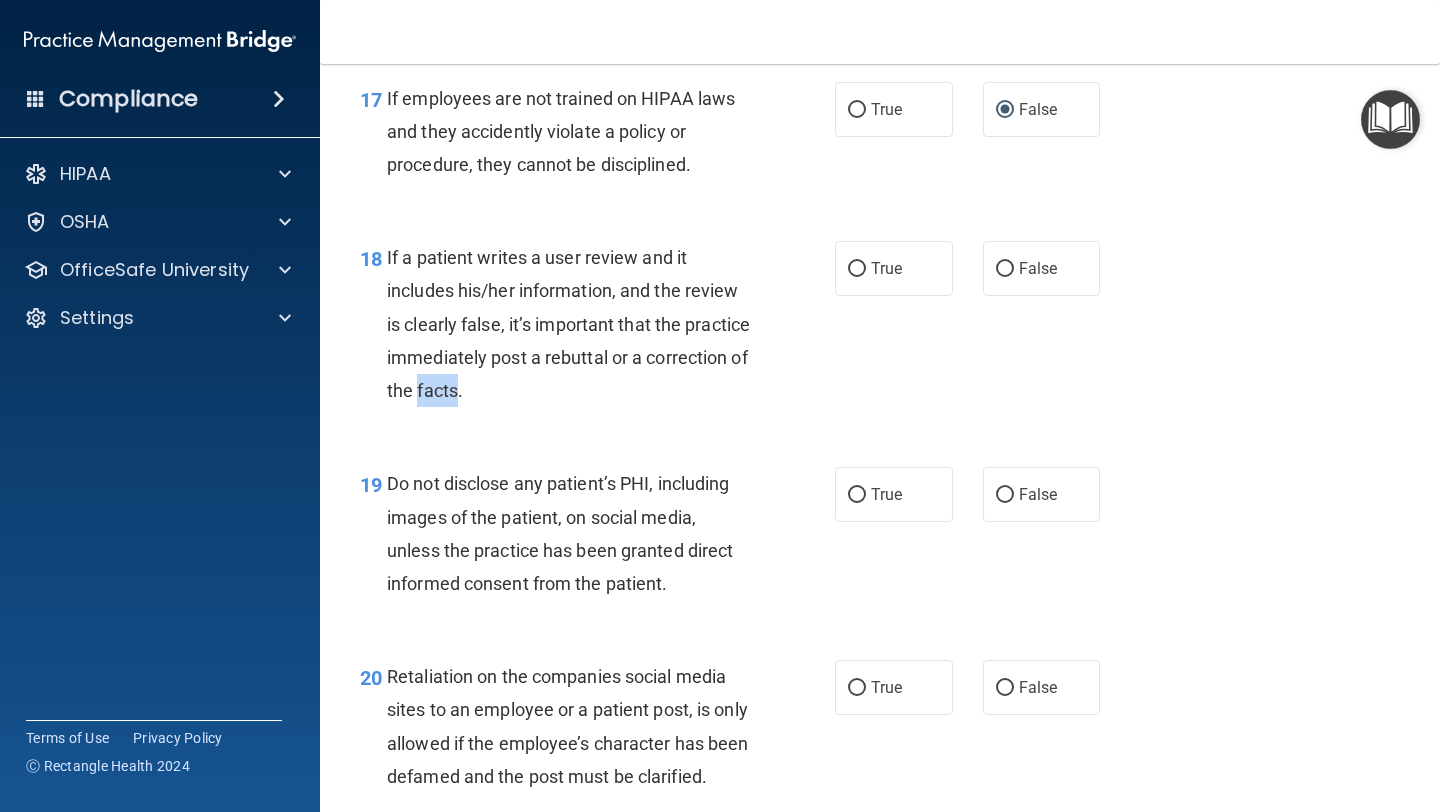 click on "If a patient writes a user review and it includes his/her information, and the review is clearly false, it’s important that the practice immediately post a rebuttal or a correction of the facts." at bounding box center (568, 324) 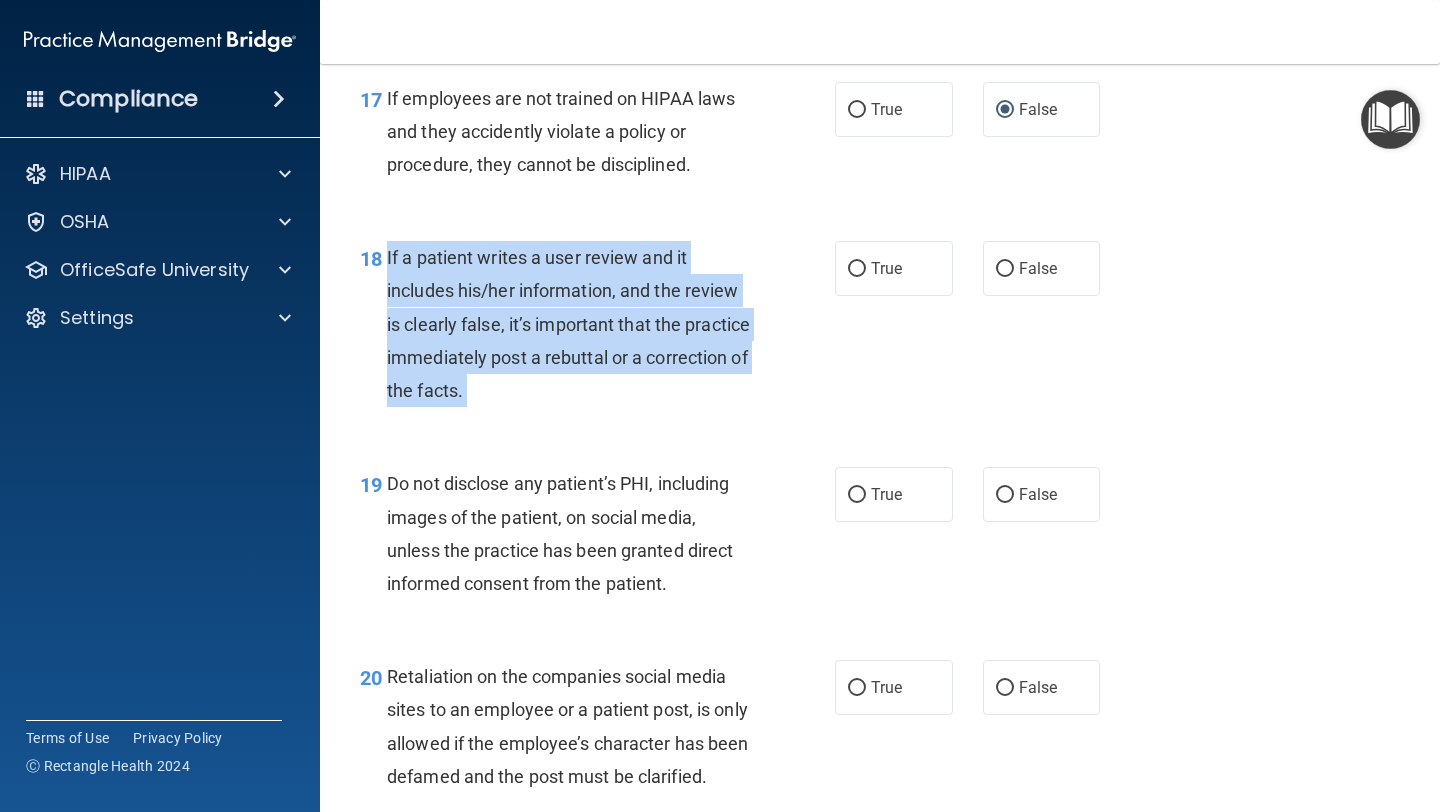 click on "If a patient writes a user review and it includes his/her information, and the review is clearly false, it’s important that the practice immediately post a rebuttal or a correction of the facts." at bounding box center (568, 324) 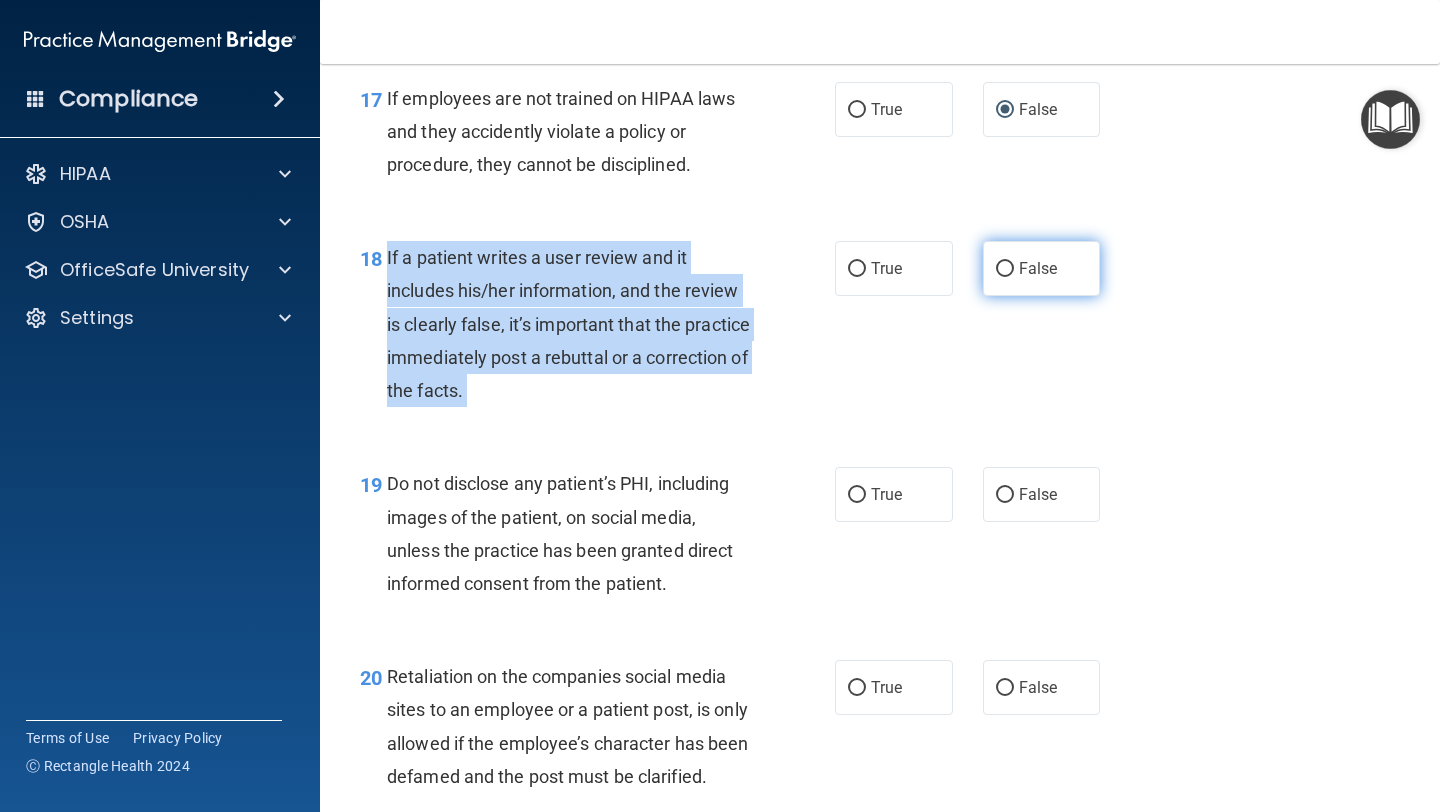 click on "False" at bounding box center (1005, 269) 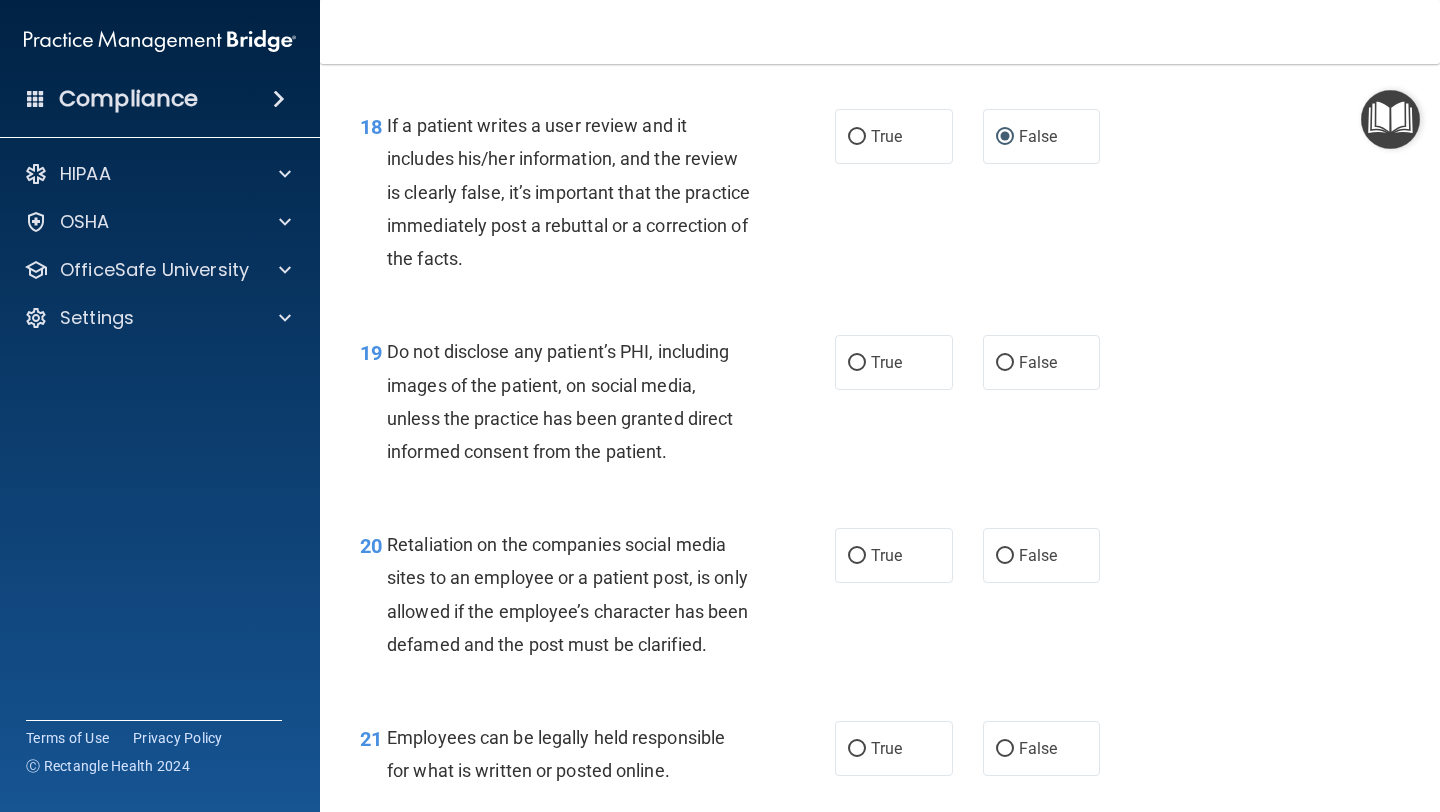 click on "19       Do not disclose any patient’s PHI, including images of the patient, on social media, unless the practice has been granted direct informed consent from the patient." at bounding box center [597, 406] 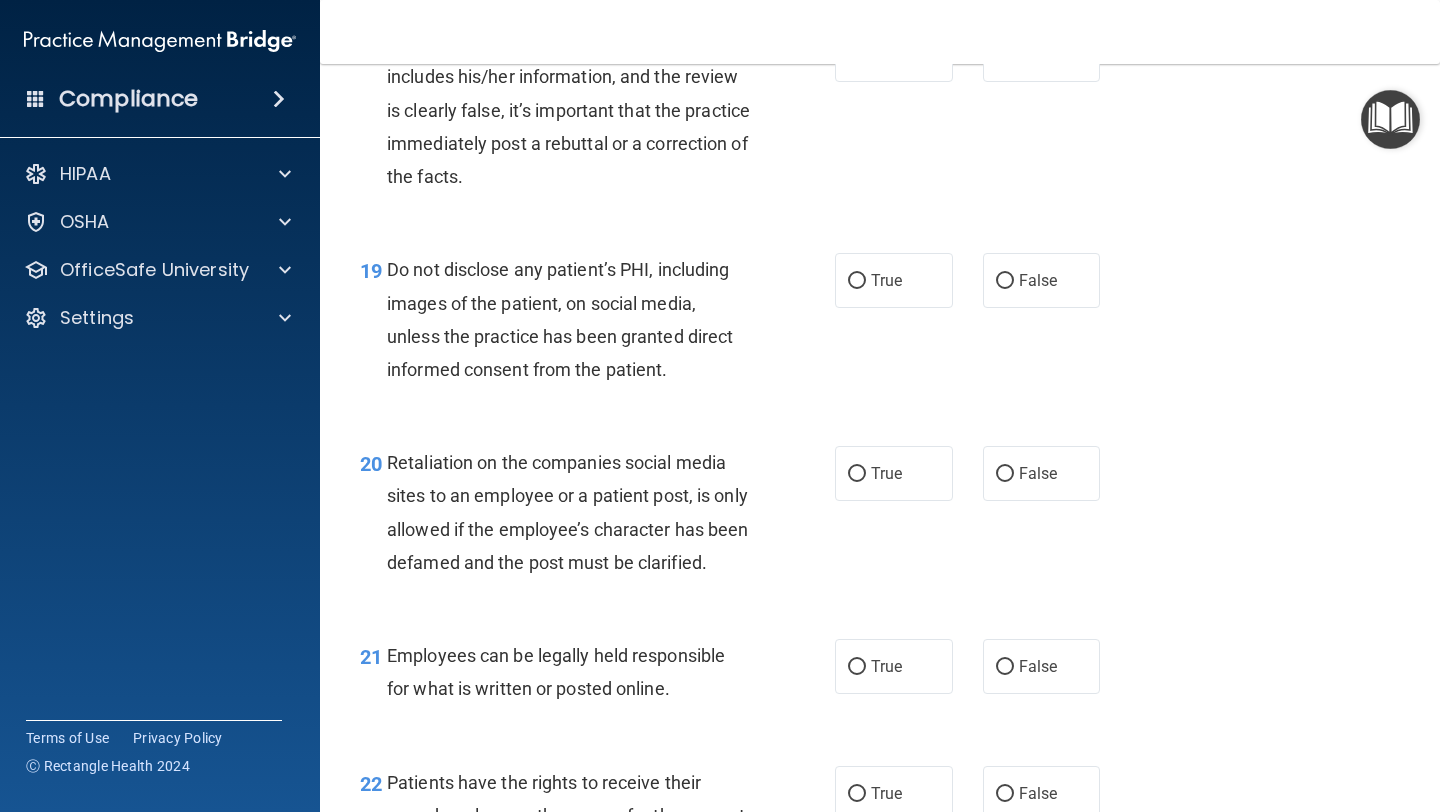 scroll, scrollTop: 3707, scrollLeft: 0, axis: vertical 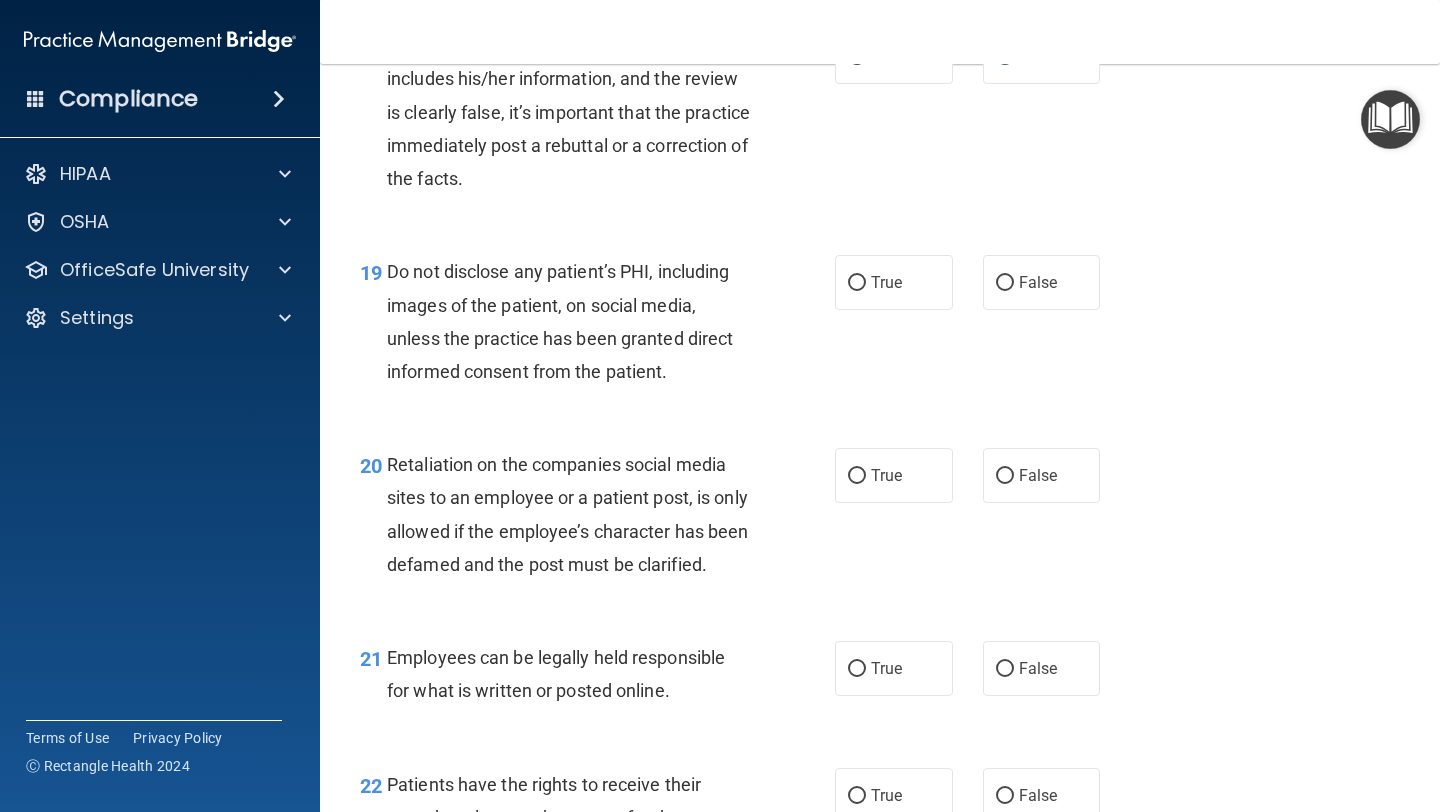 click on "Do not disclose any patient’s PHI, including images of the patient, on social media, unless the practice has been granted direct informed consent from the patient." at bounding box center (560, 321) 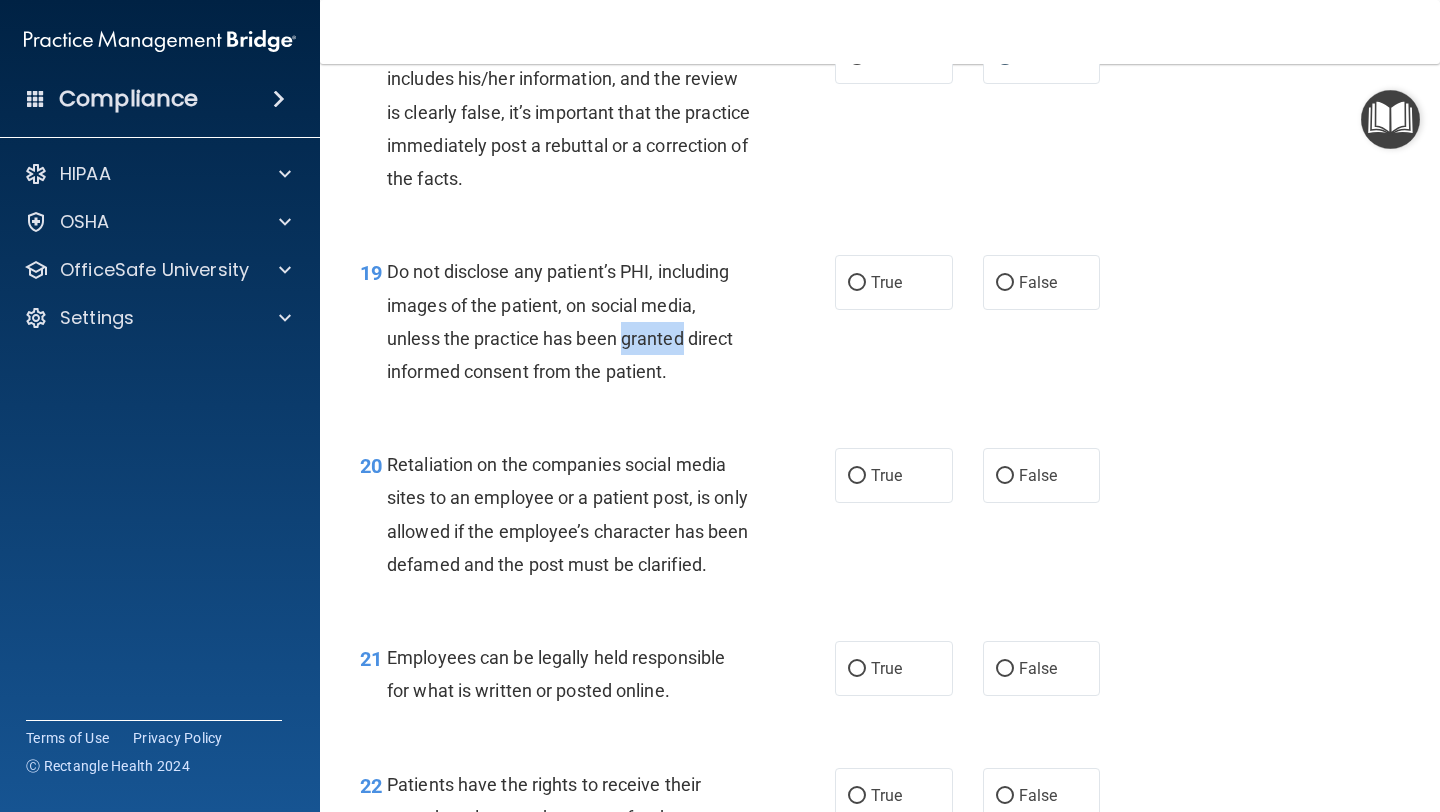 click on "Do not disclose any patient’s PHI, including images of the patient, on social media, unless the practice has been granted direct informed consent from the patient." at bounding box center [560, 321] 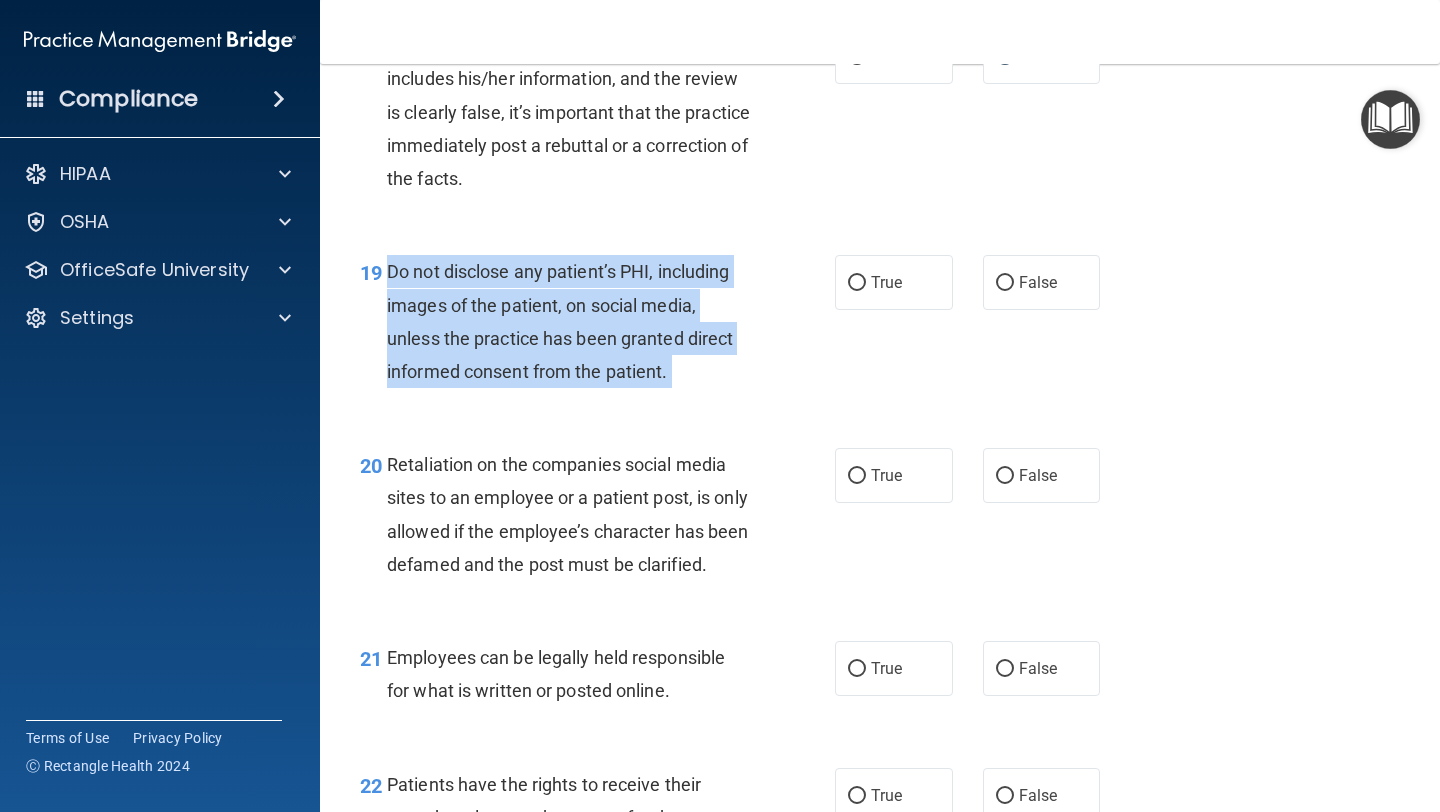 click on "Do not disclose any patient’s PHI, including images of the patient, on social media, unless the practice has been granted direct informed consent from the patient." at bounding box center [560, 321] 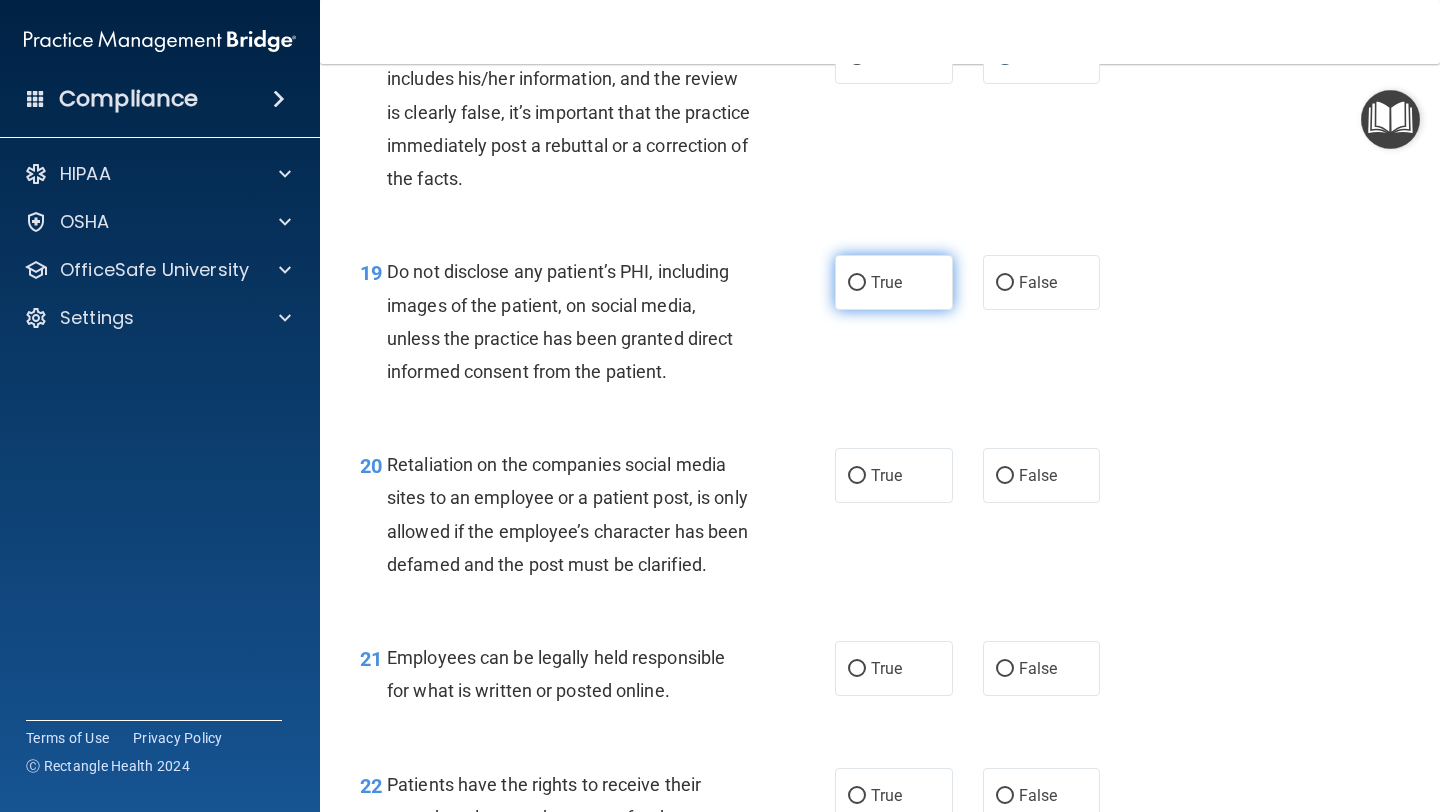click on "True" at bounding box center (886, 282) 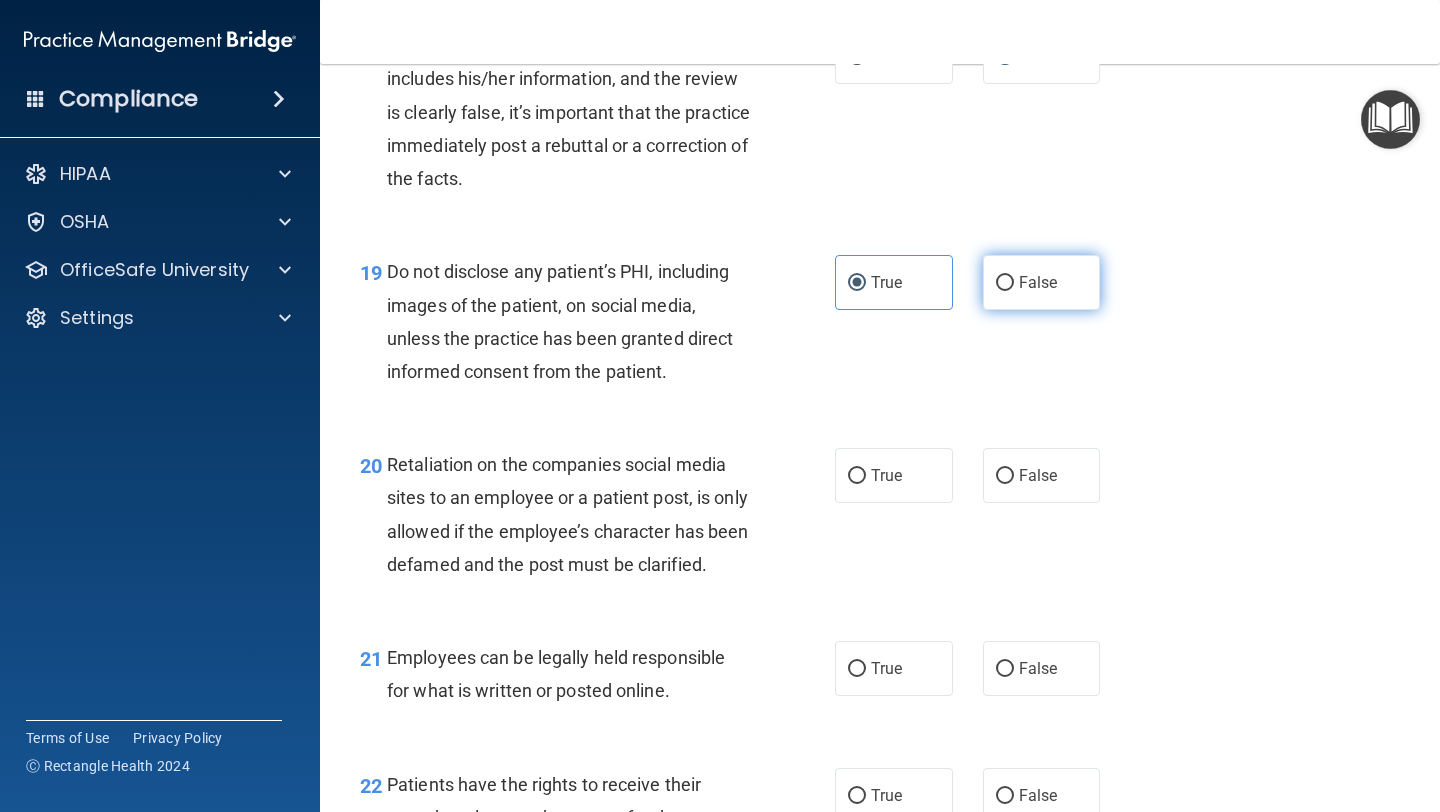 click on "False" at bounding box center [1042, 282] 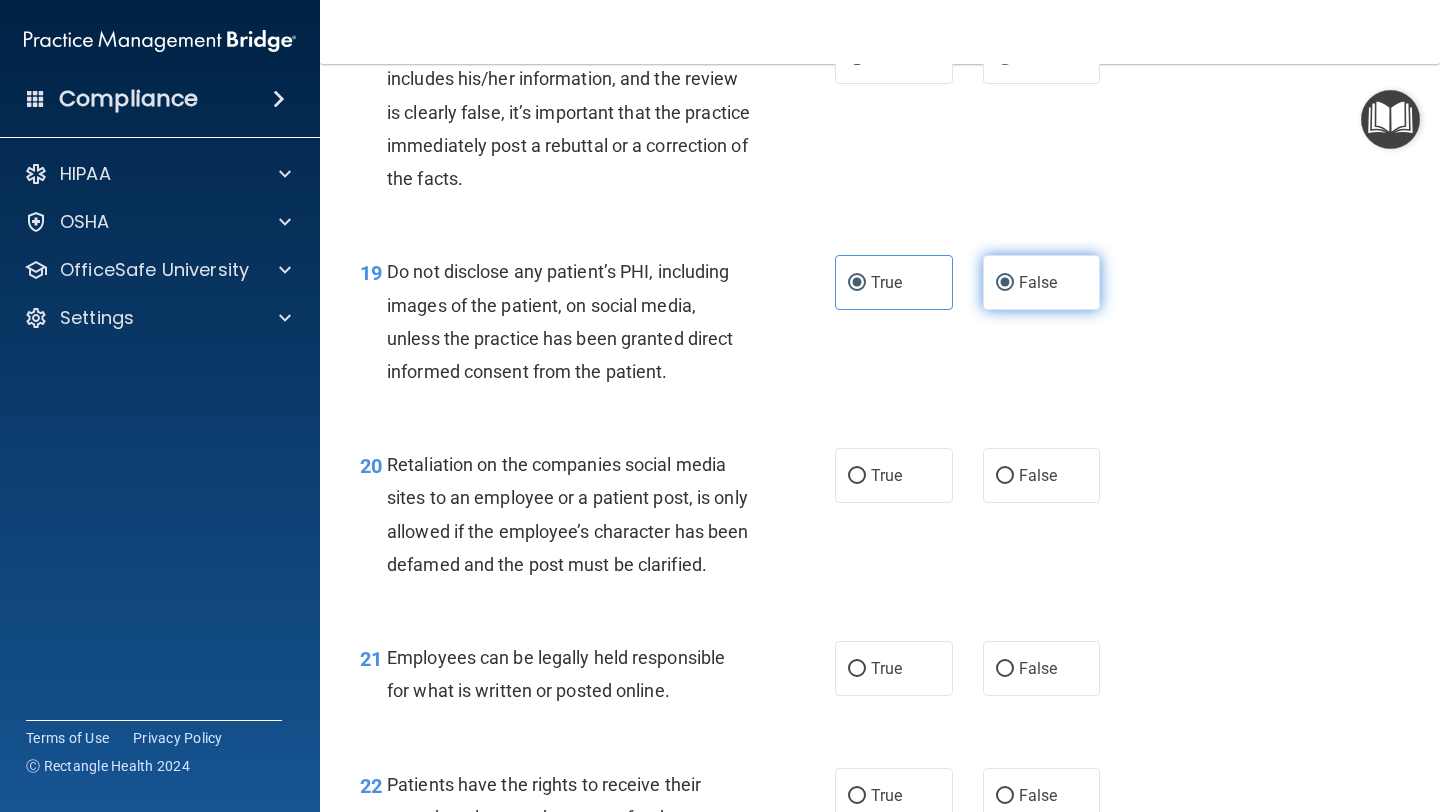 radio on "false" 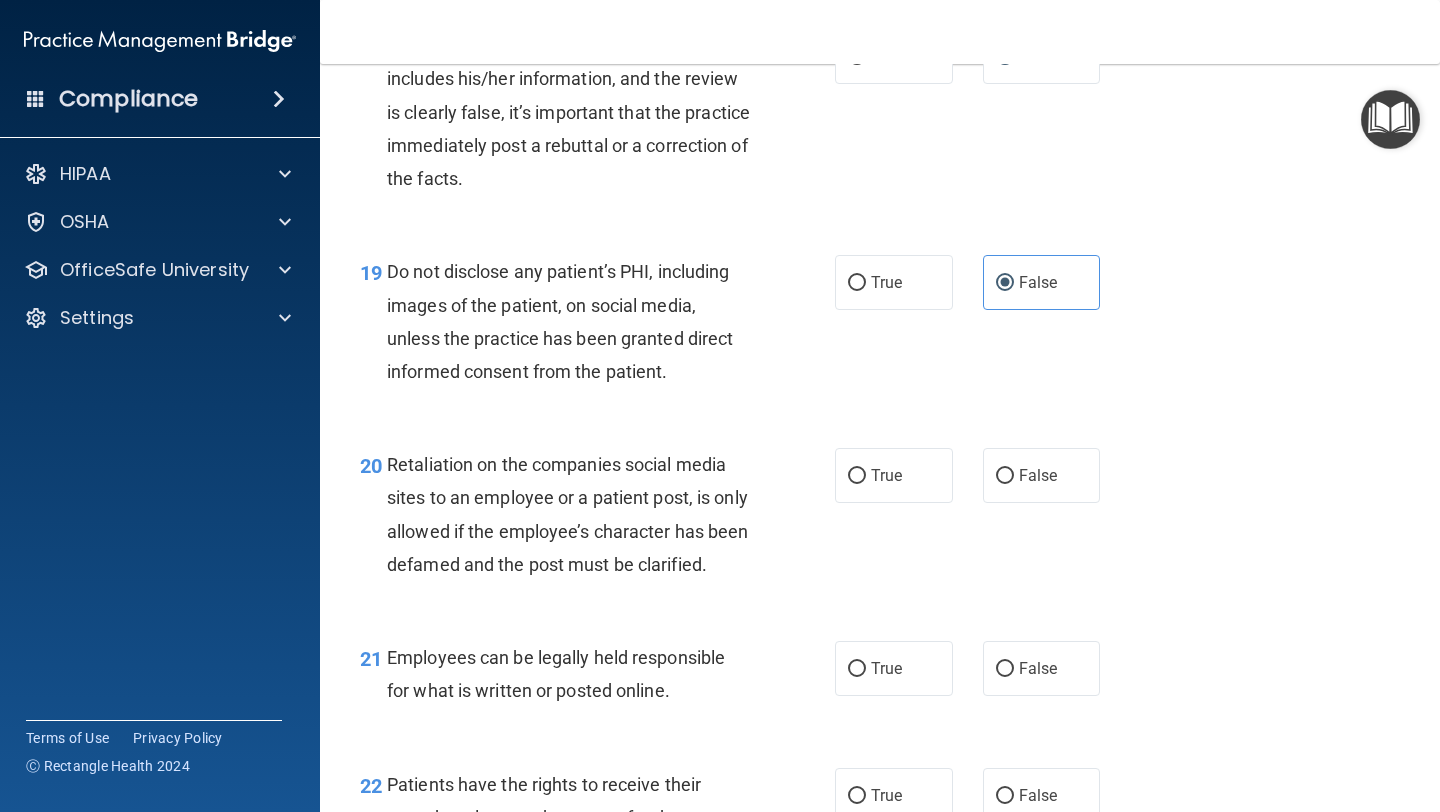 click on "19       Do not disclose any patient’s PHI, including images of the patient, on social media, unless the practice has been granted direct informed consent from the patient.                 True           False" at bounding box center (880, 326) 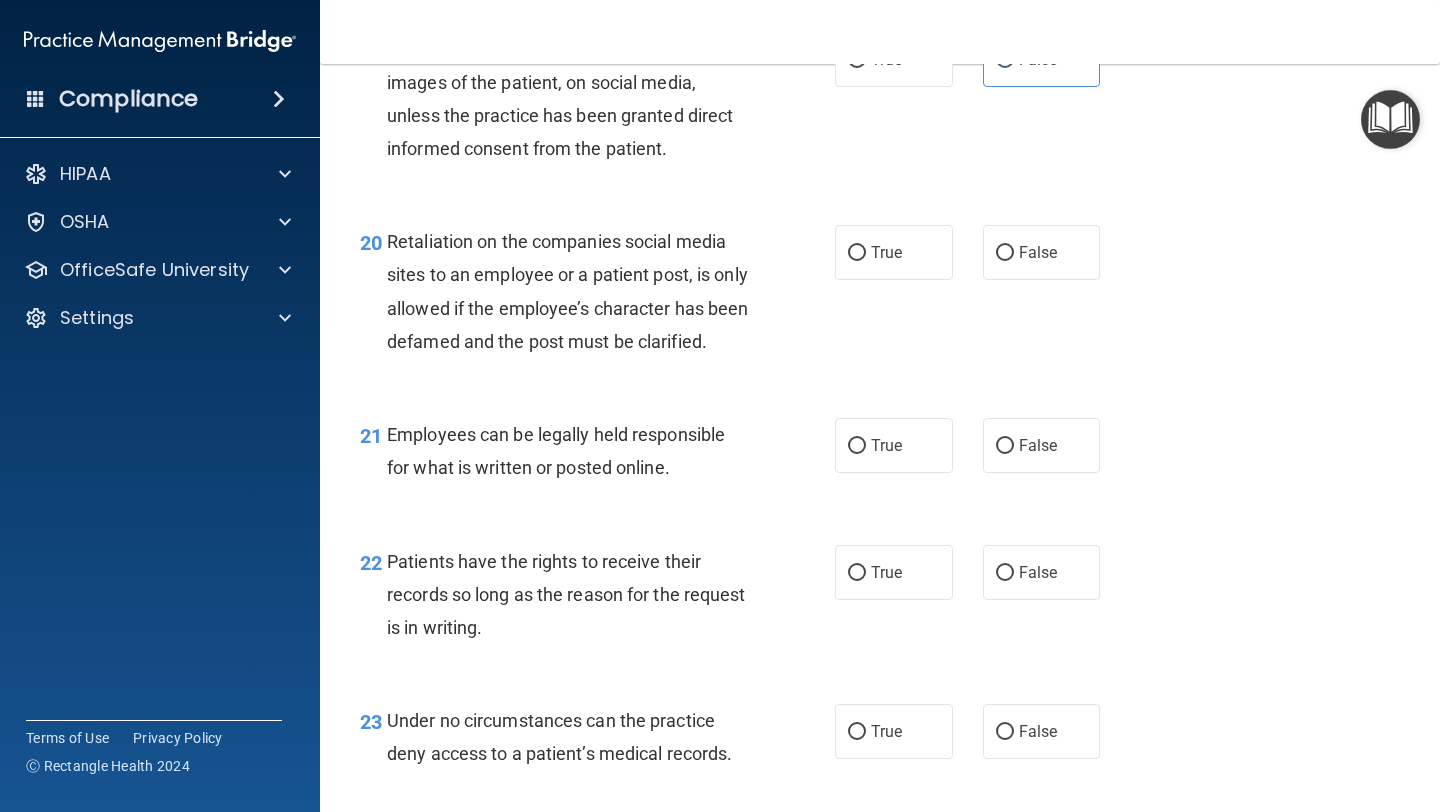 scroll, scrollTop: 3933, scrollLeft: 0, axis: vertical 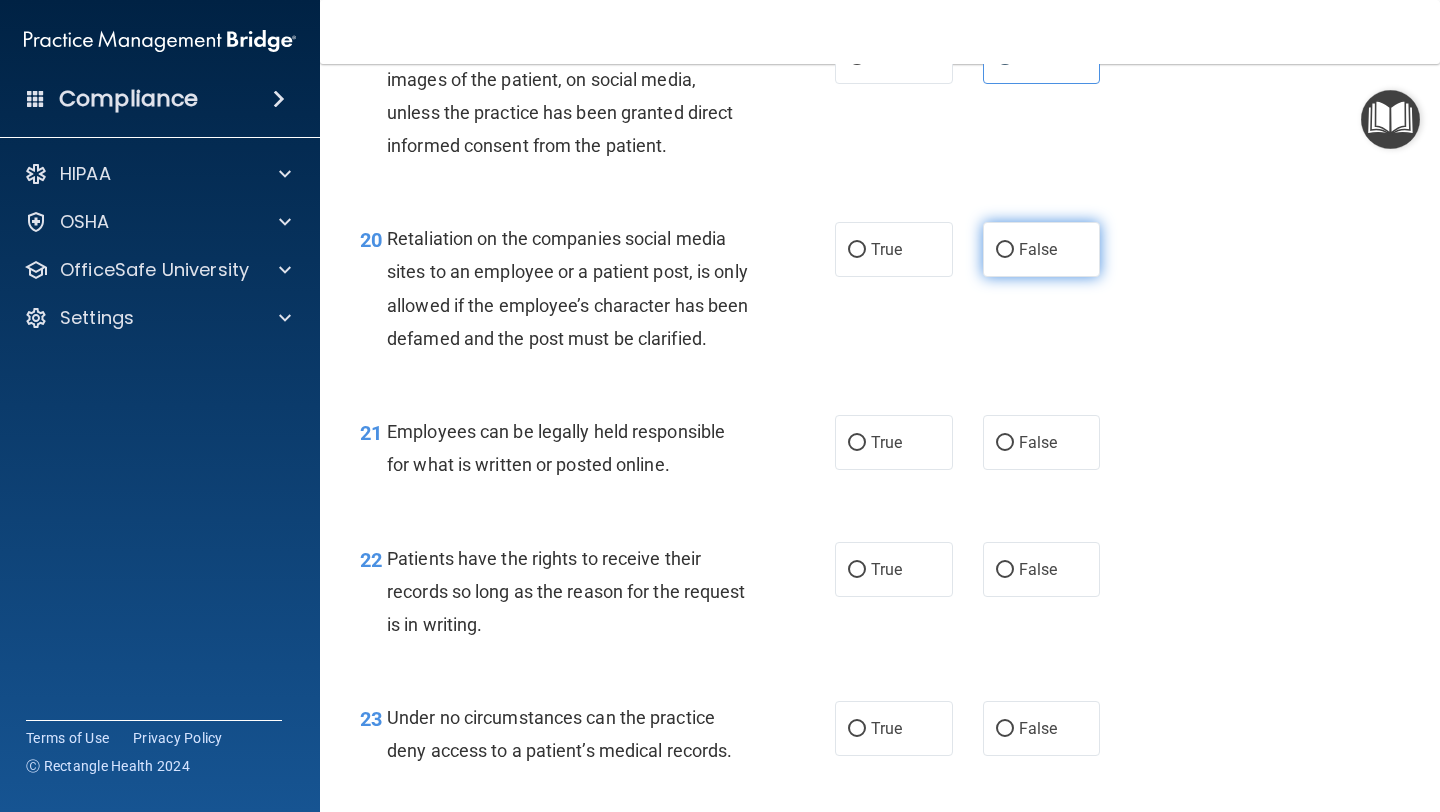 click on "False" at bounding box center [1038, 249] 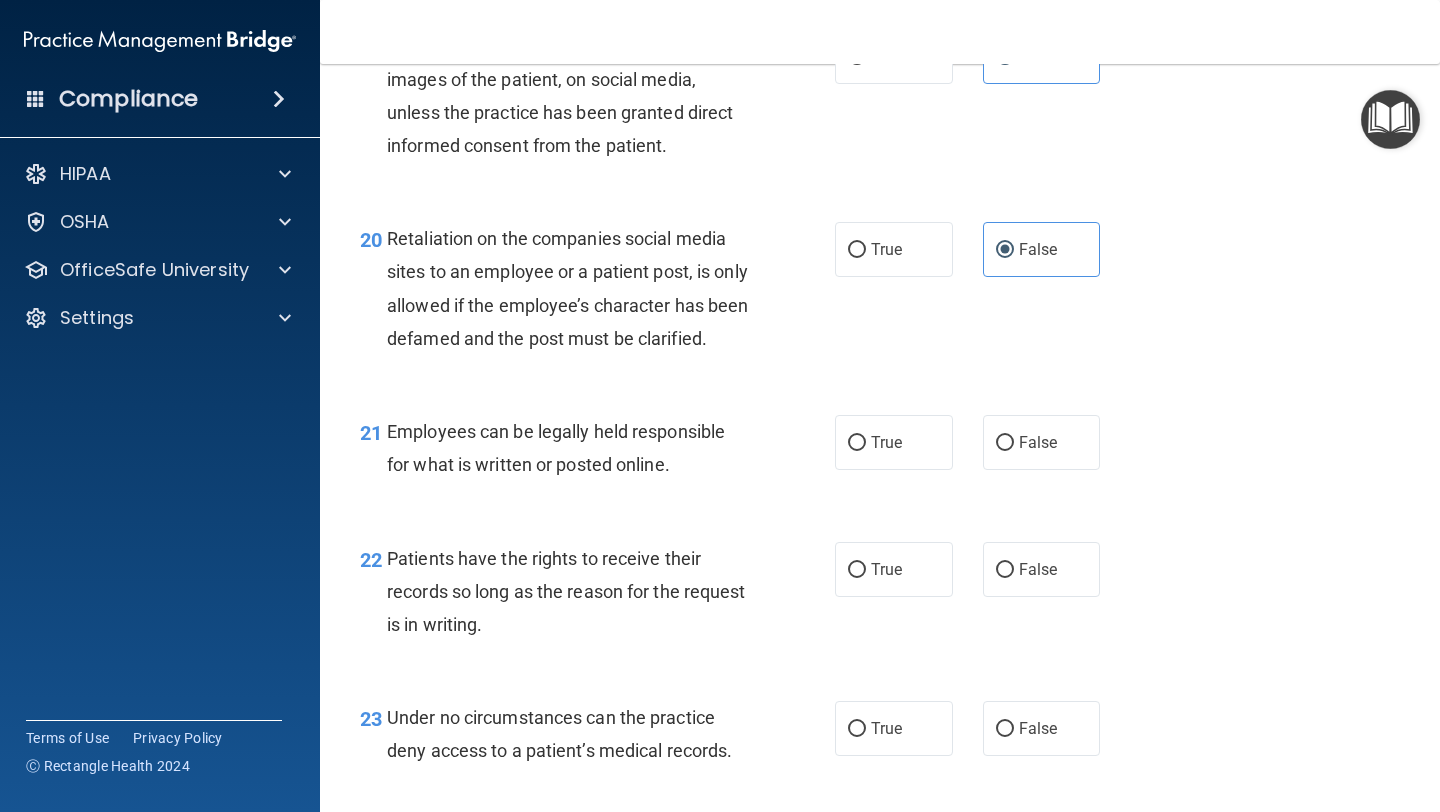 click on "Retaliation on the companies social media sites to an employee or a patient post, is only allowed if the employee’s character has been defamed and the post must be clarified." at bounding box center [567, 288] 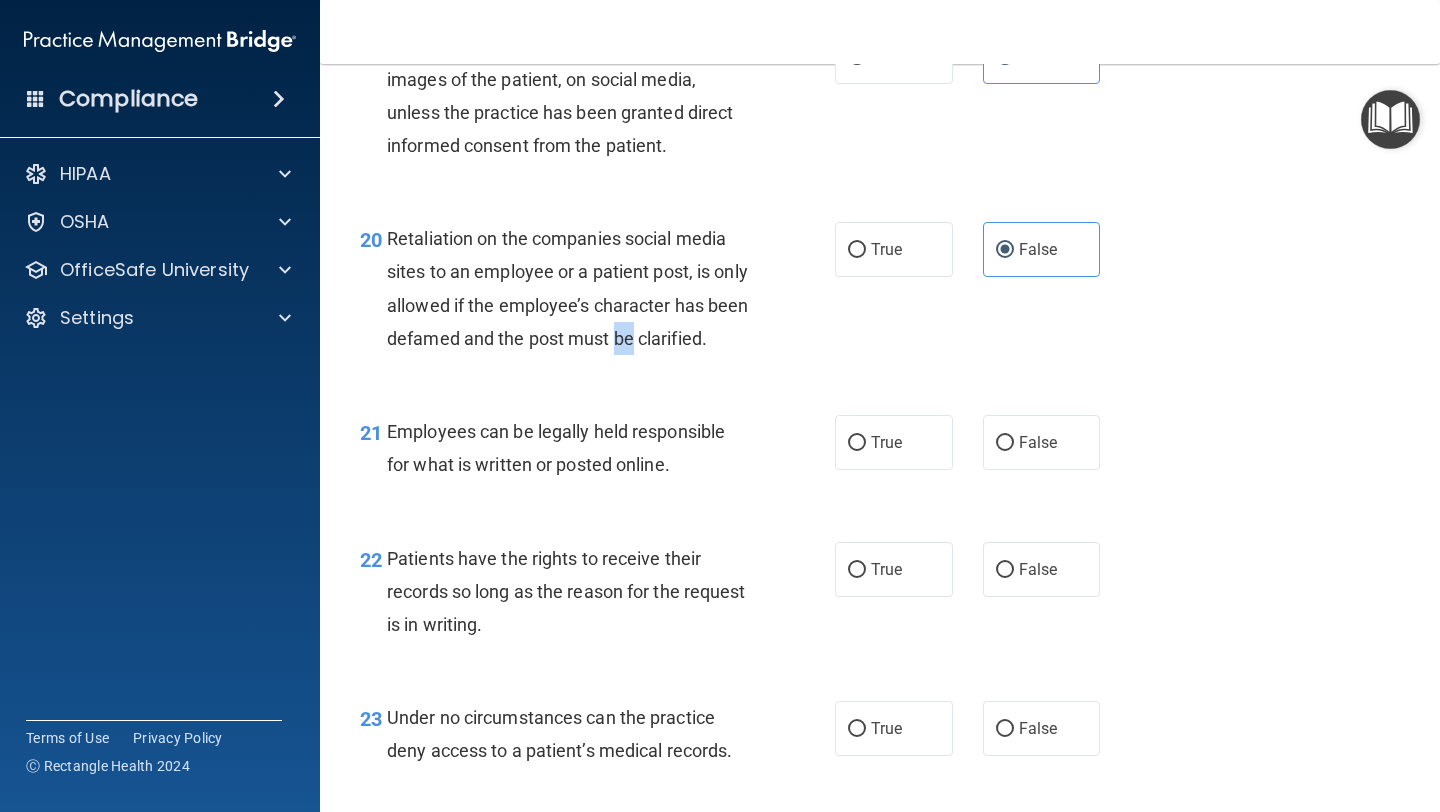 click on "Retaliation on the companies social media sites to an employee or a patient post, is only allowed if the employee’s character has been defamed and the post must be clarified." at bounding box center [567, 288] 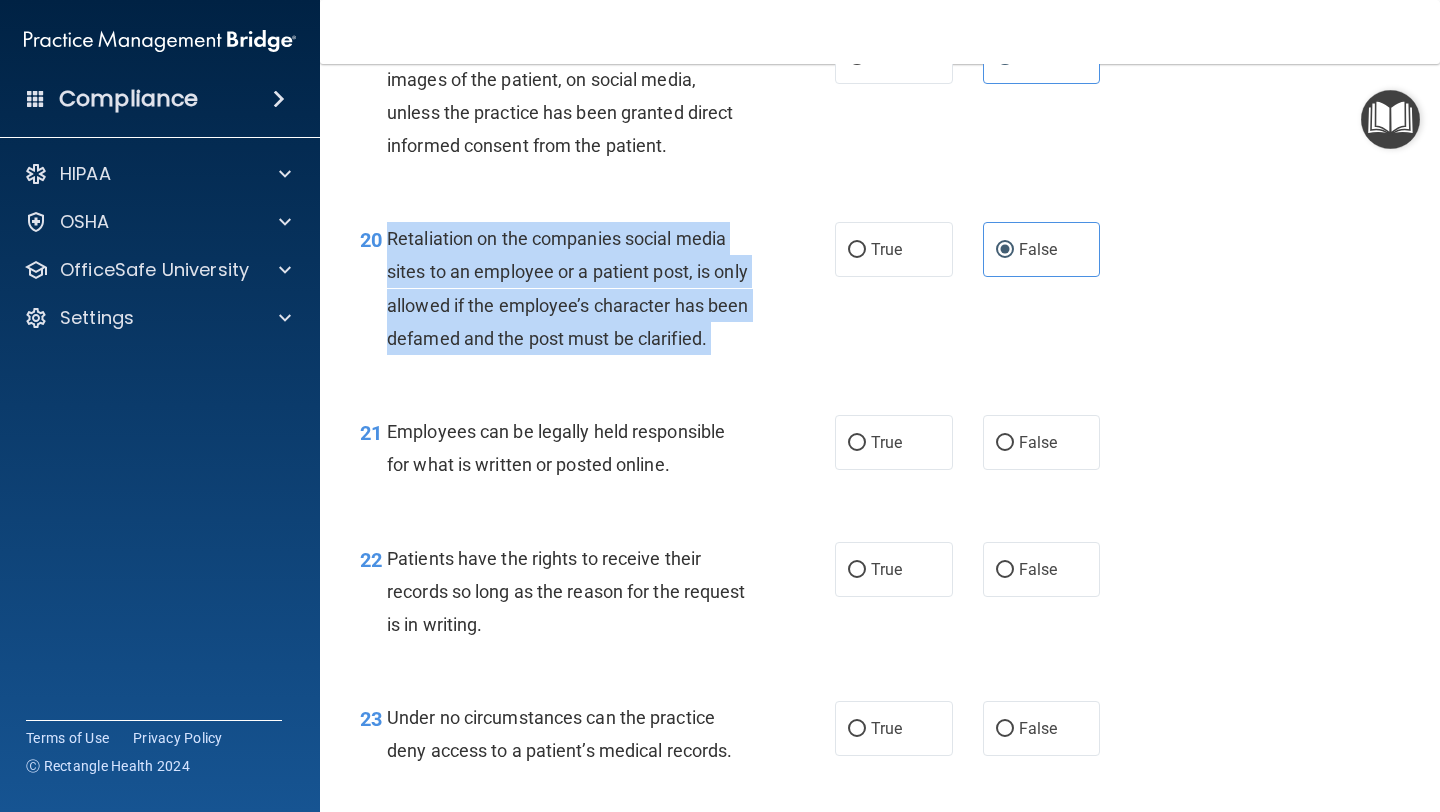 click on "Retaliation on the companies social media sites to an employee or a patient post, is only allowed if the employee’s character has been defamed and the post must be clarified." at bounding box center [567, 288] 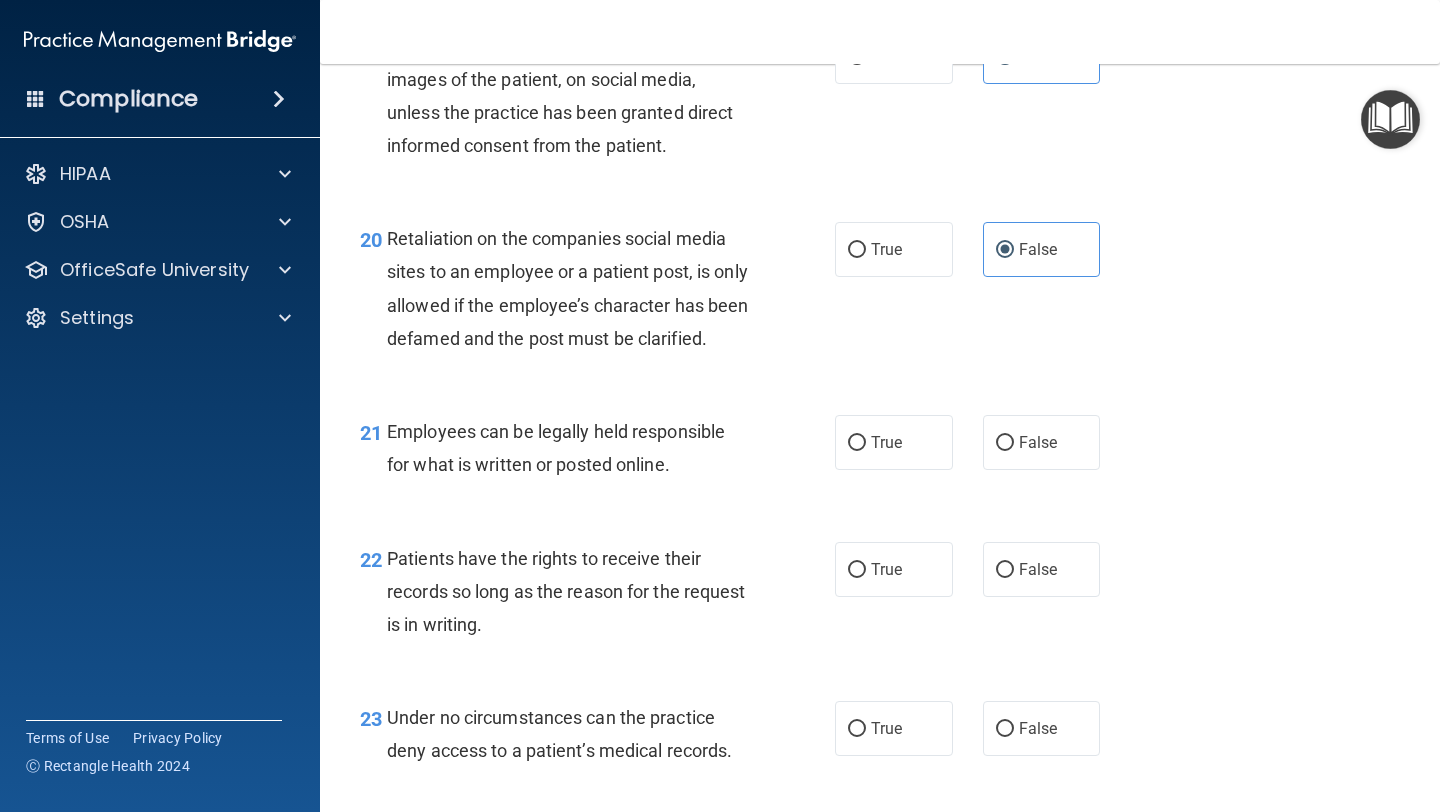 click on "19       Do not disclose any patient’s PHI, including images of the patient, on social media, unless the practice has been granted direct informed consent from the patient.                 True           False" at bounding box center (880, 100) 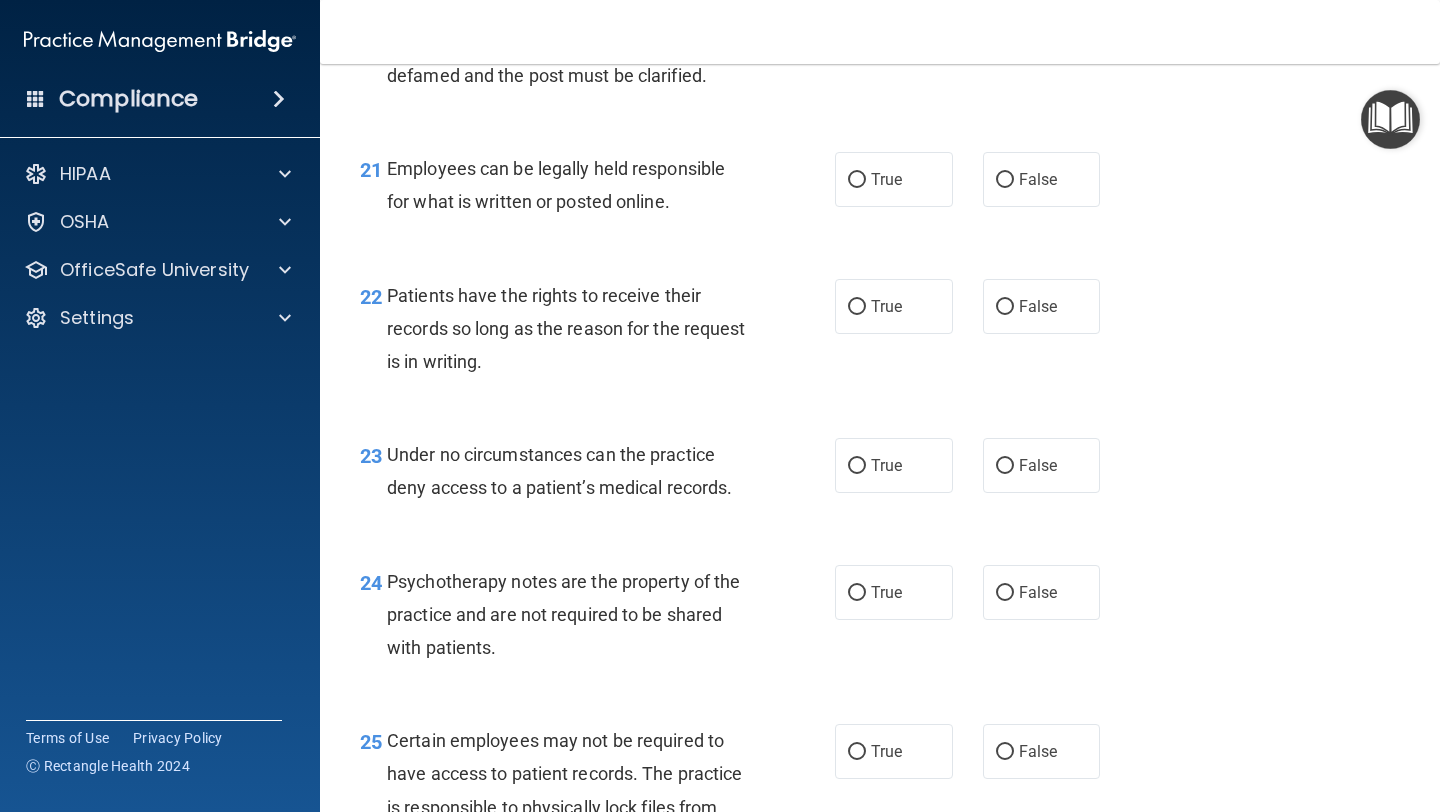 scroll, scrollTop: 4204, scrollLeft: 0, axis: vertical 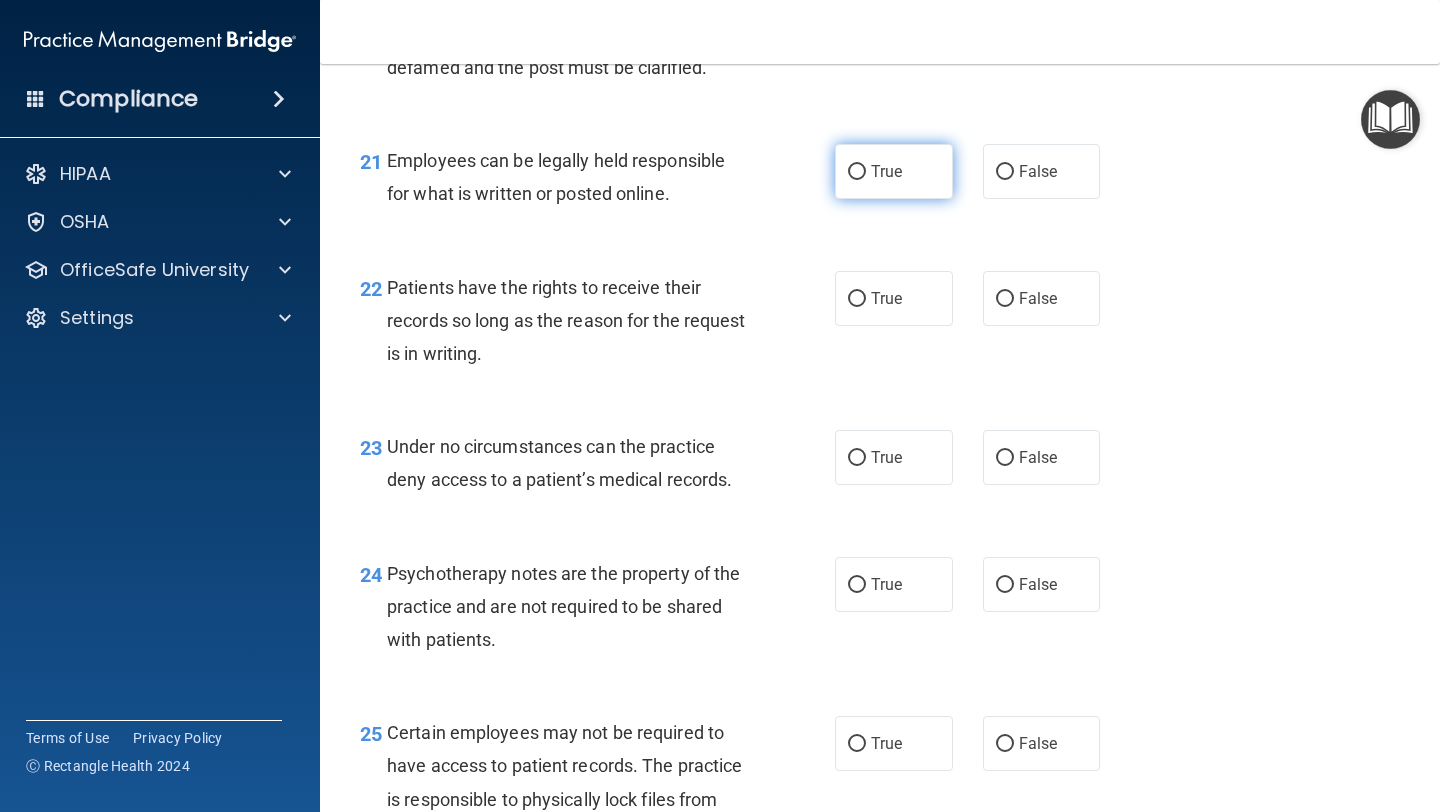 click on "True" at bounding box center (886, 171) 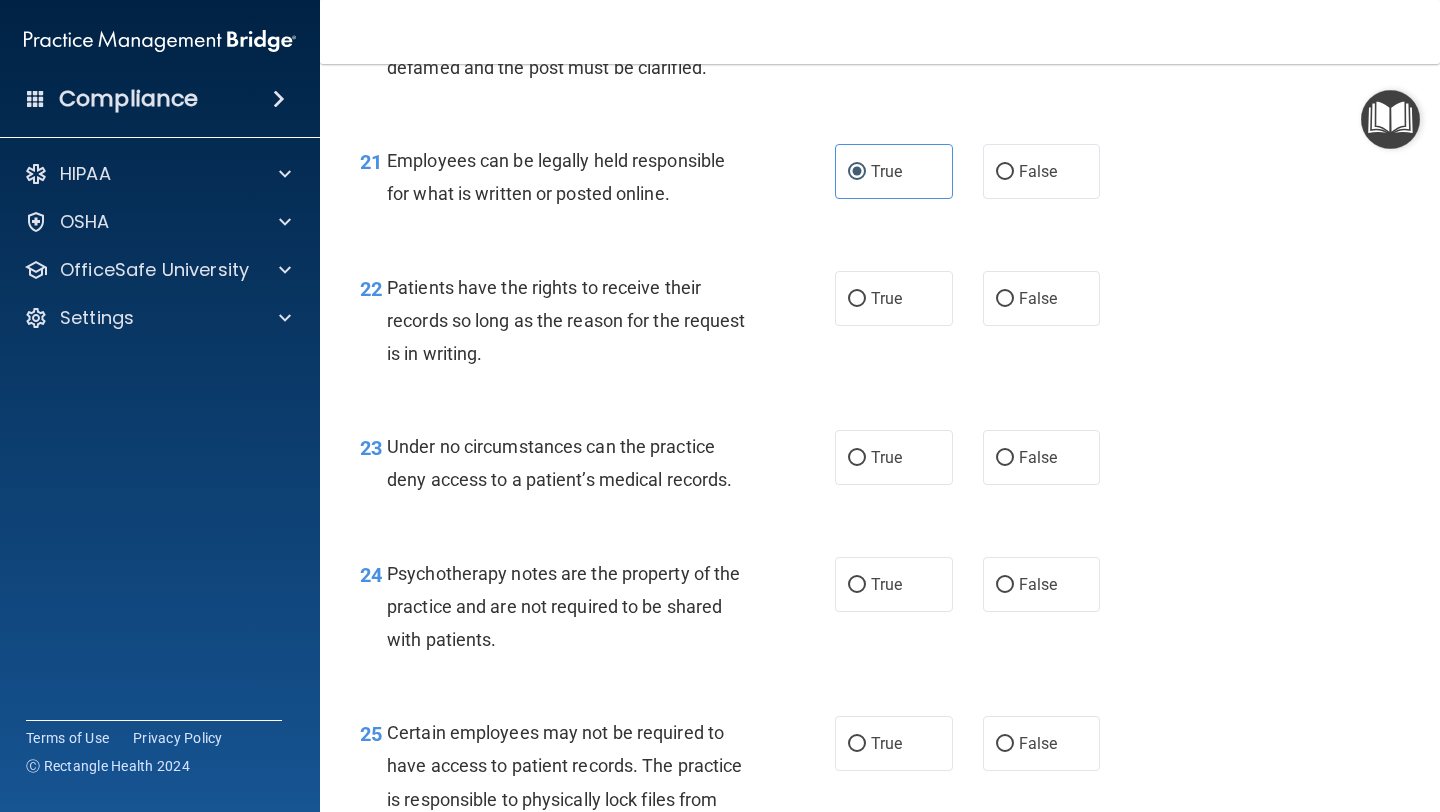 click on "Employees can be legally held responsible for what is written or posted online." at bounding box center [576, 177] 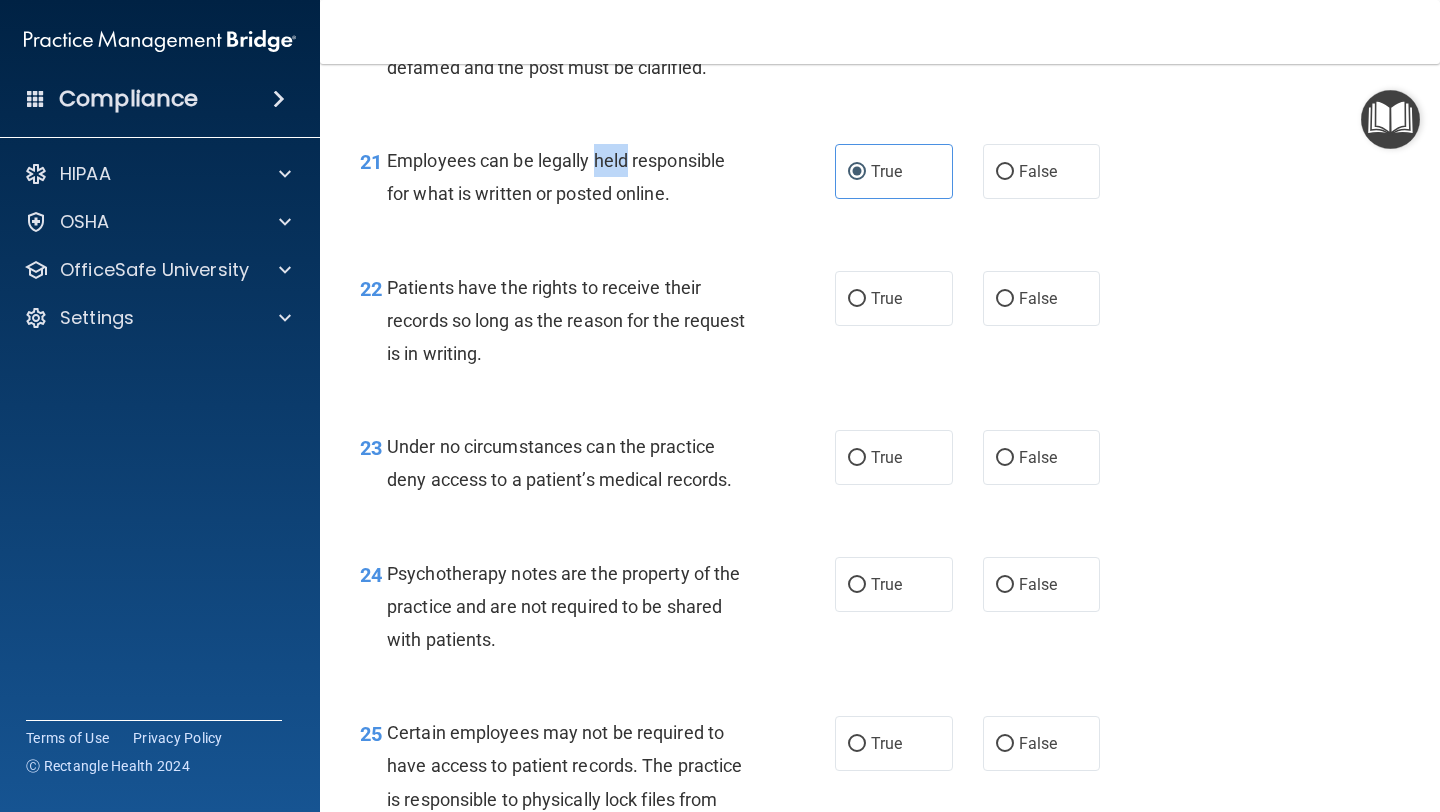 click on "Employees can be legally held responsible for what is written or posted online." at bounding box center [576, 177] 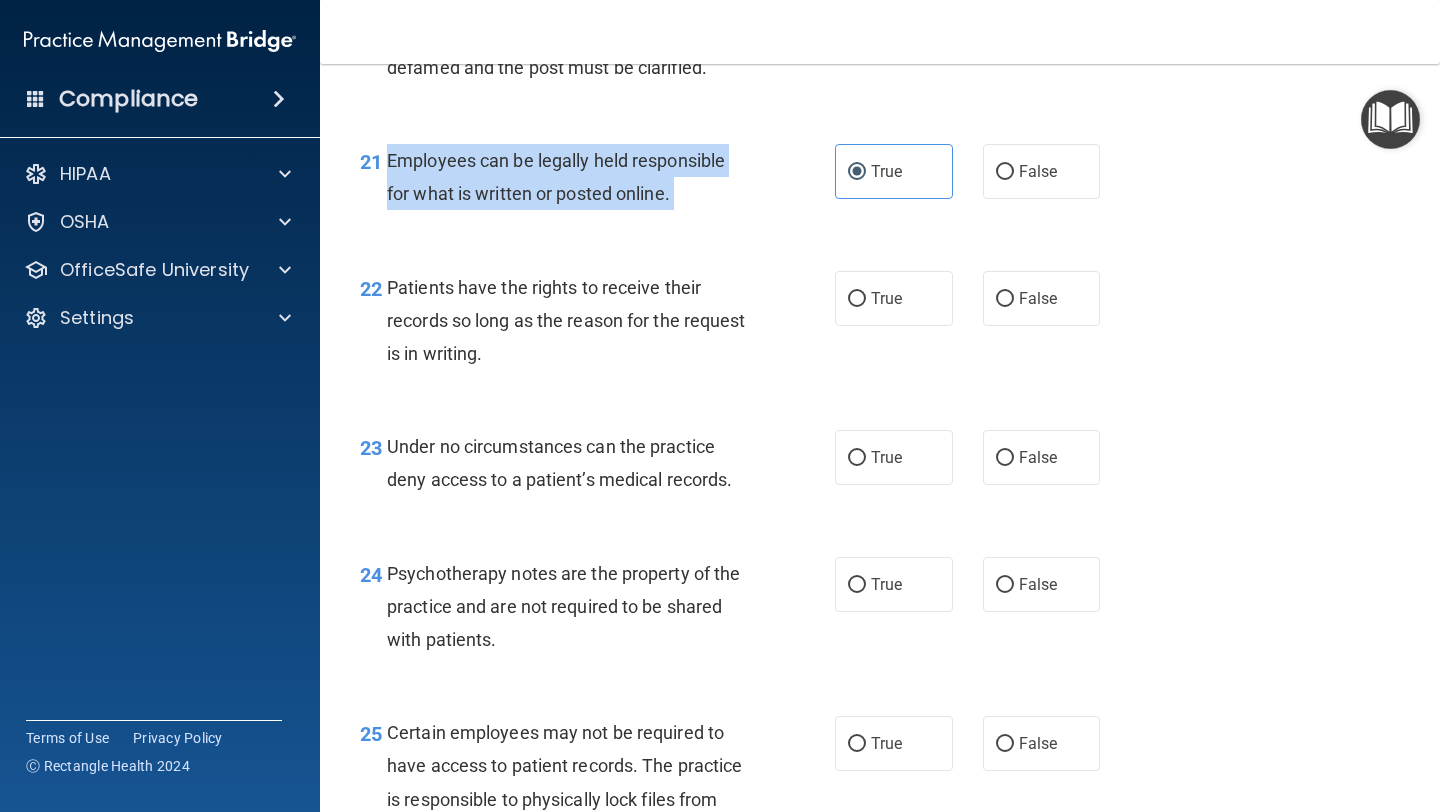 click on "Employees can be legally held responsible for what is written or posted online." at bounding box center [576, 177] 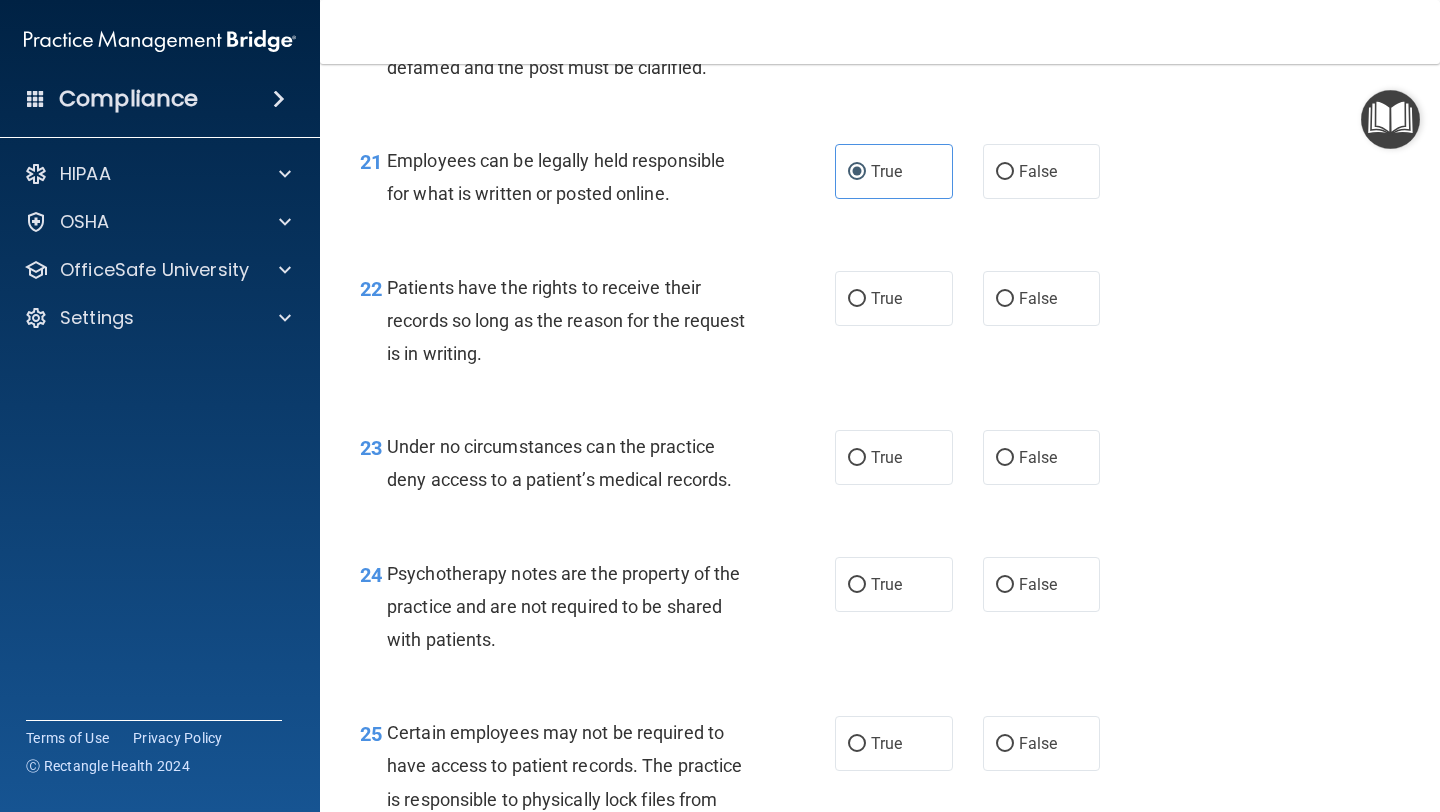 click on "22       Patients have the rights to receive their records so long as the reason for the request is in writing.                 True           False" at bounding box center (880, 326) 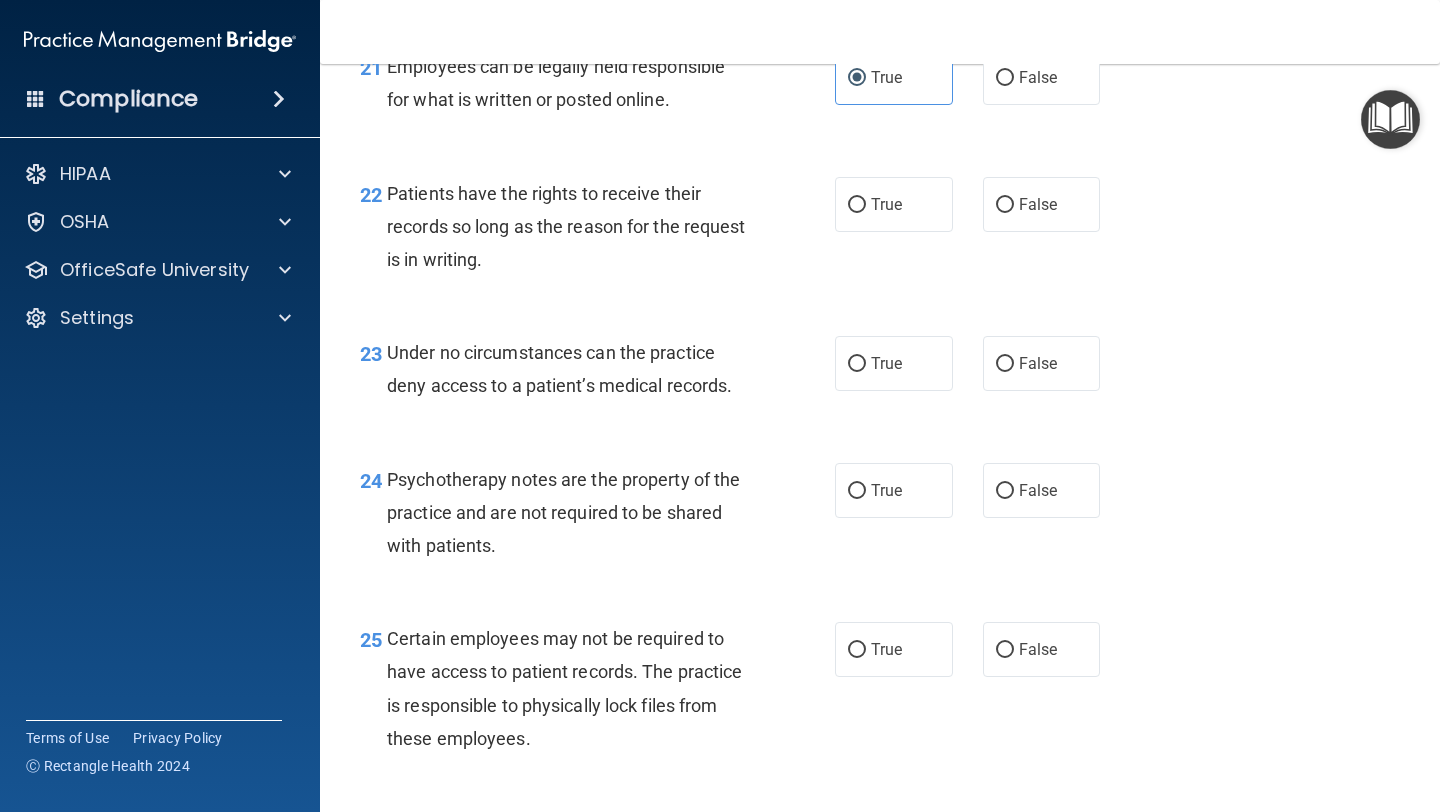 scroll, scrollTop: 4300, scrollLeft: 0, axis: vertical 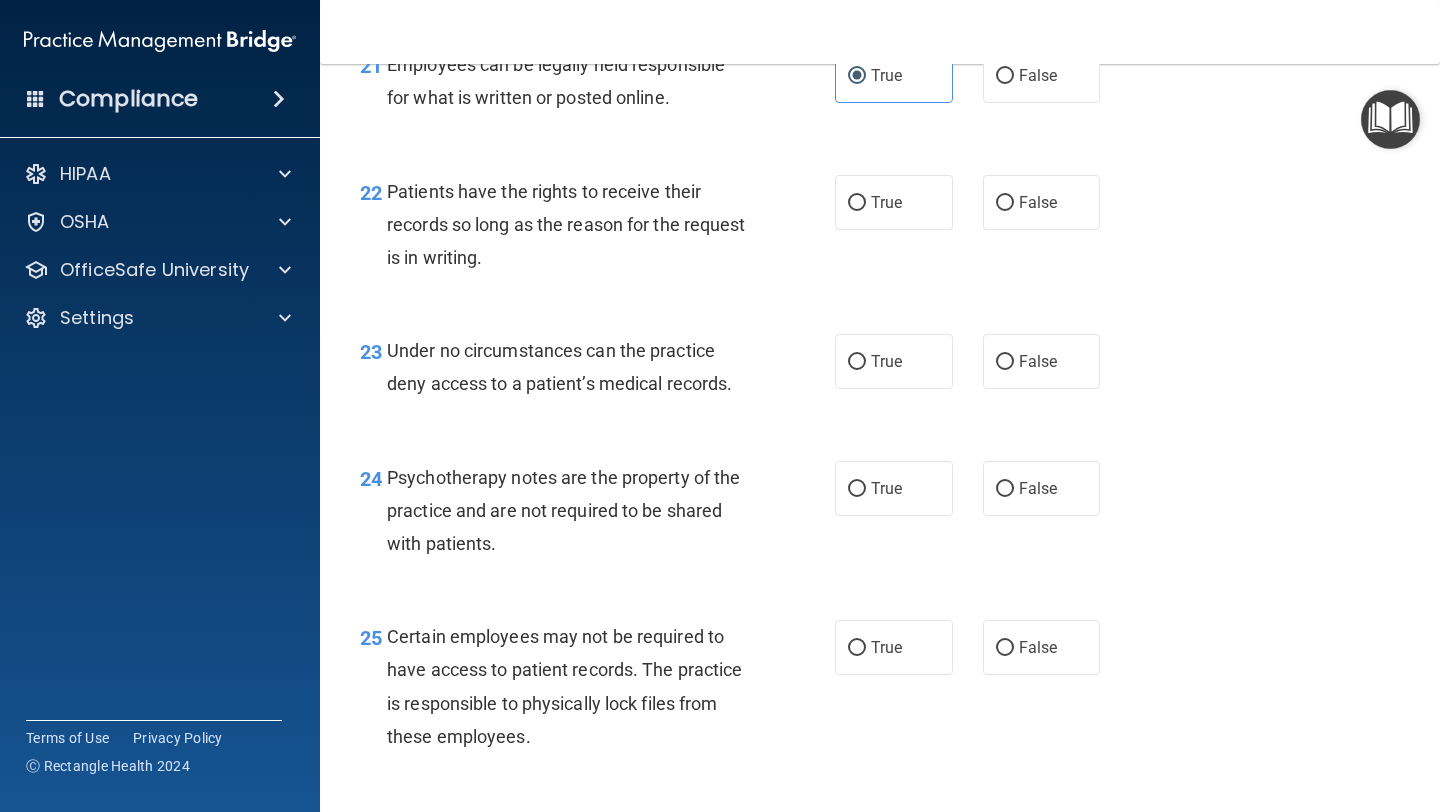 click on "Patients have the rights to receive their records so long as the reason for the request is in writing." at bounding box center [566, 224] 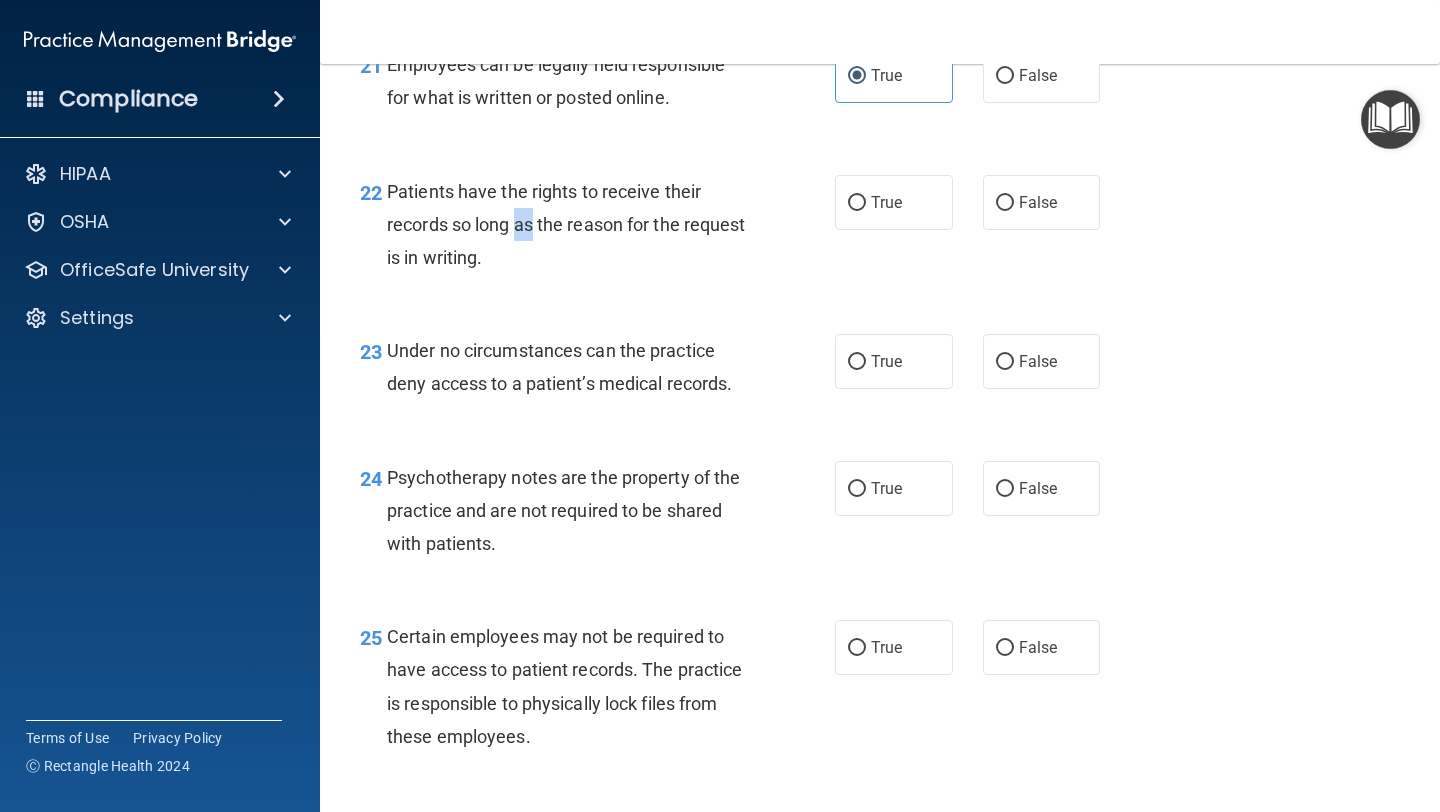 click on "Patients have the rights to receive their records so long as the reason for the request is in writing." at bounding box center (566, 224) 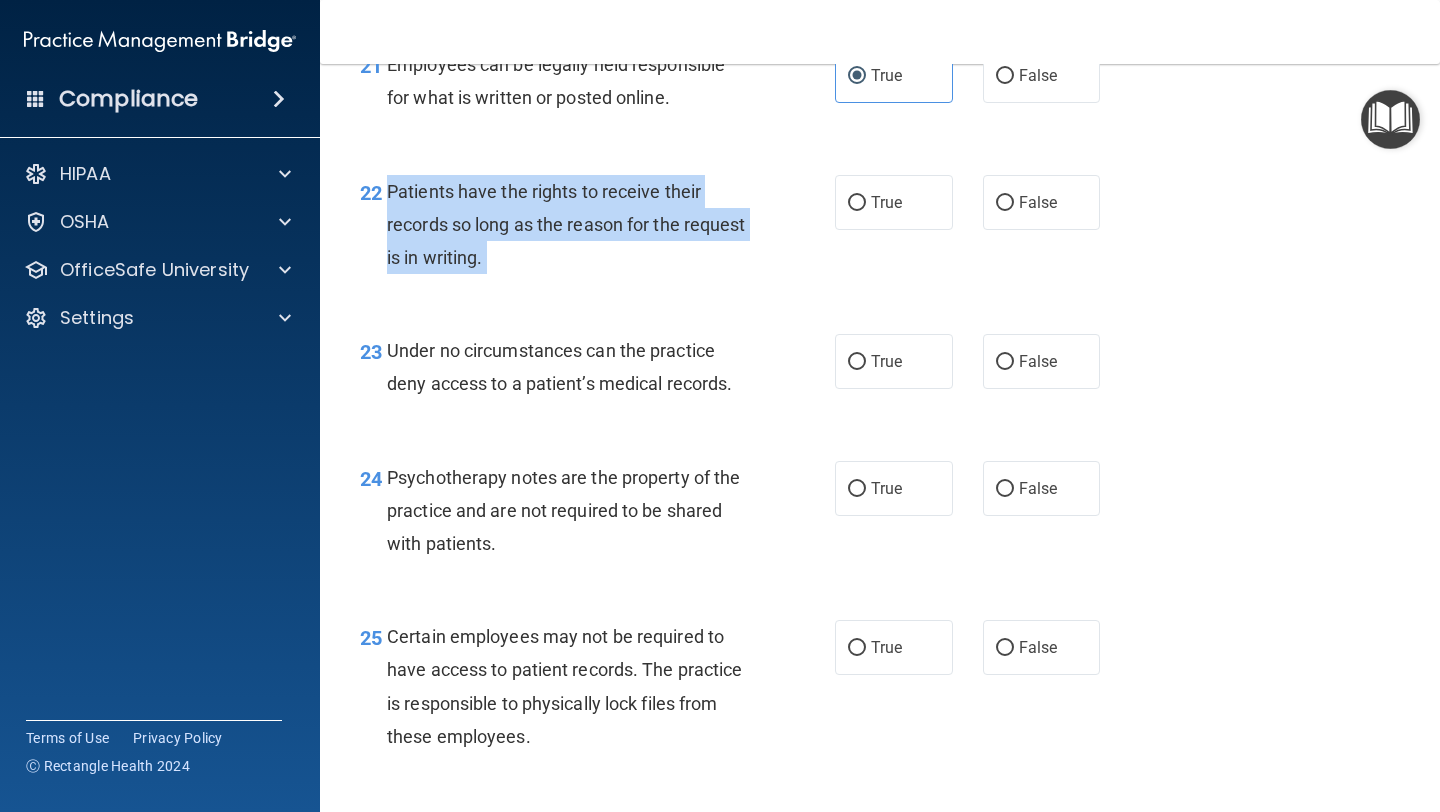click on "Patients have the rights to receive their records so long as the reason for the request is in writing." at bounding box center [566, 224] 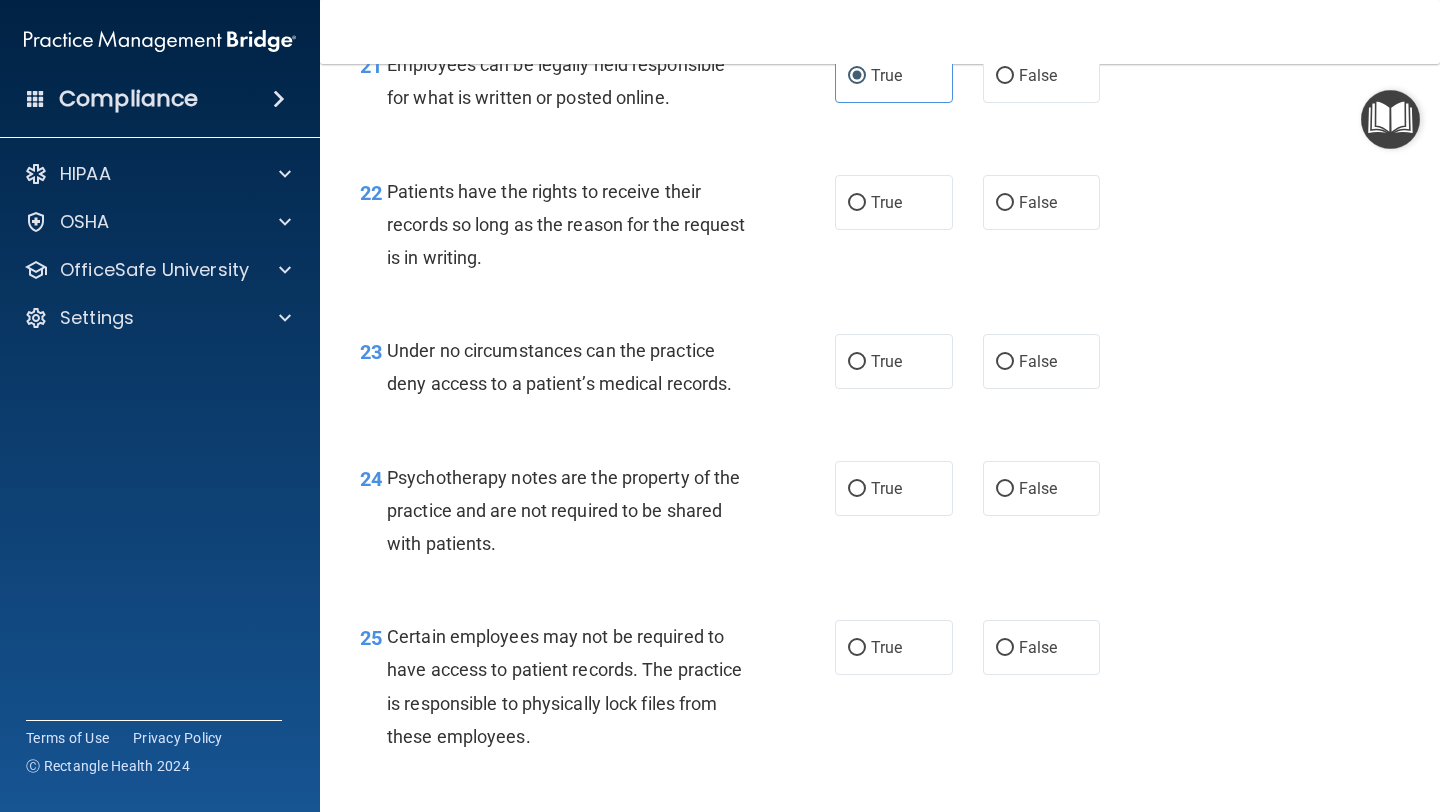 click on "22       Patients have the rights to receive their records so long as the reason for the request is in writing.                 True           False" at bounding box center (880, 230) 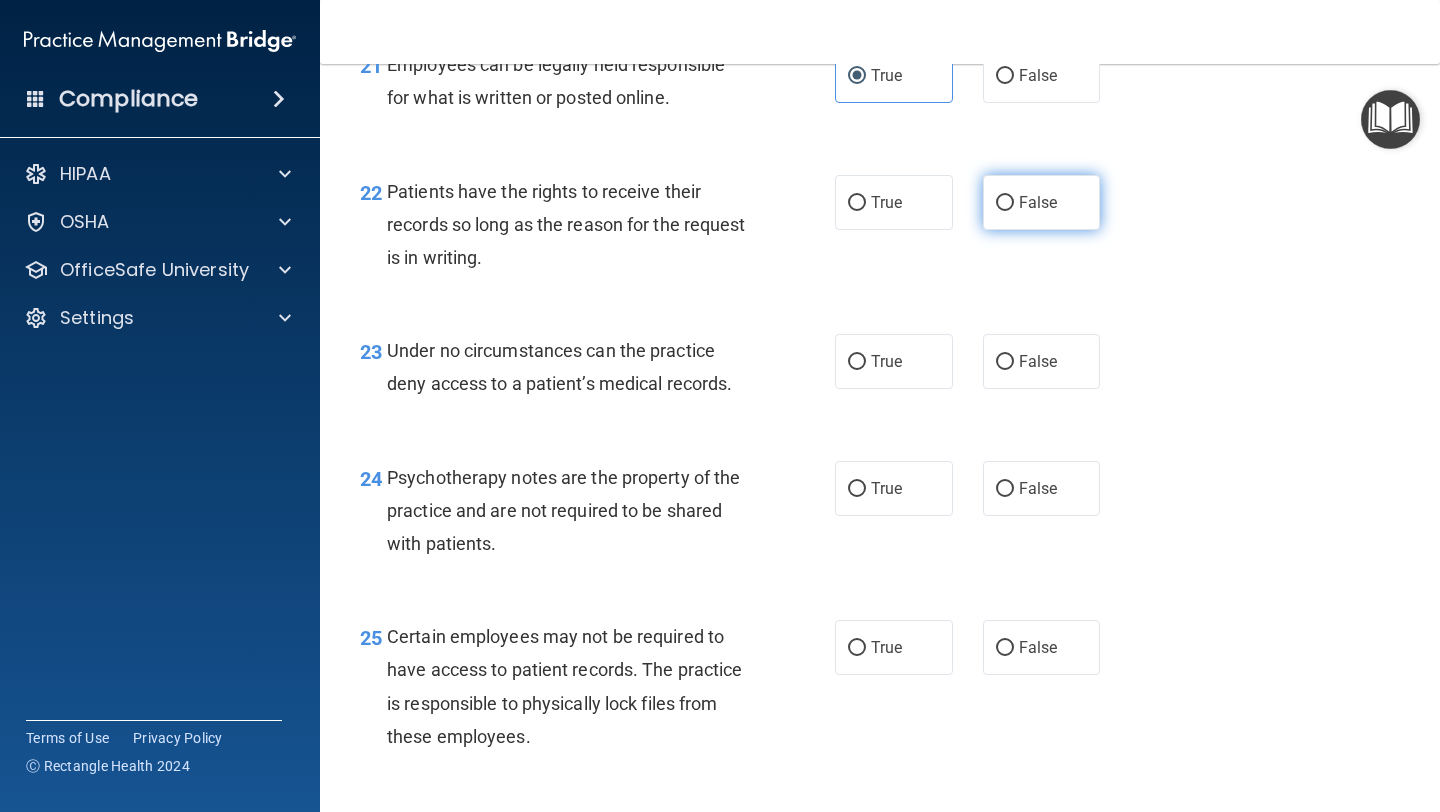 click on "False" at bounding box center (1042, 202) 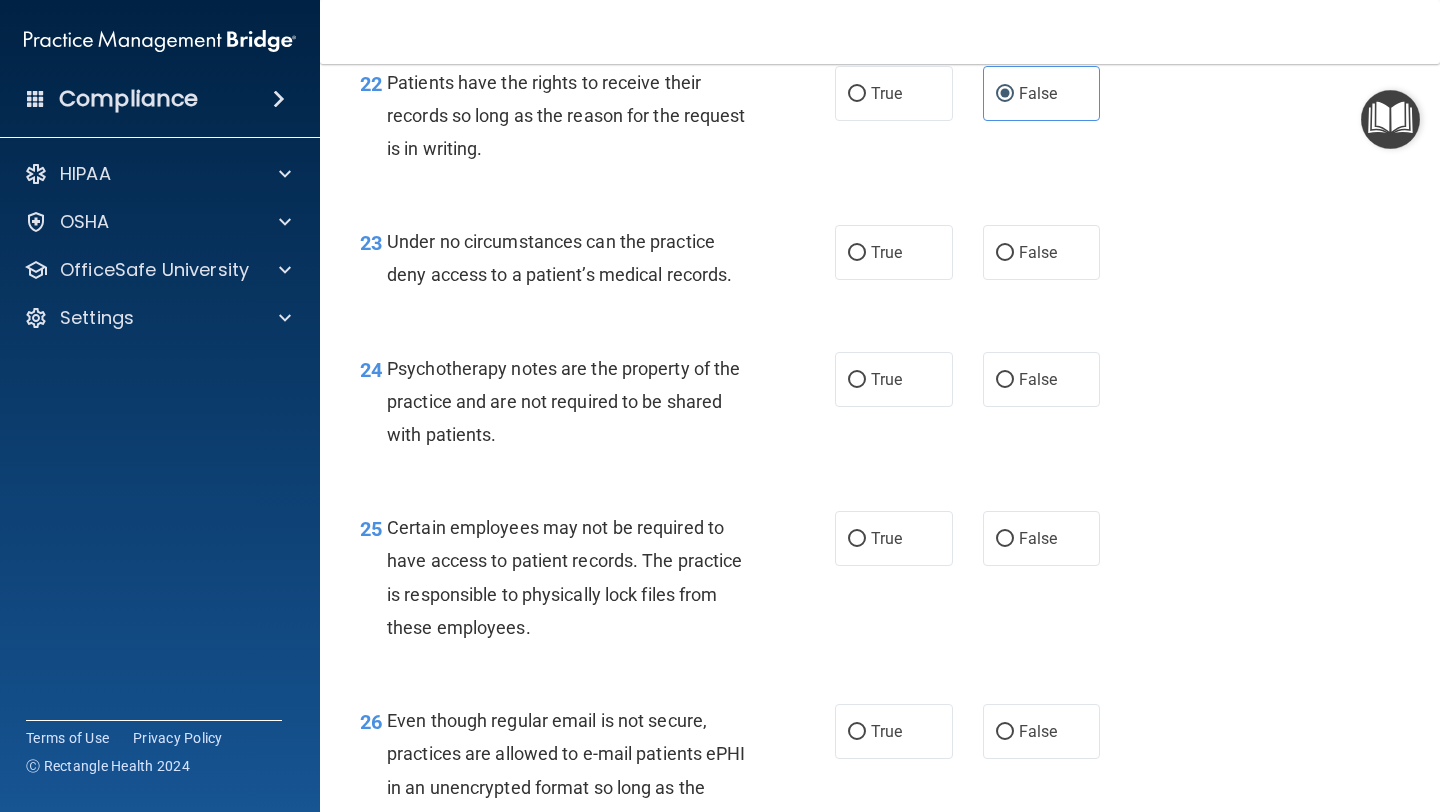 scroll, scrollTop: 4411, scrollLeft: 0, axis: vertical 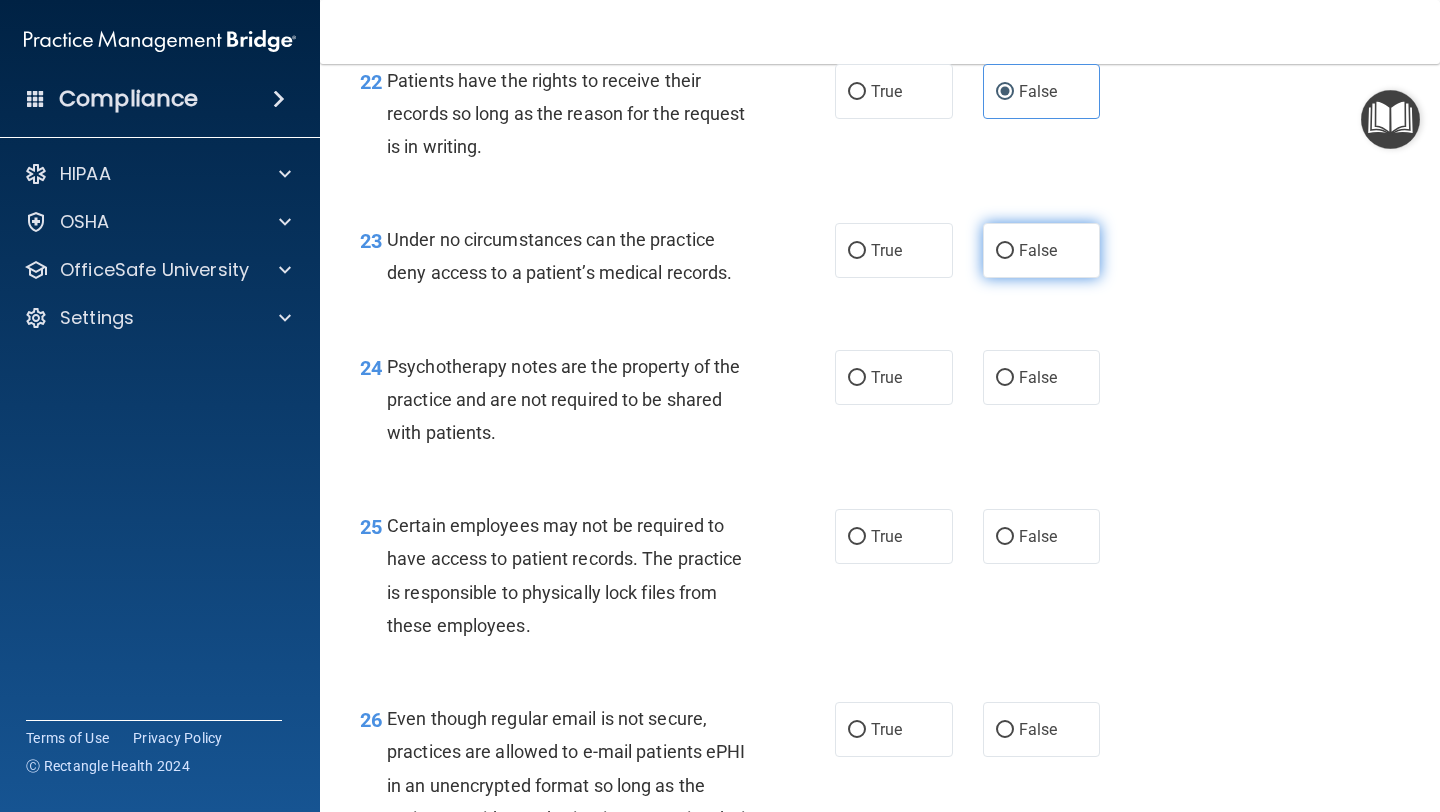 click on "False" at bounding box center [1005, 251] 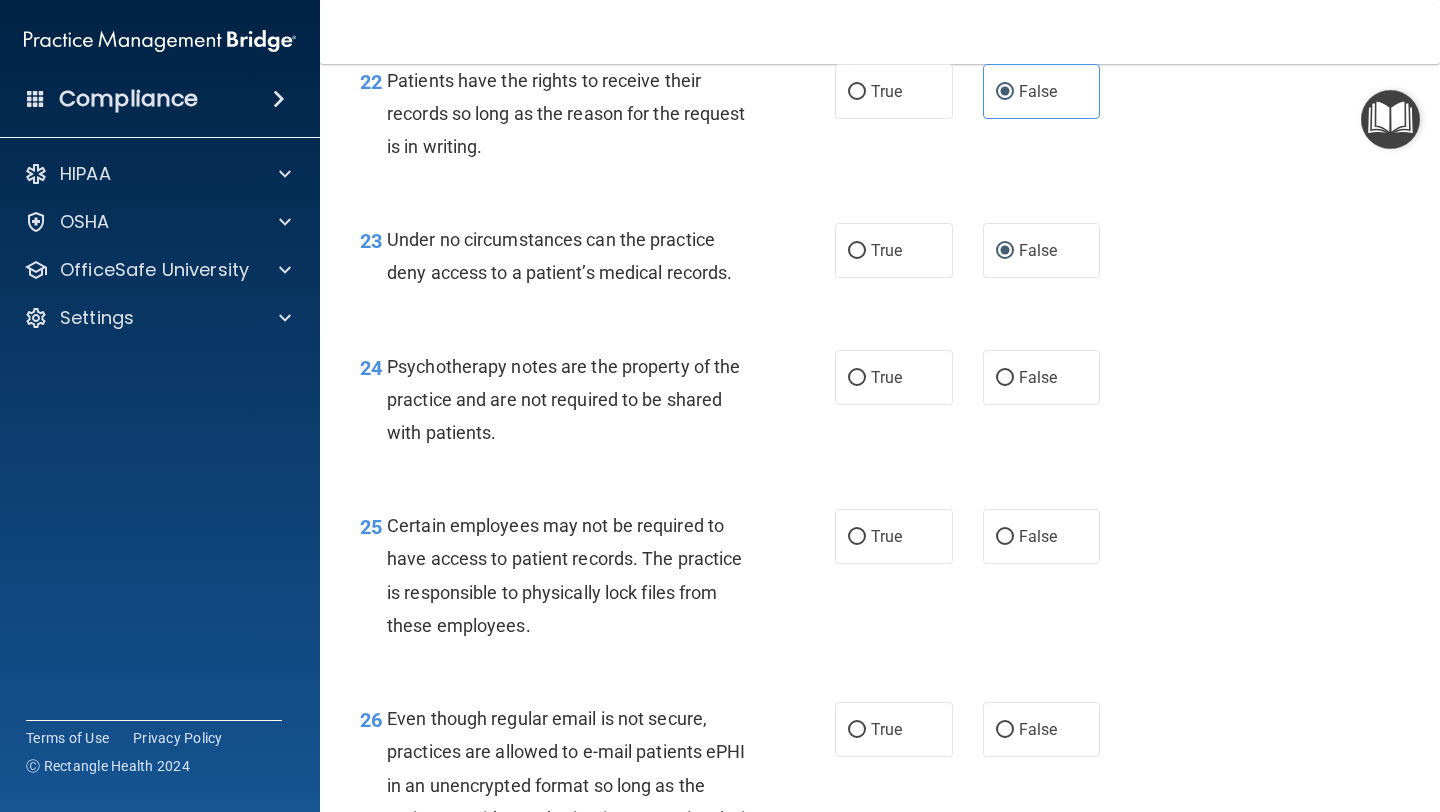 click on "Under no circumstances can the practice deny access to a patient’s medical records." at bounding box center [559, 256] 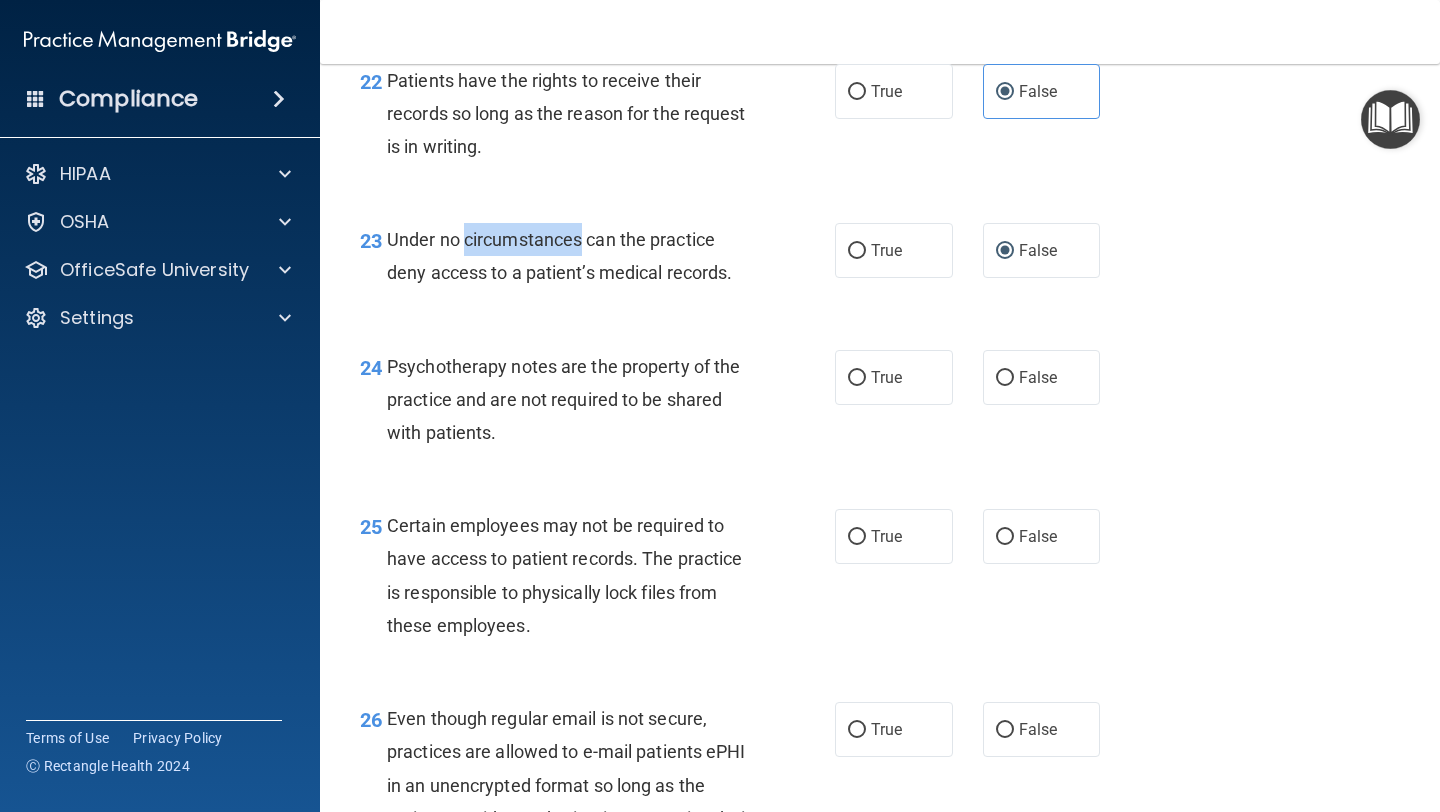click on "Under no circumstances can the practice deny access to a patient’s medical records." at bounding box center (559, 256) 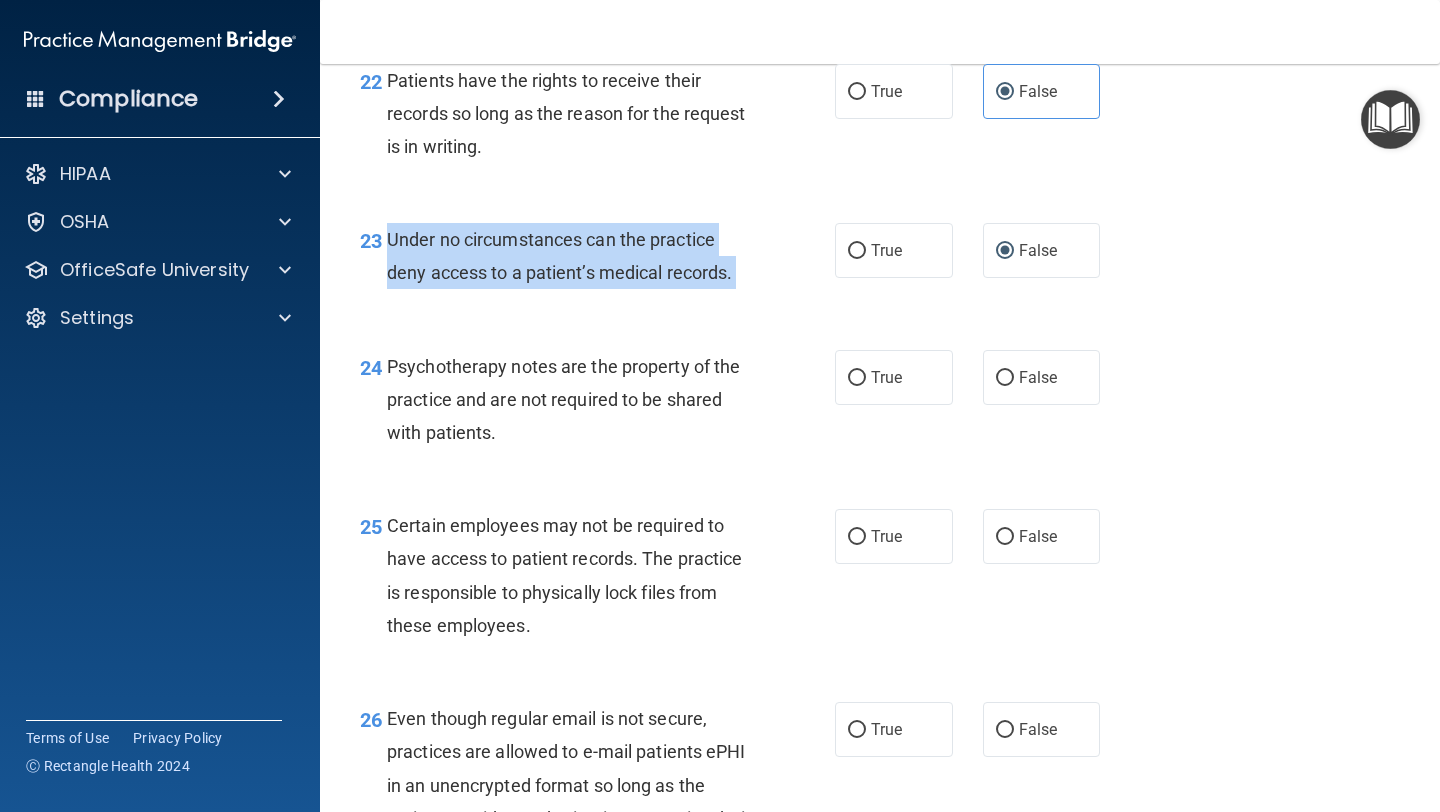 click on "Under no circumstances can the practice deny access to a patient’s medical records." at bounding box center [559, 256] 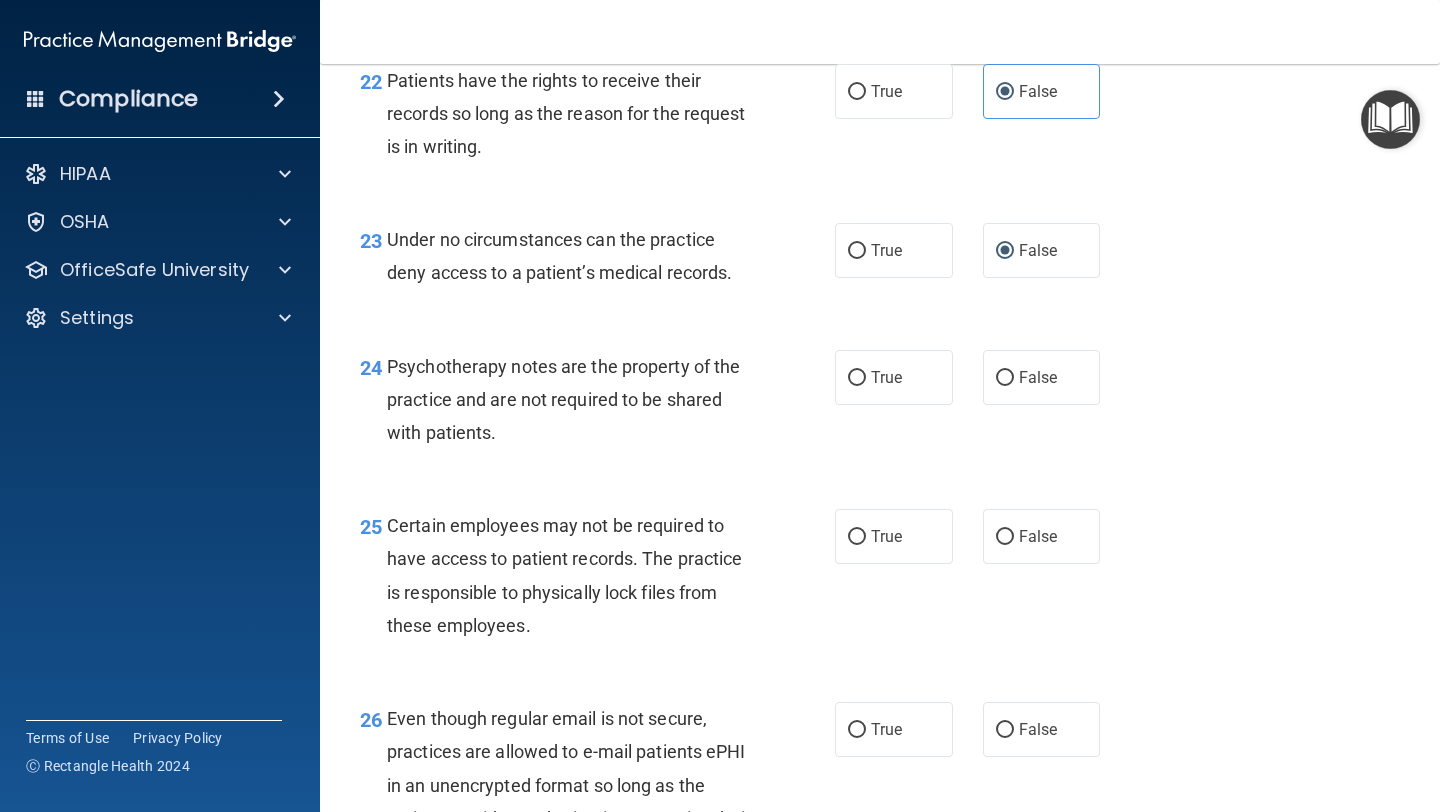 click on "24       Psychotherapy notes are the property of the practice and are not required to be shared with patients.                  True           False" at bounding box center [880, 405] 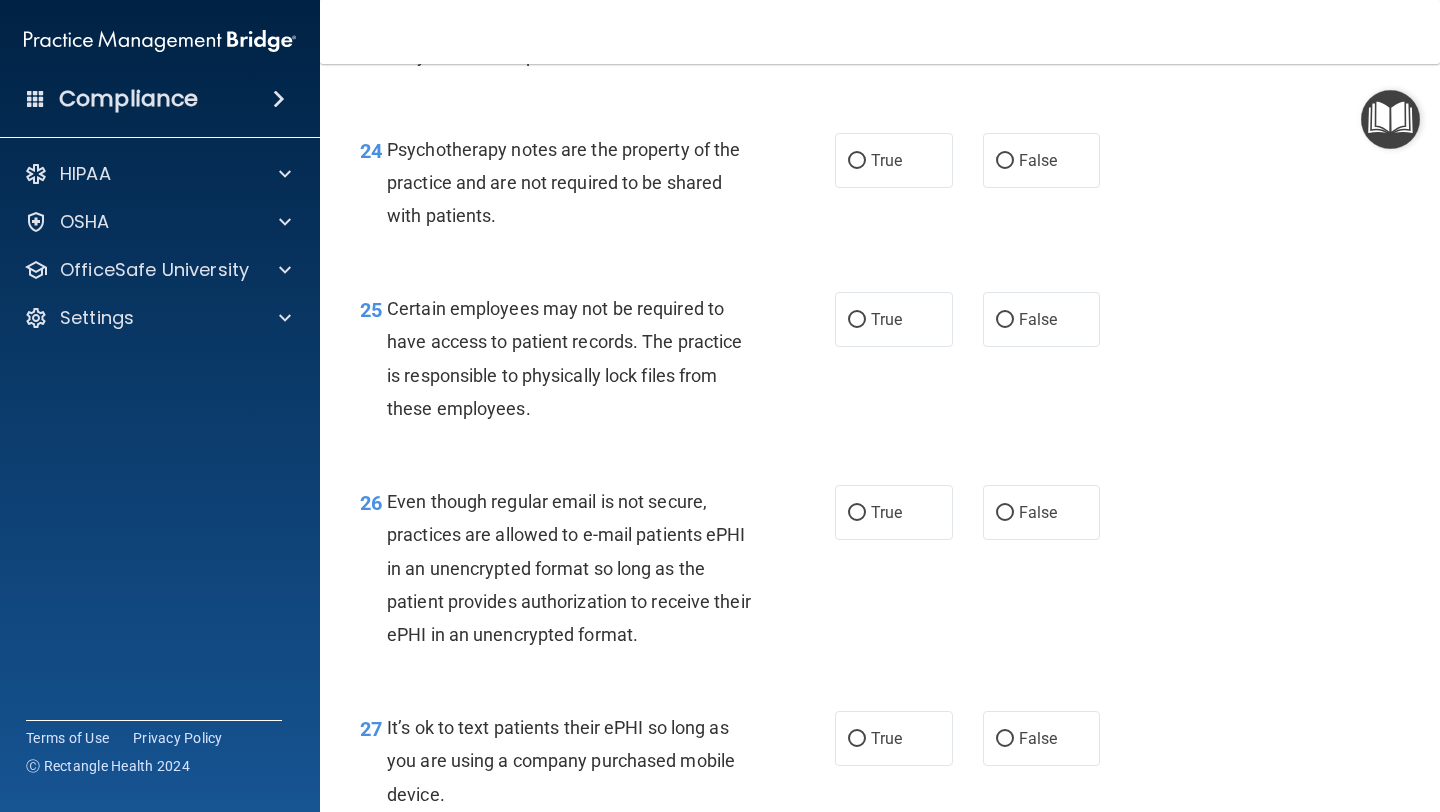 scroll, scrollTop: 4636, scrollLeft: 0, axis: vertical 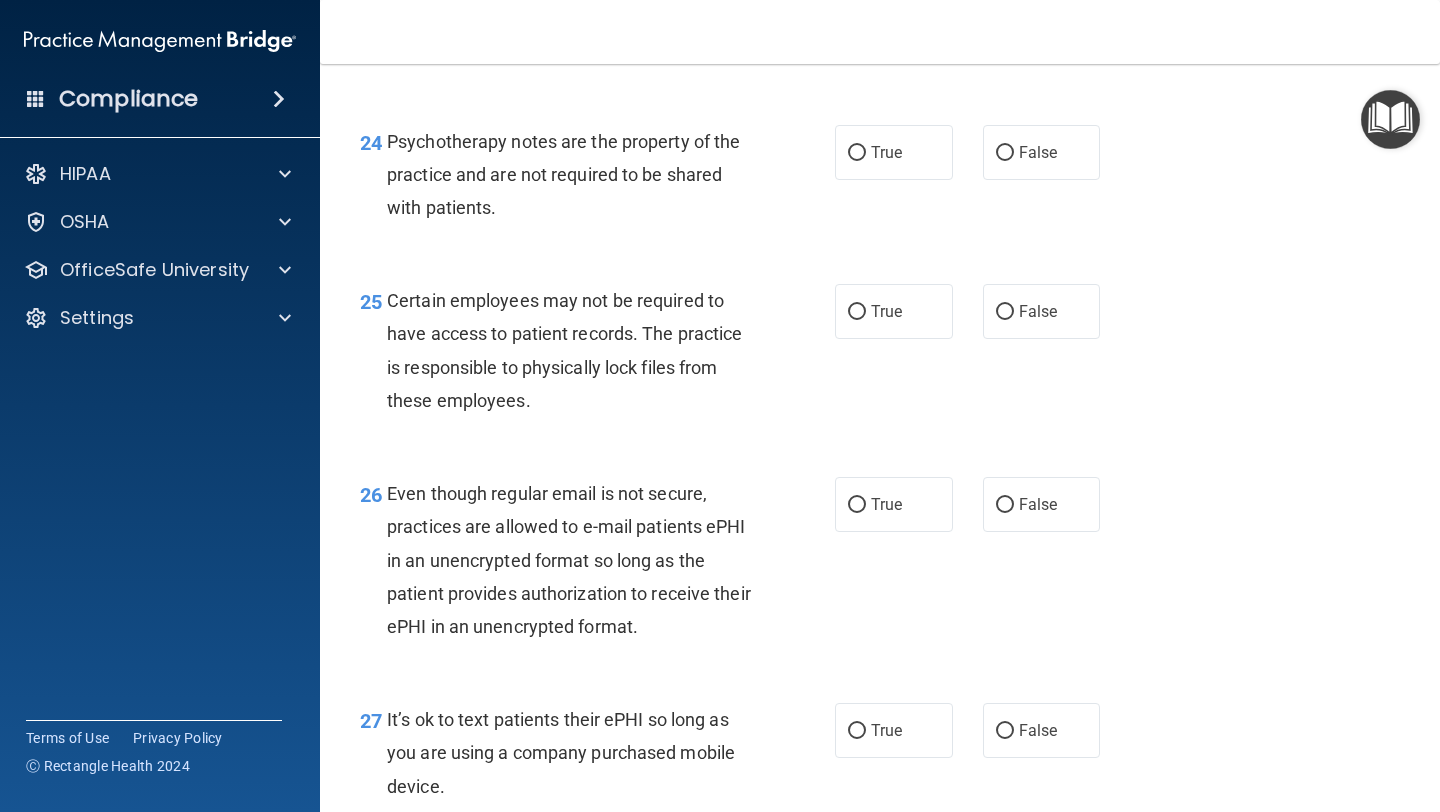 click on "Psychotherapy notes are the property of the practice and are not required to be shared with patients." at bounding box center [563, 174] 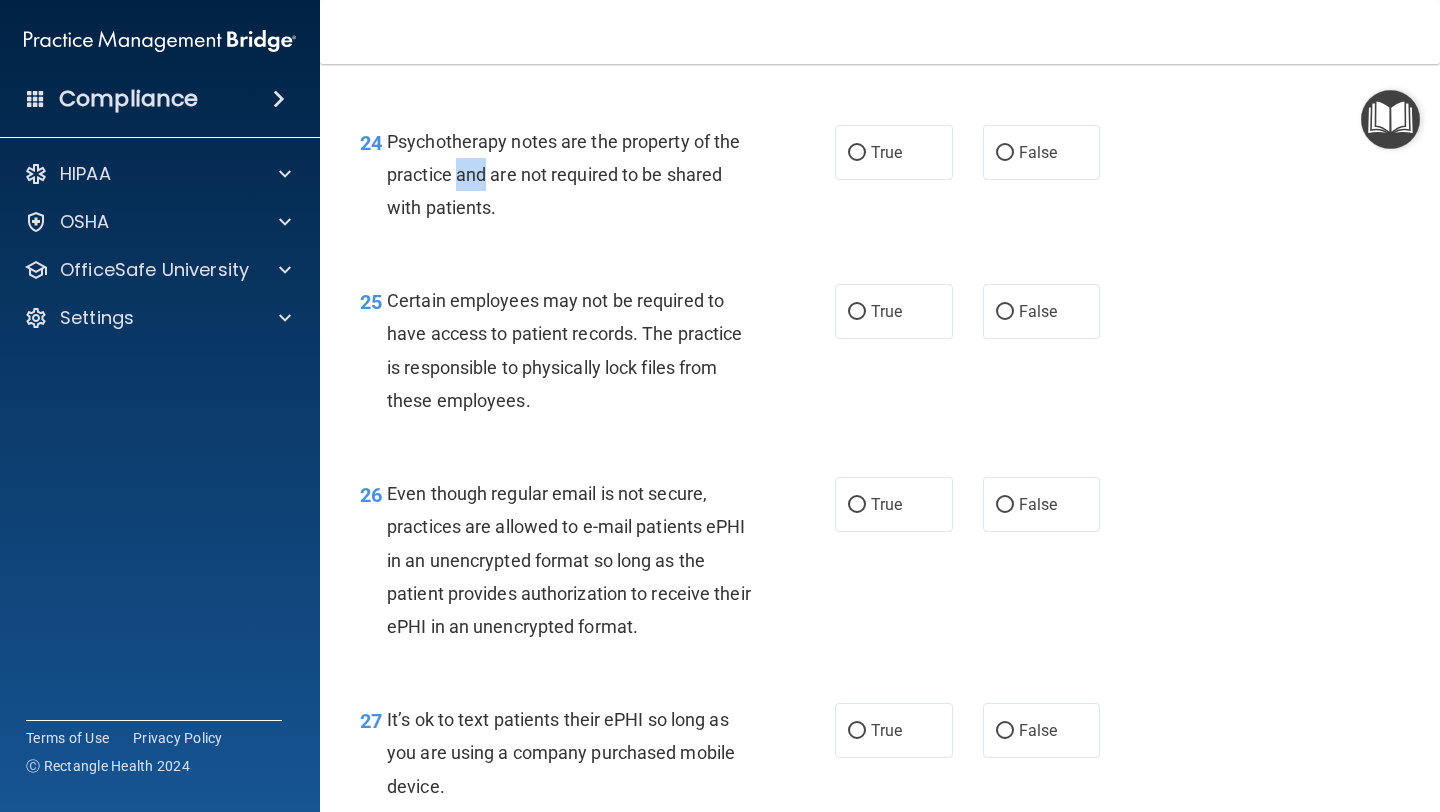 click on "Psychotherapy notes are the property of the practice and are not required to be shared with patients." at bounding box center (563, 174) 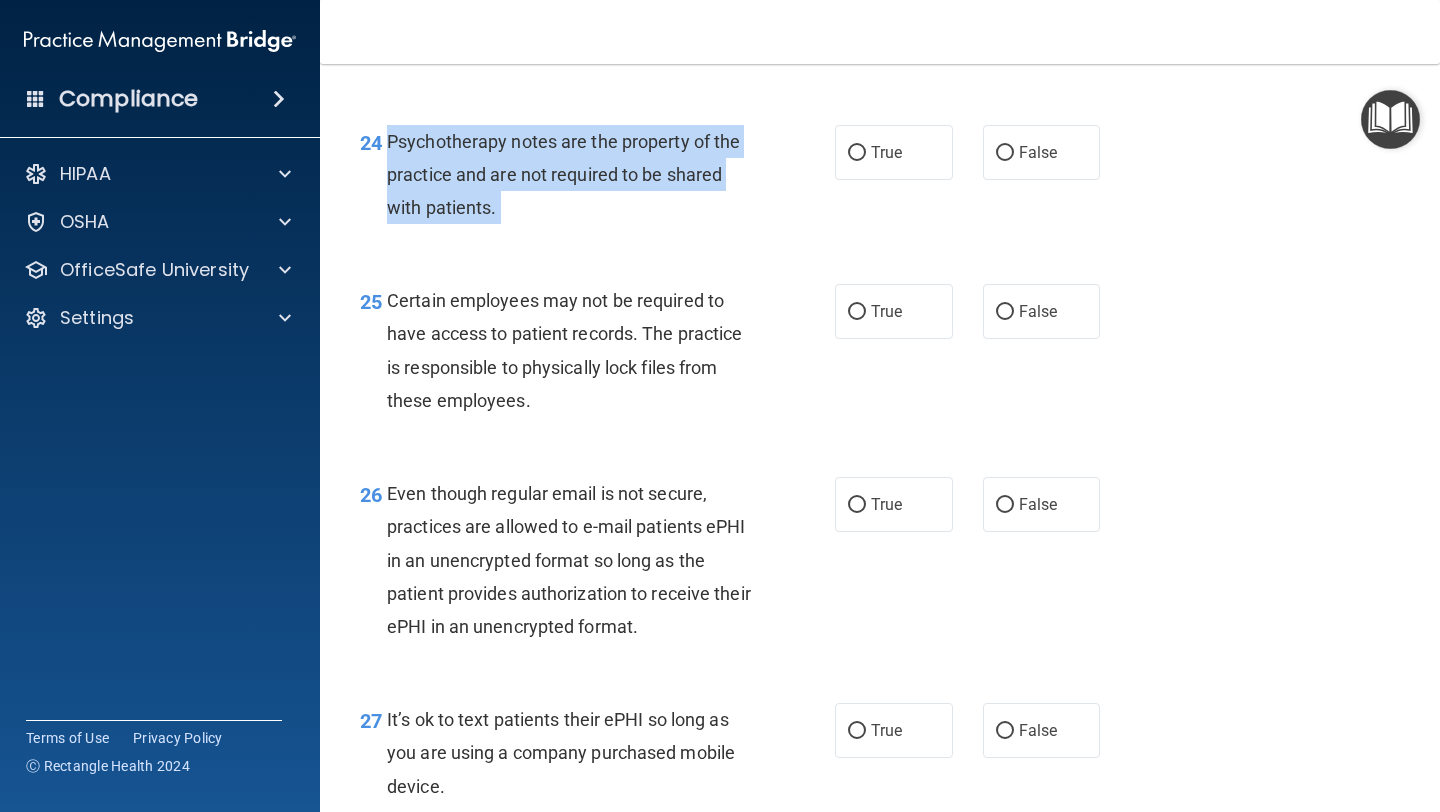 click on "Psychotherapy notes are the property of the practice and are not required to be shared with patients." at bounding box center [563, 174] 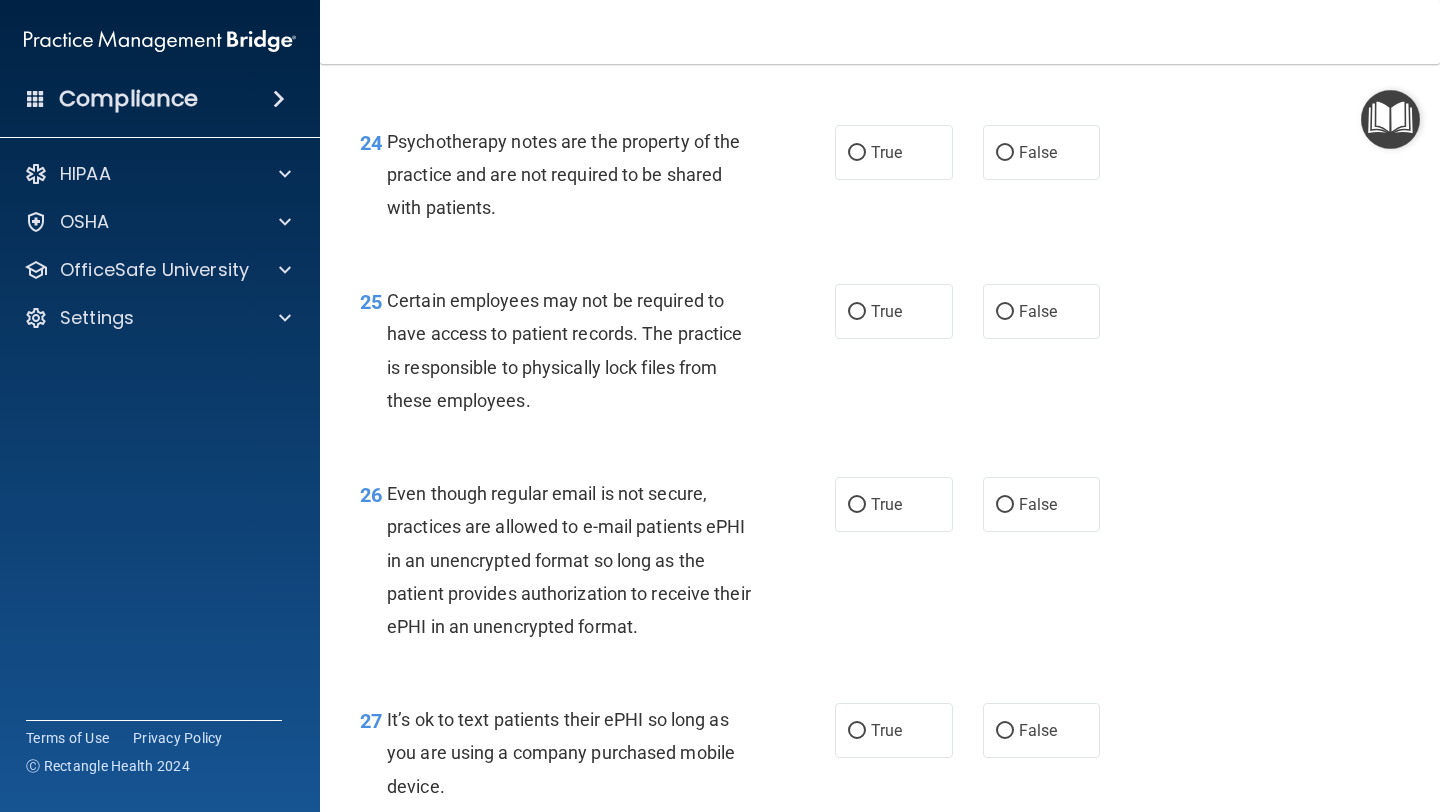 click on "24       Psychotherapy notes are the property of the practice and are not required to be shared with patients.                  True           False" at bounding box center (880, 180) 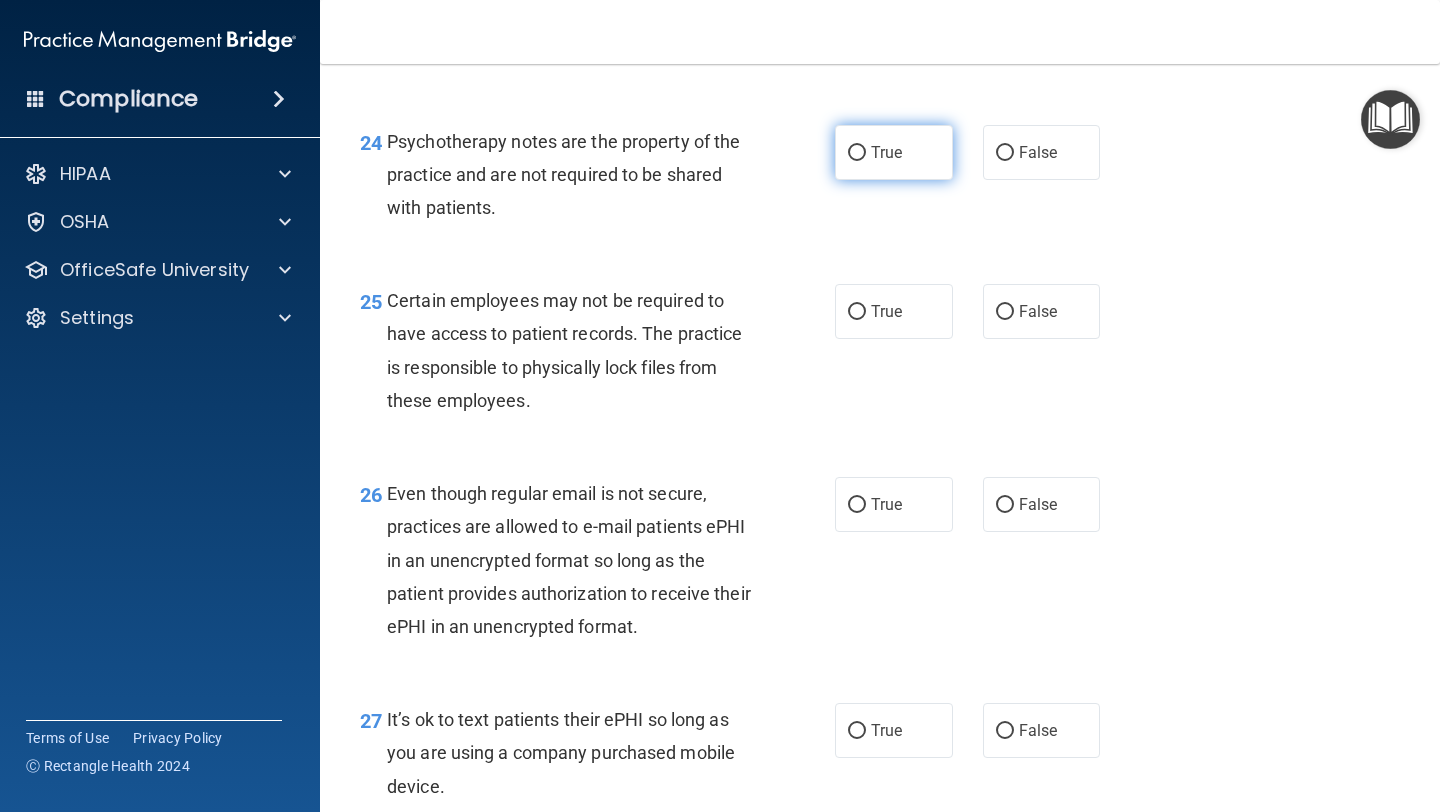 click on "True" at bounding box center (894, 152) 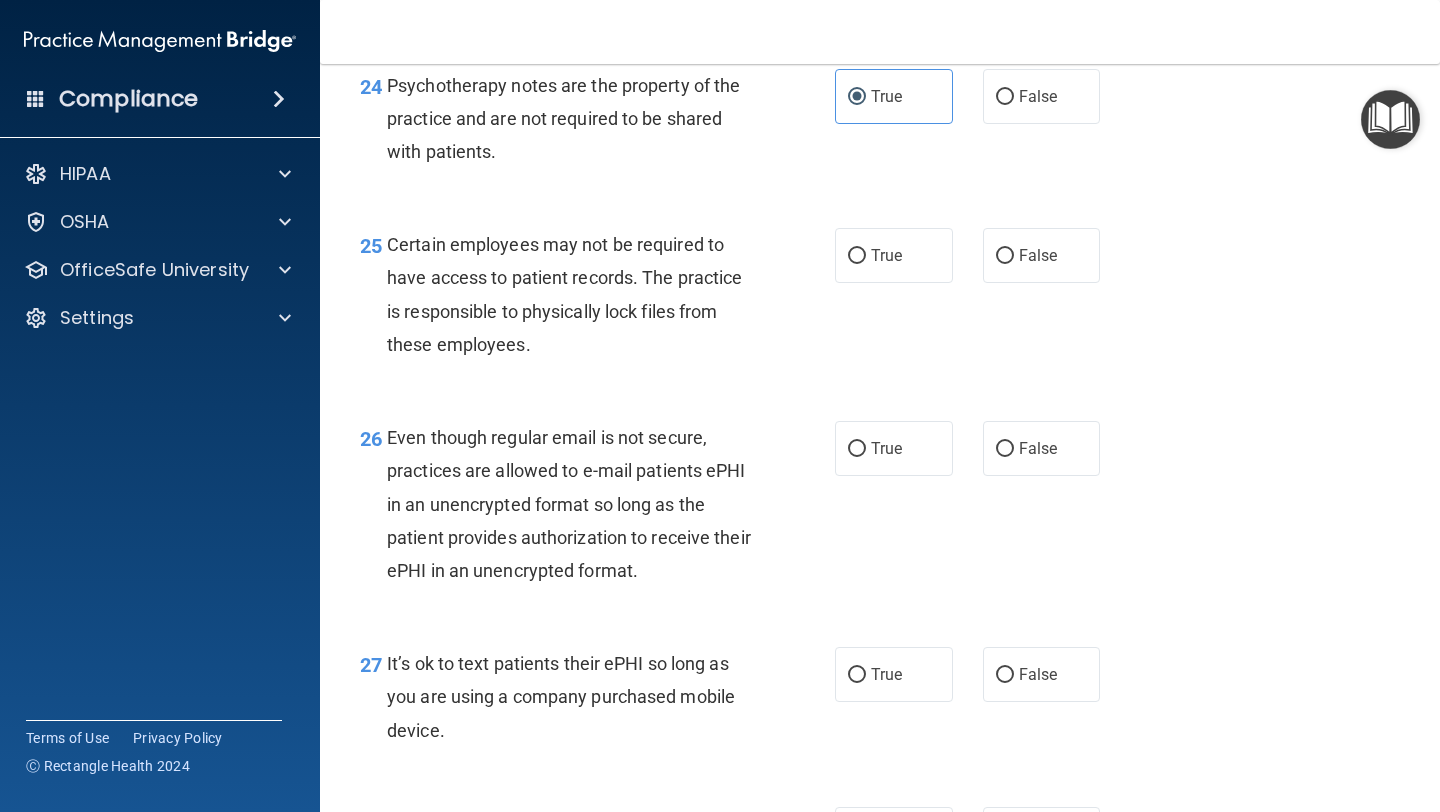 scroll, scrollTop: 4696, scrollLeft: 0, axis: vertical 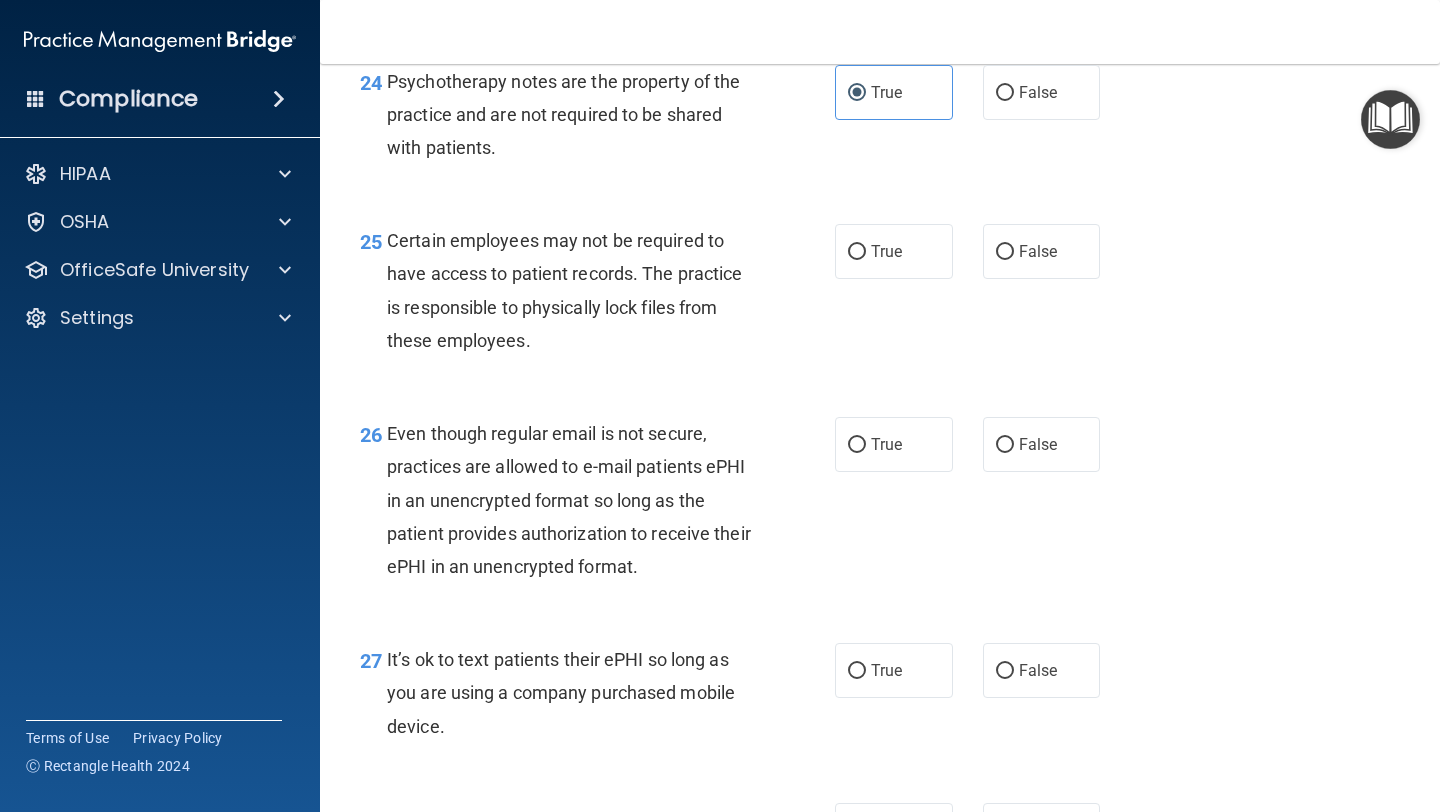 click on "Certain employees may not be required to have access to patient records.  The practice is responsible to physically lock files from these employees." at bounding box center [576, 290] 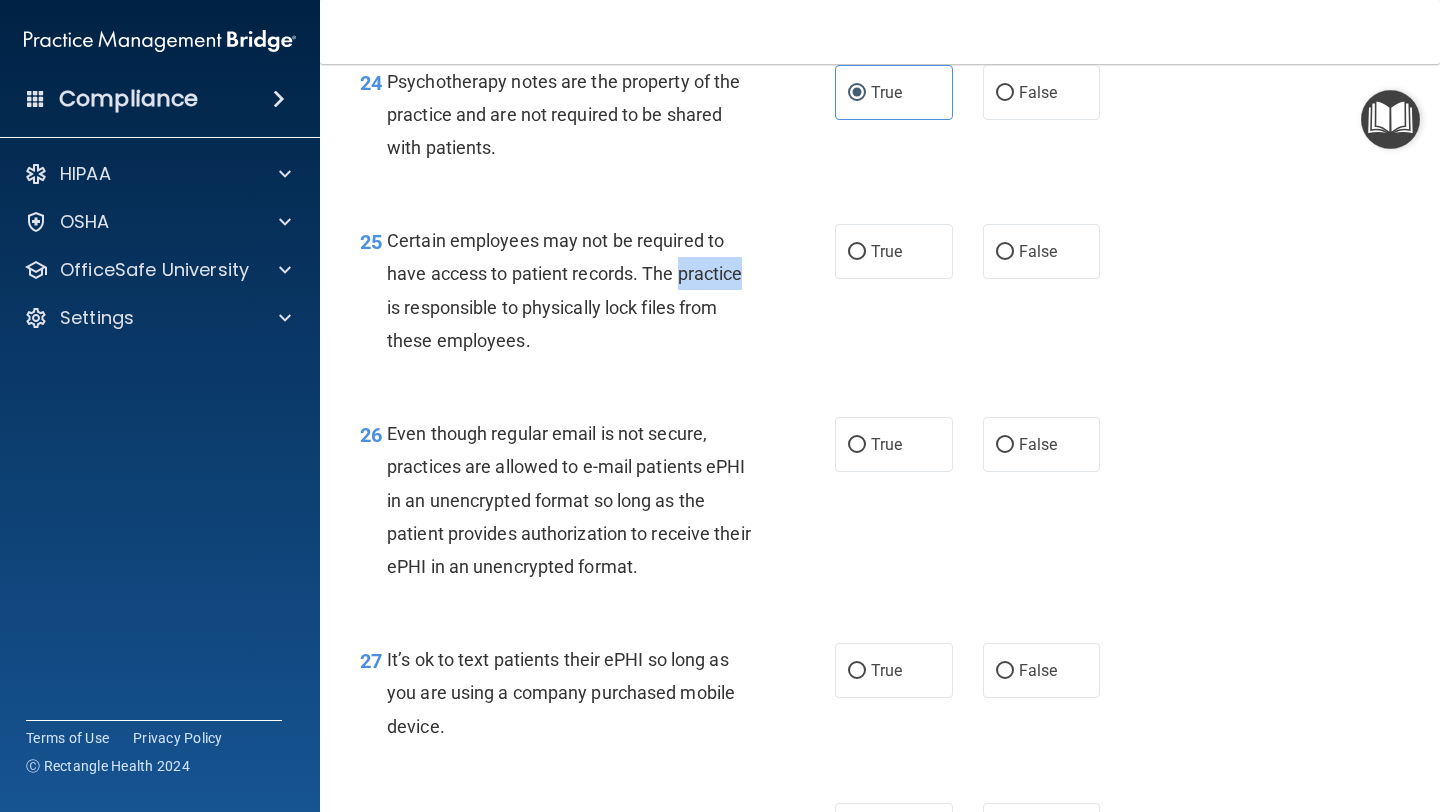 click on "Certain employees may not be required to have access to patient records.  The practice is responsible to physically lock files from these employees." at bounding box center [576, 290] 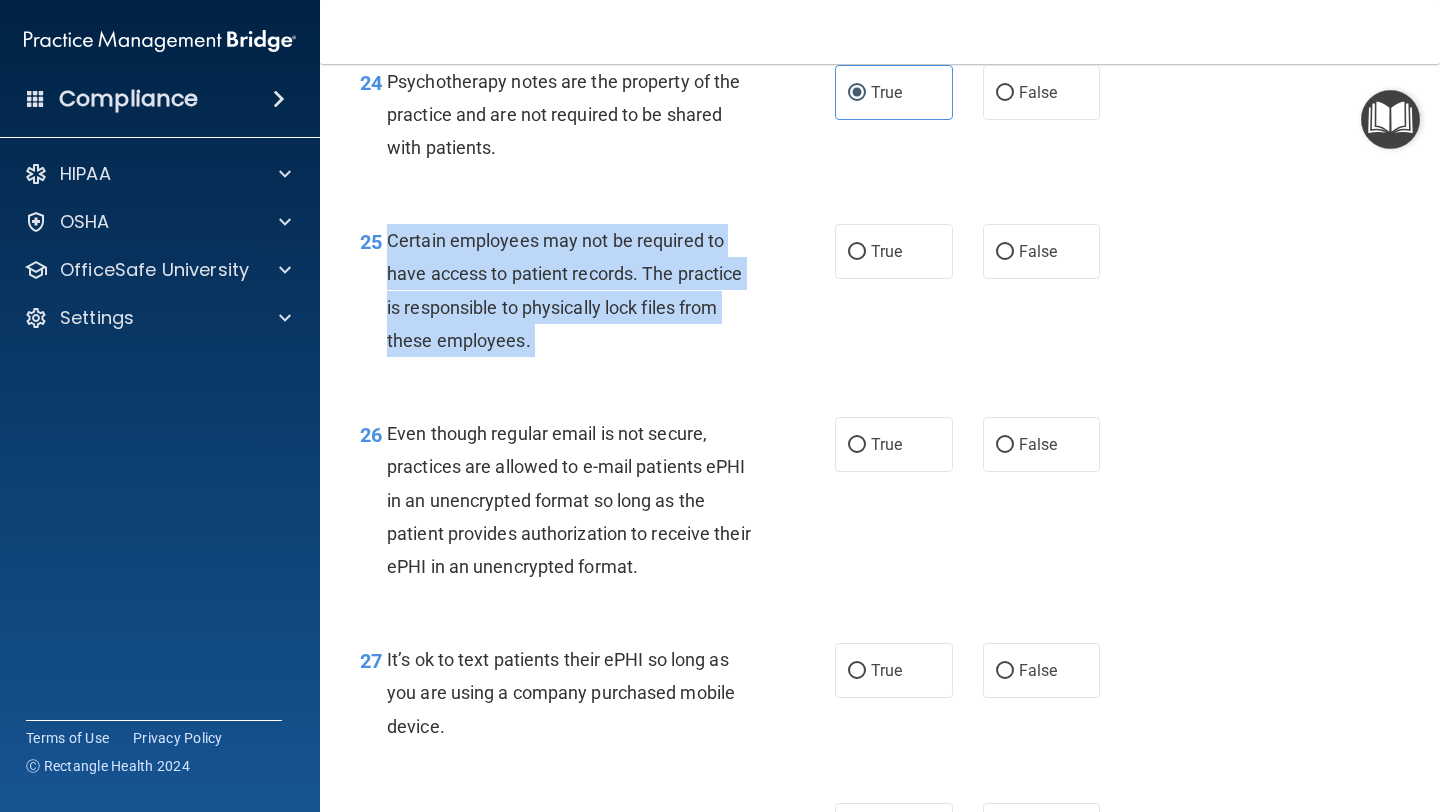 click on "Certain employees may not be required to have access to patient records.  The practice is responsible to physically lock files from these employees." at bounding box center (576, 290) 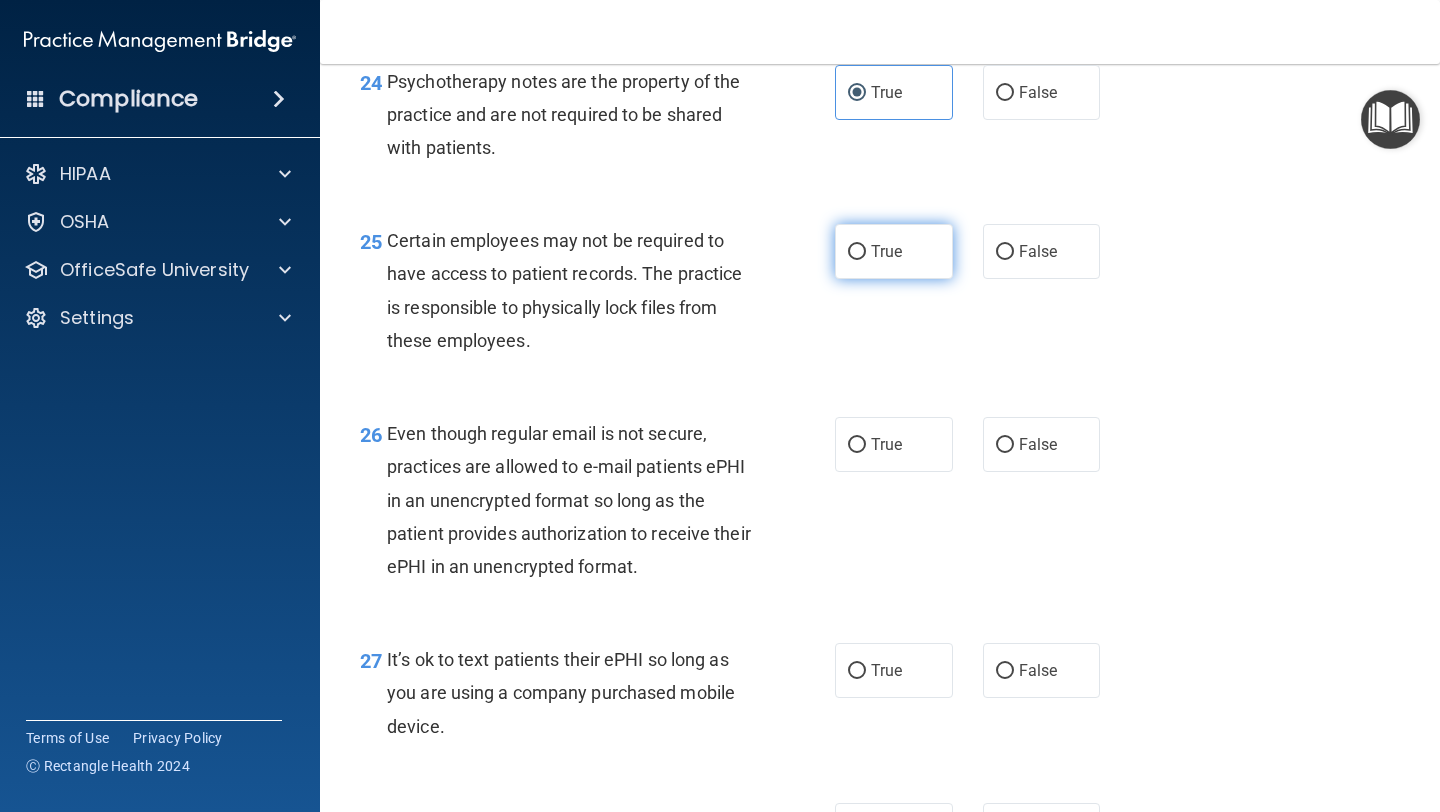 click on "True" at bounding box center (894, 251) 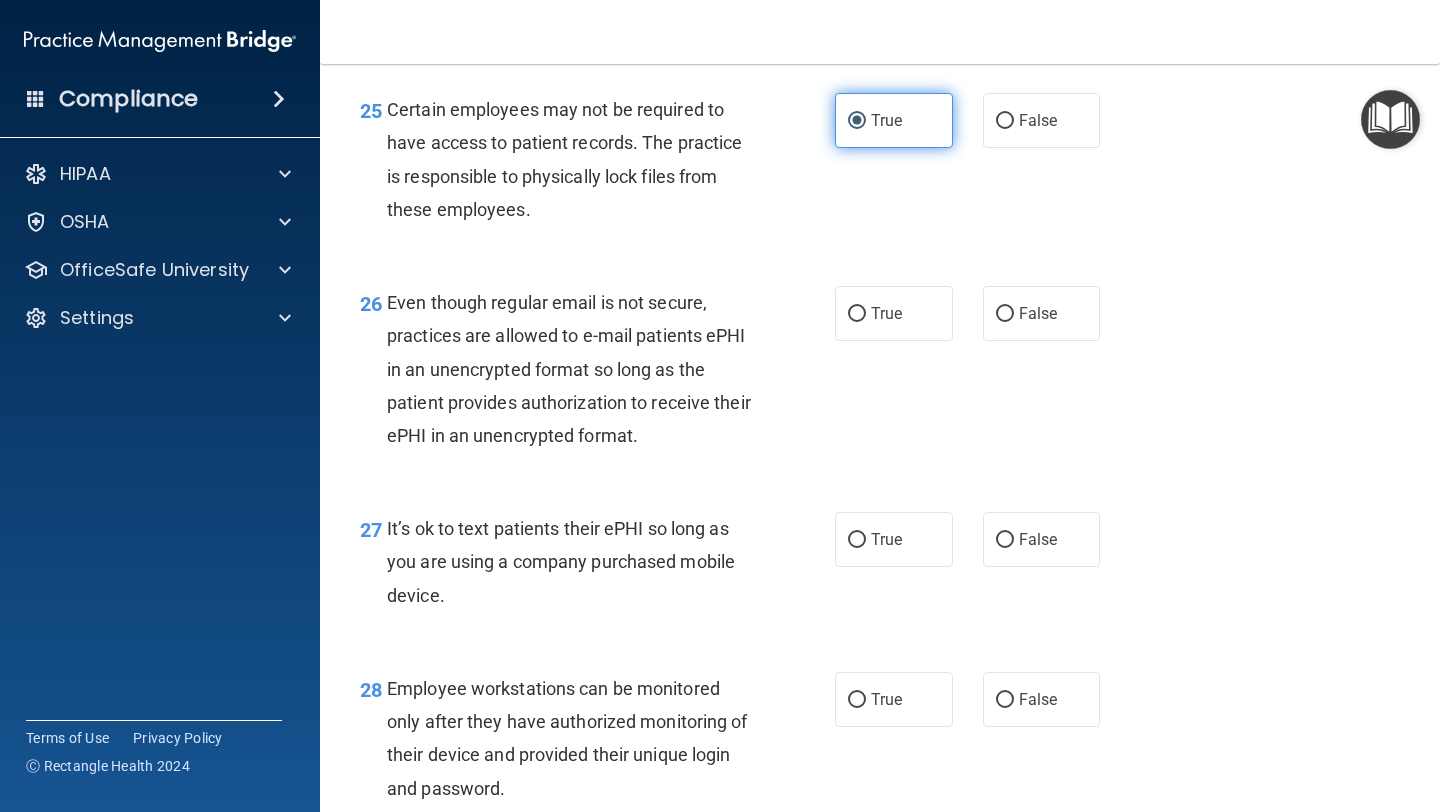 scroll, scrollTop: 4862, scrollLeft: 0, axis: vertical 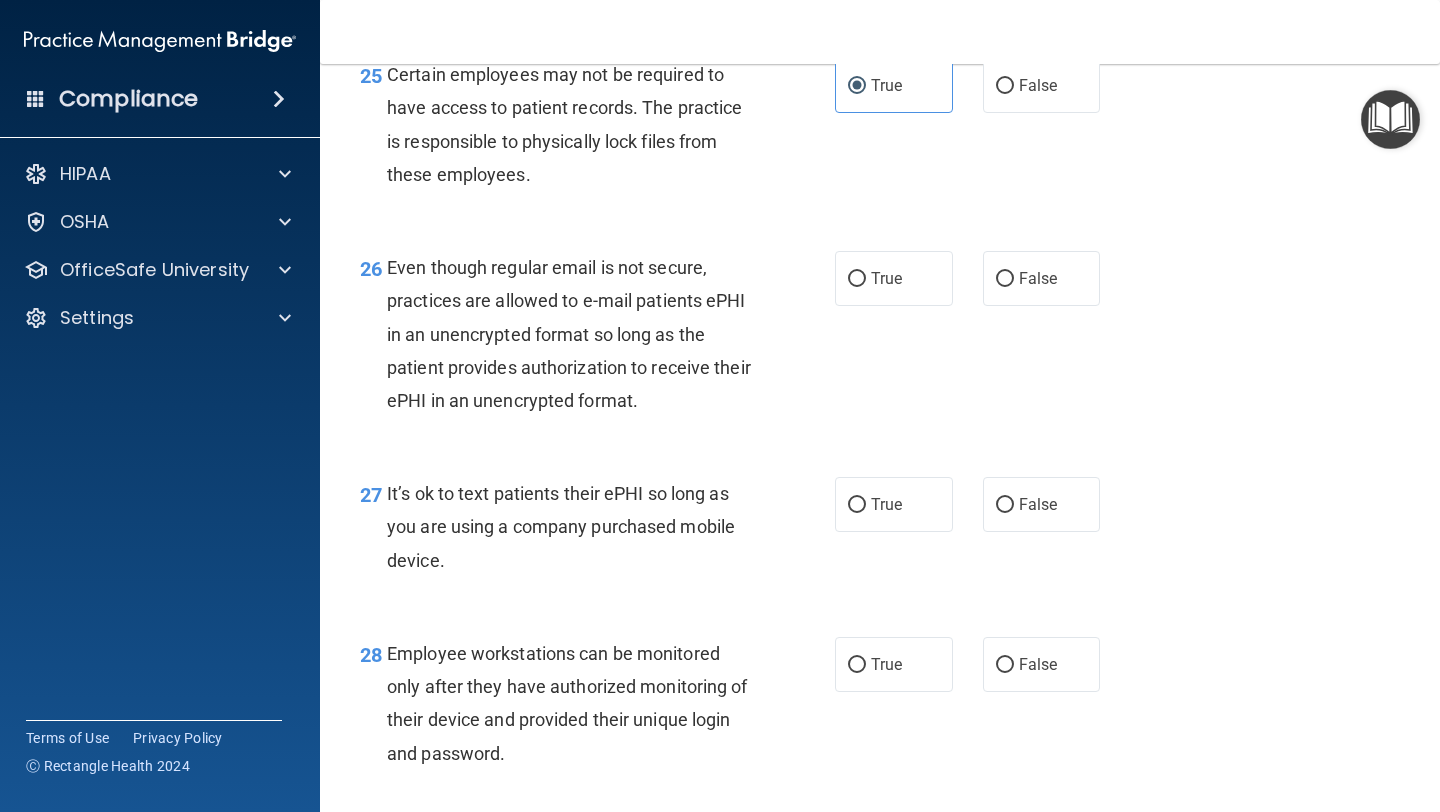 click on "Even though regular email is not secure, practices are allowed to e-mail patients ePHI in an unencrypted format so long as the patient provides authorization to receive their ePHI in an unencrypted format." at bounding box center (569, 334) 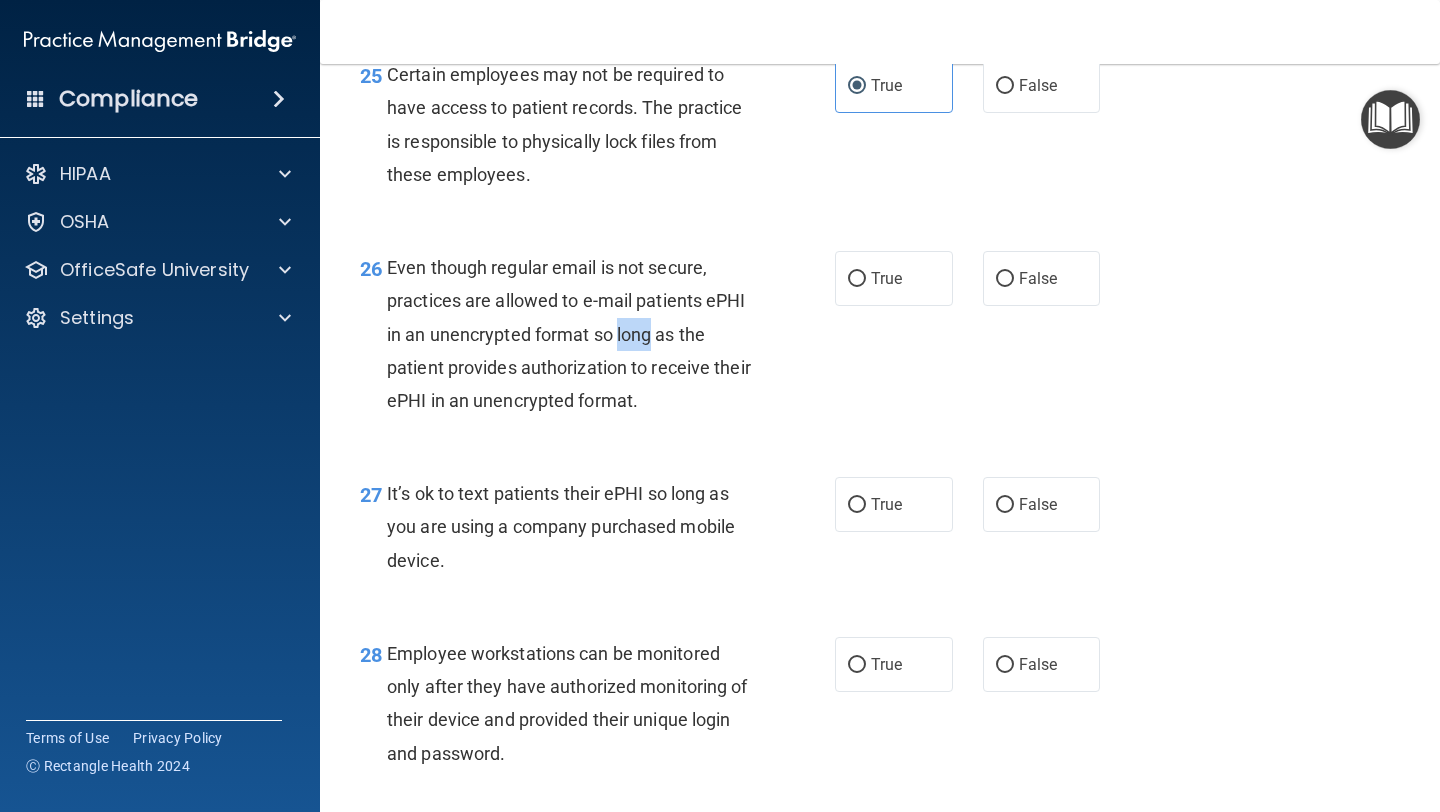 click on "Even though regular email is not secure, practices are allowed to e-mail patients ePHI in an unencrypted format so long as the patient provides authorization to receive their ePHI in an unencrypted format." at bounding box center [569, 334] 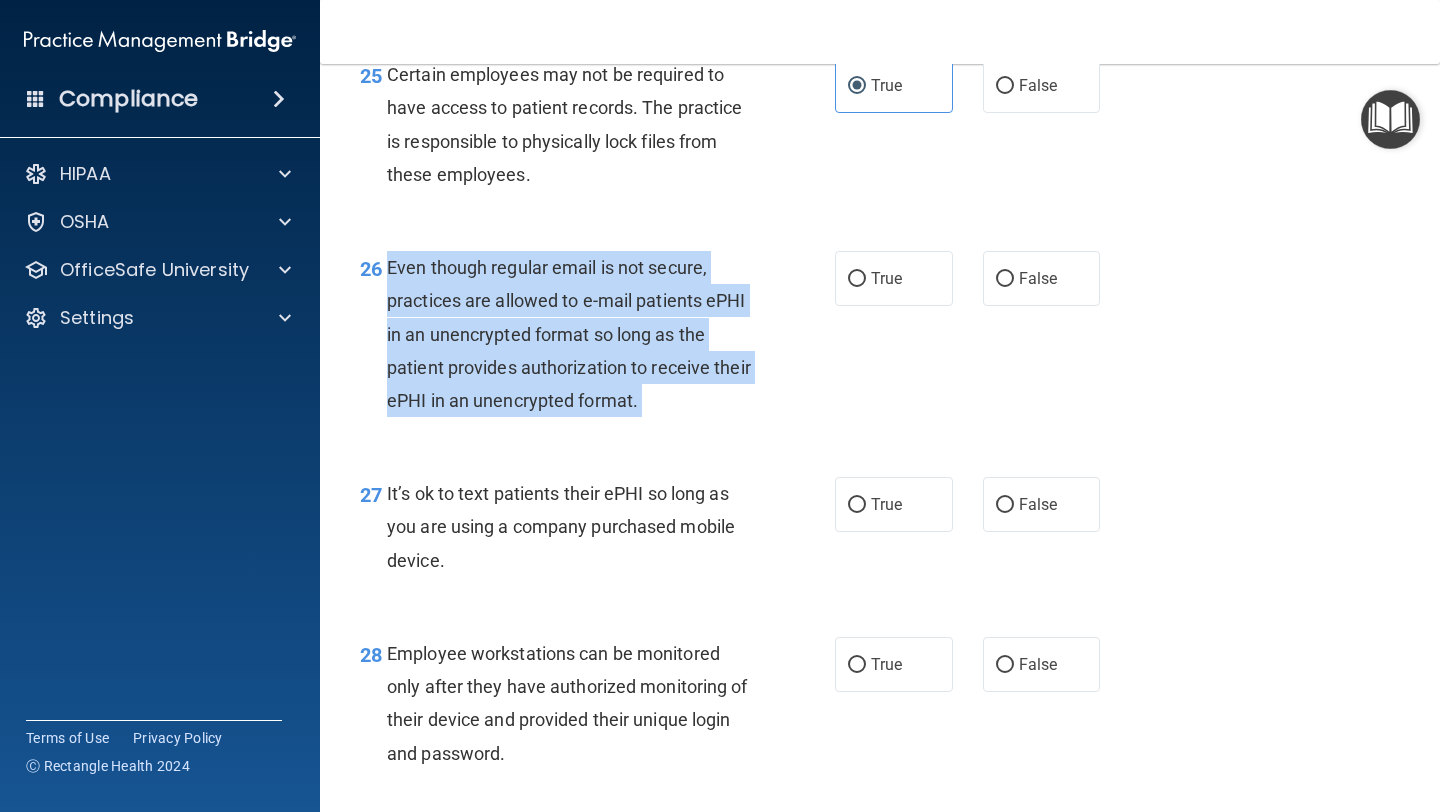 click on "Even though regular email is not secure, practices are allowed to e-mail patients ePHI in an unencrypted format so long as the patient provides authorization to receive their ePHI in an unencrypted format." at bounding box center [569, 334] 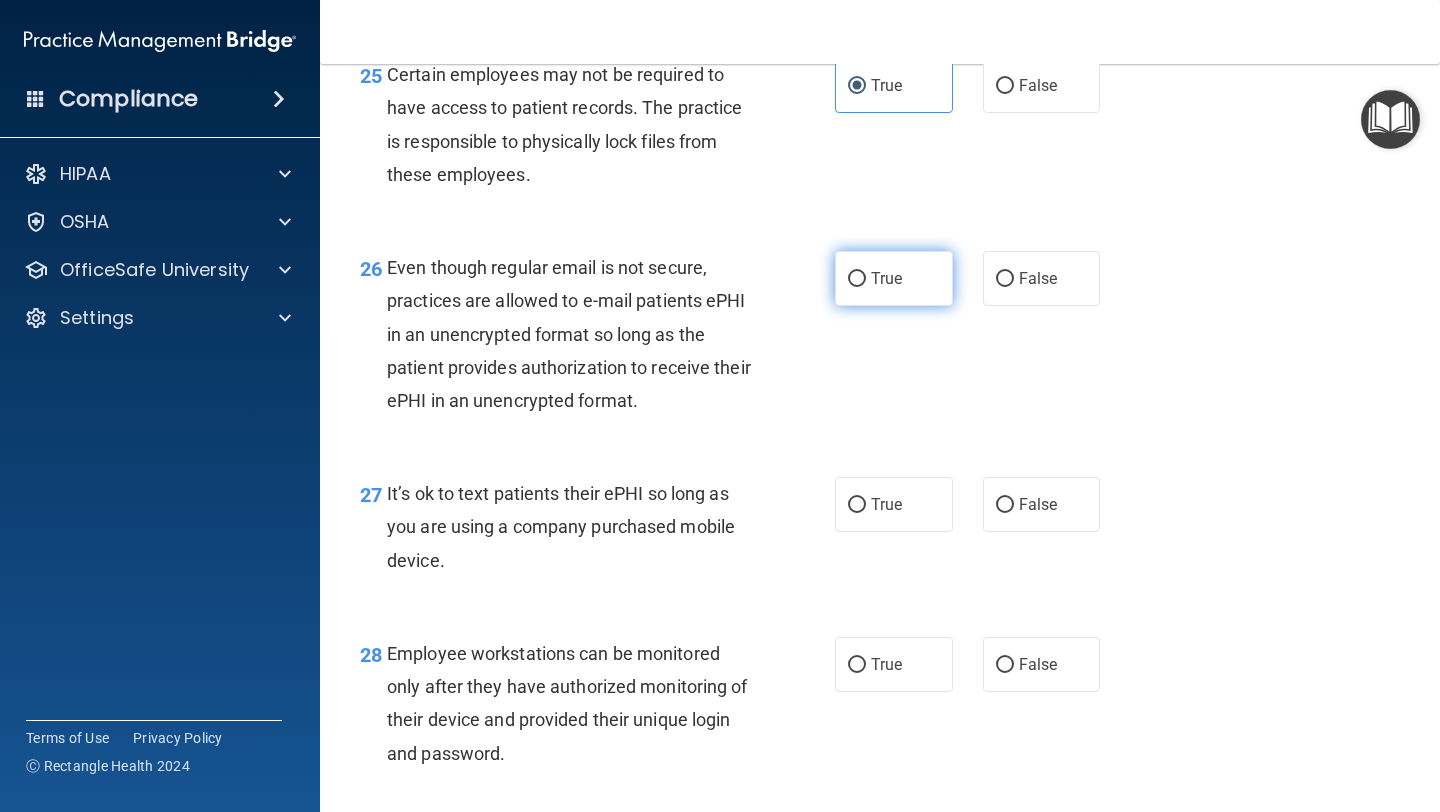 click on "True" at bounding box center [894, 278] 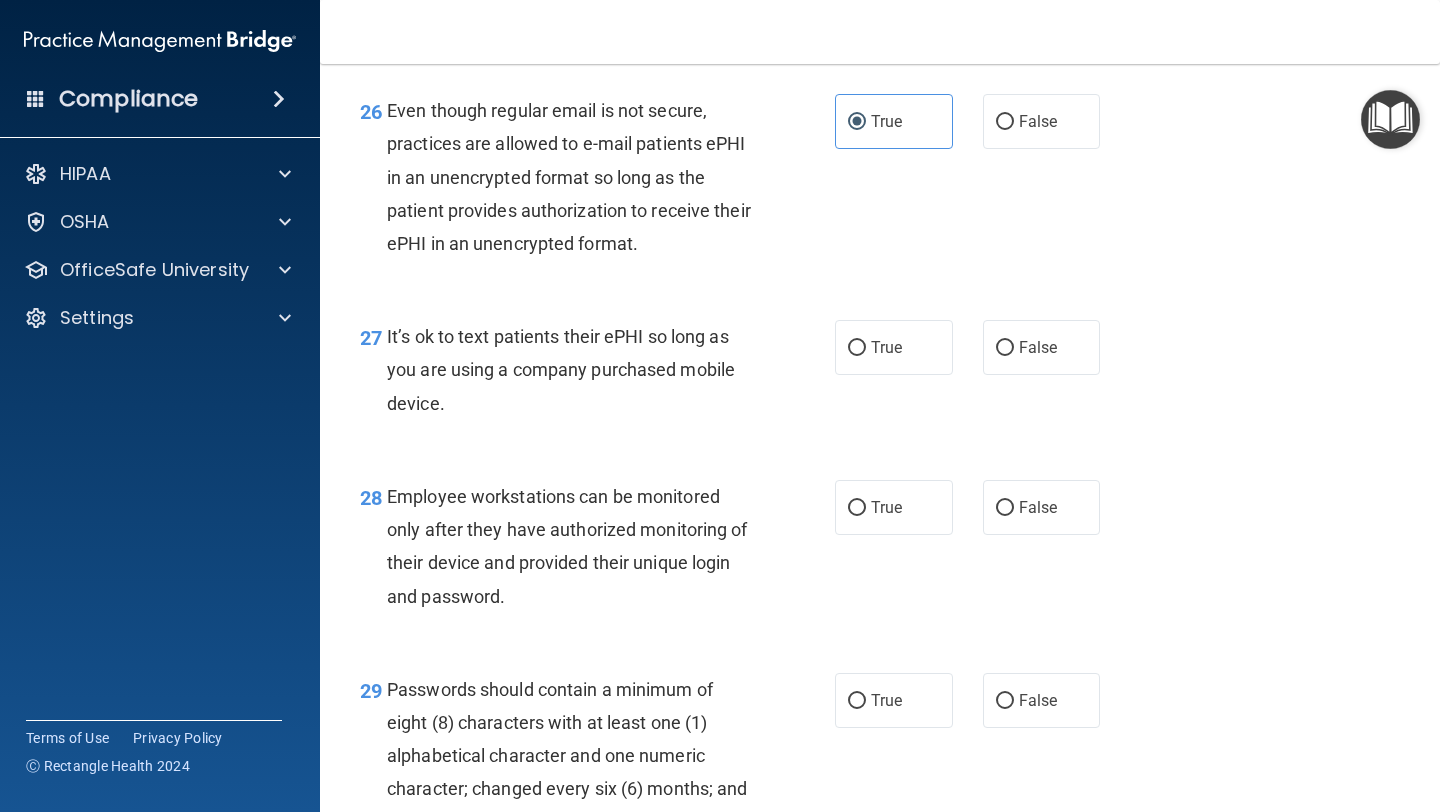 scroll, scrollTop: 5021, scrollLeft: 0, axis: vertical 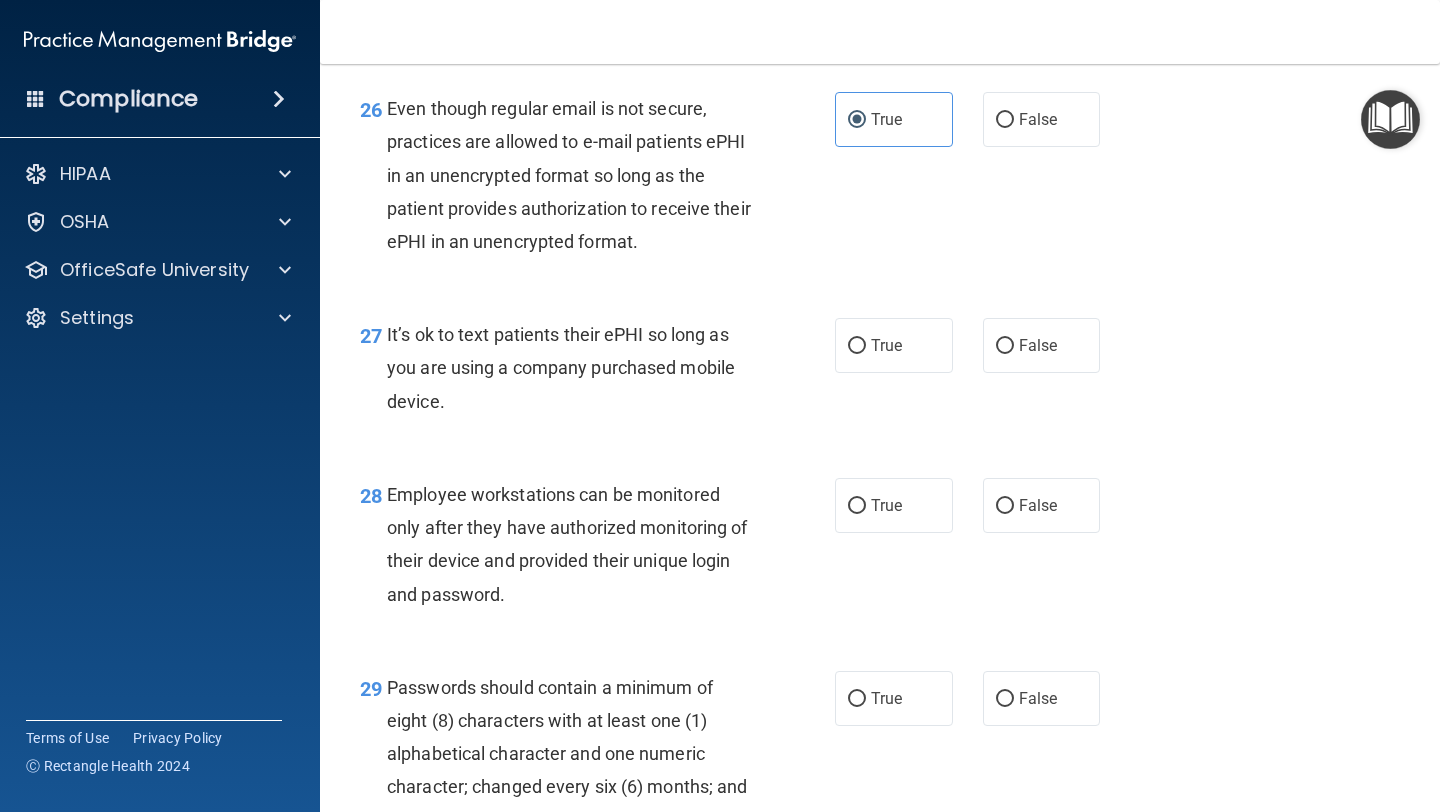 click on "It’s ok to text patients their ePHI so long as you are using a company purchased mobile device." at bounding box center (561, 367) 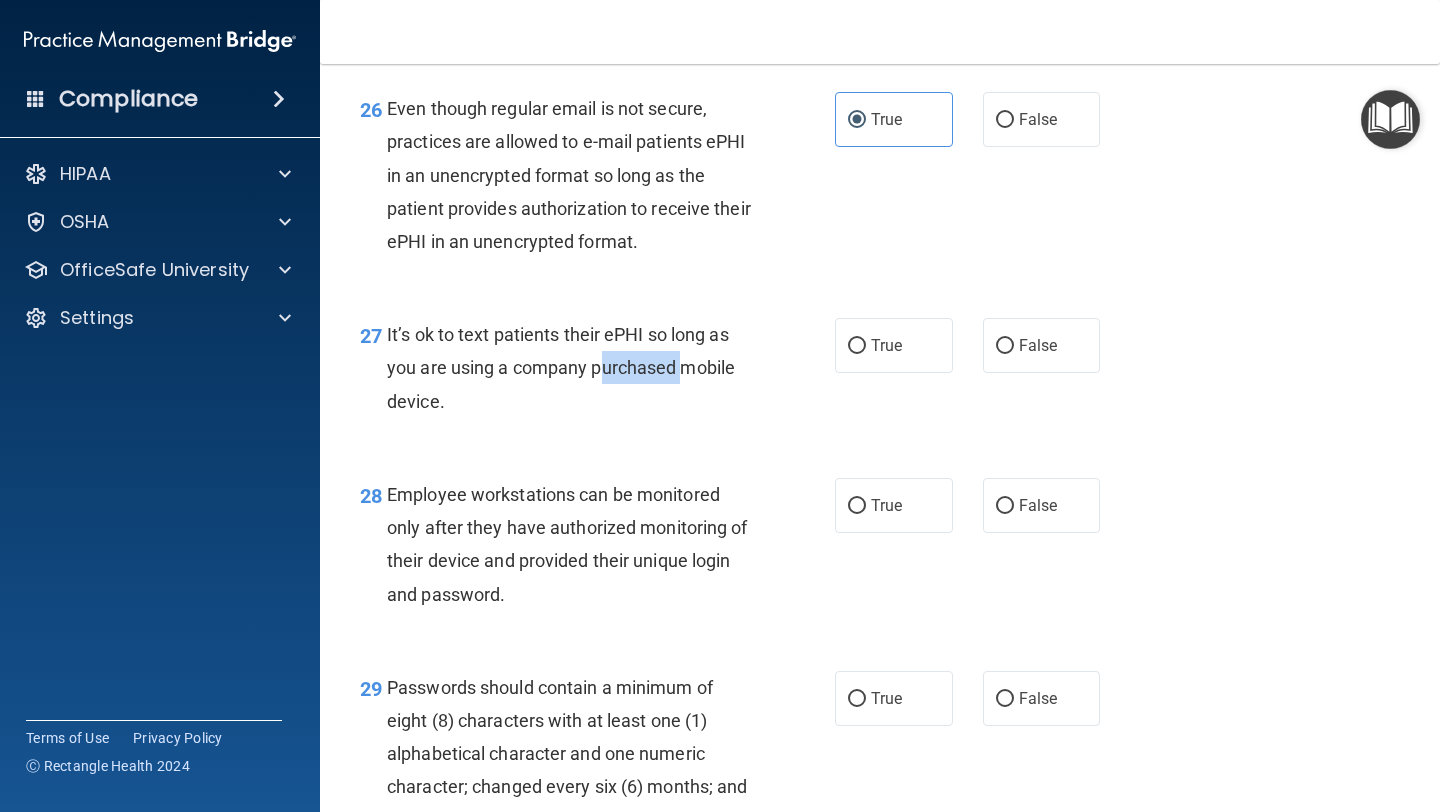 click on "It’s ok to text patients their ePHI so long as you are using a company purchased mobile device." at bounding box center (561, 367) 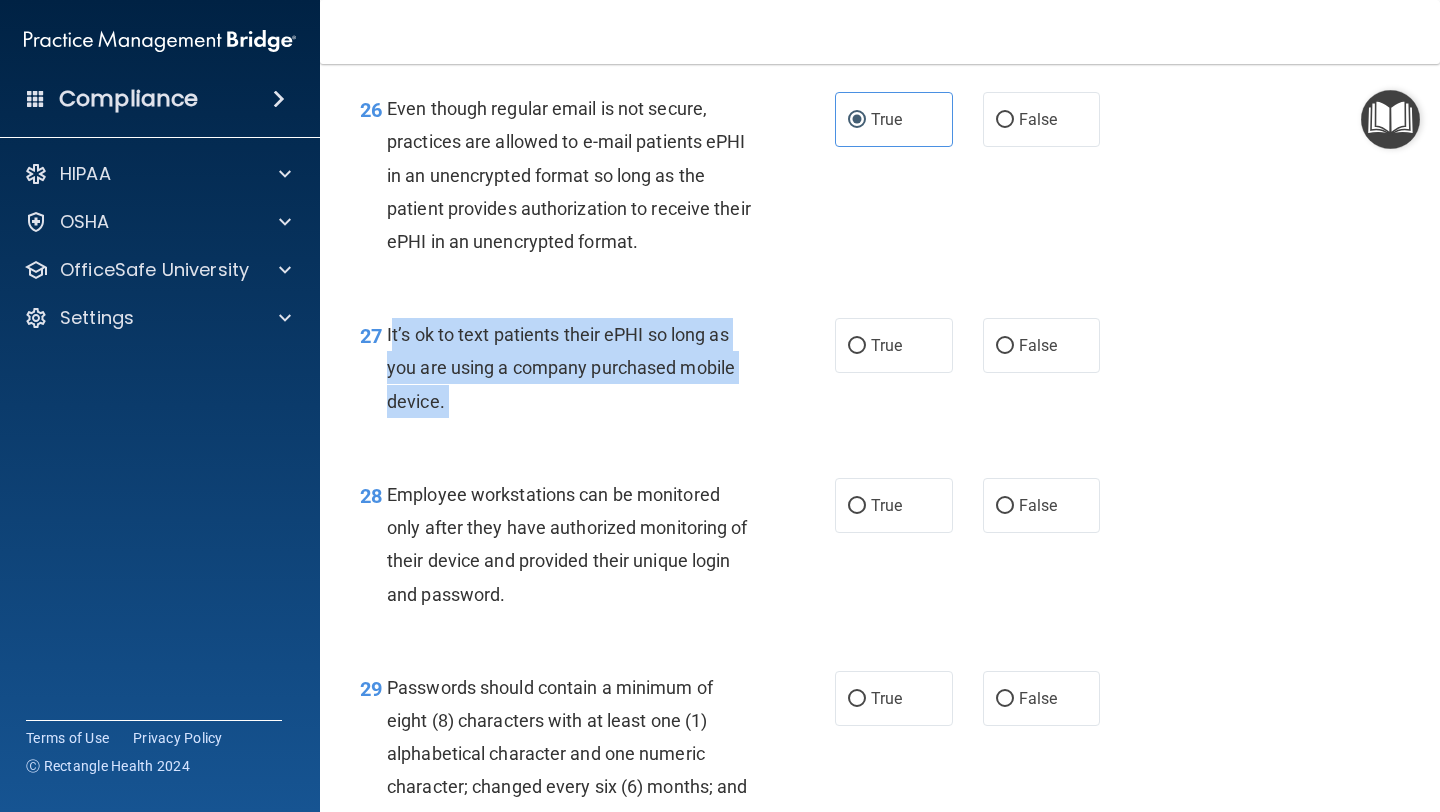 click on "It’s ok to text patients their ePHI so long as you are using a company purchased mobile device." at bounding box center (561, 367) 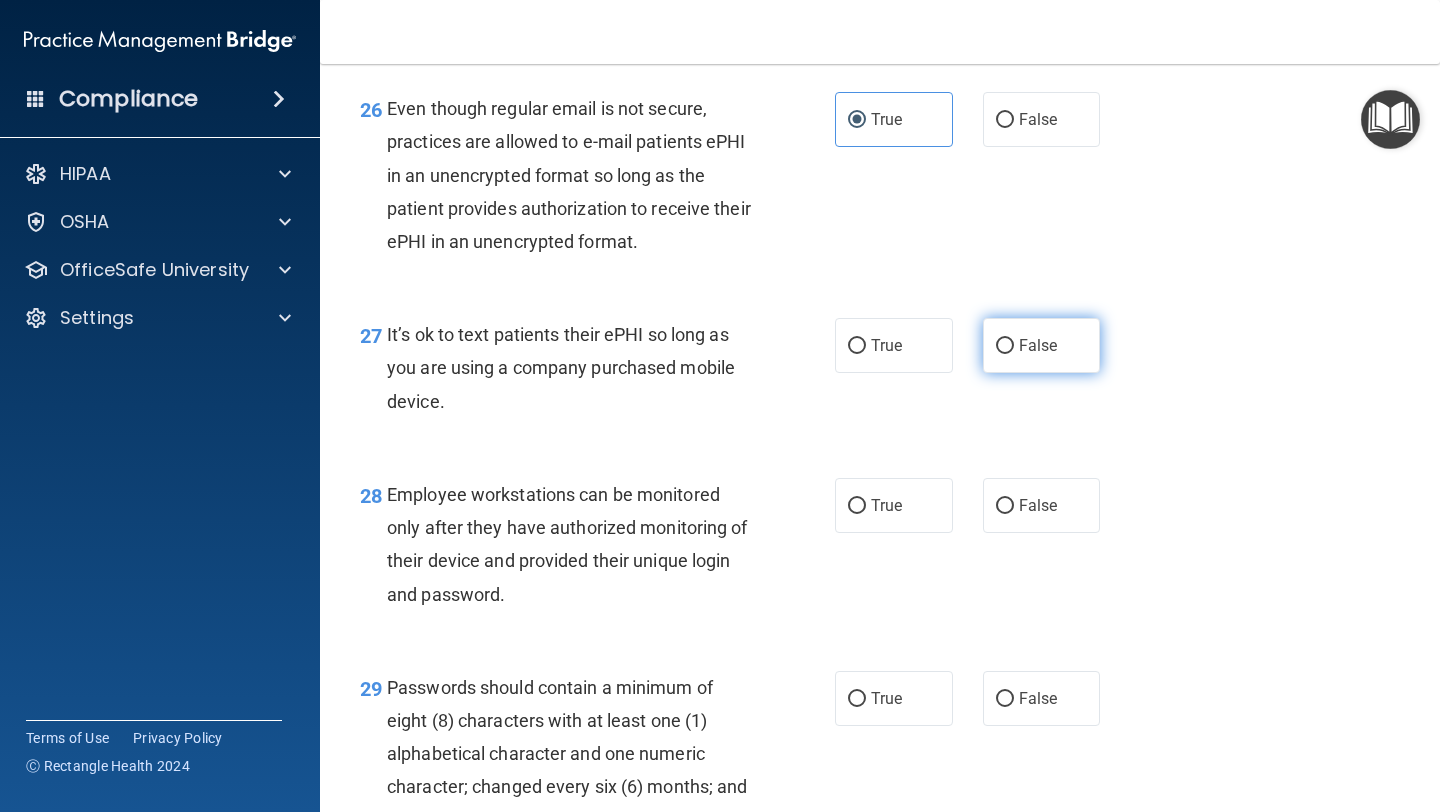 click on "False" at bounding box center [1042, 345] 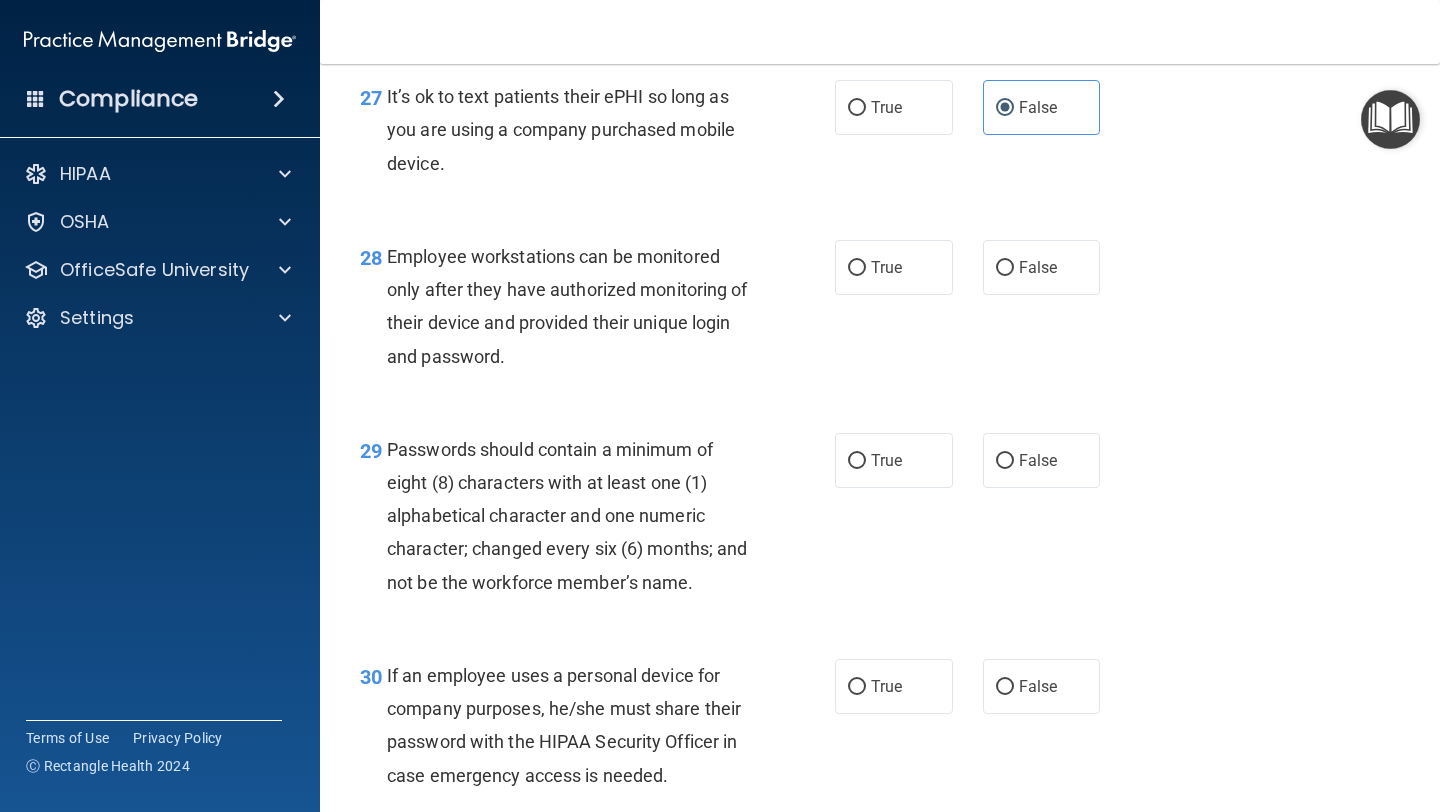 scroll, scrollTop: 5271, scrollLeft: 0, axis: vertical 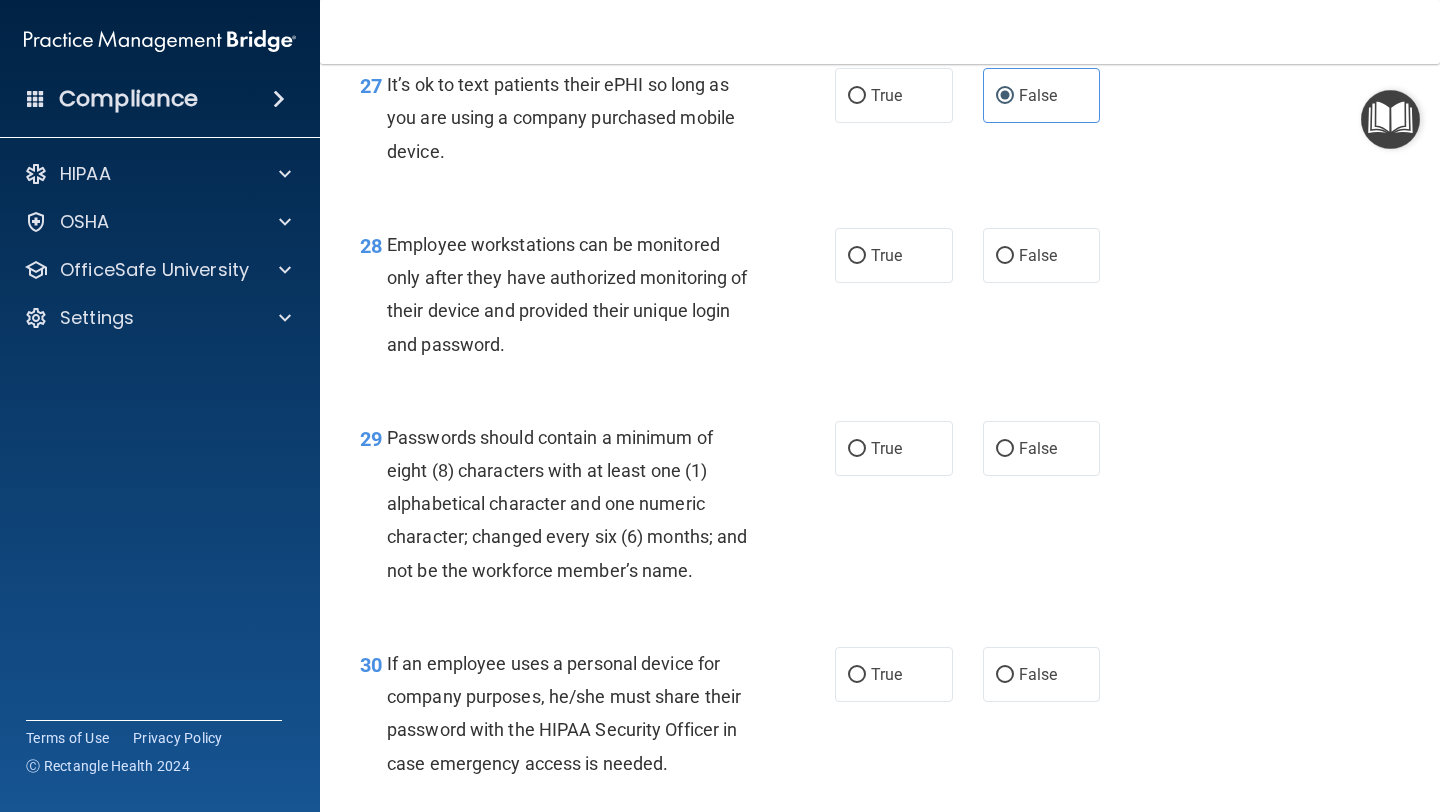 click on "Employee workstations can be monitored only after they have authorized monitoring of their device and provided their unique login and password." at bounding box center [567, 294] 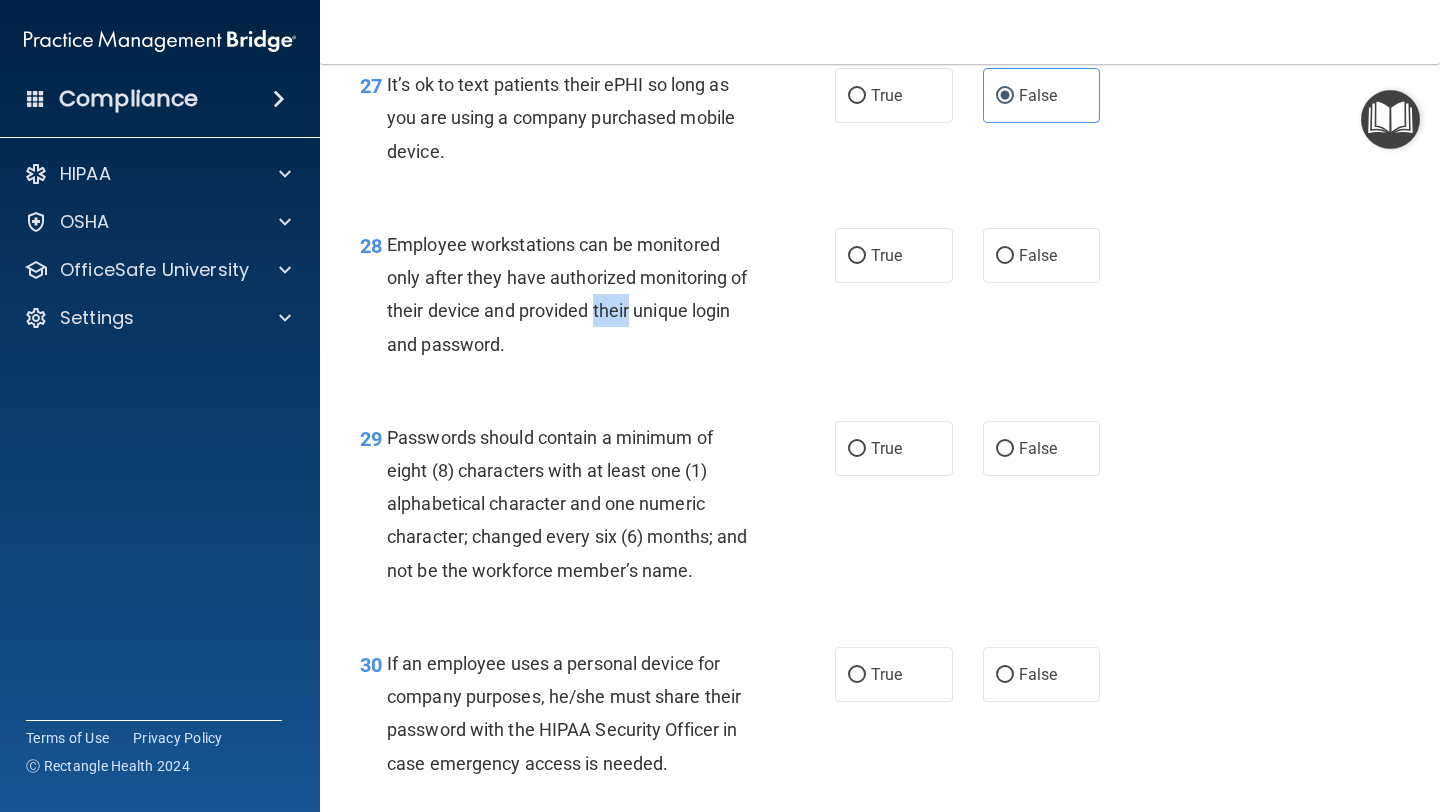 click on "Employee workstations can be monitored only after they have authorized monitoring of their device and provided their unique login and password." at bounding box center (567, 294) 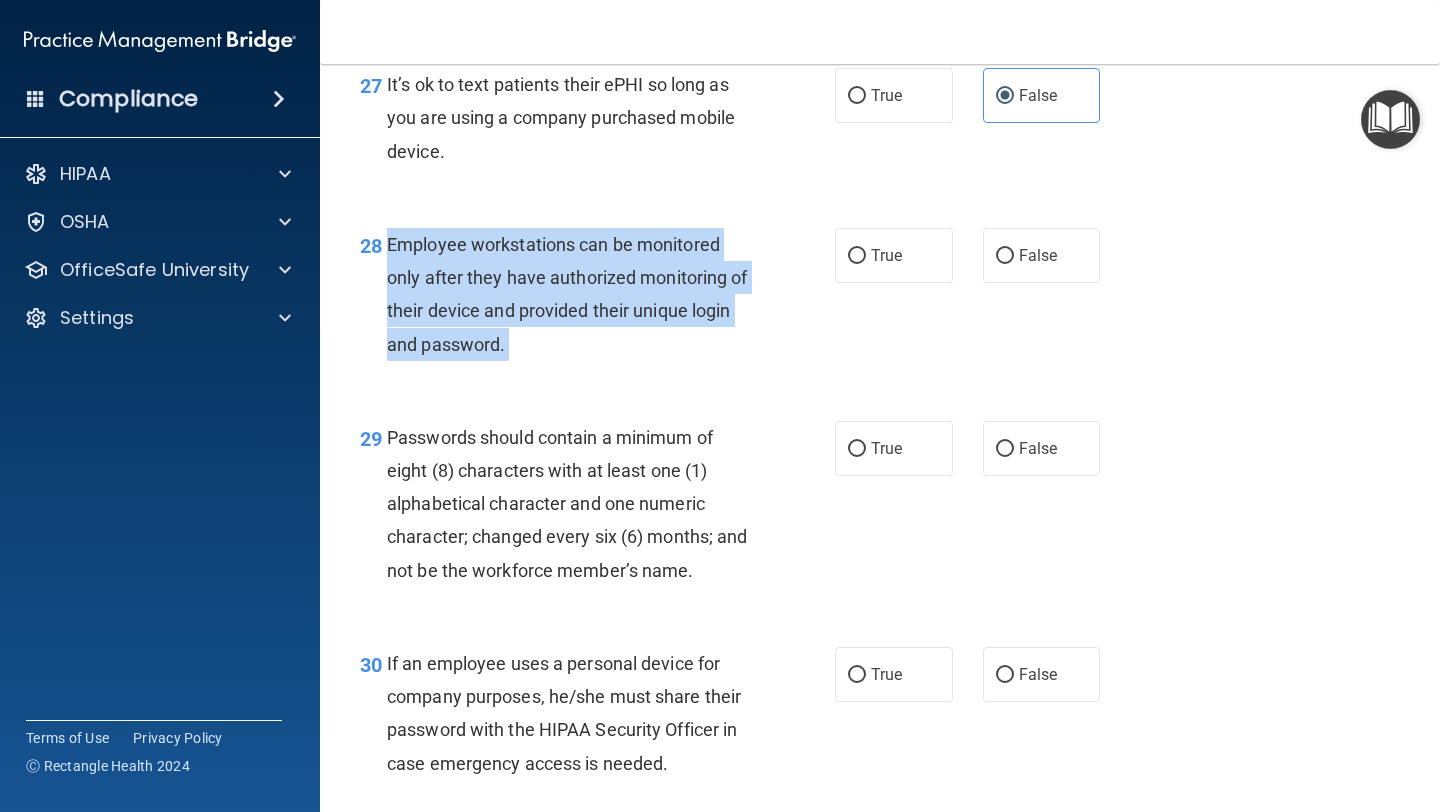 click on "Employee workstations can be monitored only after they have authorized monitoring of their device and provided their unique login and password." at bounding box center (567, 294) 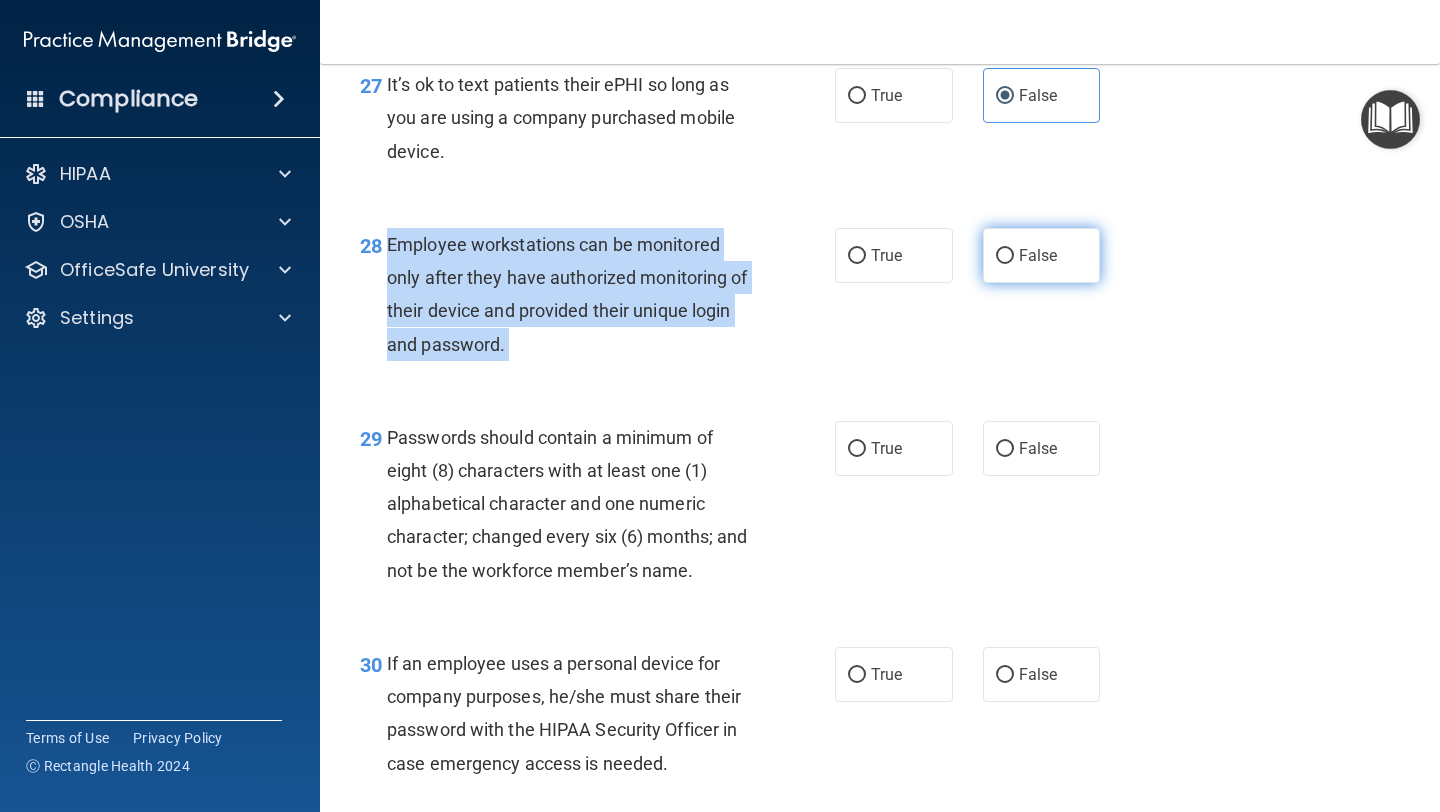 click on "False" at bounding box center (1042, 255) 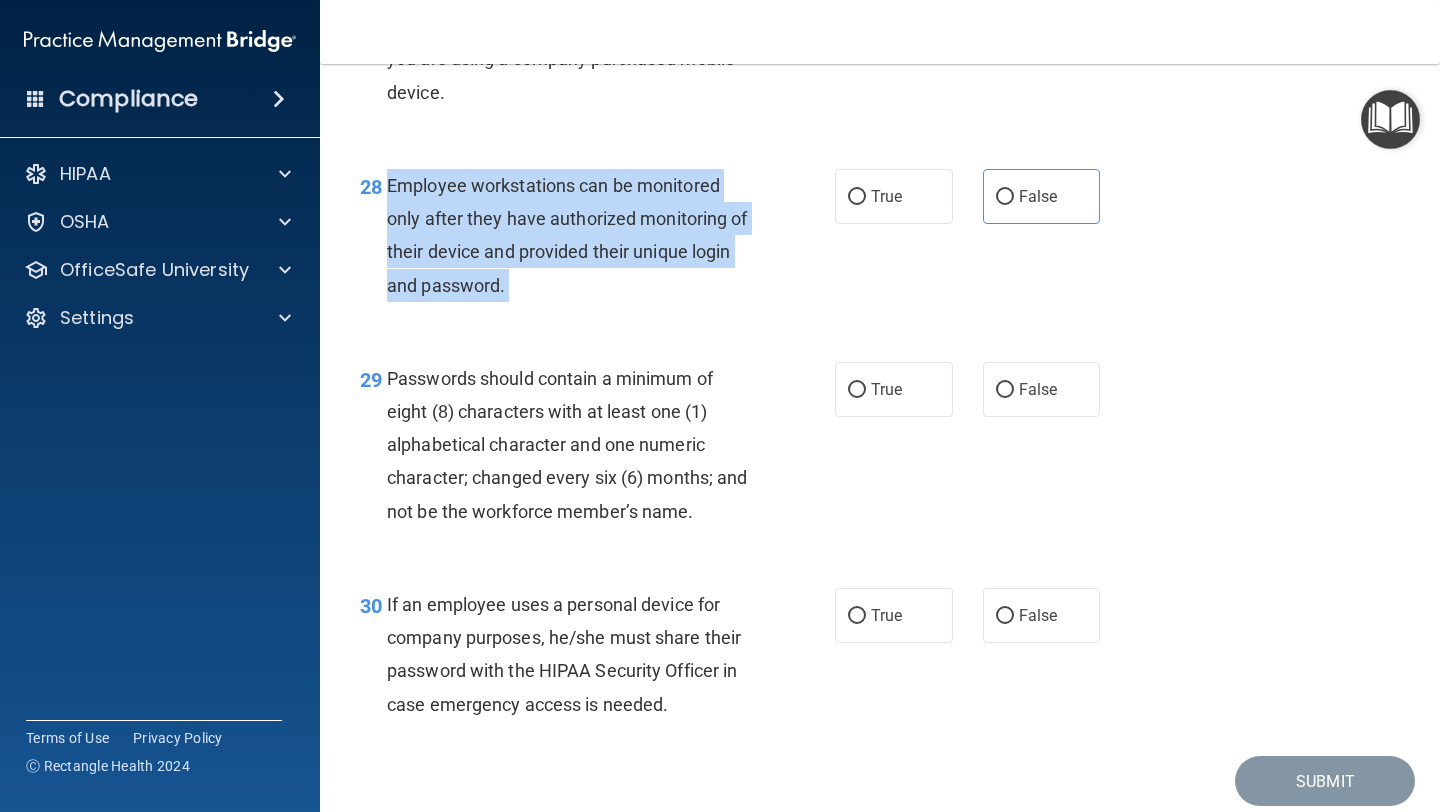 scroll, scrollTop: 5331, scrollLeft: 0, axis: vertical 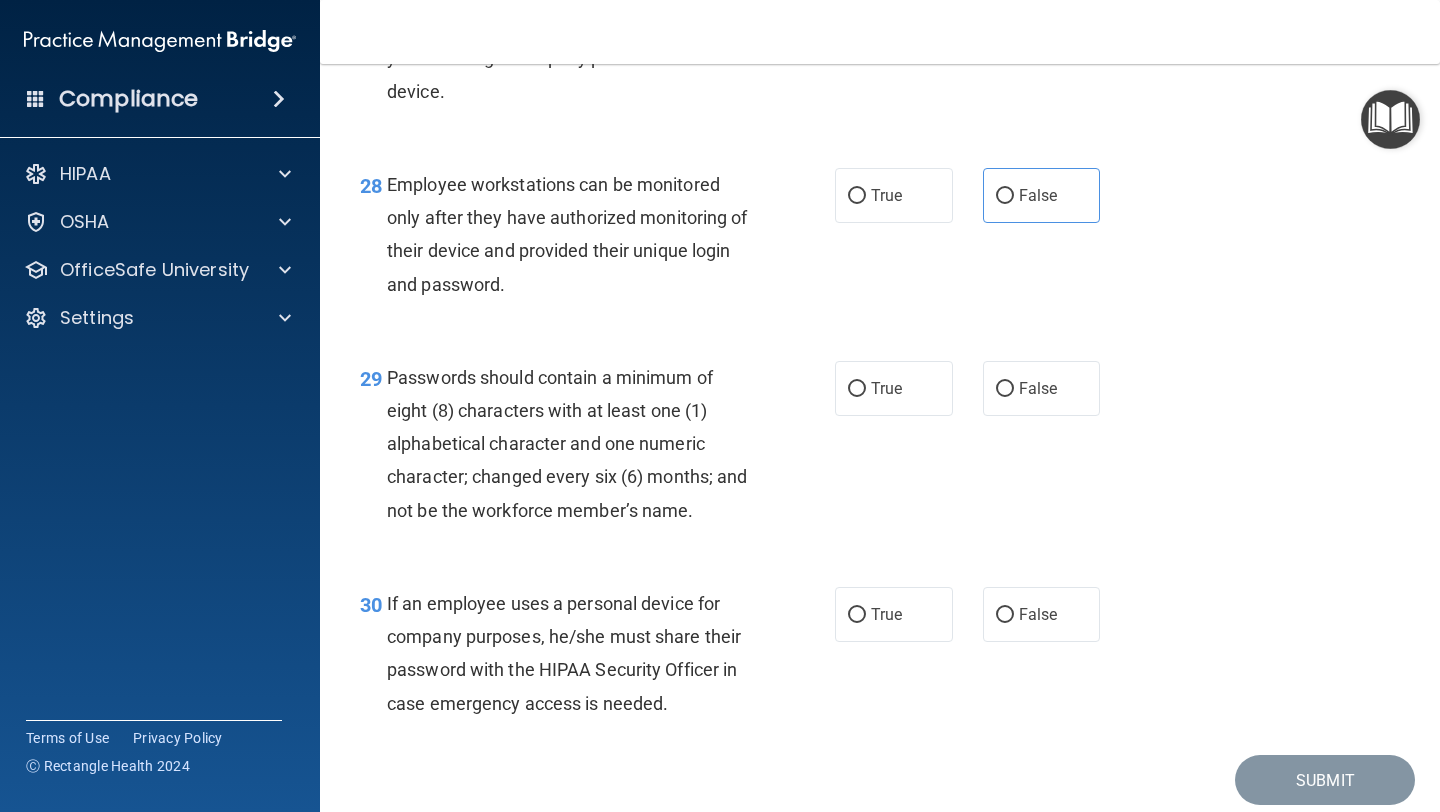 click on "27        It’s ok to text patients their ePHI so long as you are using a company purchased mobile device.                 True           False" at bounding box center [880, 63] 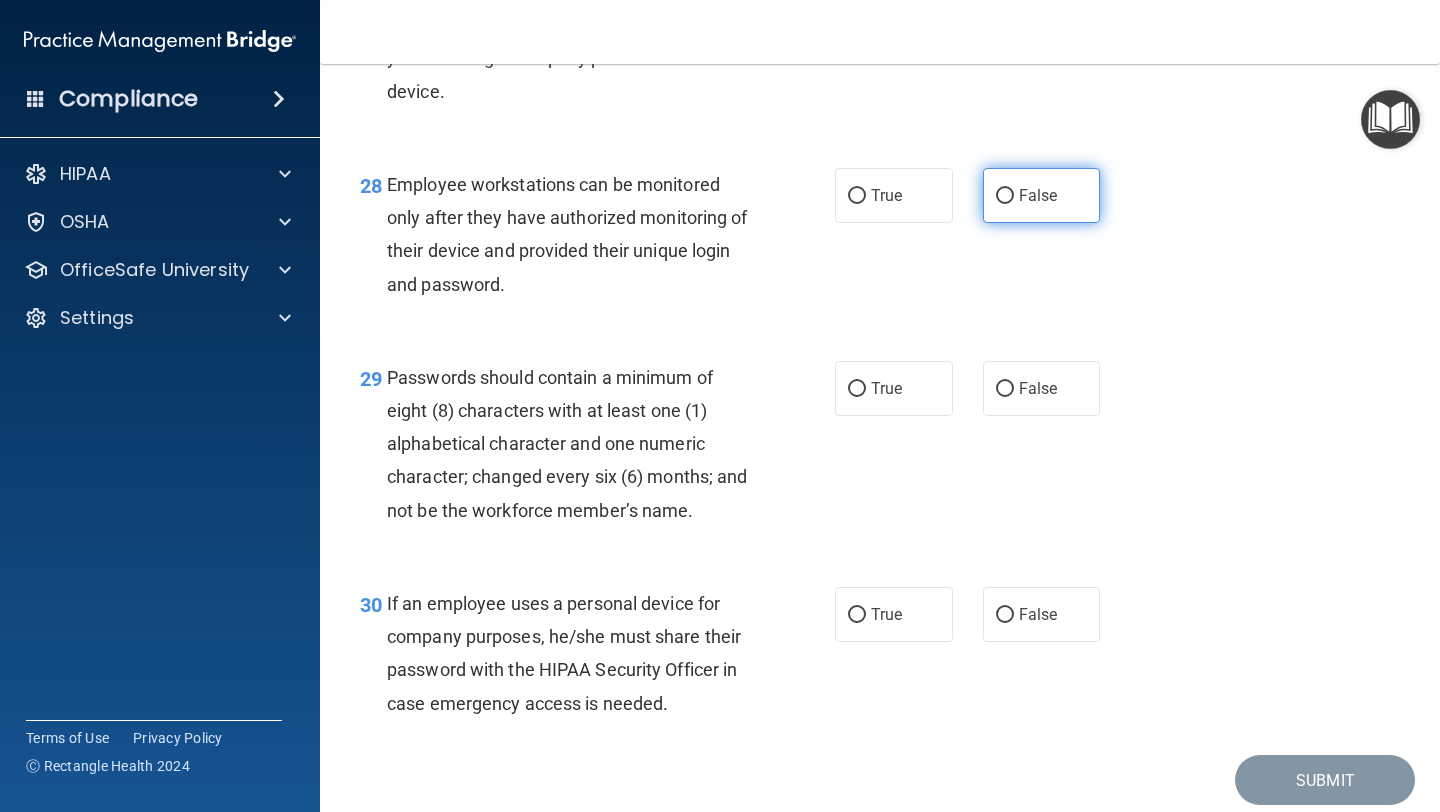 click on "False" at bounding box center (1038, 195) 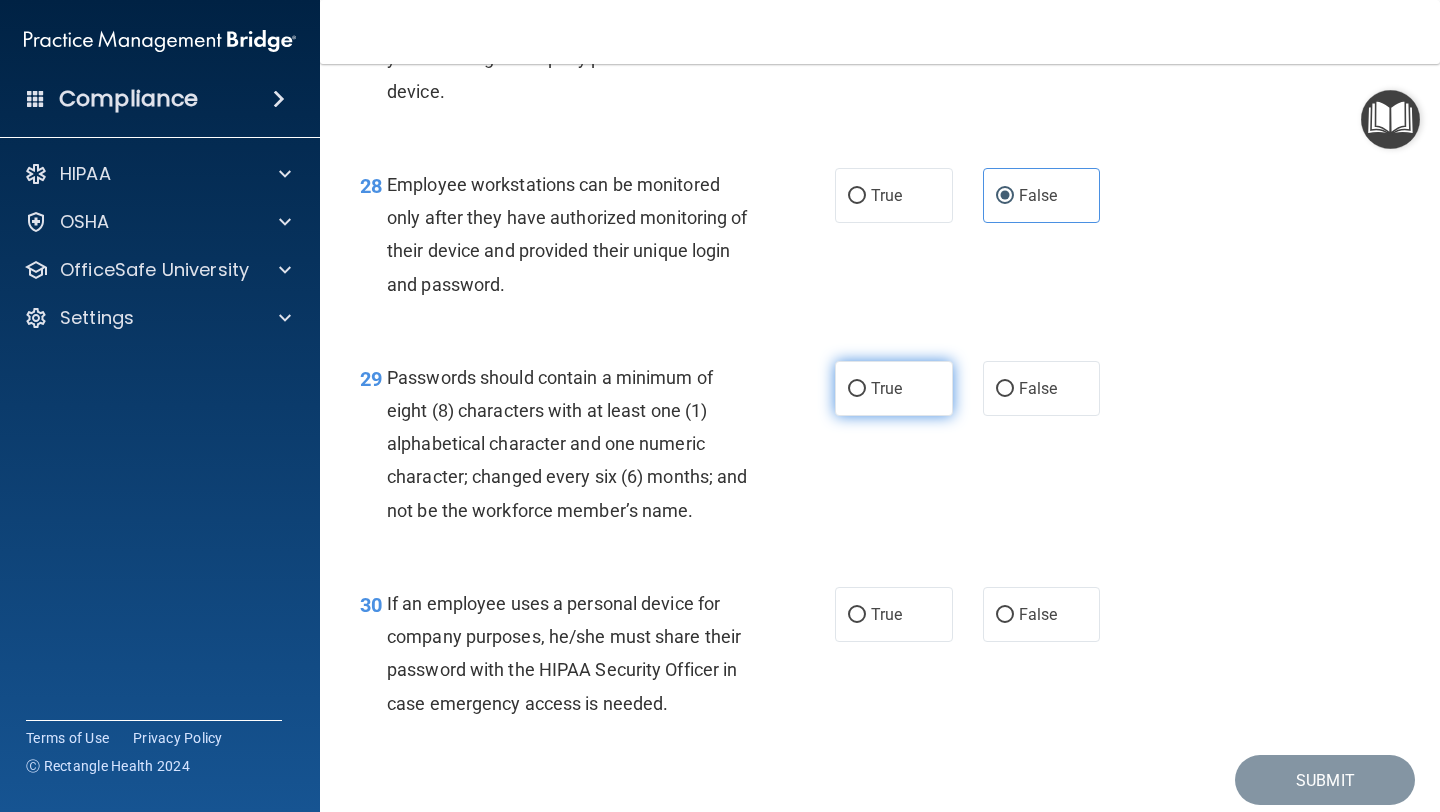 scroll, scrollTop: 5438, scrollLeft: 0, axis: vertical 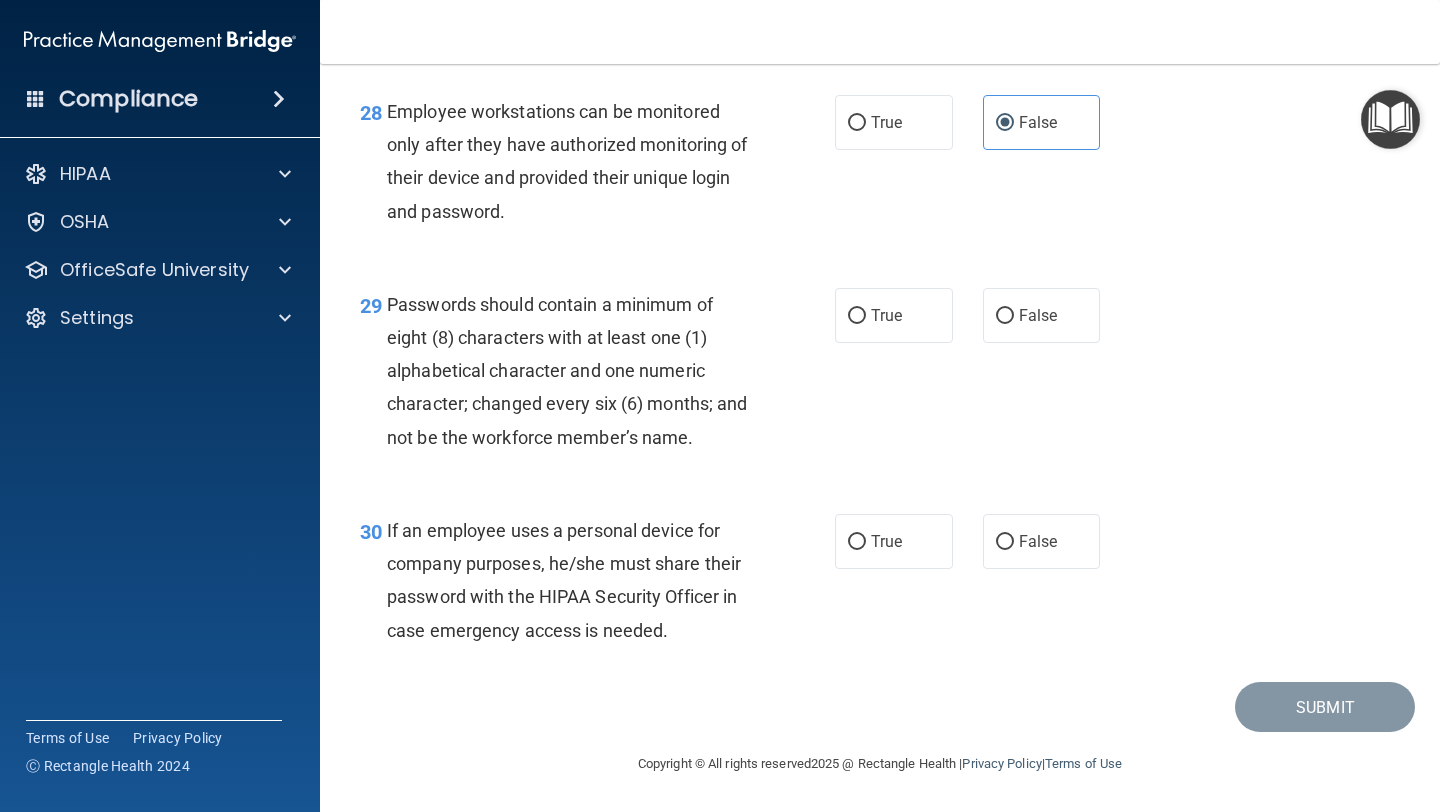 click on "Passwords should contain a minimum of eight (8) characters with at least one (1) alphabetical character and one numeric character; changed every six (6) months; and not be the workforce member’s name." at bounding box center [567, 371] 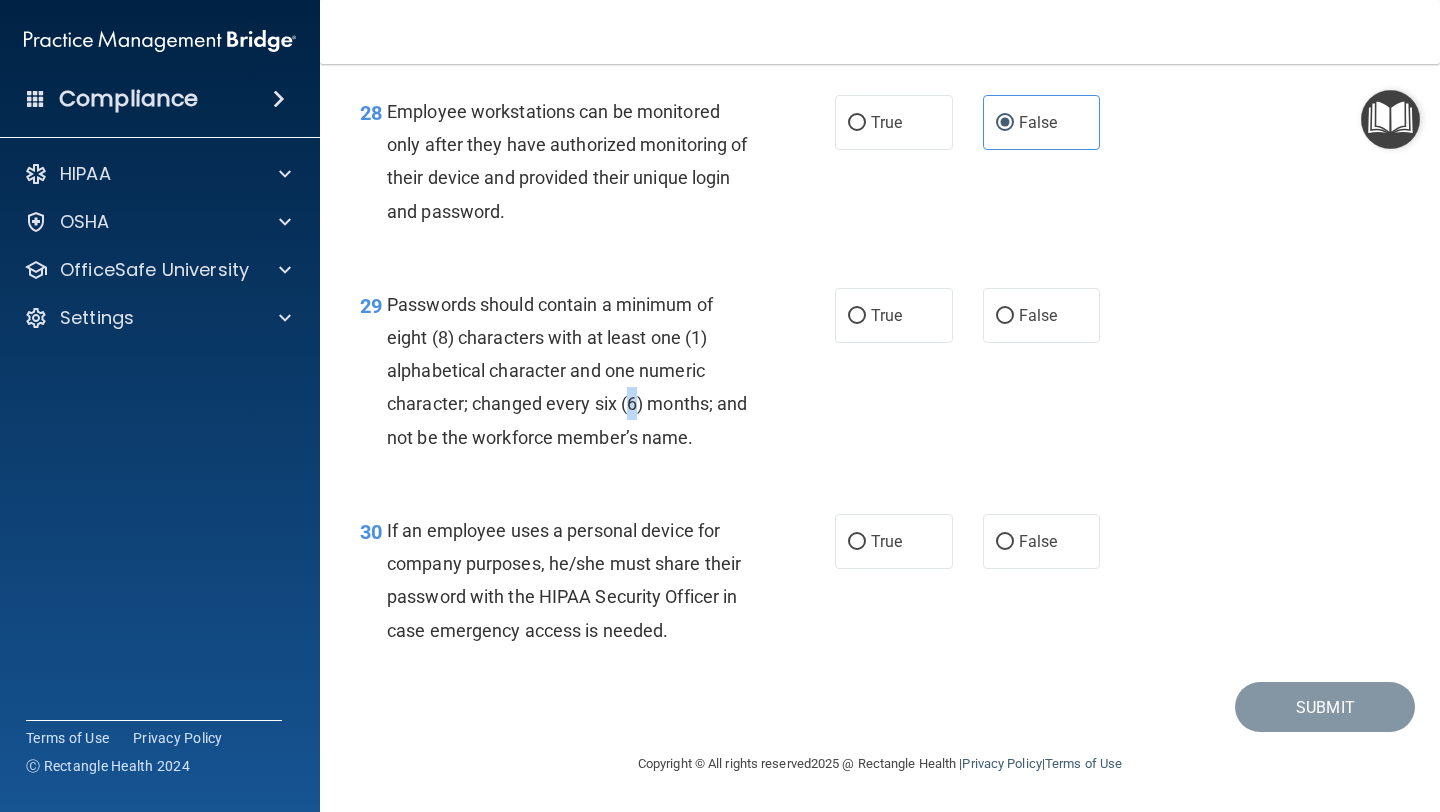 click on "Passwords should contain a minimum of eight (8) characters with at least one (1) alphabetical character and one numeric character; changed every six (6) months; and not be the workforce member’s name." at bounding box center [567, 371] 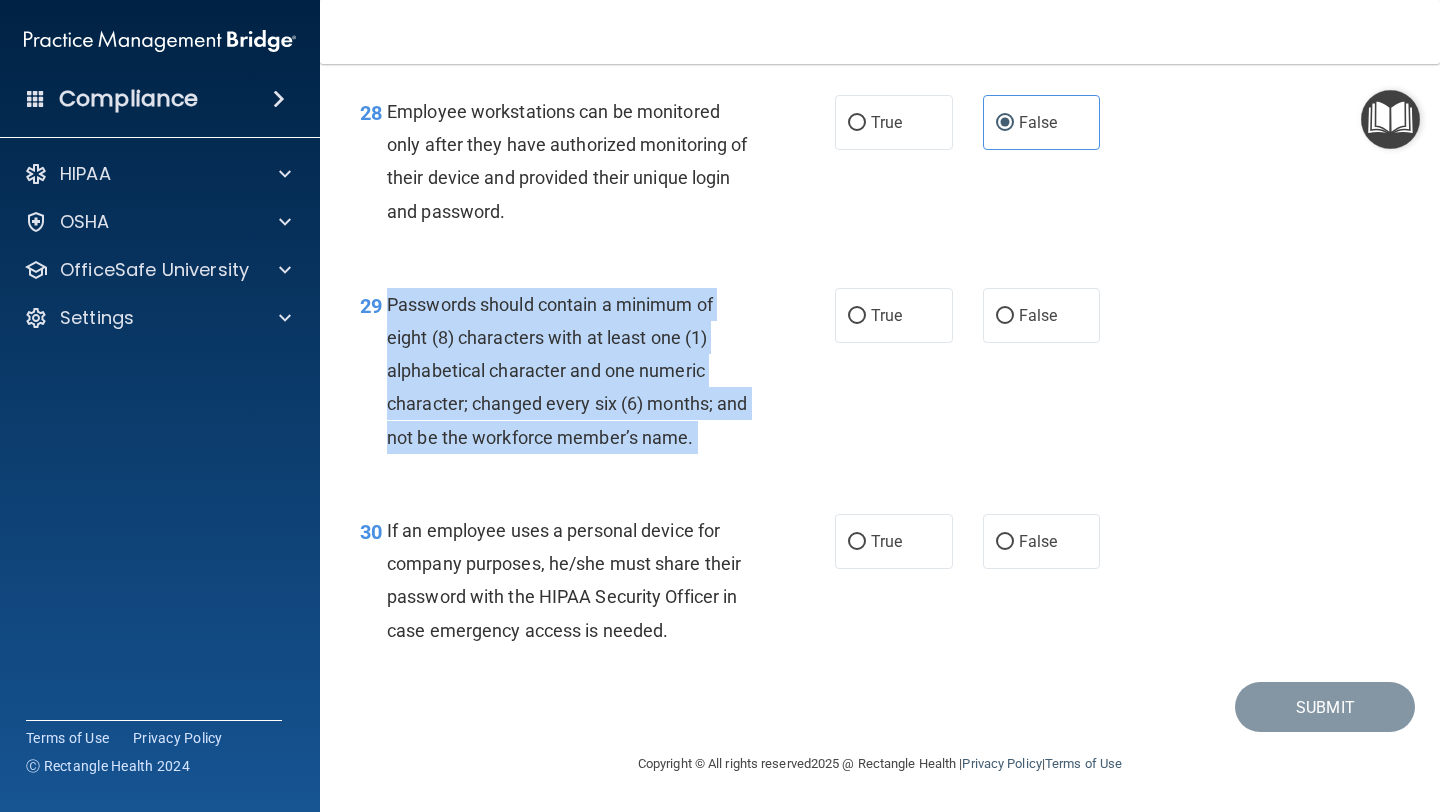 click on "Passwords should contain a minimum of eight (8) characters with at least one (1) alphabetical character and one numeric character; changed every six (6) months; and not be the workforce member’s name." at bounding box center [567, 371] 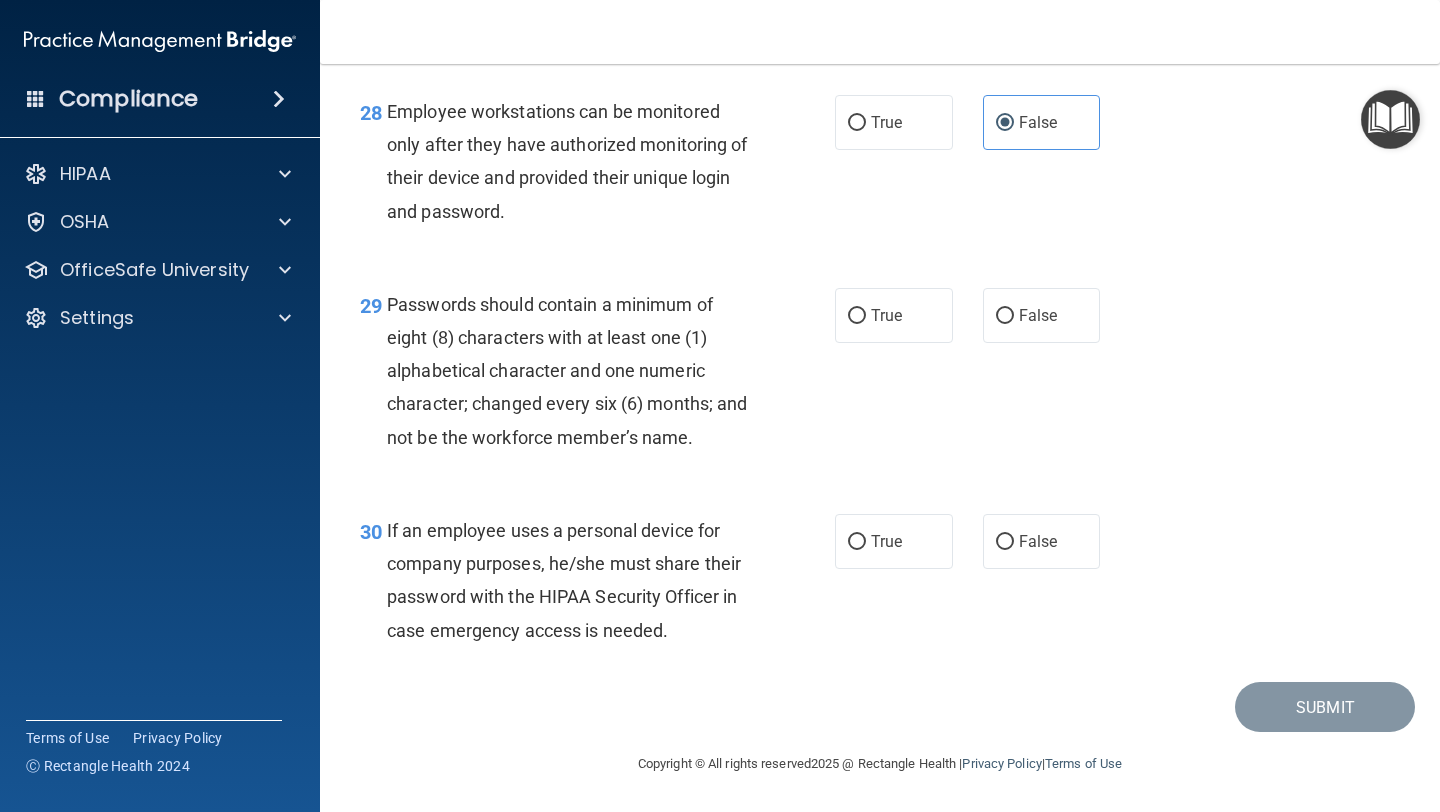 click on "Passwords should contain a minimum of eight (8) characters with at least one (1) alphabetical character and one numeric character; changed every six (6) months; and not be the workforce member’s name." at bounding box center (576, 371) 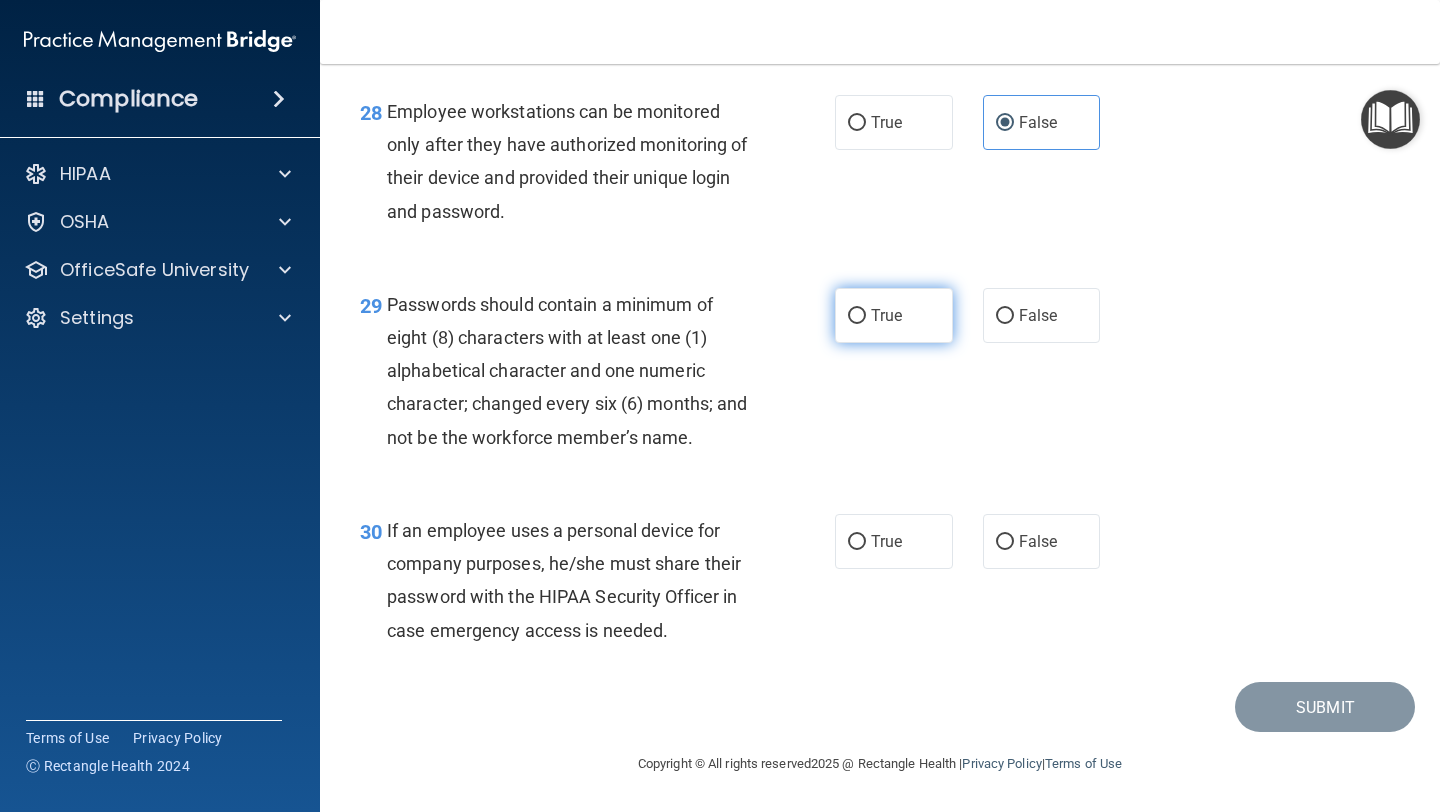 click on "True" at bounding box center [886, 315] 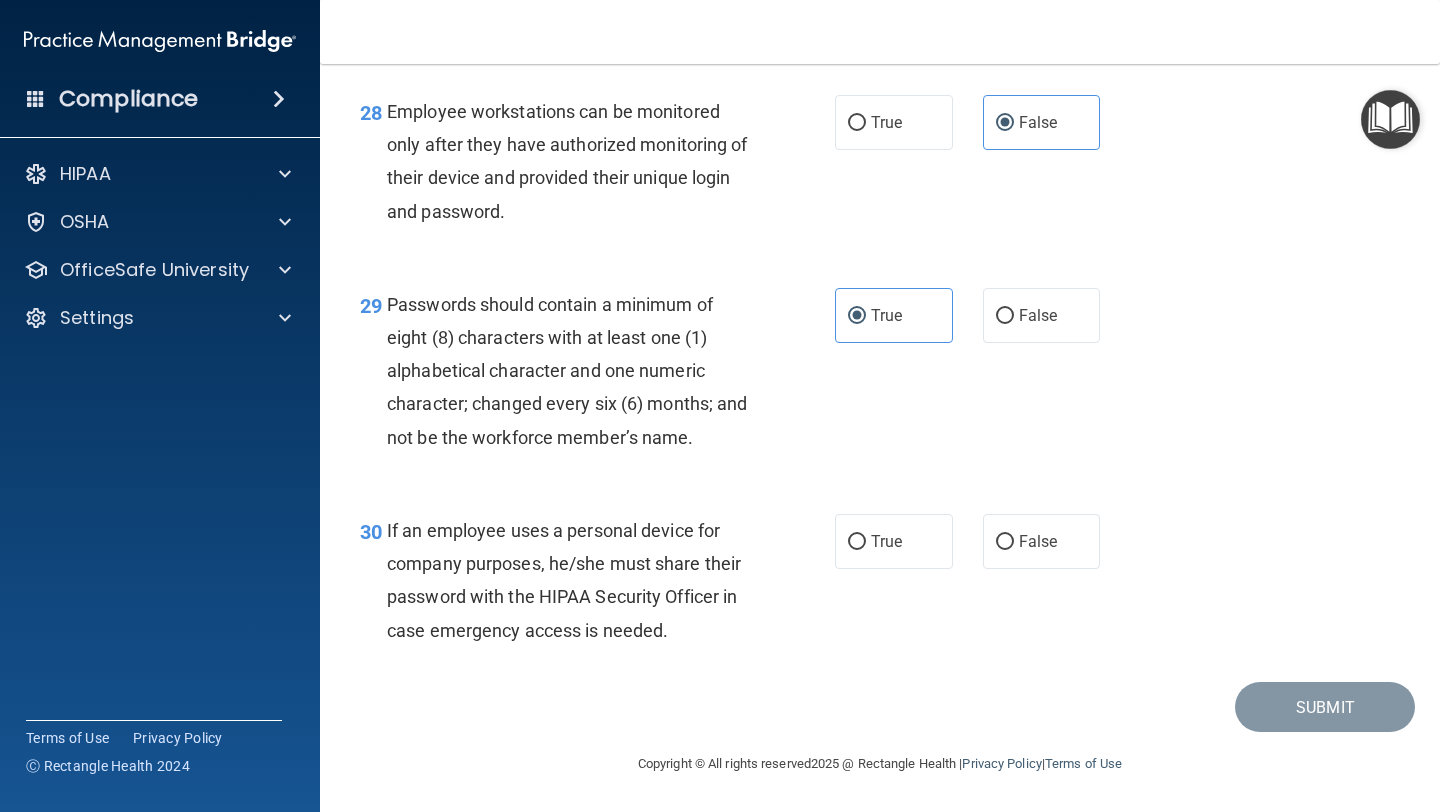 click on "If an employee uses a personal device for company purposes, he/she must share their password with the HIPAA Security Officer in case emergency access is needed." at bounding box center (564, 580) 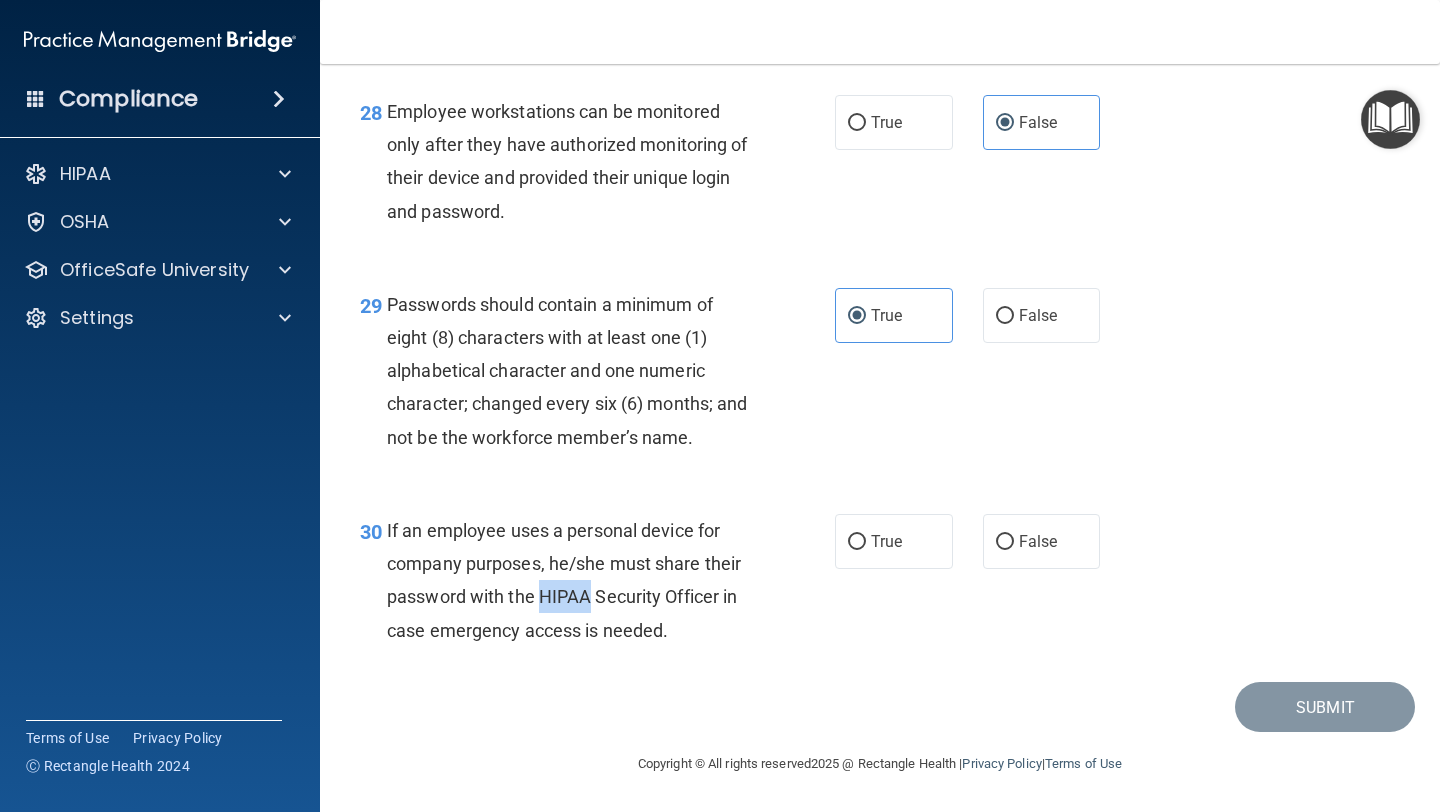 click on "If an employee uses a personal device for company purposes, he/she must share their password with the HIPAA Security Officer in case emergency access is needed." at bounding box center [564, 580] 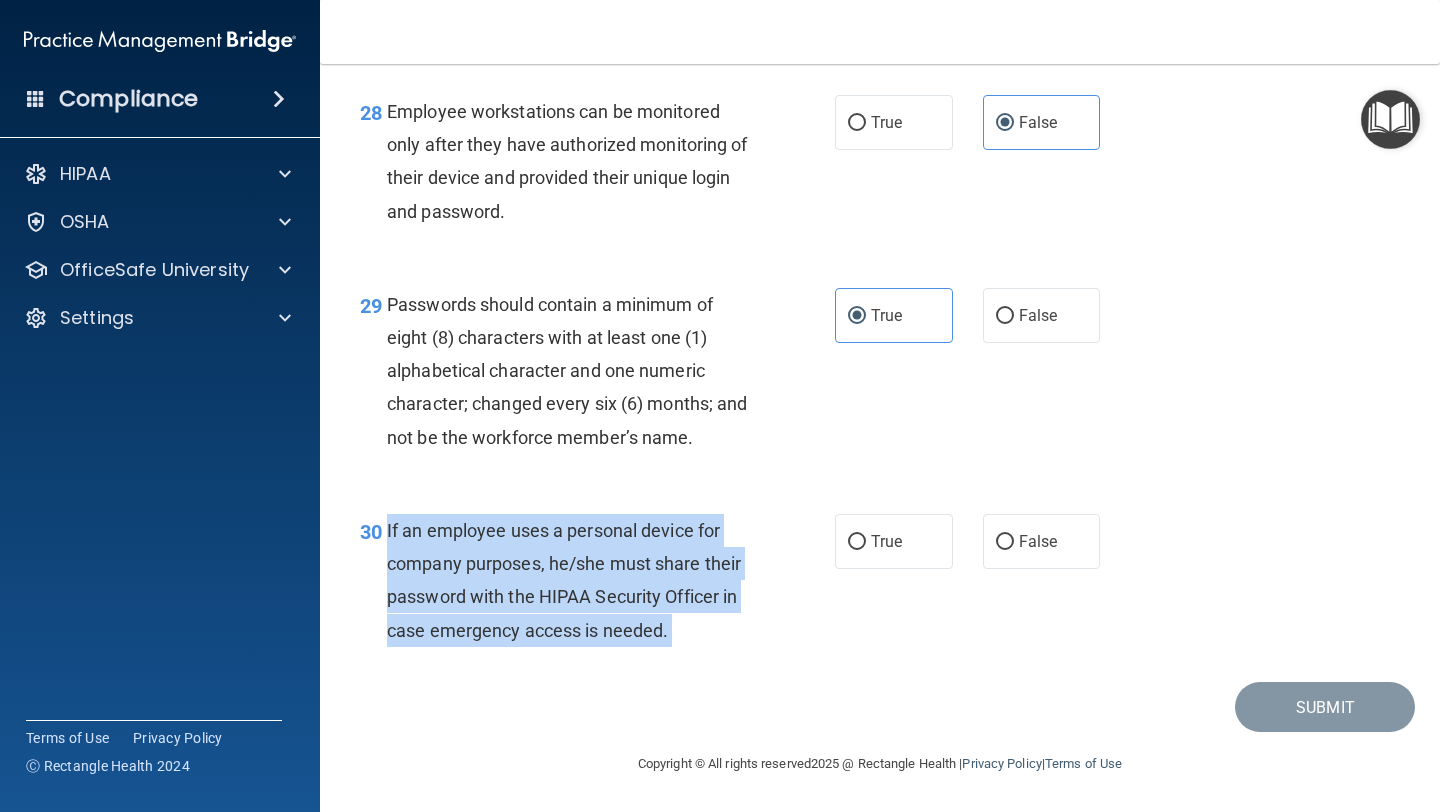 click on "If an employee uses a personal device for company purposes, he/she must share their password with the HIPAA Security Officer in case emergency access is needed." at bounding box center (564, 580) 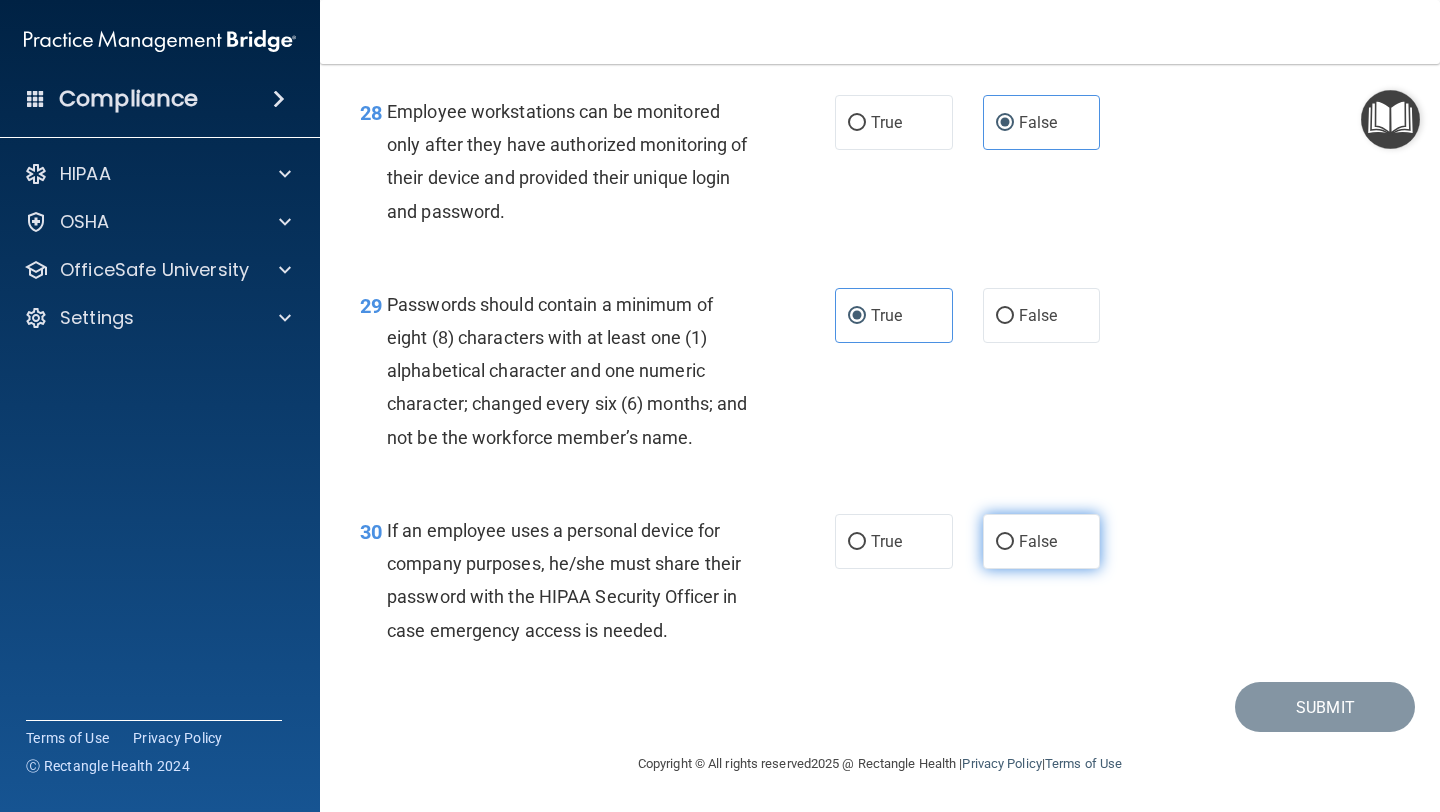 click on "False" at bounding box center (1042, 541) 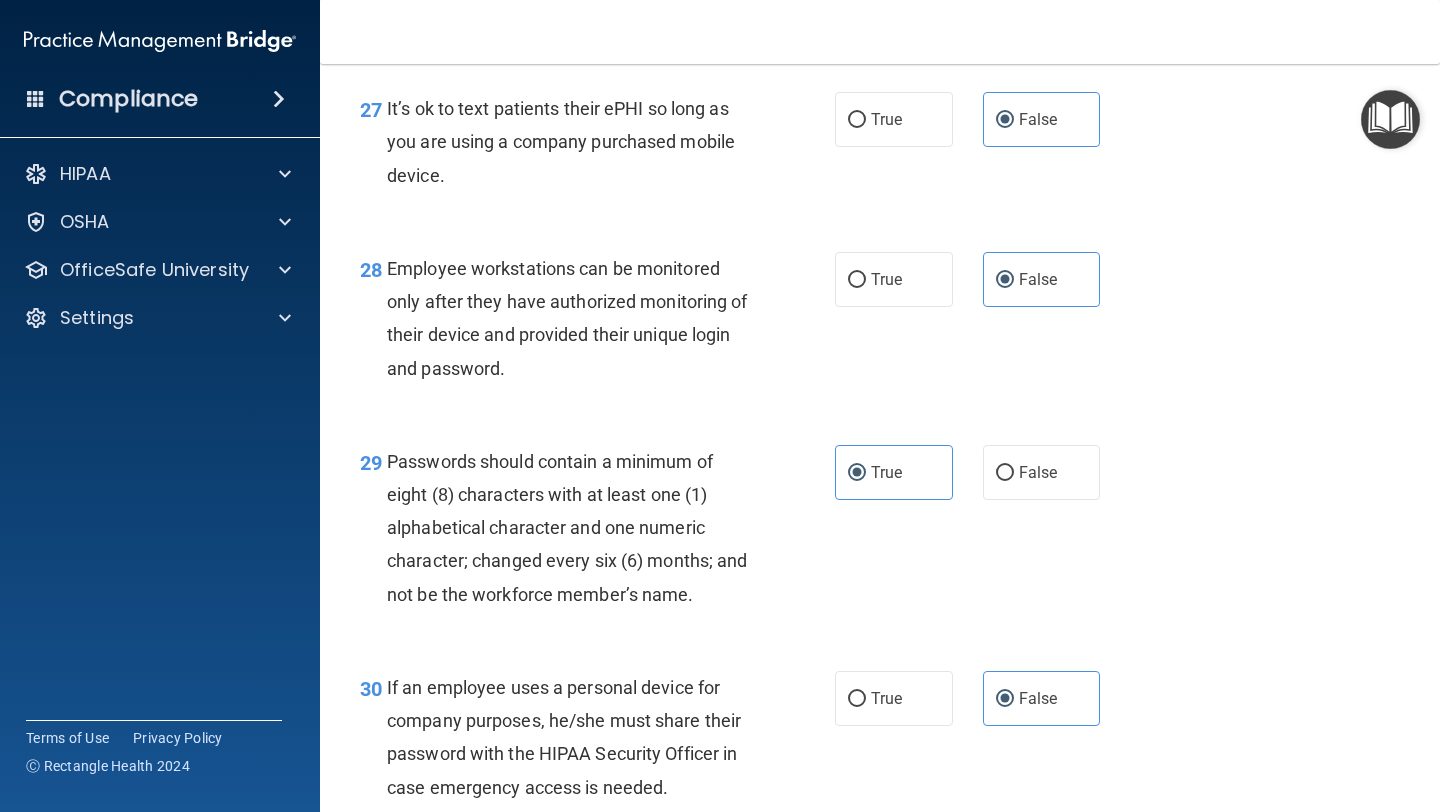 scroll, scrollTop: 5438, scrollLeft: 0, axis: vertical 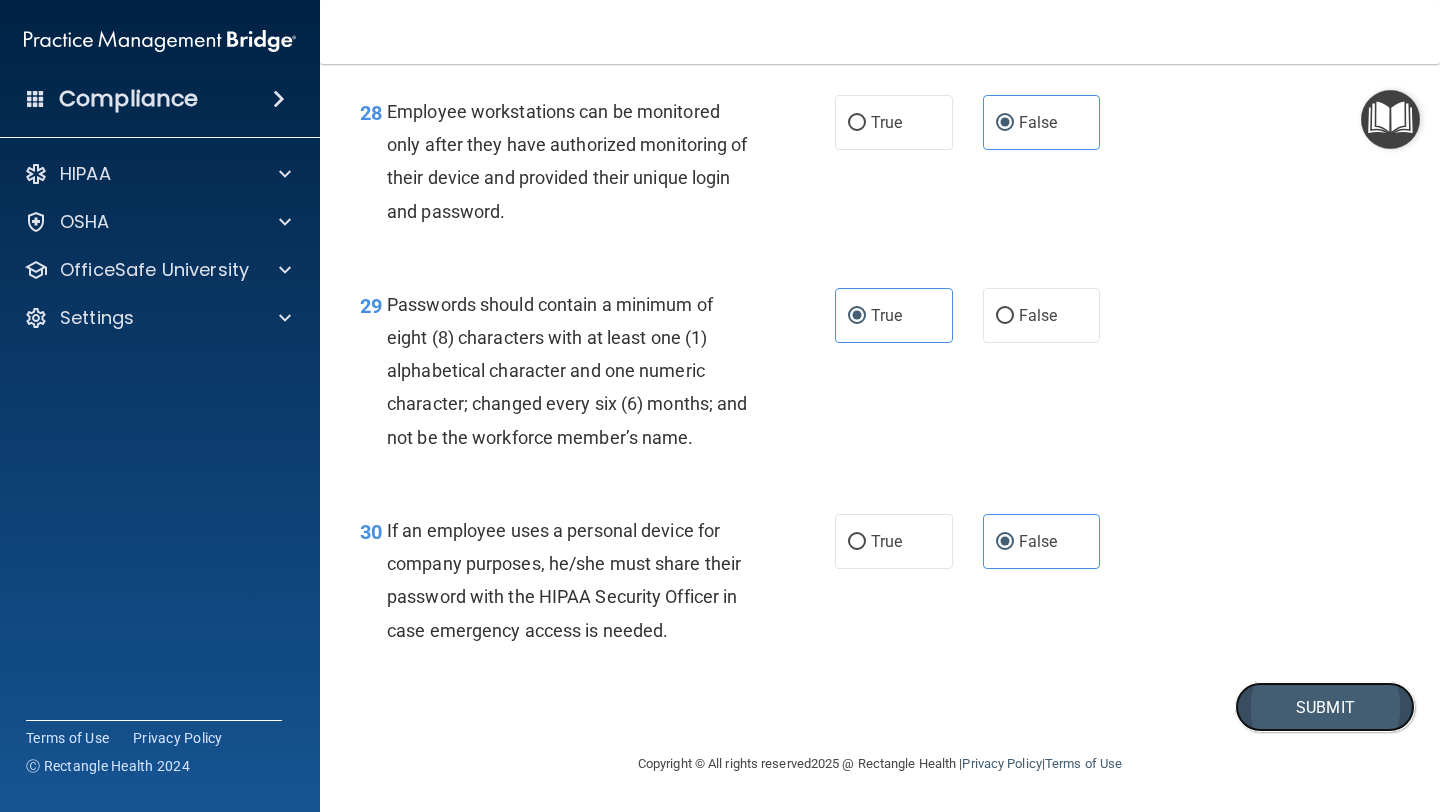 click on "Submit" at bounding box center [1325, 707] 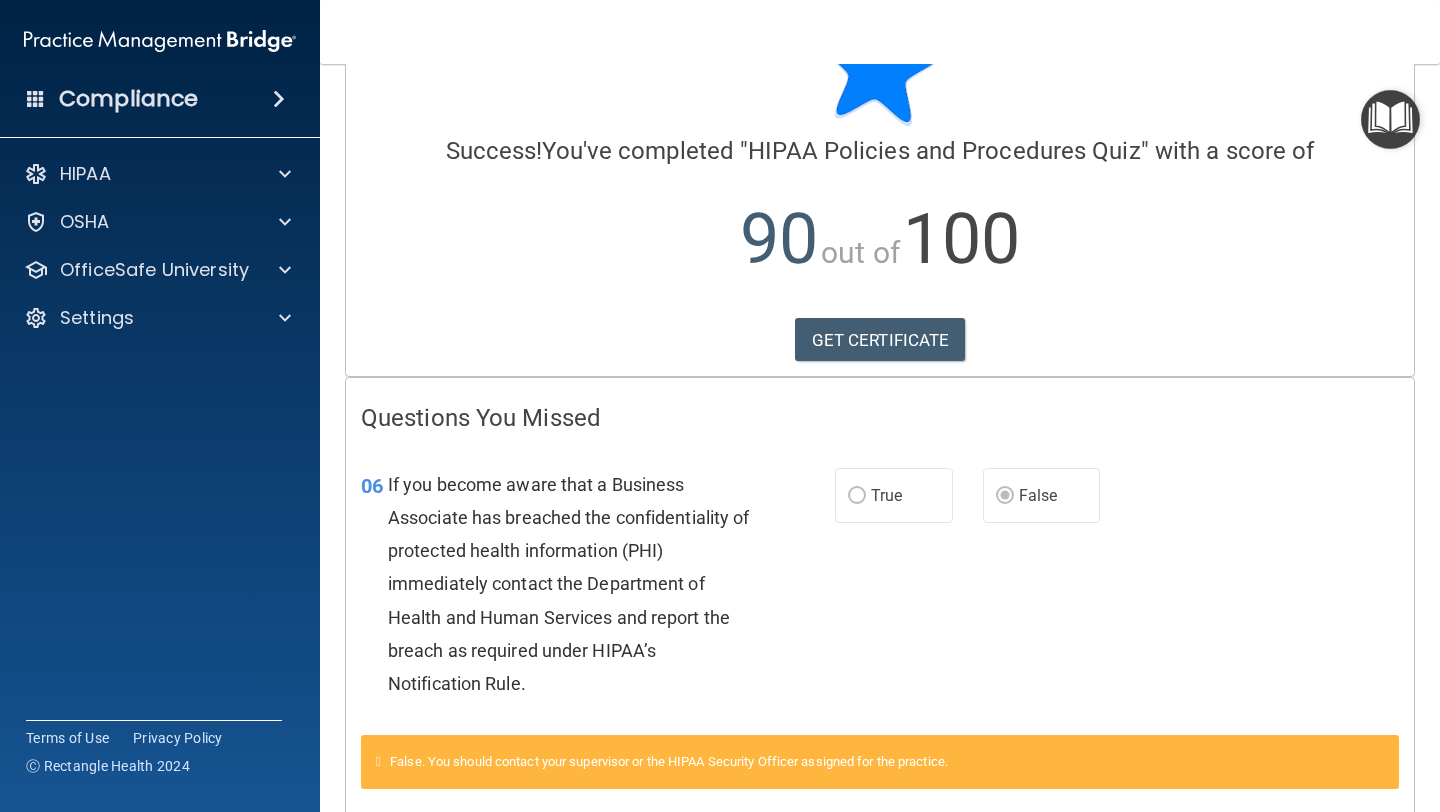 scroll, scrollTop: 0, scrollLeft: 0, axis: both 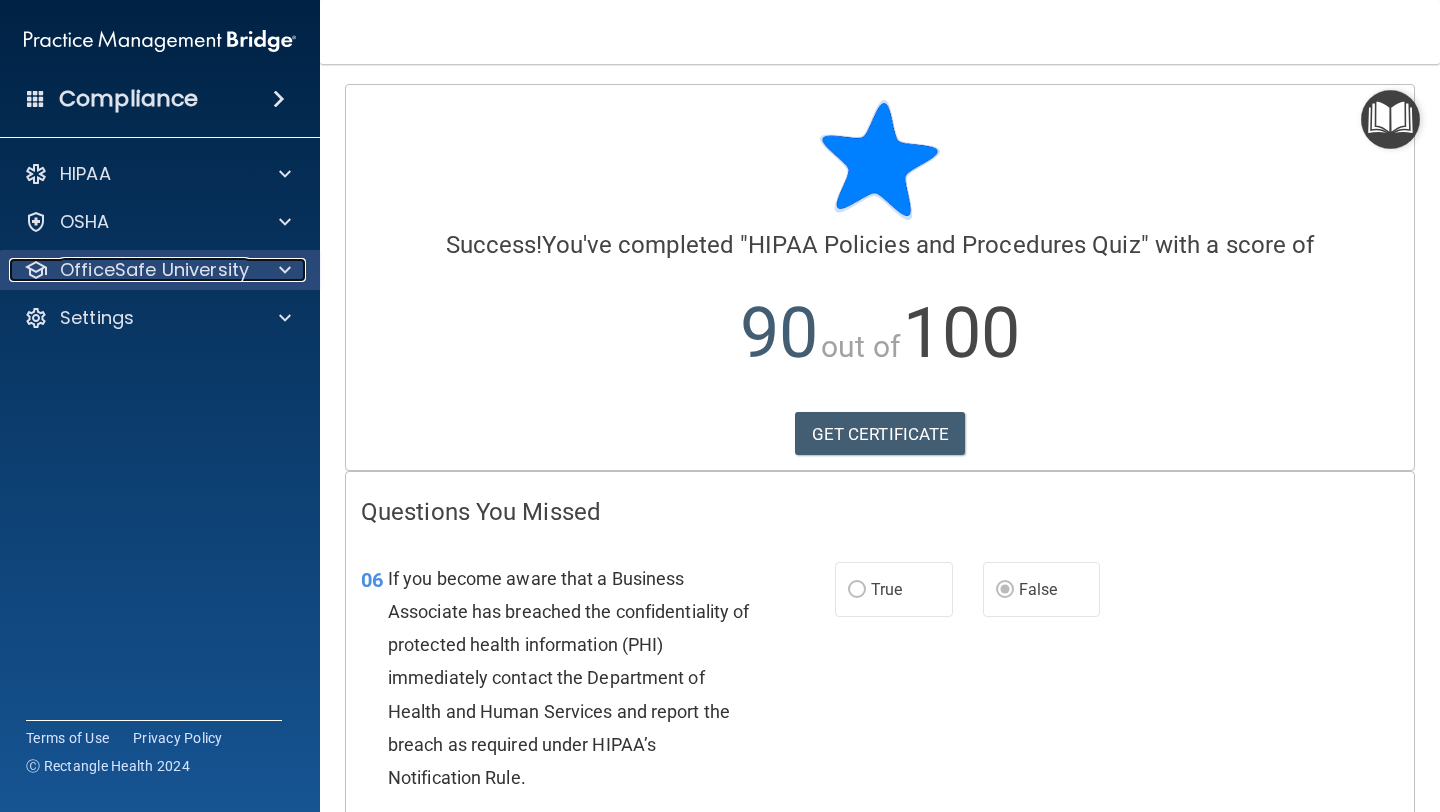 click at bounding box center (282, 270) 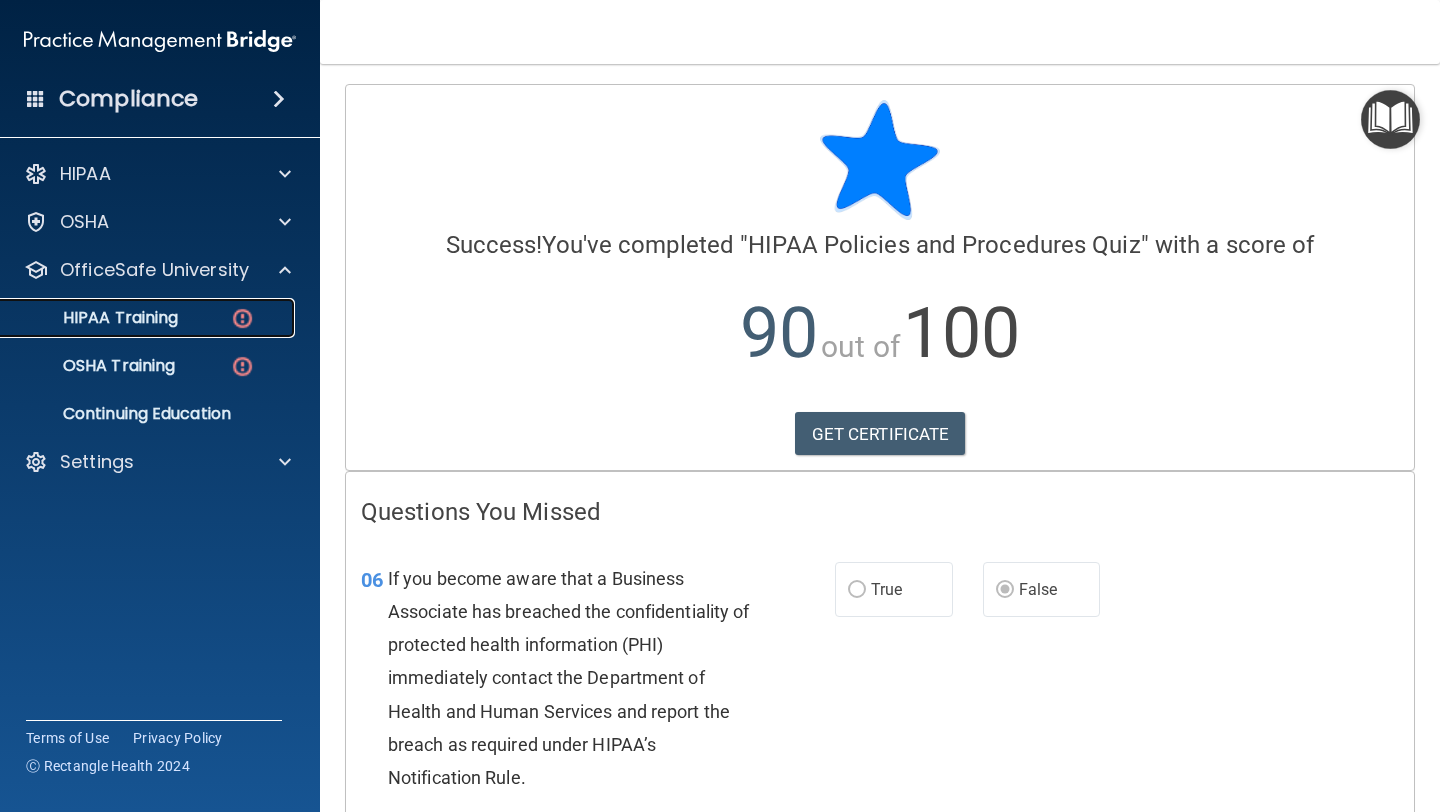 click on "HIPAA Training" at bounding box center (149, 318) 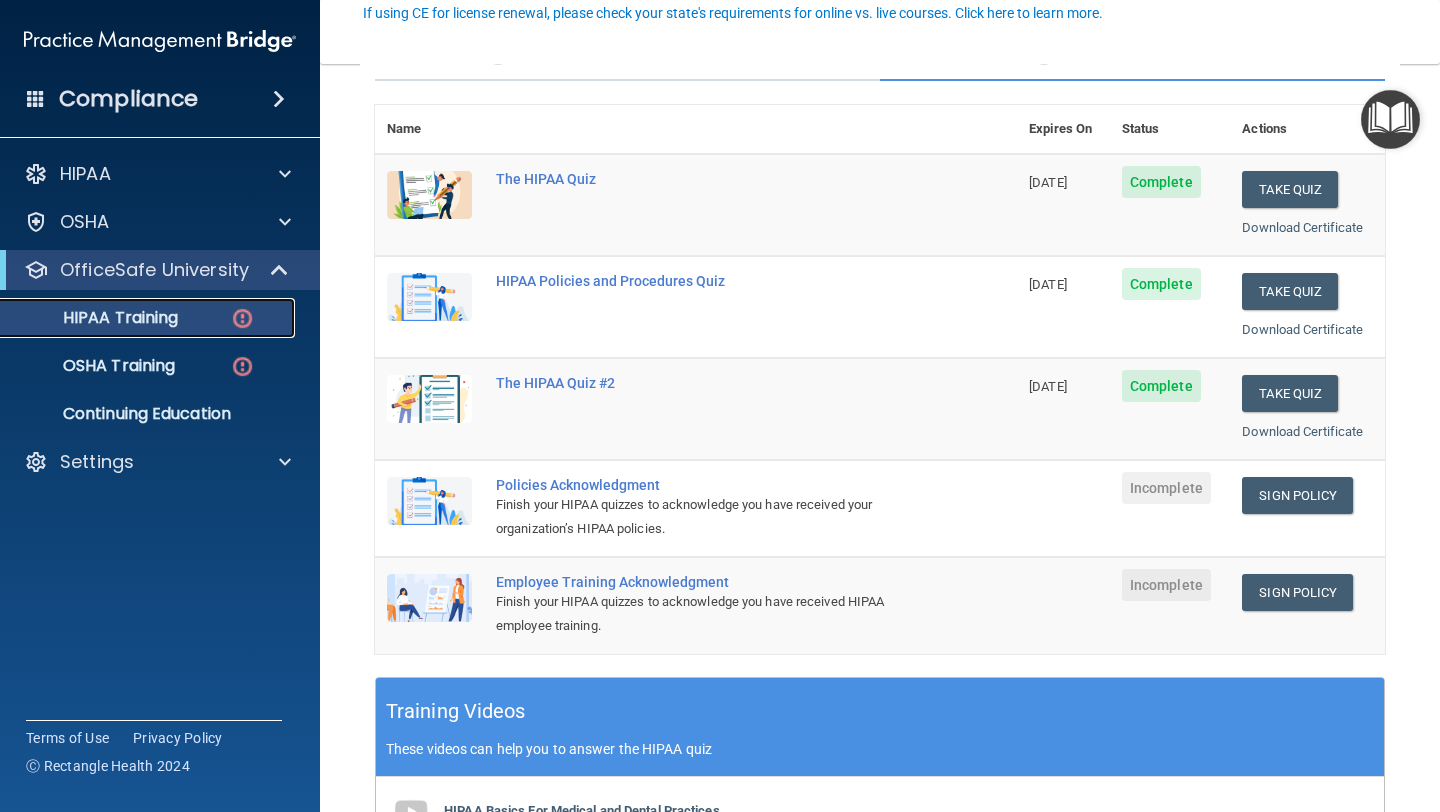 scroll, scrollTop: 200, scrollLeft: 0, axis: vertical 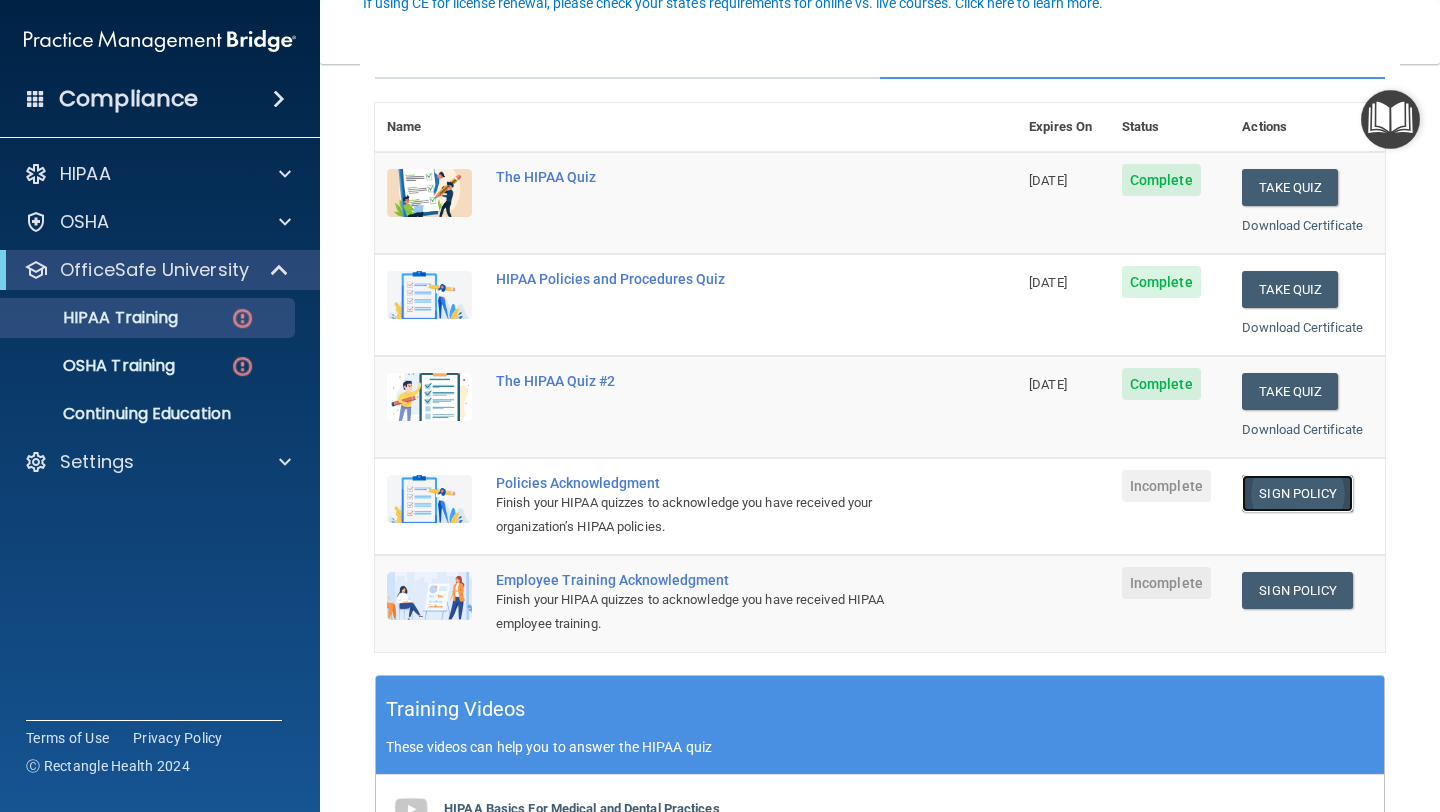 click on "Sign Policy" at bounding box center (1297, 493) 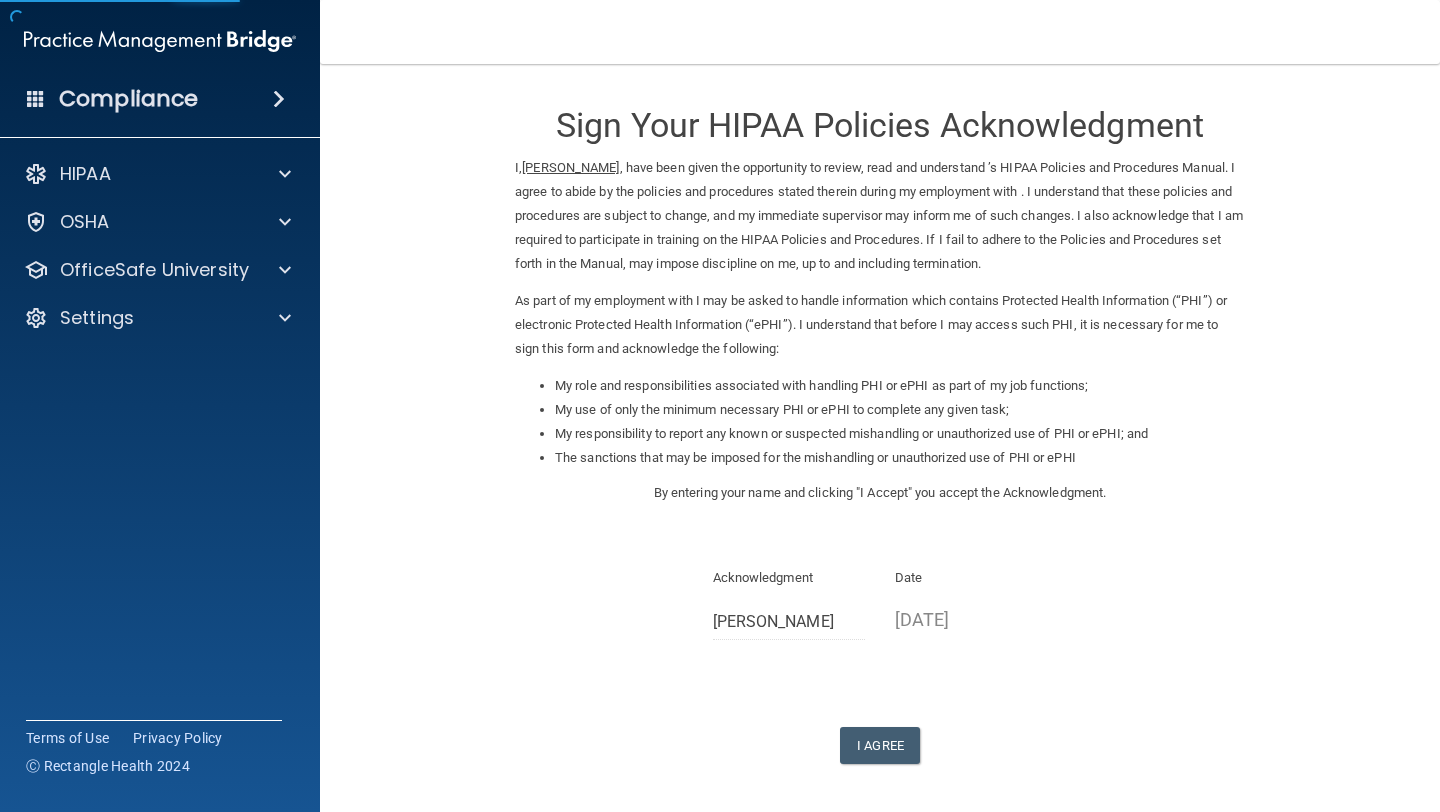 scroll, scrollTop: 0, scrollLeft: 0, axis: both 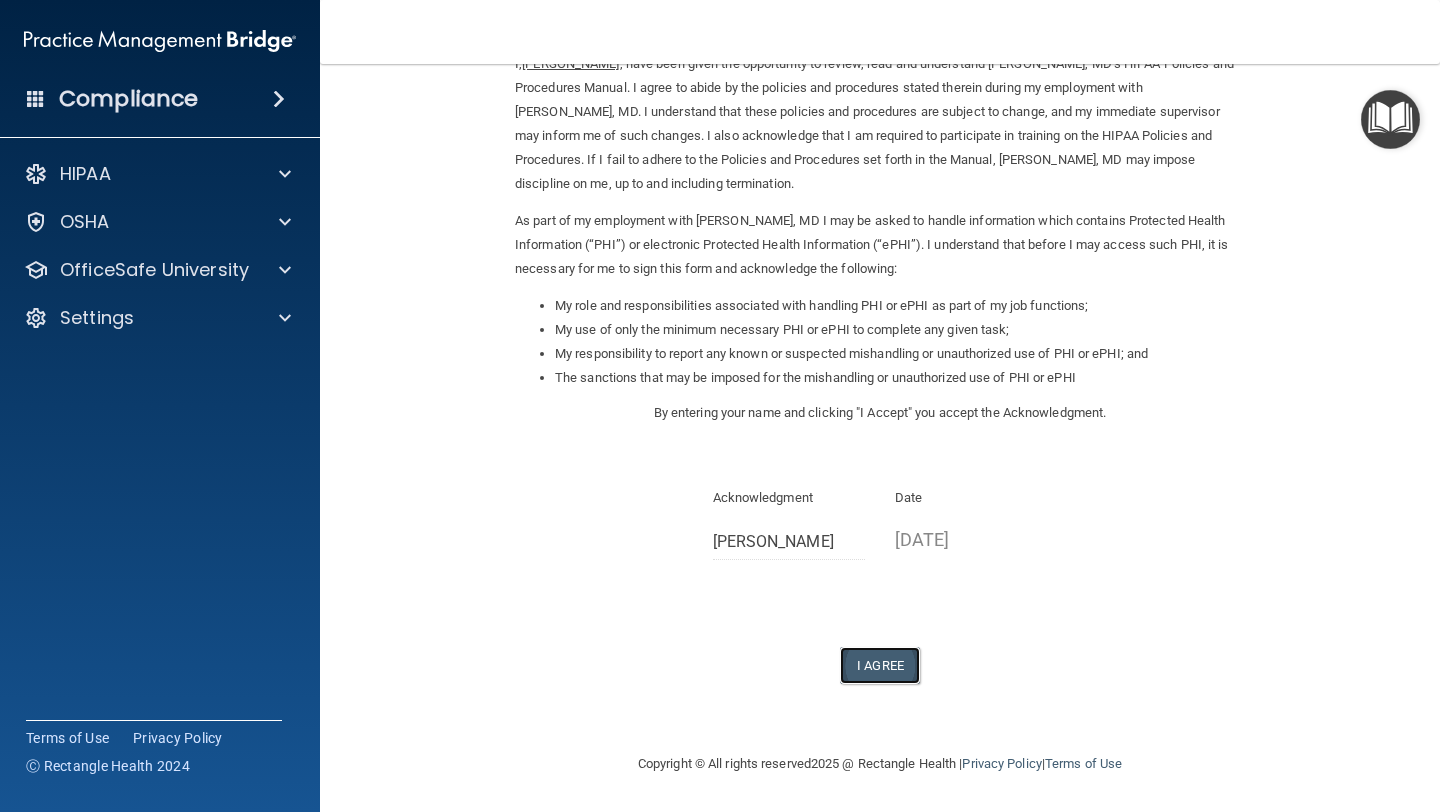 click on "I Agree" at bounding box center [880, 665] 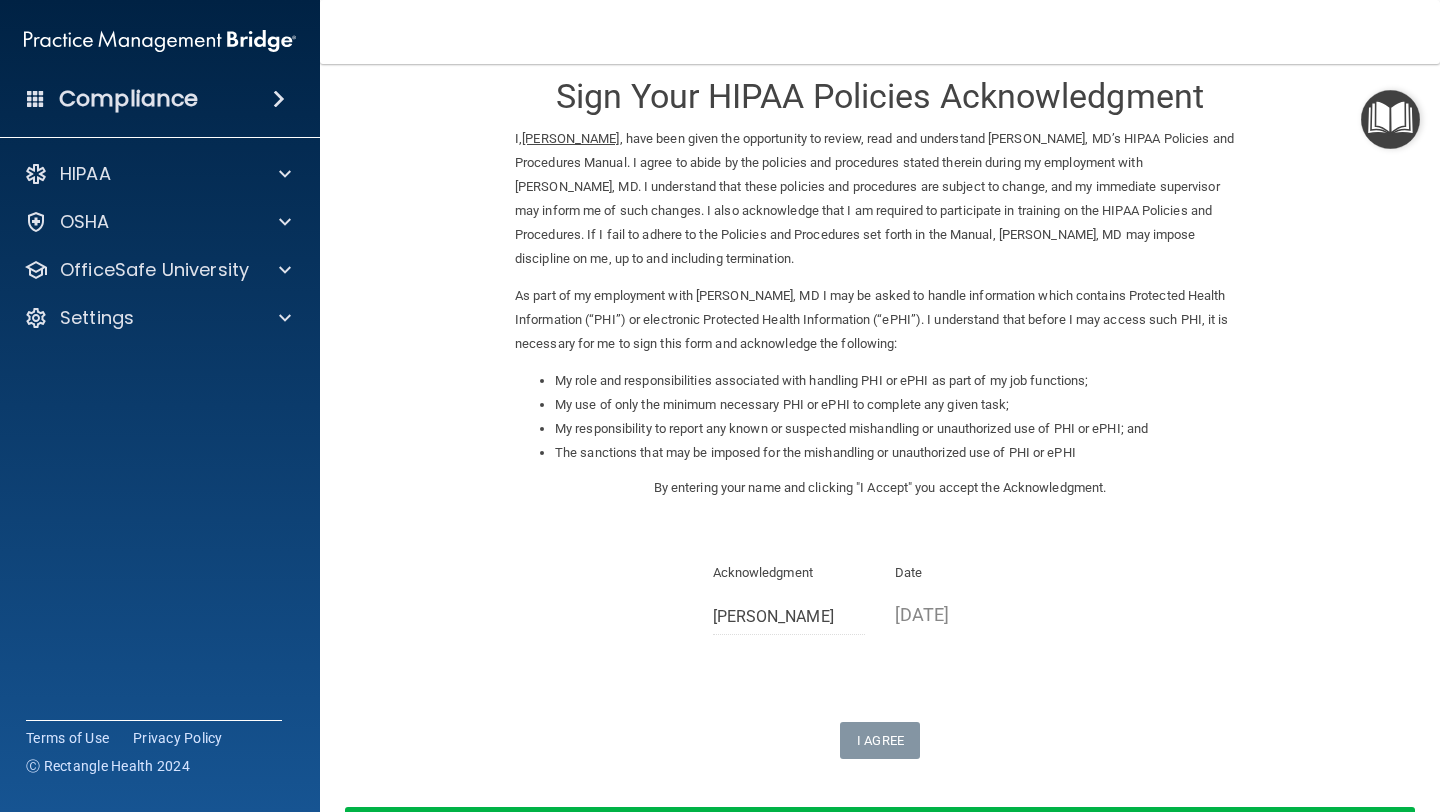 scroll, scrollTop: 0, scrollLeft: 0, axis: both 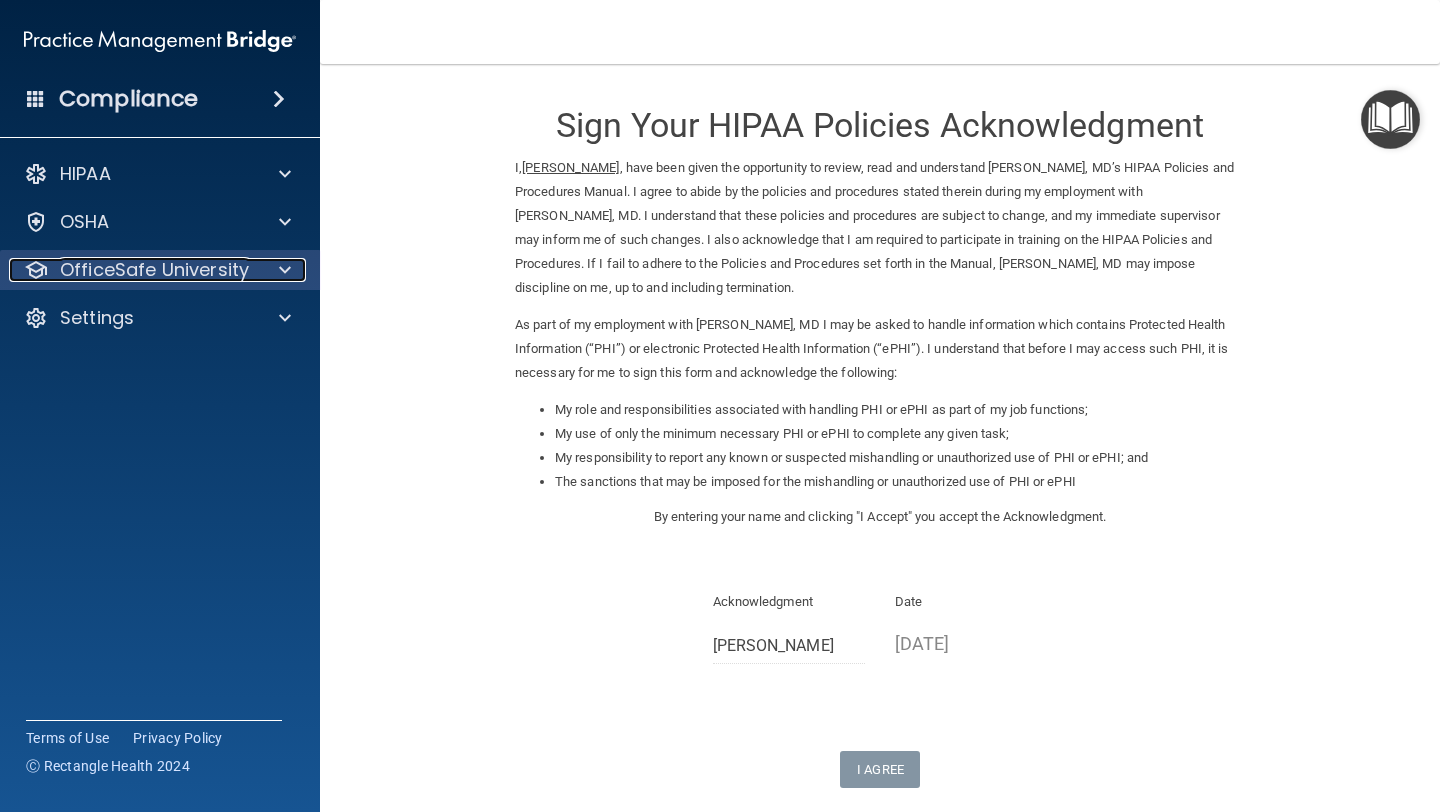 click on "OfficeSafe University" at bounding box center (133, 270) 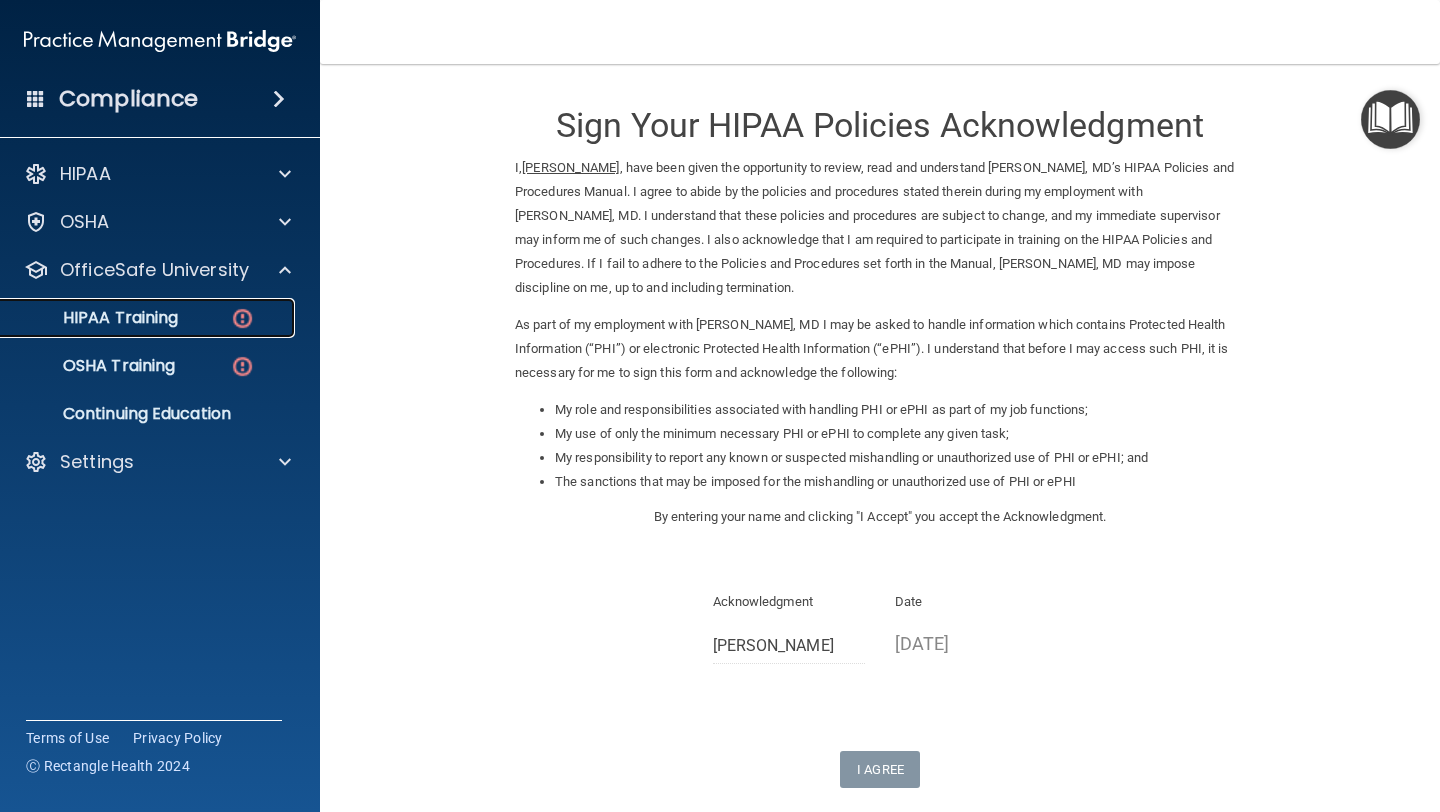 click on "HIPAA Training" at bounding box center (149, 318) 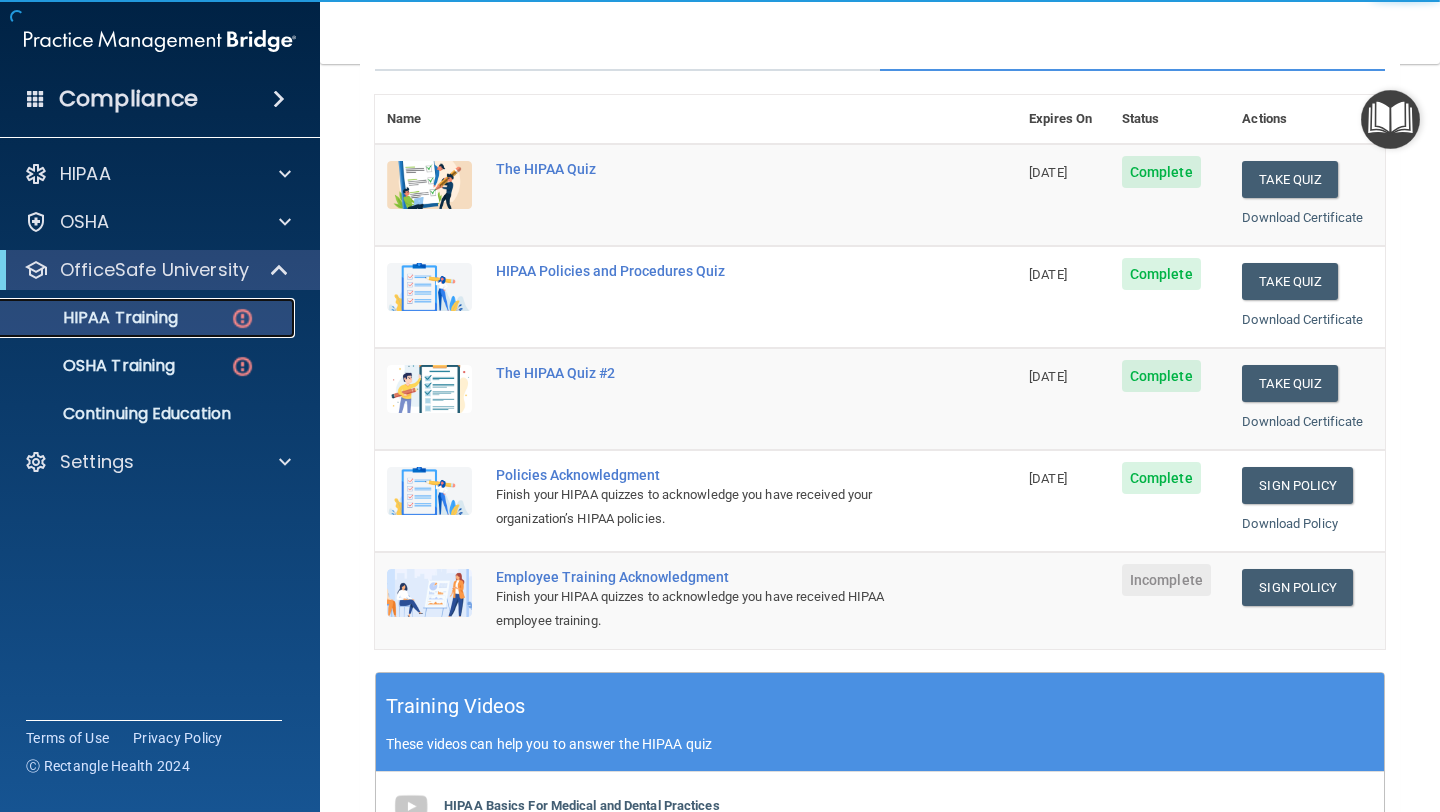 scroll, scrollTop: 214, scrollLeft: 0, axis: vertical 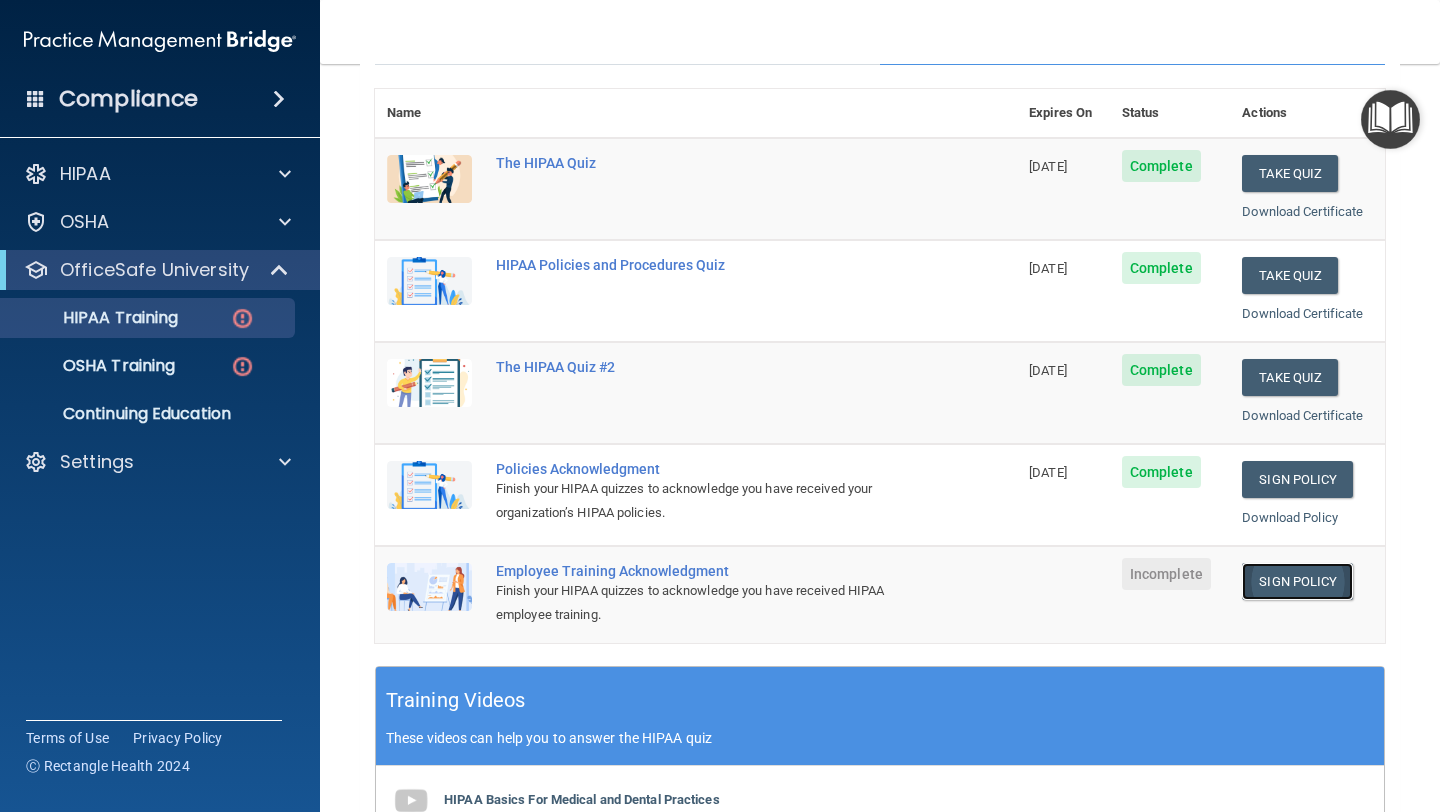 click on "Sign Policy" at bounding box center (1297, 581) 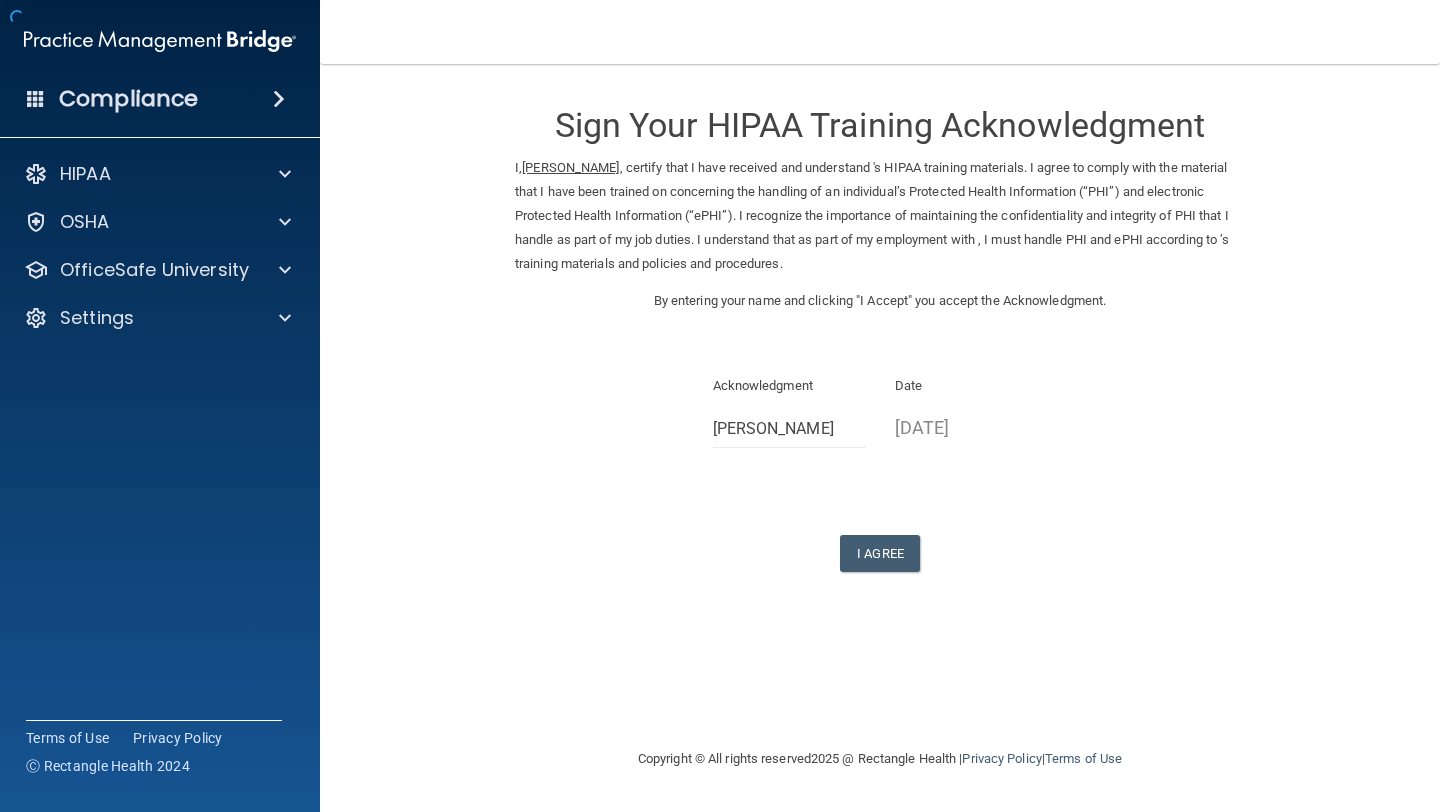 scroll, scrollTop: 0, scrollLeft: 0, axis: both 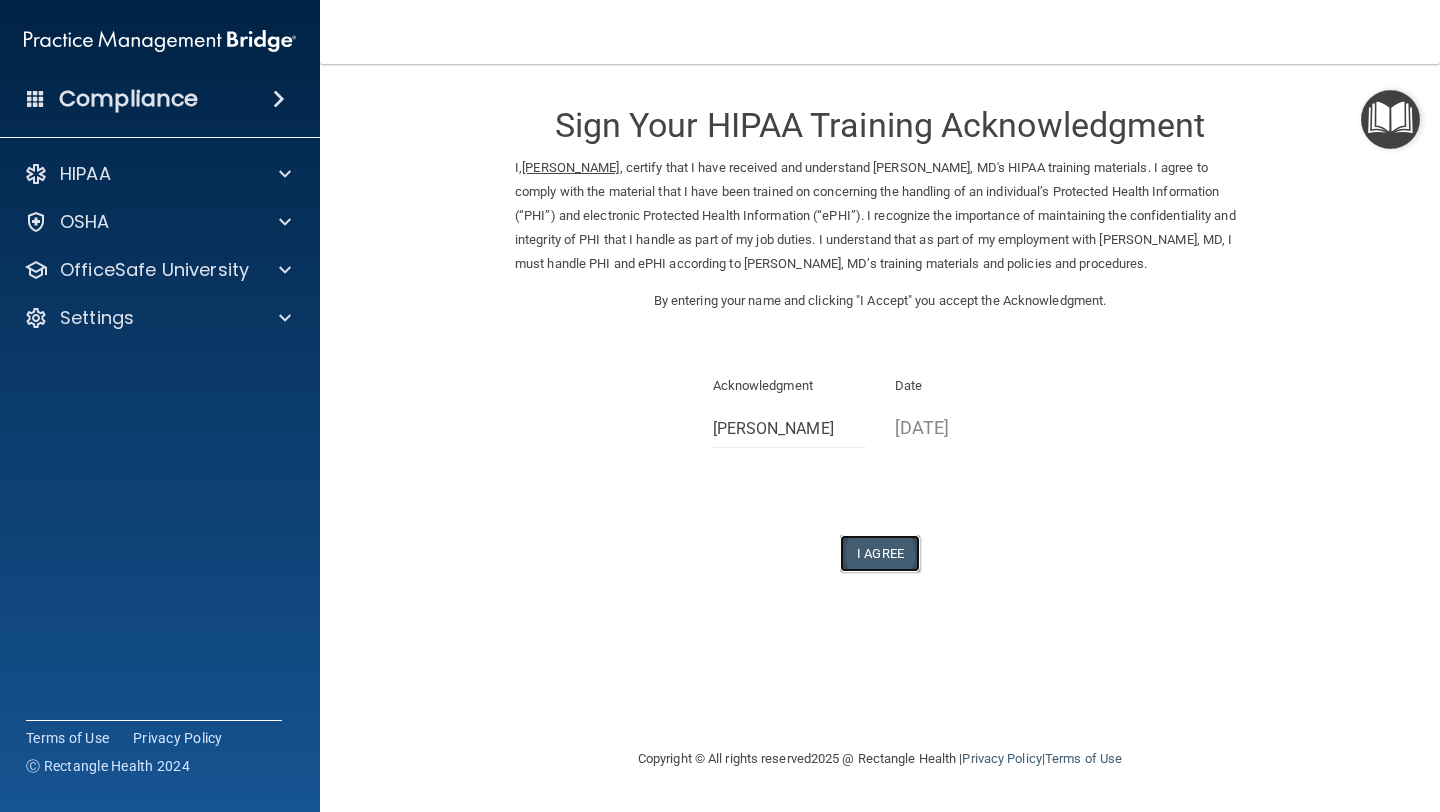 click on "I Agree" at bounding box center (880, 553) 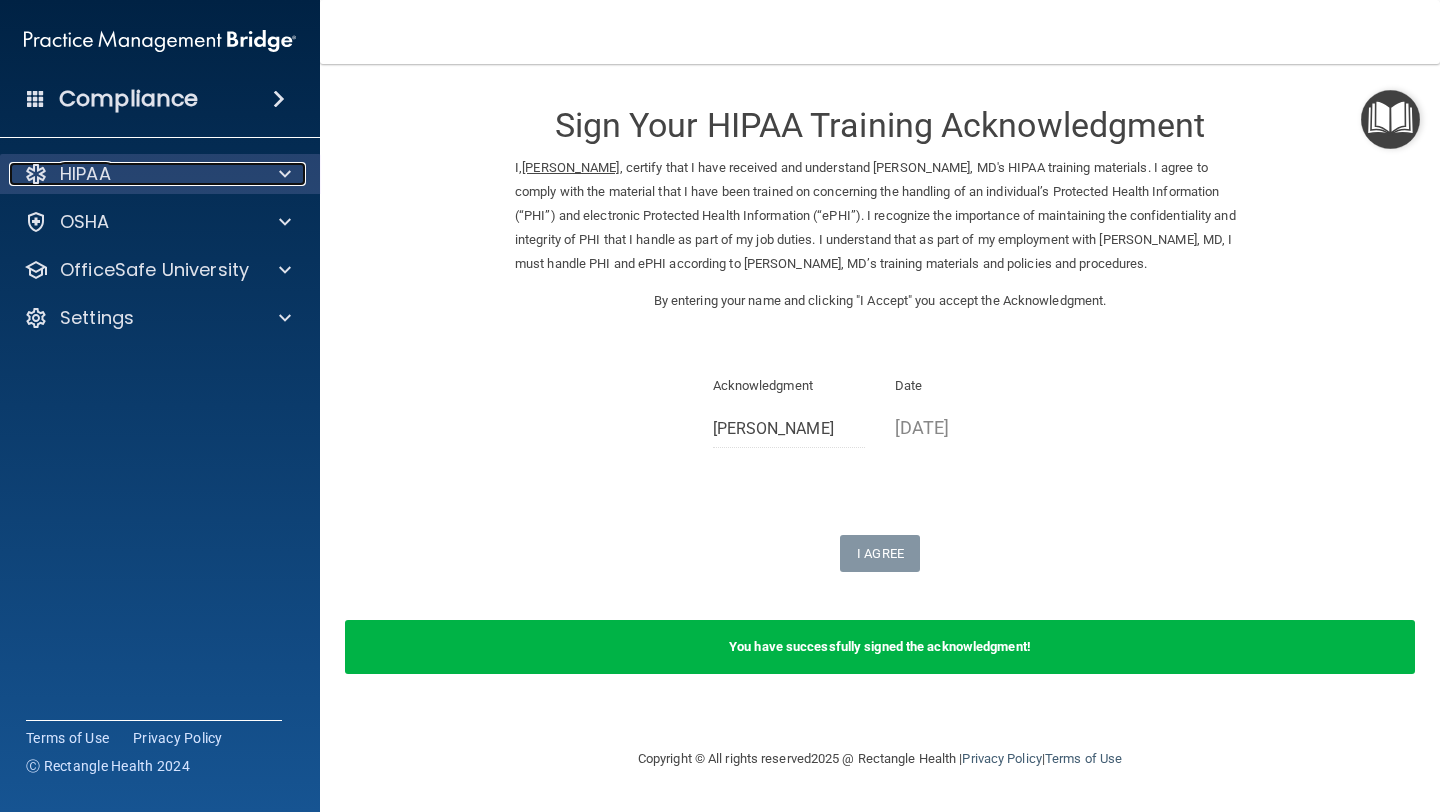 click on "HIPAA" at bounding box center (133, 174) 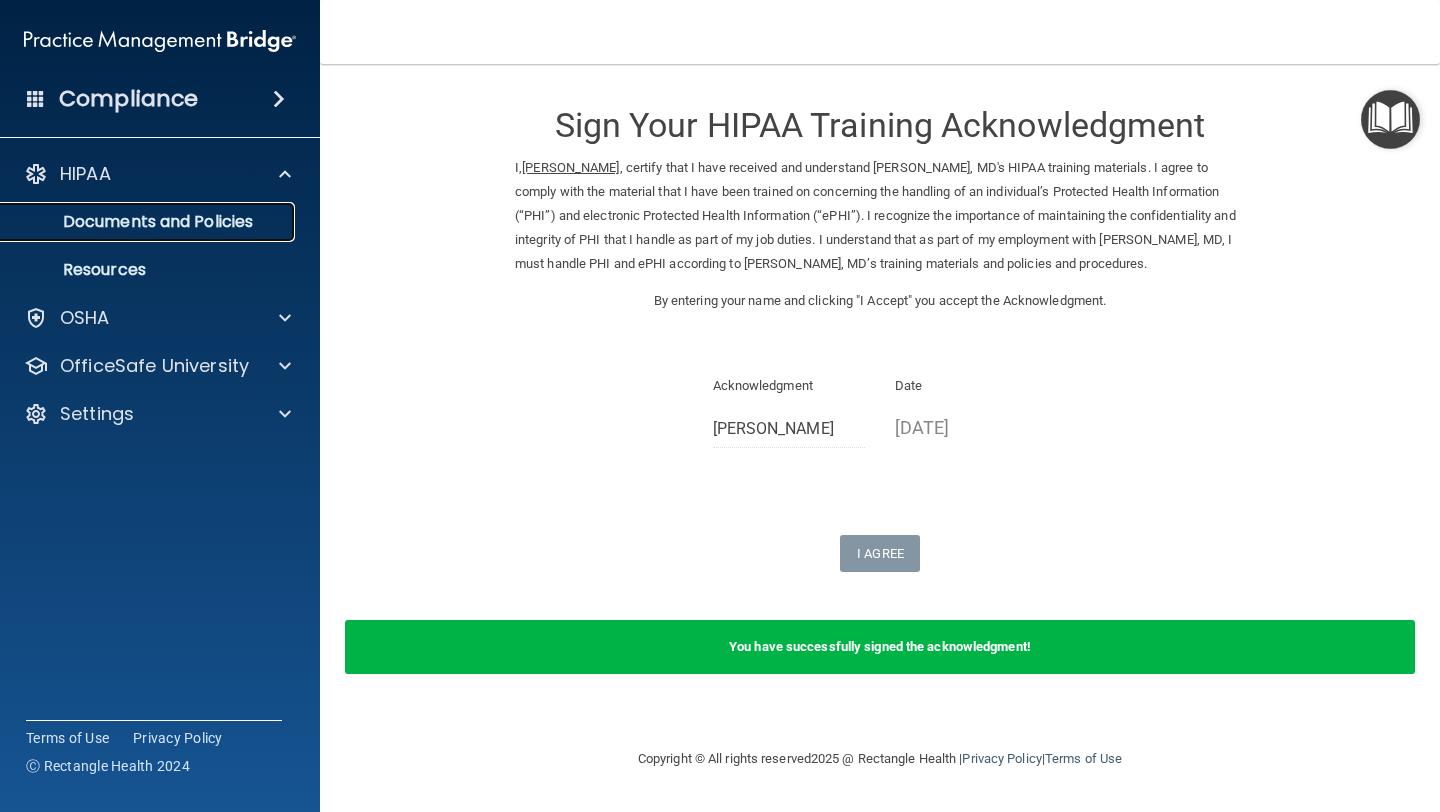 click on "Documents and Policies" at bounding box center [149, 222] 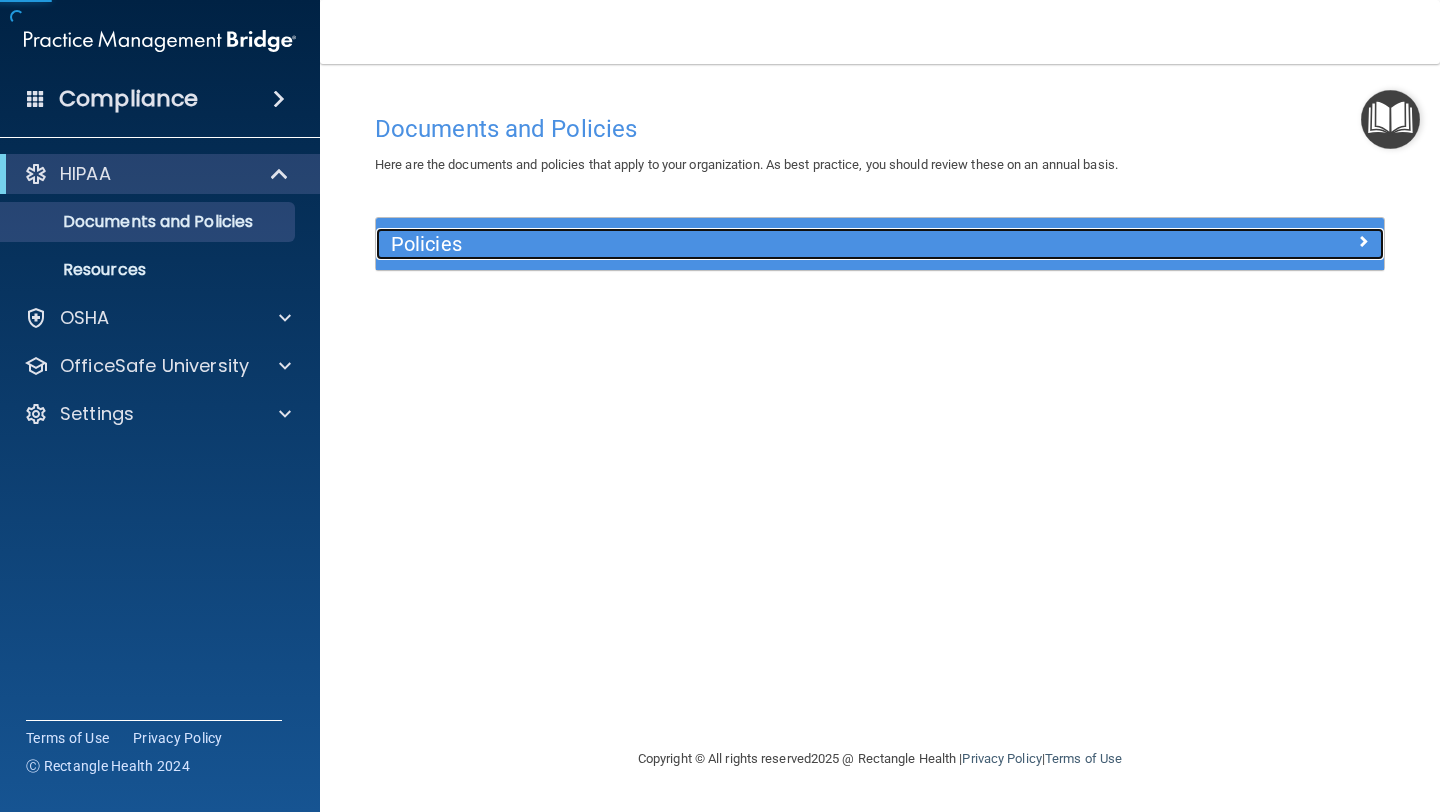 click on "Policies" at bounding box center (754, 244) 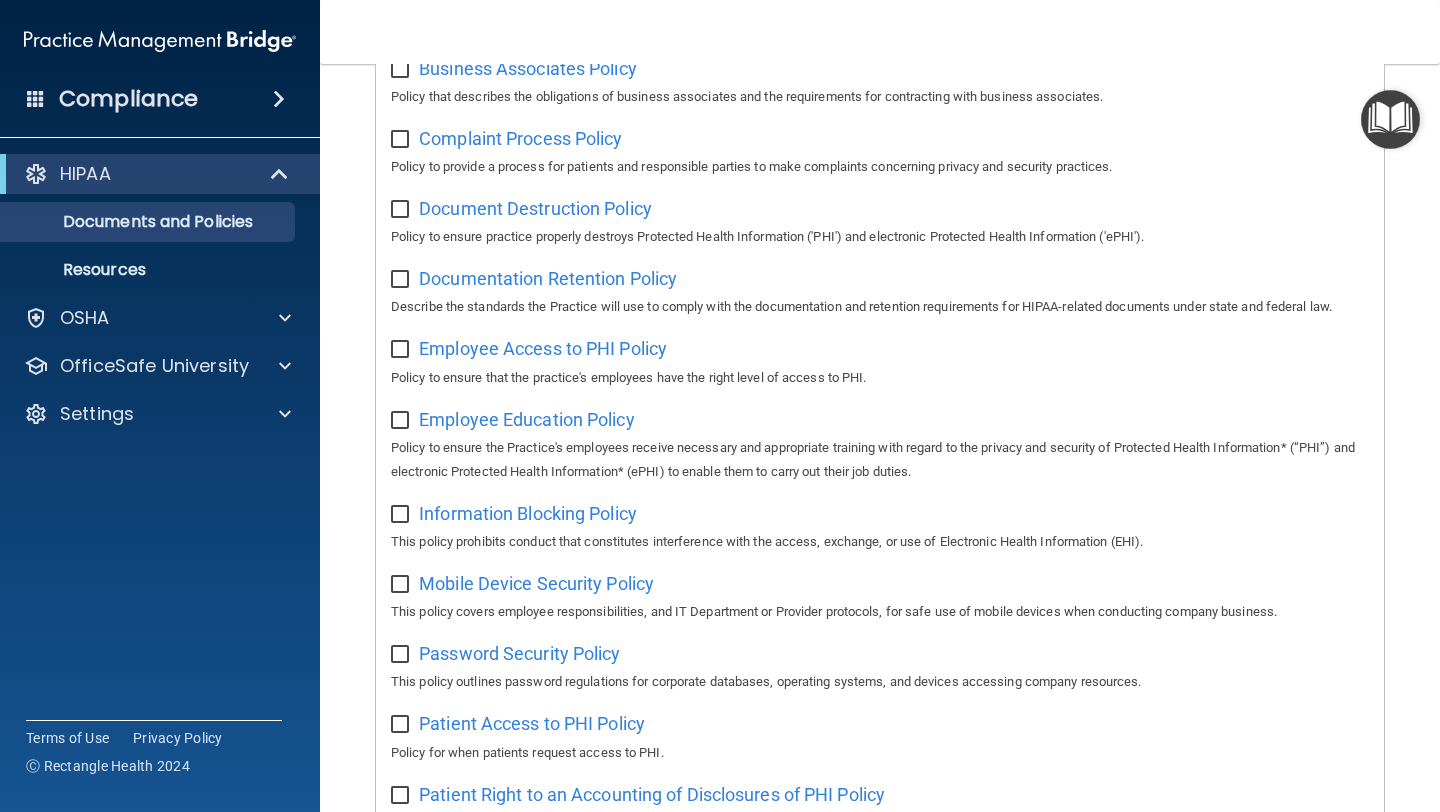 scroll, scrollTop: 0, scrollLeft: 0, axis: both 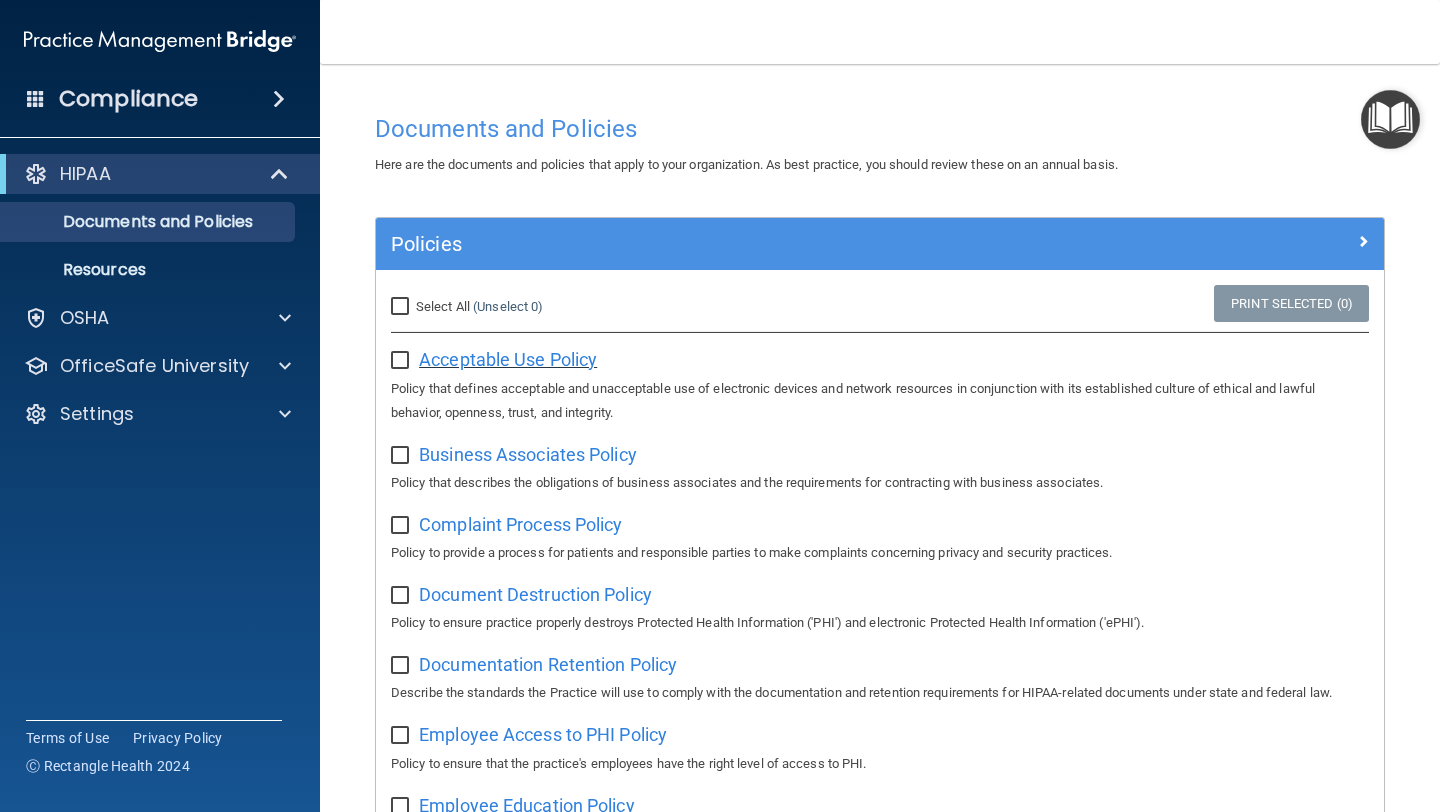 click on "Acceptable Use Policy" at bounding box center [508, 359] 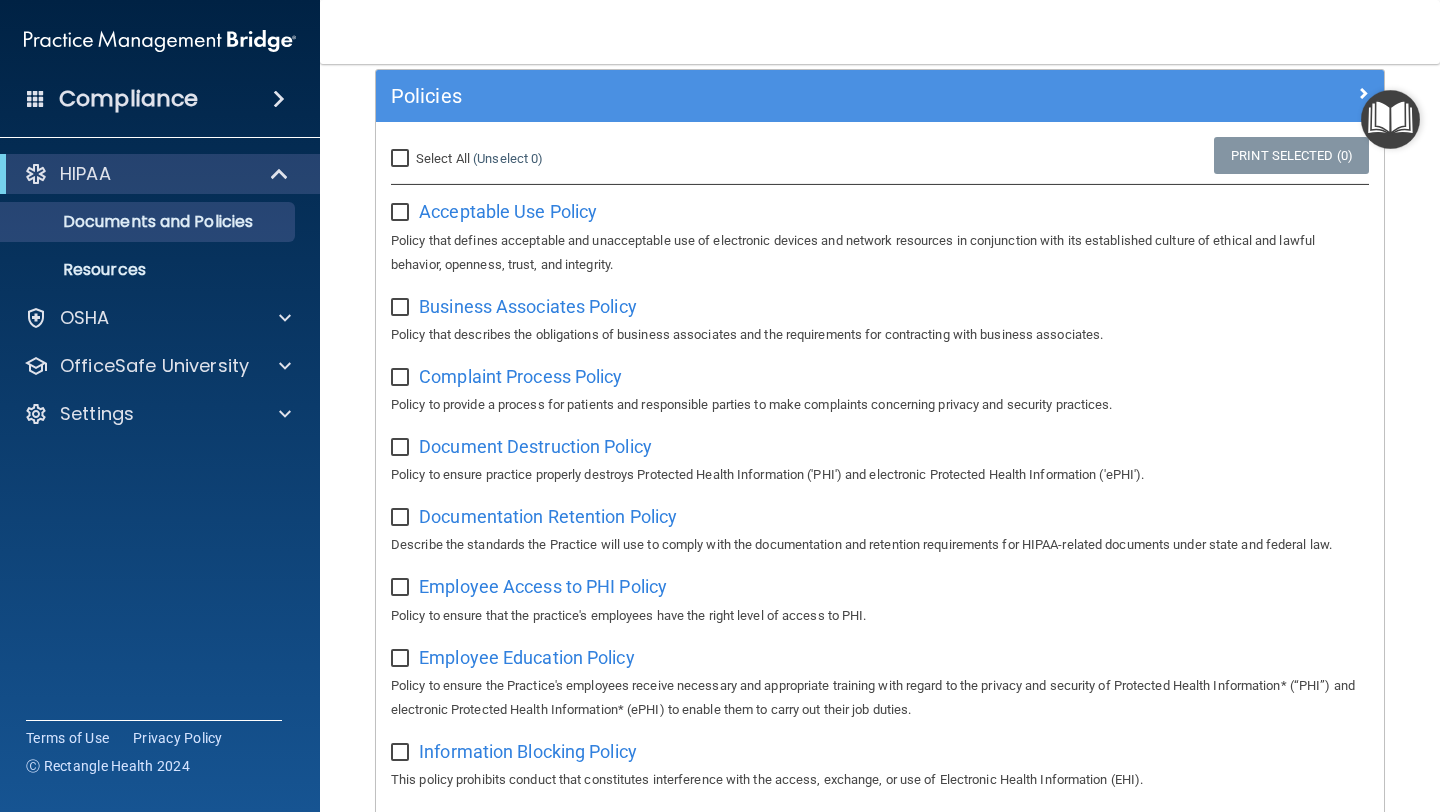 scroll, scrollTop: 158, scrollLeft: 0, axis: vertical 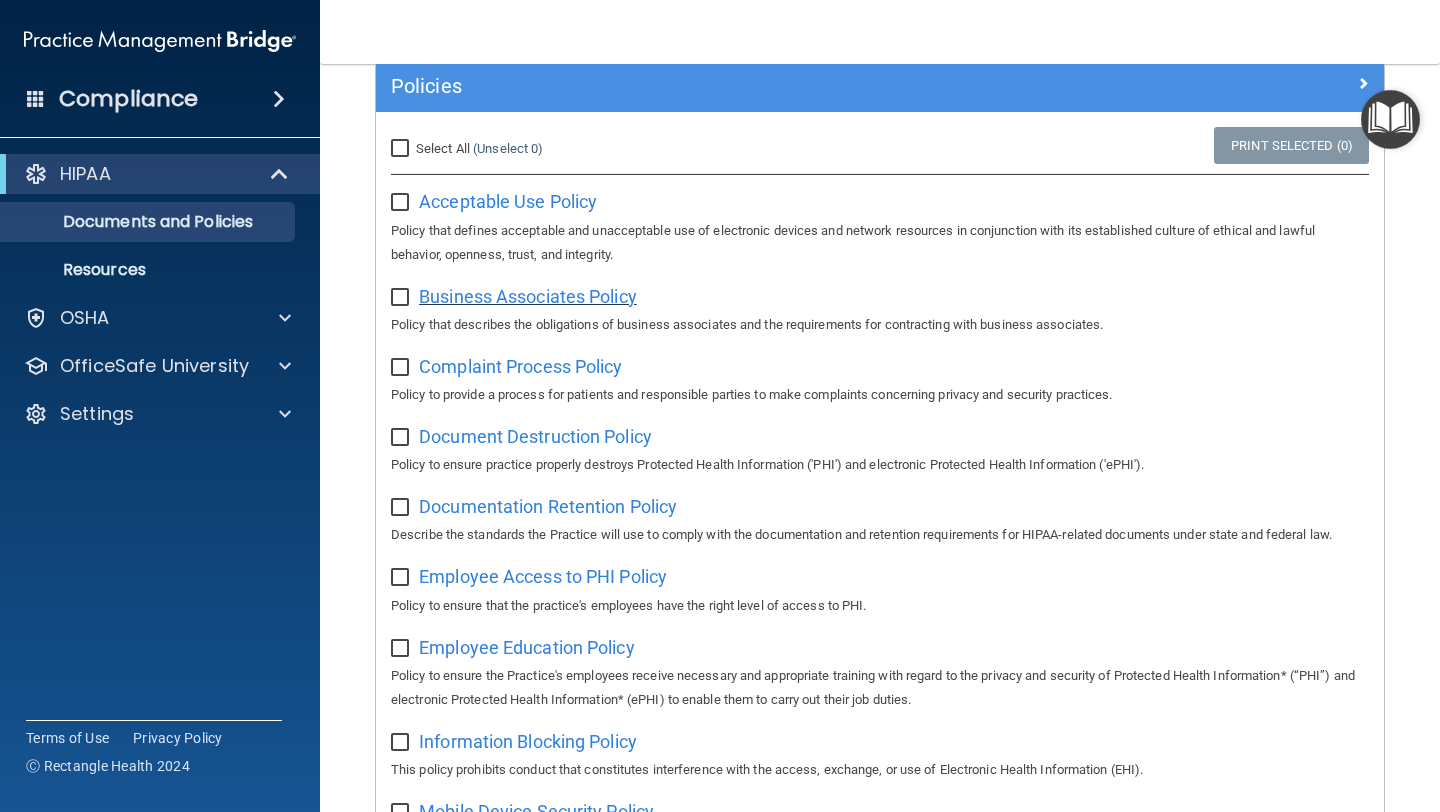 click on "Business Associates Policy" at bounding box center (528, 296) 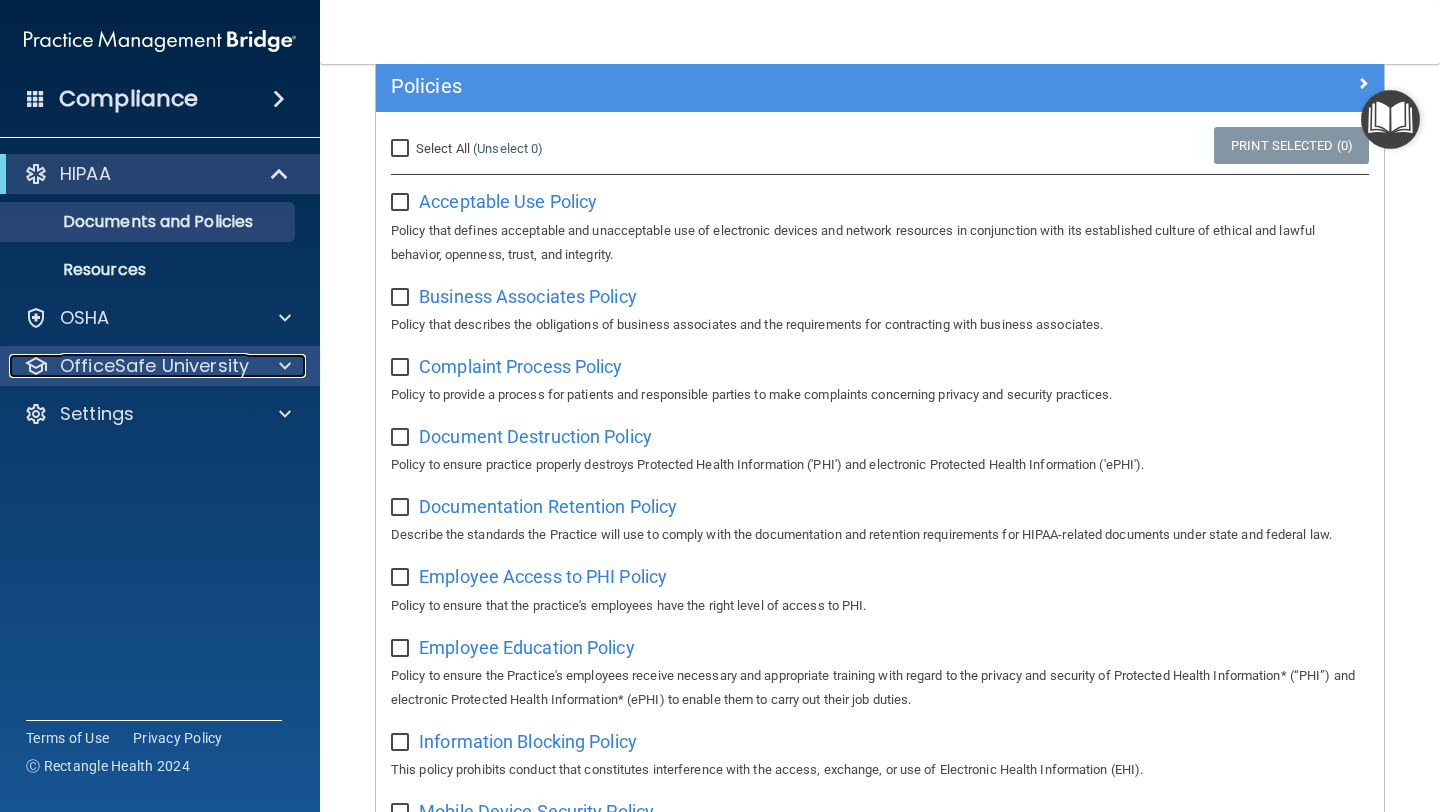 click at bounding box center (285, 366) 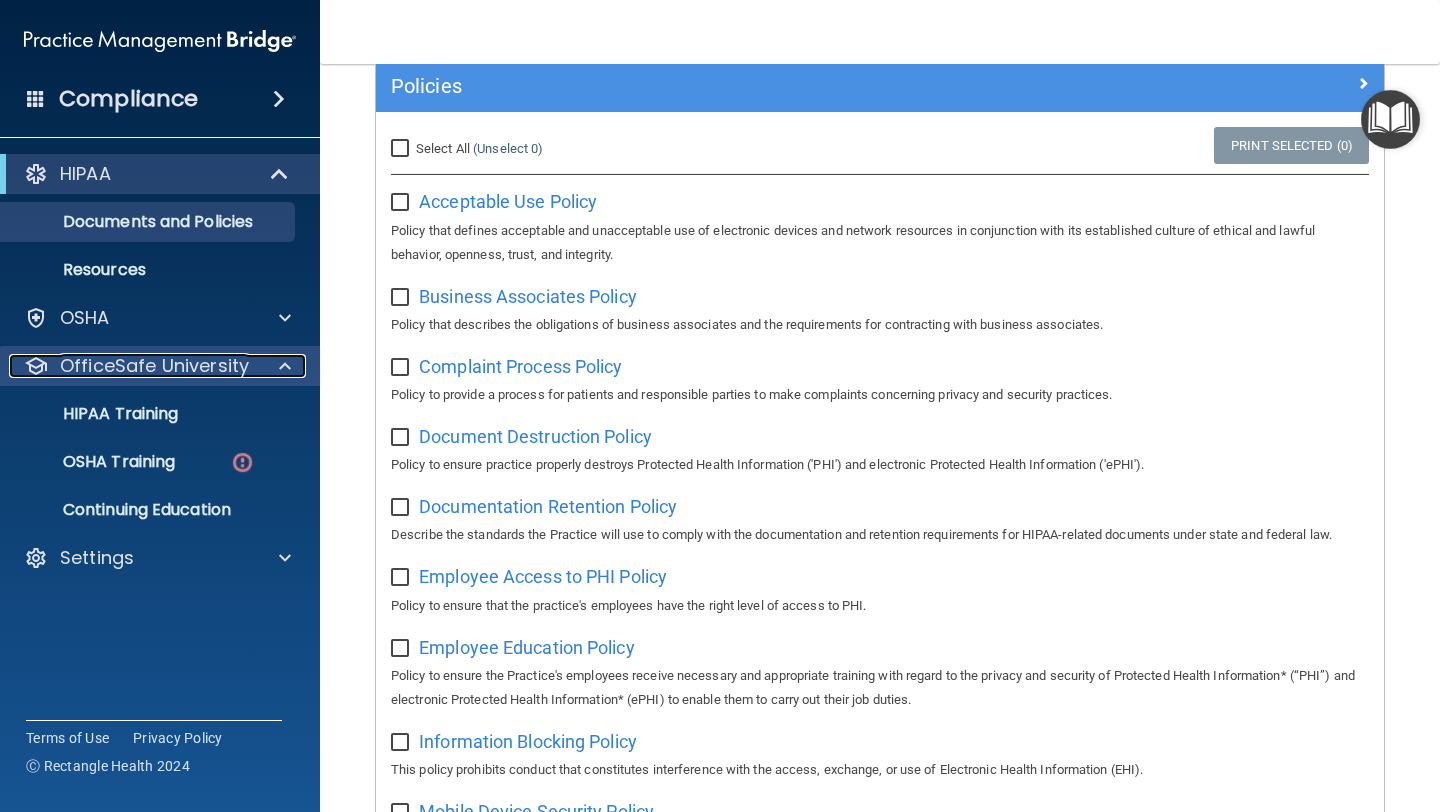 click at bounding box center [285, 366] 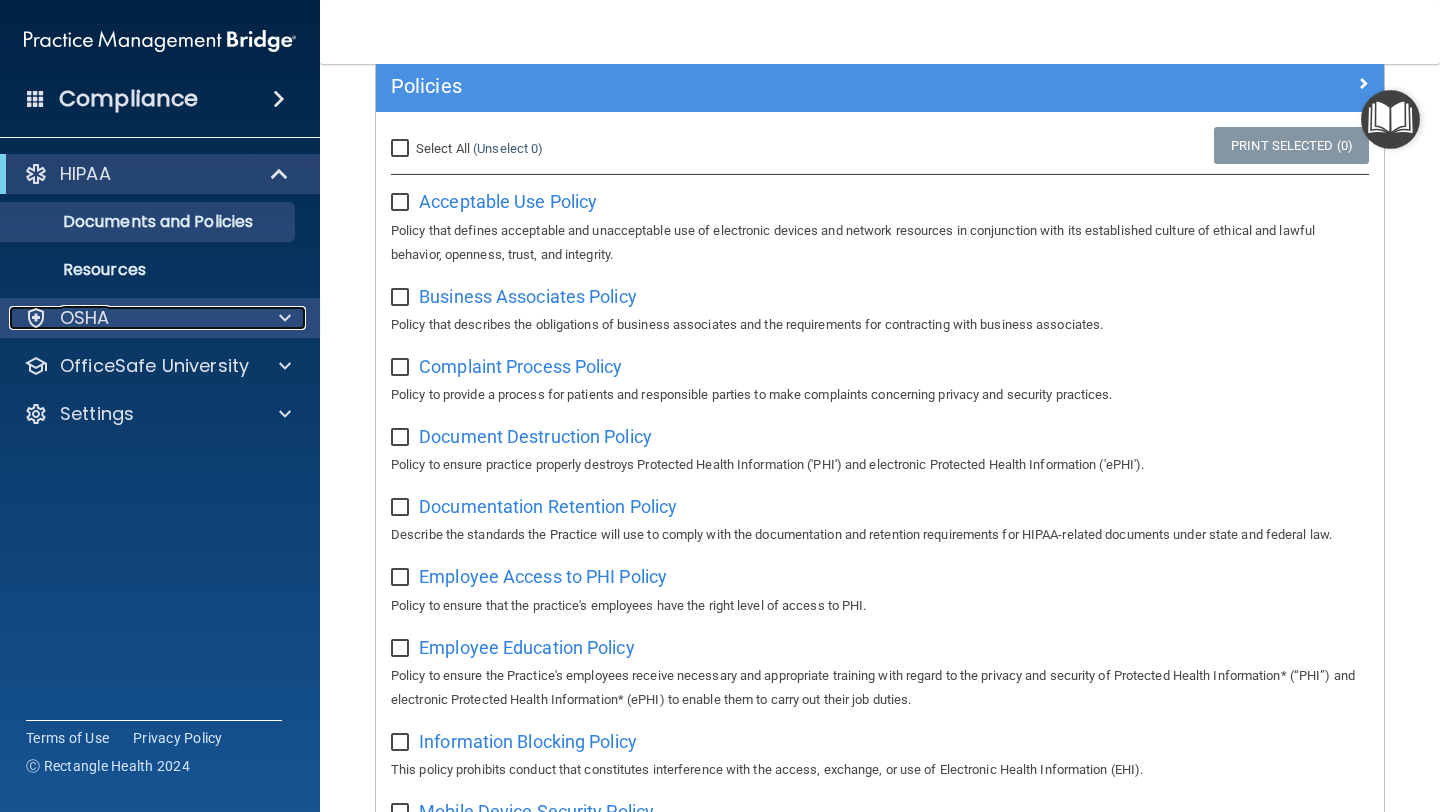 click at bounding box center [282, 318] 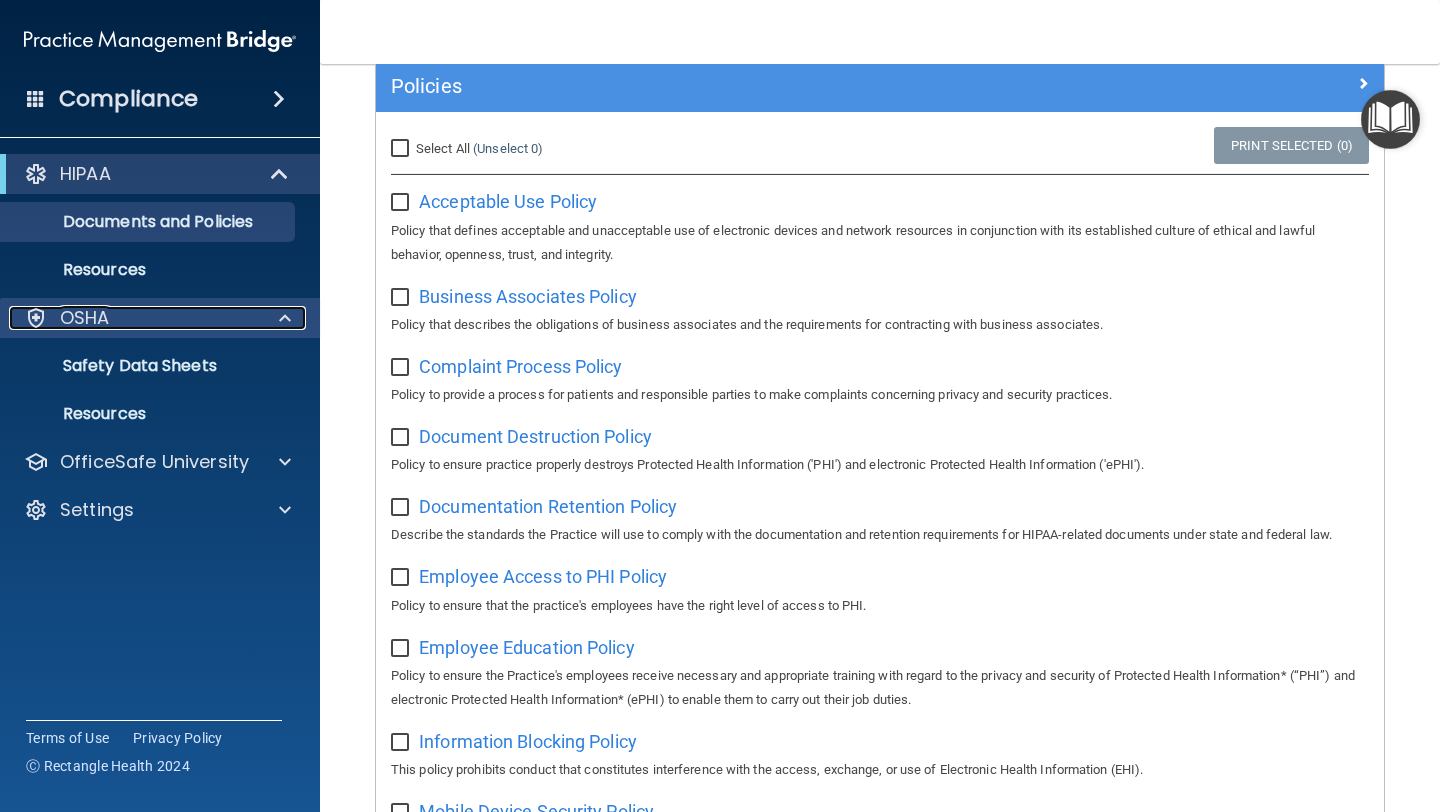 click at bounding box center [285, 318] 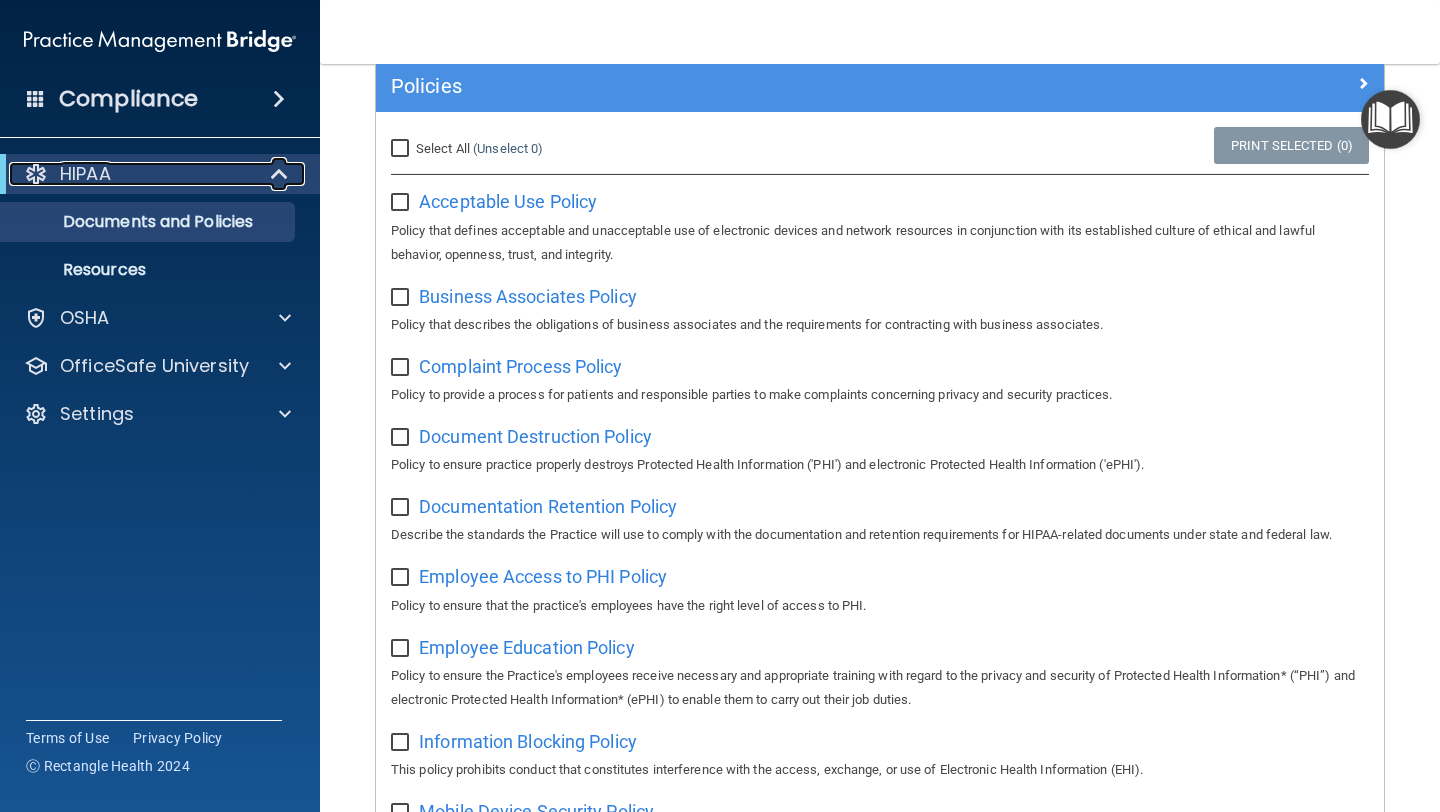 click at bounding box center (281, 174) 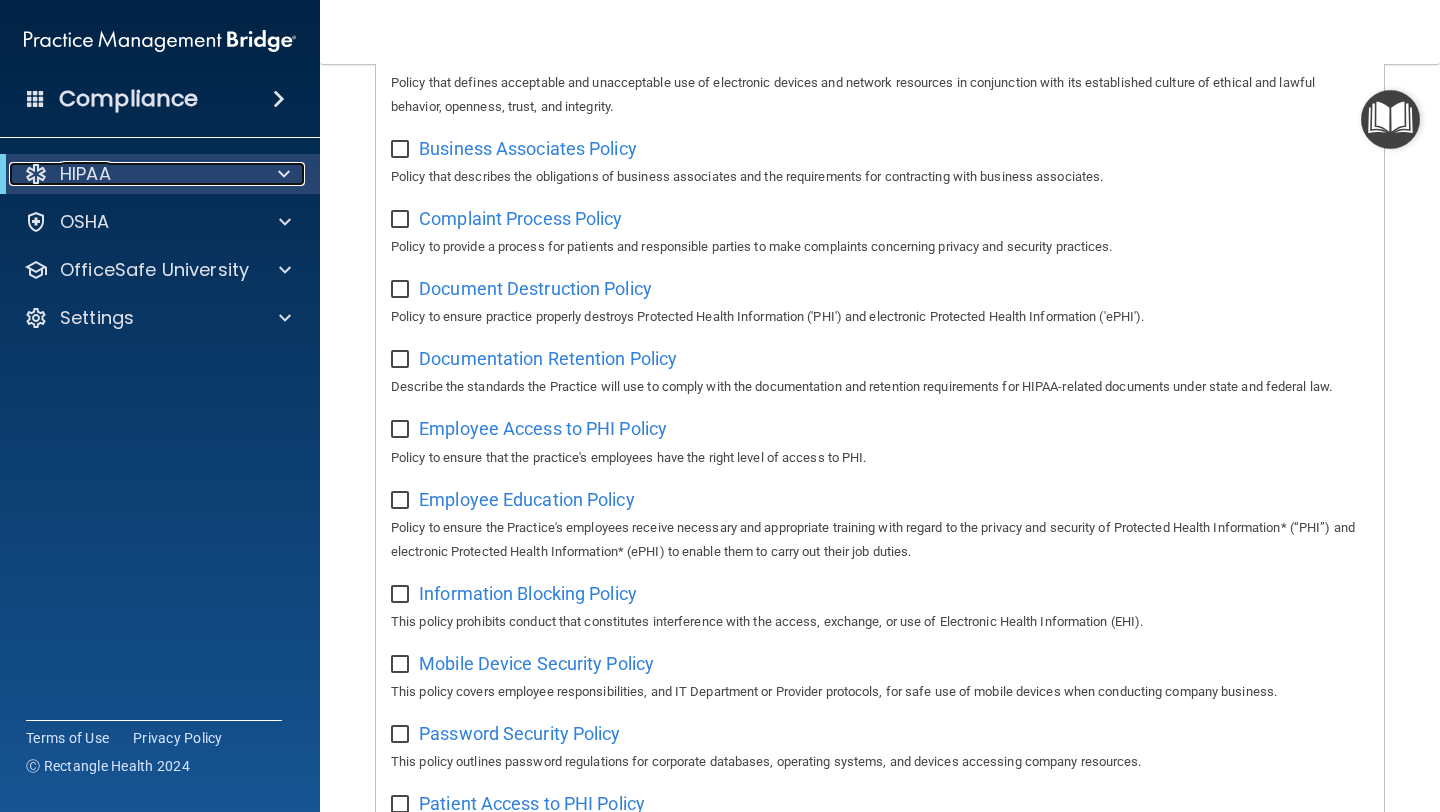 scroll, scrollTop: 0, scrollLeft: 0, axis: both 